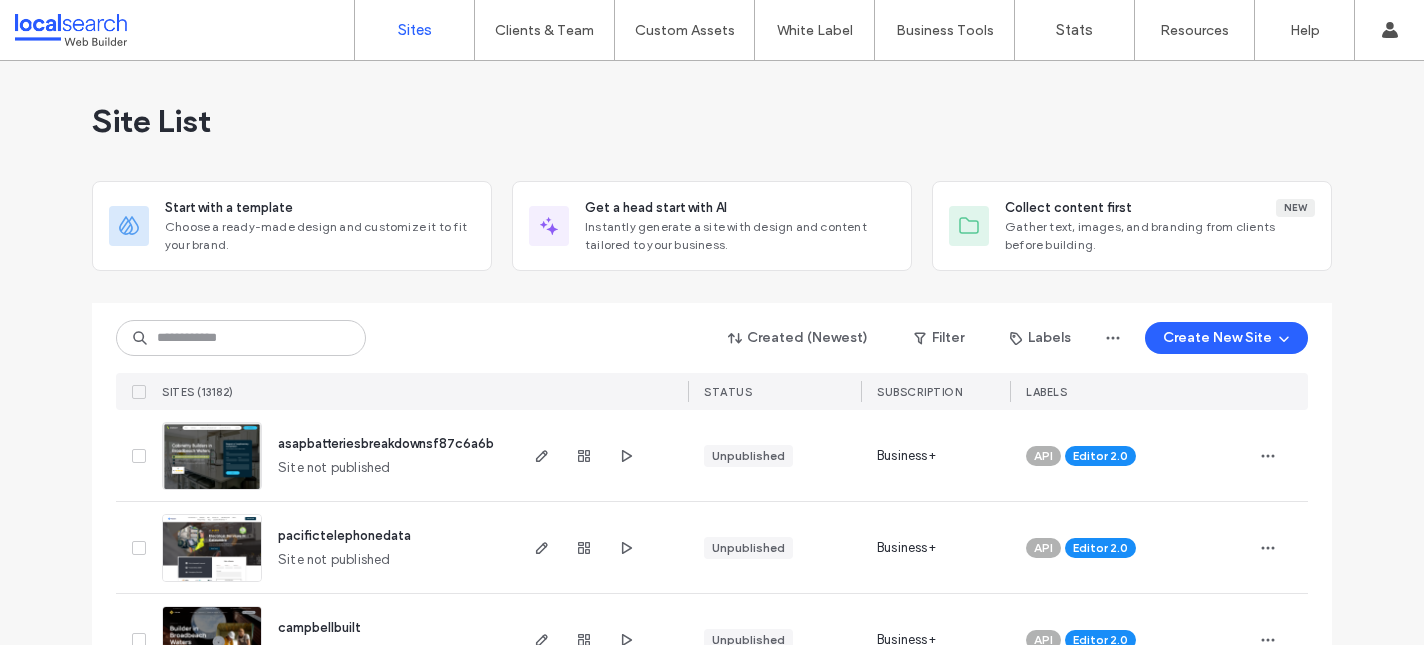 scroll, scrollTop: 0, scrollLeft: 0, axis: both 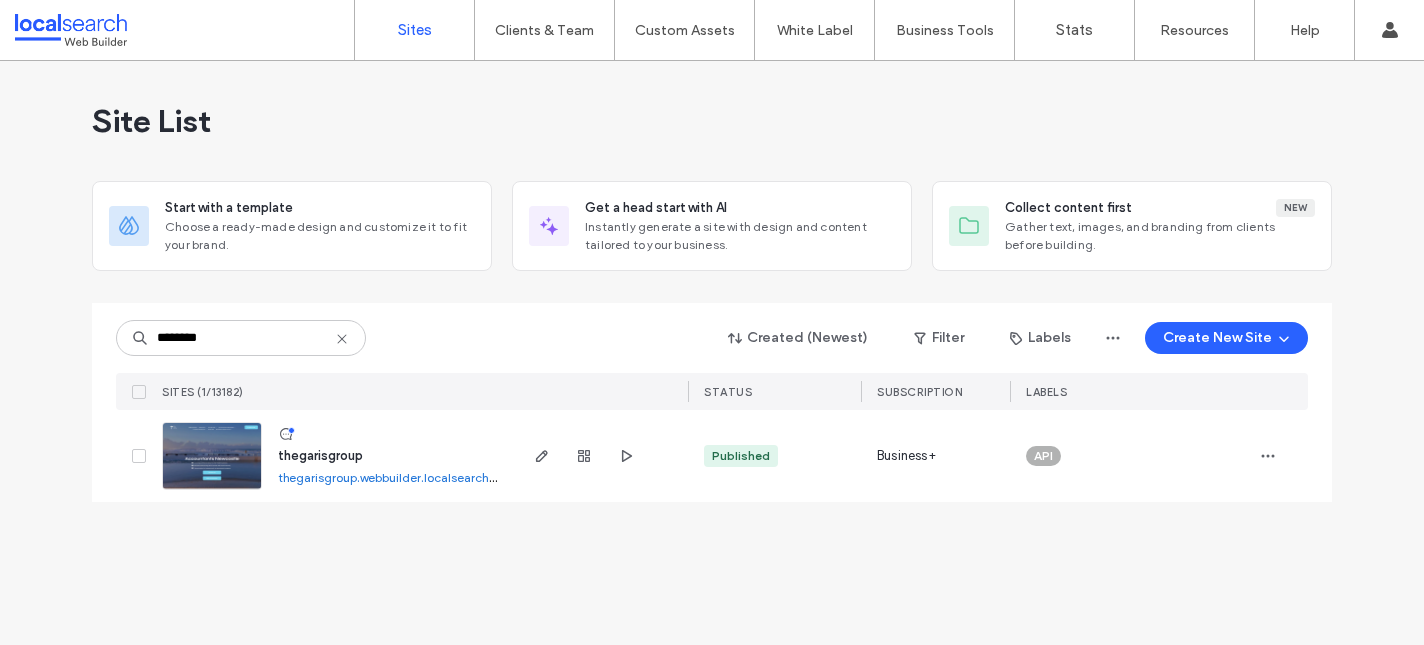 type on "********" 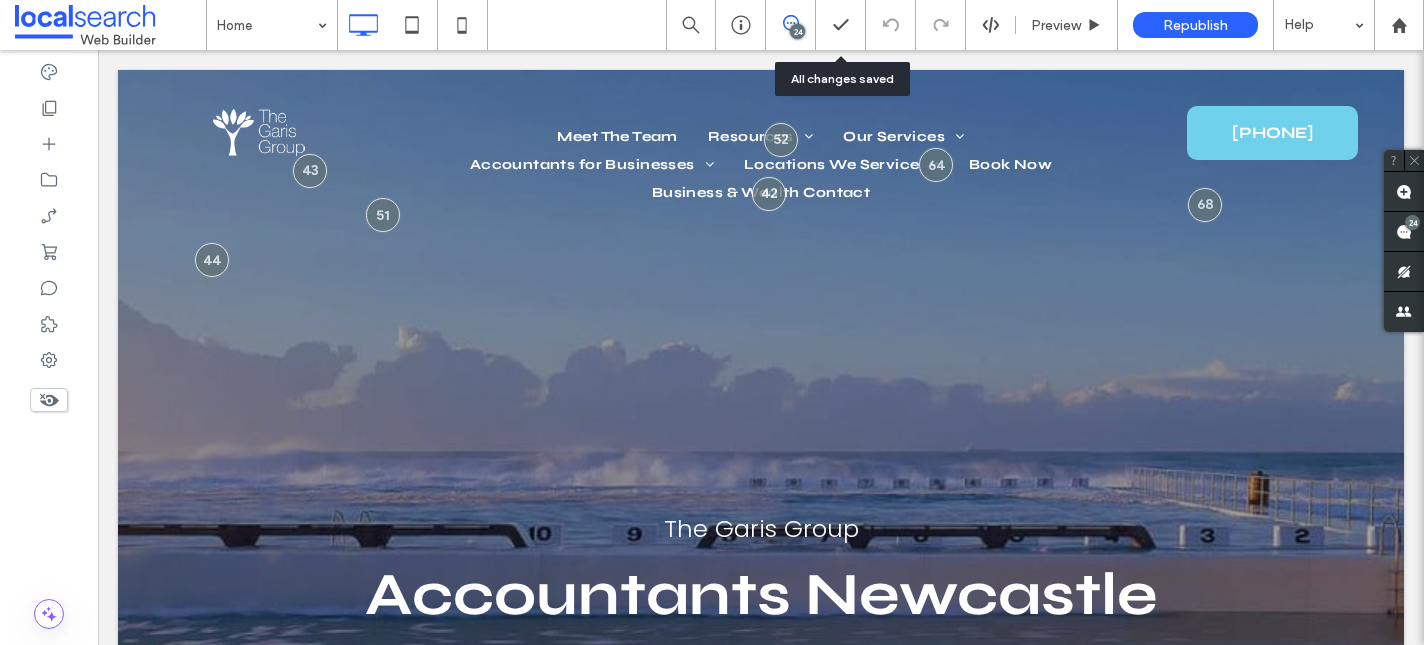 scroll, scrollTop: 0, scrollLeft: 0, axis: both 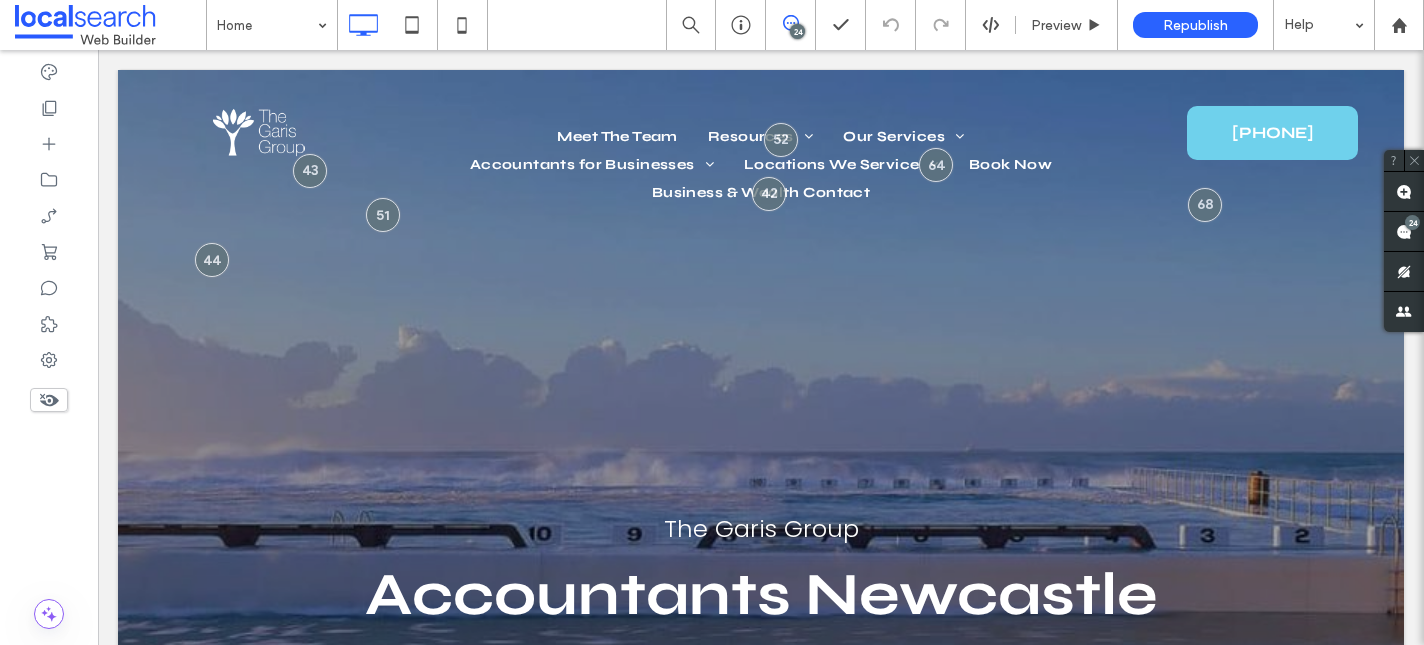 click on "24" at bounding box center [797, 31] 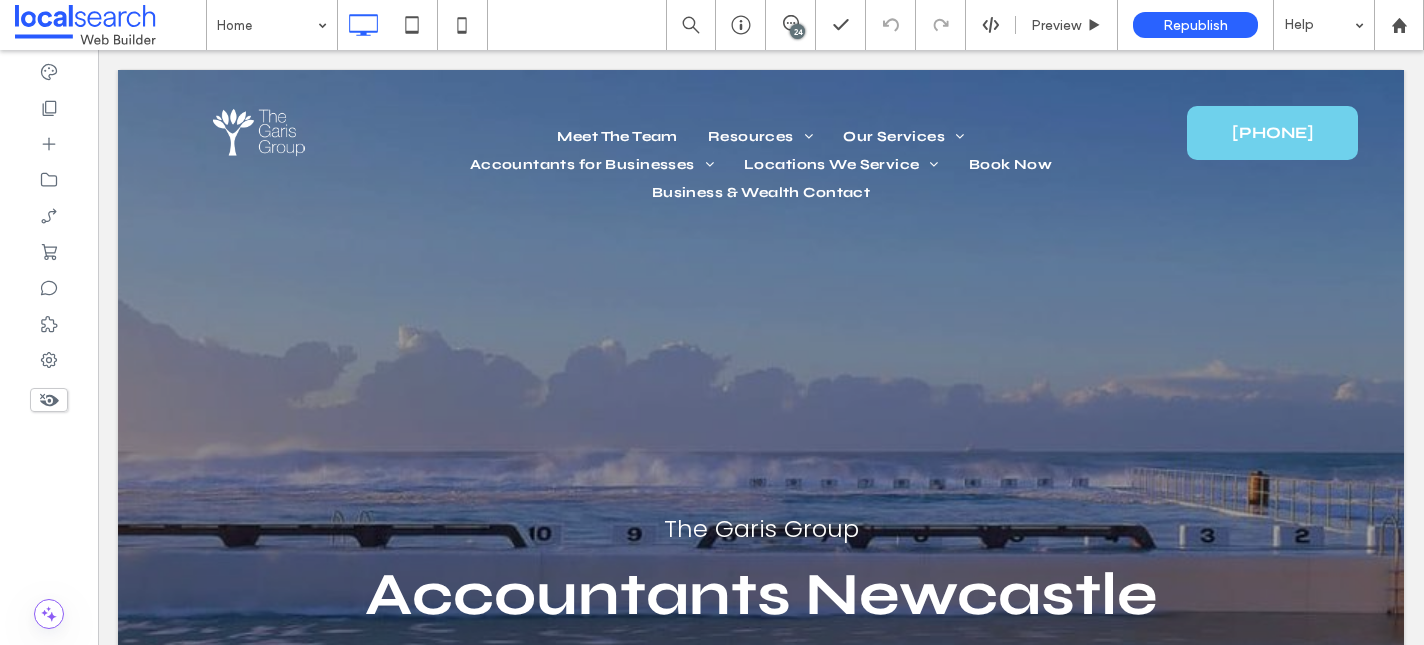 click on "24" at bounding box center (797, 31) 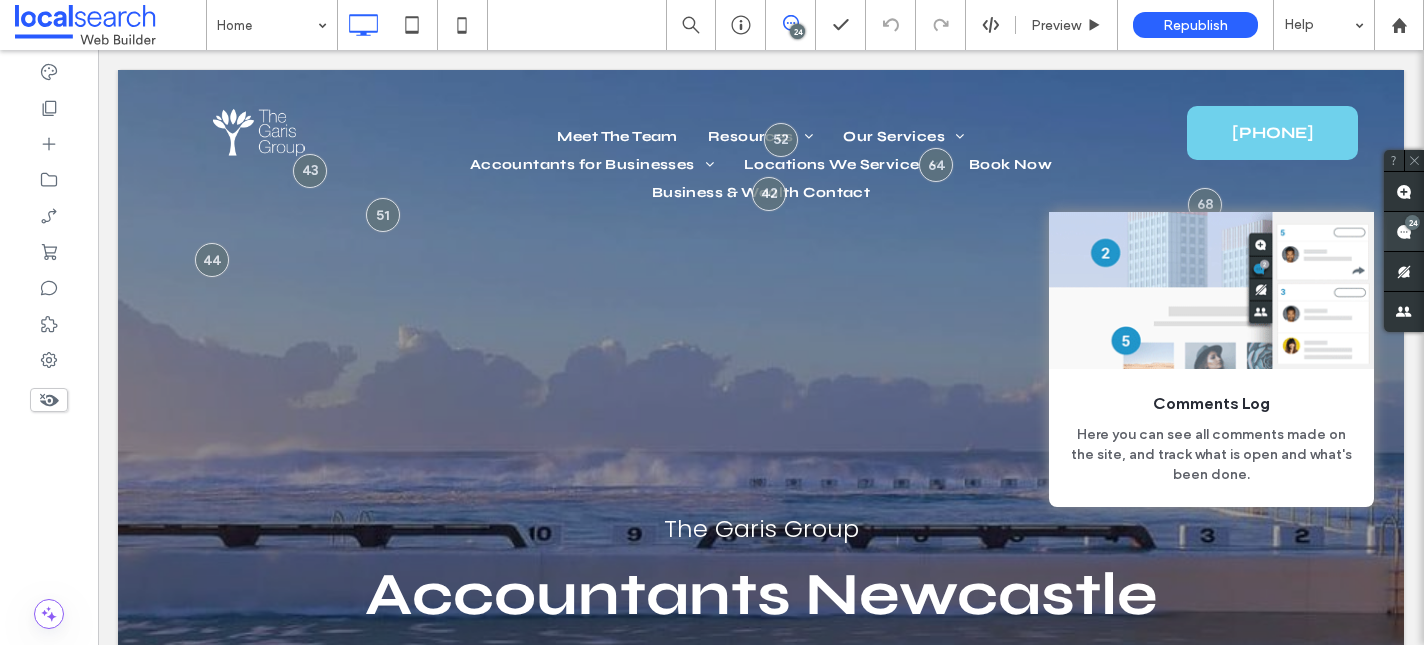 click 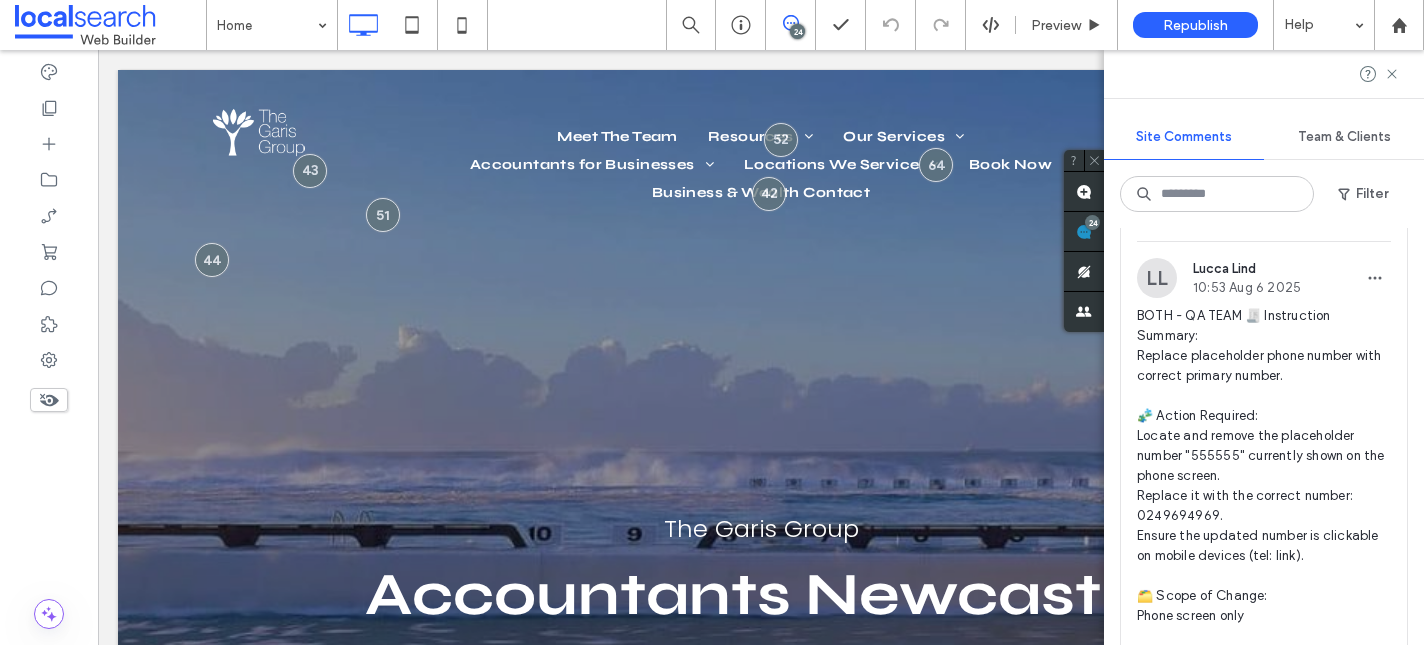 scroll, scrollTop: 4, scrollLeft: 0, axis: vertical 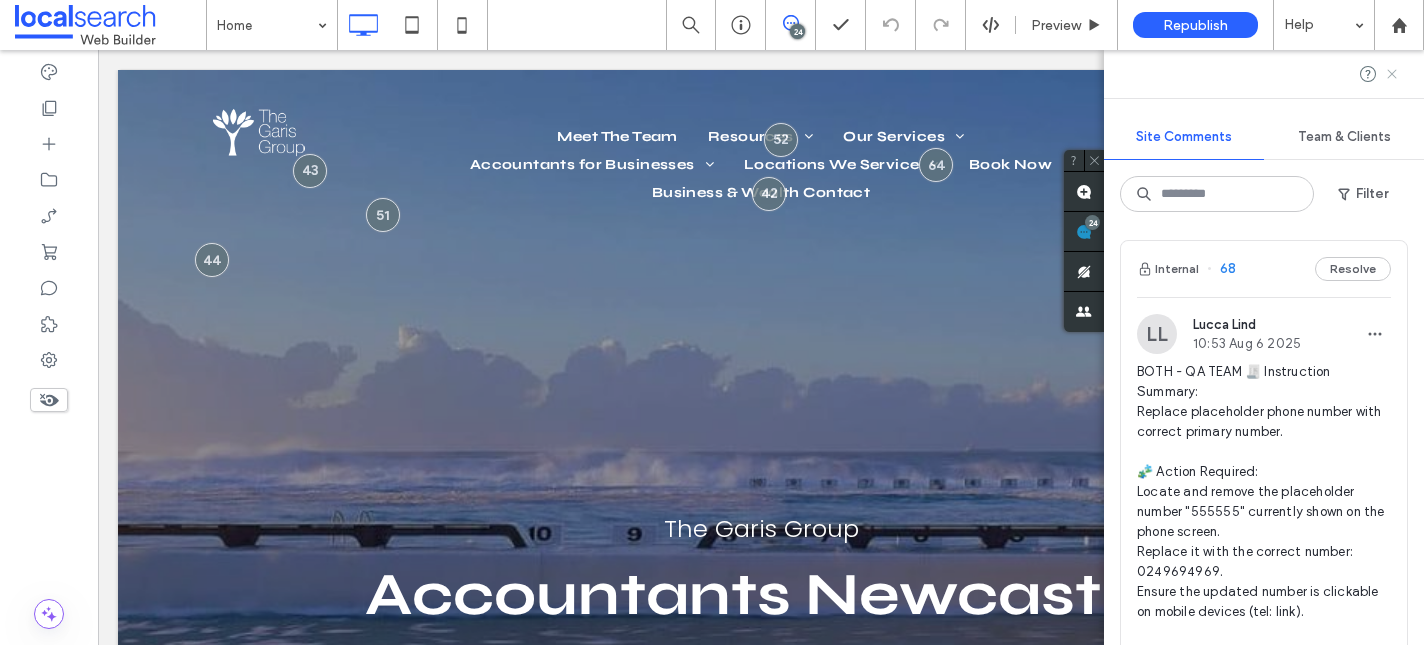 click 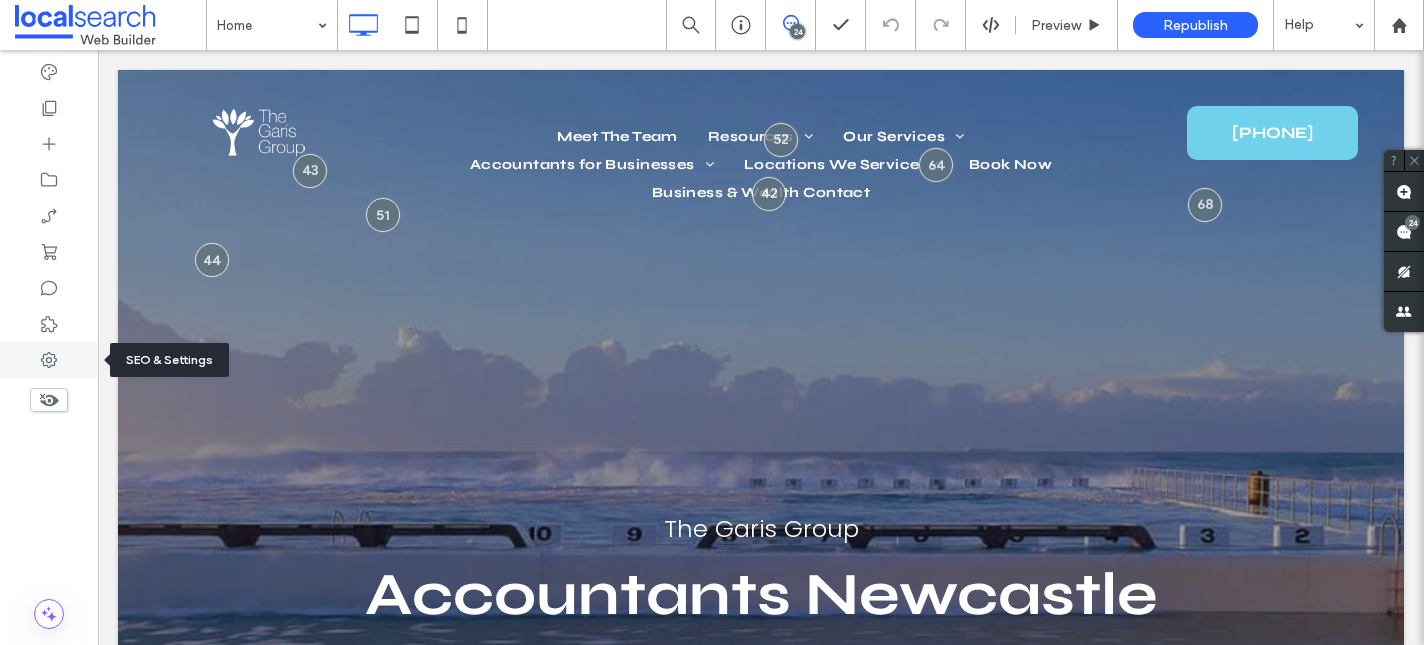 click 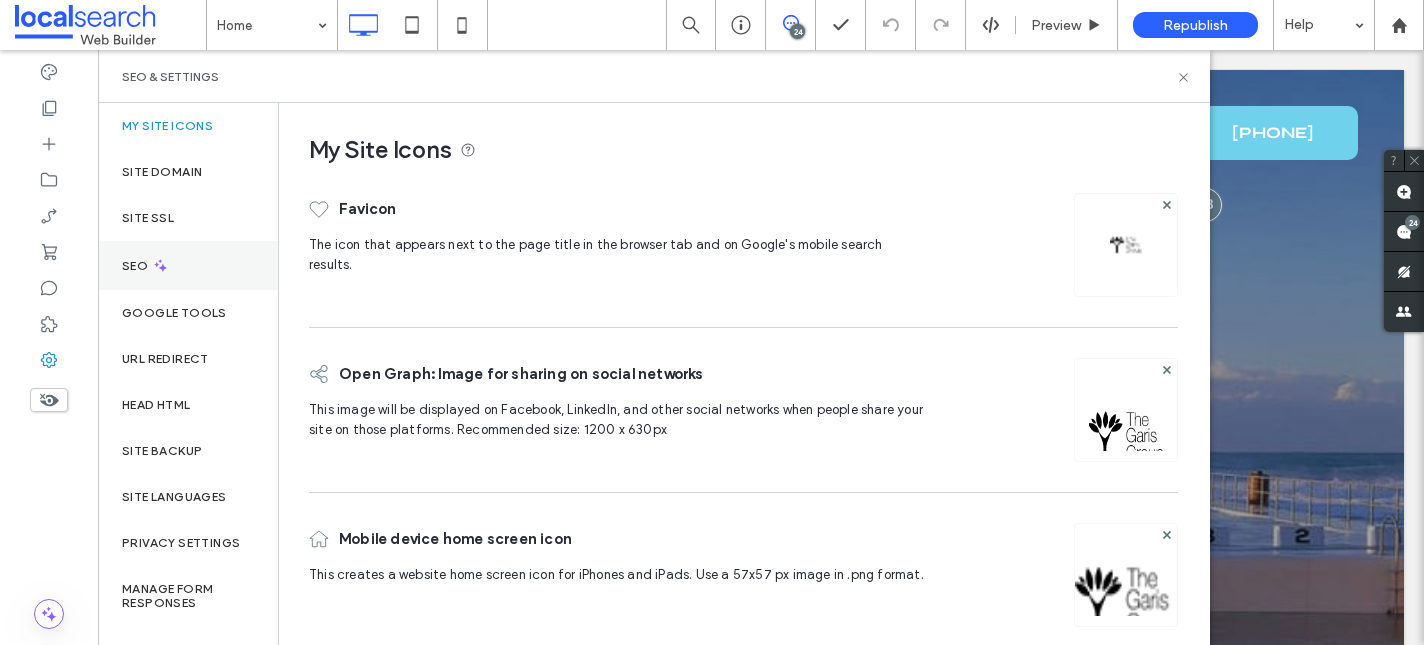 click on "SEO" at bounding box center [188, 265] 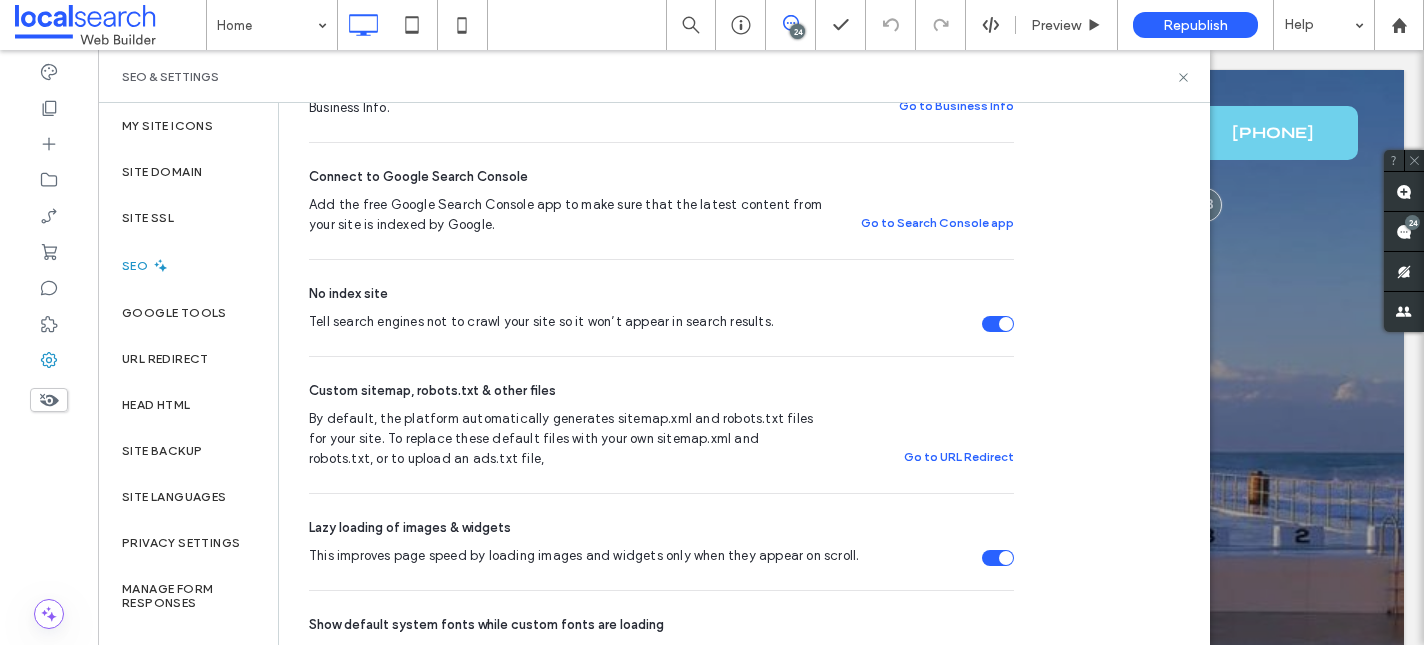 scroll, scrollTop: 513, scrollLeft: 0, axis: vertical 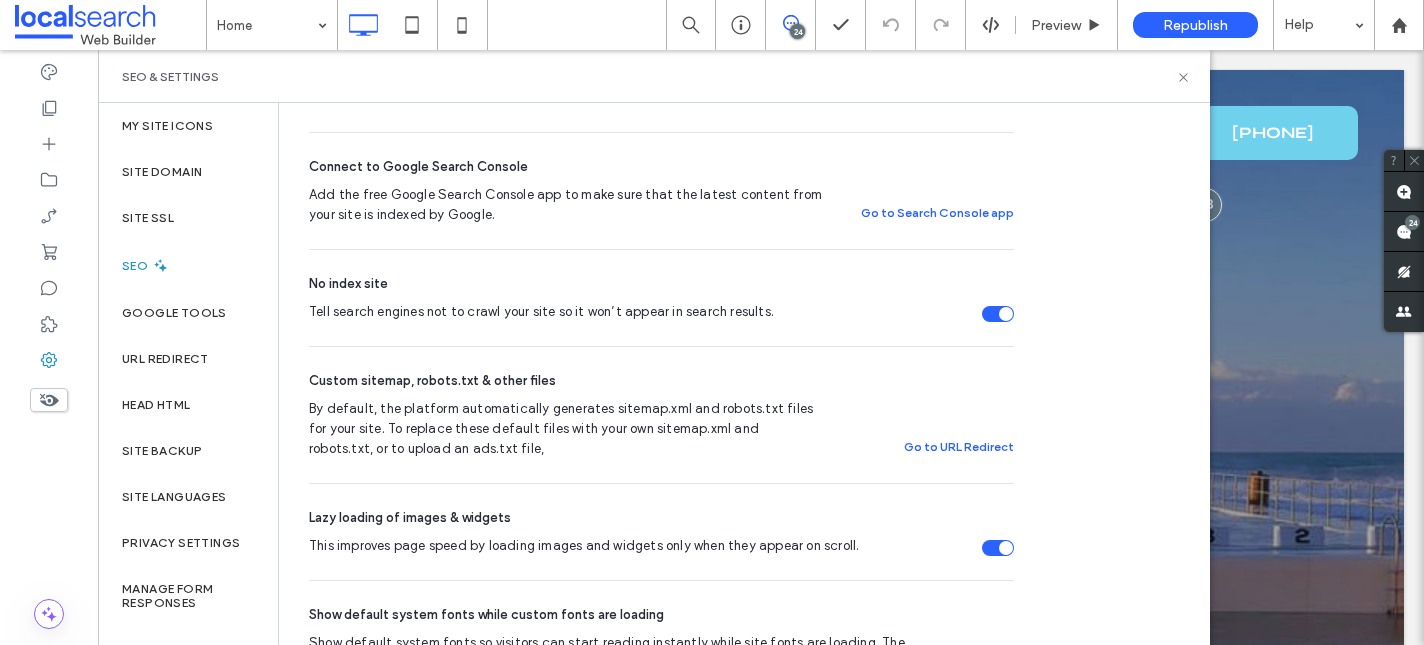 click at bounding box center [1006, 314] 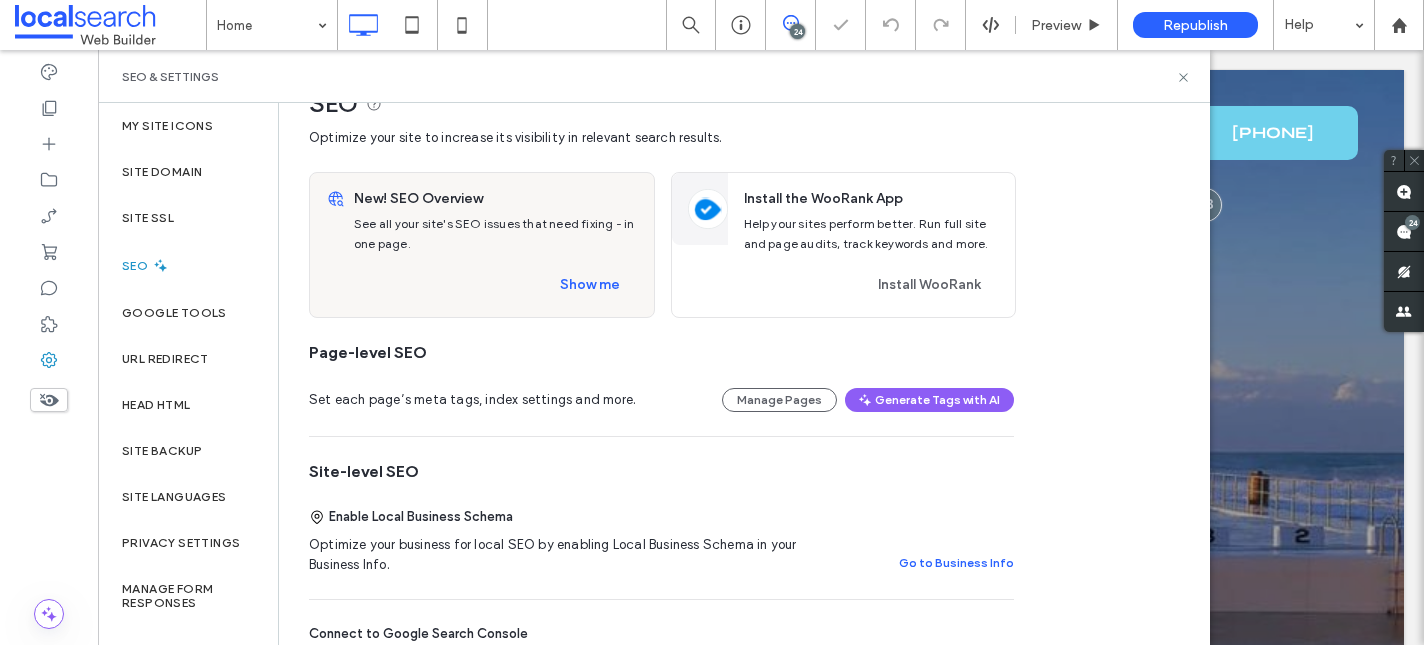 scroll, scrollTop: 0, scrollLeft: 0, axis: both 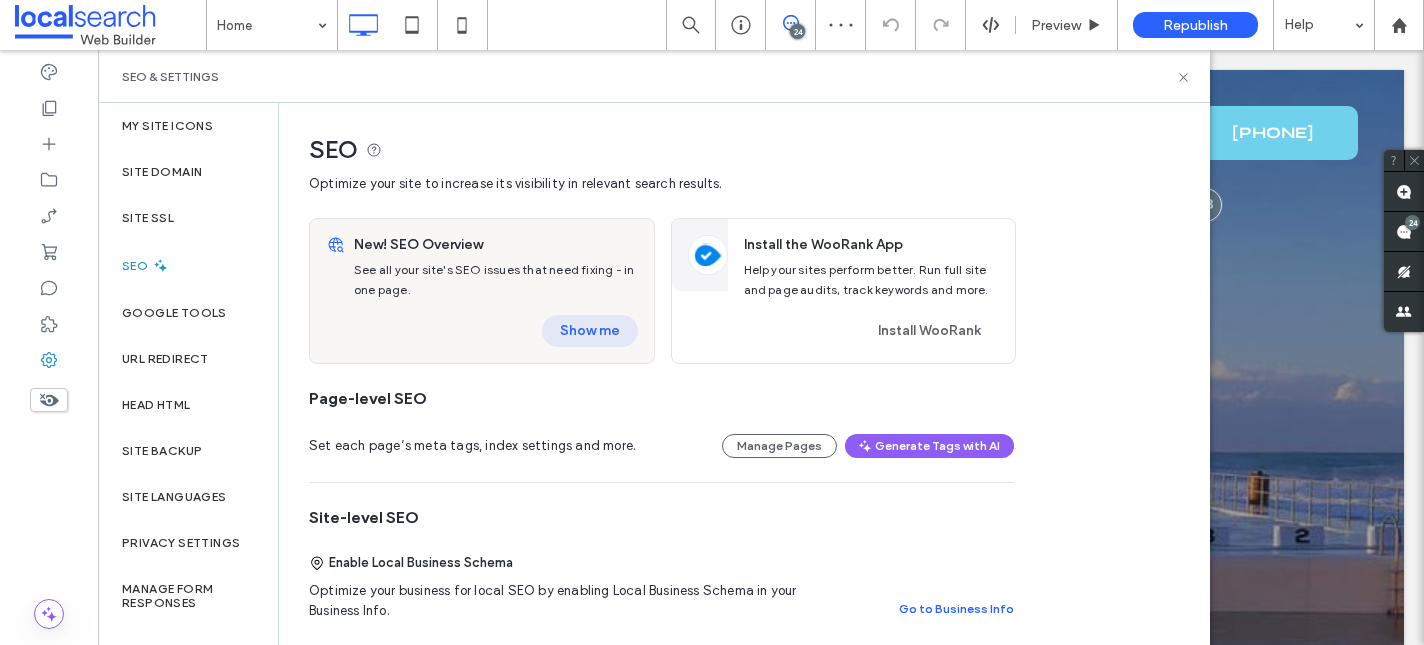 click on "Show me" at bounding box center (590, 331) 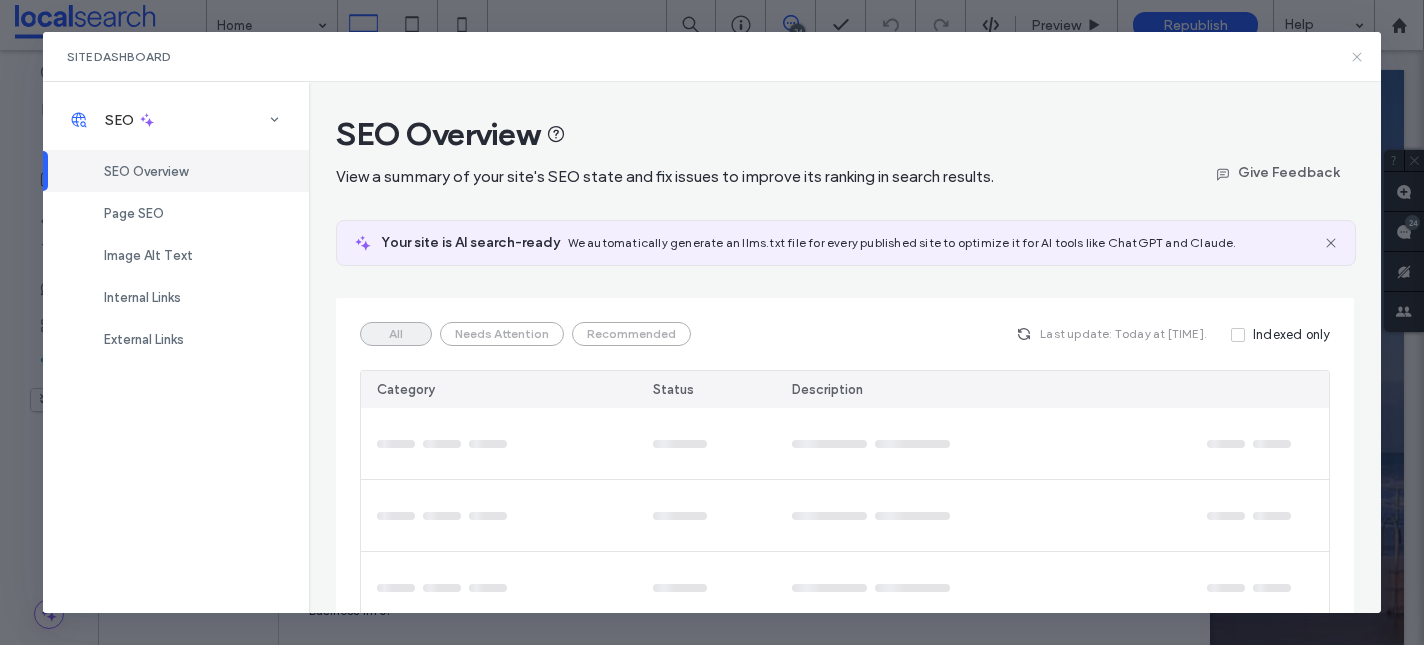 click 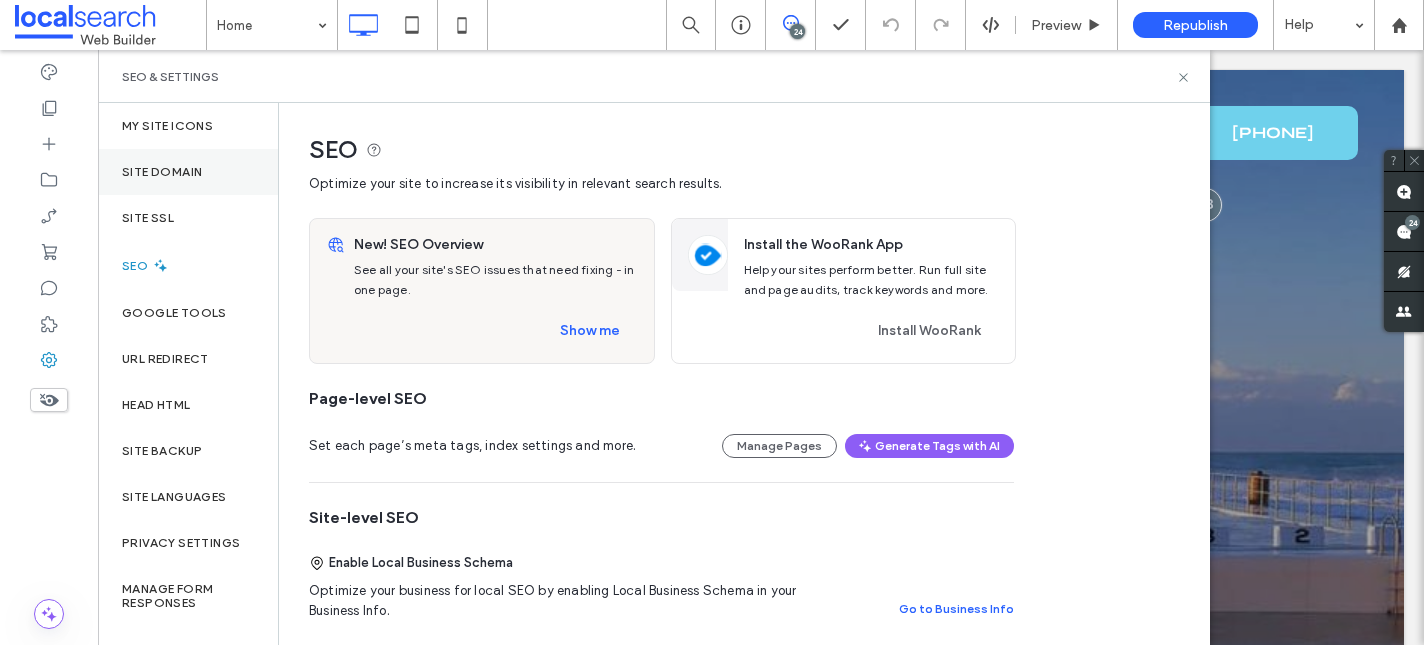 click on "Site Domain" at bounding box center [162, 172] 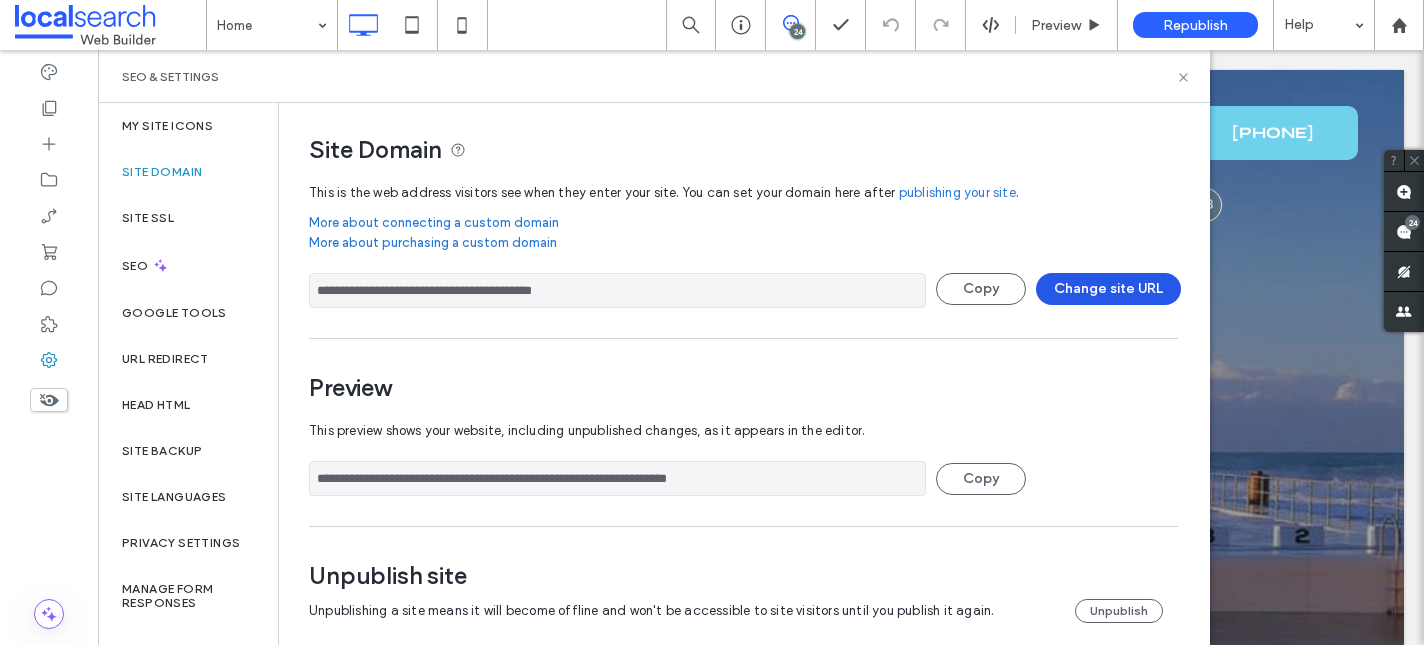 click on "Change site URL" at bounding box center (1108, 289) 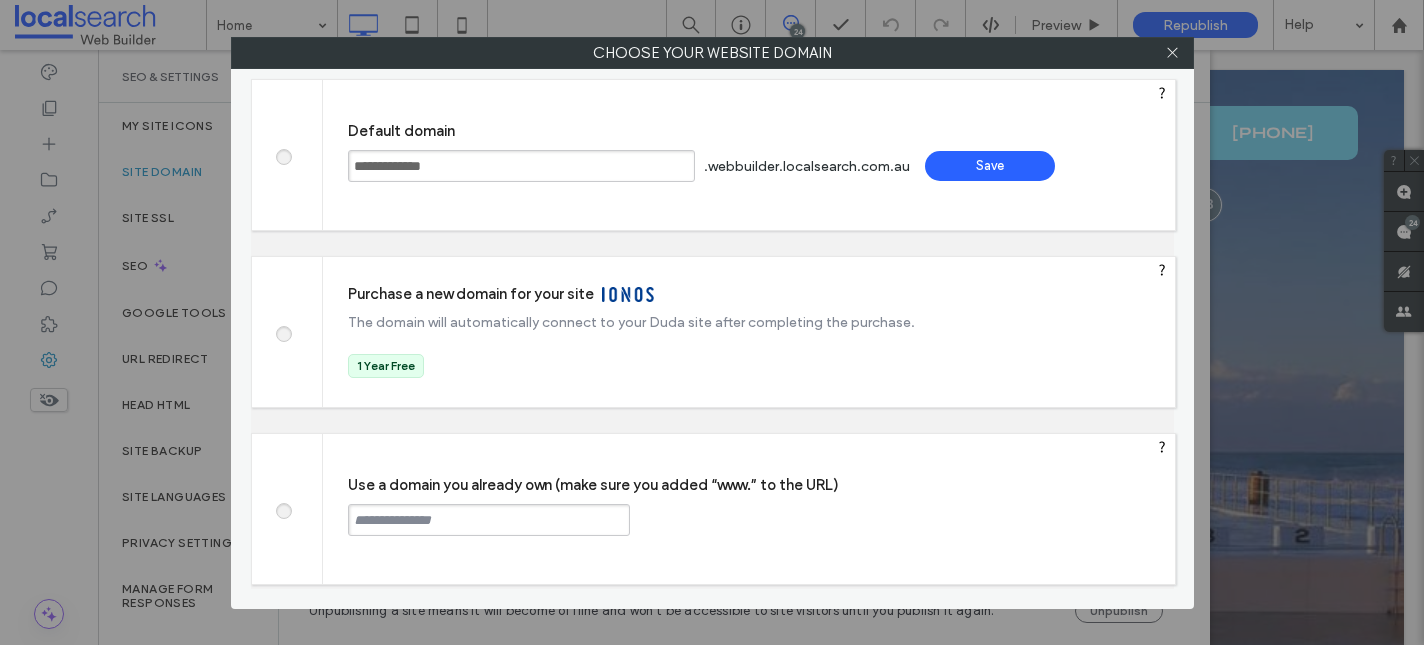 click at bounding box center [283, 508] 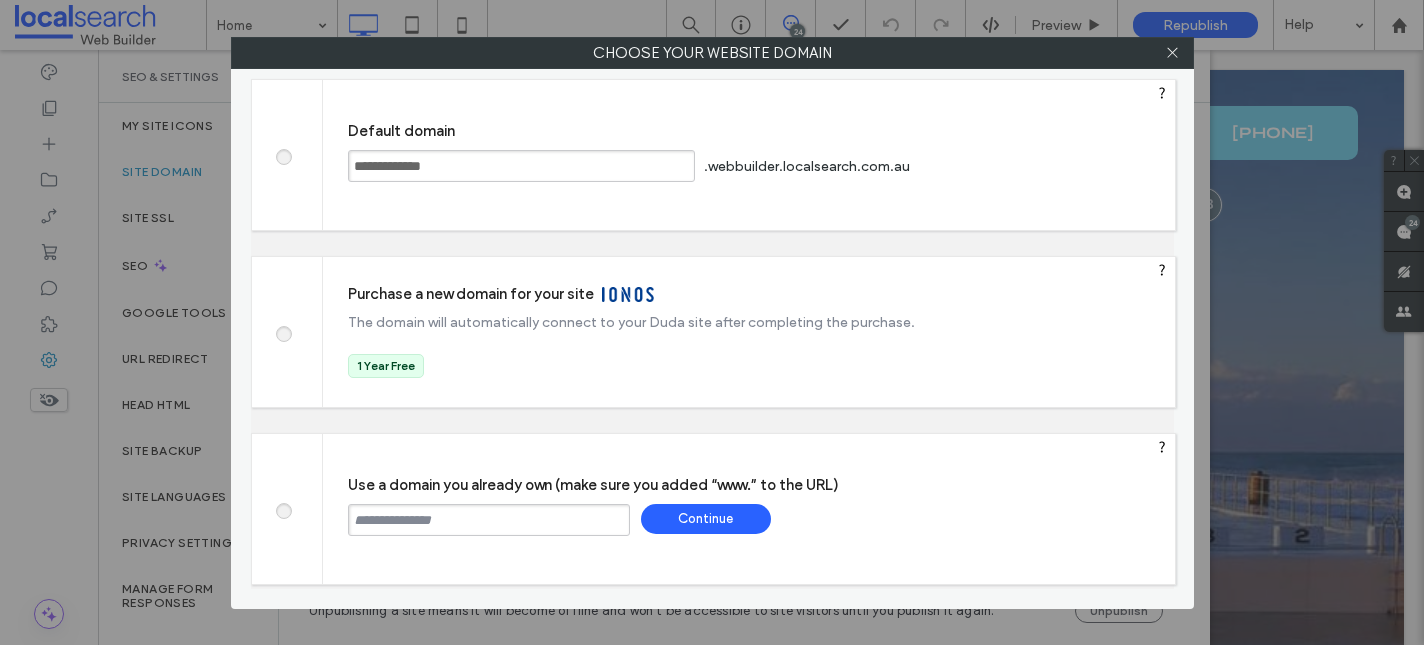 click at bounding box center [489, 520] 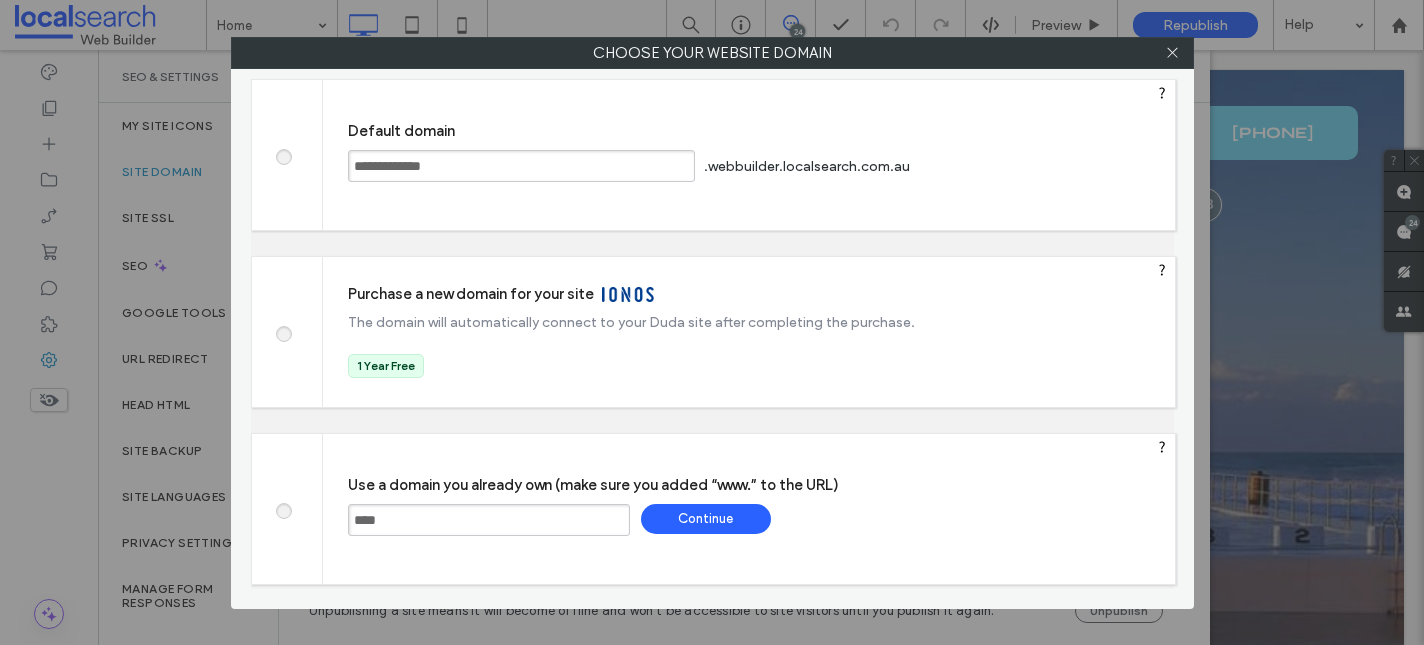 paste on "********" 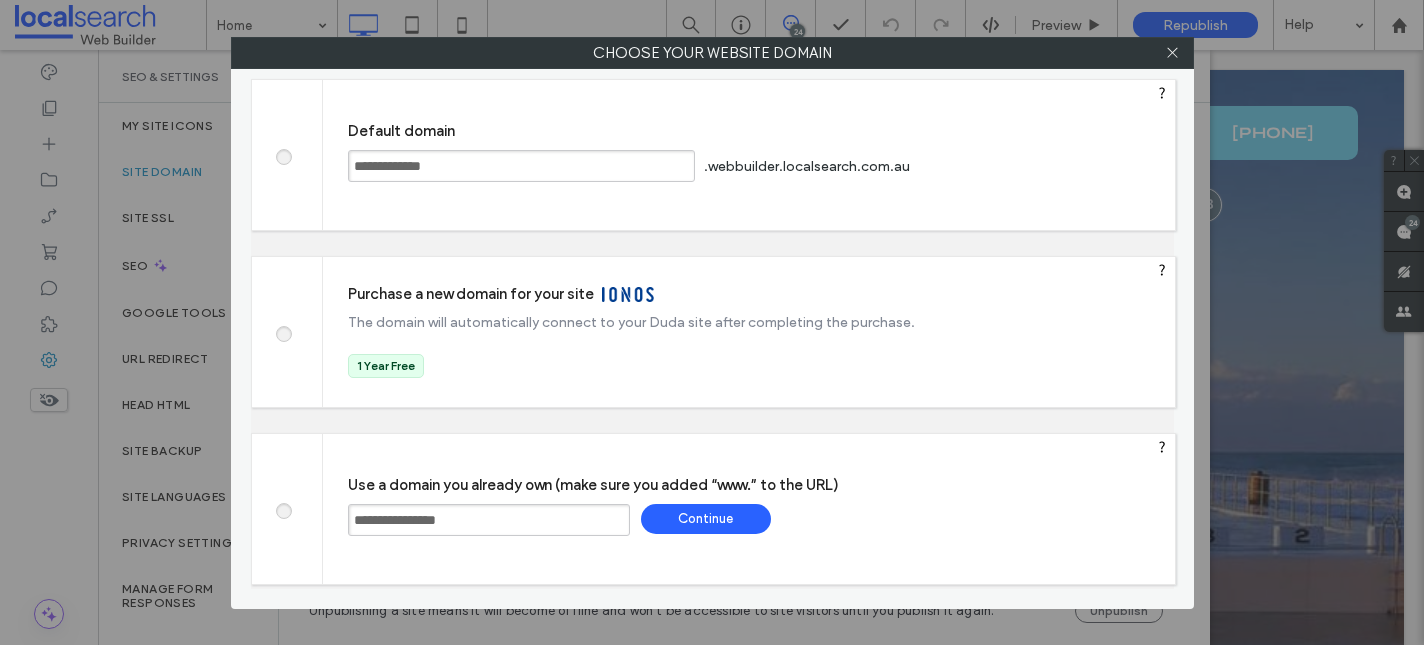 type on "**********" 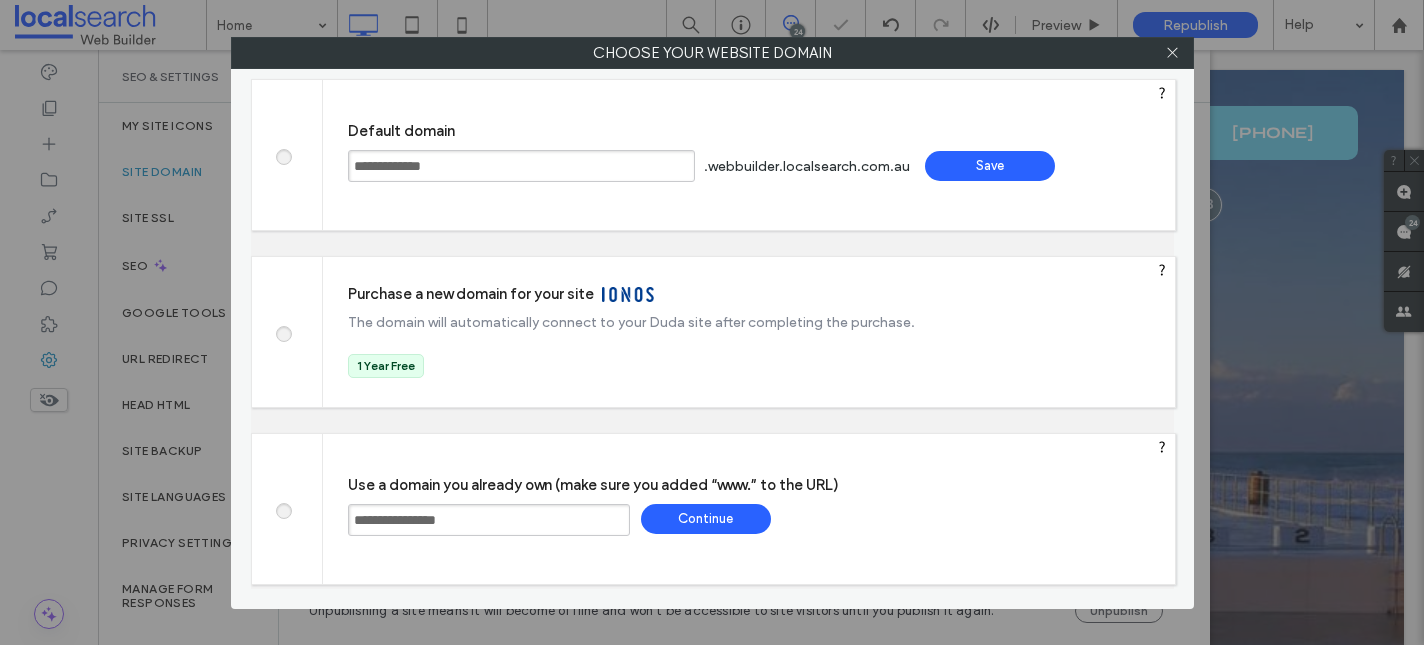 type on "**********" 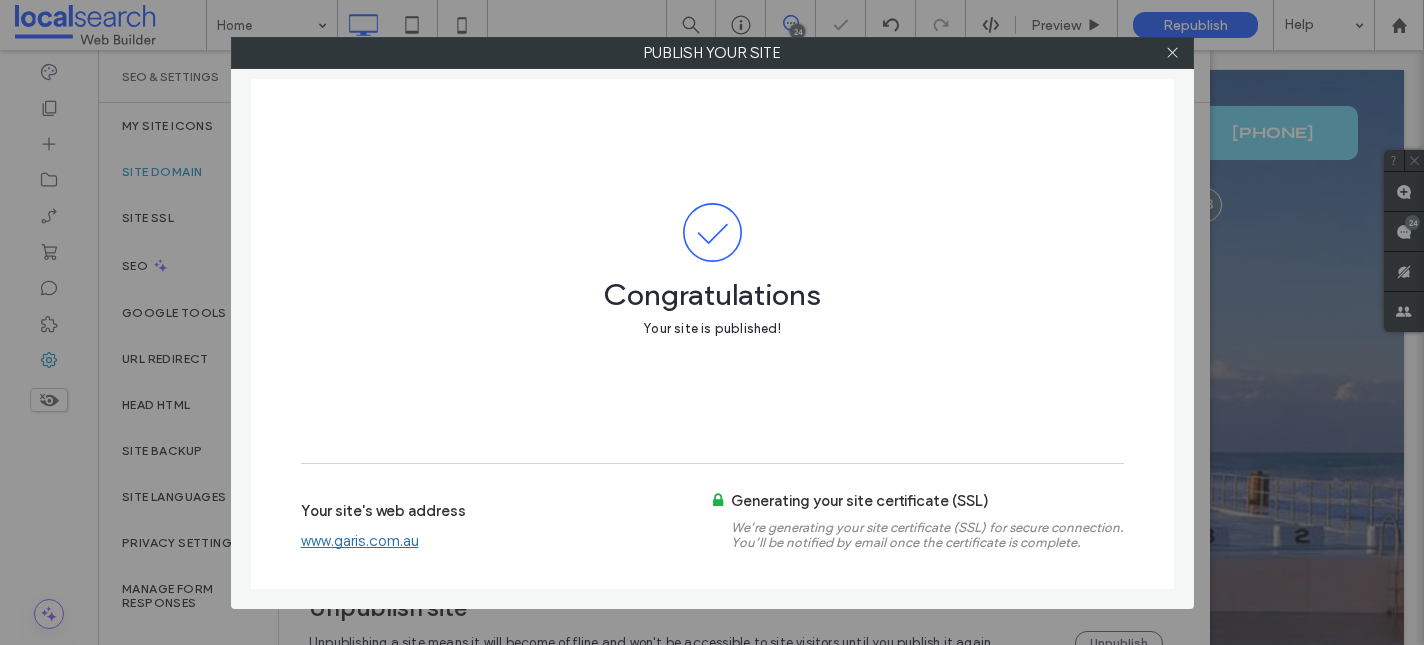 click on "www.garis.com.au" at bounding box center [360, 541] 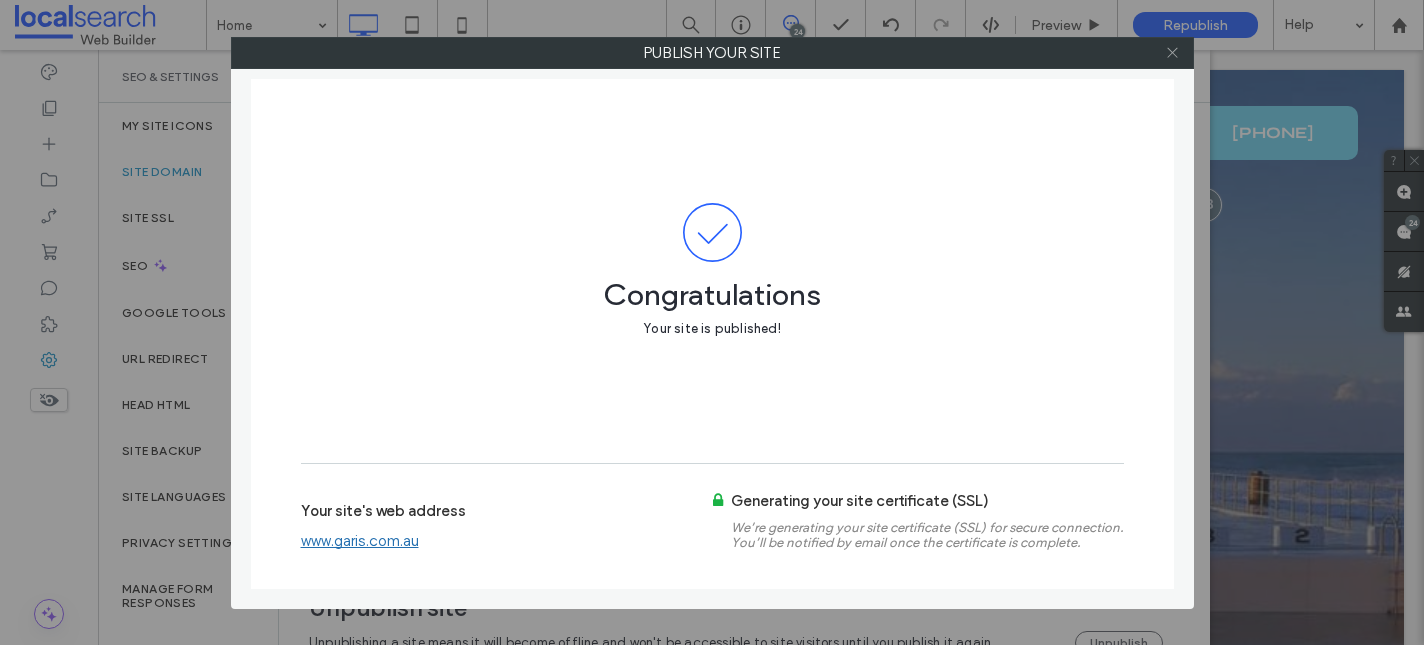 click 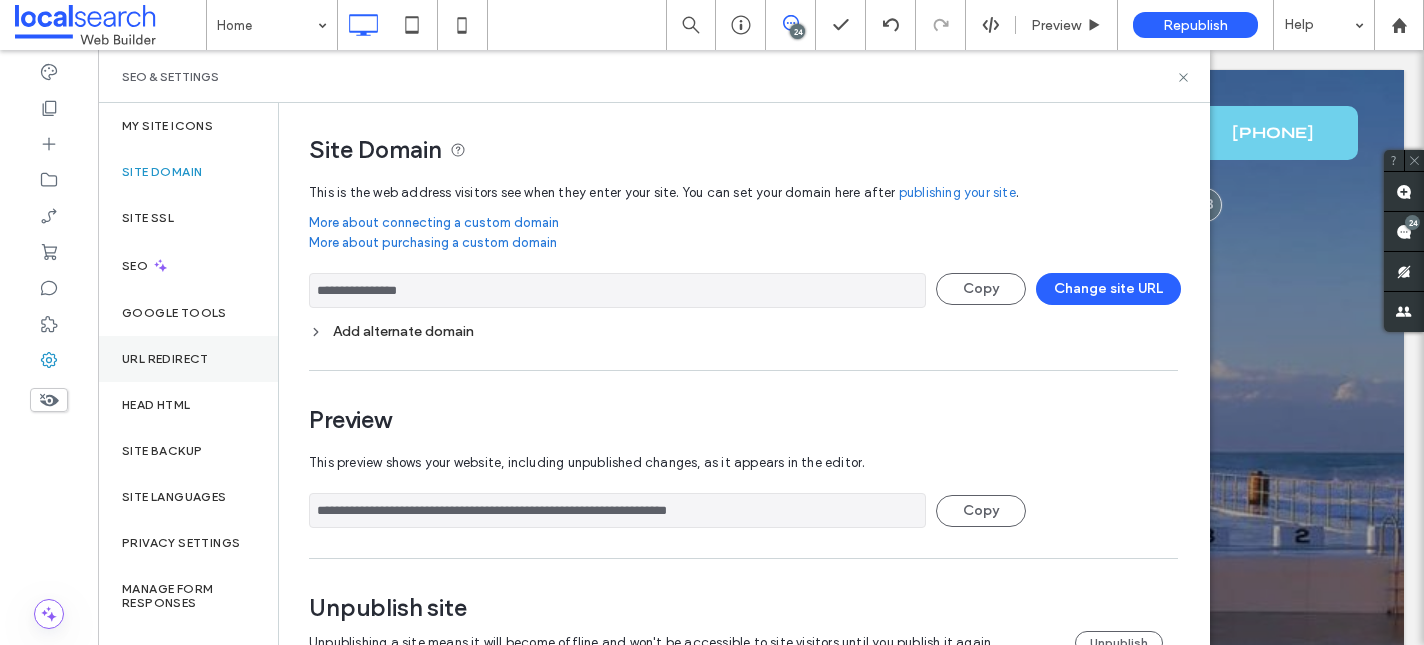 click on "URL Redirect" at bounding box center [165, 359] 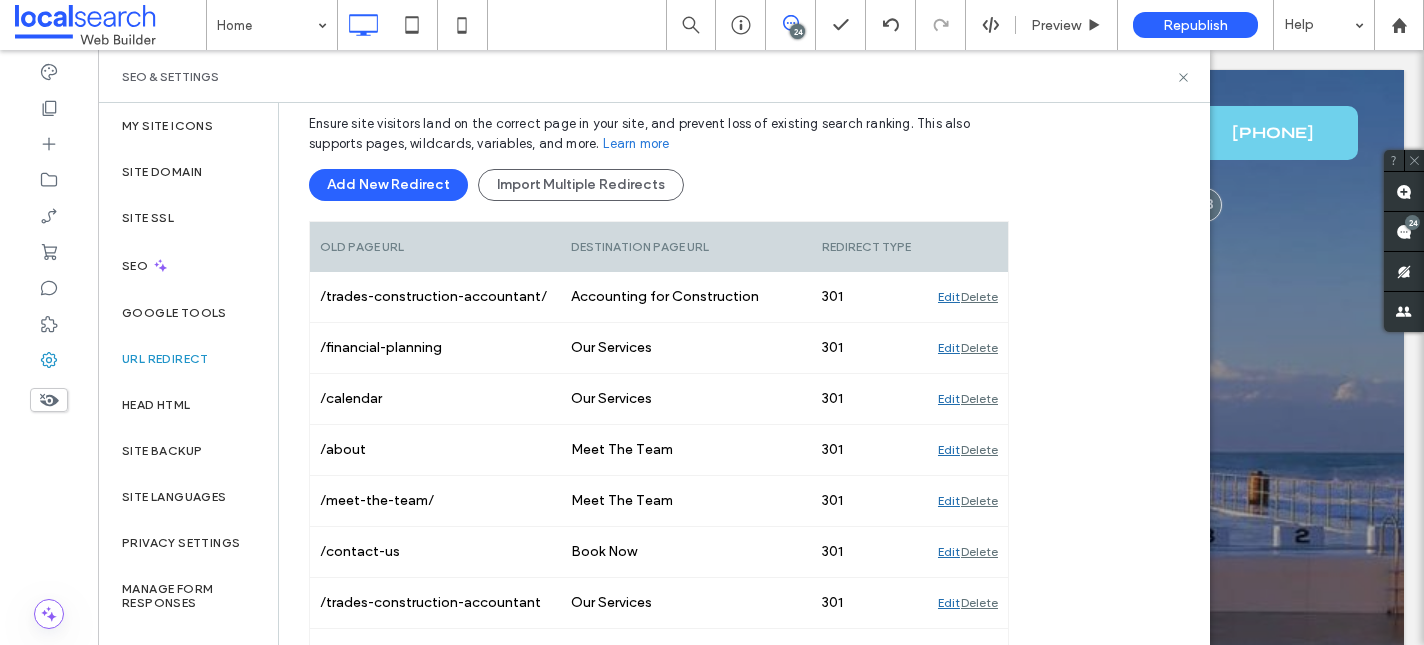 scroll, scrollTop: 0, scrollLeft: 0, axis: both 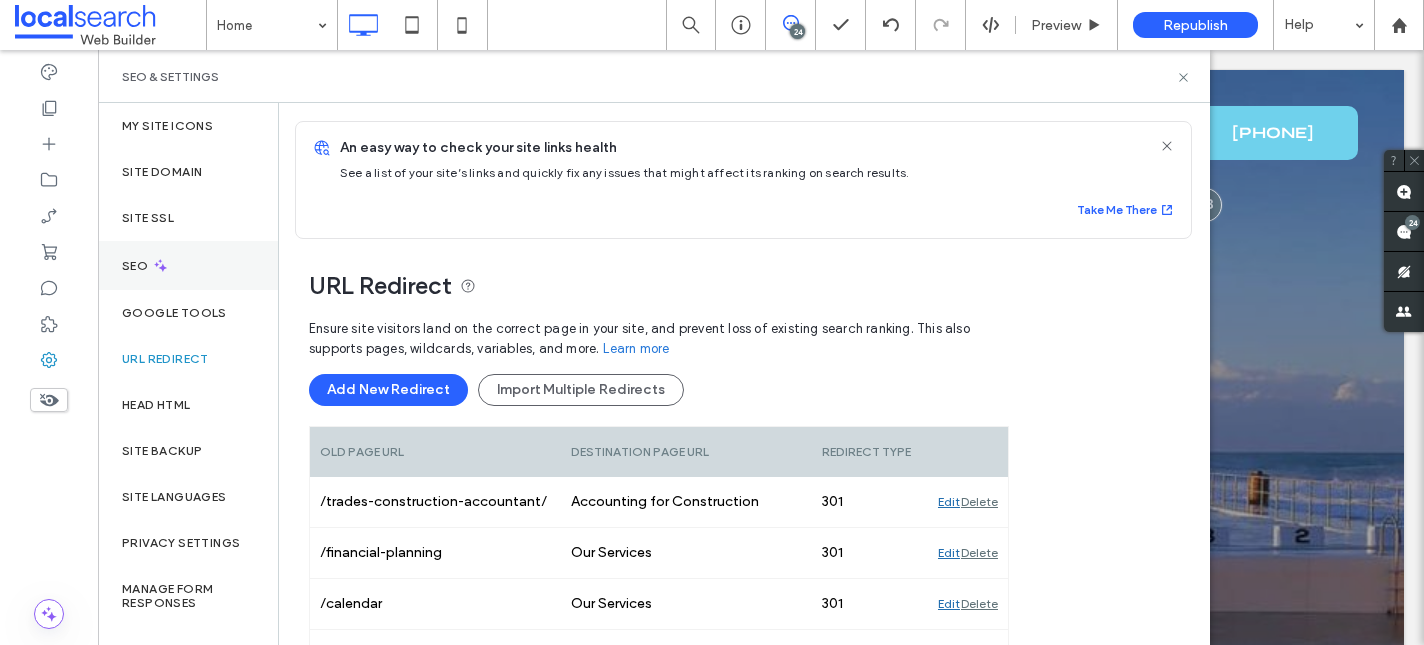 click on "SEO" at bounding box center (188, 265) 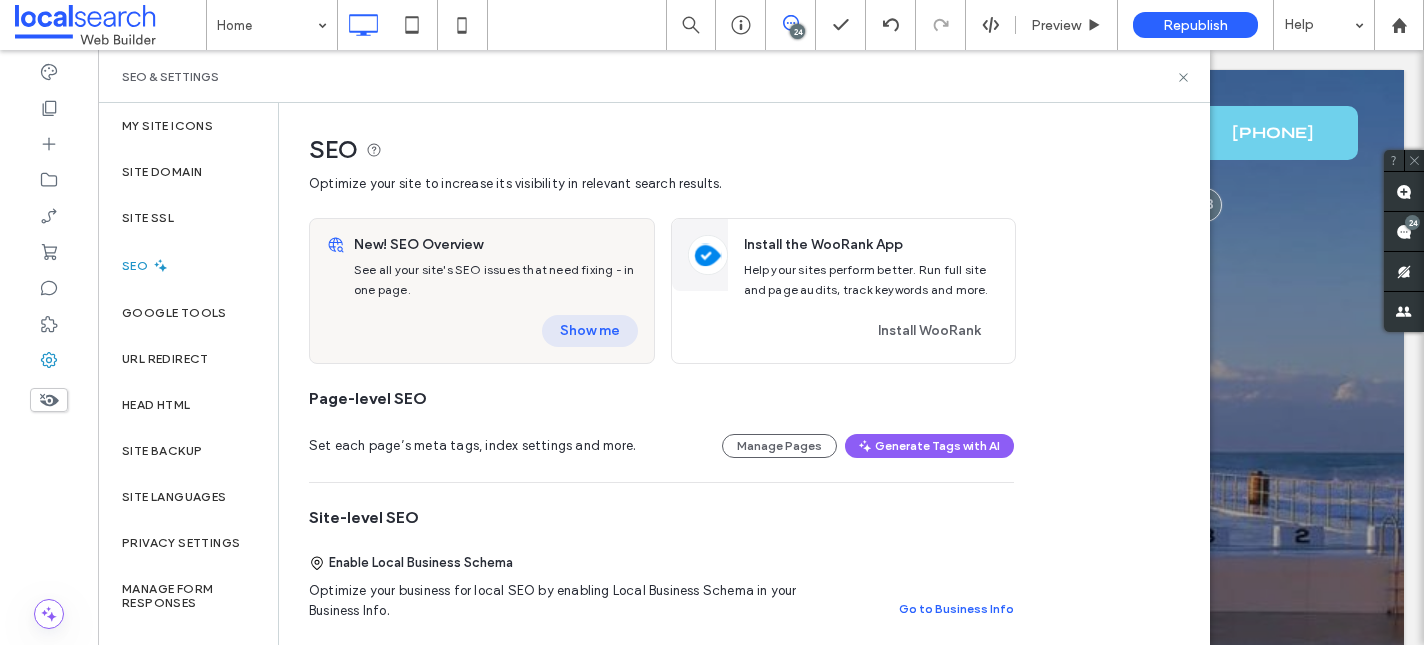 click on "Show me" at bounding box center [590, 331] 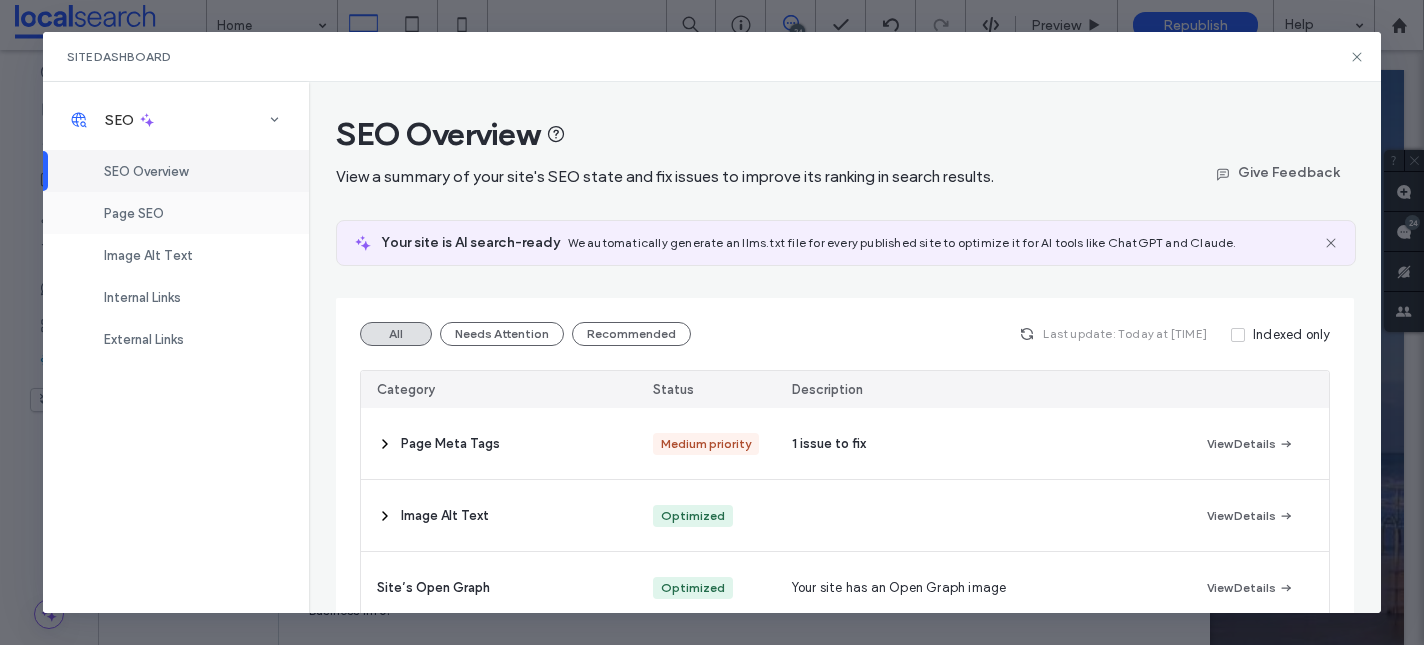 click on "Page SEO" at bounding box center [134, 213] 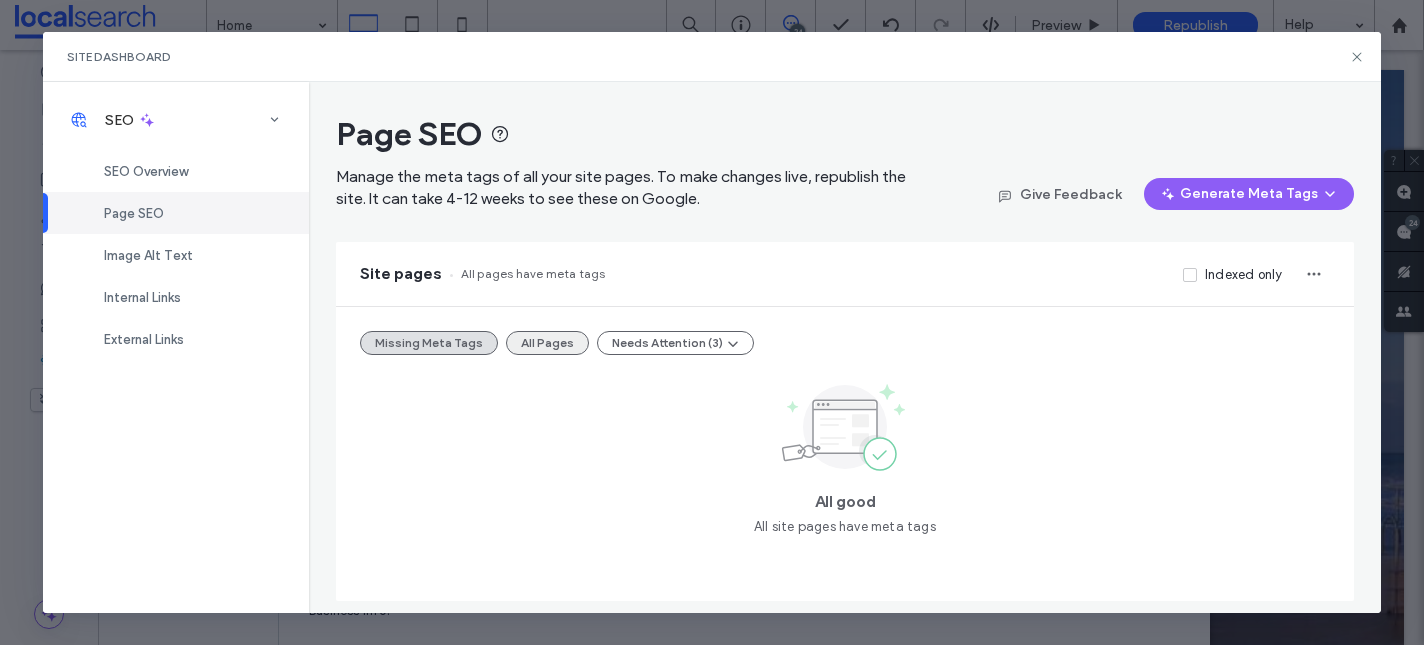 click on "All Pages" at bounding box center [547, 343] 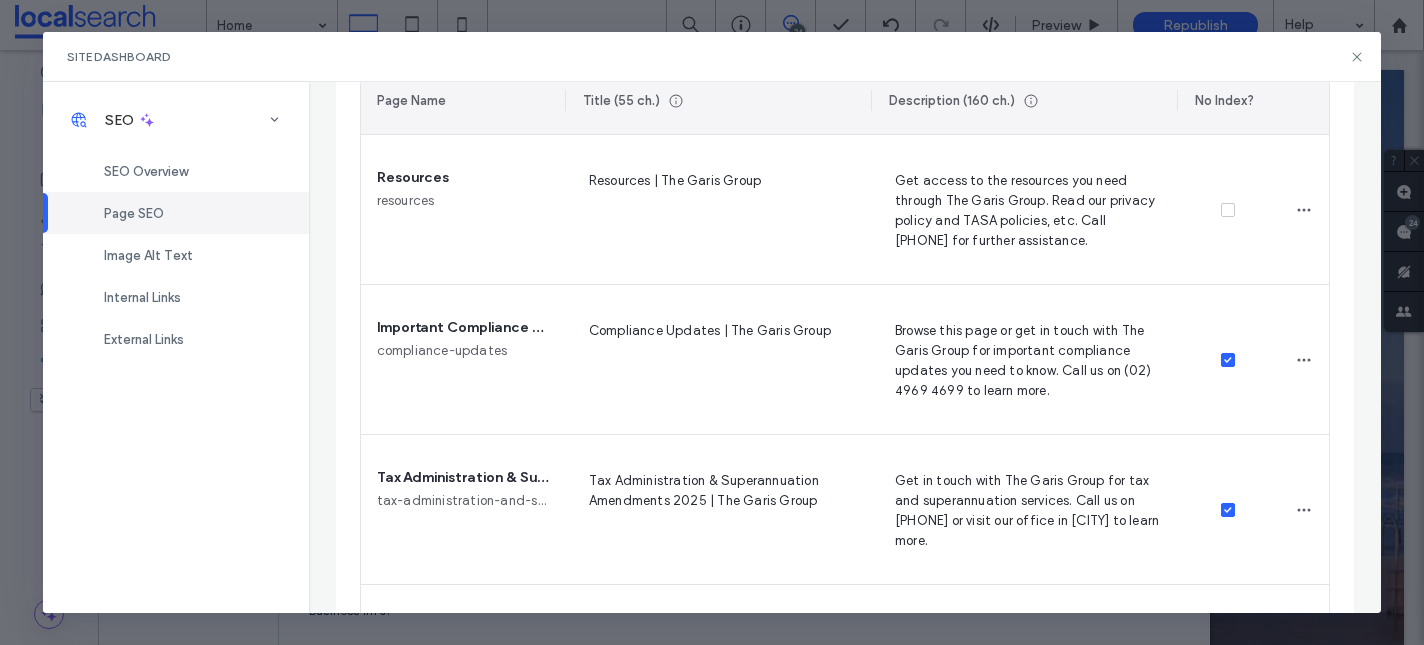 scroll, scrollTop: 584, scrollLeft: 0, axis: vertical 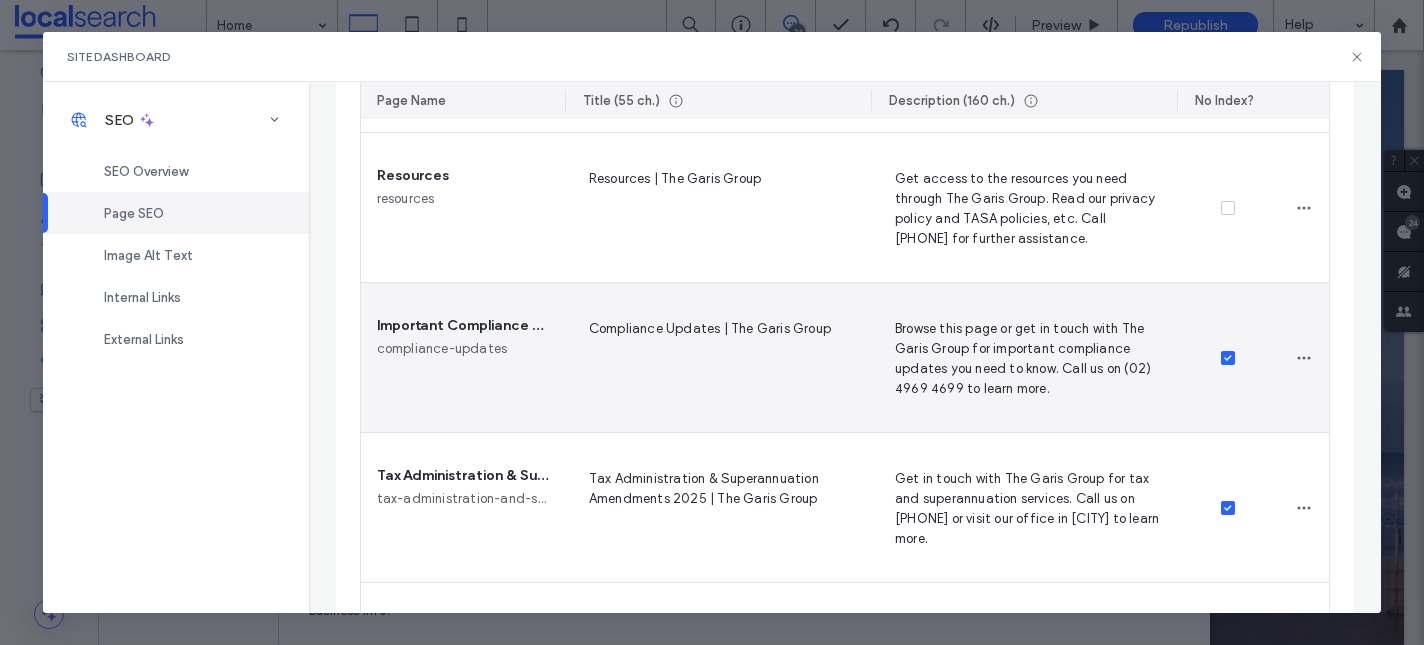 click 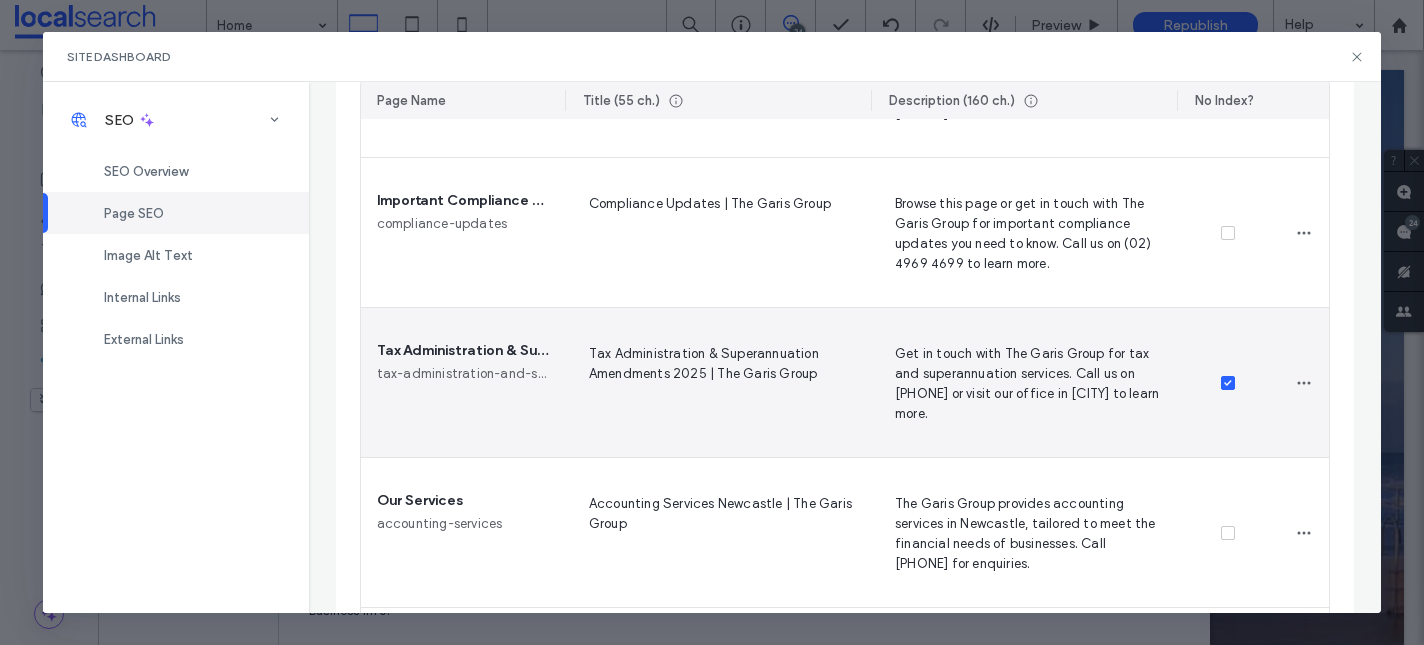 click at bounding box center [1228, 383] 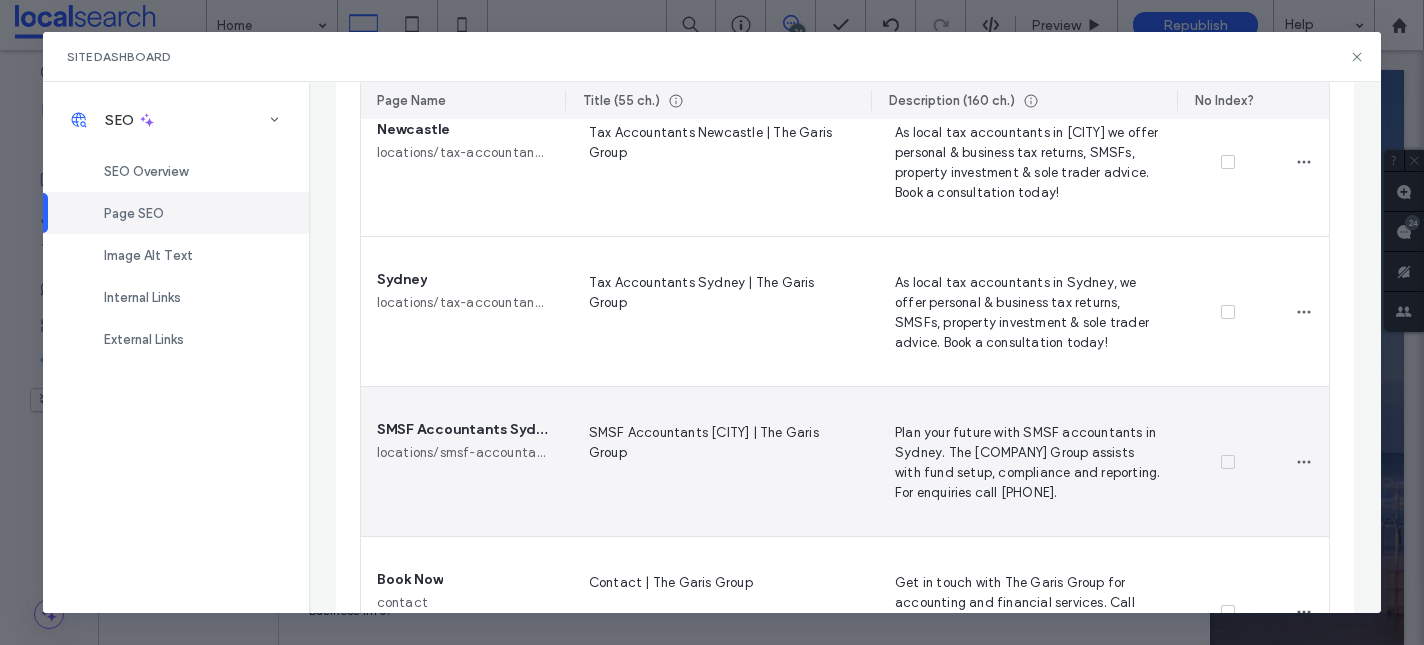 scroll, scrollTop: 3429, scrollLeft: 0, axis: vertical 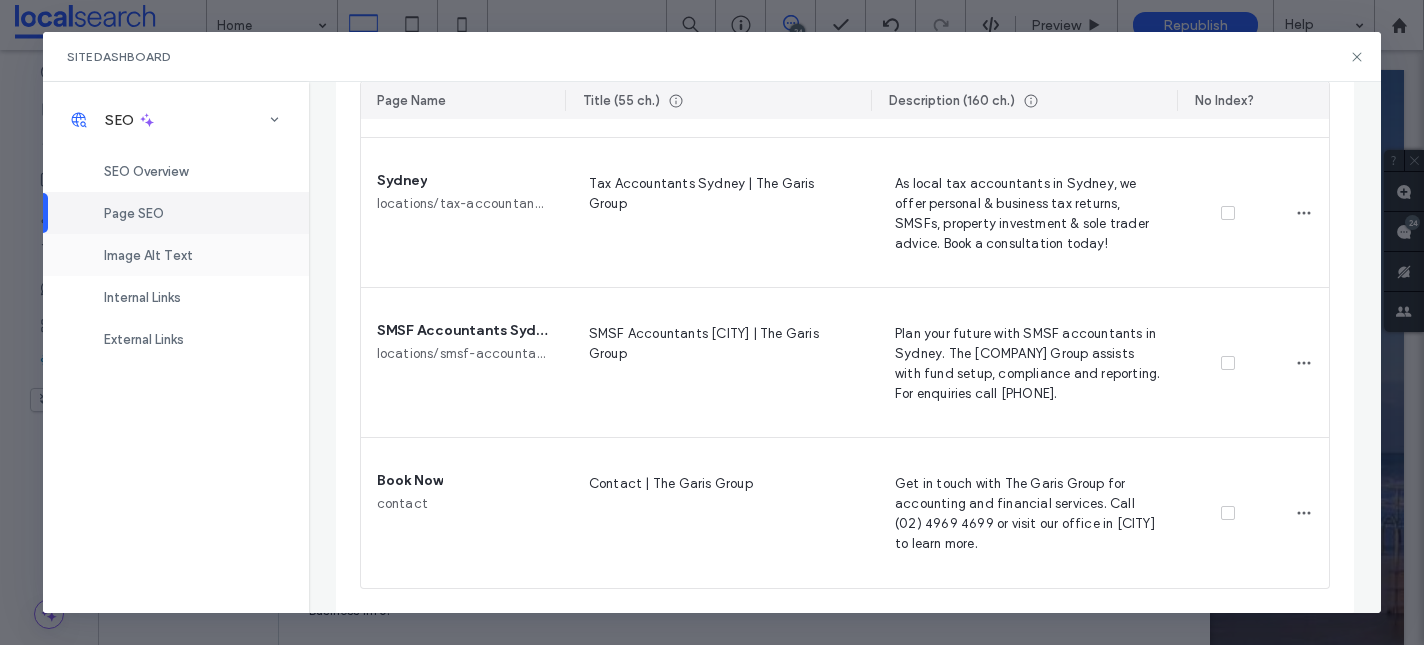 click on "Image Alt Text" at bounding box center (176, 255) 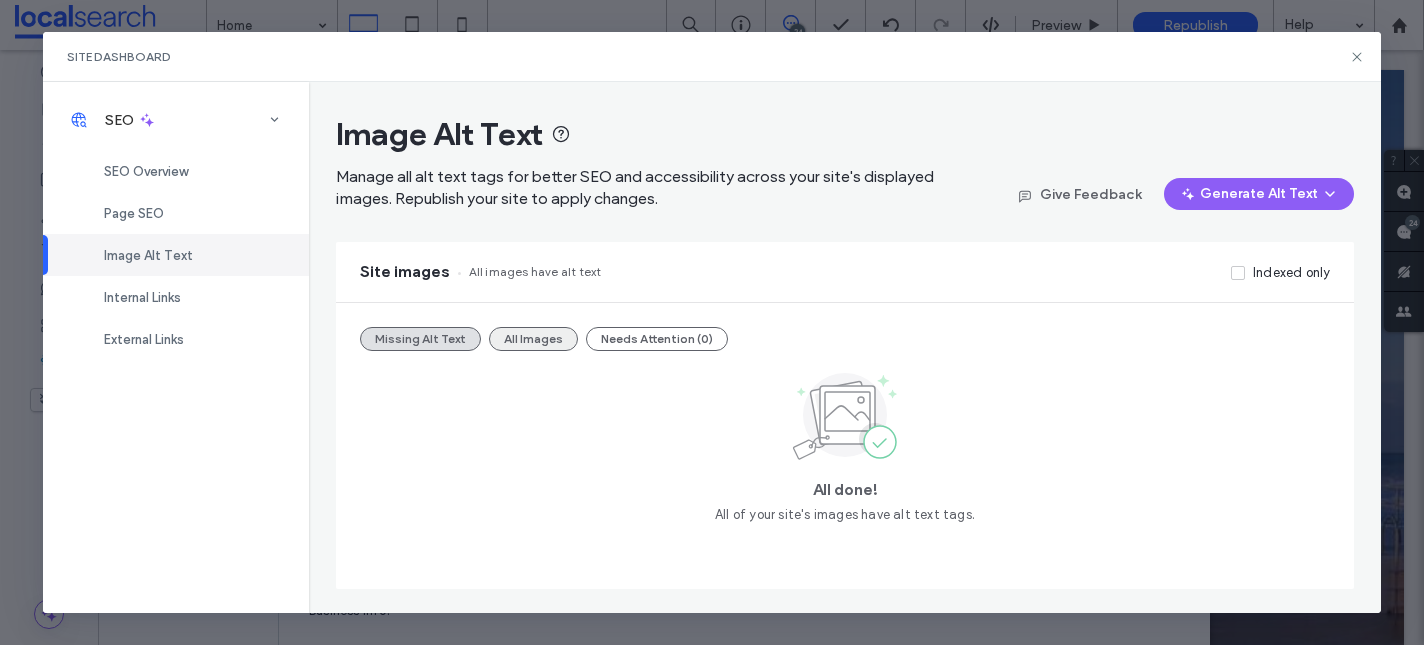 click on "All Images" at bounding box center (533, 339) 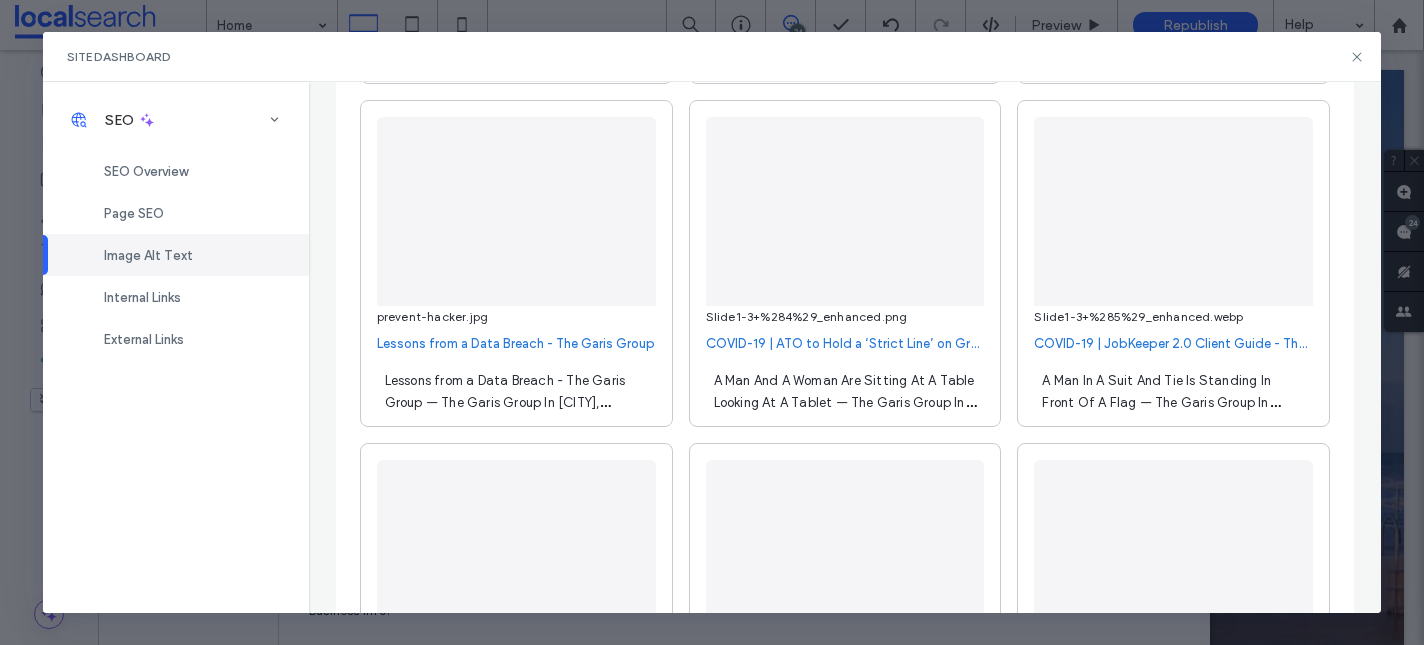 scroll, scrollTop: 53704, scrollLeft: 0, axis: vertical 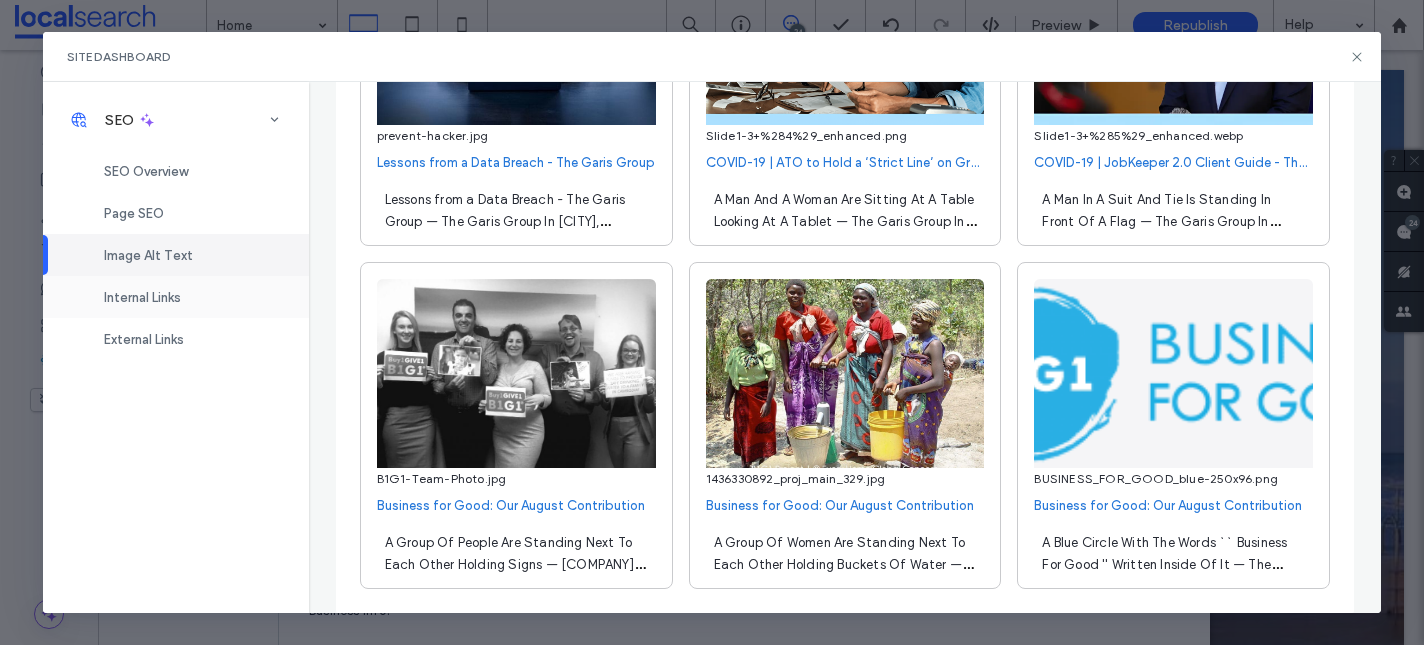 click on "Internal Links" at bounding box center (142, 297) 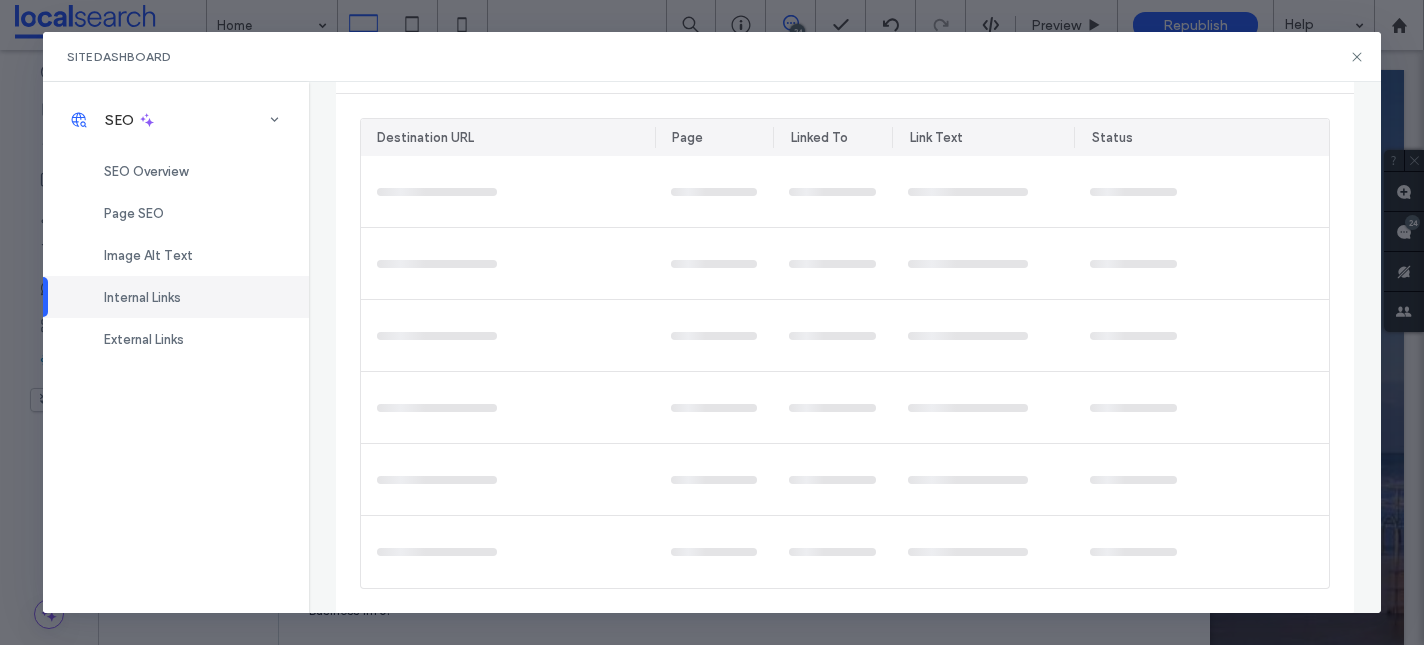 scroll, scrollTop: 0, scrollLeft: 0, axis: both 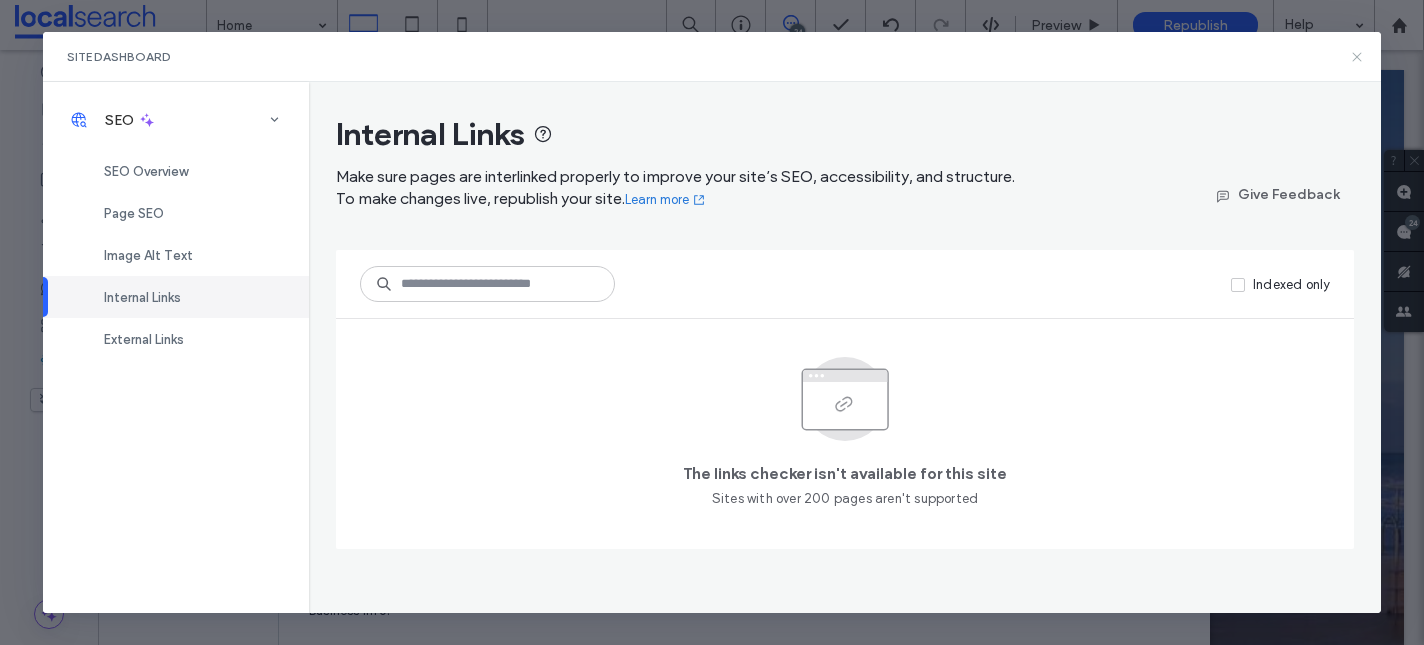 click 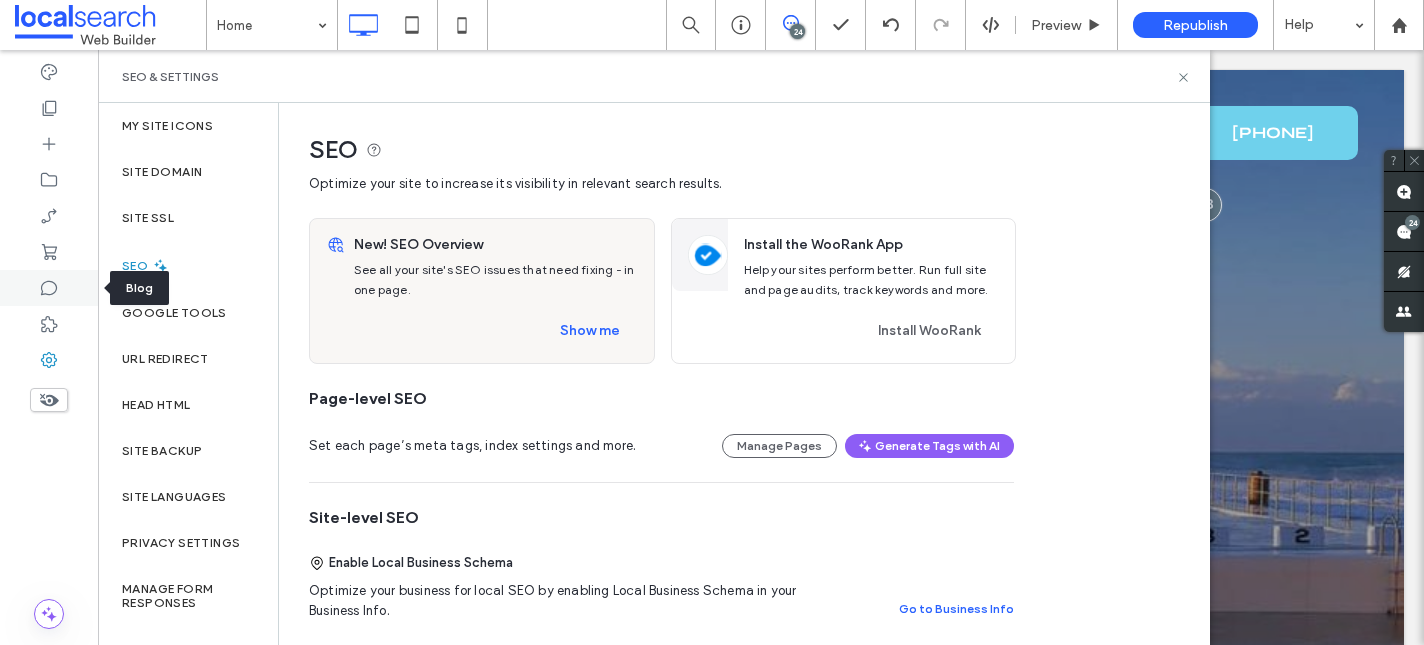 click 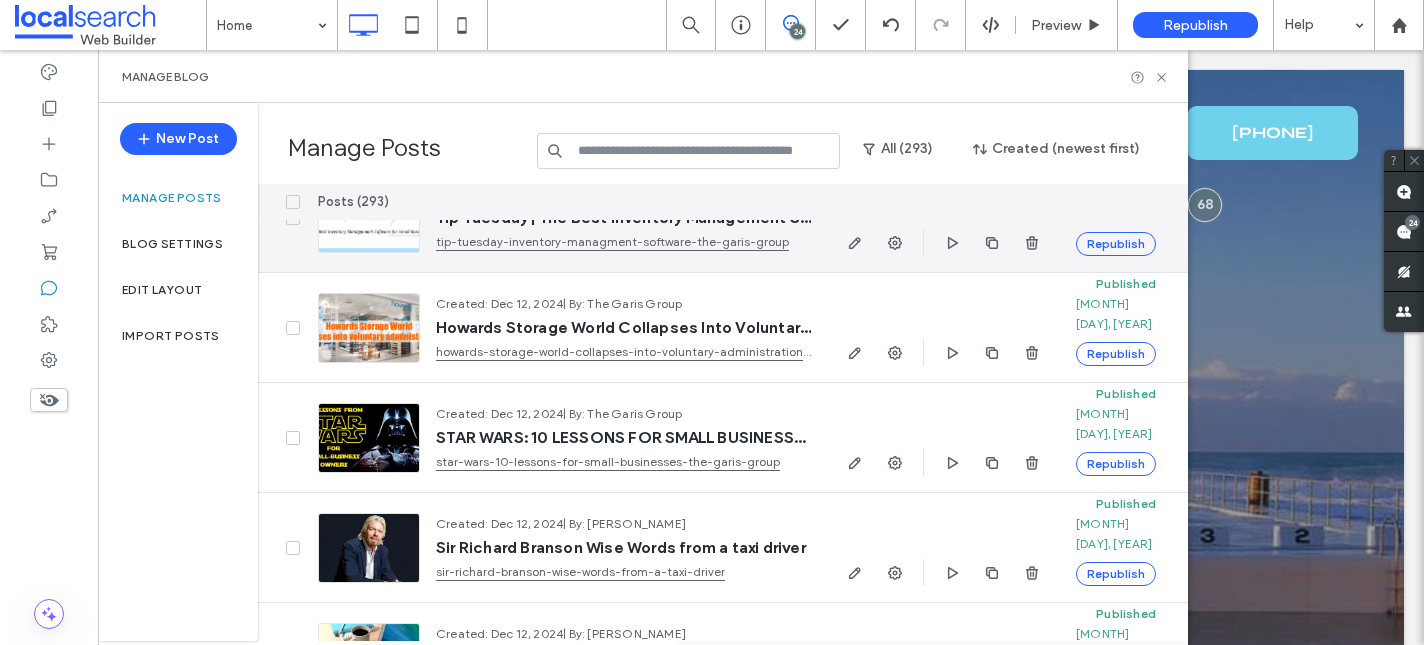 scroll, scrollTop: 0, scrollLeft: 0, axis: both 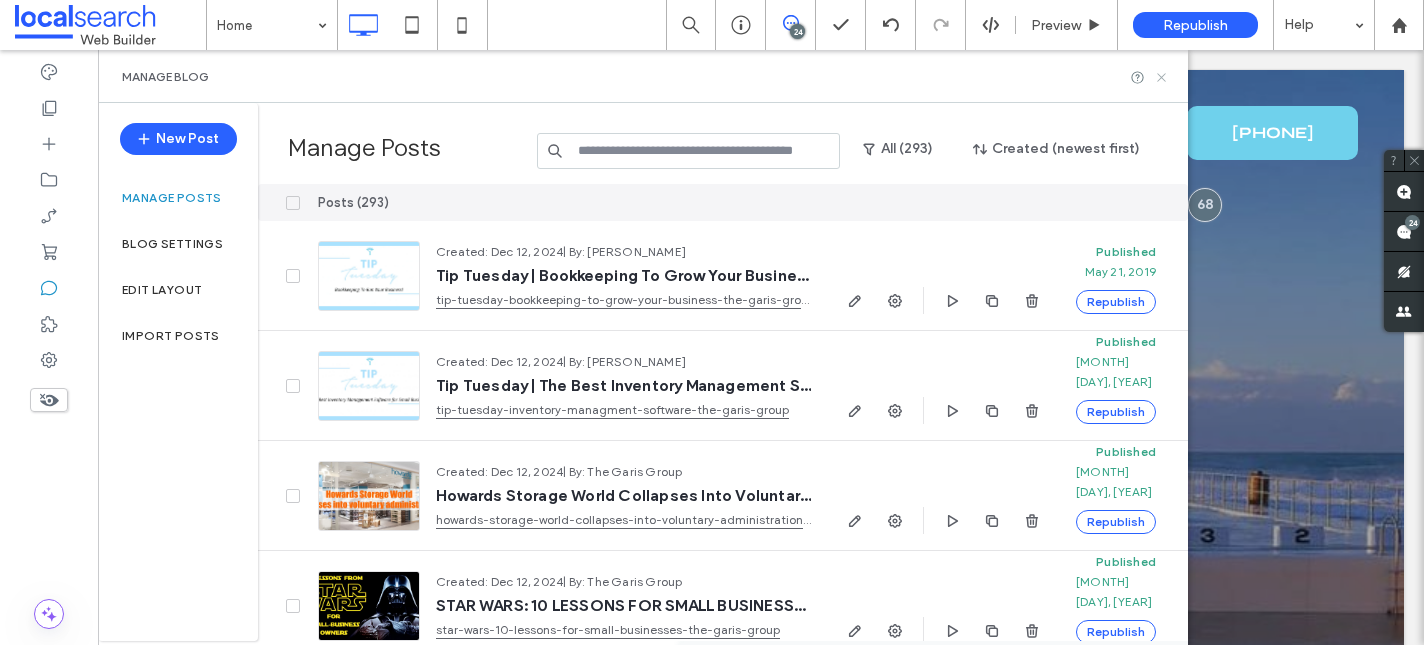 click 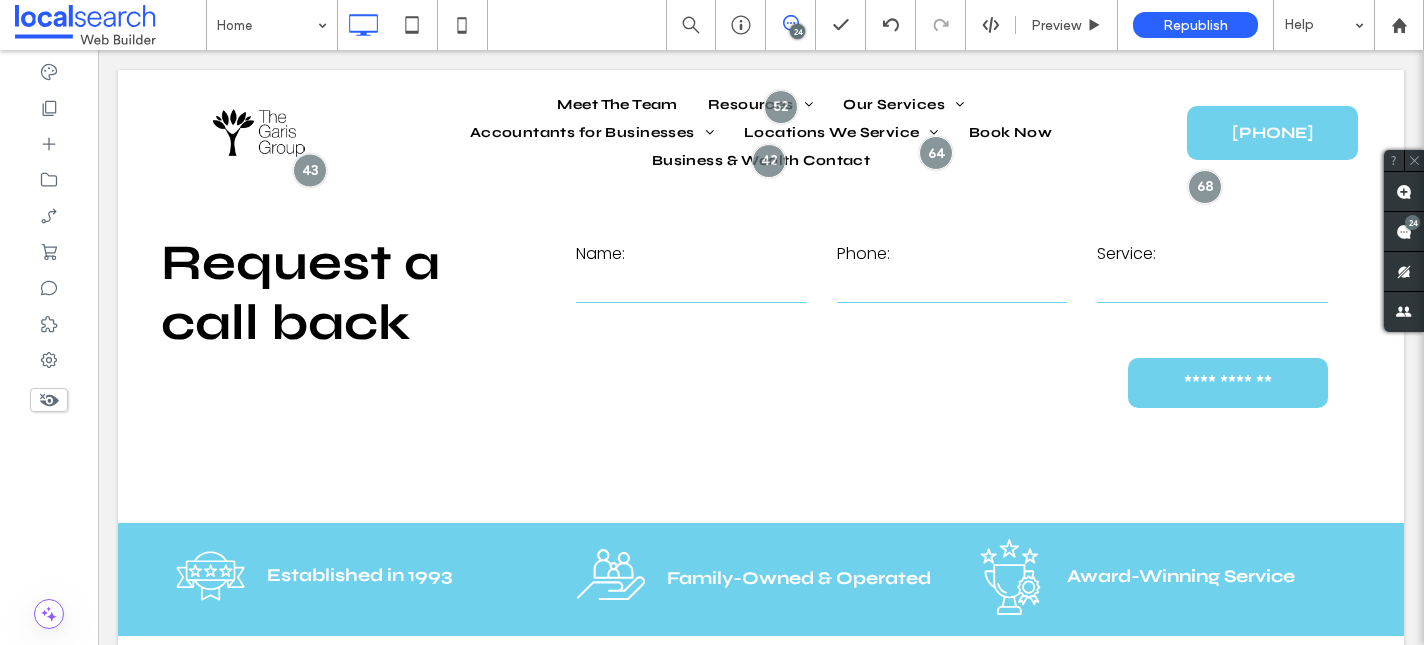 scroll, scrollTop: 892, scrollLeft: 0, axis: vertical 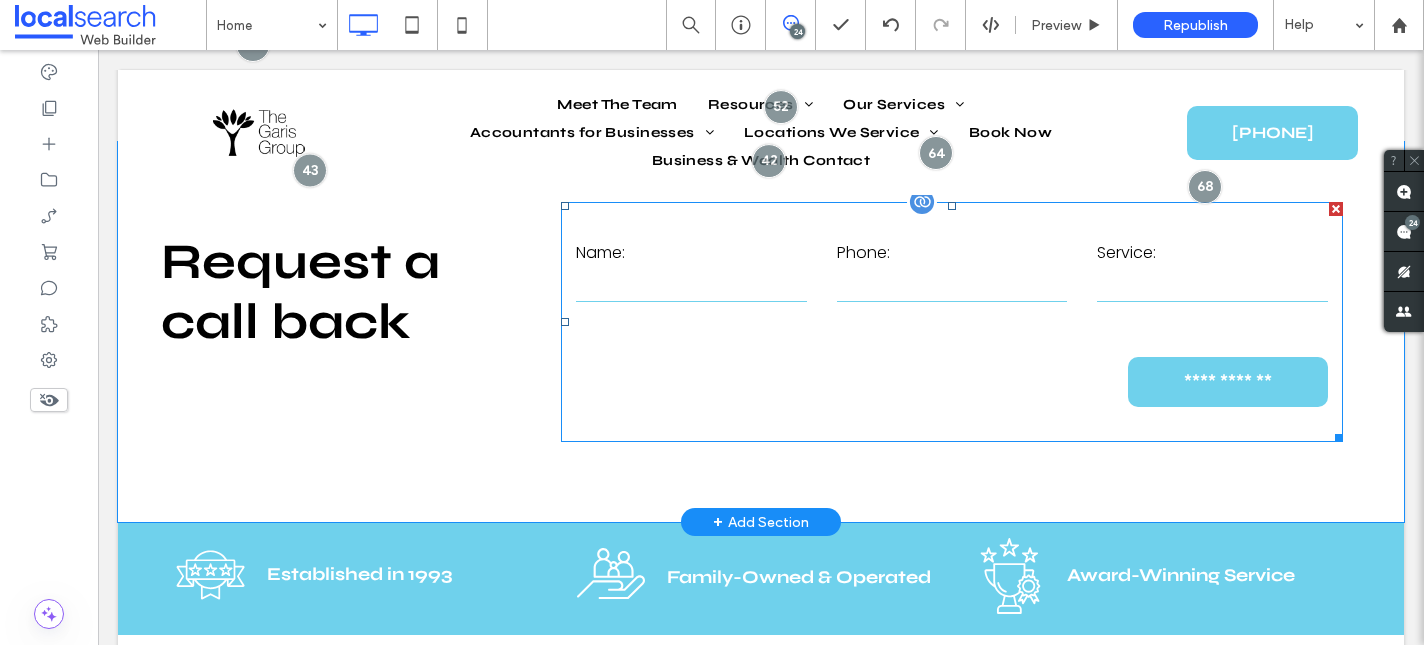 click on "**********" at bounding box center [952, 322] 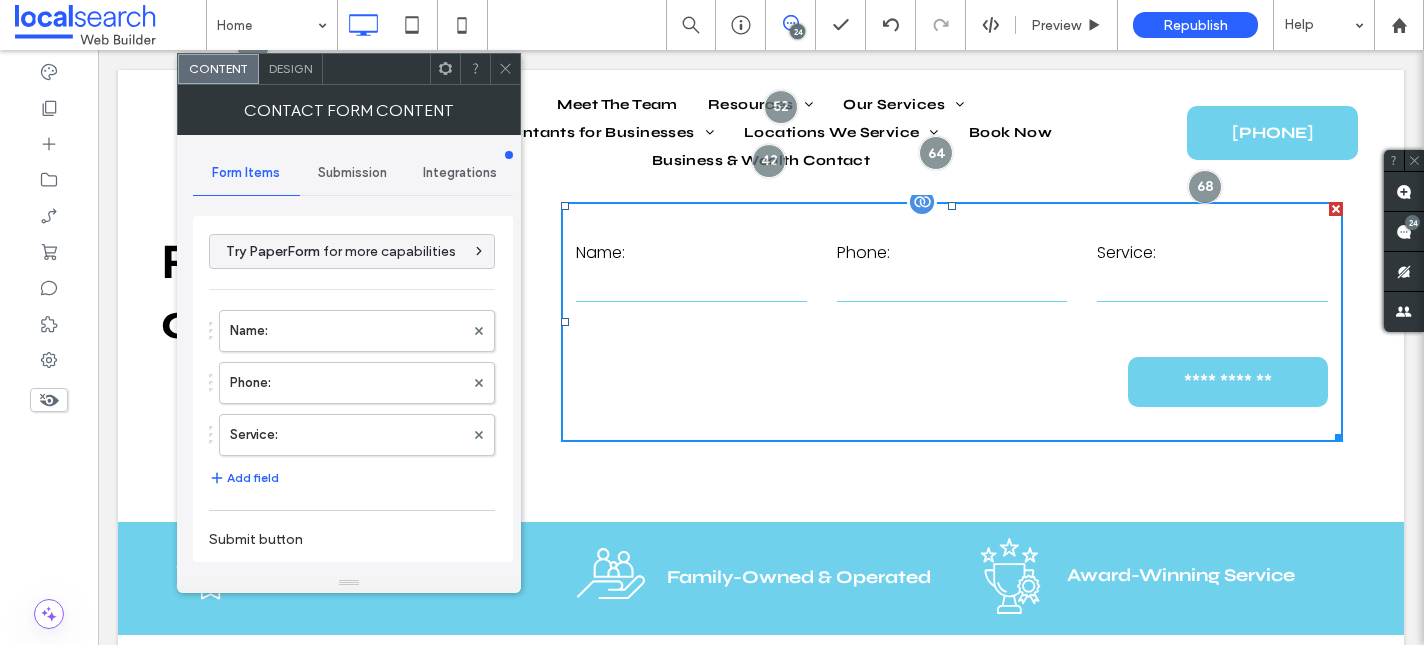 type on "**********" 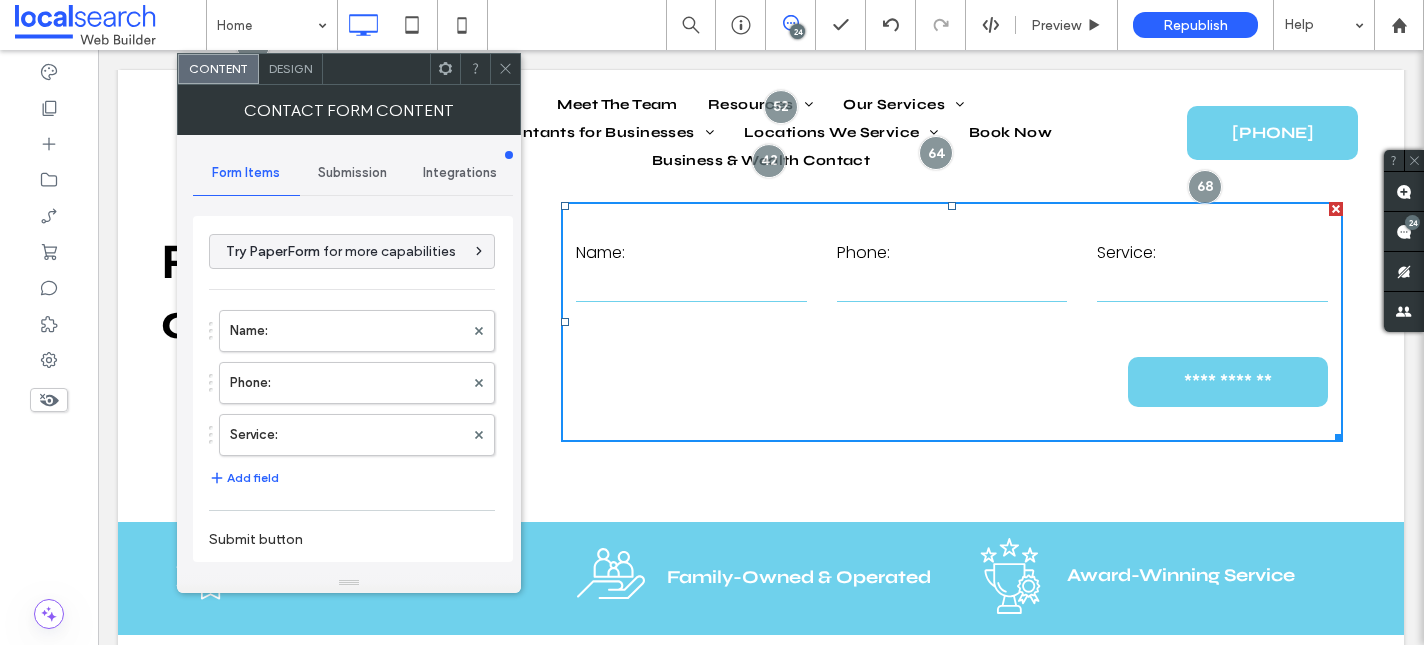click on "Submission" at bounding box center (352, 173) 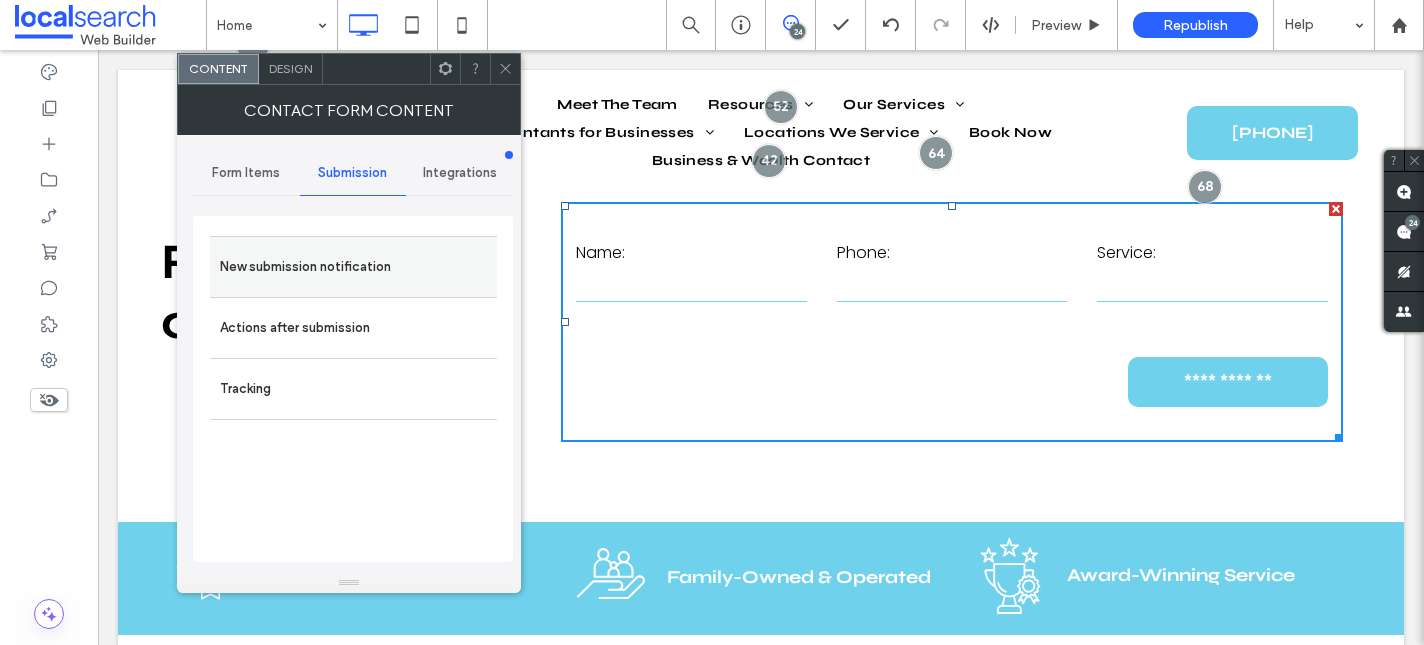 click on "New submission notification" at bounding box center (353, 267) 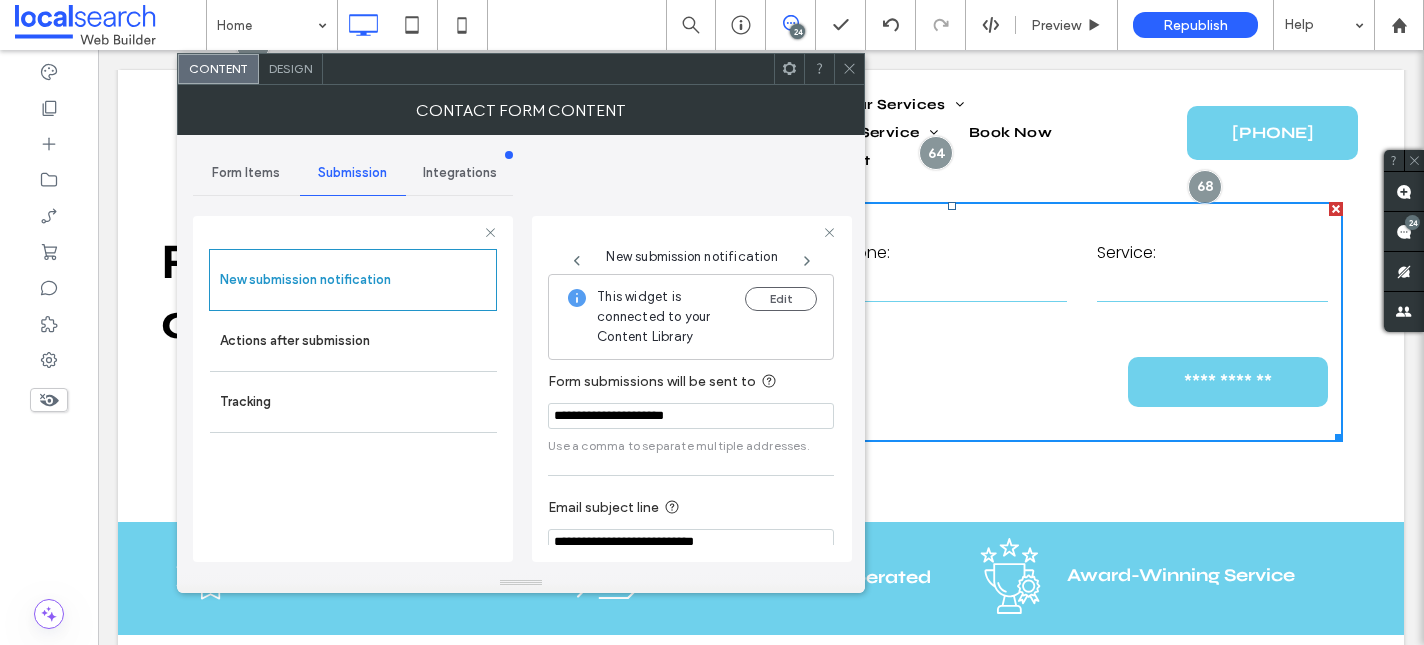 scroll, scrollTop: 106, scrollLeft: 0, axis: vertical 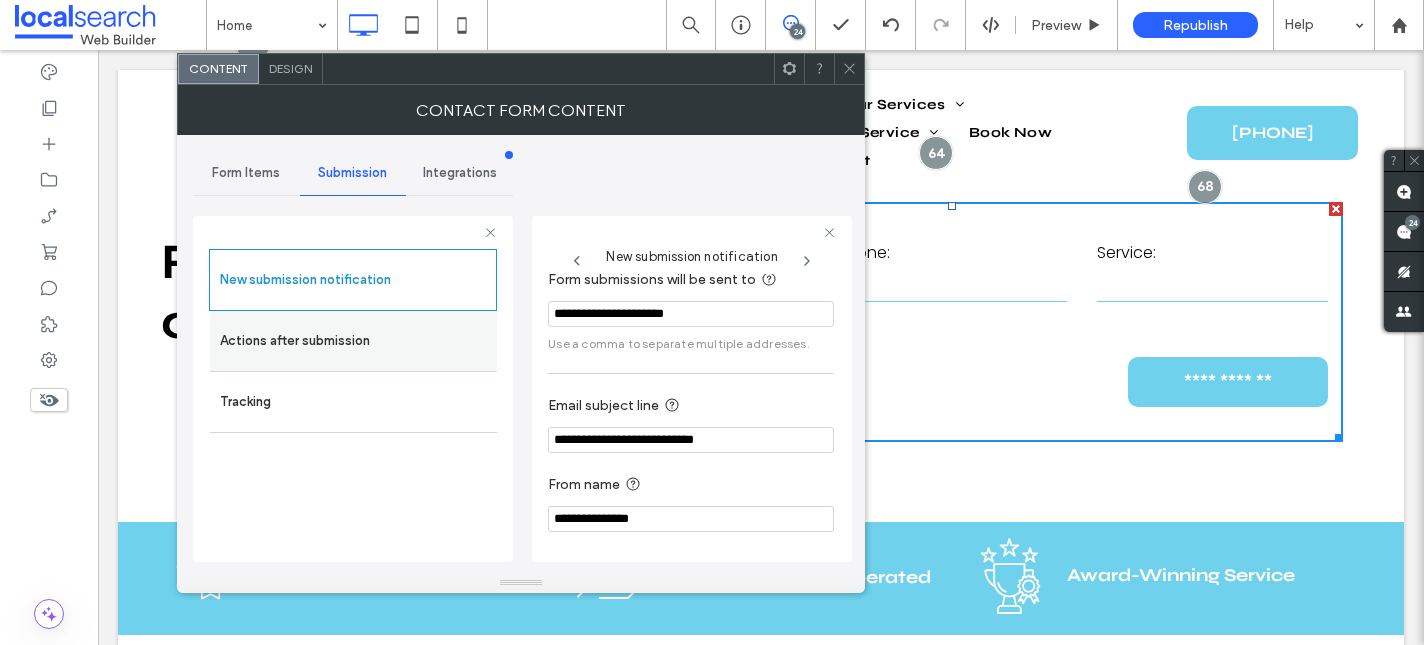 click on "Actions after submission" at bounding box center (353, 341) 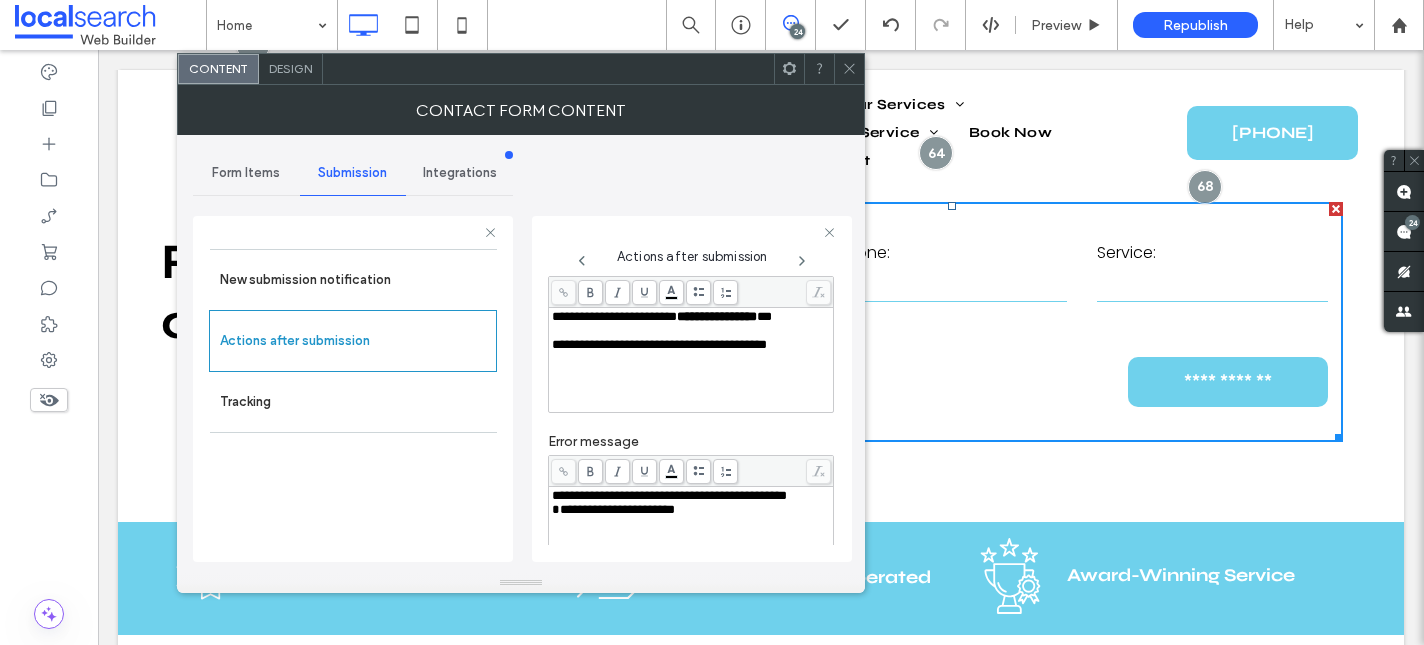 scroll, scrollTop: 0, scrollLeft: 0, axis: both 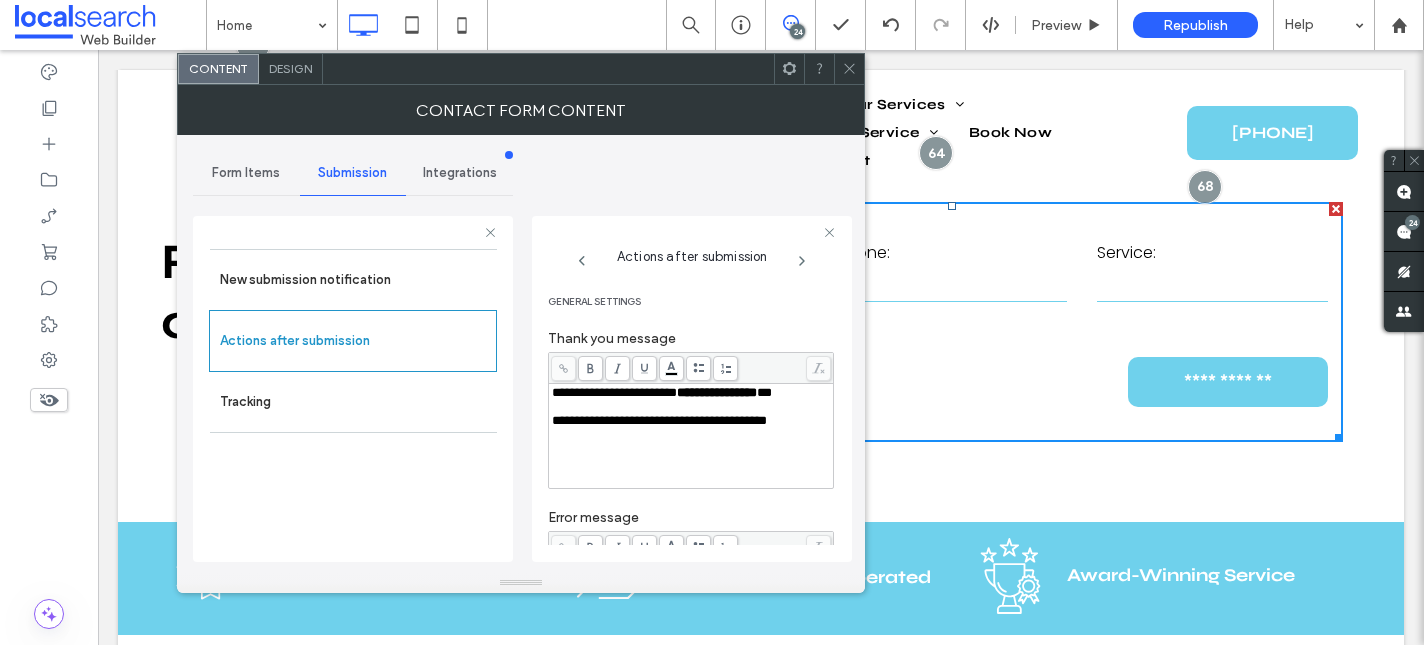 click 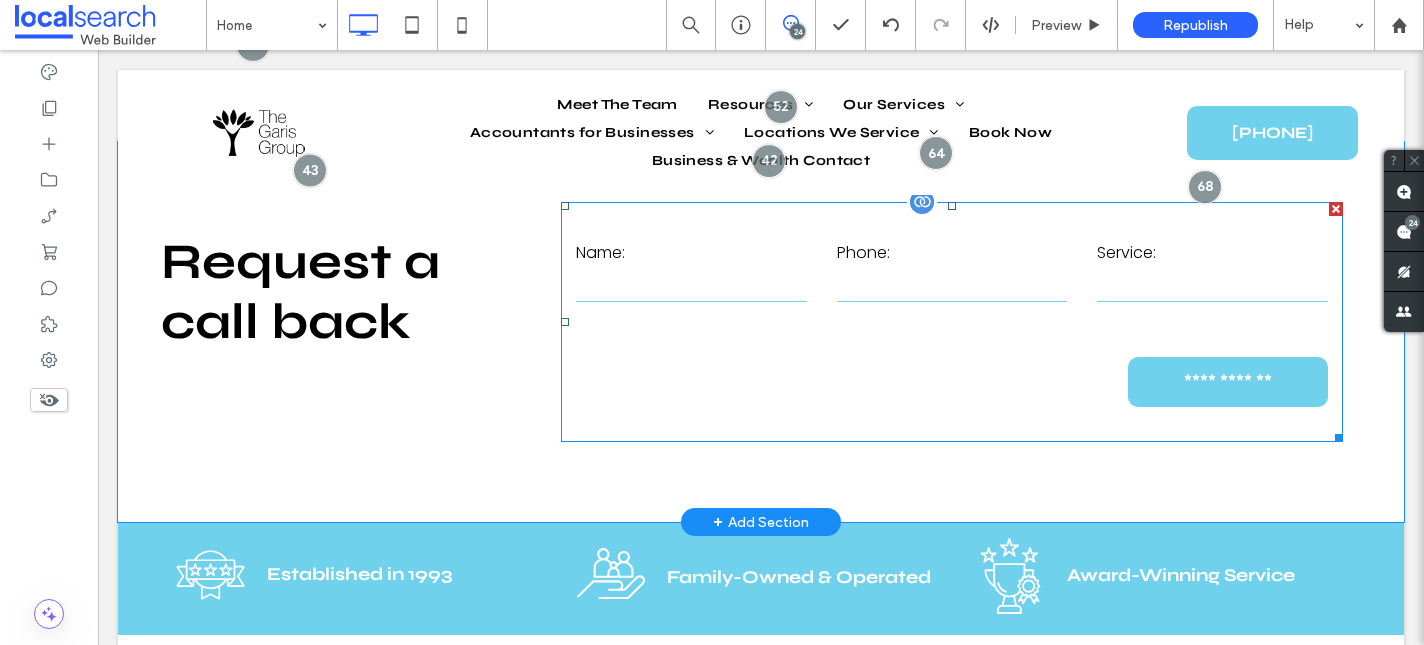 click on "**********" at bounding box center (952, 322) 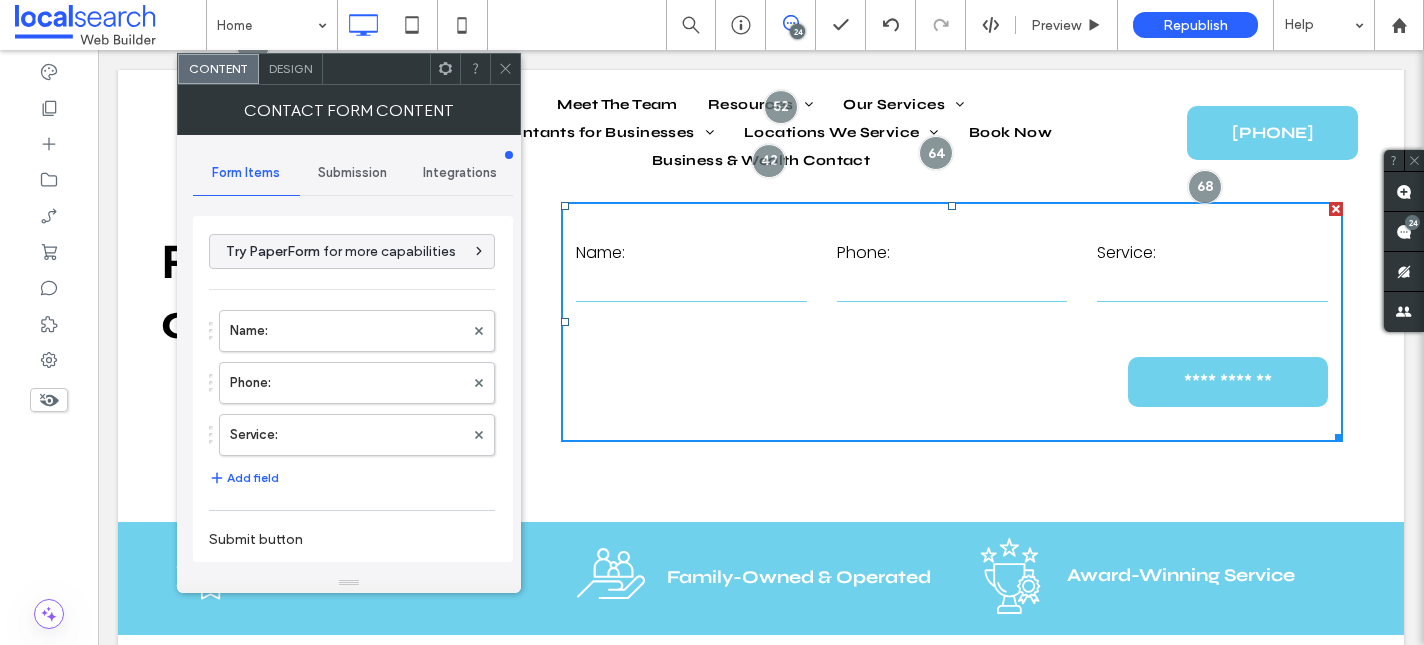 click on "Design" at bounding box center (291, 69) 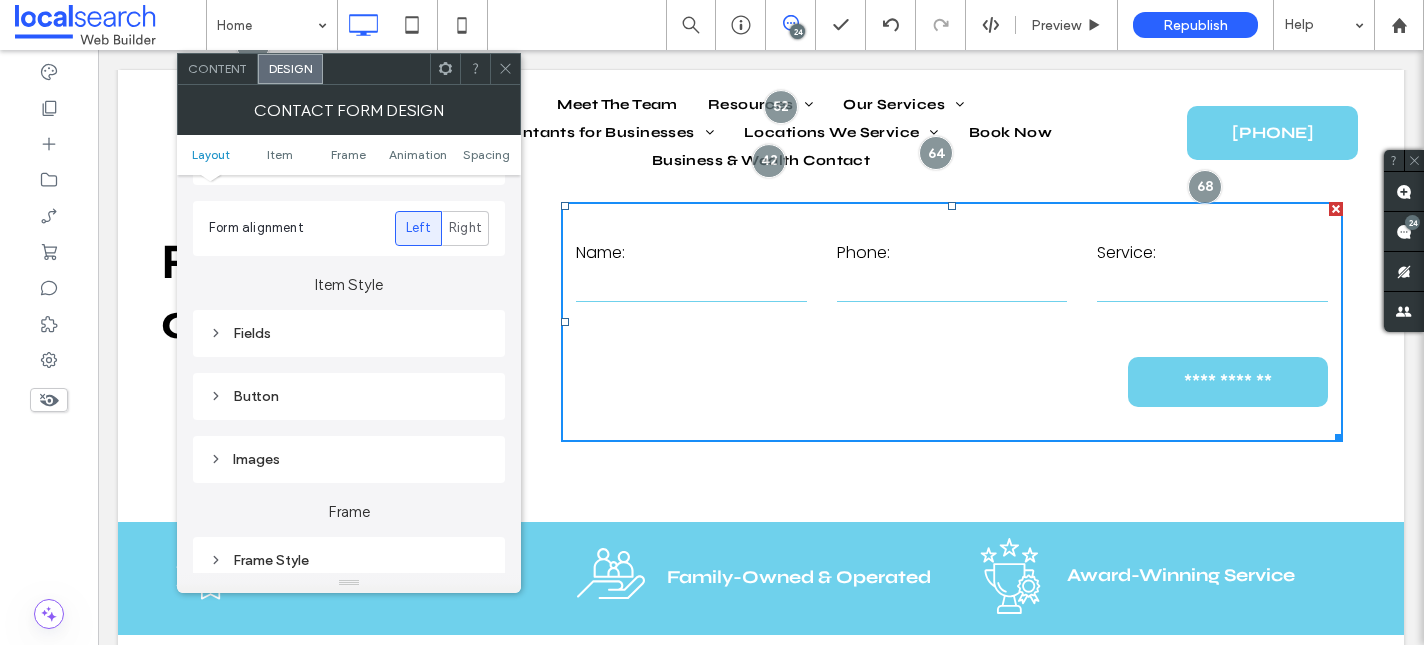 scroll, scrollTop: 223, scrollLeft: 0, axis: vertical 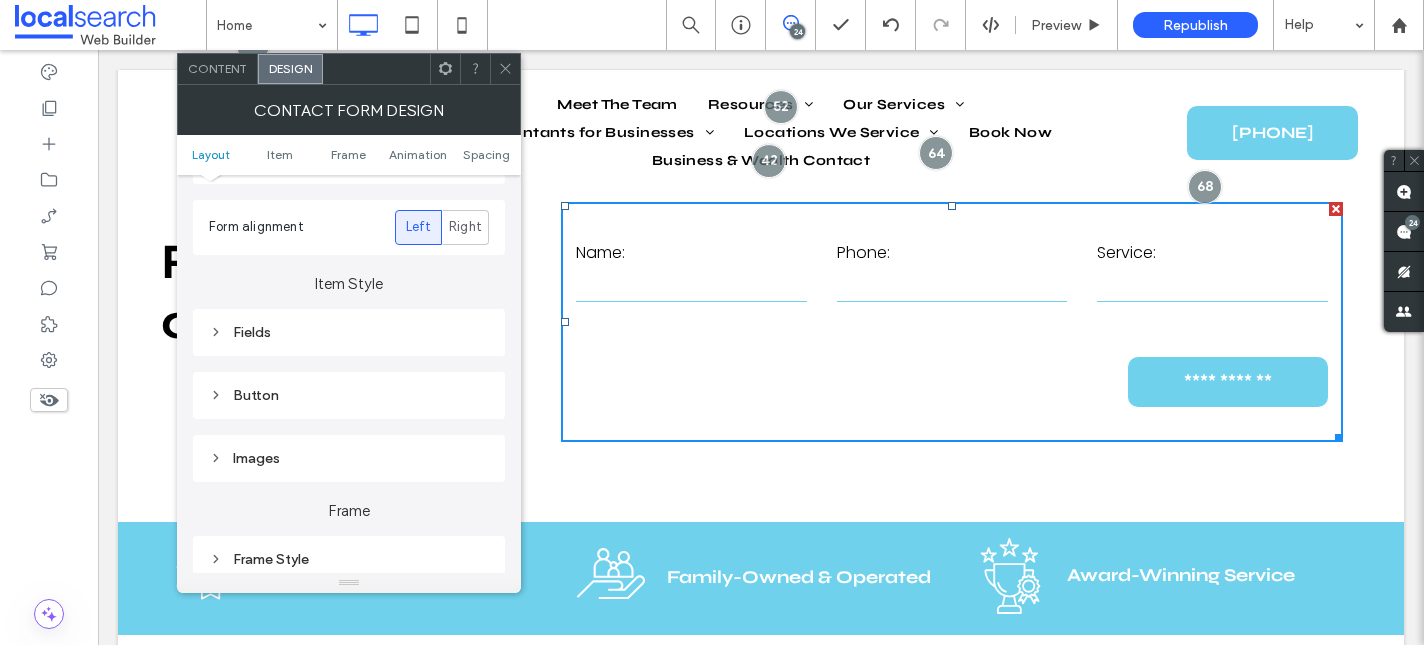 click on "Fields" at bounding box center (349, 332) 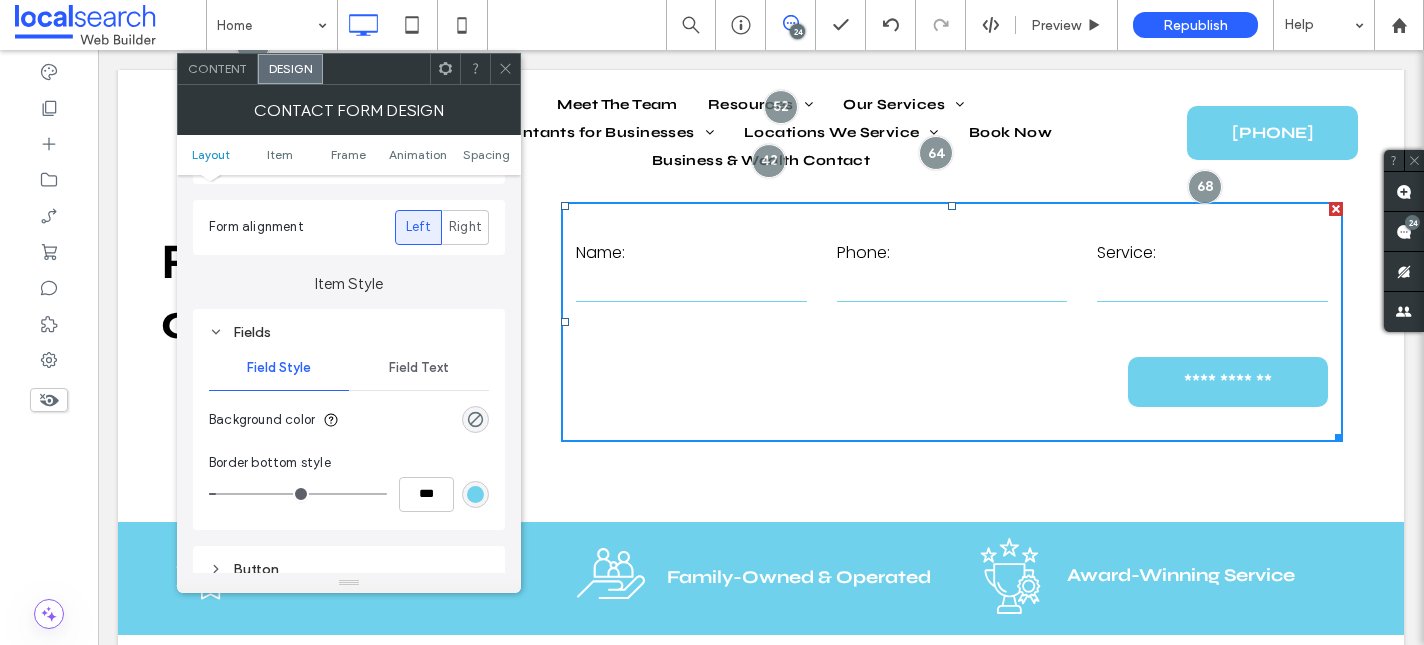 click on "Field Text" at bounding box center [419, 368] 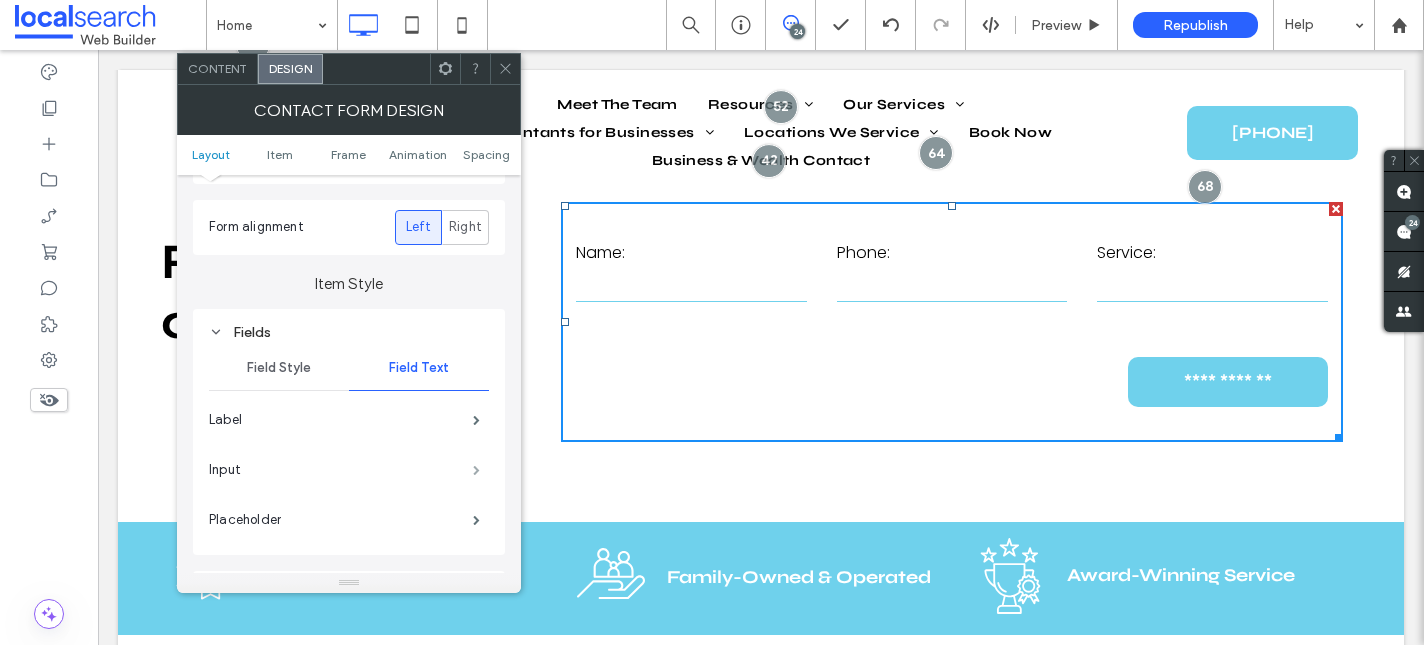 click at bounding box center (476, 470) 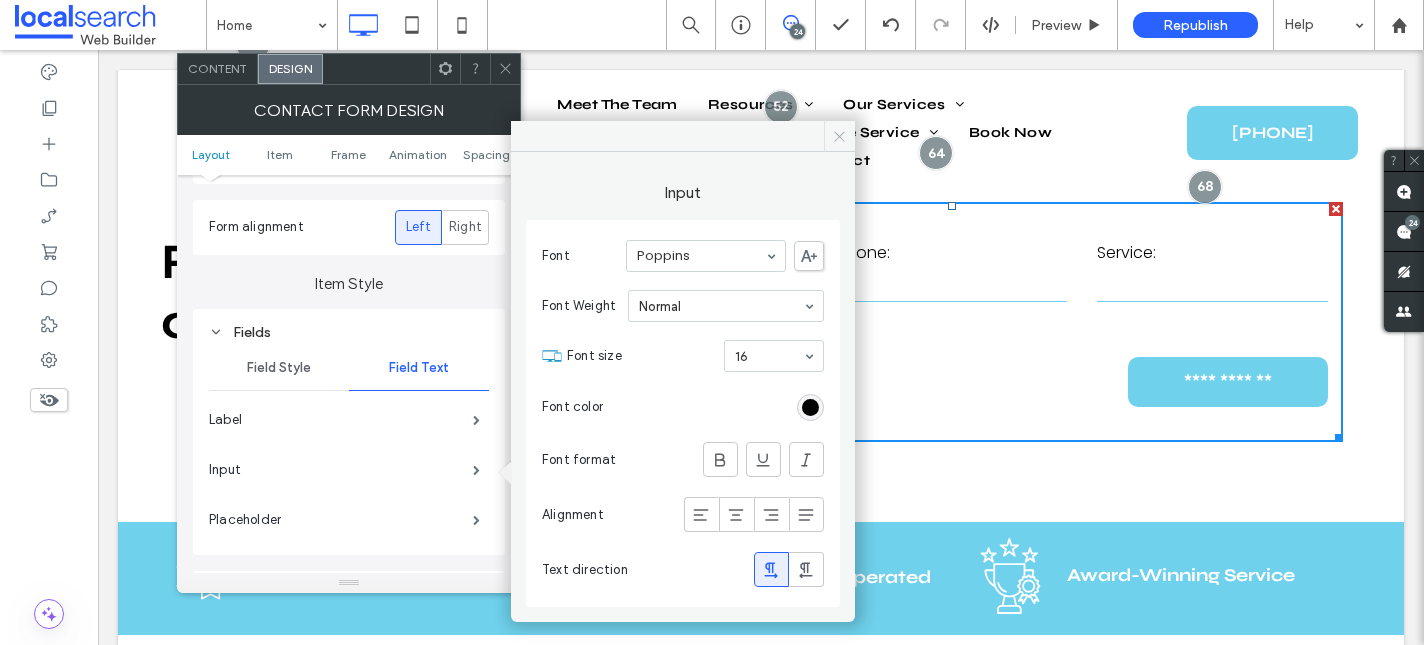 click 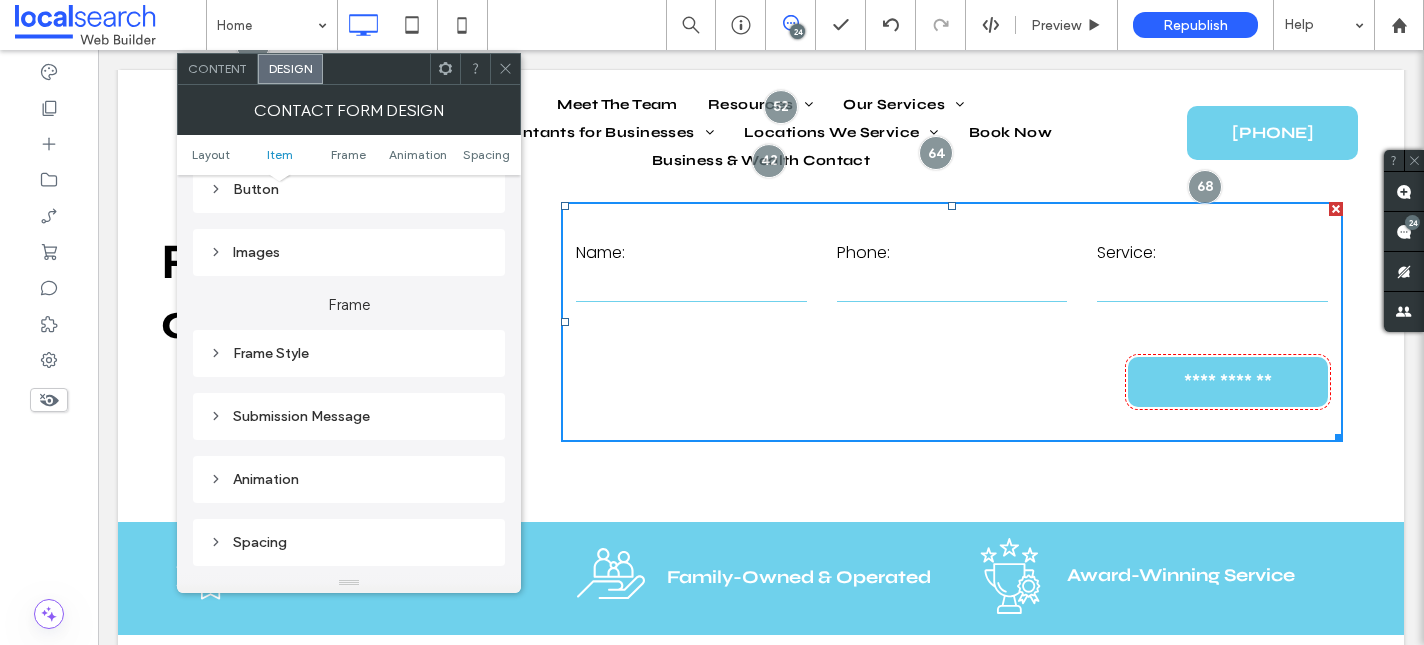 scroll, scrollTop: 629, scrollLeft: 0, axis: vertical 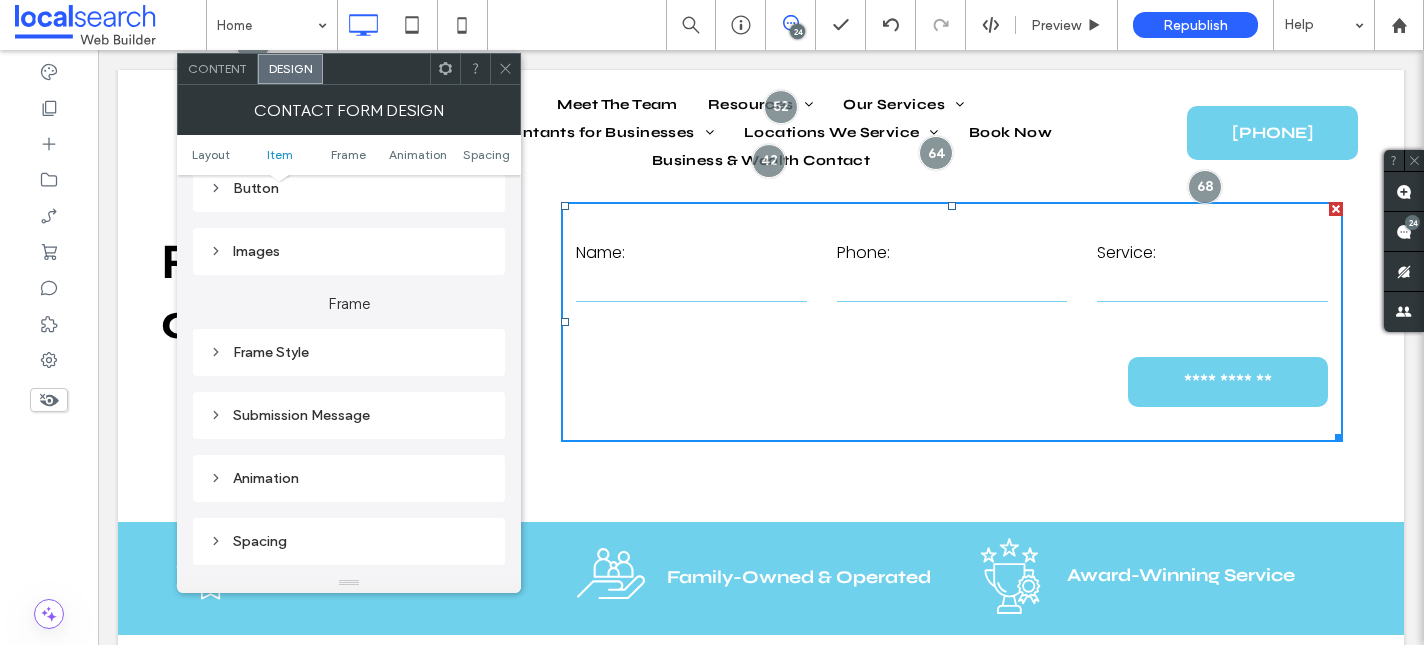 click on "Submission Message" at bounding box center [349, 415] 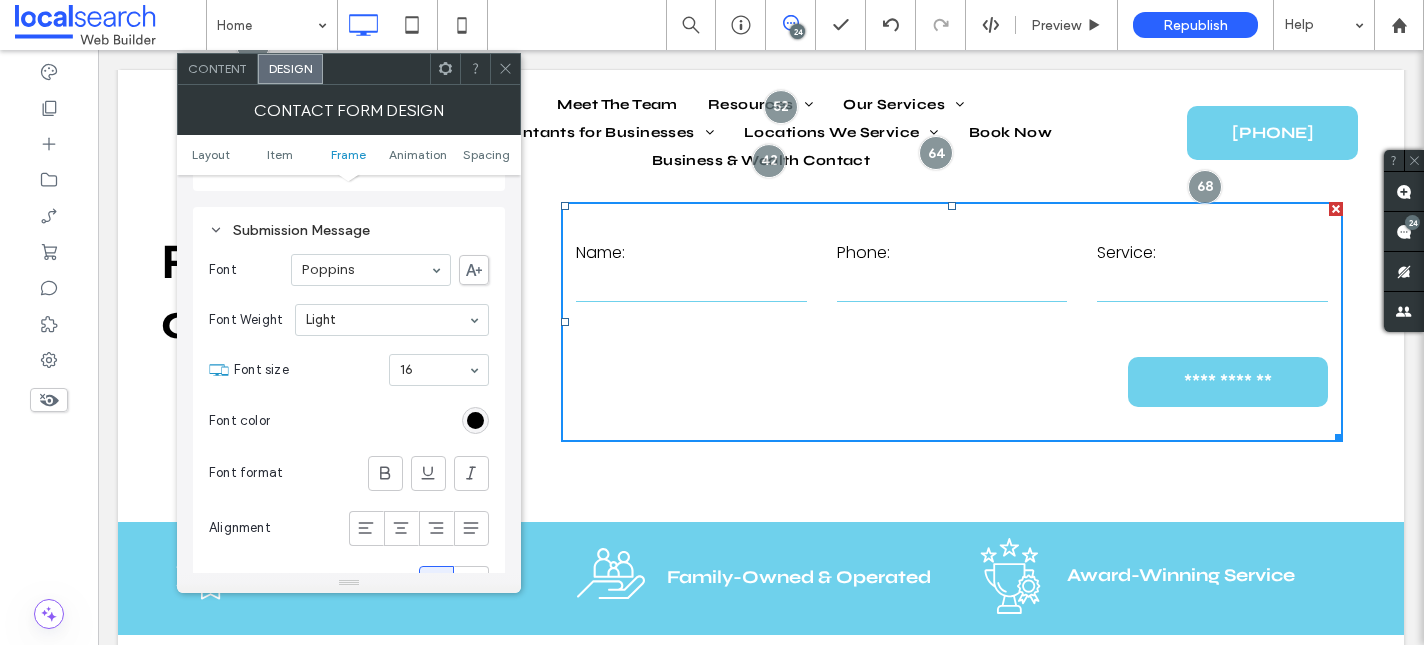 scroll, scrollTop: 911, scrollLeft: 0, axis: vertical 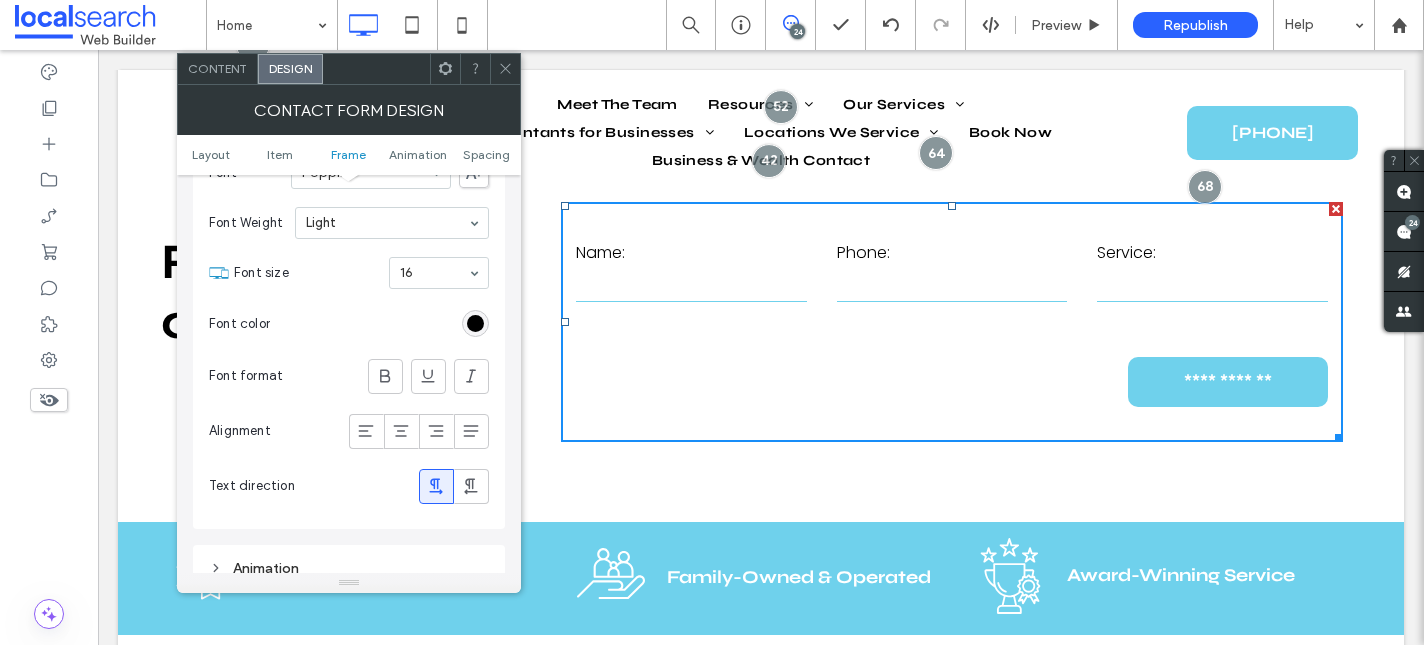 click 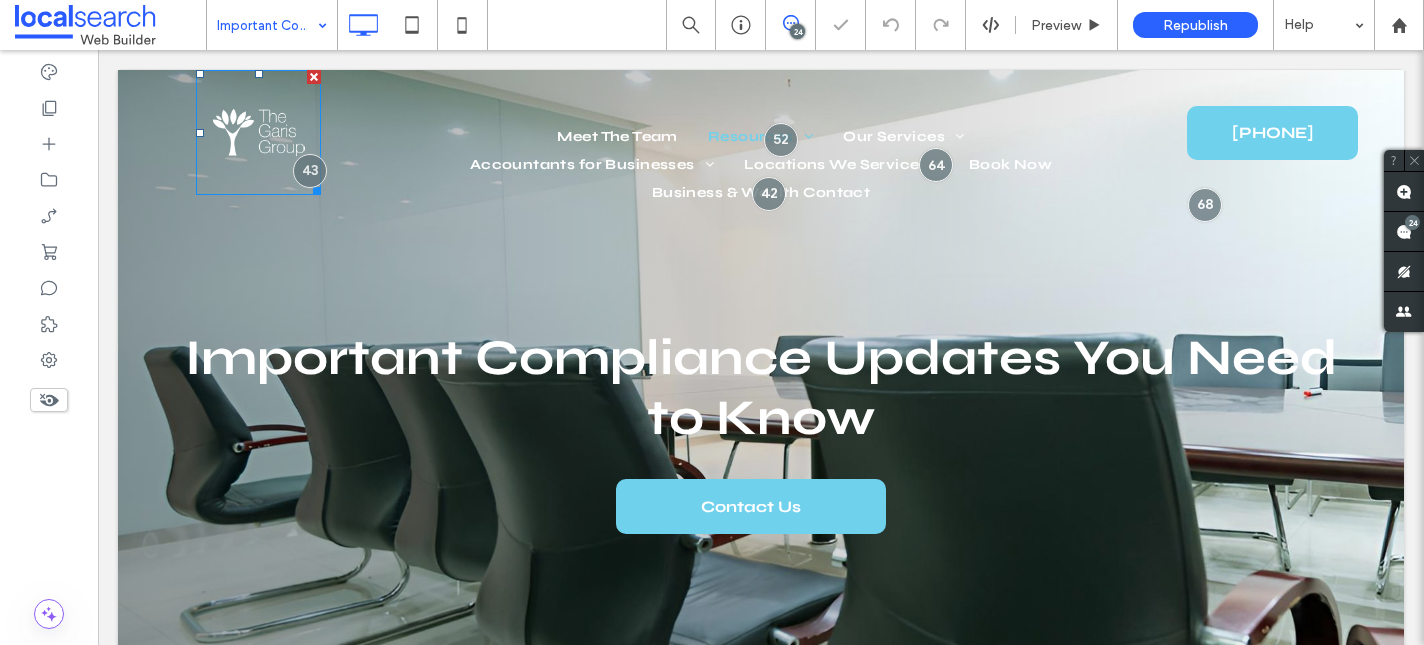 scroll, scrollTop: 0, scrollLeft: 0, axis: both 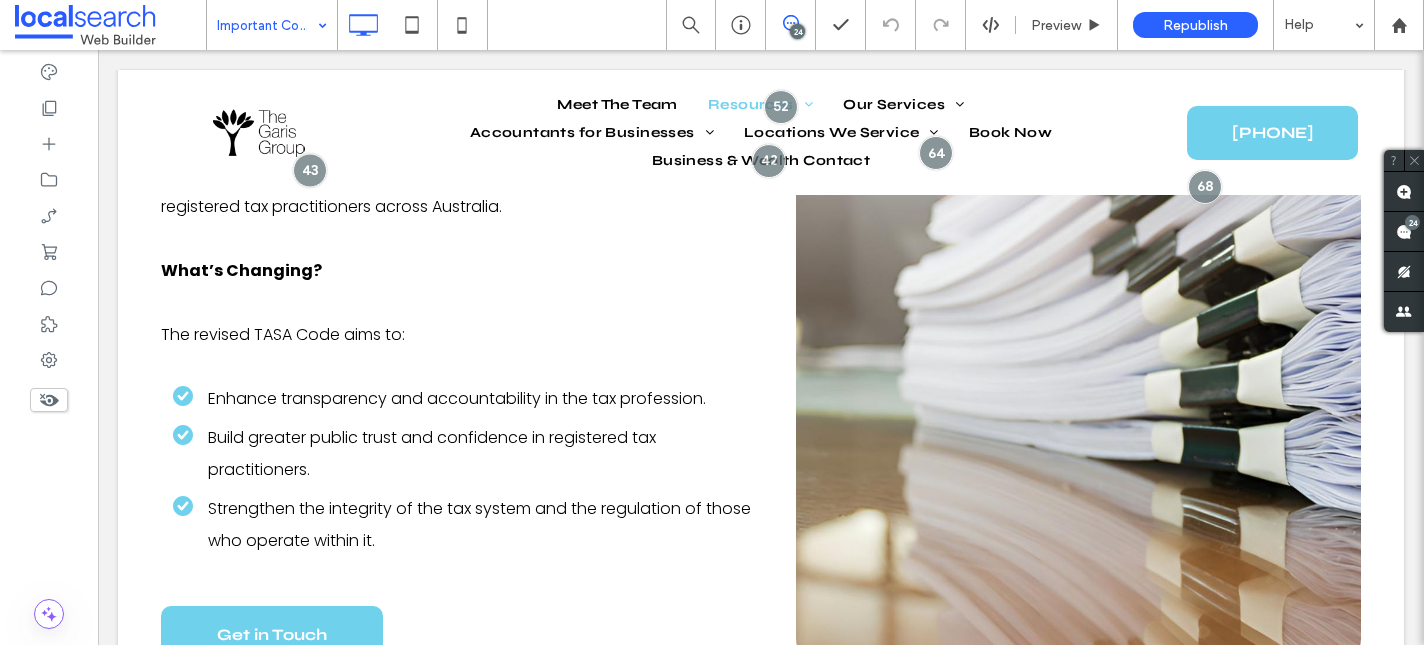 click at bounding box center [267, 25] 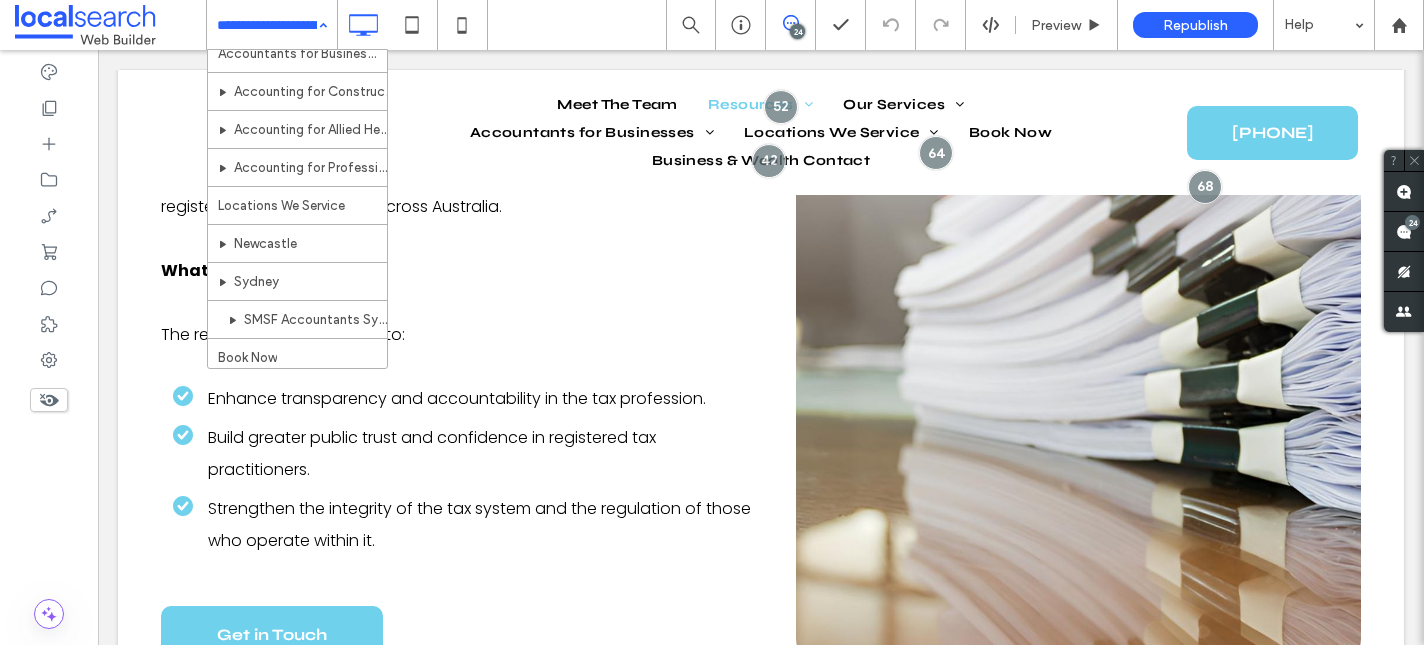 scroll, scrollTop: 615, scrollLeft: 0, axis: vertical 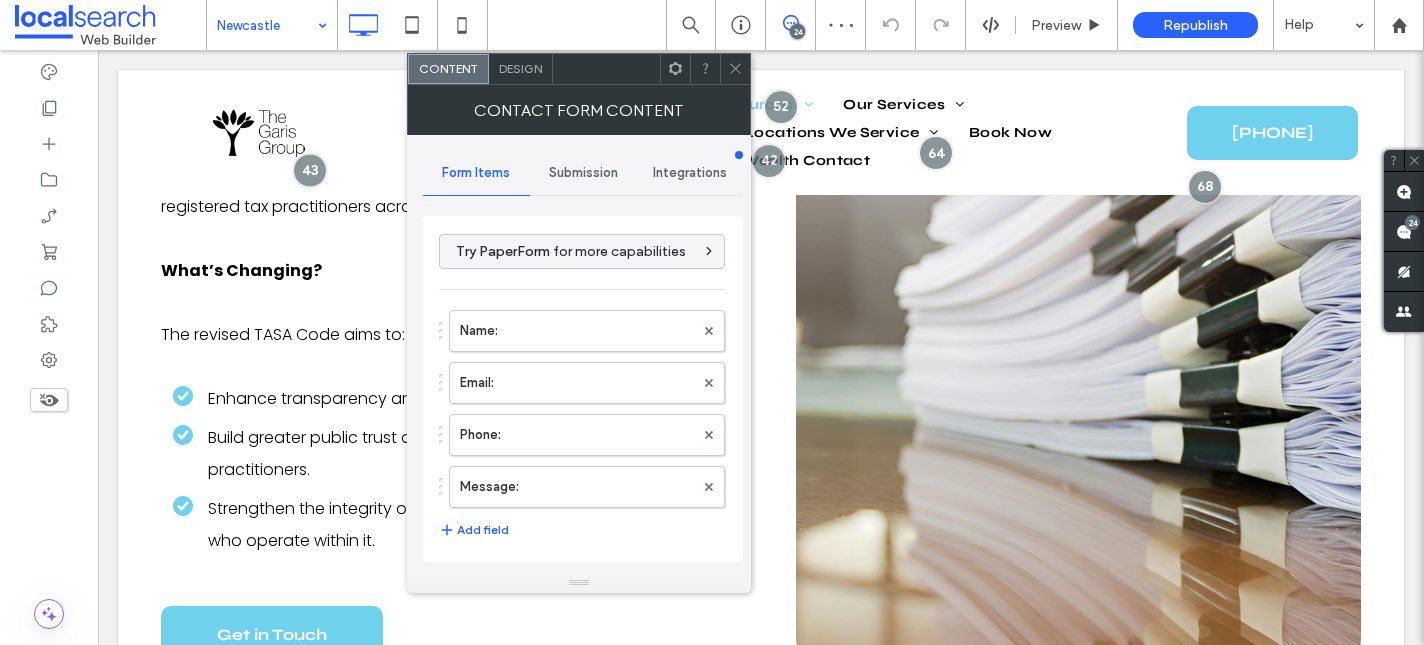 type on "**********" 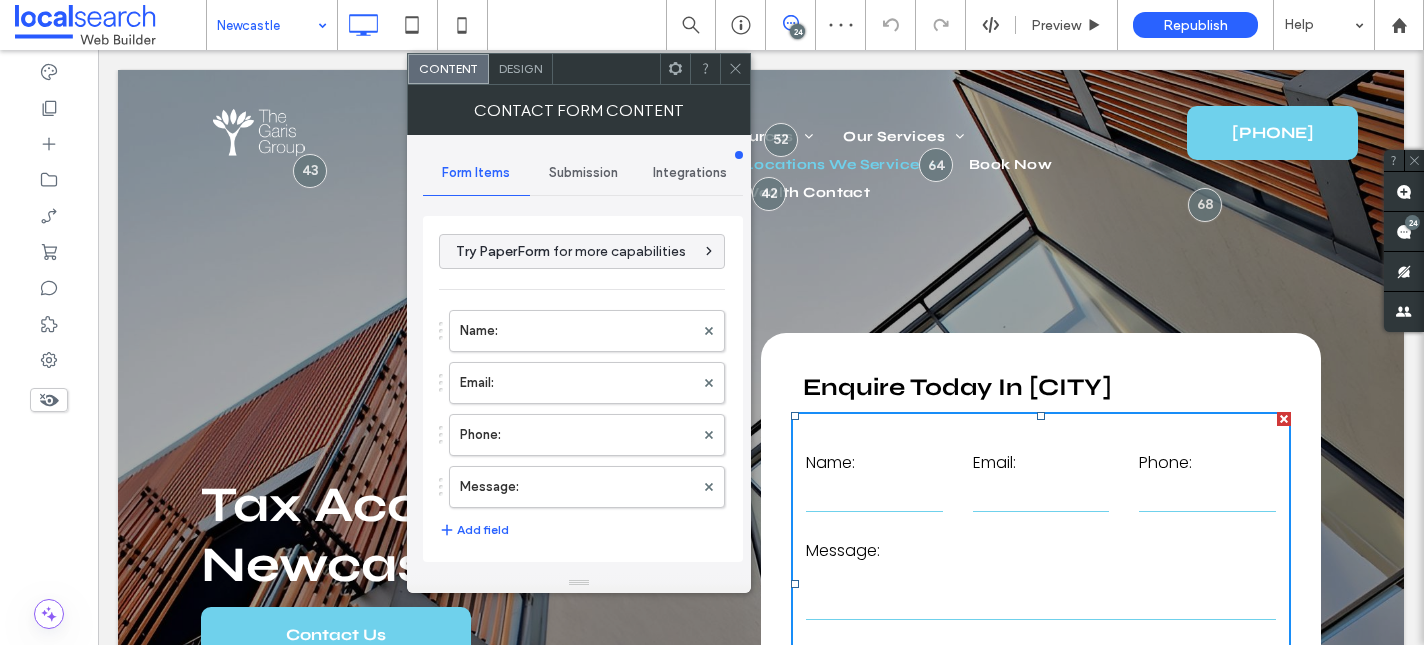scroll, scrollTop: 0, scrollLeft: 0, axis: both 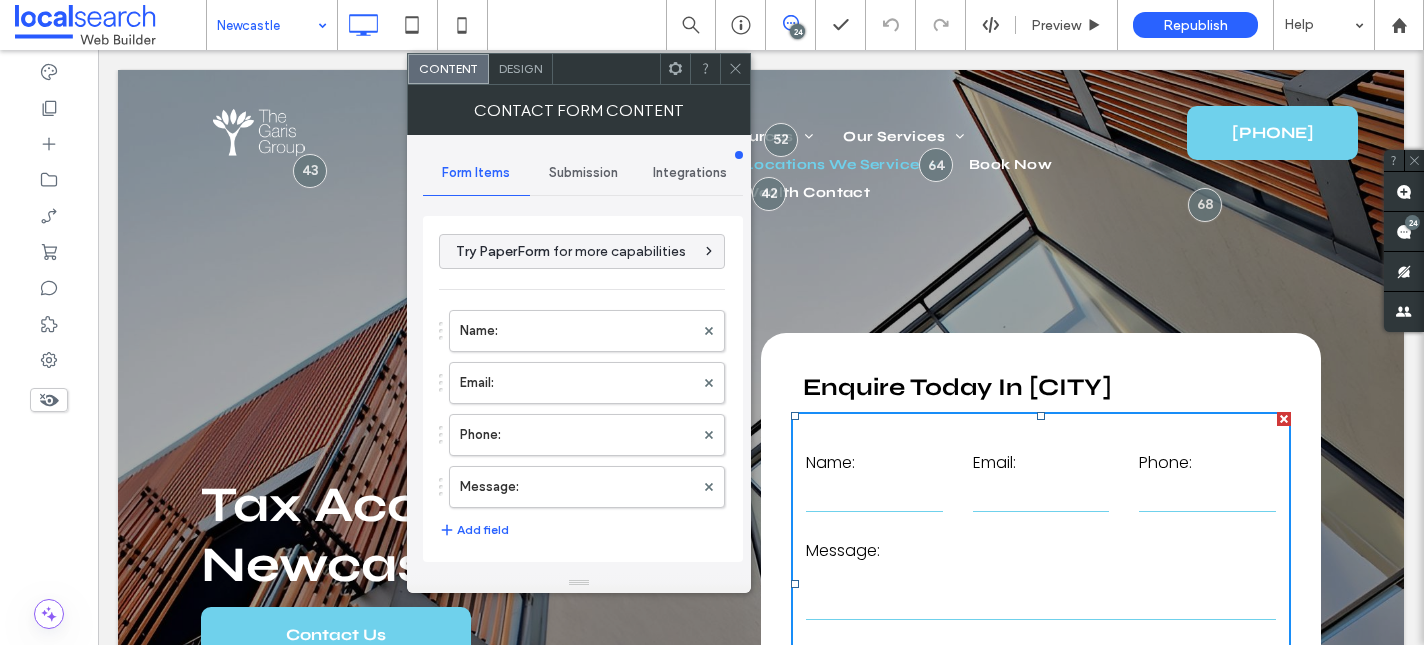 click on "Submission" at bounding box center (583, 173) 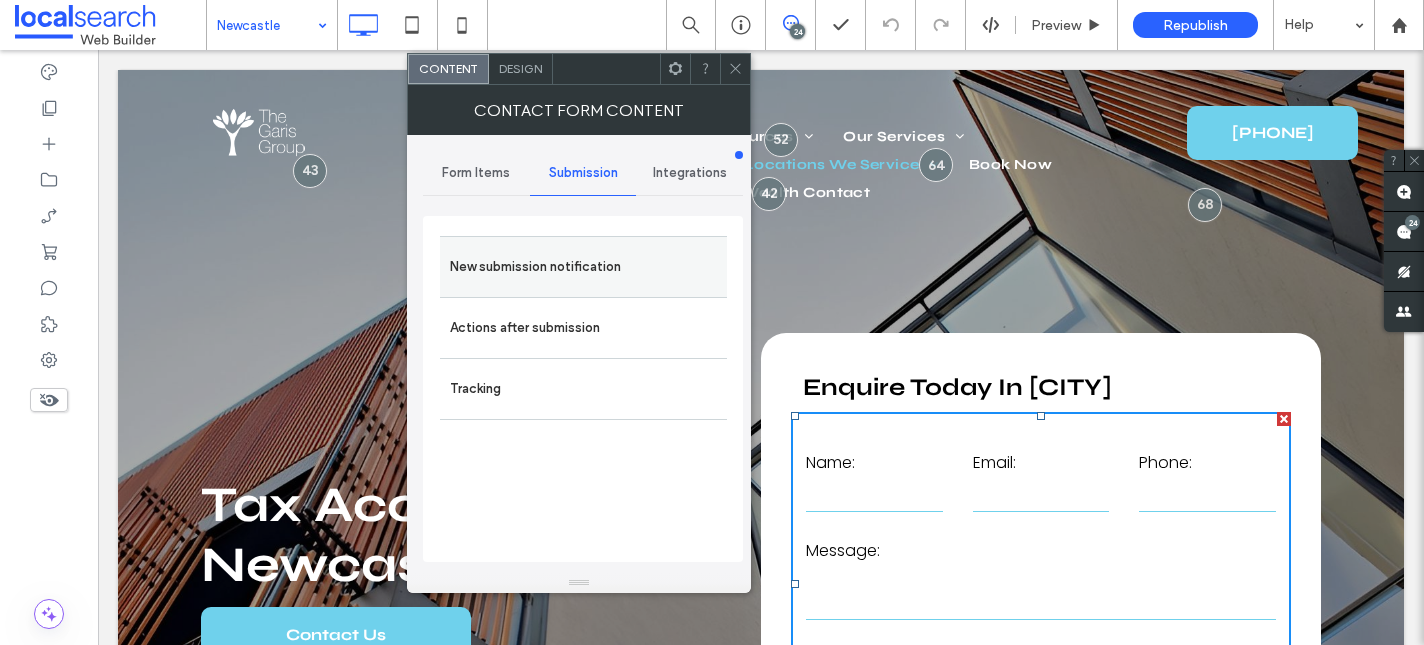 click on "New submission notification" at bounding box center [583, 267] 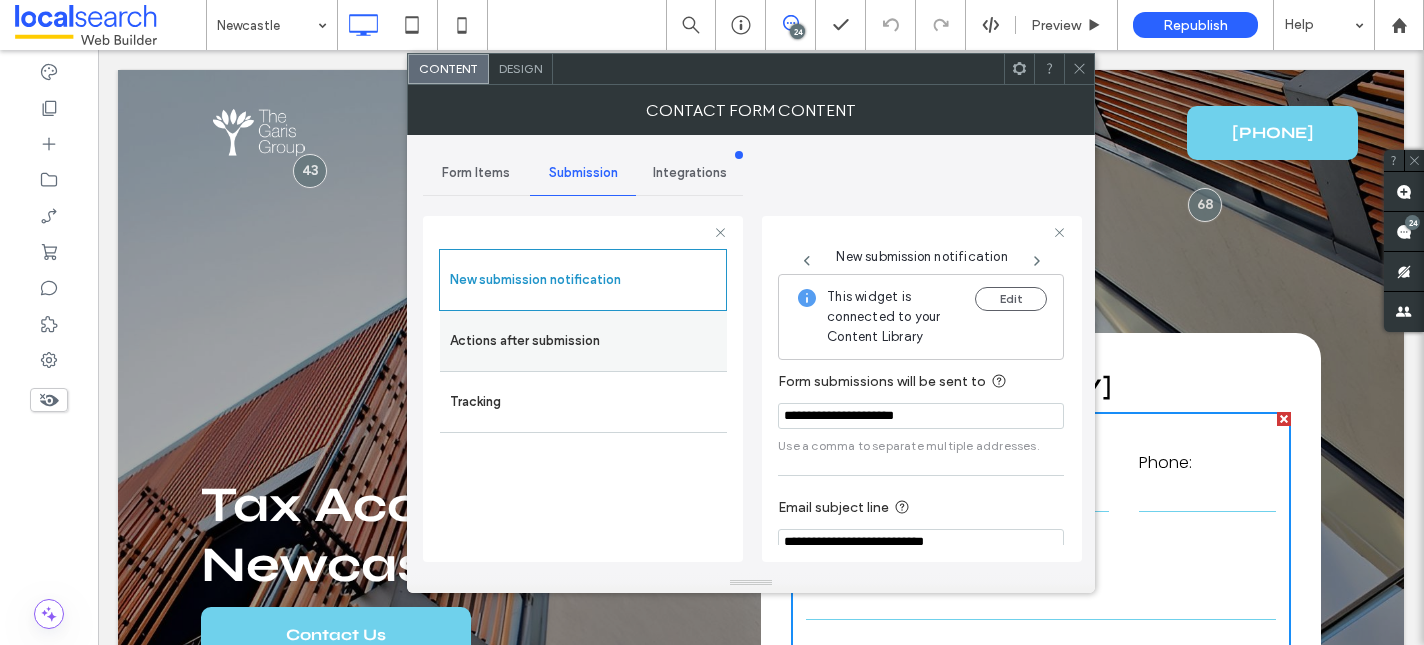 scroll, scrollTop: 0, scrollLeft: 0, axis: both 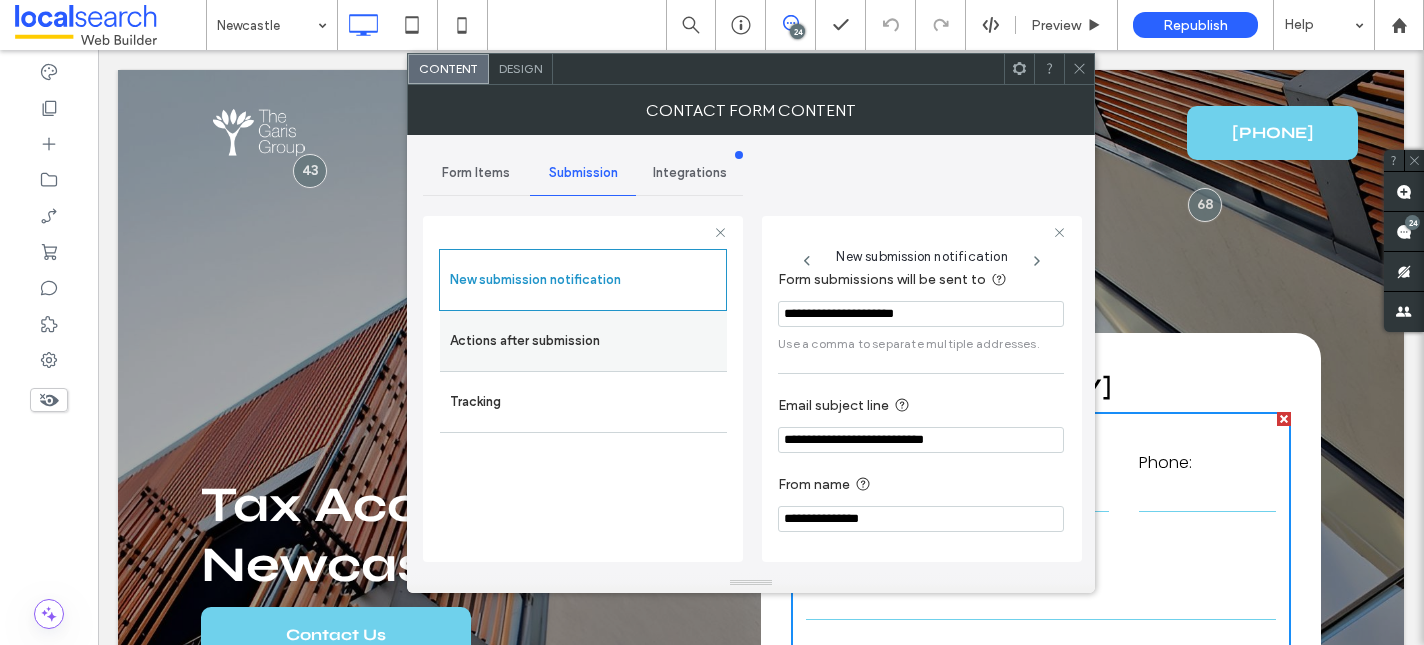 click on "Actions after submission" at bounding box center (583, 341) 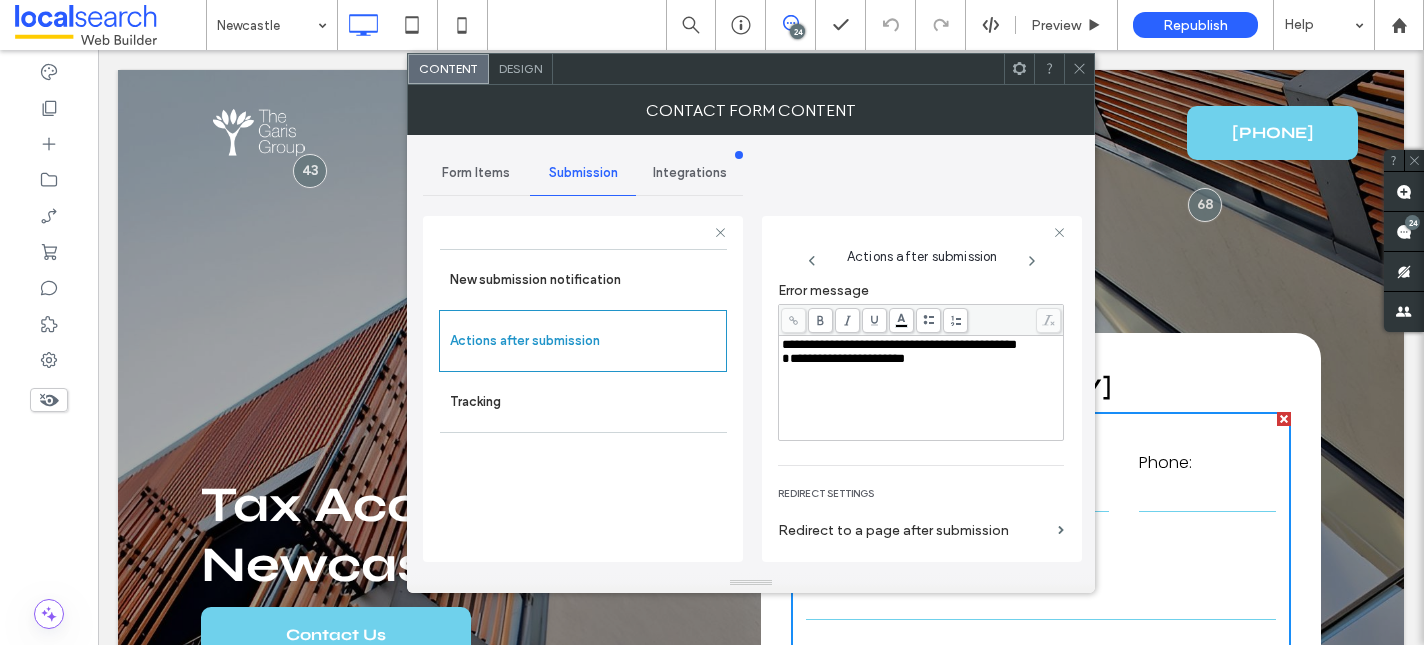 scroll, scrollTop: 0, scrollLeft: 0, axis: both 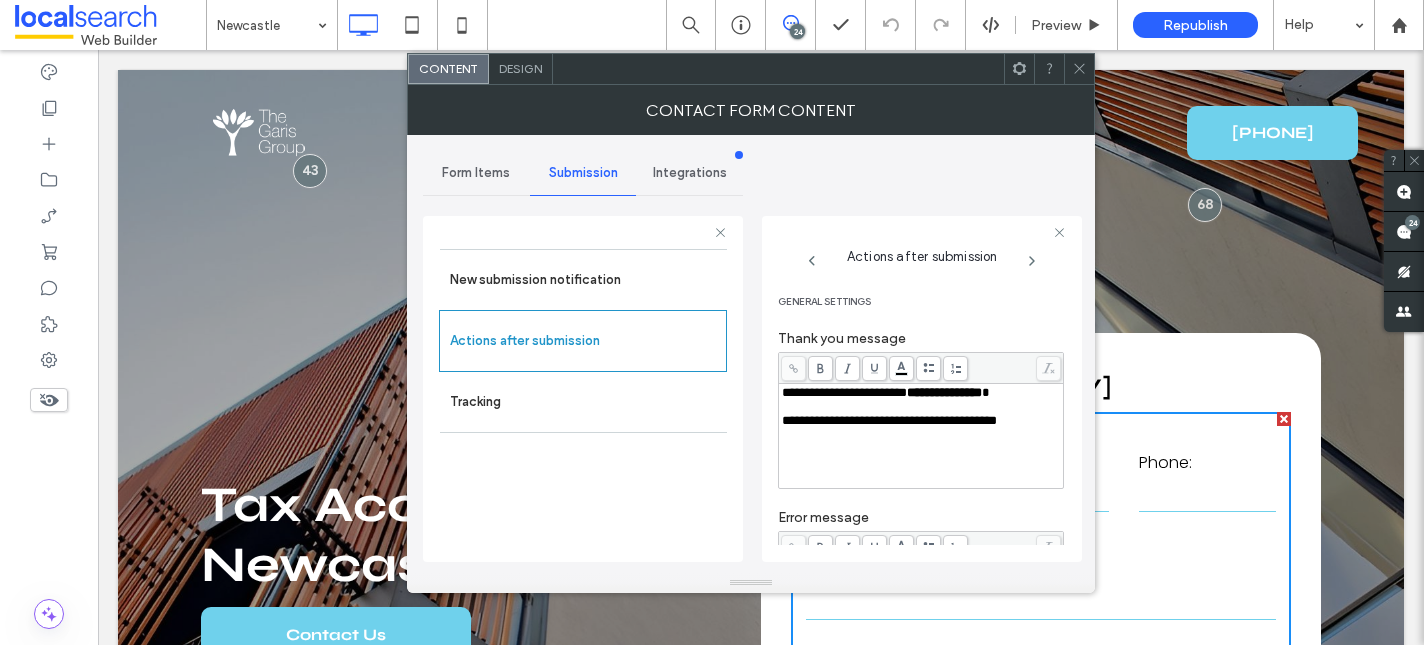 click on "Design" at bounding box center (521, 69) 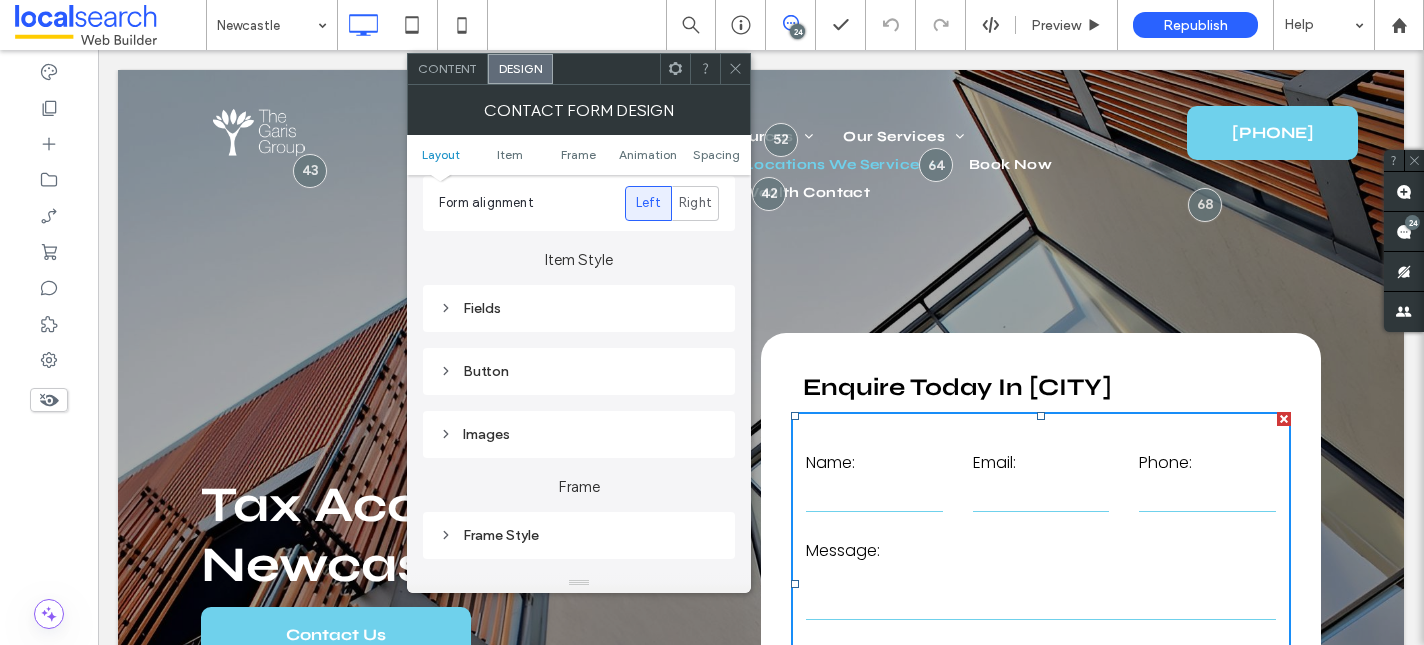 scroll, scrollTop: 261, scrollLeft: 0, axis: vertical 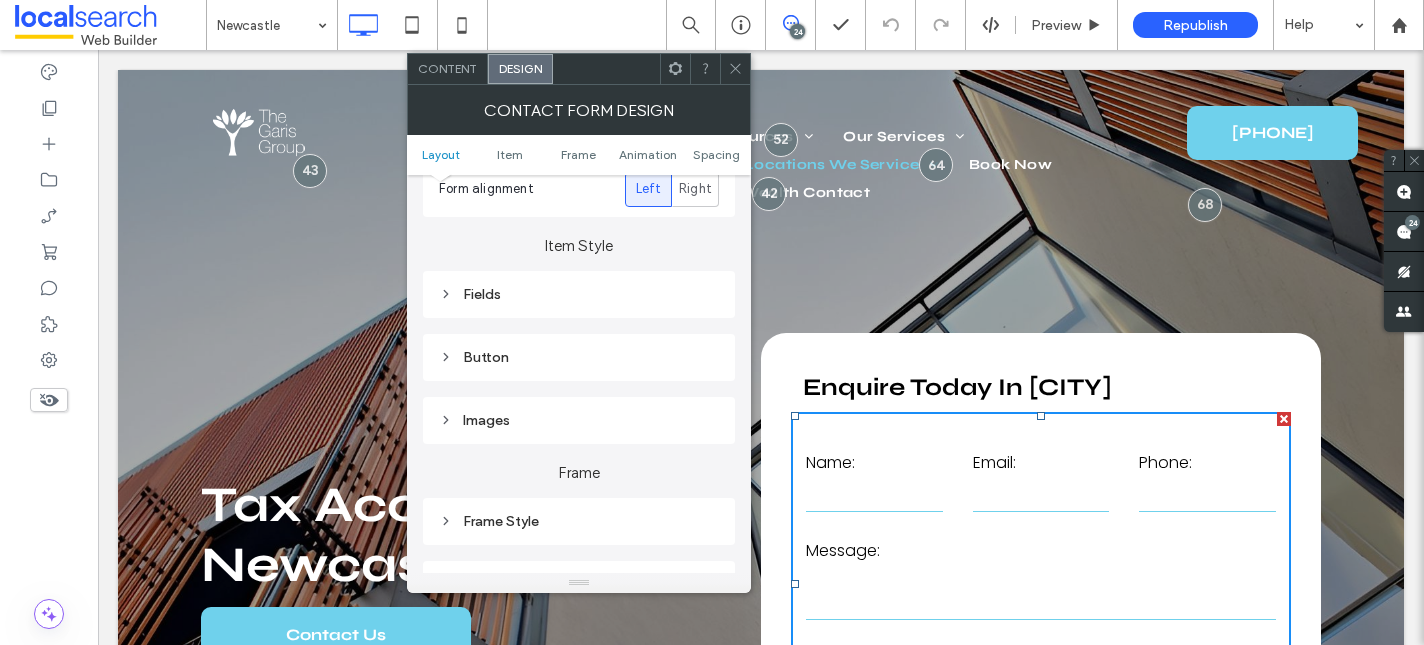click on "Fields" at bounding box center [579, 294] 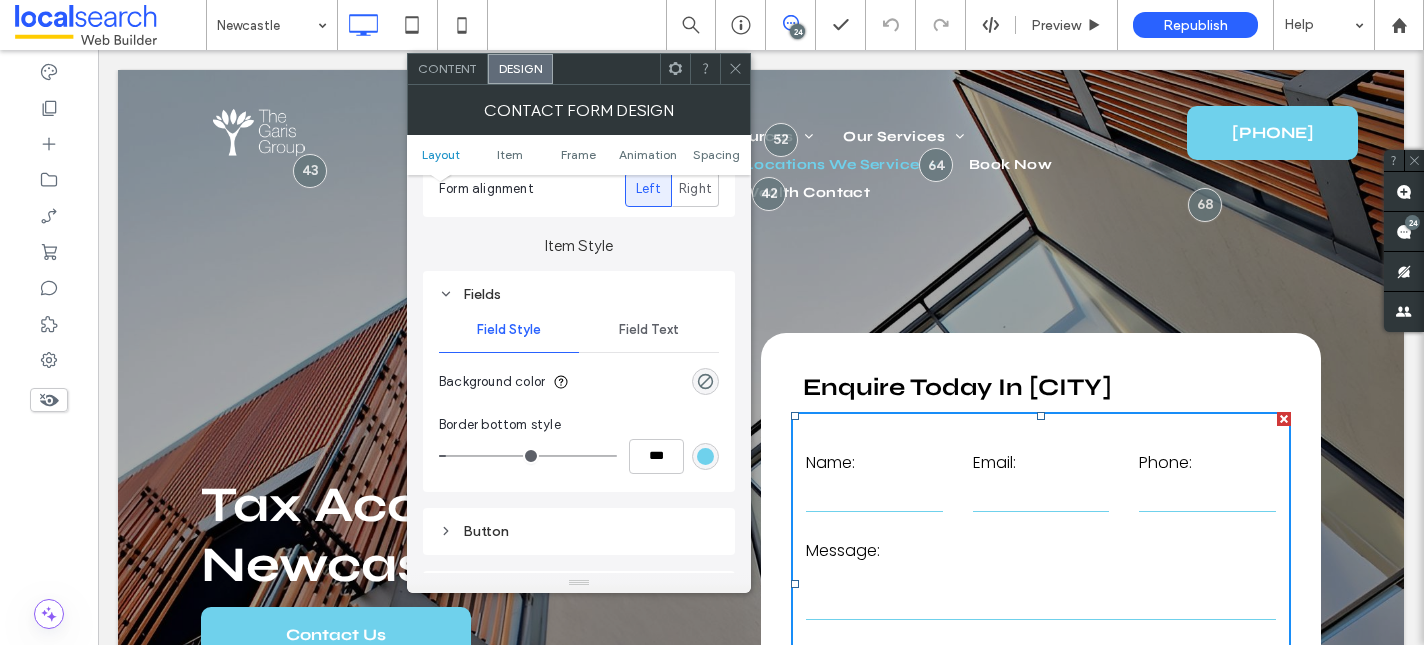 click on "Field Text" at bounding box center (649, 330) 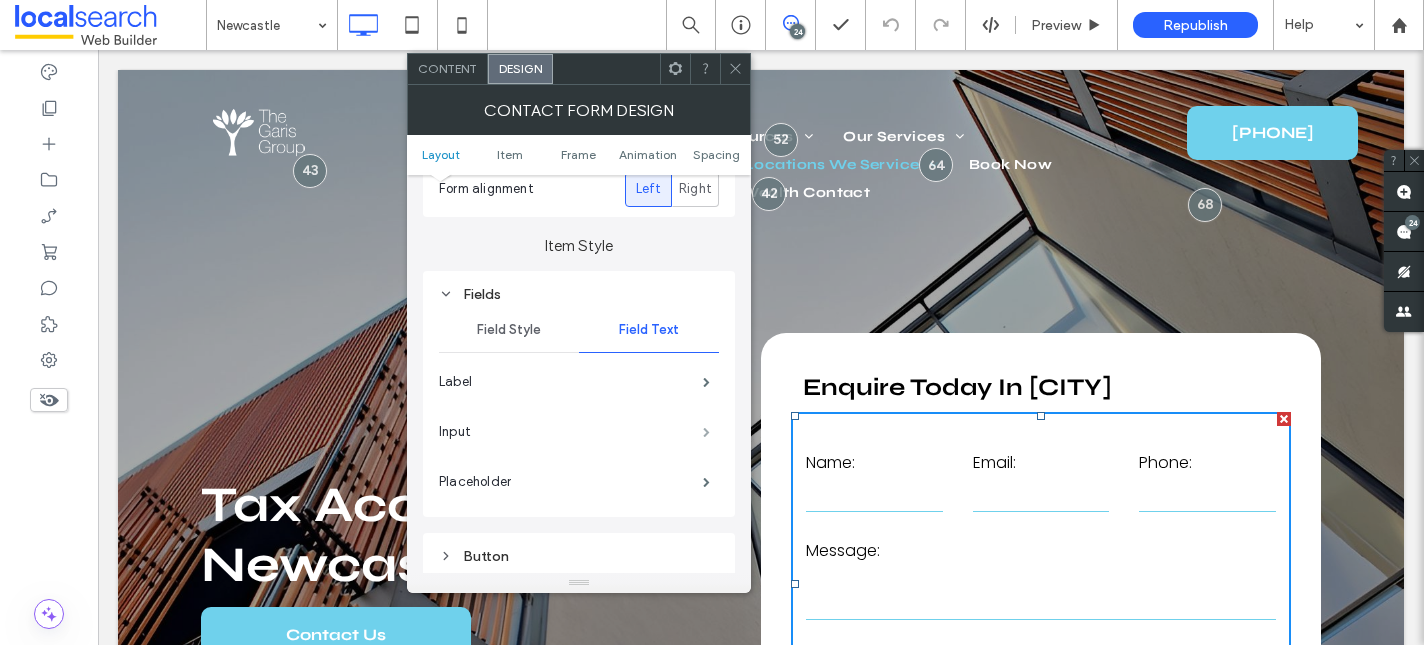 click at bounding box center [706, 432] 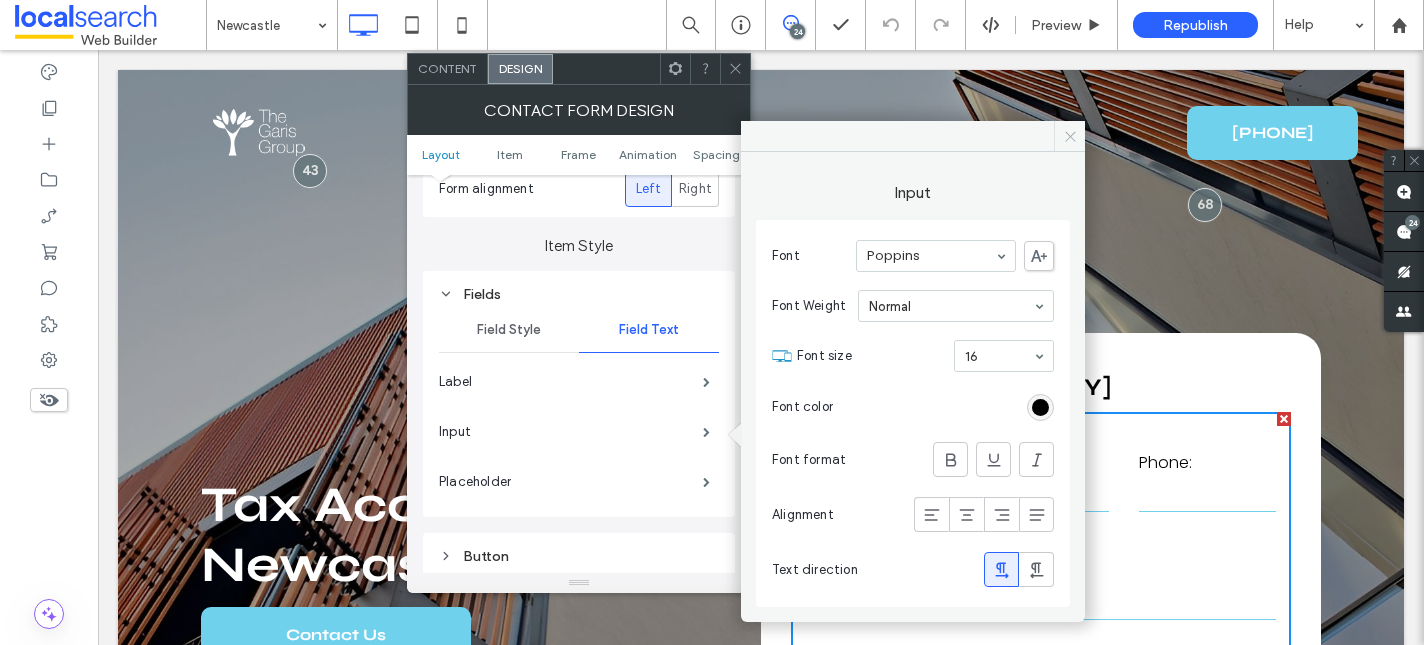 click 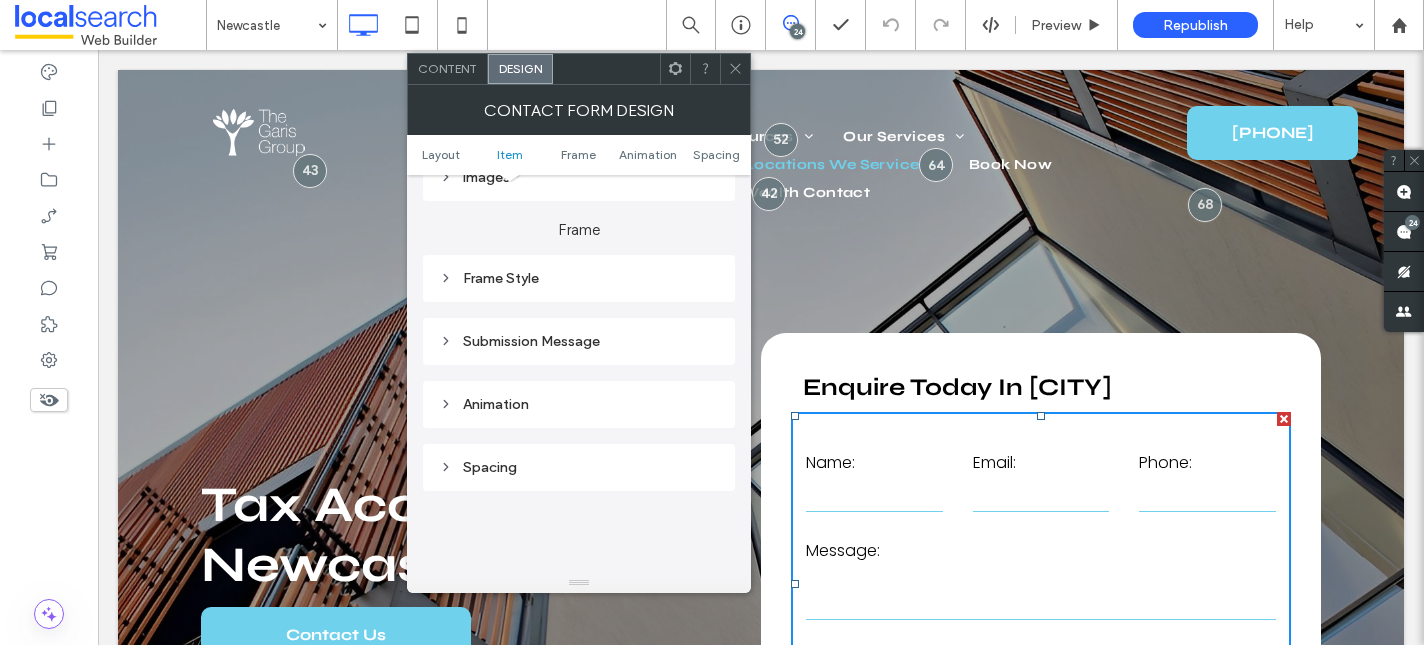 scroll, scrollTop: 723, scrollLeft: 0, axis: vertical 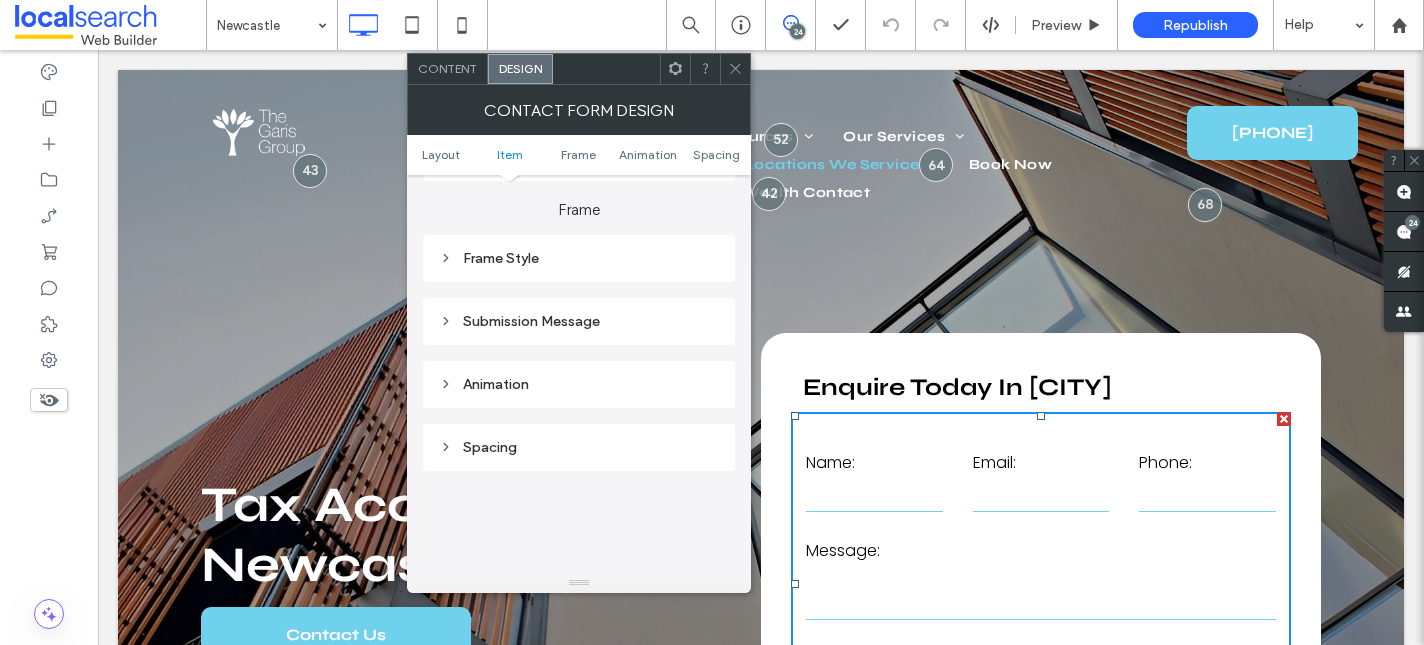 click on "Submission Message" at bounding box center (579, 321) 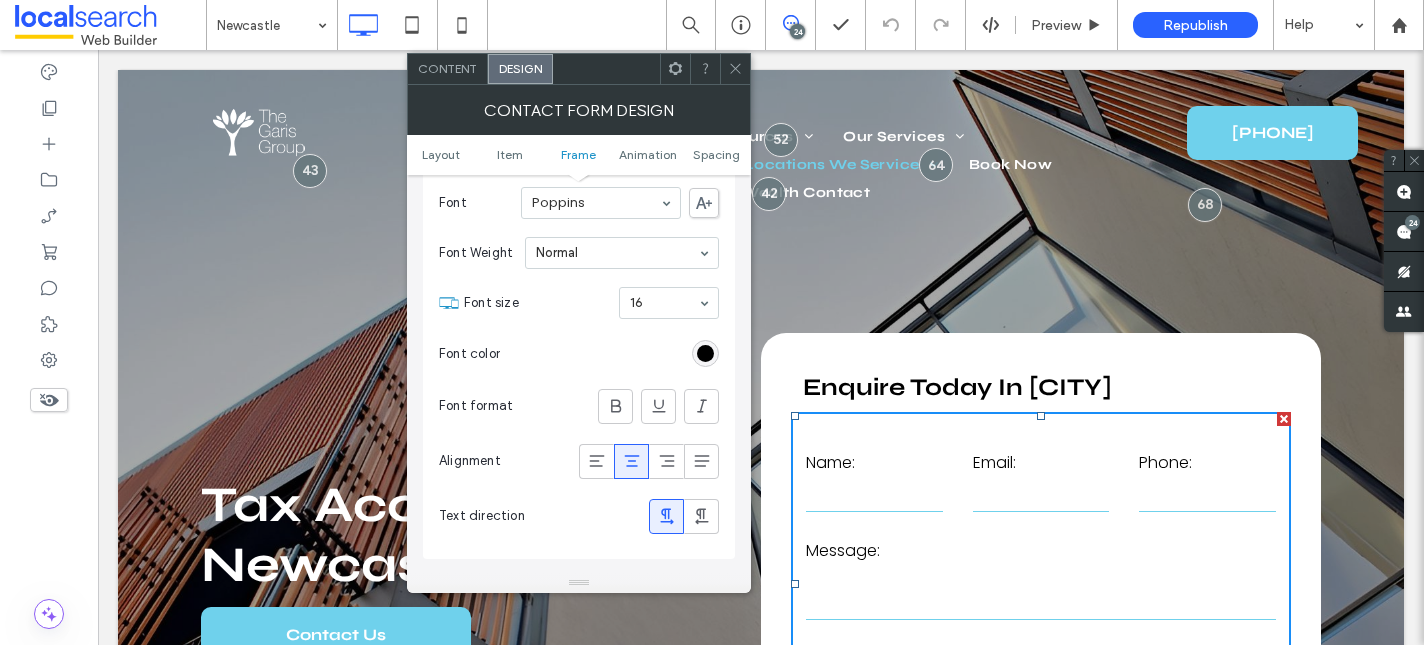 scroll, scrollTop: 884, scrollLeft: 0, axis: vertical 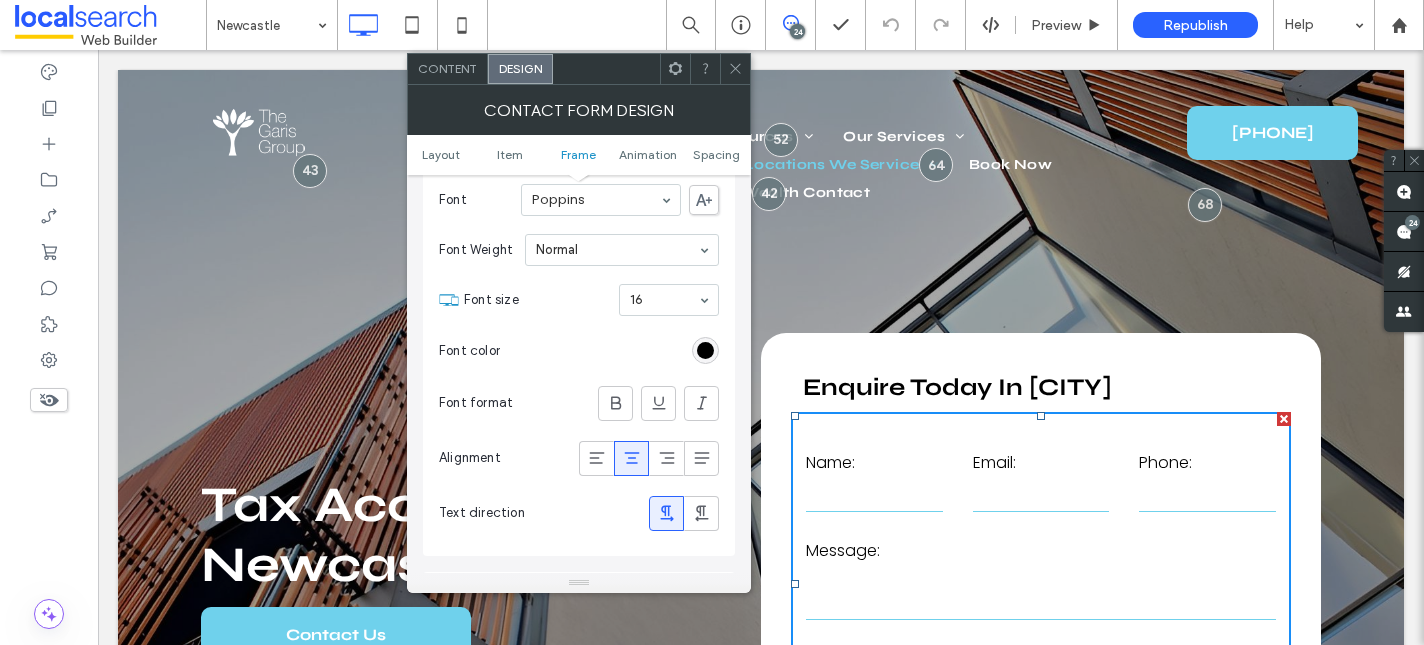 click 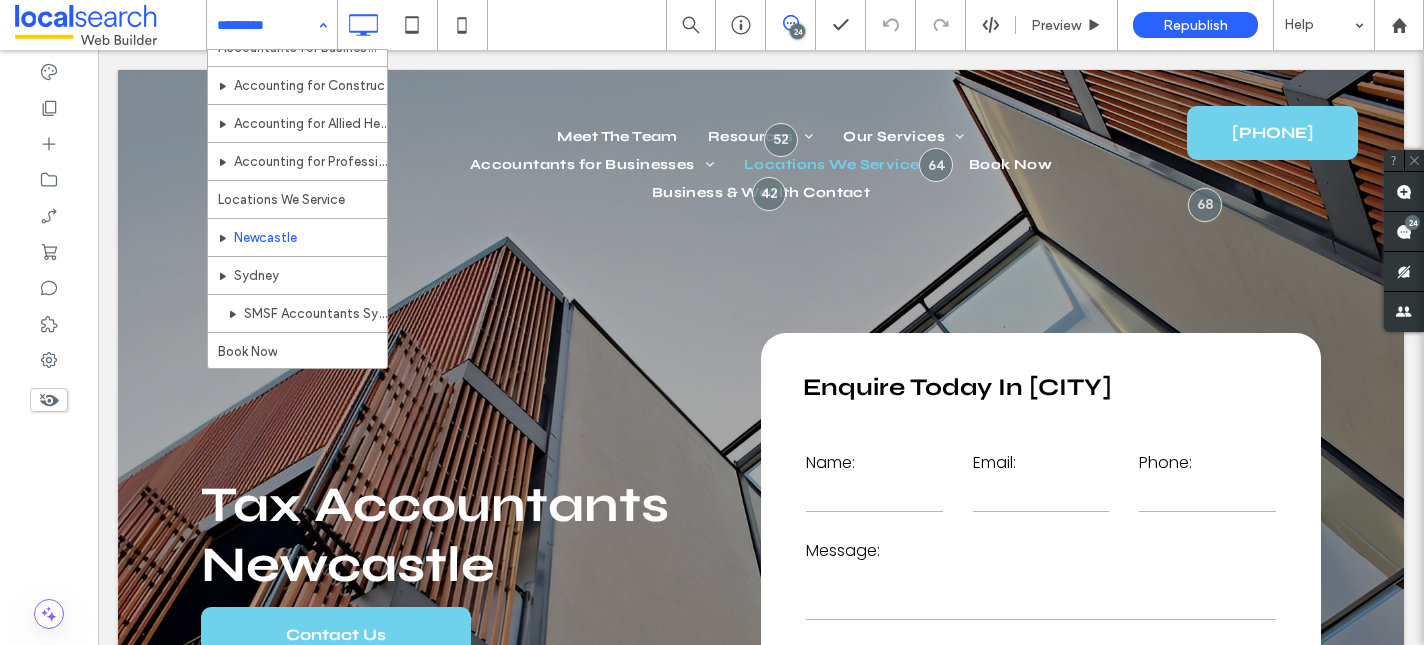 scroll, scrollTop: 615, scrollLeft: 0, axis: vertical 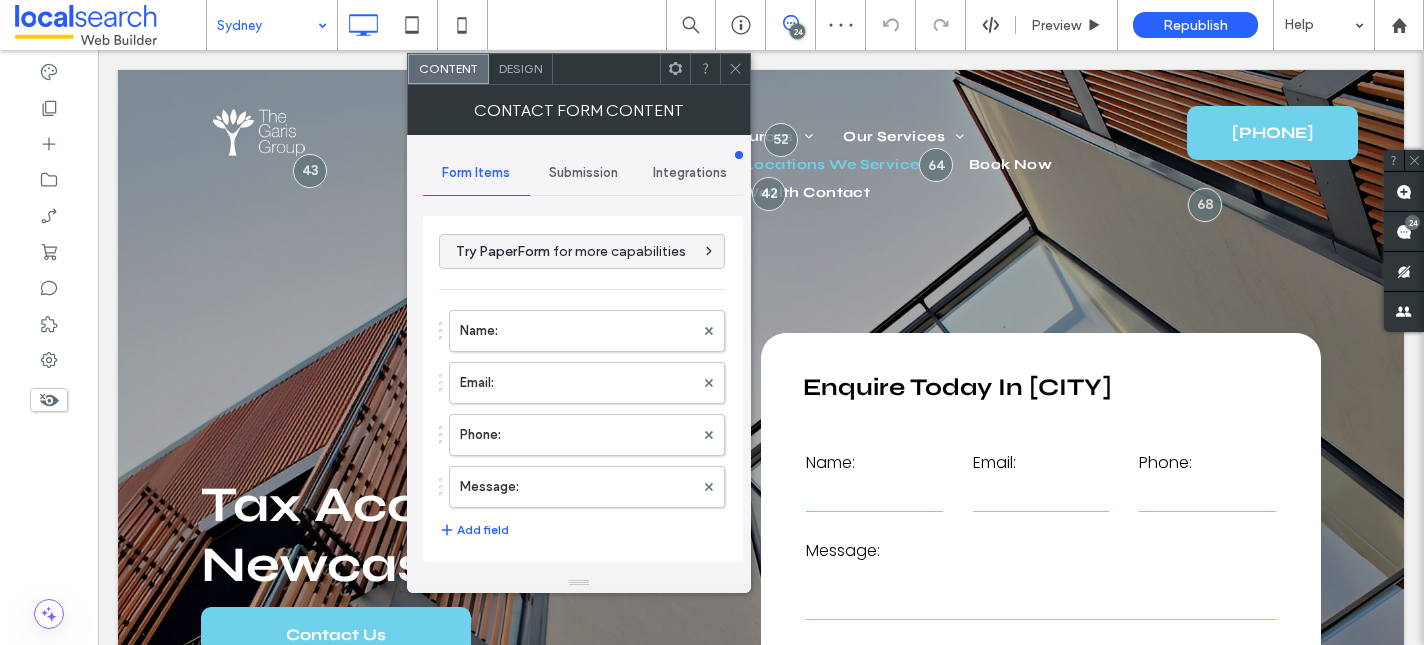 type on "**********" 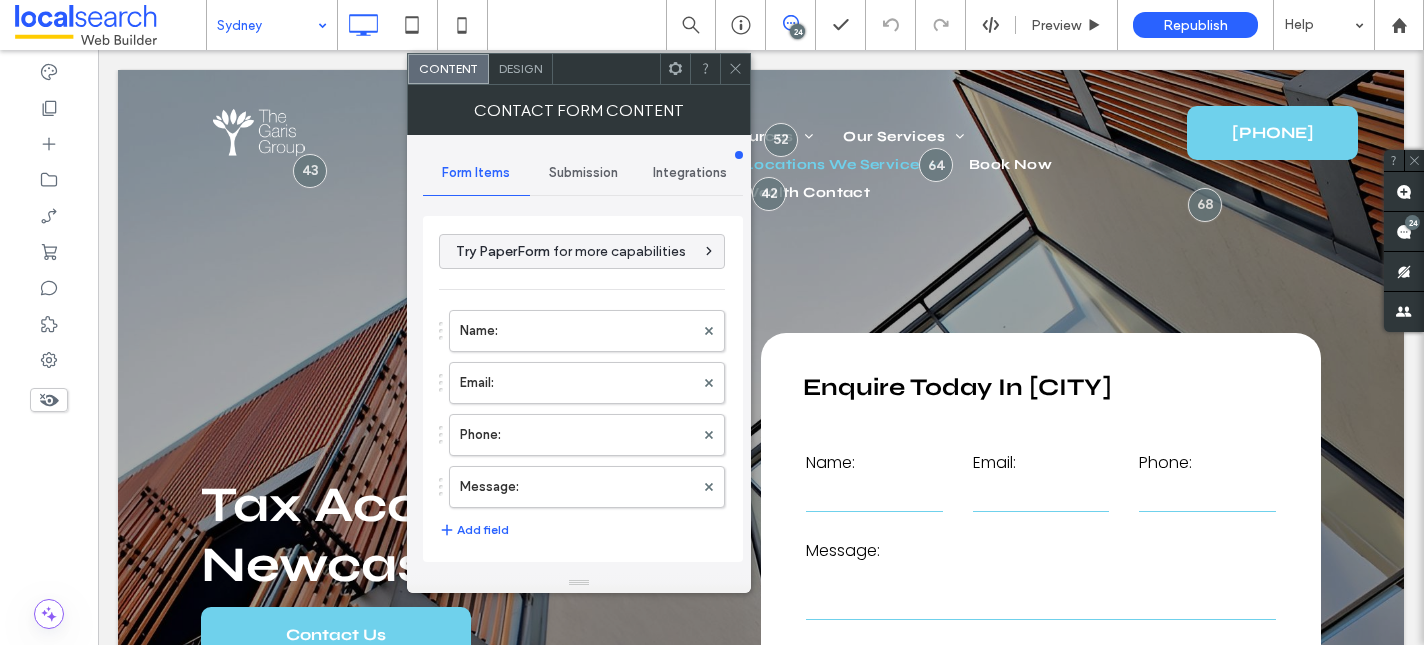 click on "Submission" at bounding box center (583, 173) 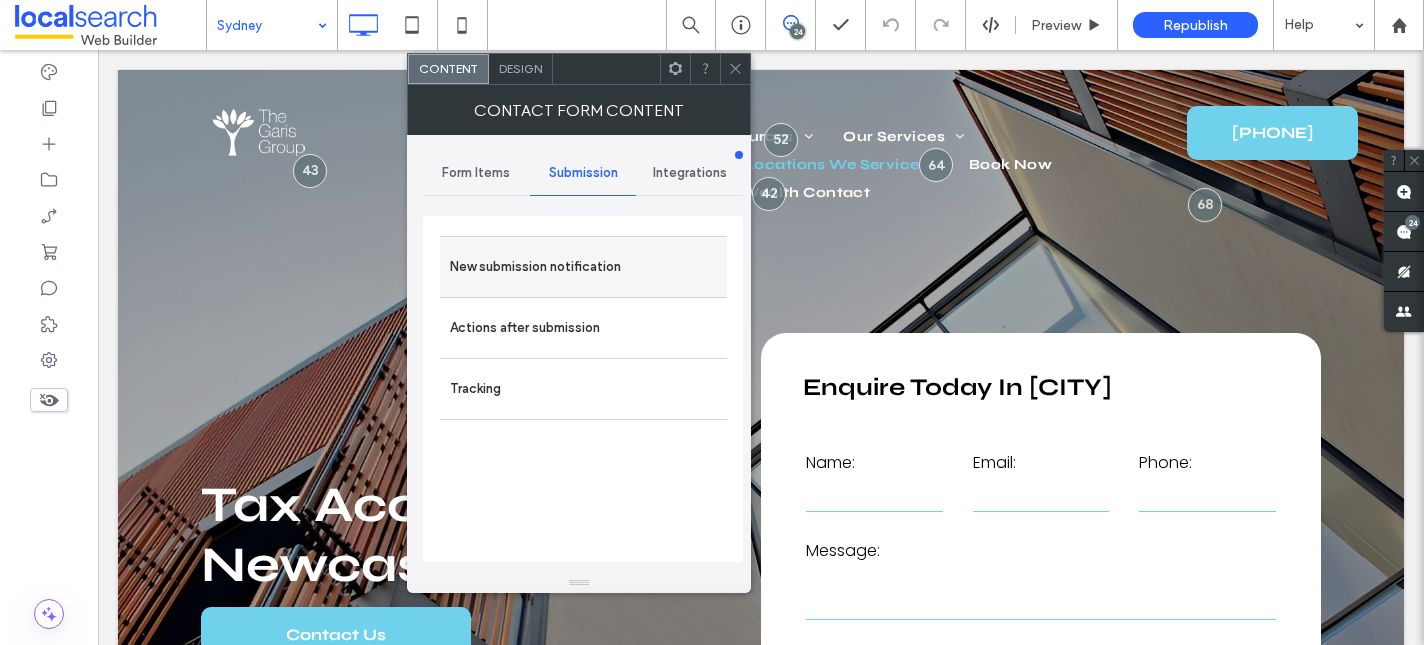 click on "New submission notification" at bounding box center (583, 267) 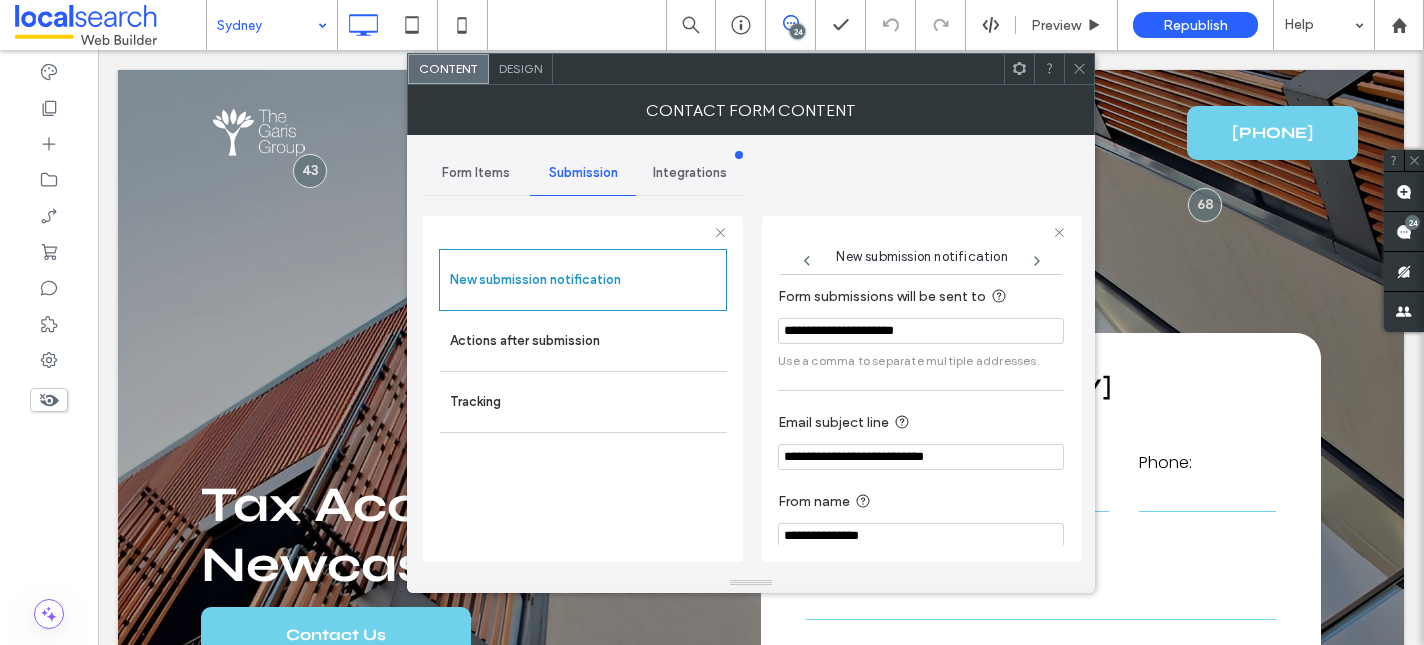 scroll, scrollTop: 106, scrollLeft: 0, axis: vertical 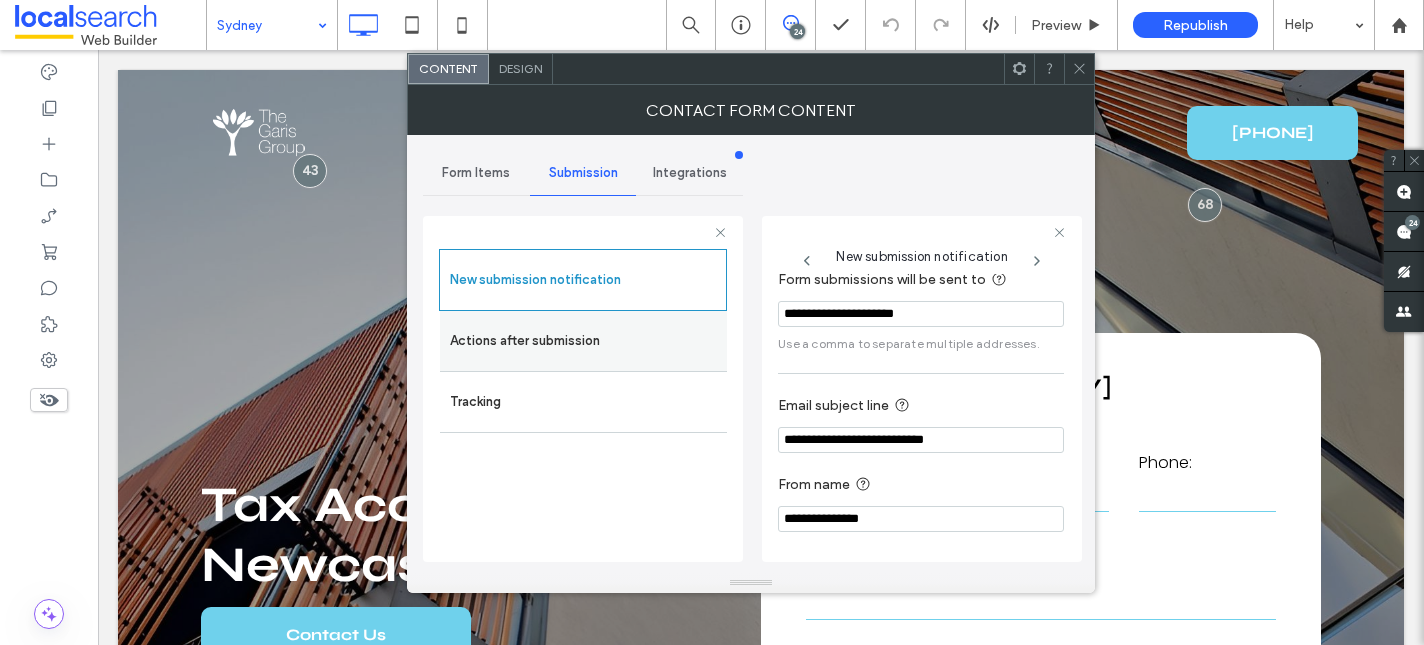 click on "Actions after submission" at bounding box center [583, 341] 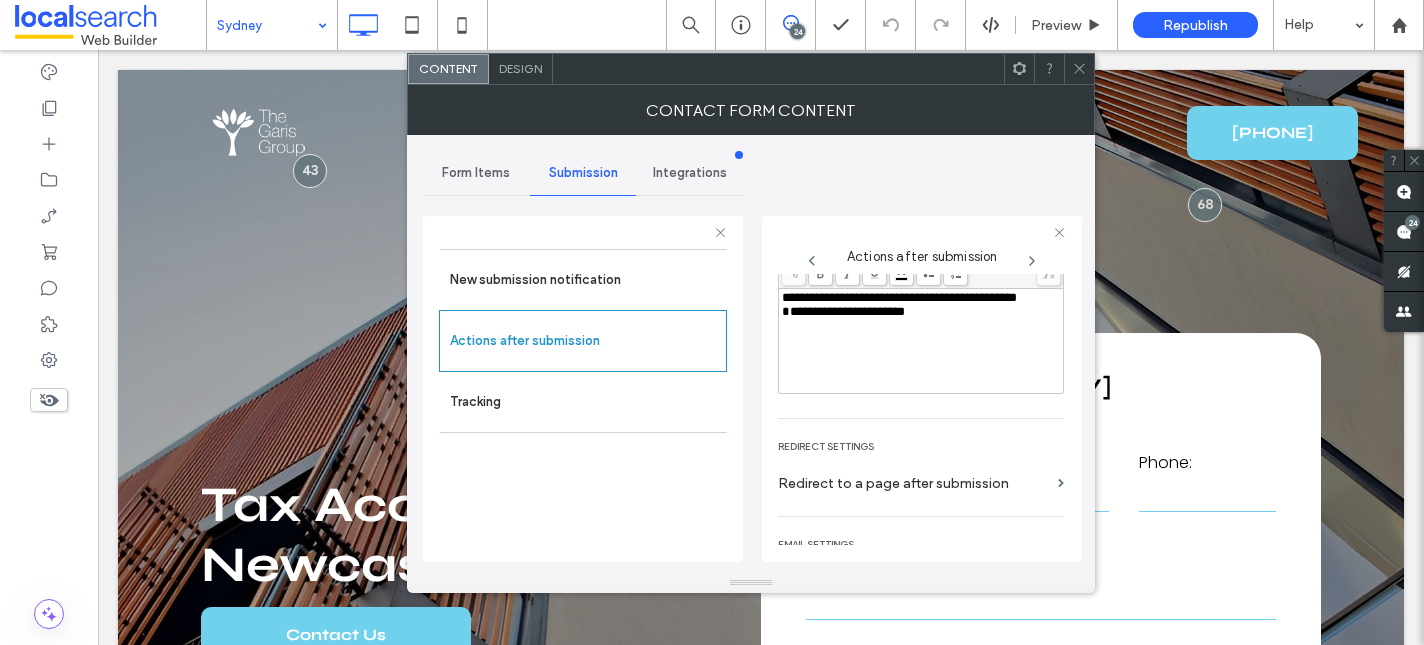 scroll, scrollTop: 345, scrollLeft: 0, axis: vertical 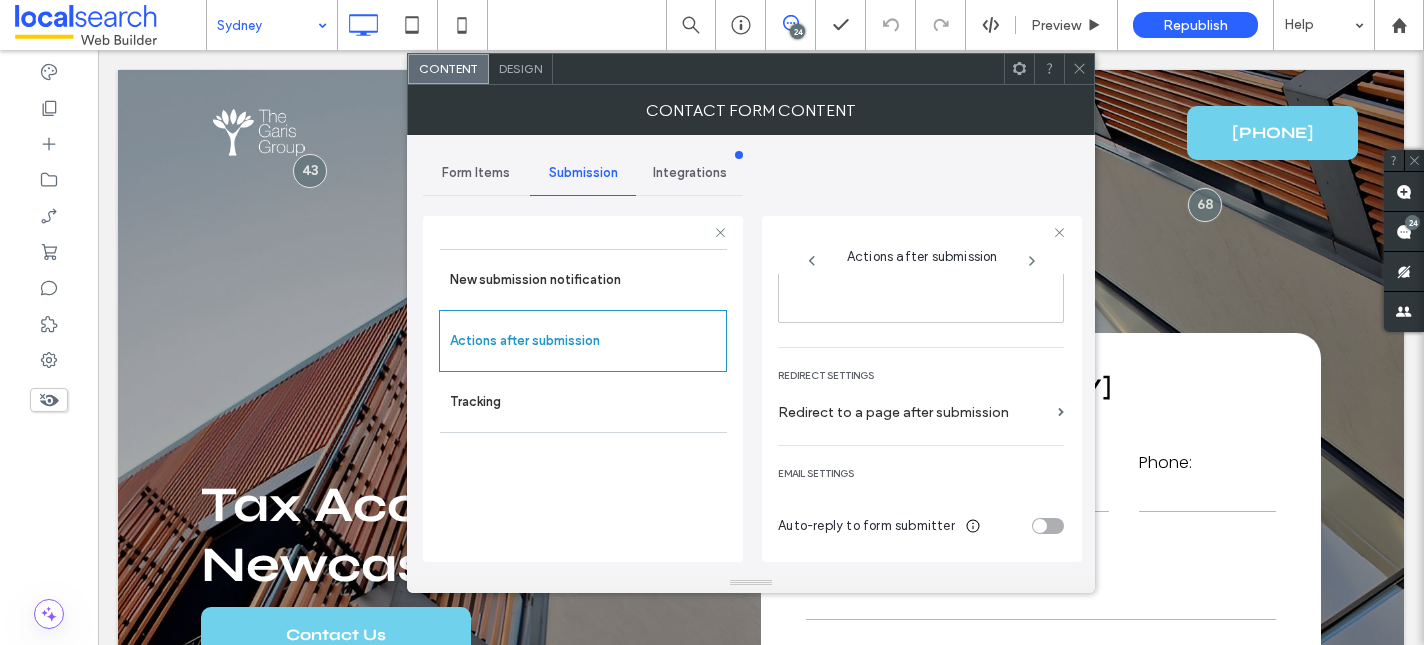 click on "Design" at bounding box center (520, 68) 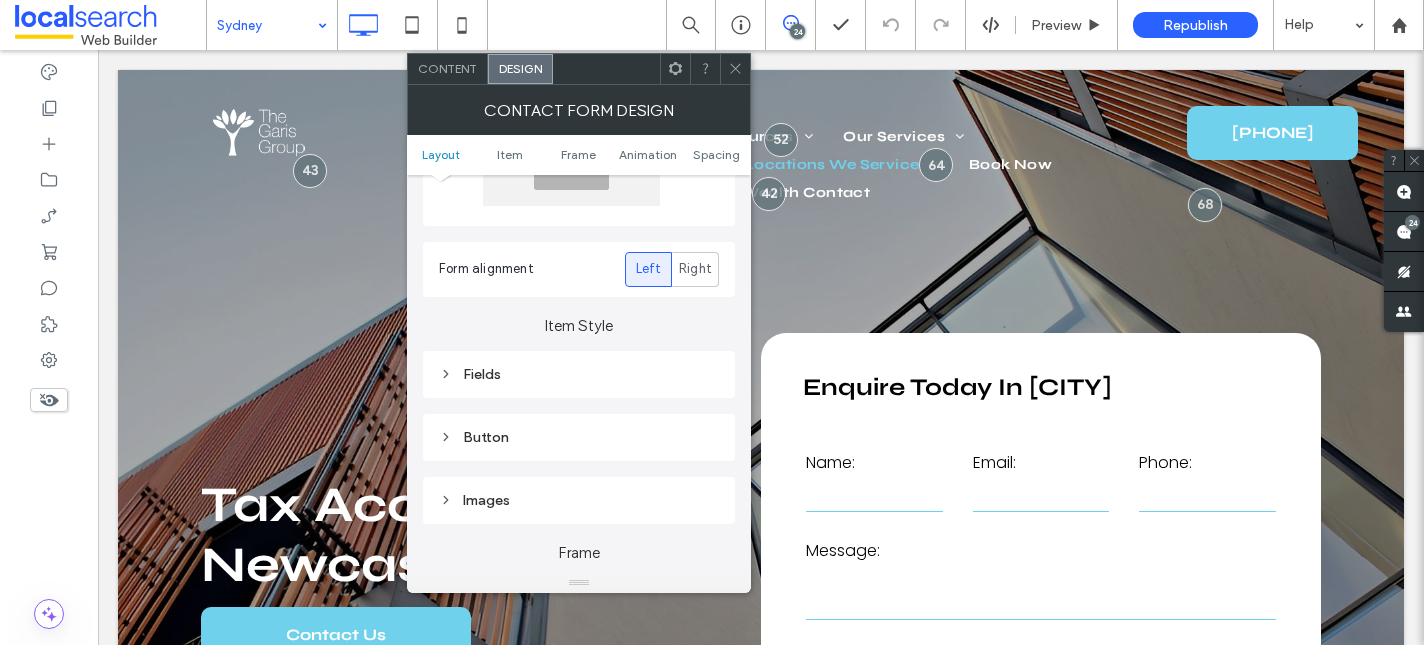 scroll, scrollTop: 293, scrollLeft: 0, axis: vertical 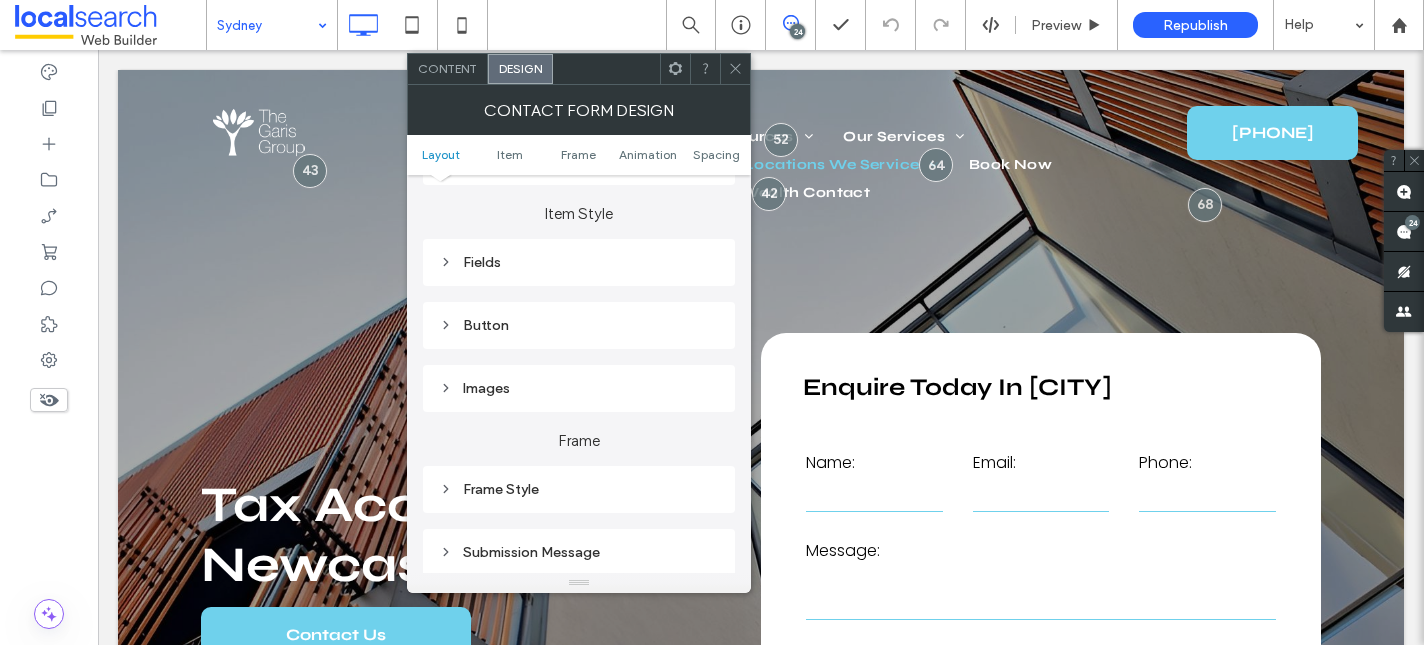 click on "Fields" at bounding box center (579, 262) 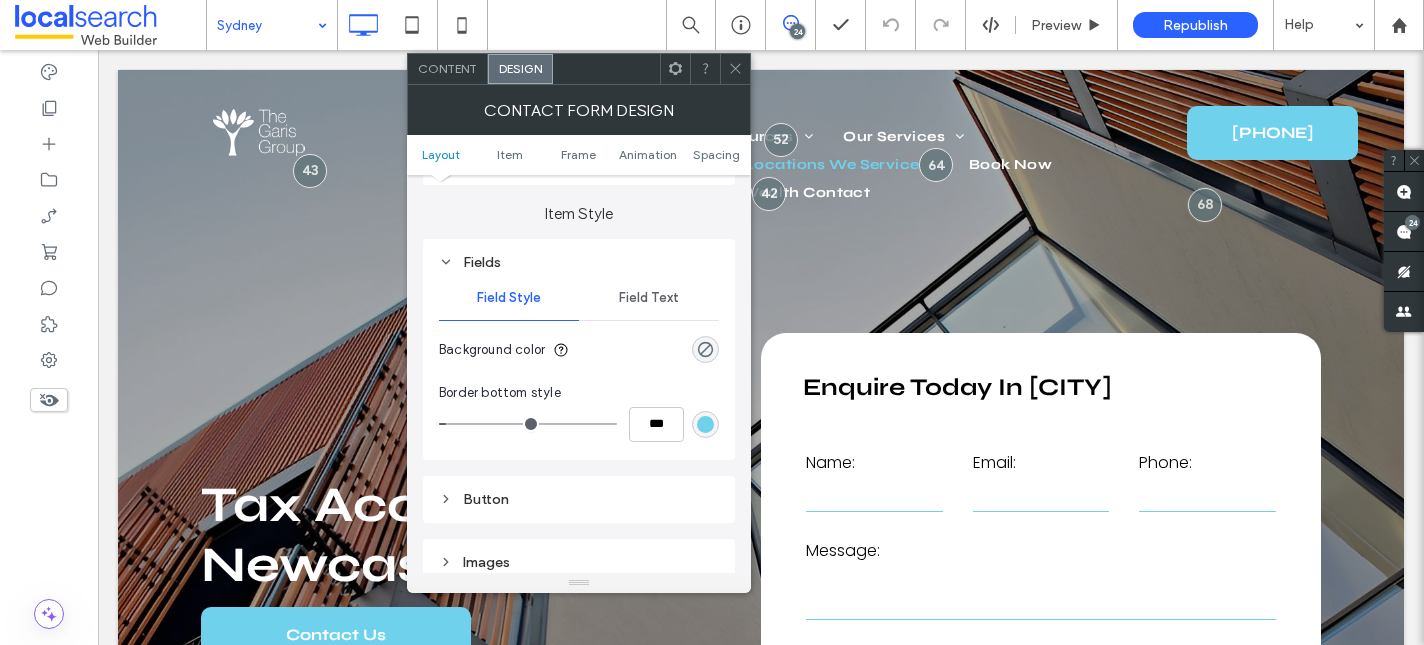 click on "Field Text" at bounding box center [649, 298] 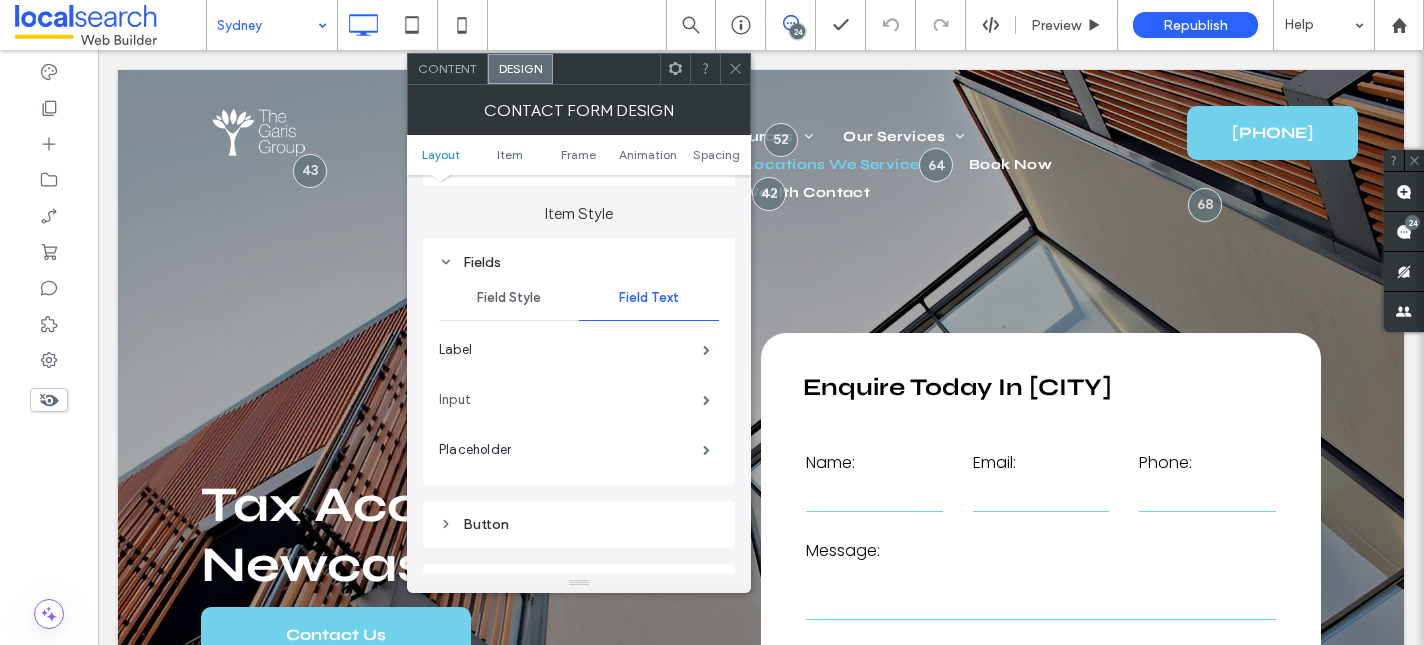 click on "Input" at bounding box center (571, 400) 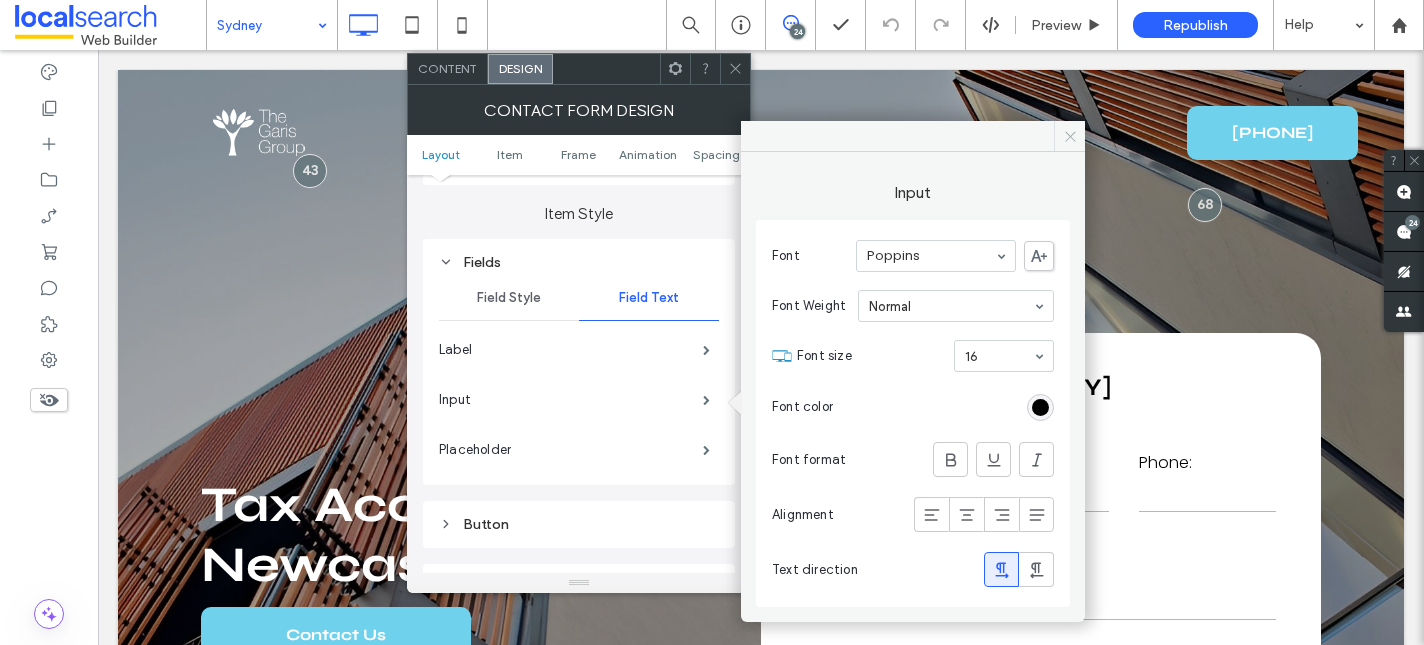 click 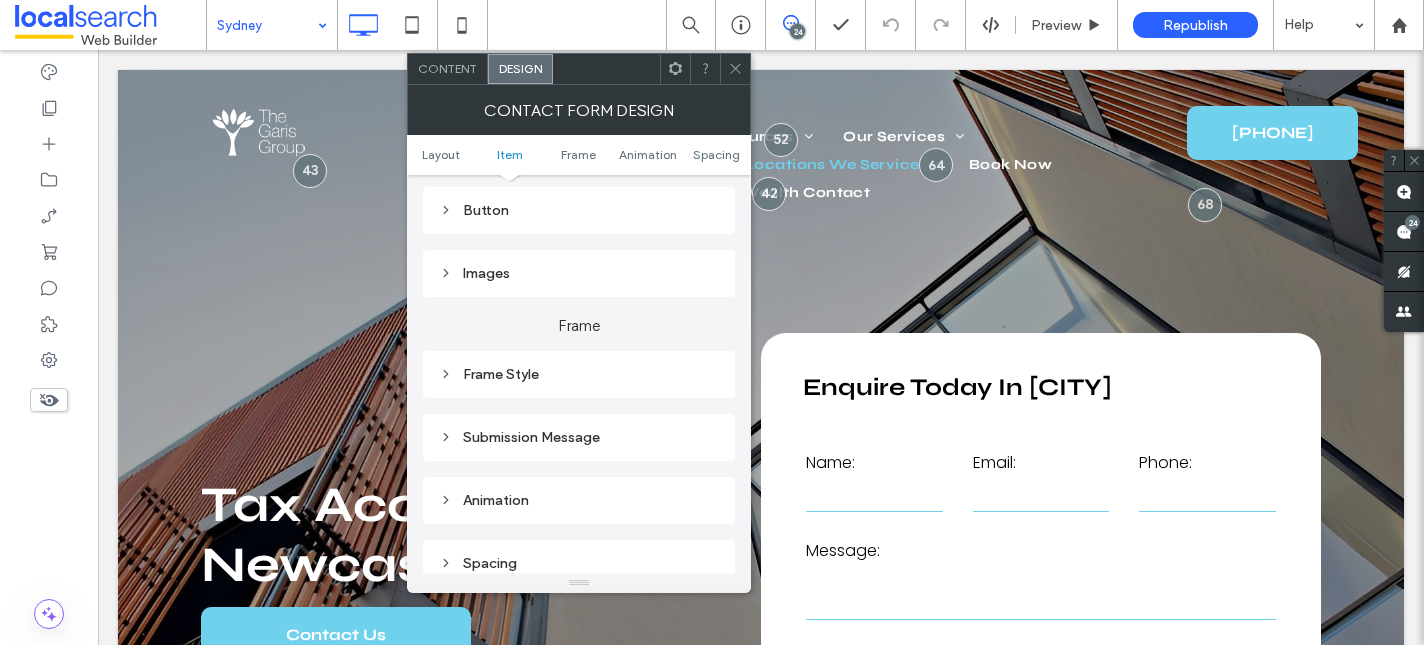scroll, scrollTop: 610, scrollLeft: 0, axis: vertical 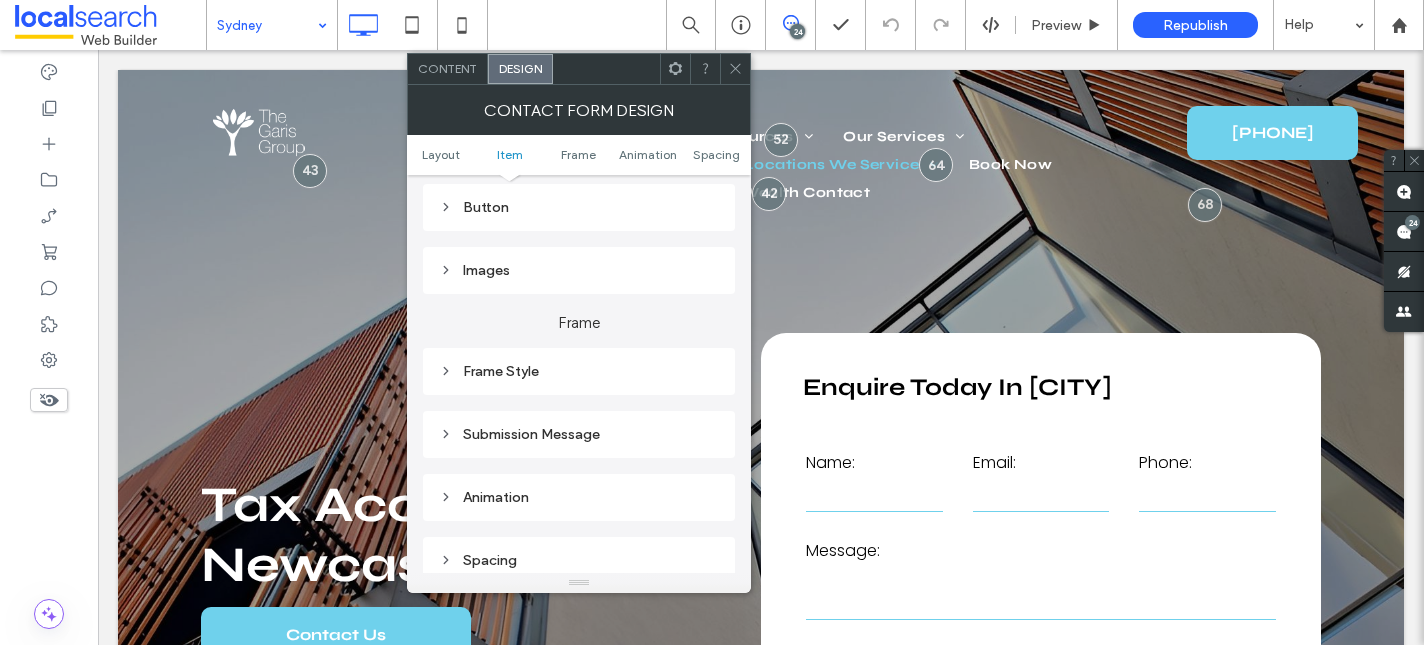 click on "Submission Message" at bounding box center (579, 434) 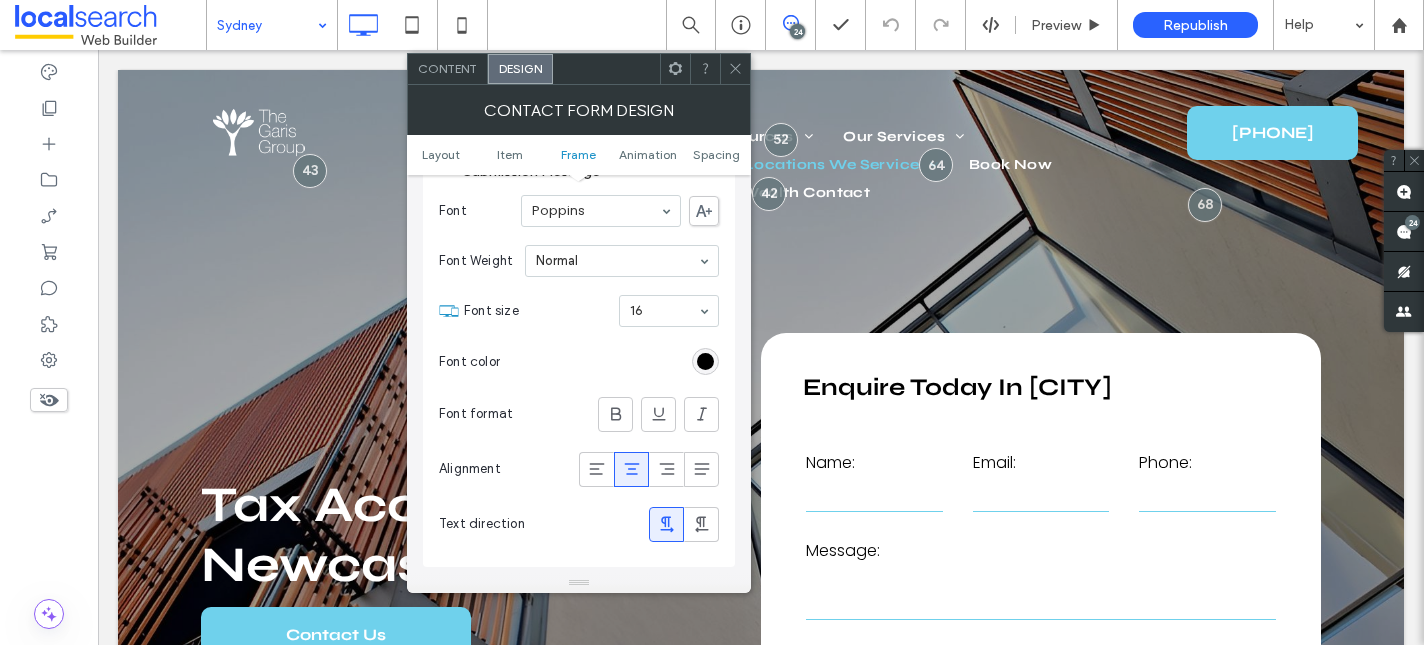 scroll, scrollTop: 882, scrollLeft: 0, axis: vertical 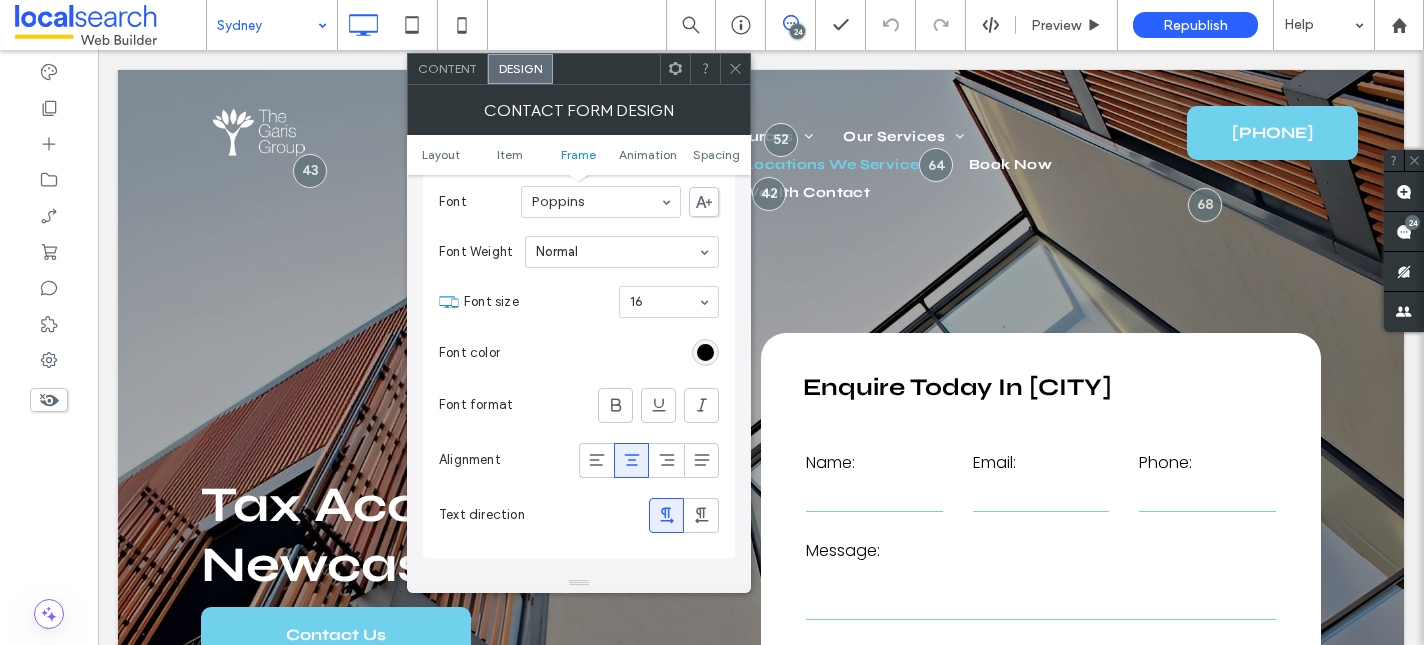 click 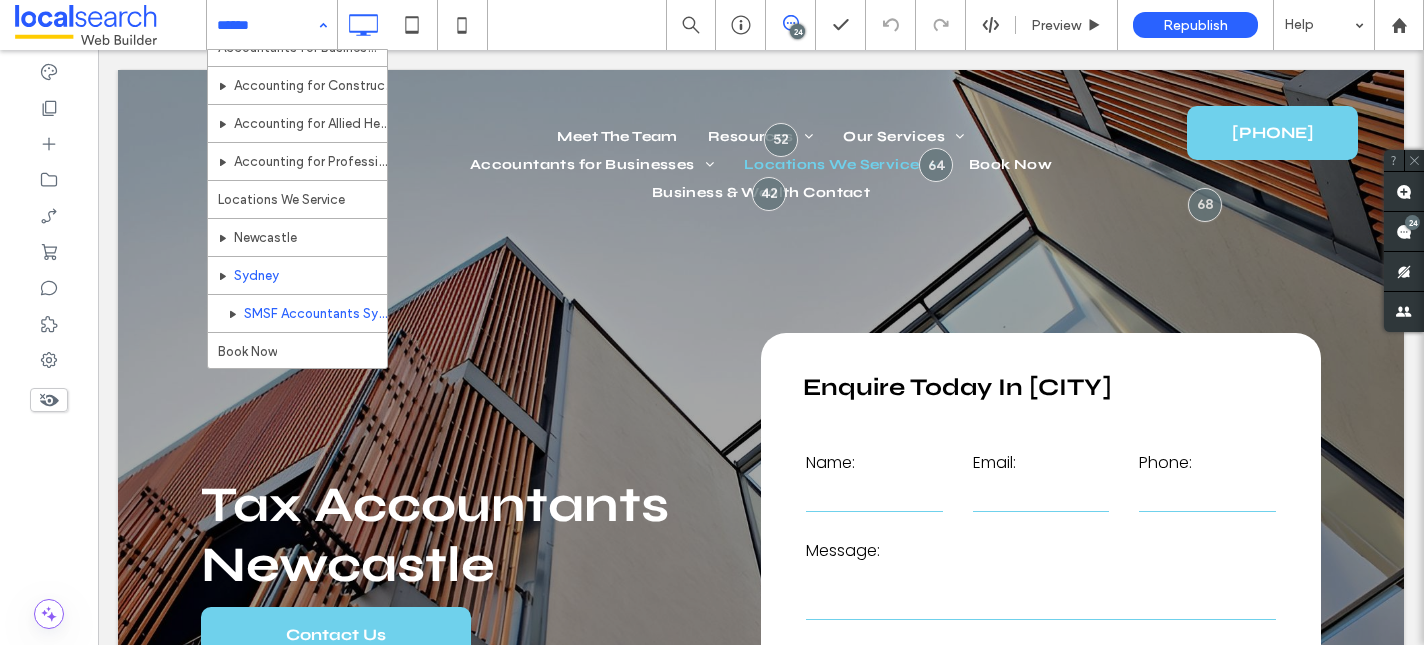 scroll, scrollTop: 0, scrollLeft: 0, axis: both 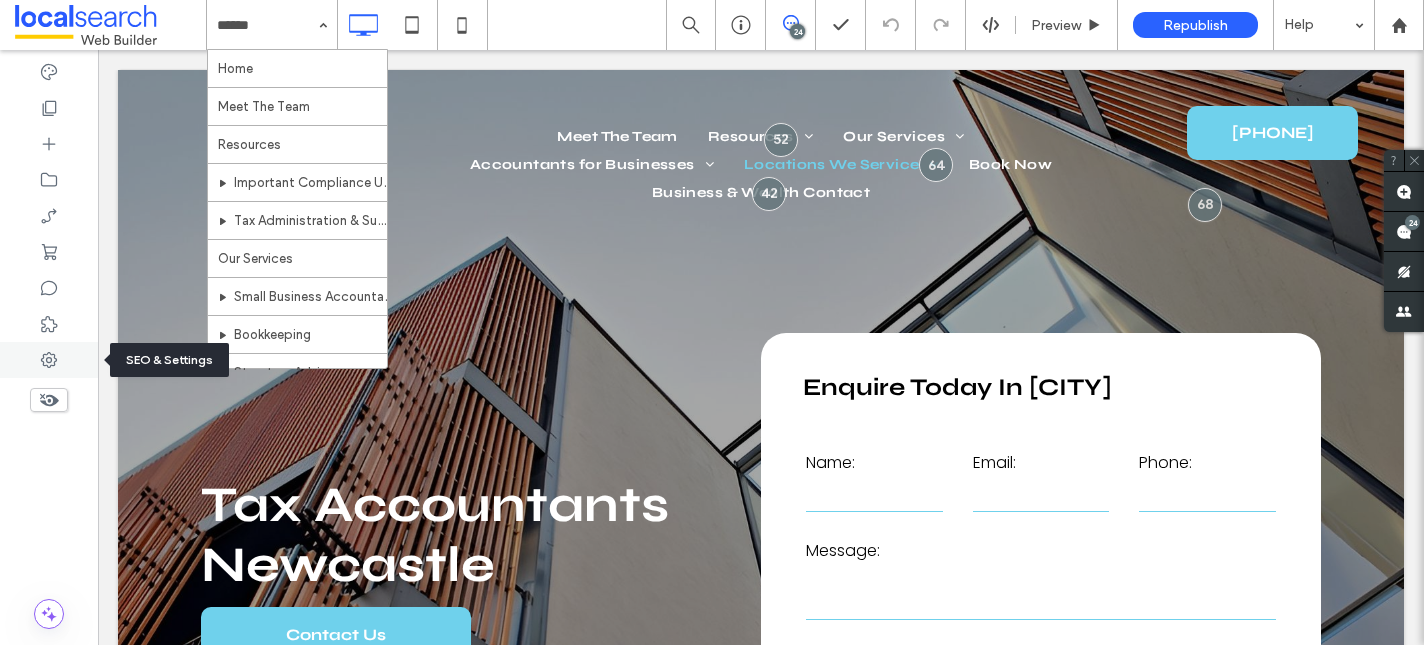 click at bounding box center [49, 360] 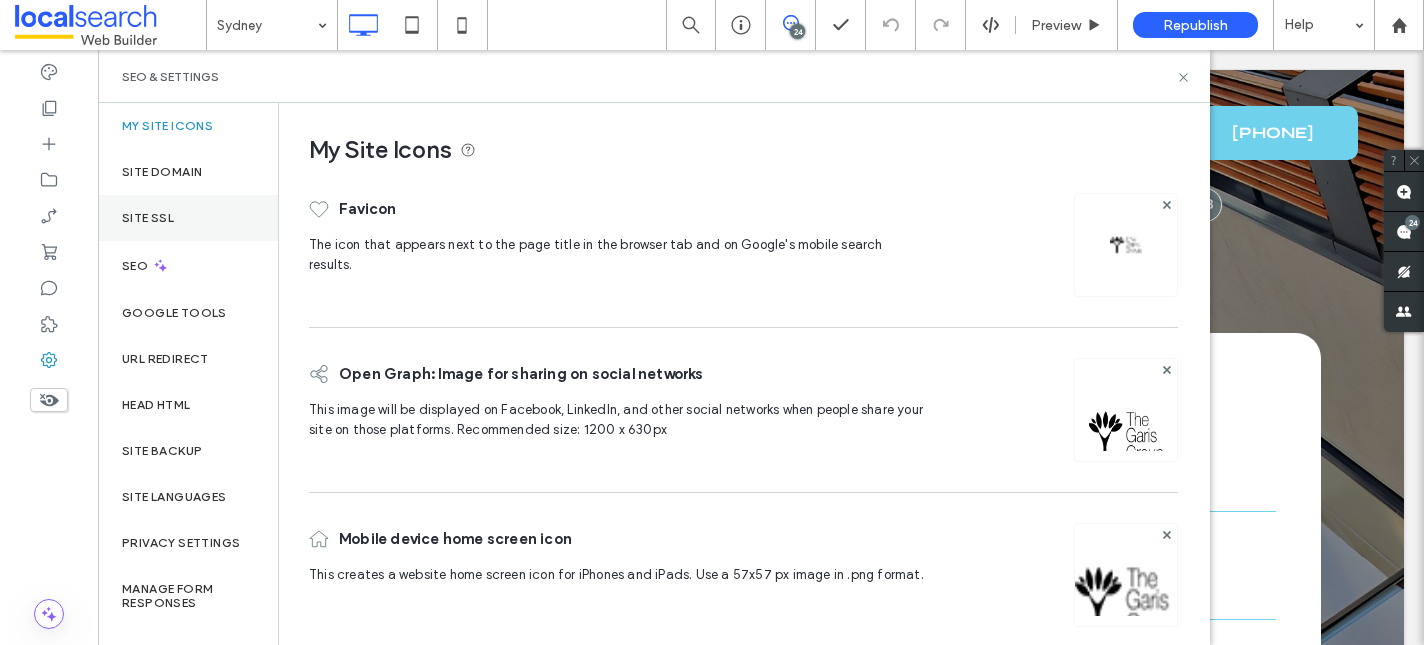 click on "Site SSL" at bounding box center (188, 218) 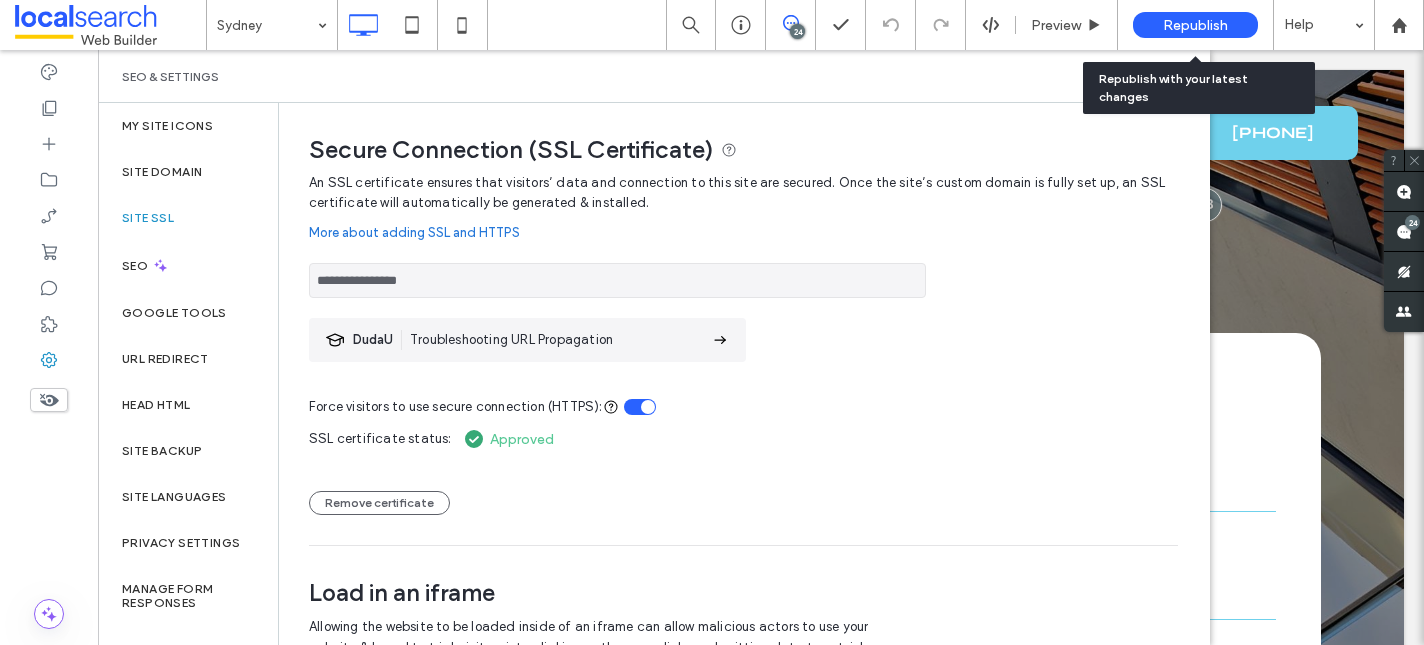 click on "Republish" at bounding box center (1195, 25) 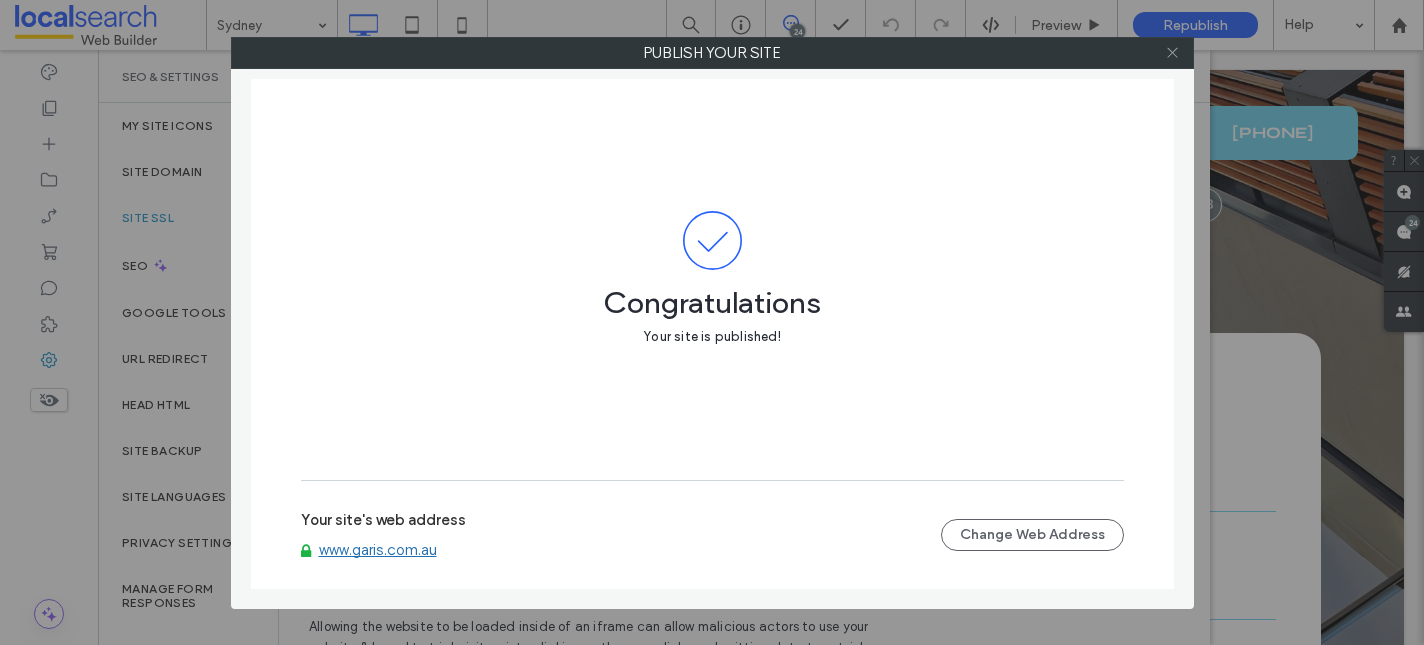 click at bounding box center (1172, 53) 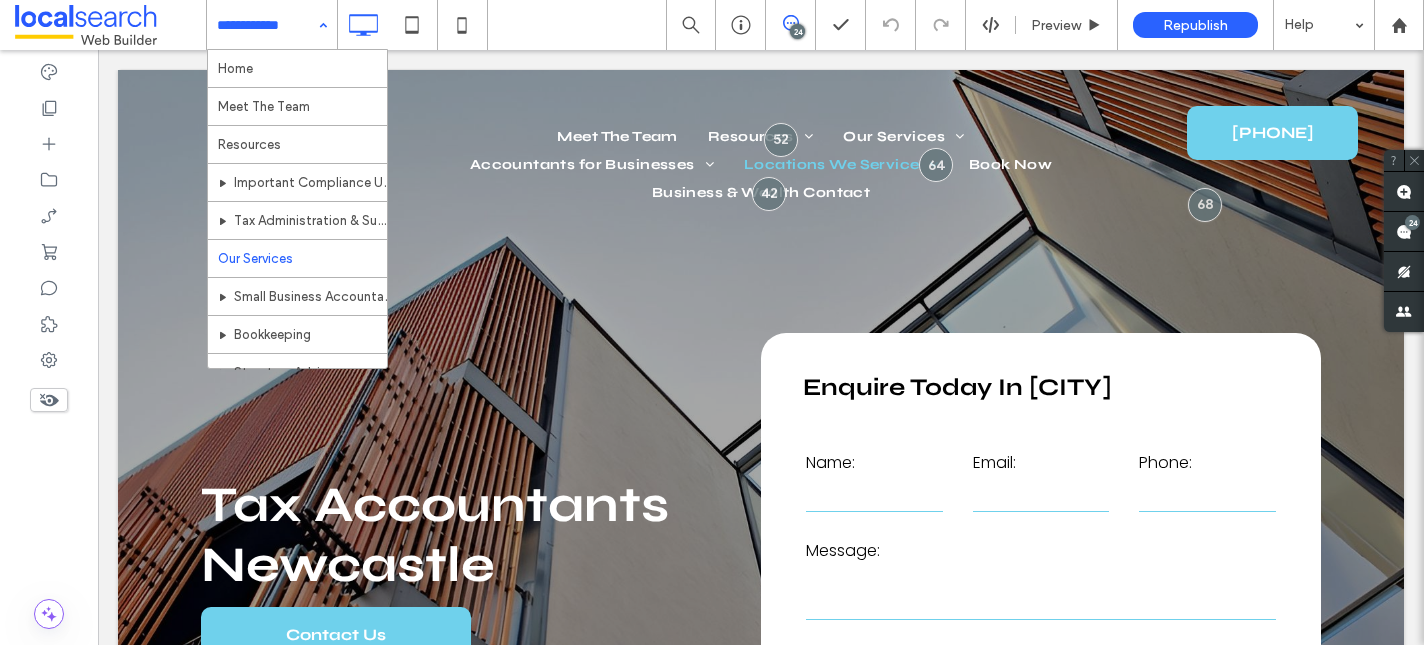click at bounding box center [267, 25] 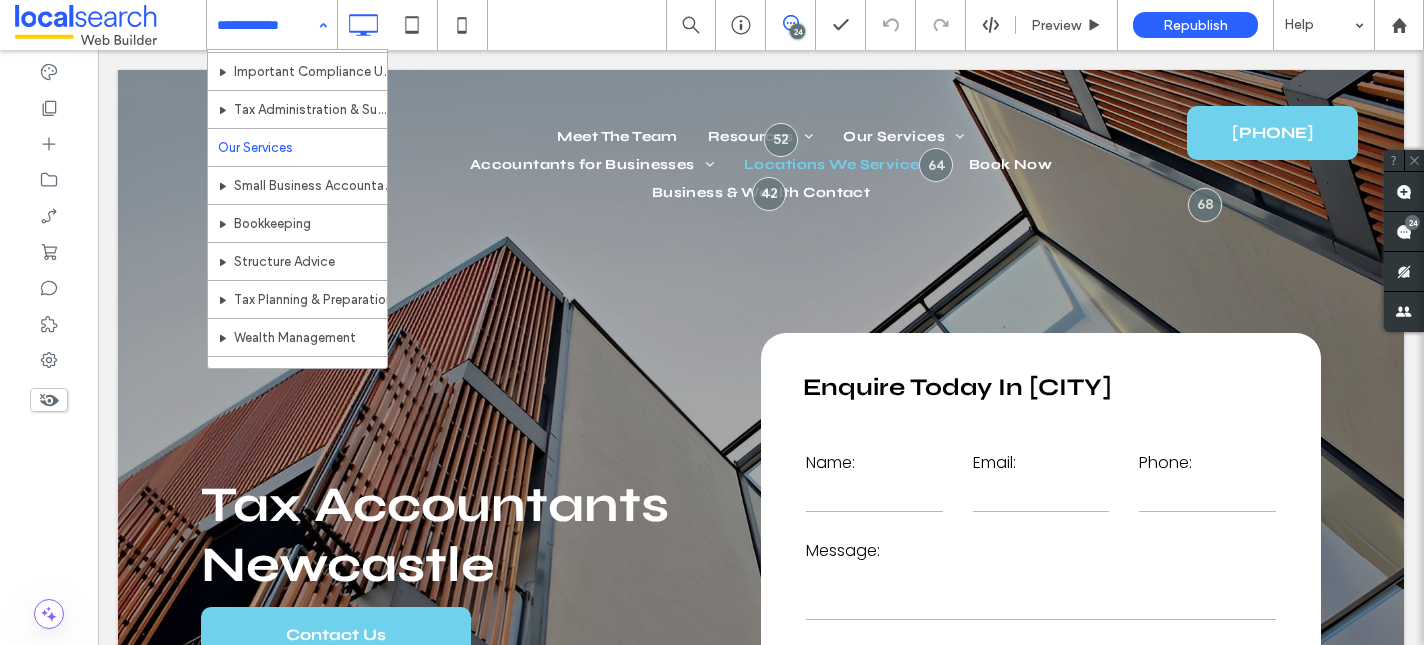 scroll, scrollTop: 112, scrollLeft: 0, axis: vertical 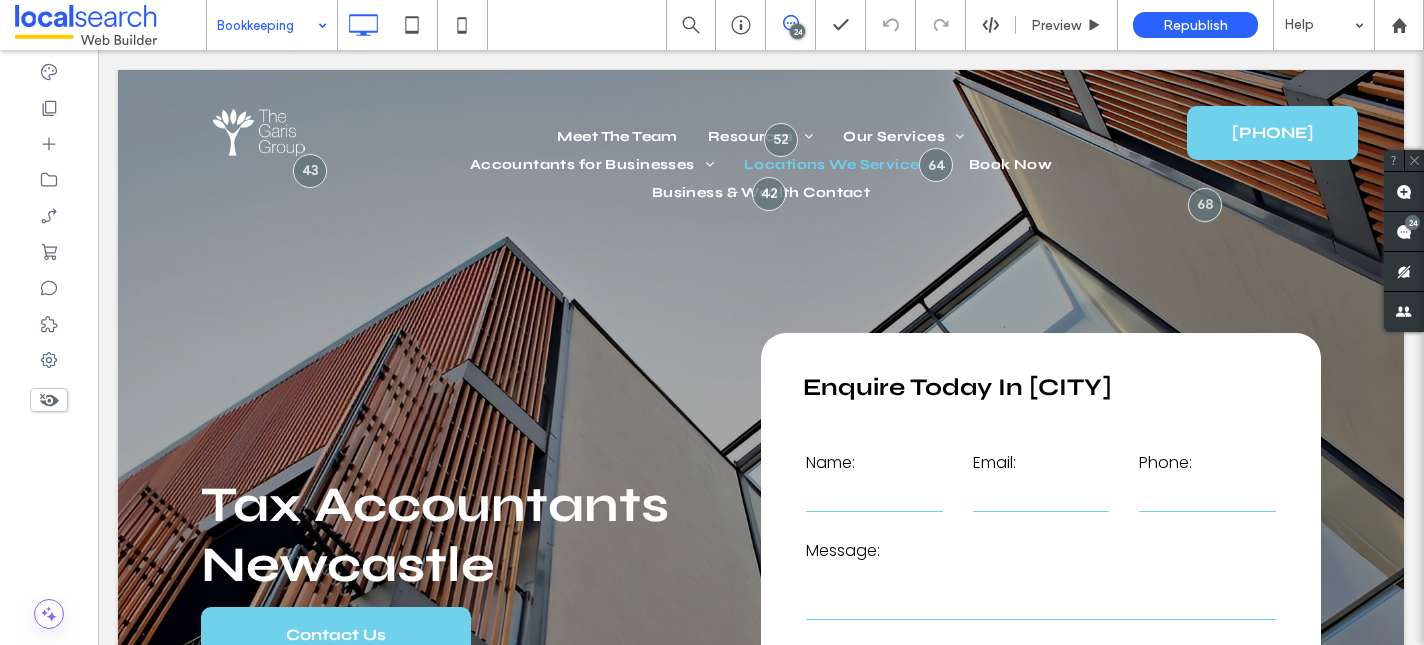 click at bounding box center (267, 25) 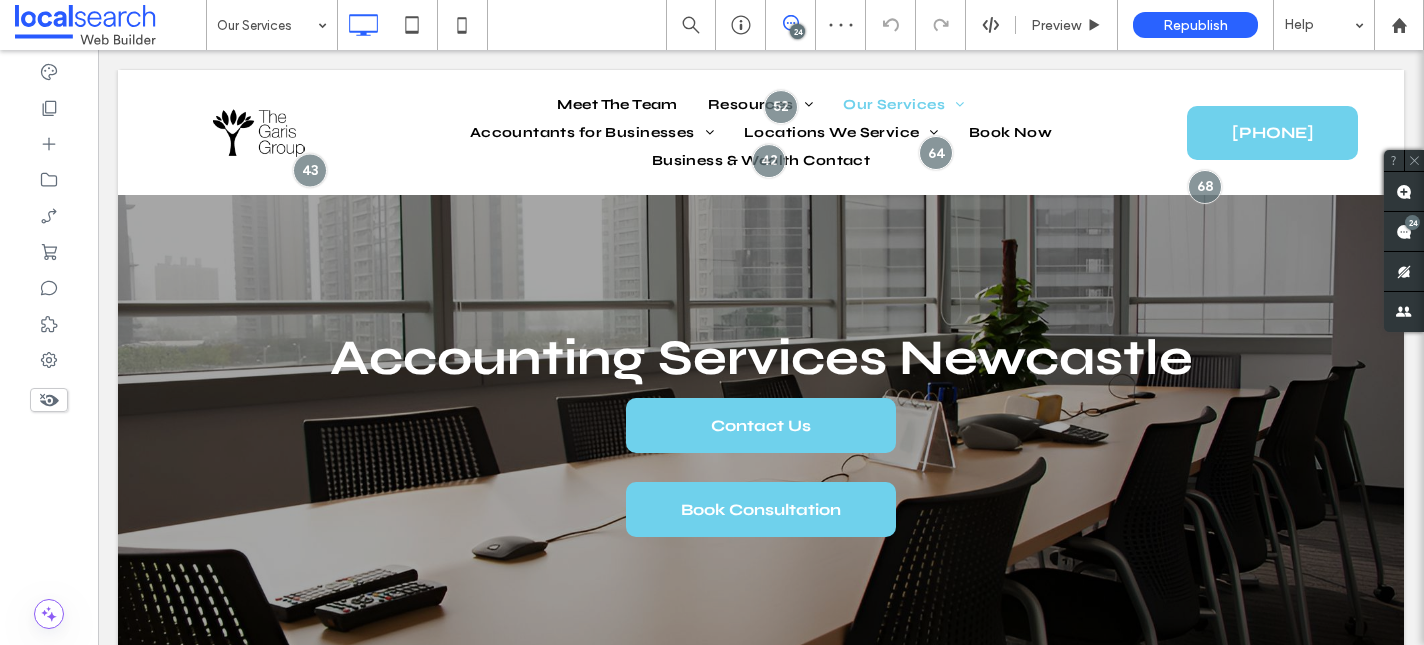 scroll, scrollTop: 574, scrollLeft: 0, axis: vertical 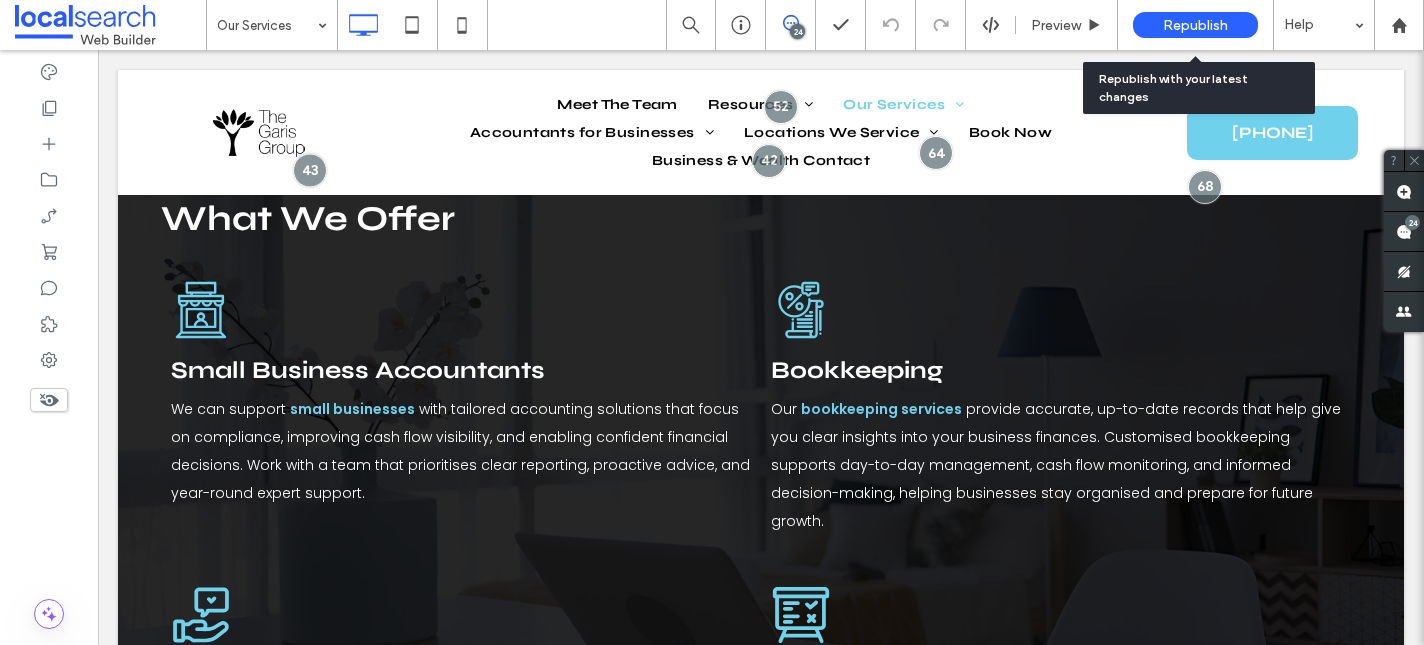 click on "Republish" at bounding box center (1195, 25) 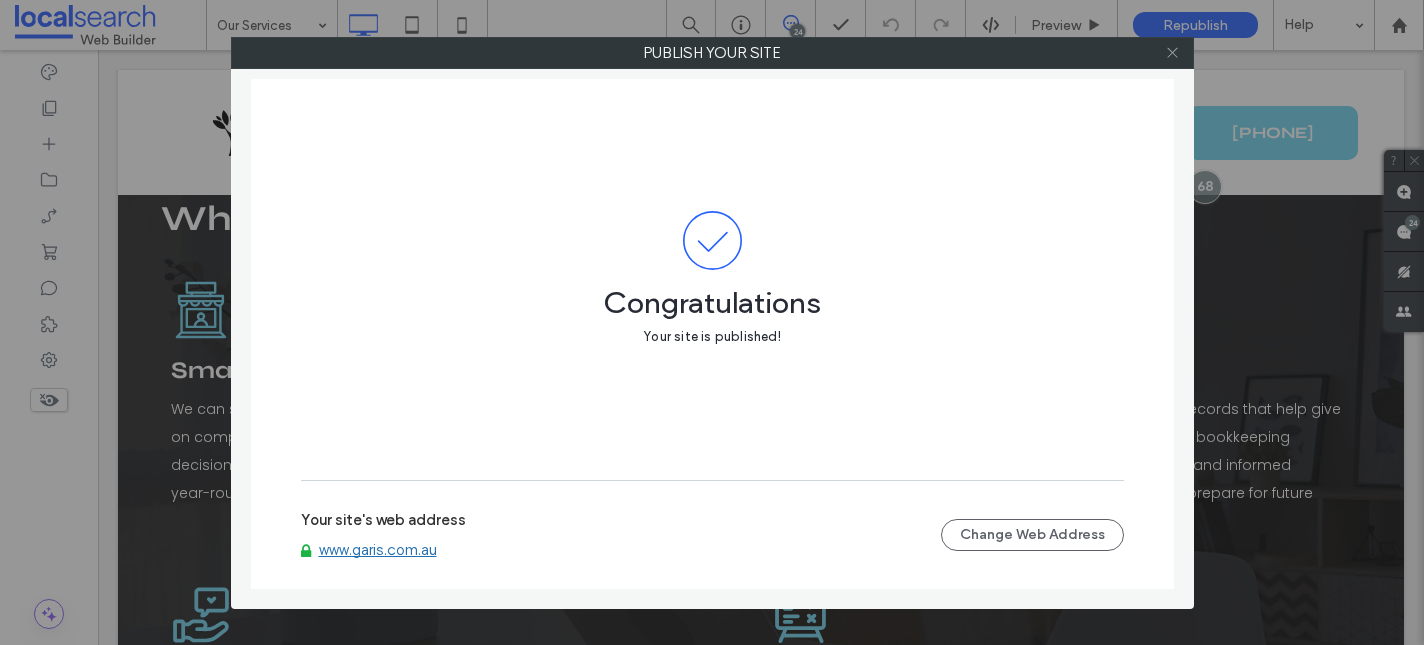 click 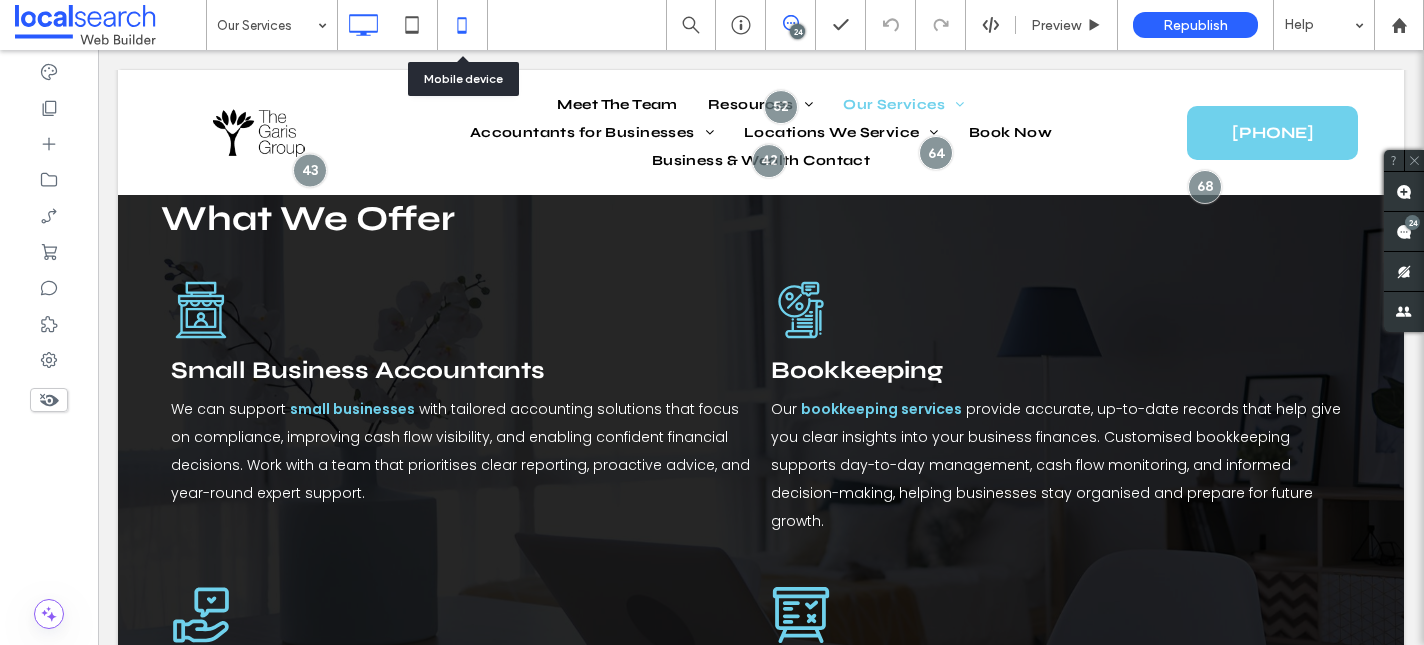 click 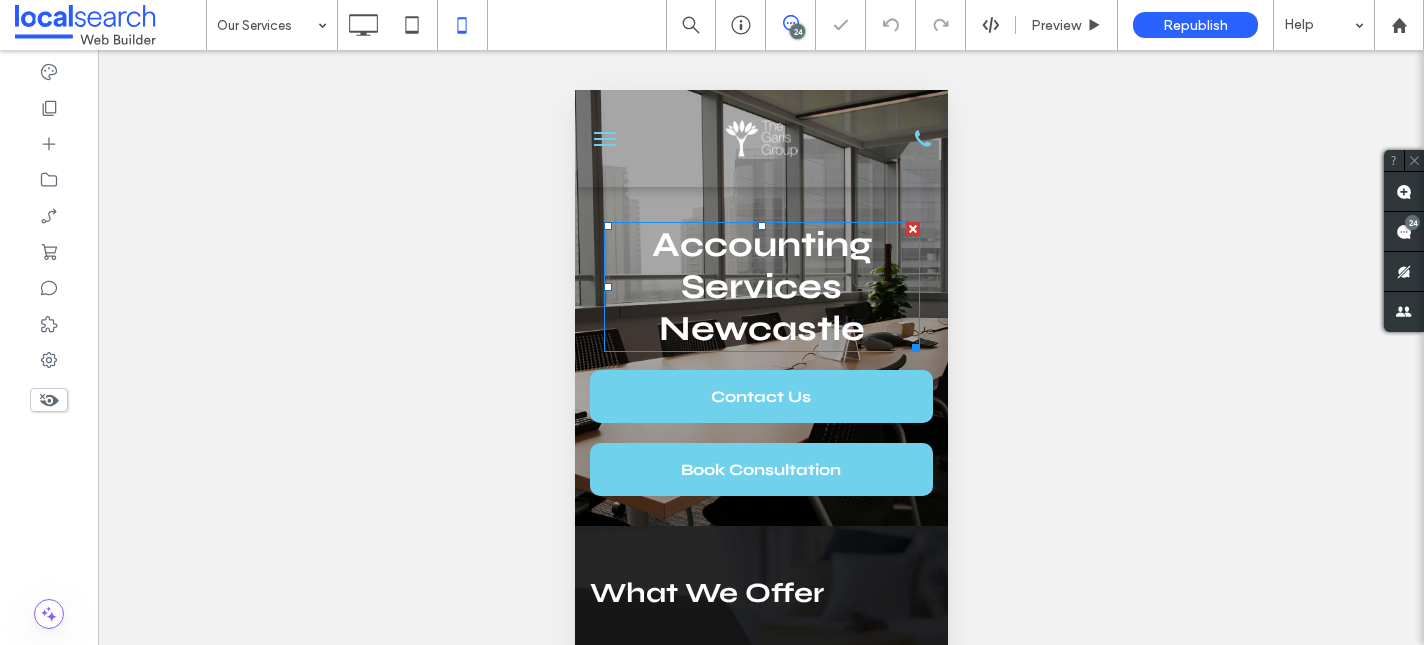 scroll, scrollTop: 0, scrollLeft: 0, axis: both 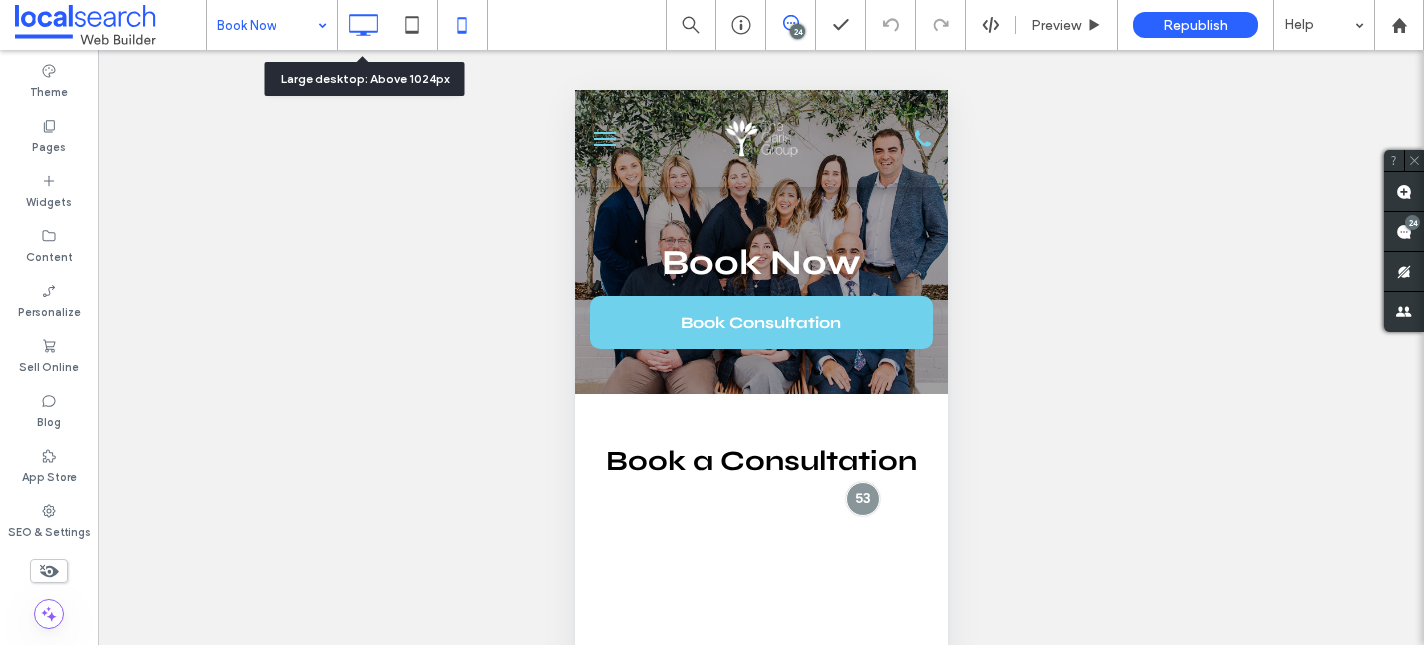 click 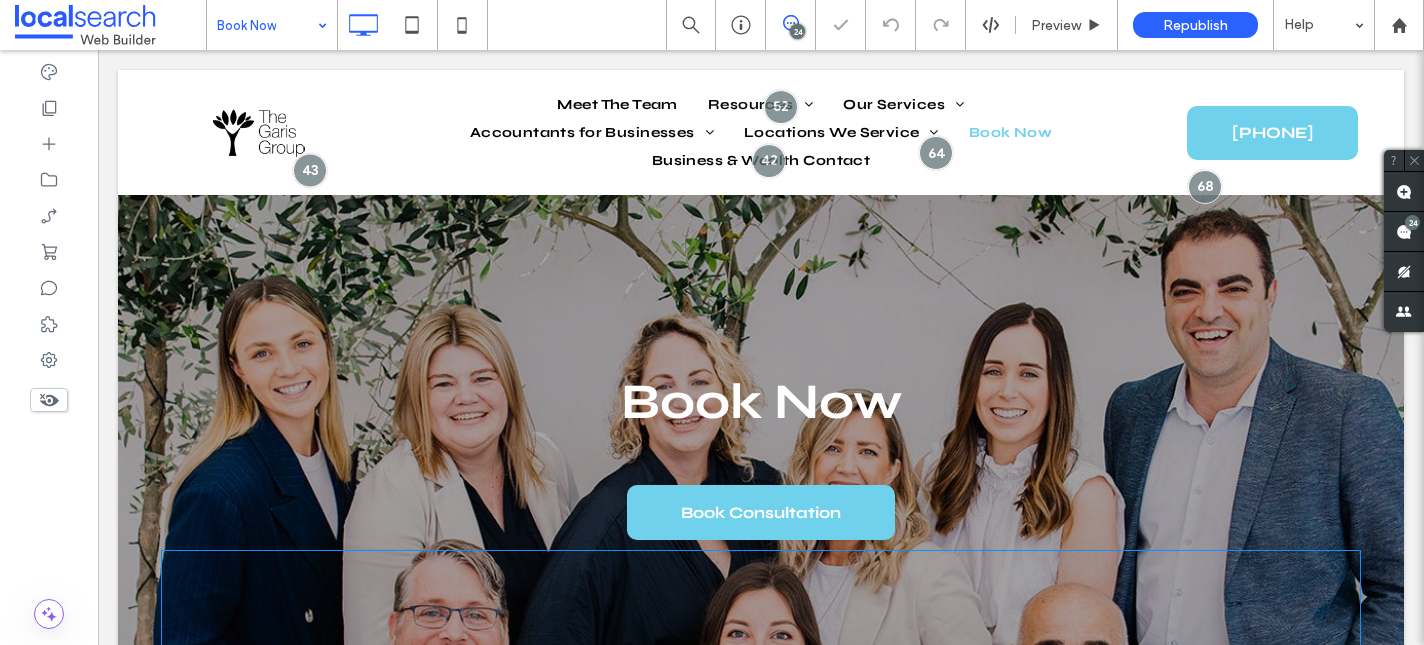 scroll, scrollTop: 764, scrollLeft: 0, axis: vertical 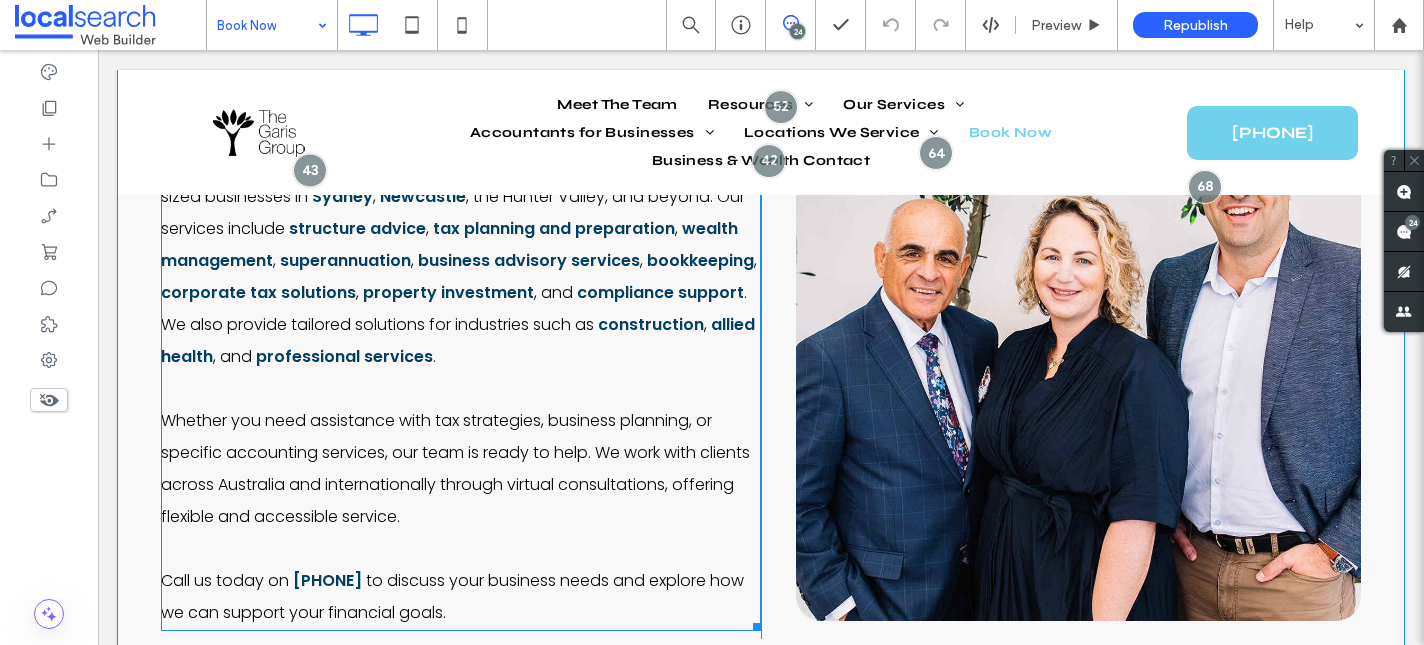 click on "The Garis Group offers a full range of financial services for small to medium-sized businesses in
Sydney ,
Newcastle , the Hunter Valley, and beyond. Our services include
structure advice ,
tax planning and preparation ,
wealth management ,
superannuation ,
business advisory services ,
bookkeeping ,
corporate tax solutions ,
property investment , and
compliance support . We also provide tailored solutions for industries such as
construction ,
allied health , and
professional services ." at bounding box center (461, 261) 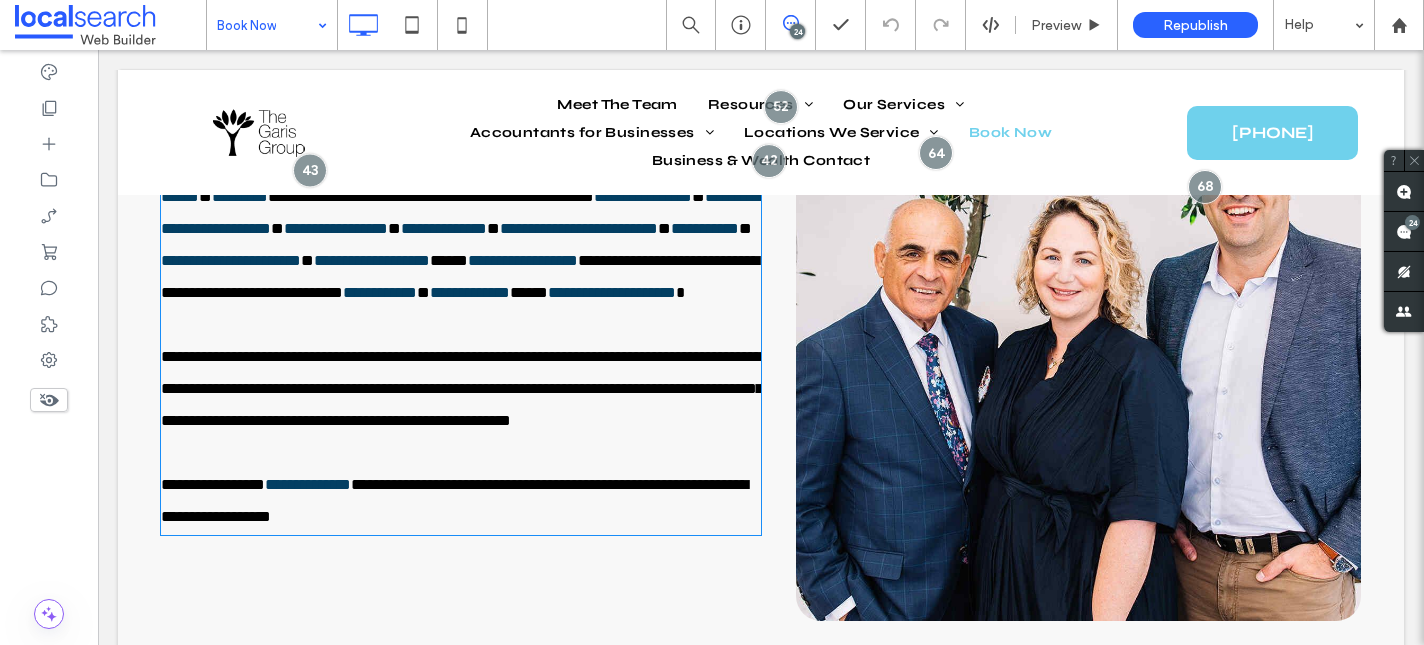 type on "*******" 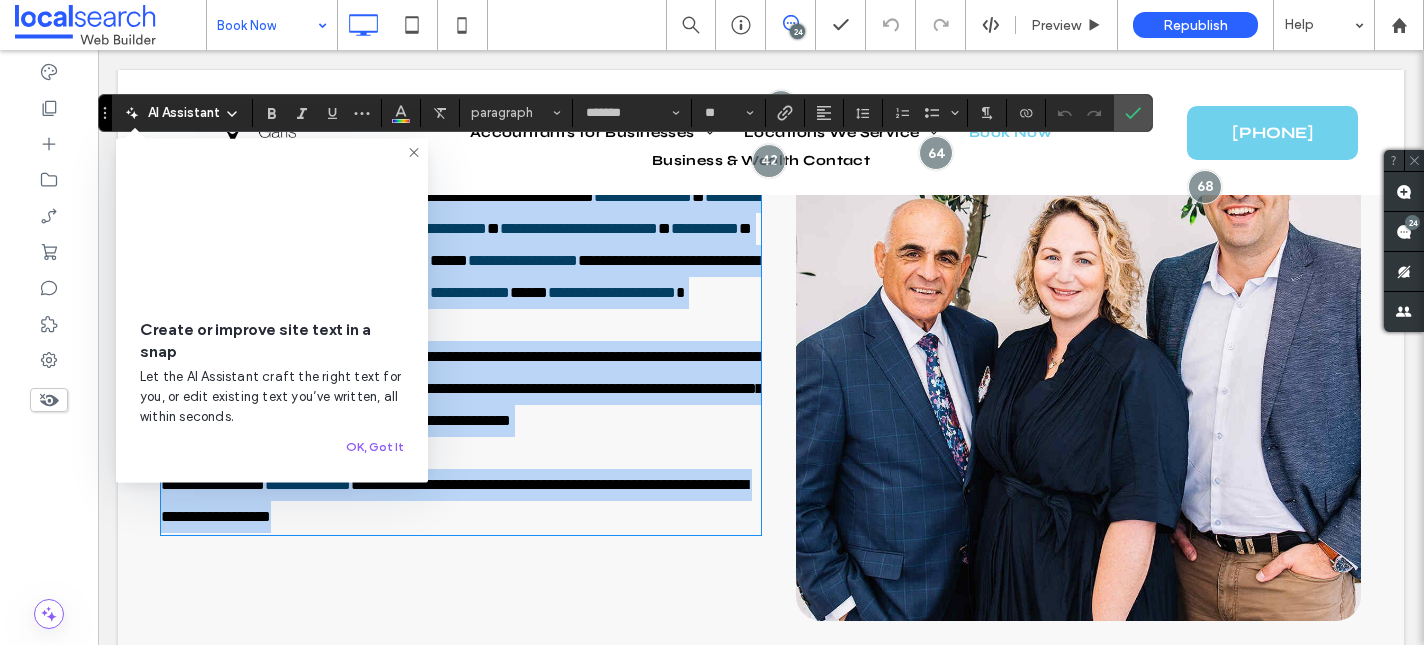 click on "*" at bounding box center (680, 292) 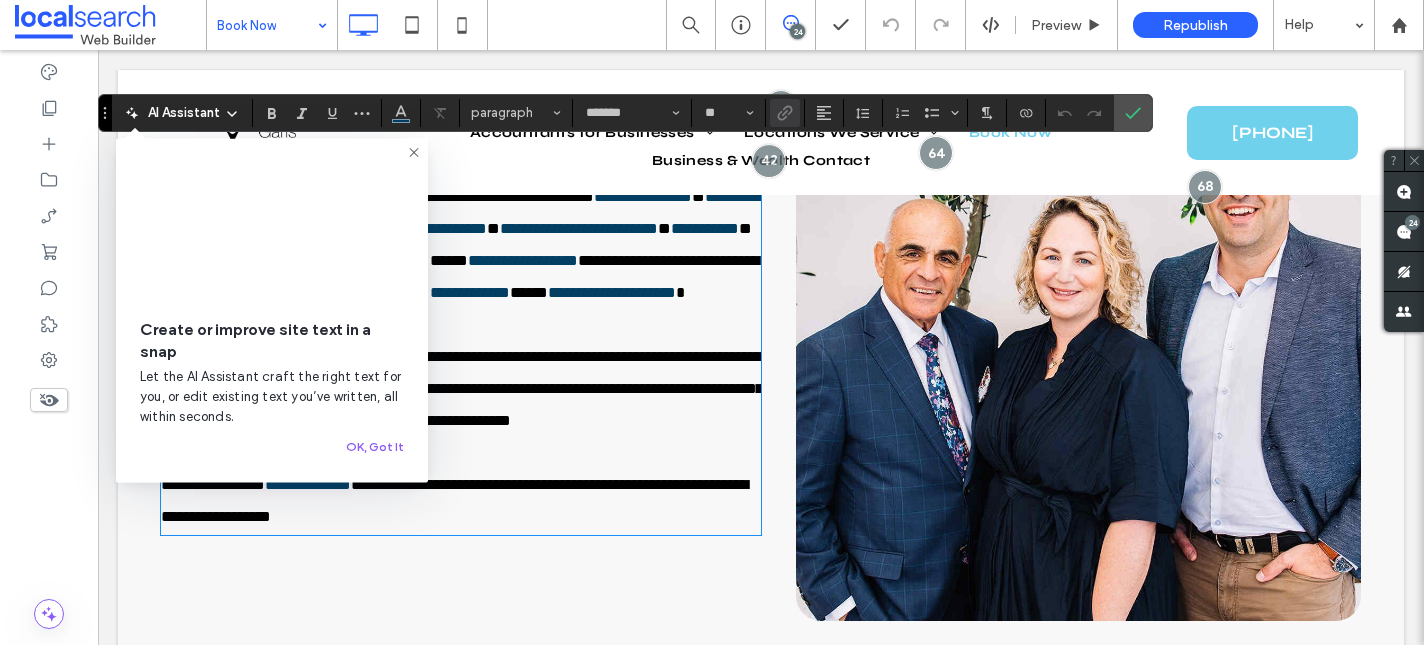 click 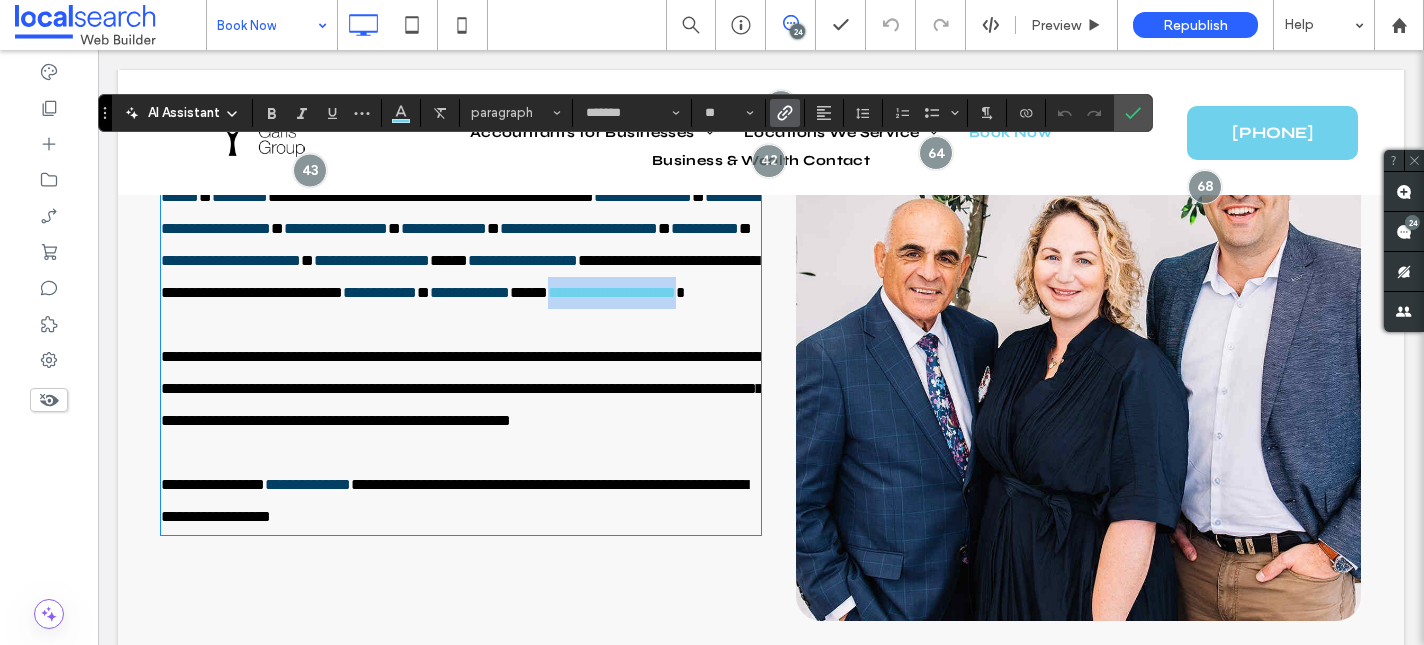 drag, startPoint x: 609, startPoint y: 357, endPoint x: 443, endPoint y: 364, distance: 166.14752 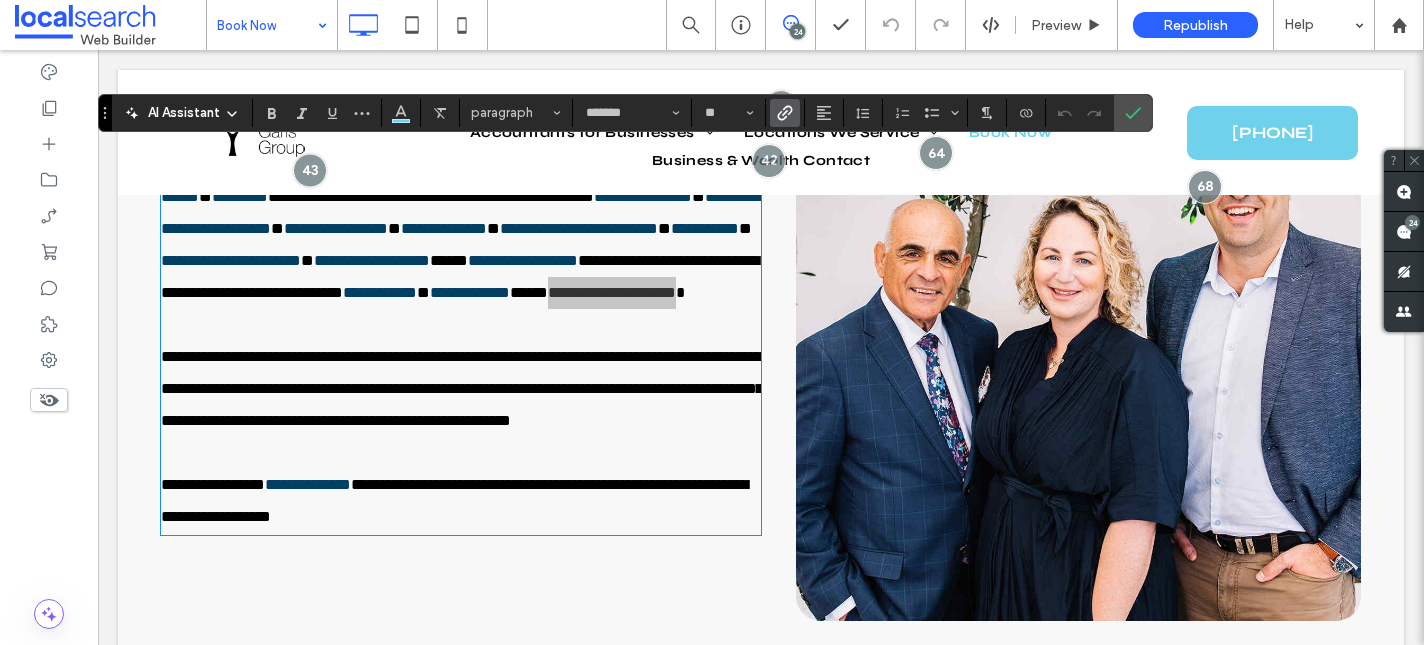 click 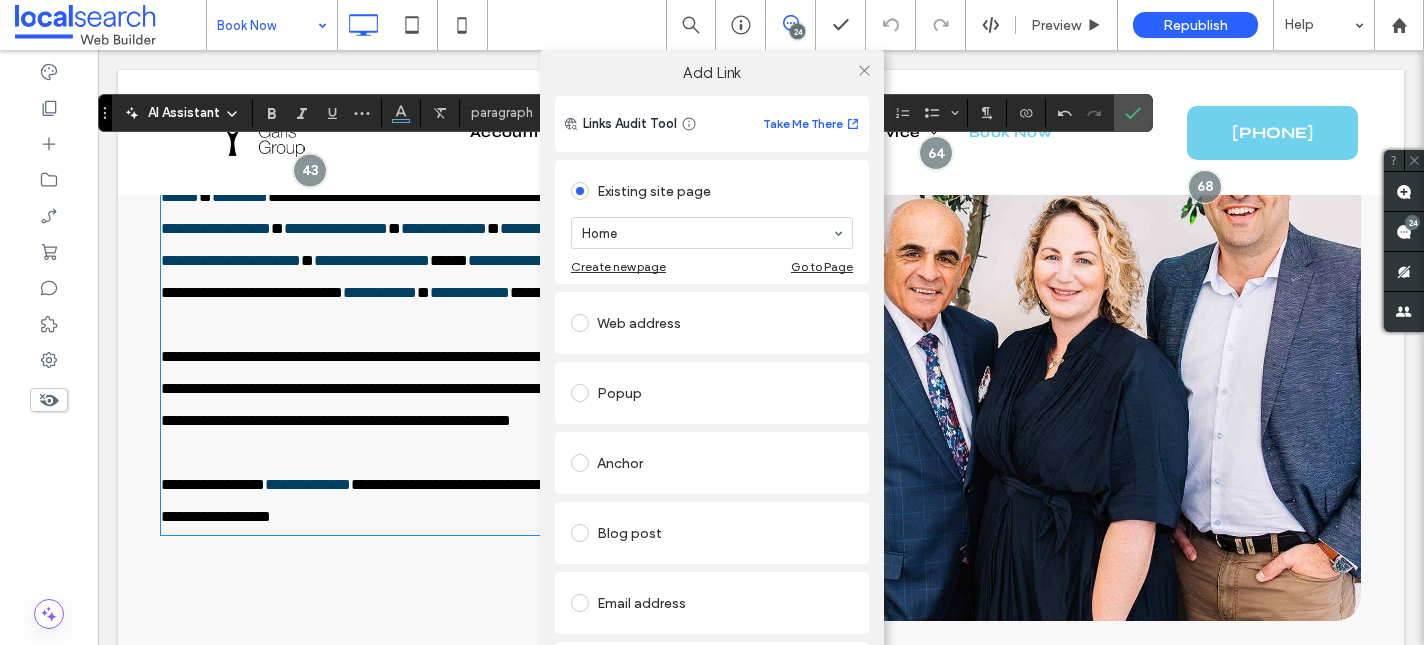 scroll, scrollTop: 151, scrollLeft: 0, axis: vertical 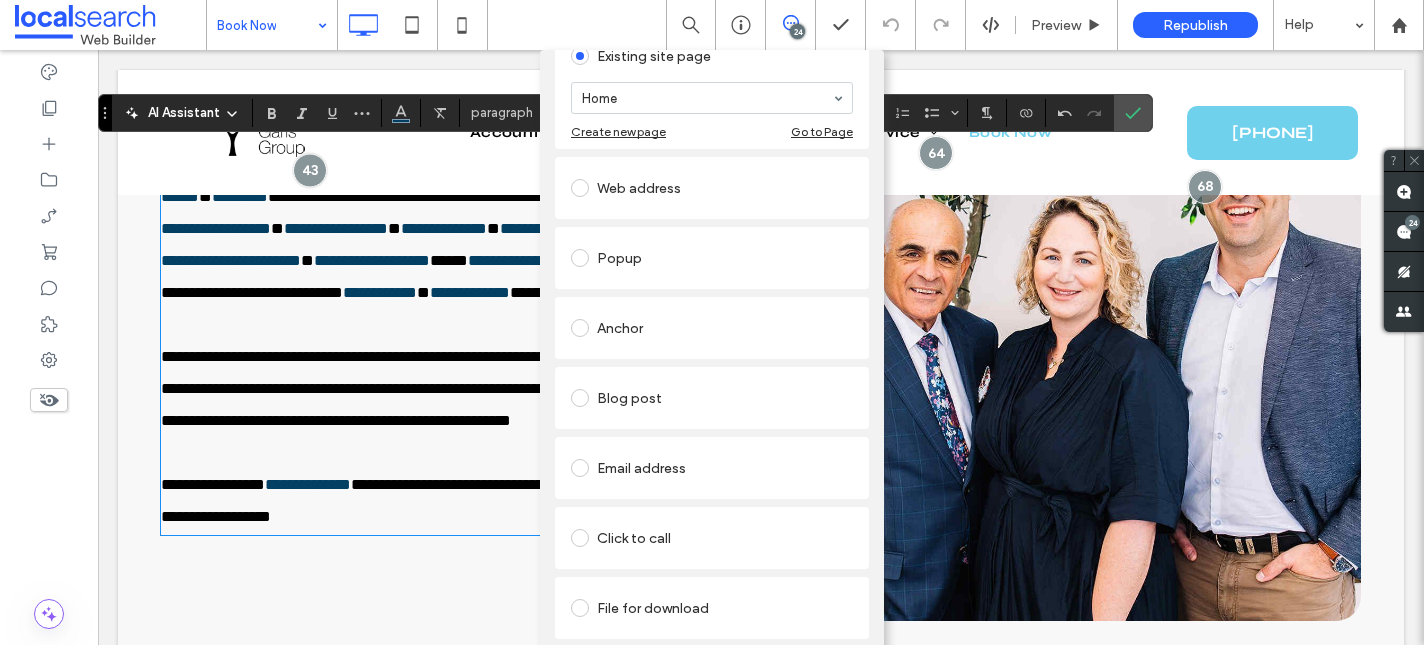 click on "Remove link" at bounding box center (712, 657) 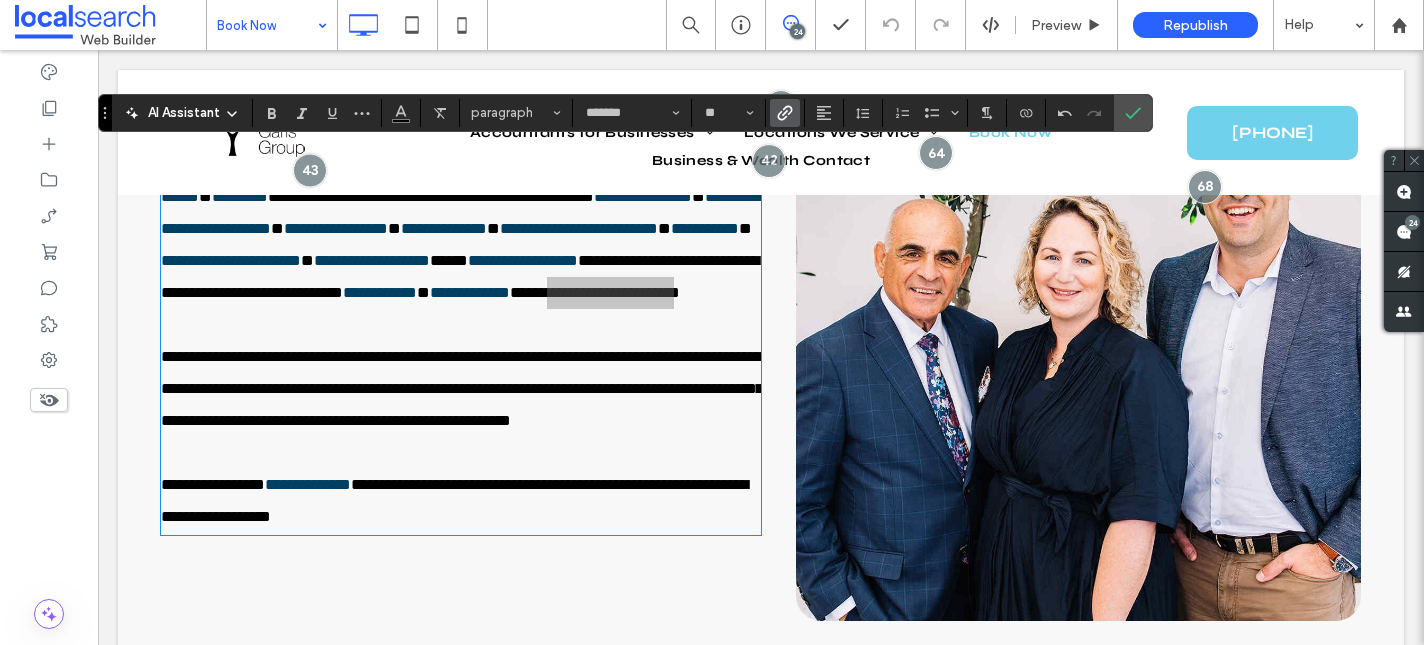 click 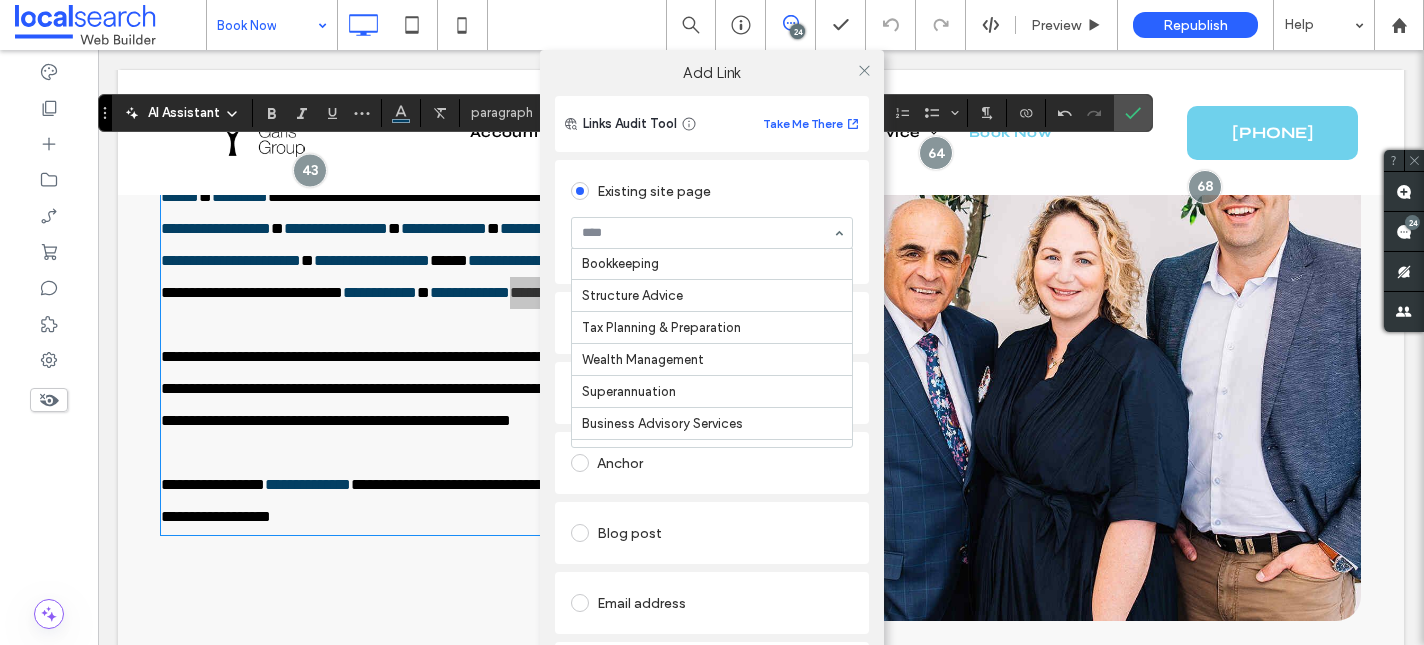 scroll, scrollTop: 0, scrollLeft: 0, axis: both 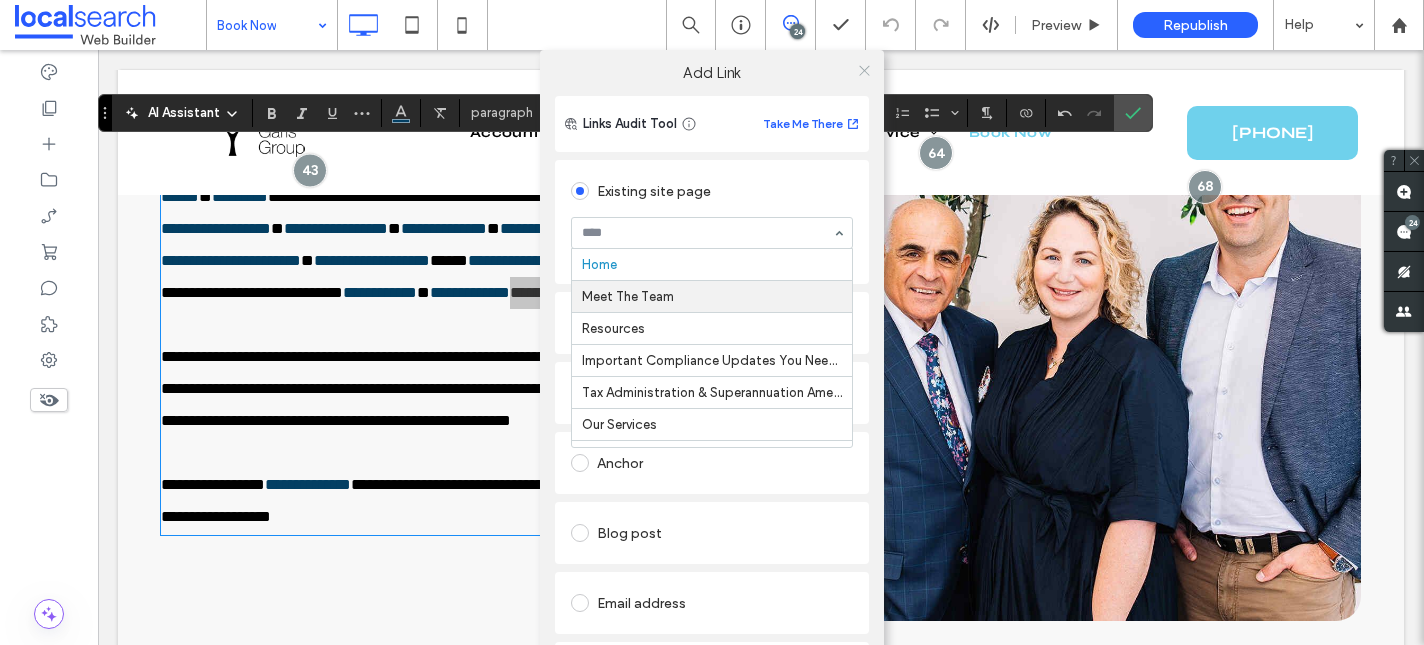 click 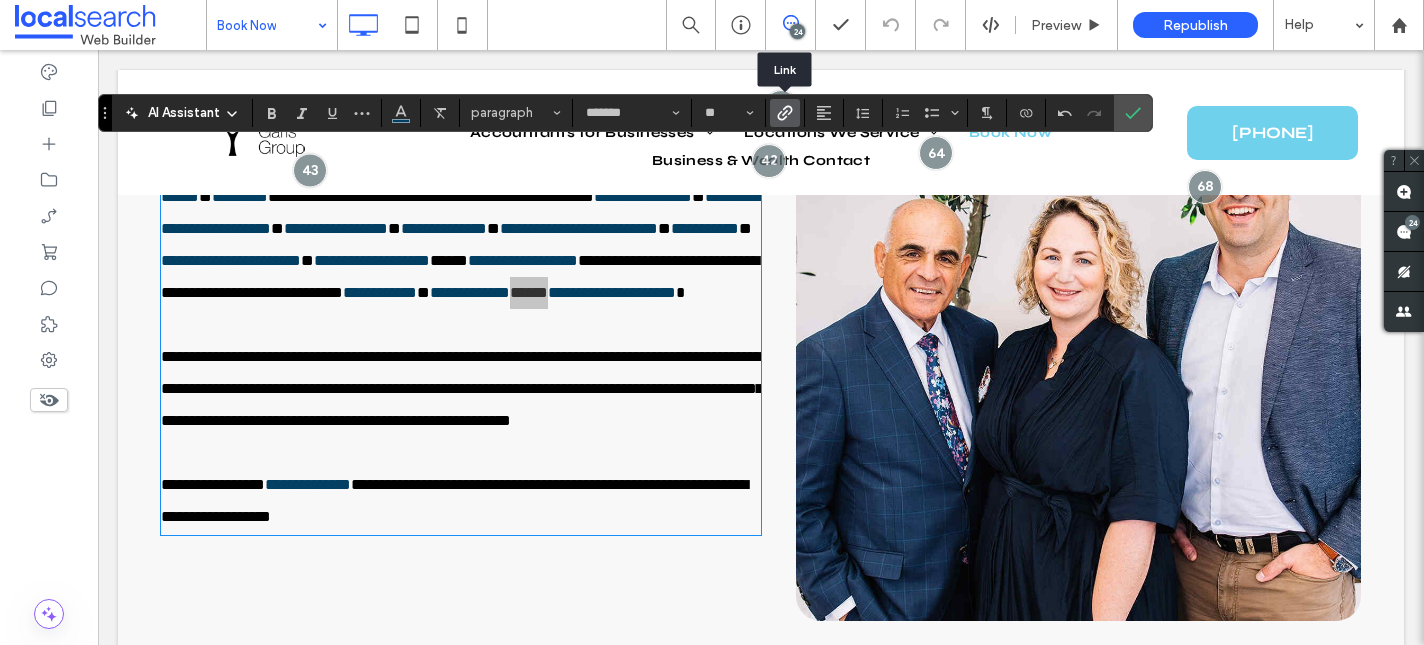 click 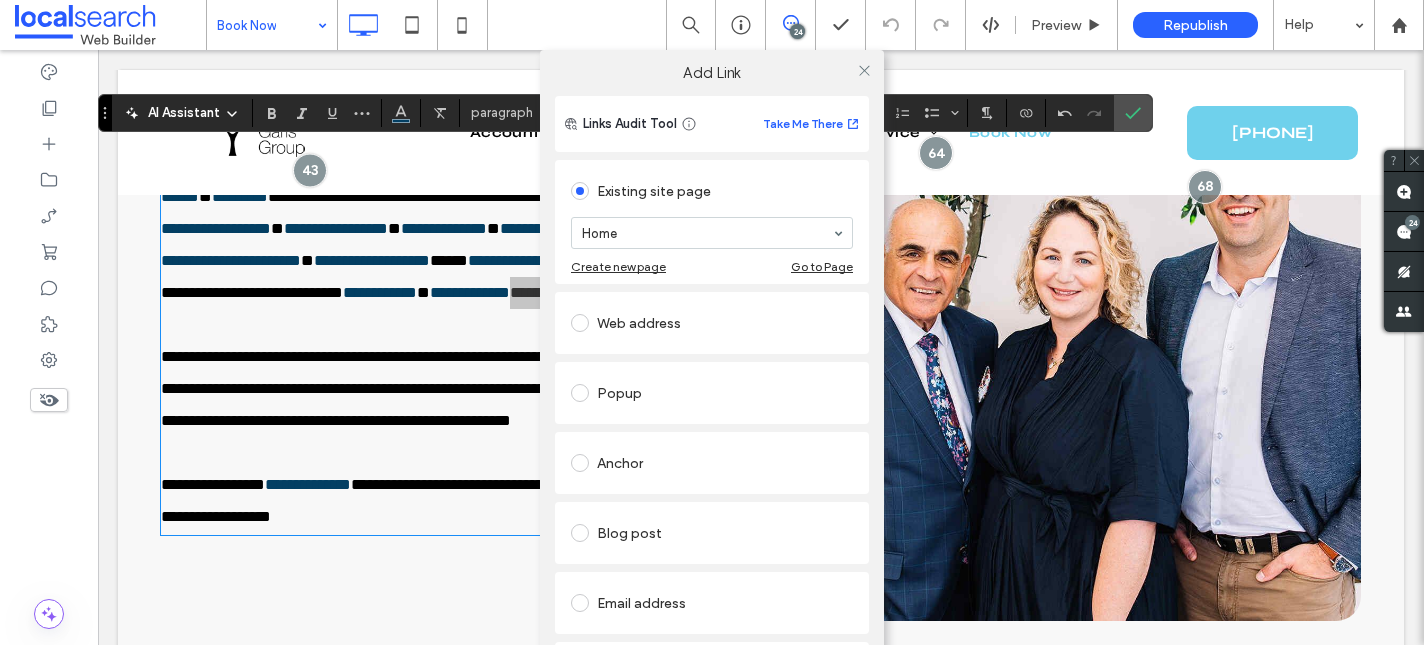 scroll, scrollTop: 151, scrollLeft: 0, axis: vertical 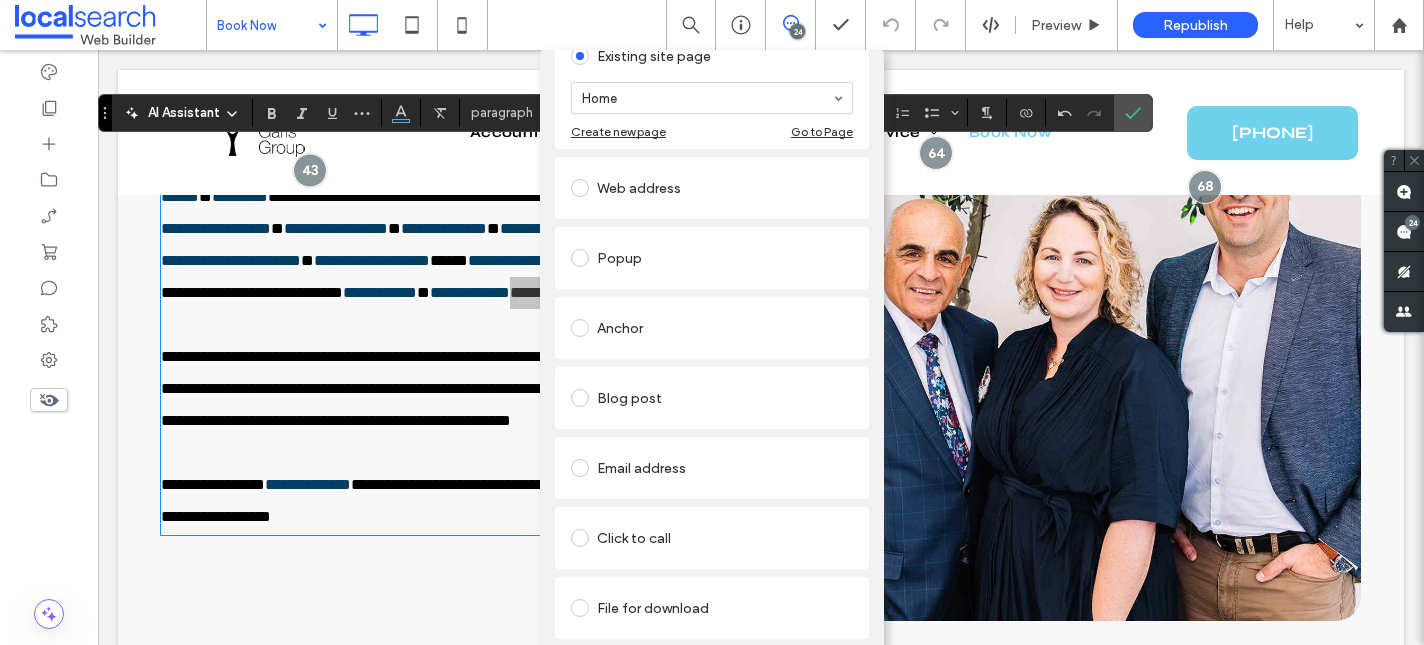 click on "Remove link" at bounding box center [712, 657] 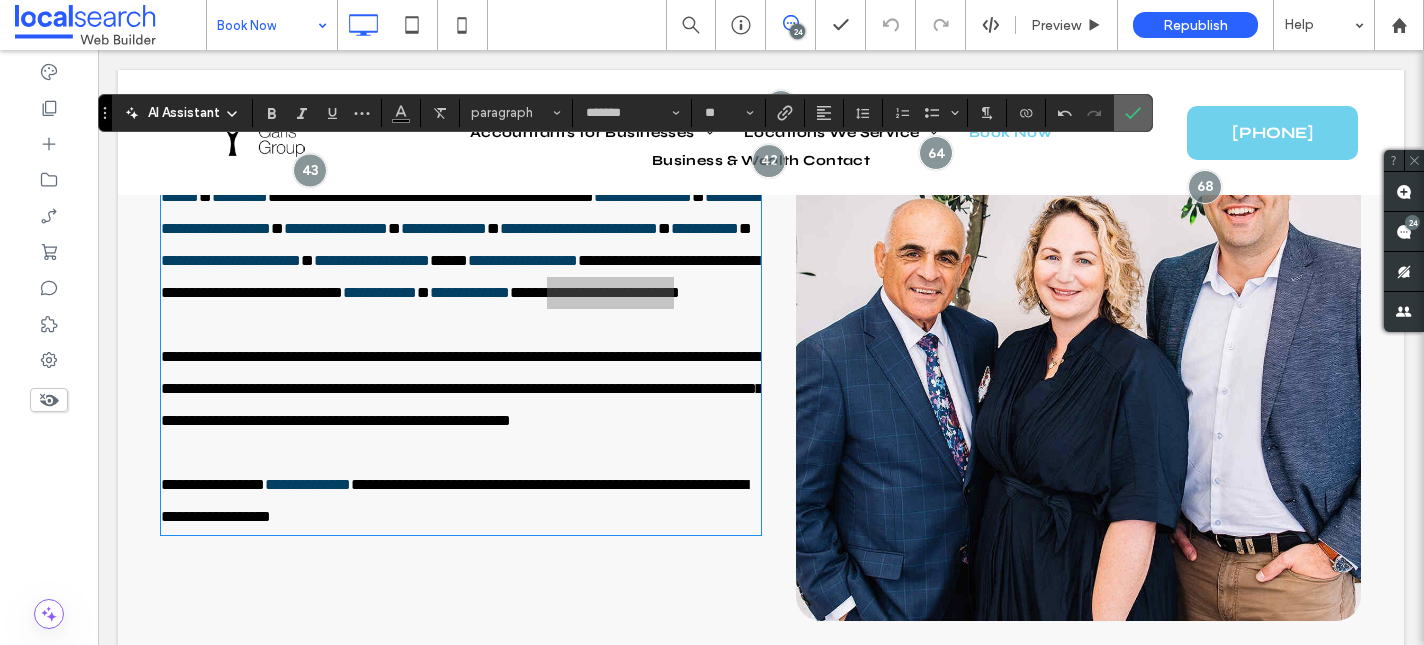 click 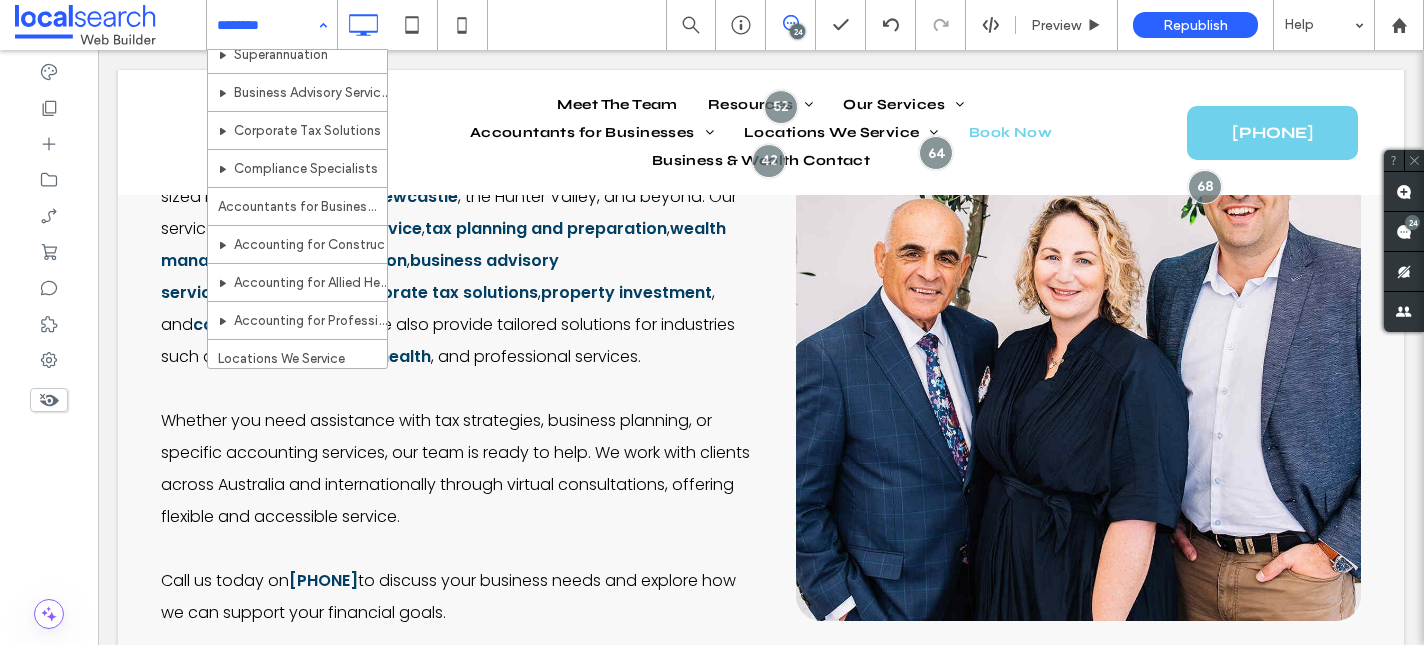 scroll, scrollTop: 439, scrollLeft: 0, axis: vertical 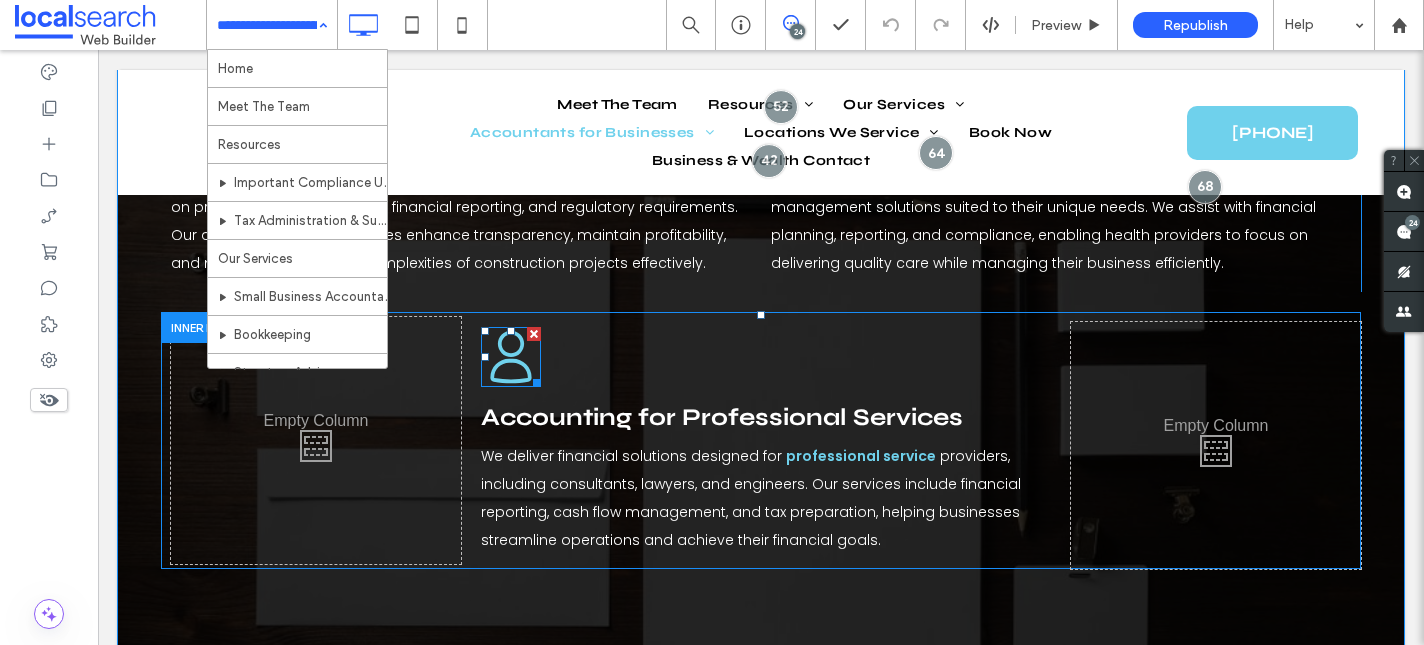 click on "Person Icon" 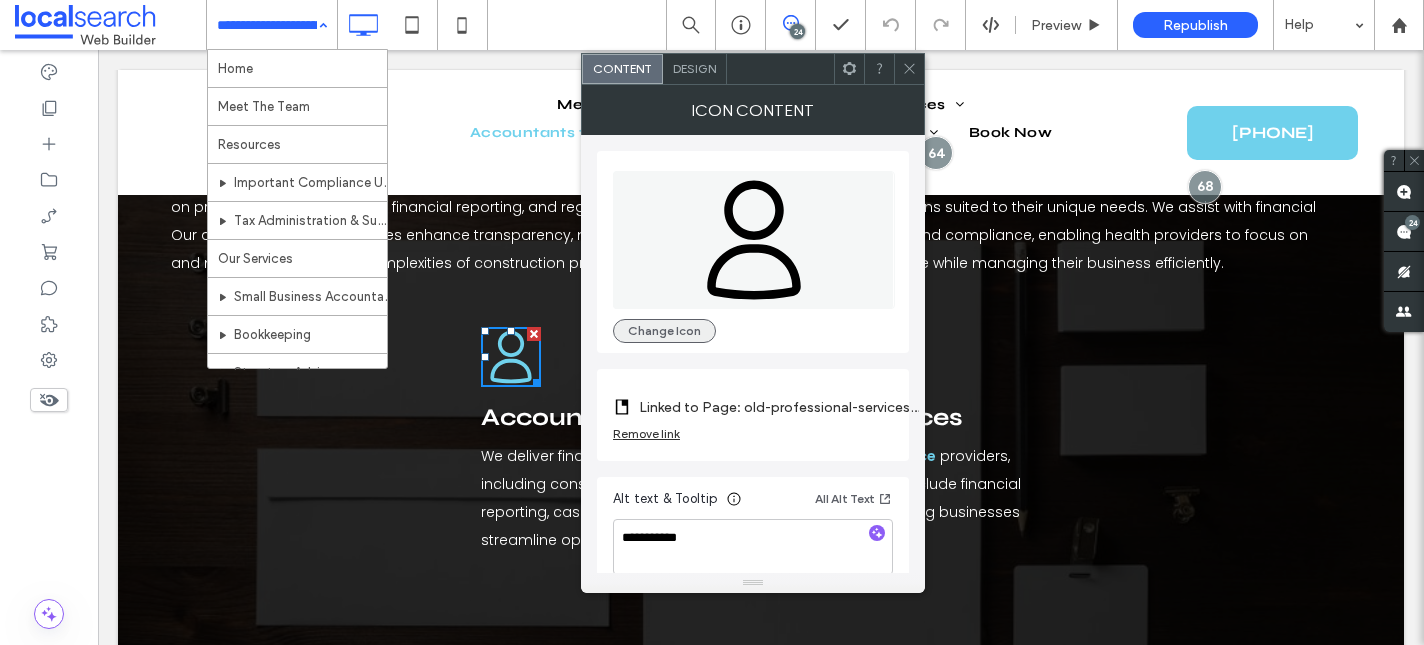 scroll, scrollTop: 19, scrollLeft: 0, axis: vertical 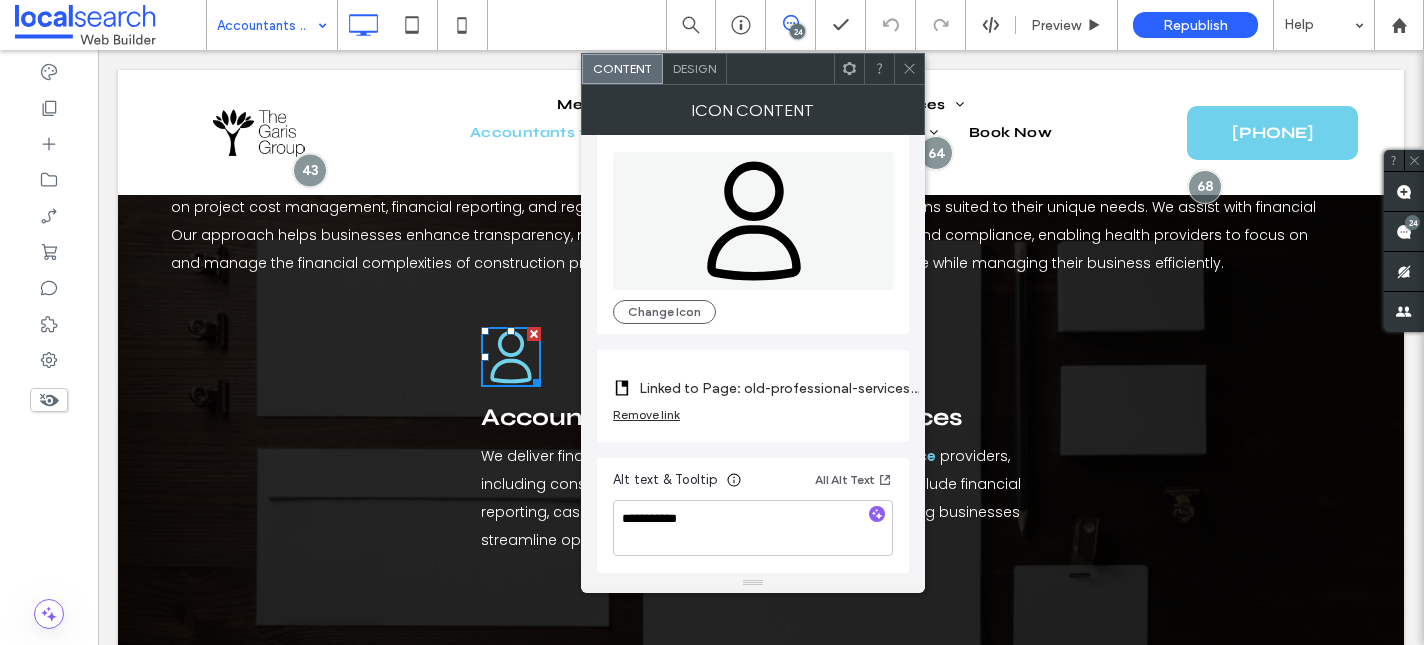 click on "Remove link" at bounding box center [646, 414] 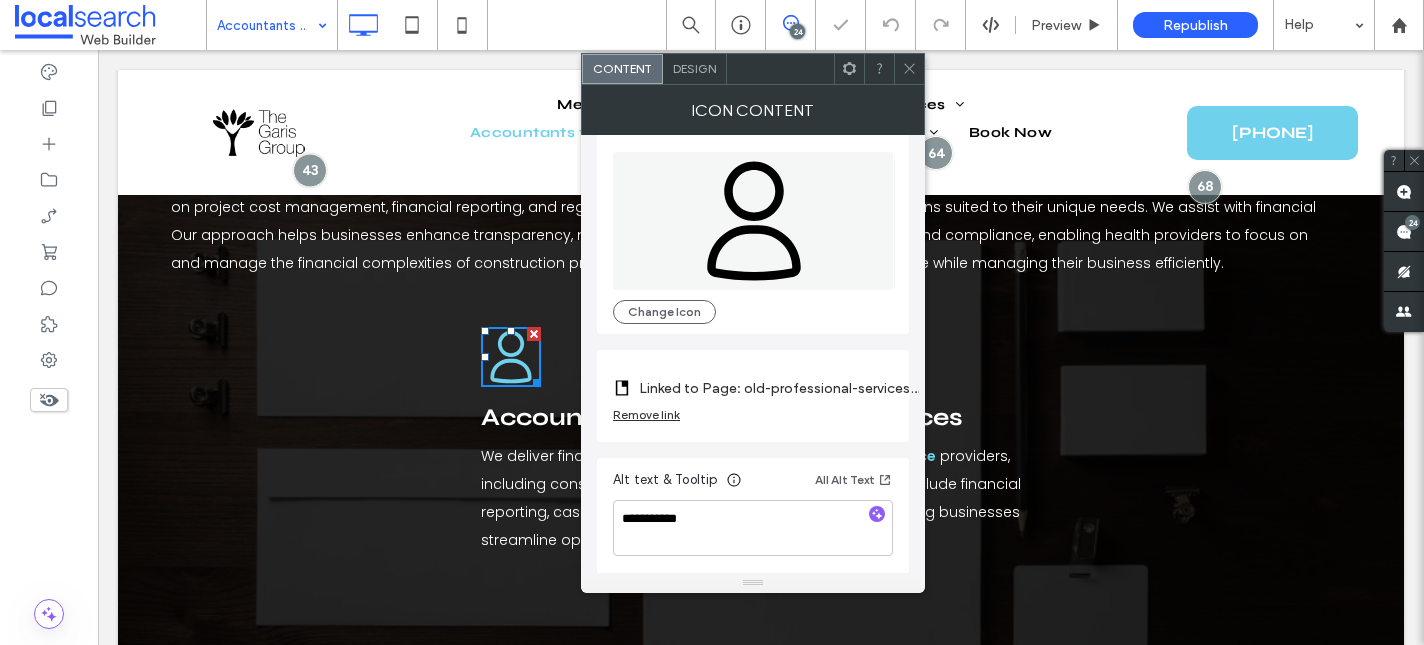 scroll, scrollTop: 5, scrollLeft: 0, axis: vertical 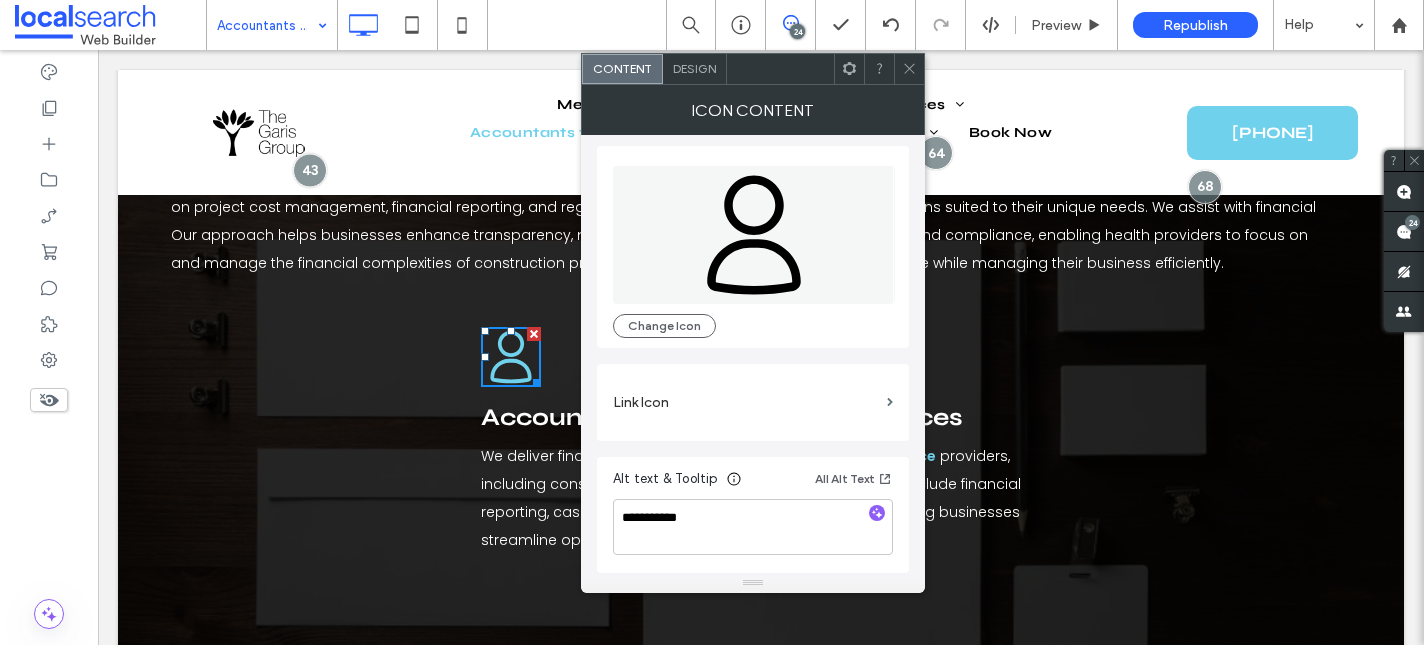 click on "Link Icon" at bounding box center (746, 402) 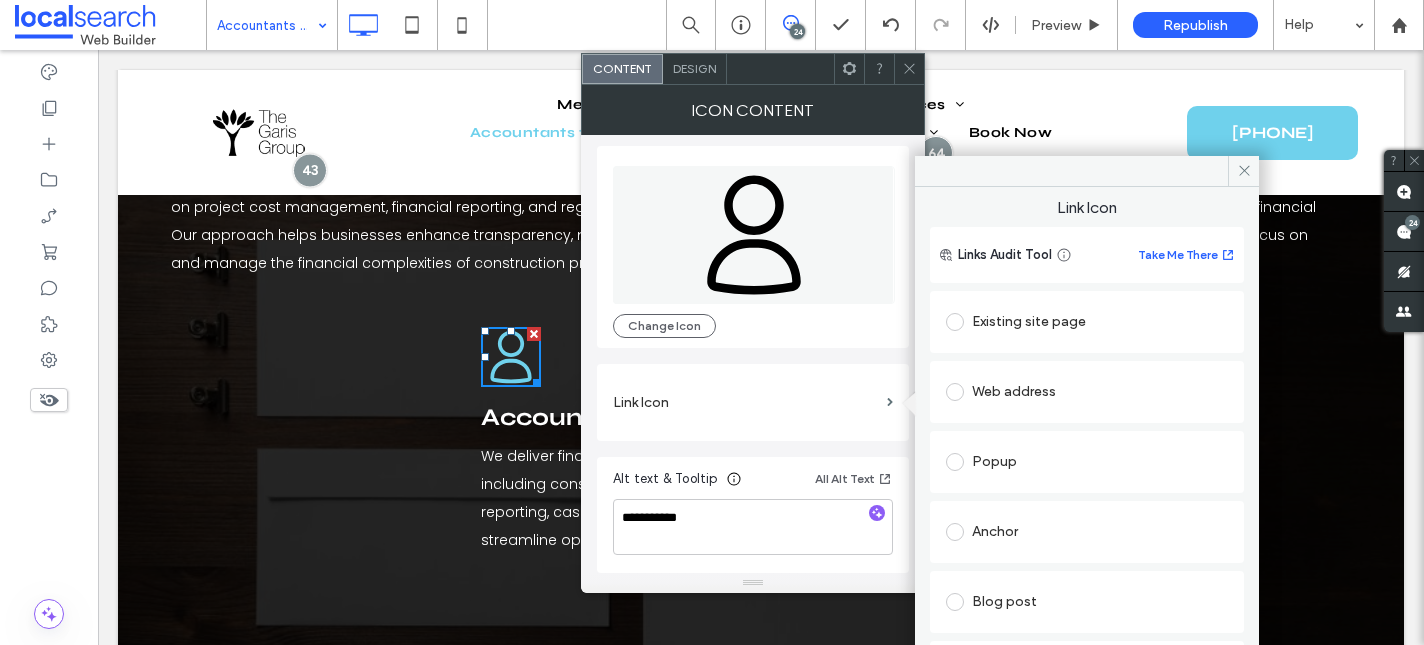 click on "Existing site page" at bounding box center (1087, 322) 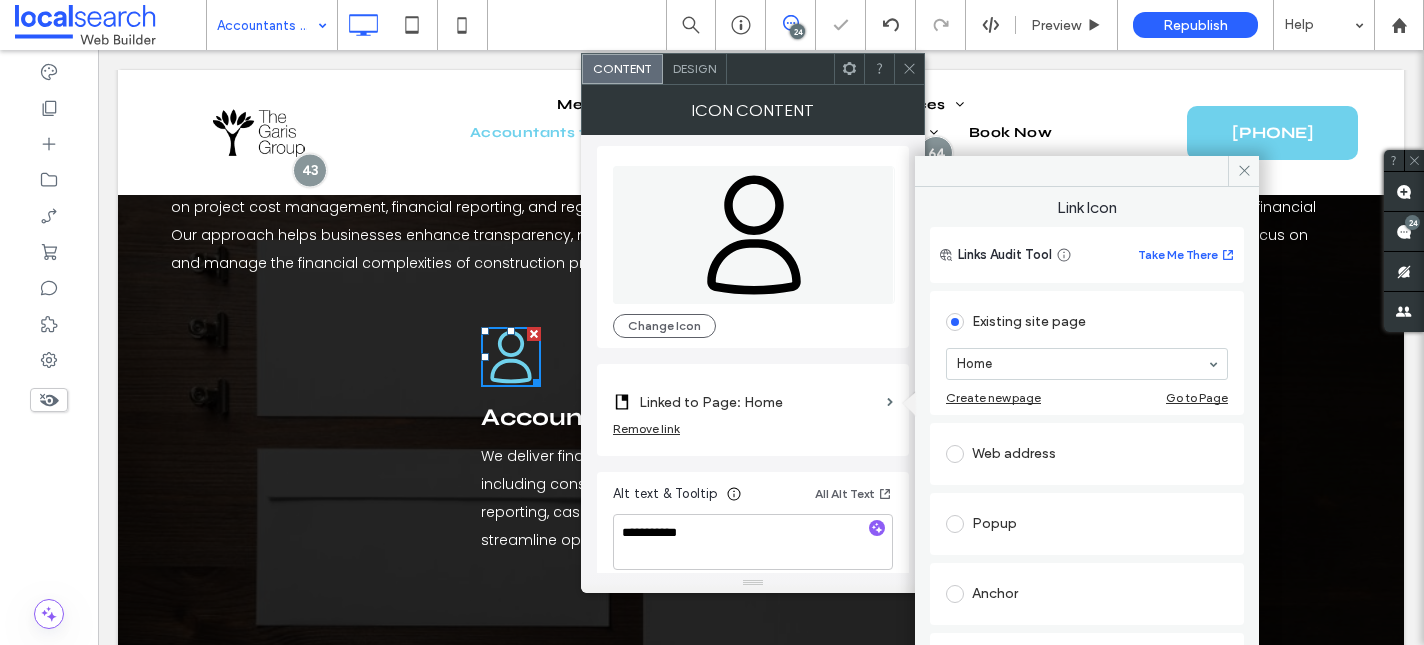 scroll, scrollTop: 19, scrollLeft: 0, axis: vertical 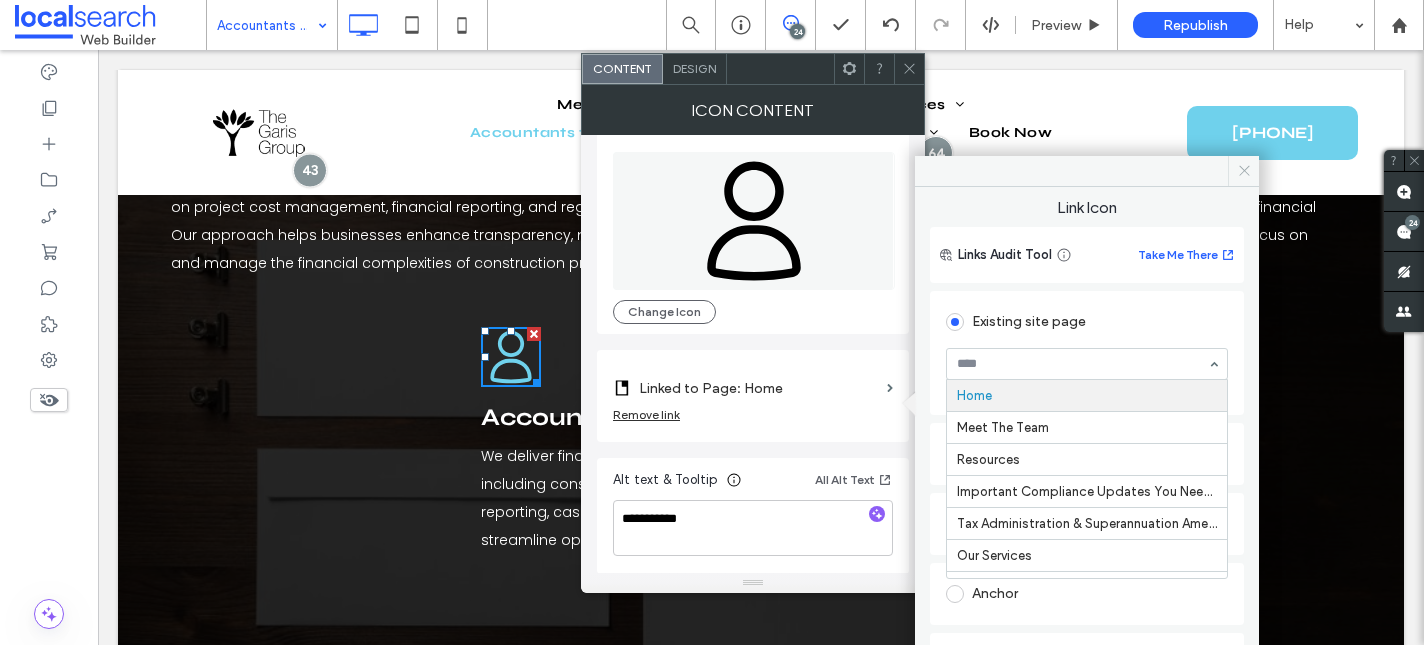 click 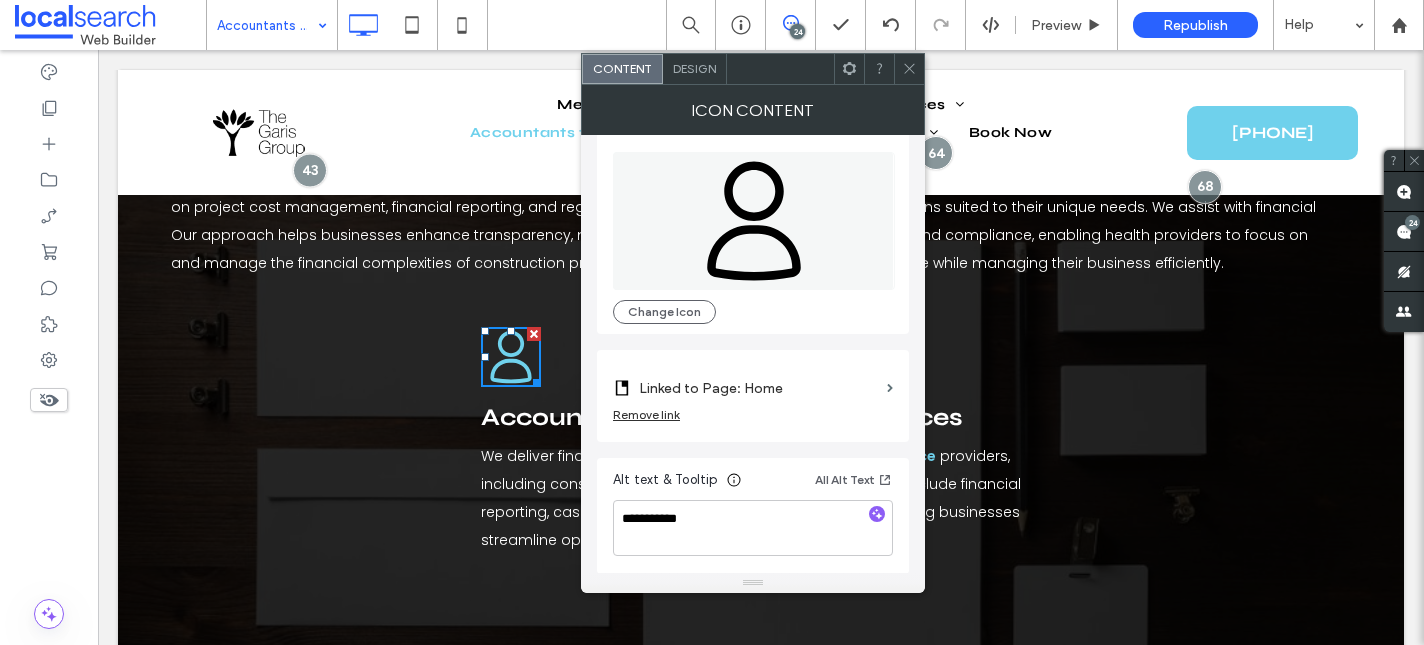 click 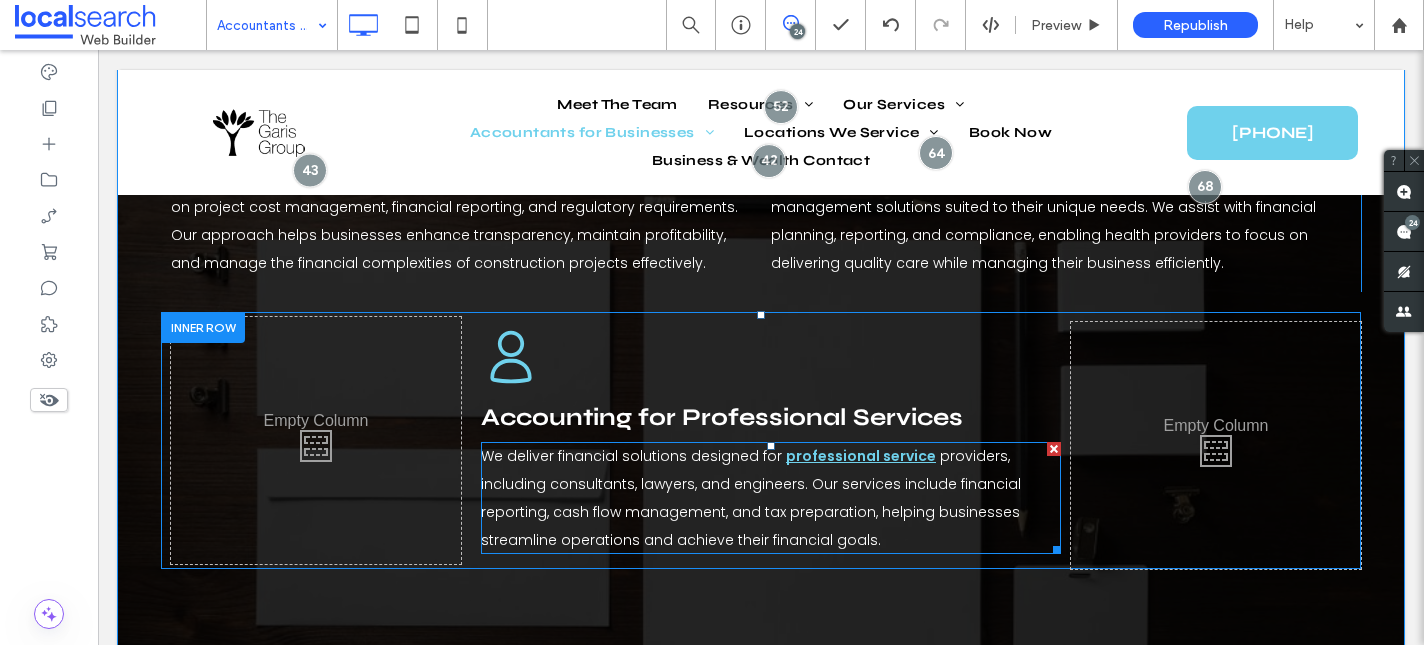 click on "professional service" at bounding box center (861, 456) 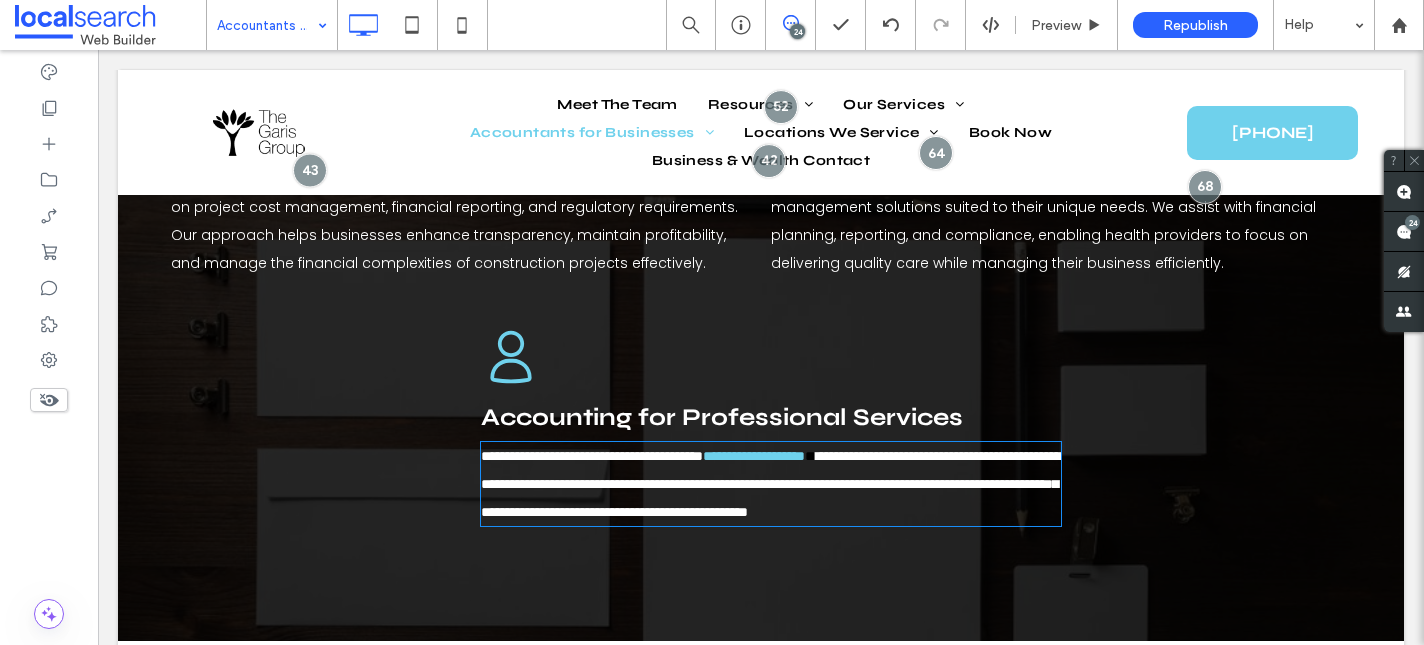 type on "*******" 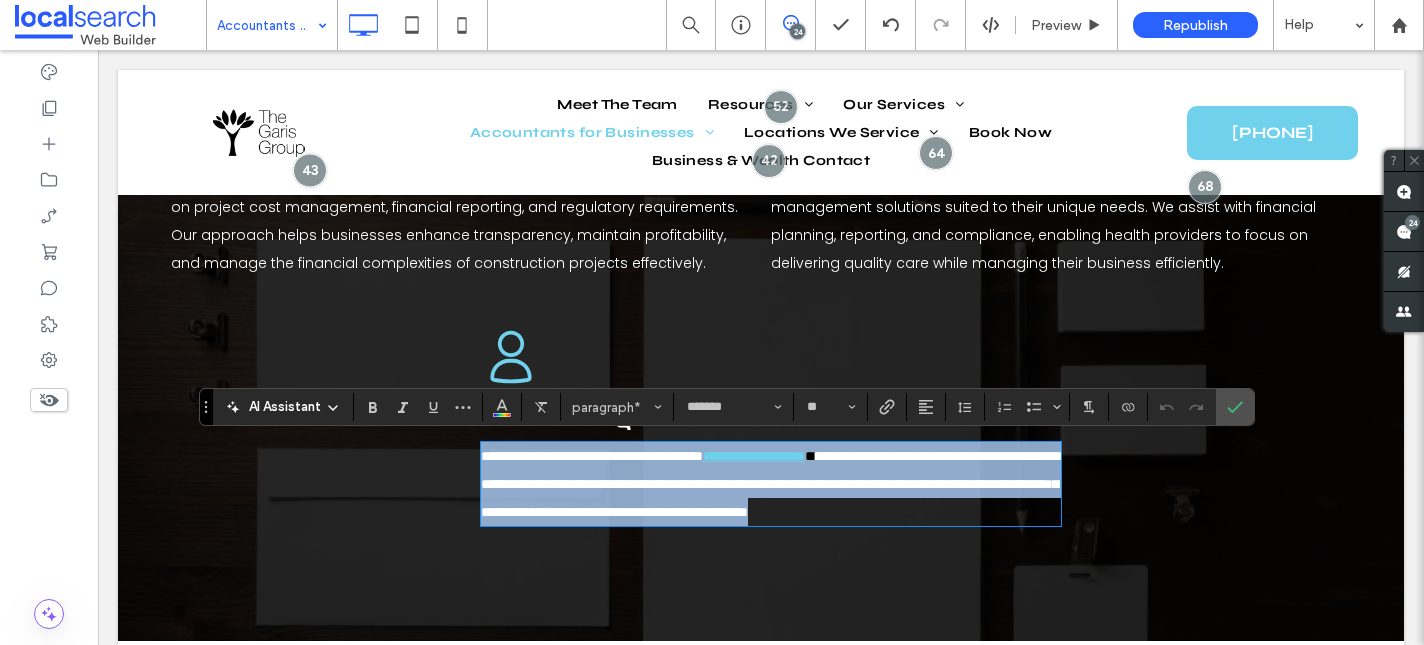 click on "**********" at bounding box center (754, 456) 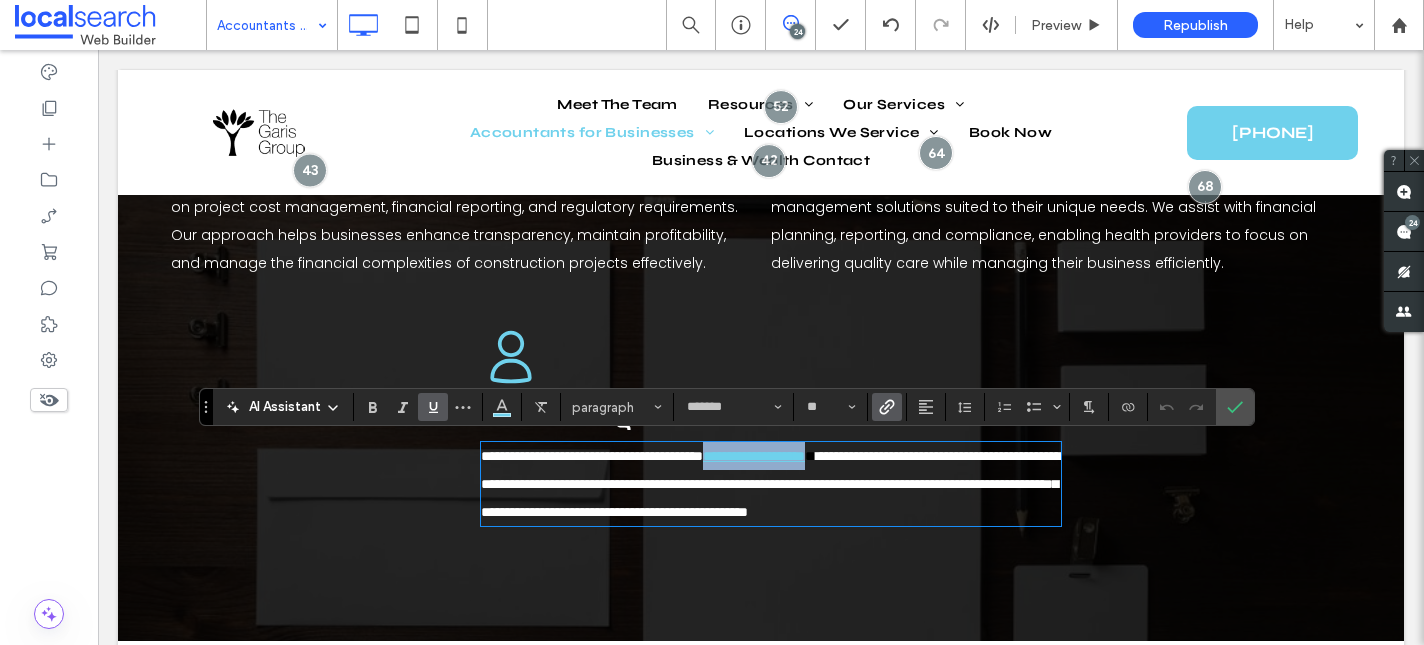 drag, startPoint x: 920, startPoint y: 456, endPoint x: 778, endPoint y: 458, distance: 142.01408 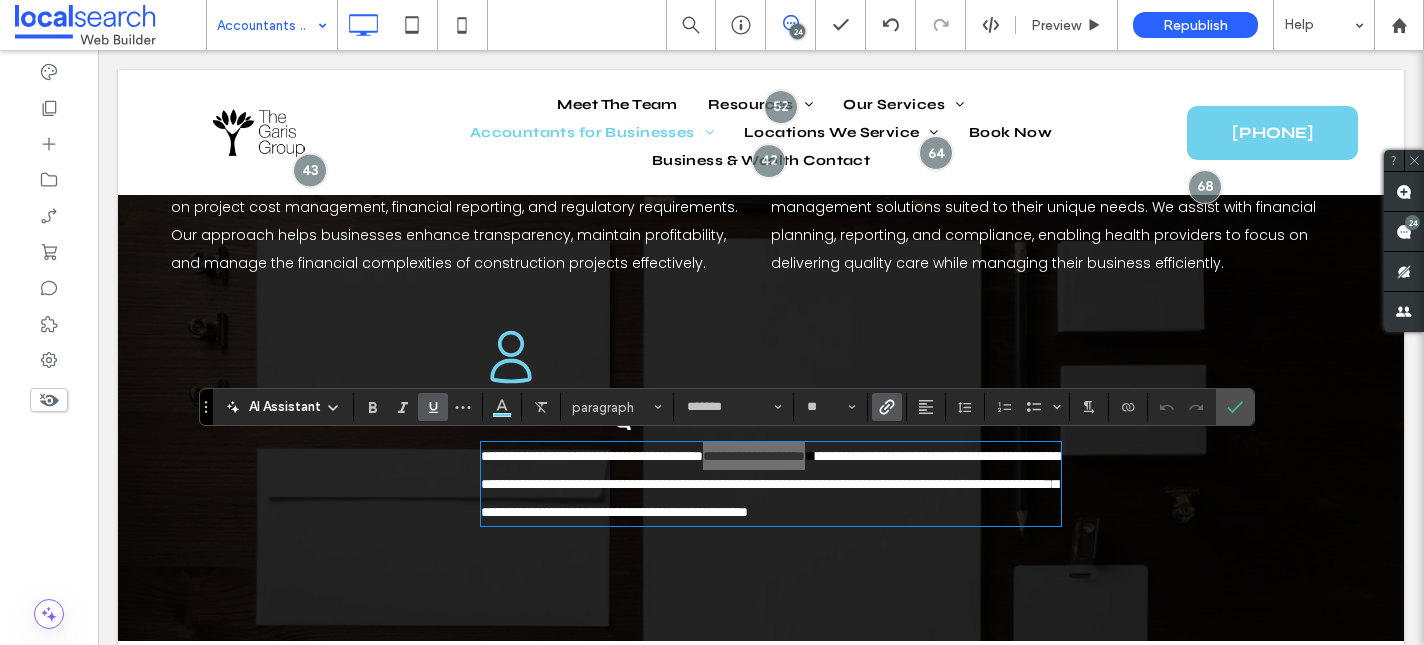 click 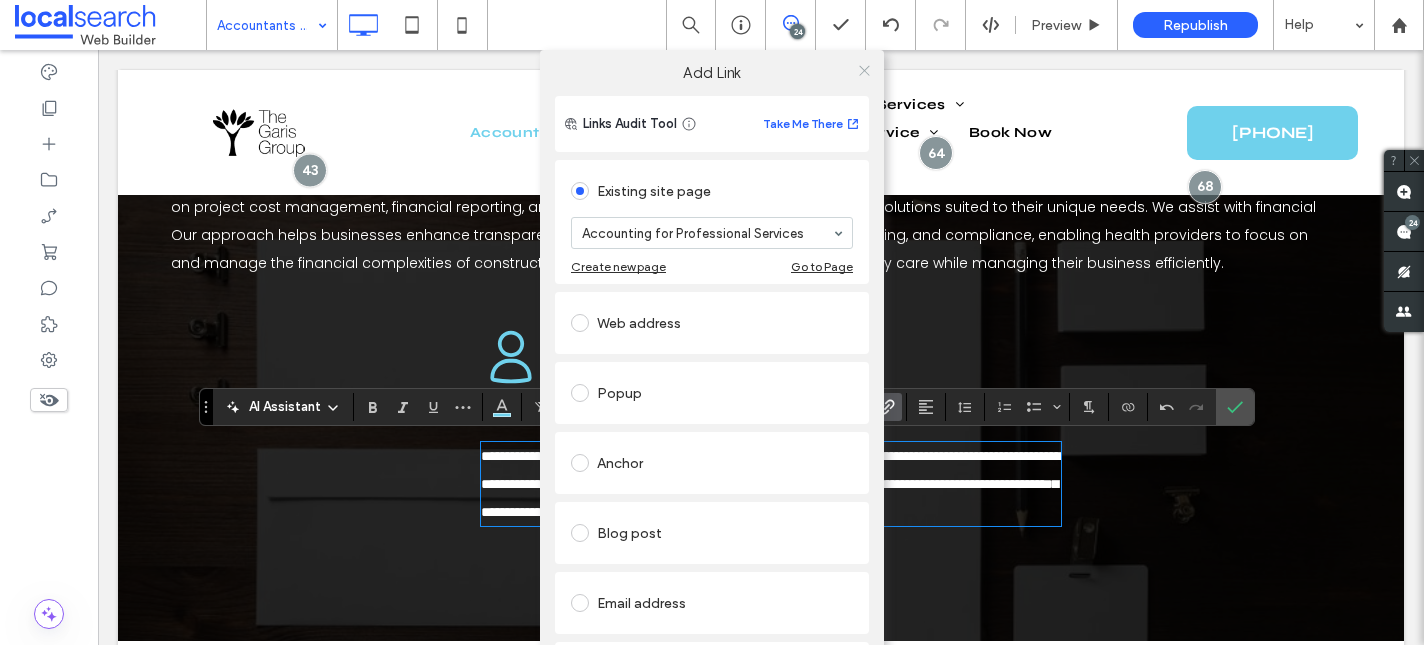 click 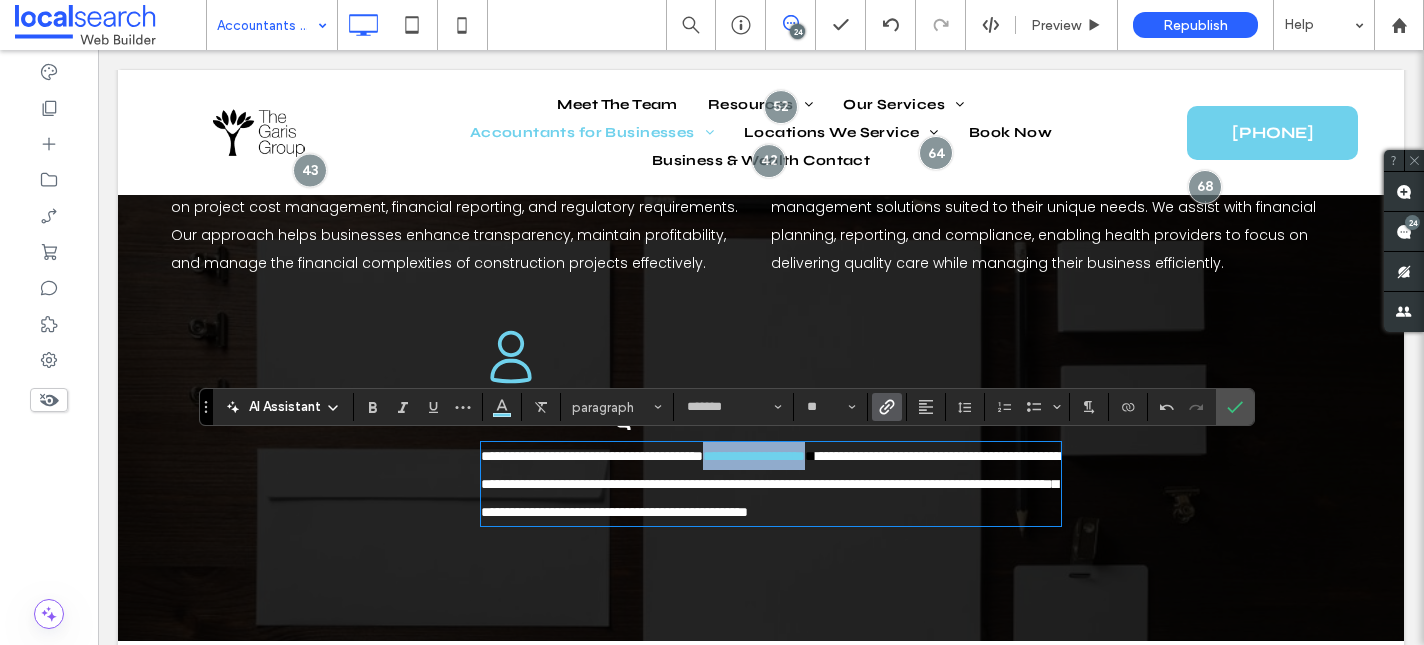 click on "Person Icon" 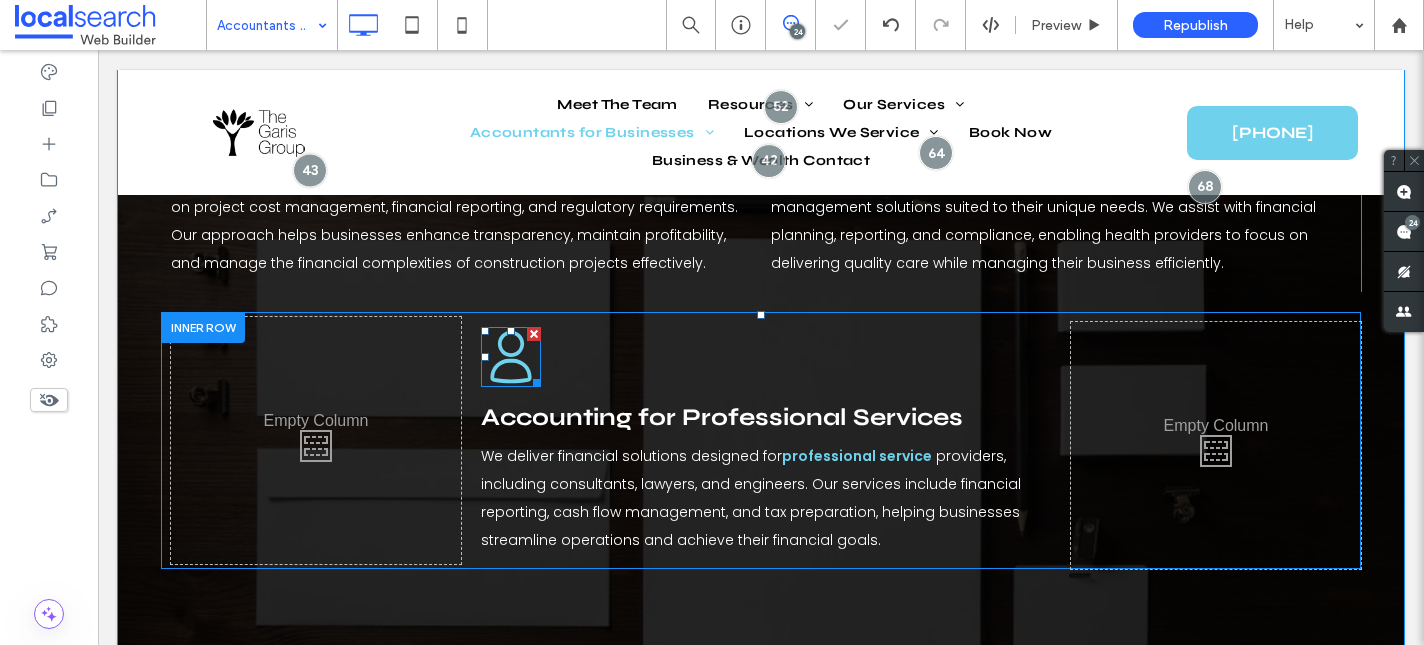 click on "Person Icon" 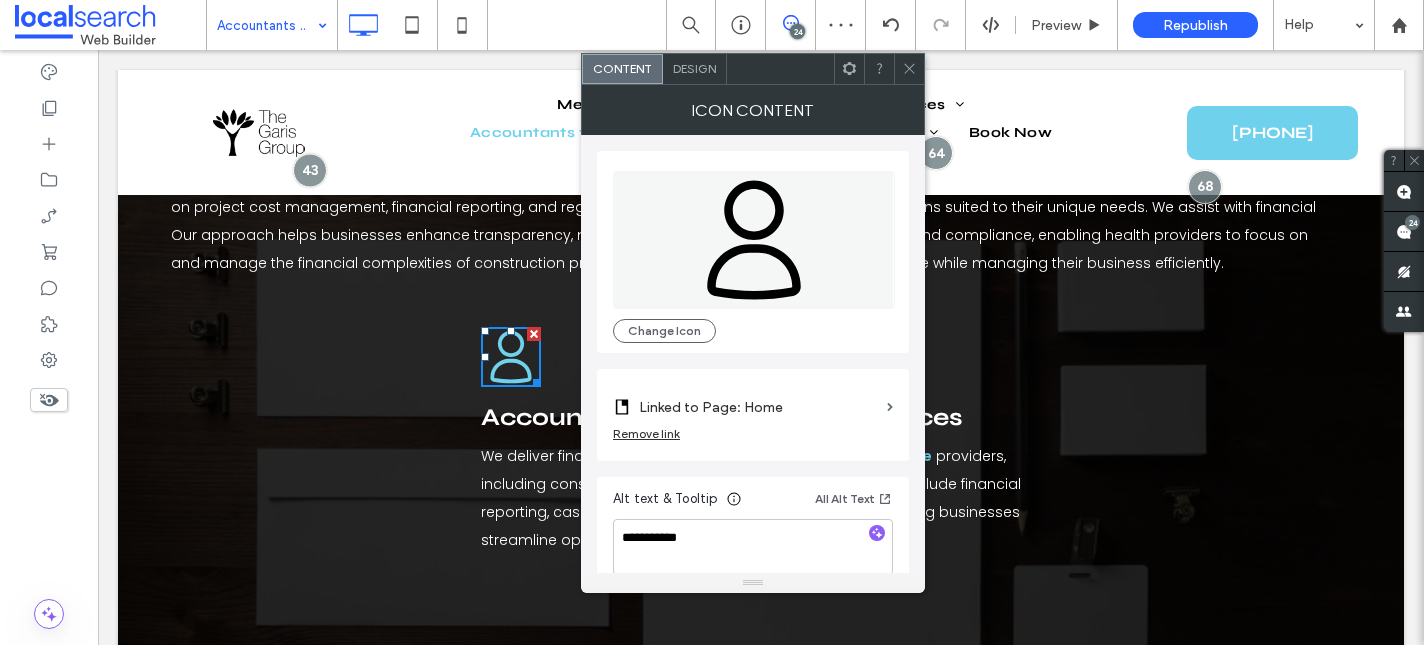 click on "Remove link" at bounding box center [646, 433] 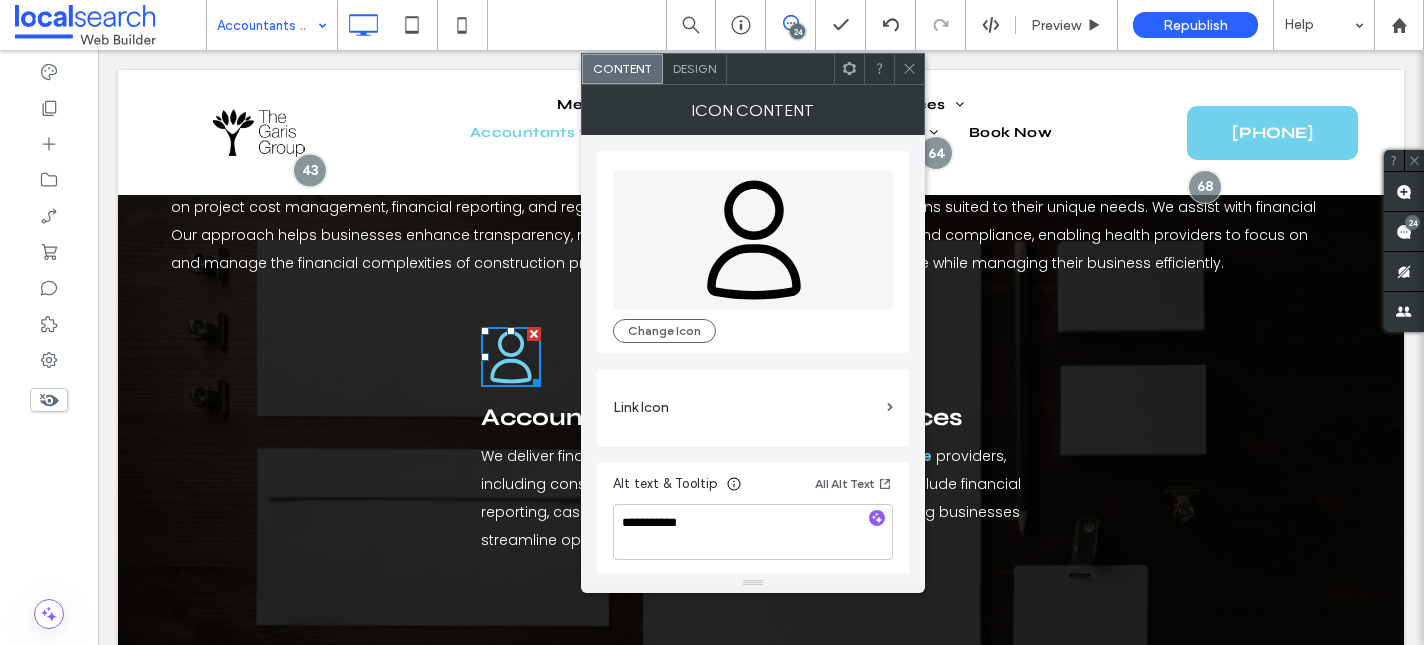 click on "Link Icon" at bounding box center [753, 407] 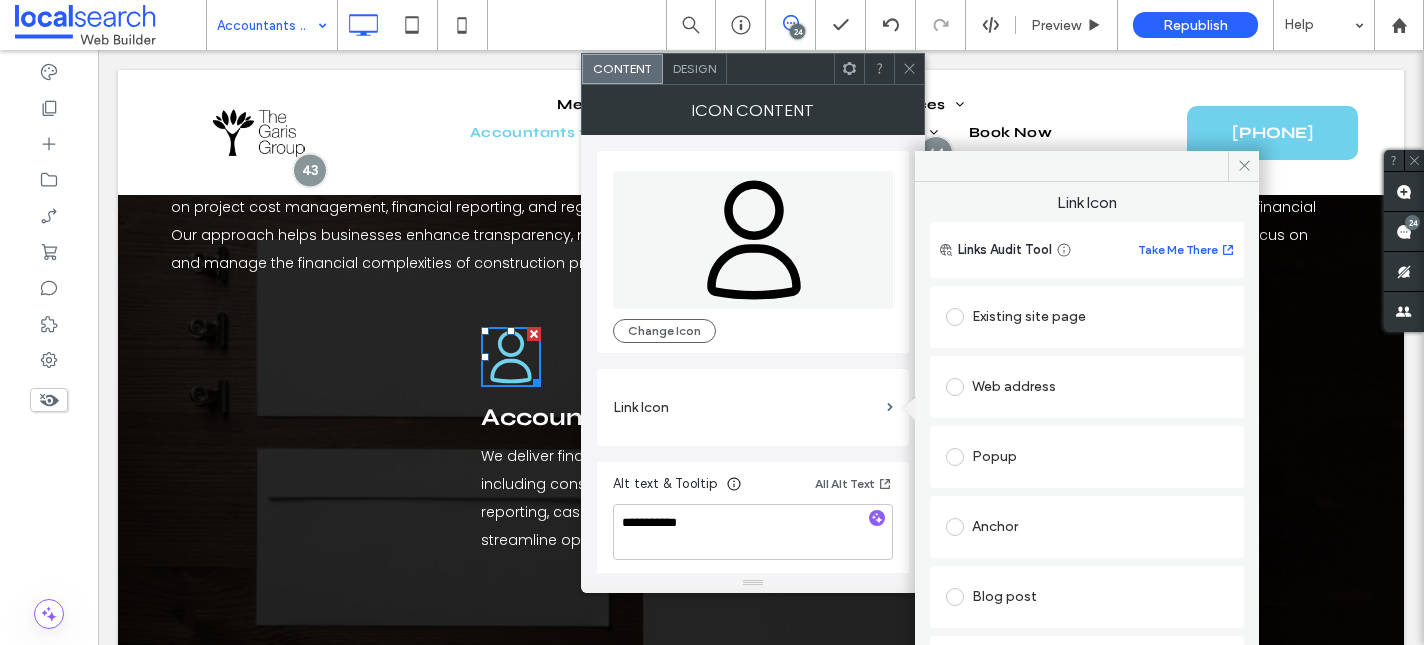 click on "Existing site page" at bounding box center (1087, 317) 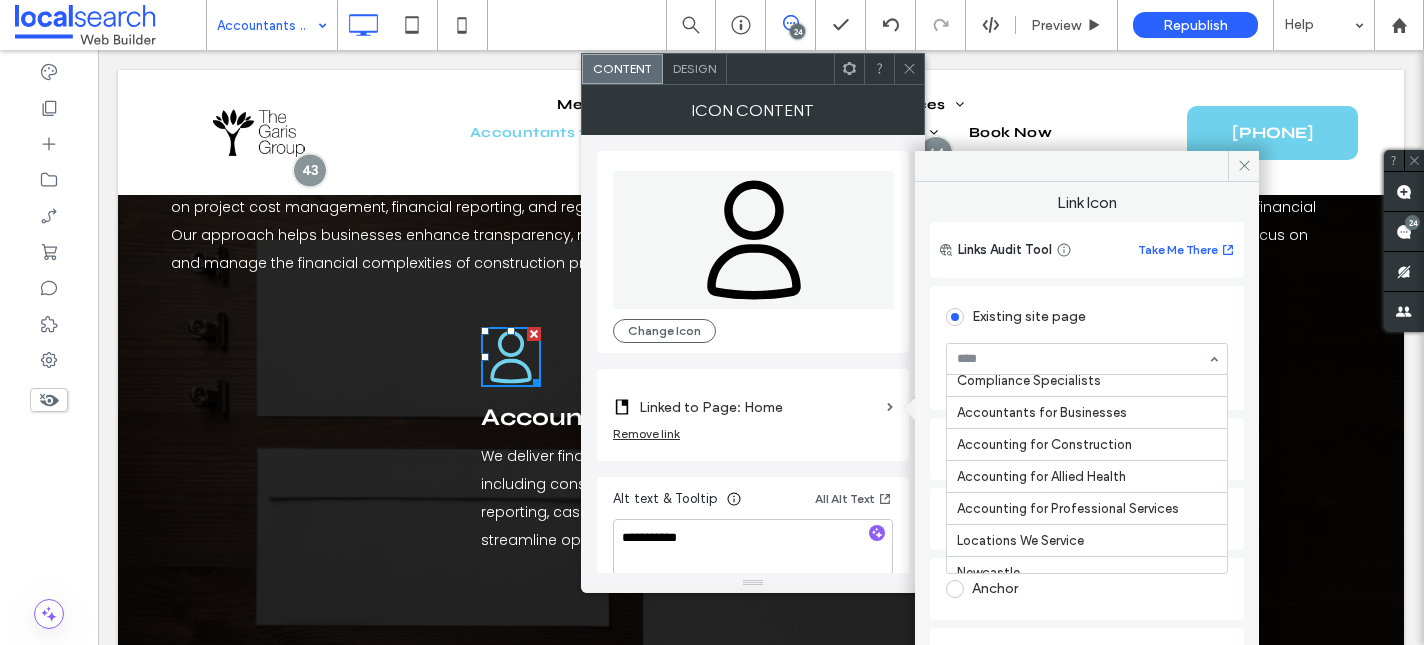 scroll, scrollTop: 459, scrollLeft: 0, axis: vertical 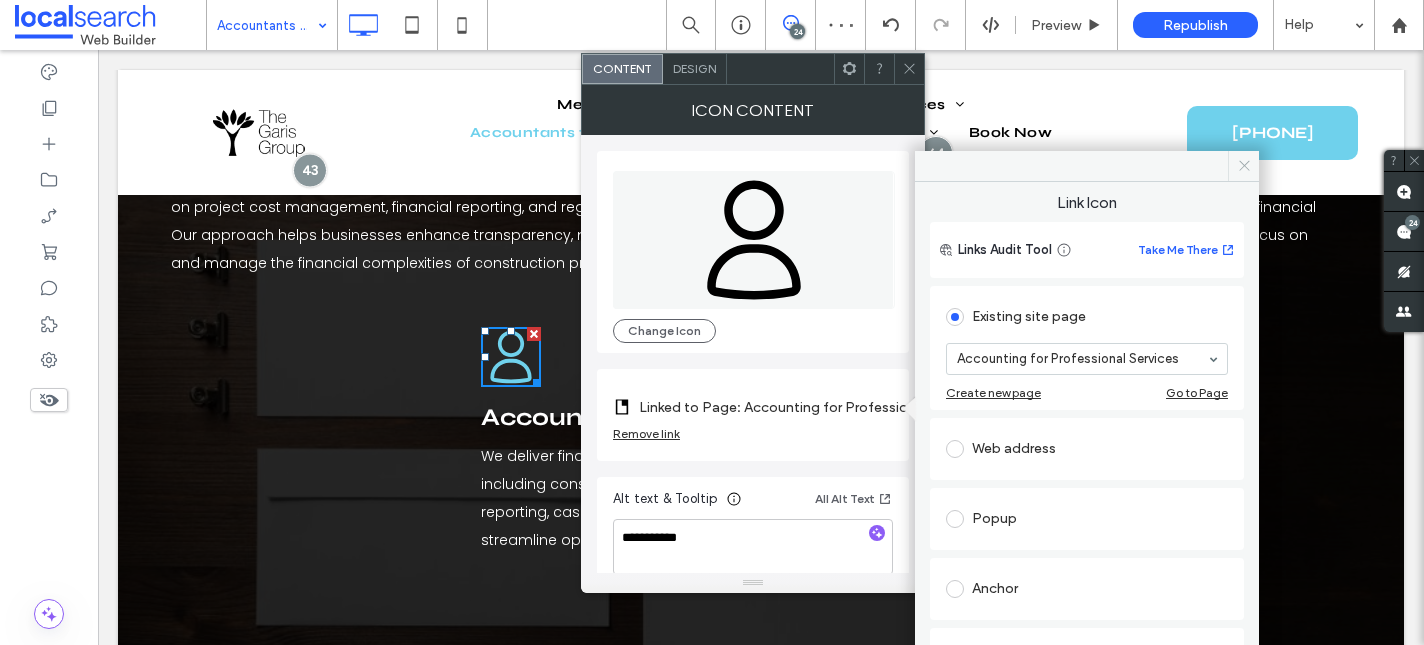 click 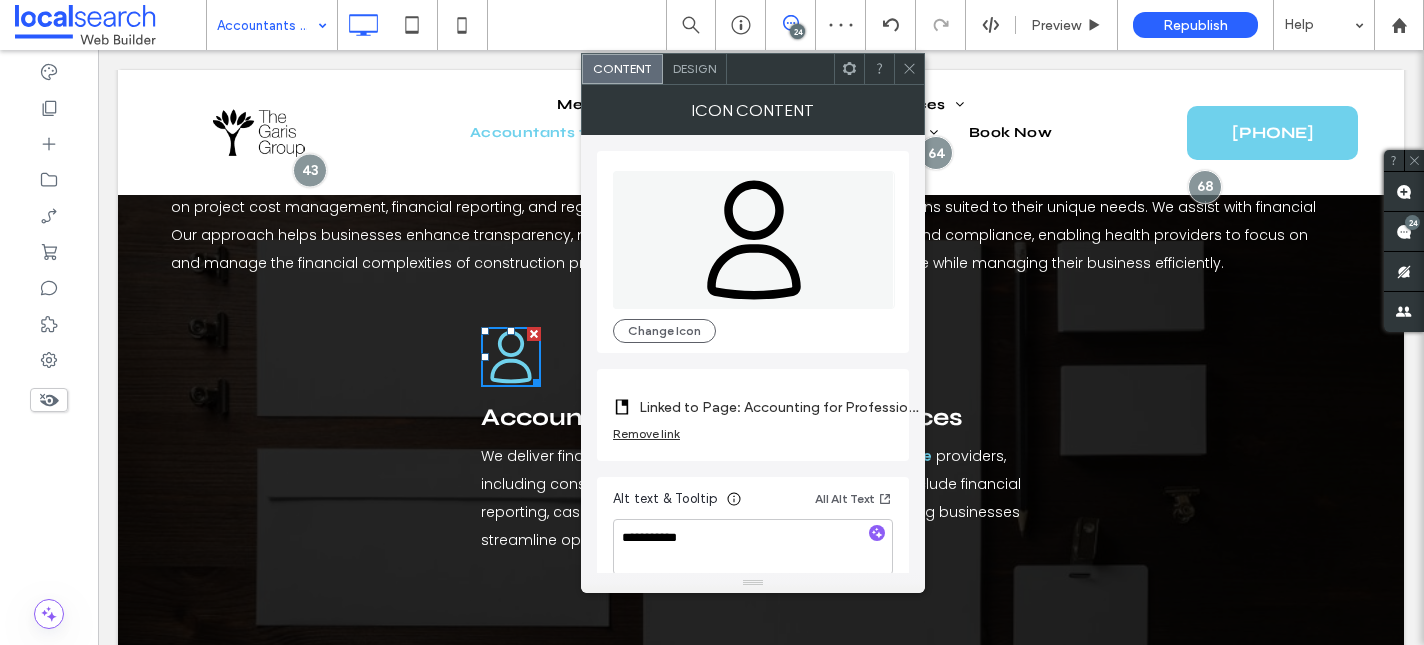 click 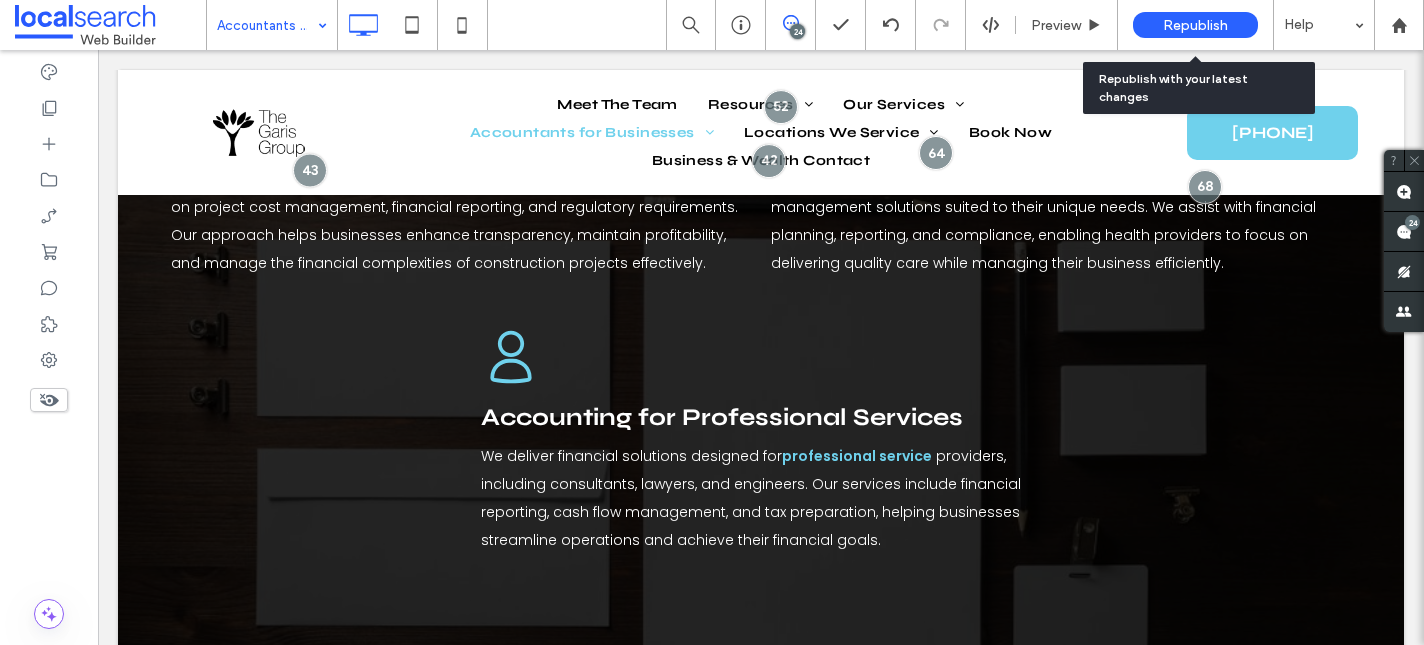 click on "Republish" at bounding box center [1195, 25] 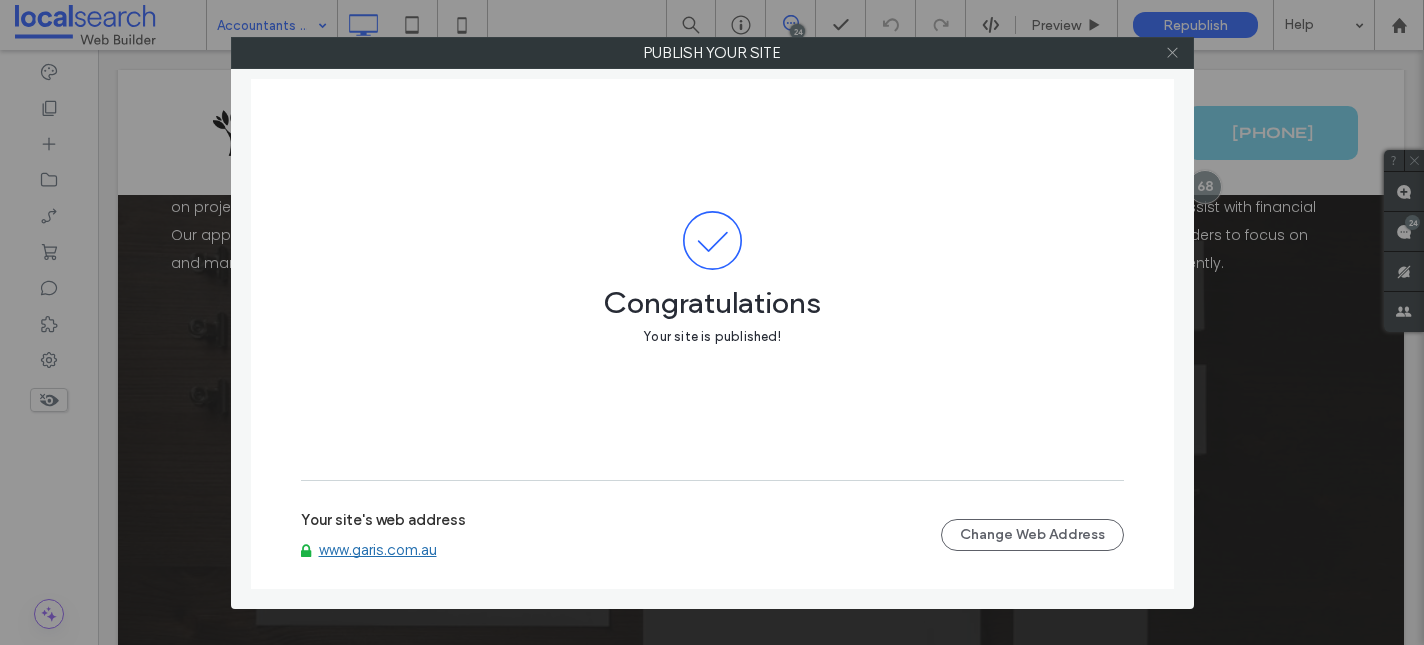 click 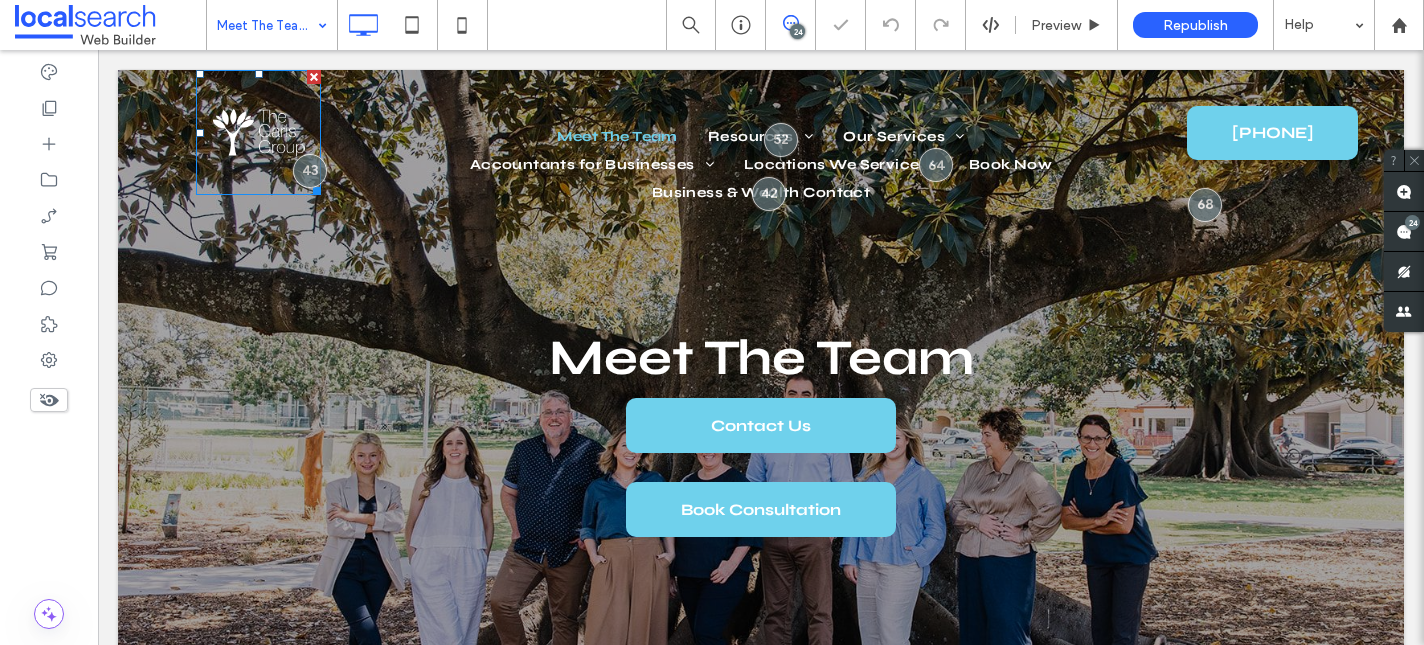 scroll, scrollTop: 0, scrollLeft: 0, axis: both 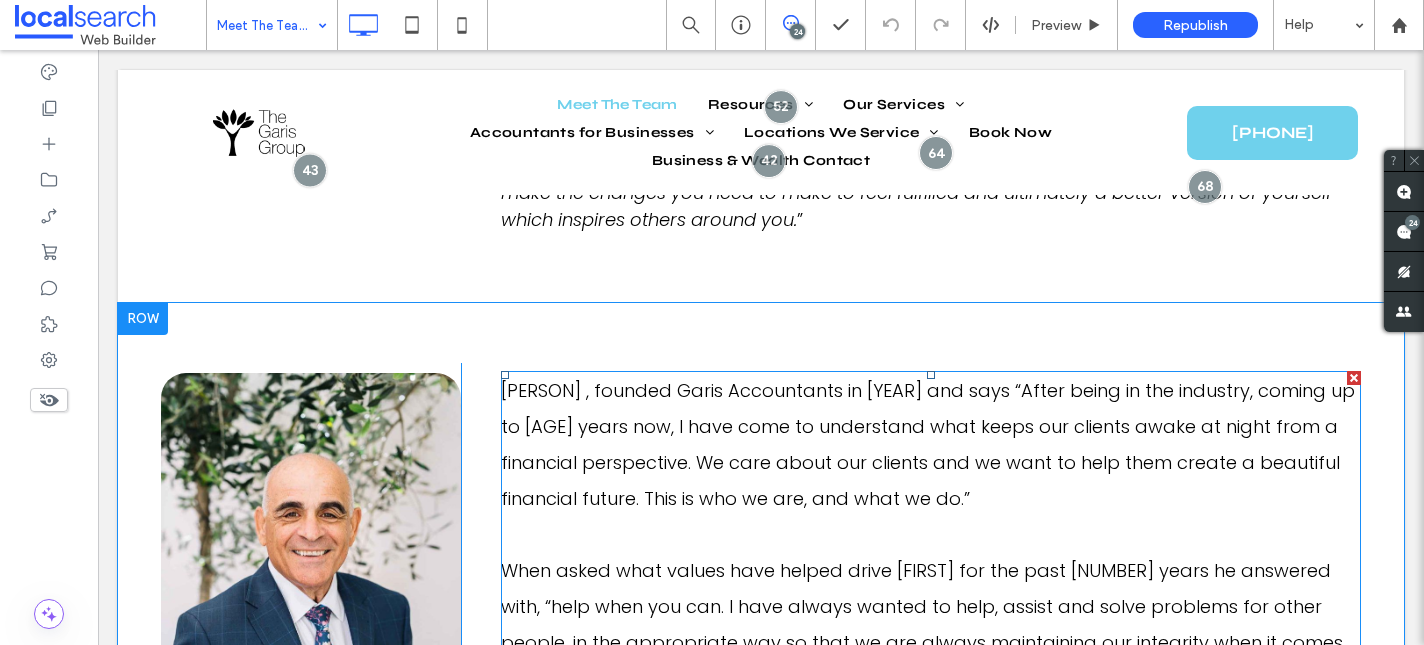 click on "Jim Garis , founded Garis Accountants in 1993 and says “After being in the industry, coming up to 50 years now, I have come to understand what keeps our clients awake at night from a financial perspective. We care about our clients and we want to help them create a beautiful financial future. This is who we are, and what we do.”" at bounding box center (928, 444) 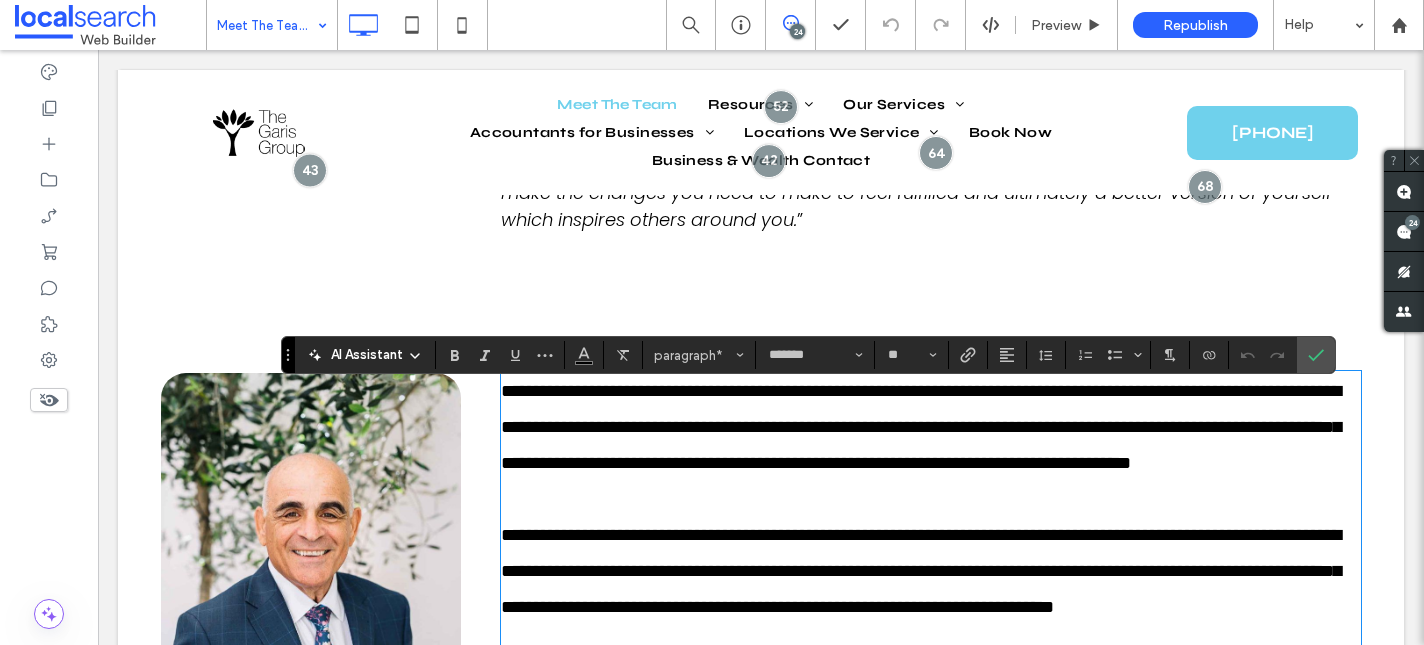 click on "**********" at bounding box center [921, 427] 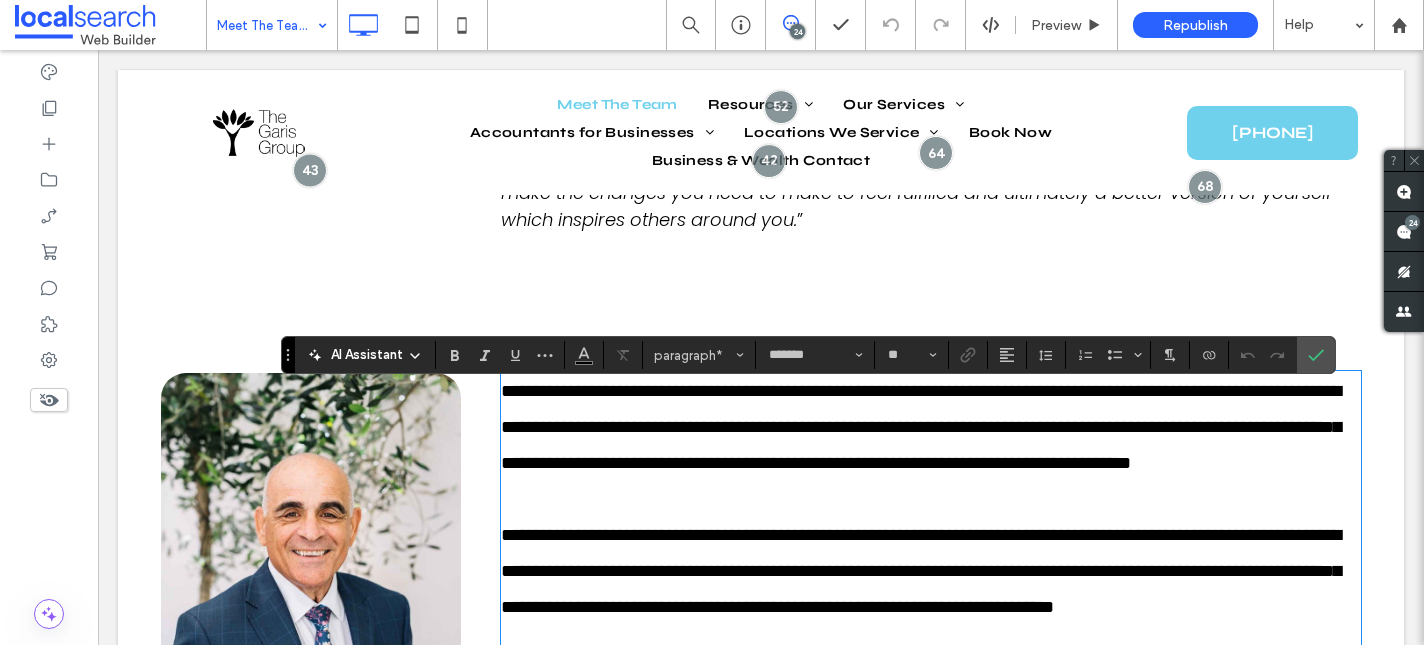 type 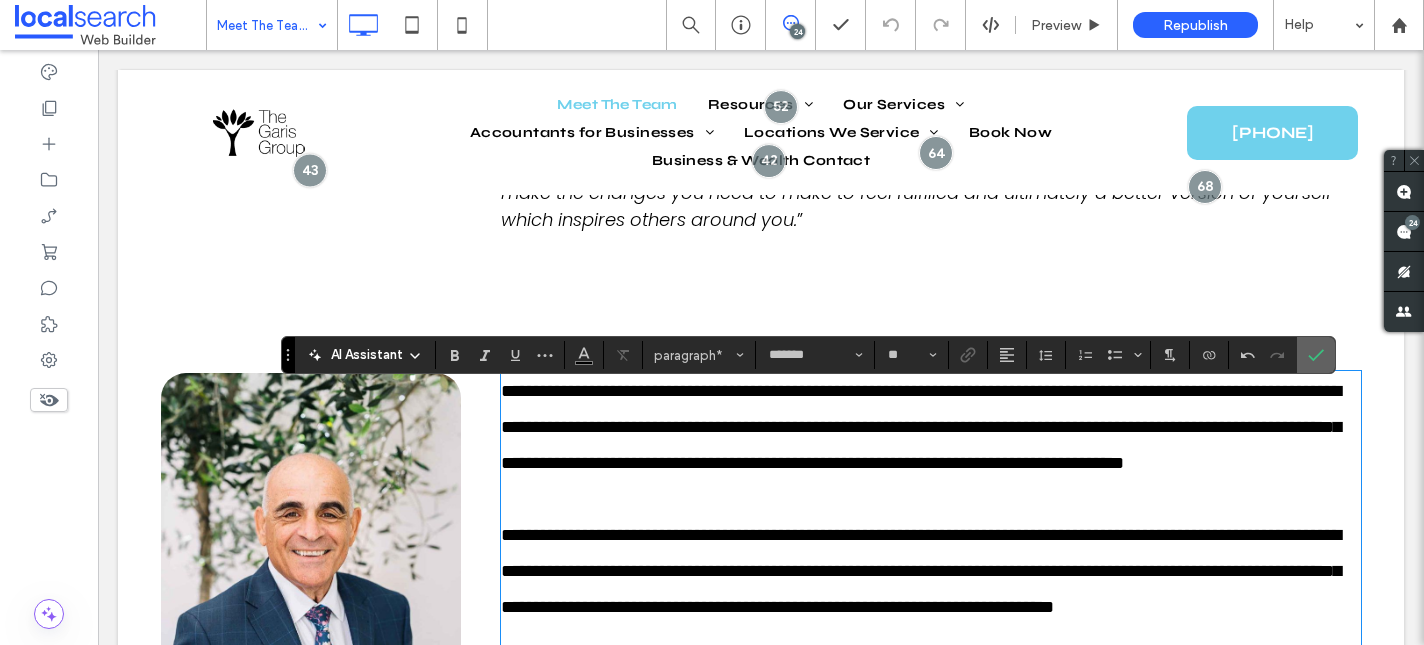 click at bounding box center (1312, 355) 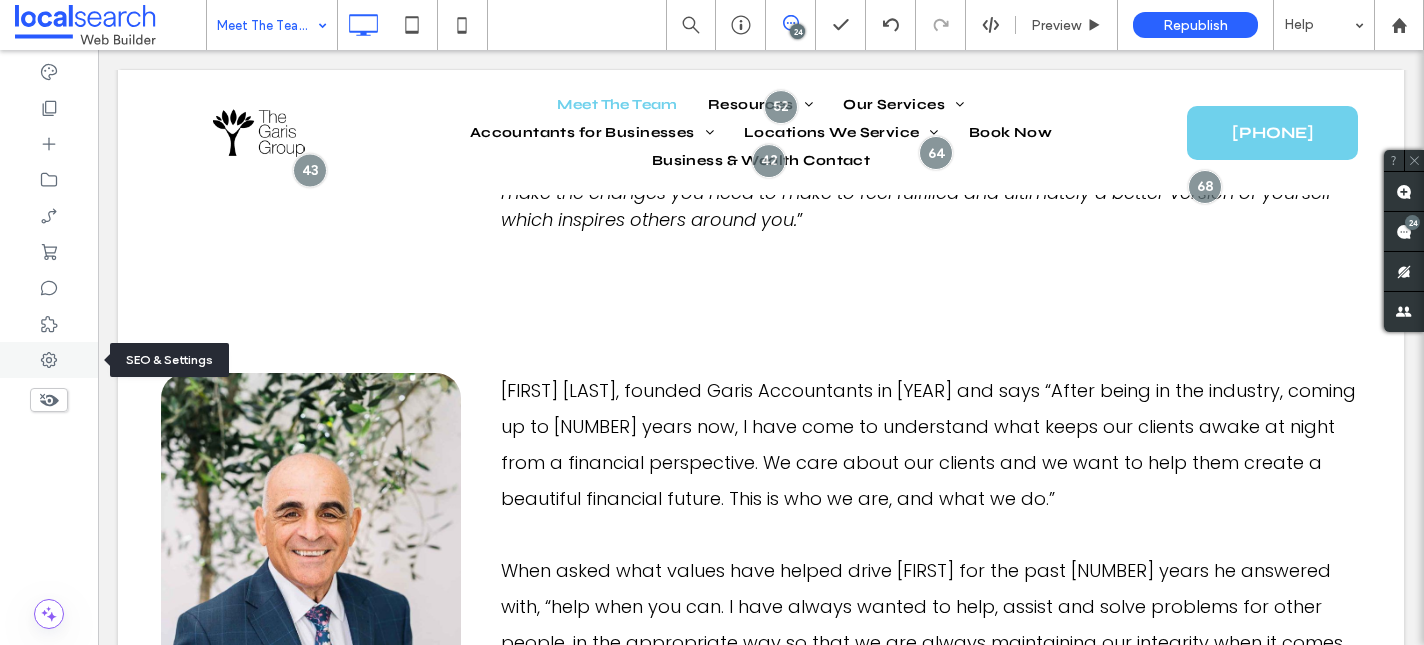 click 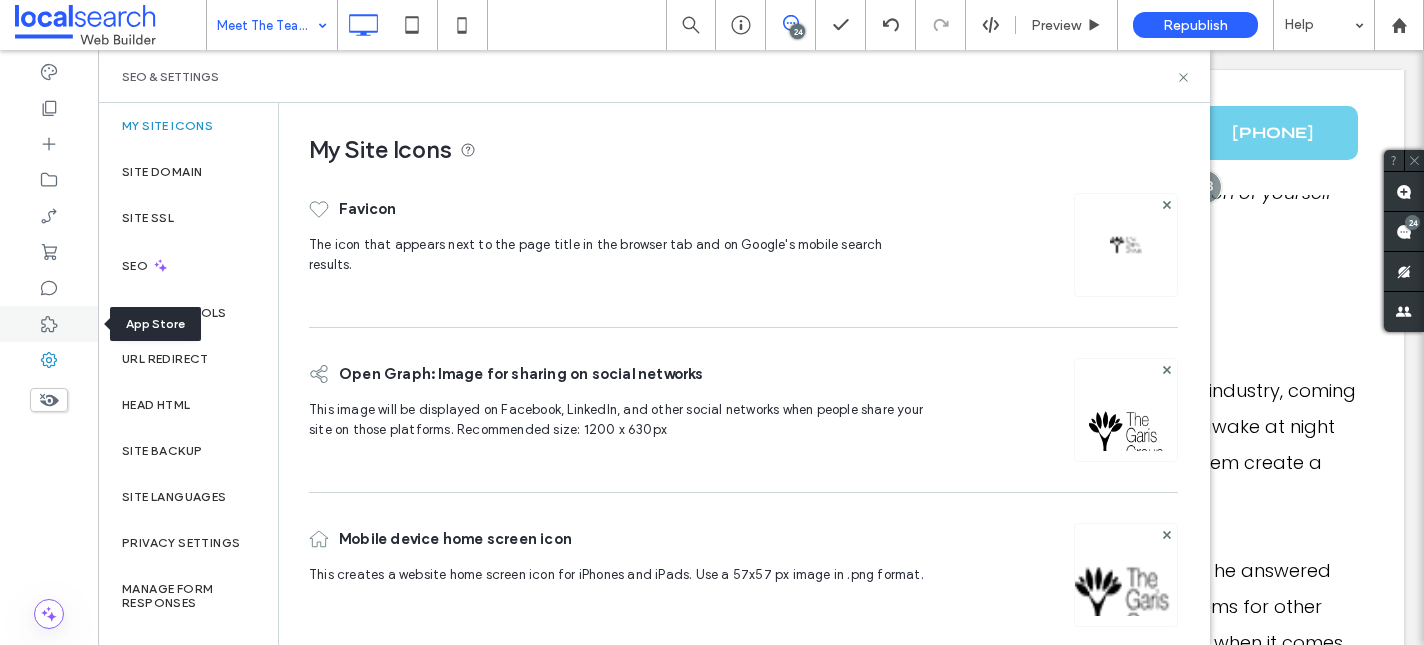 click at bounding box center [49, 324] 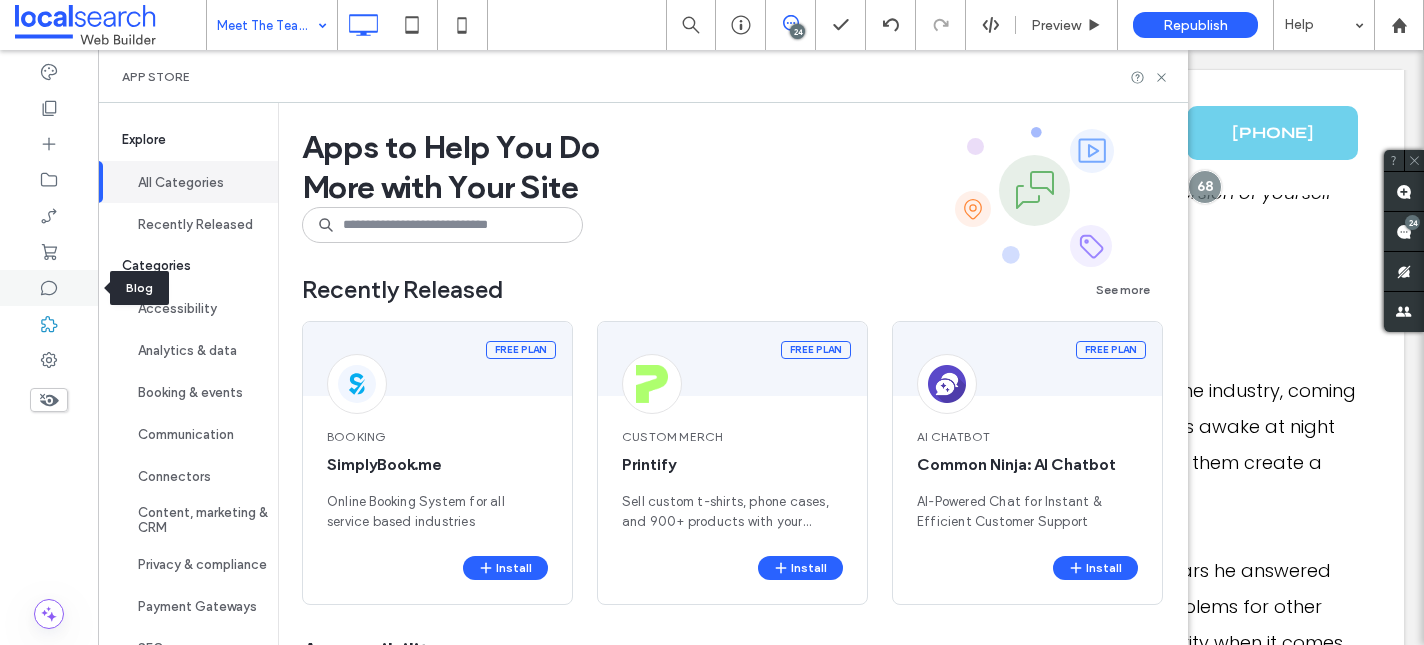 click 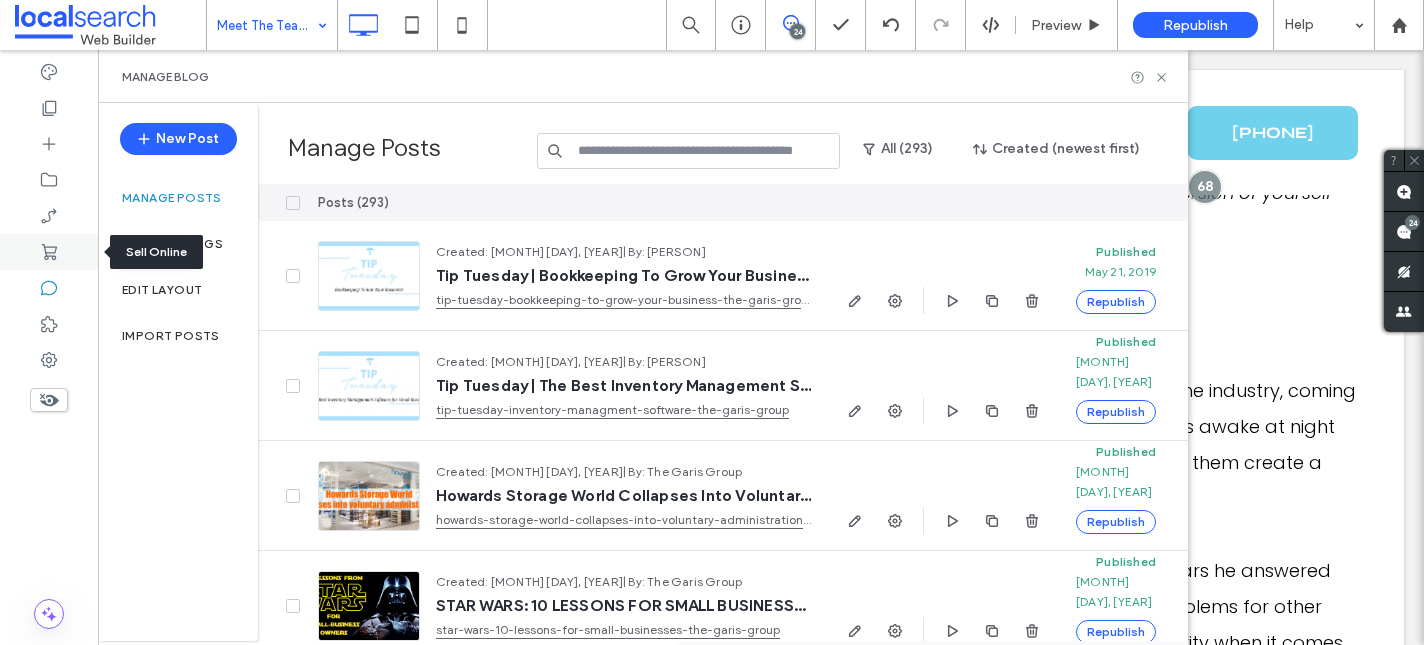 click at bounding box center [49, 252] 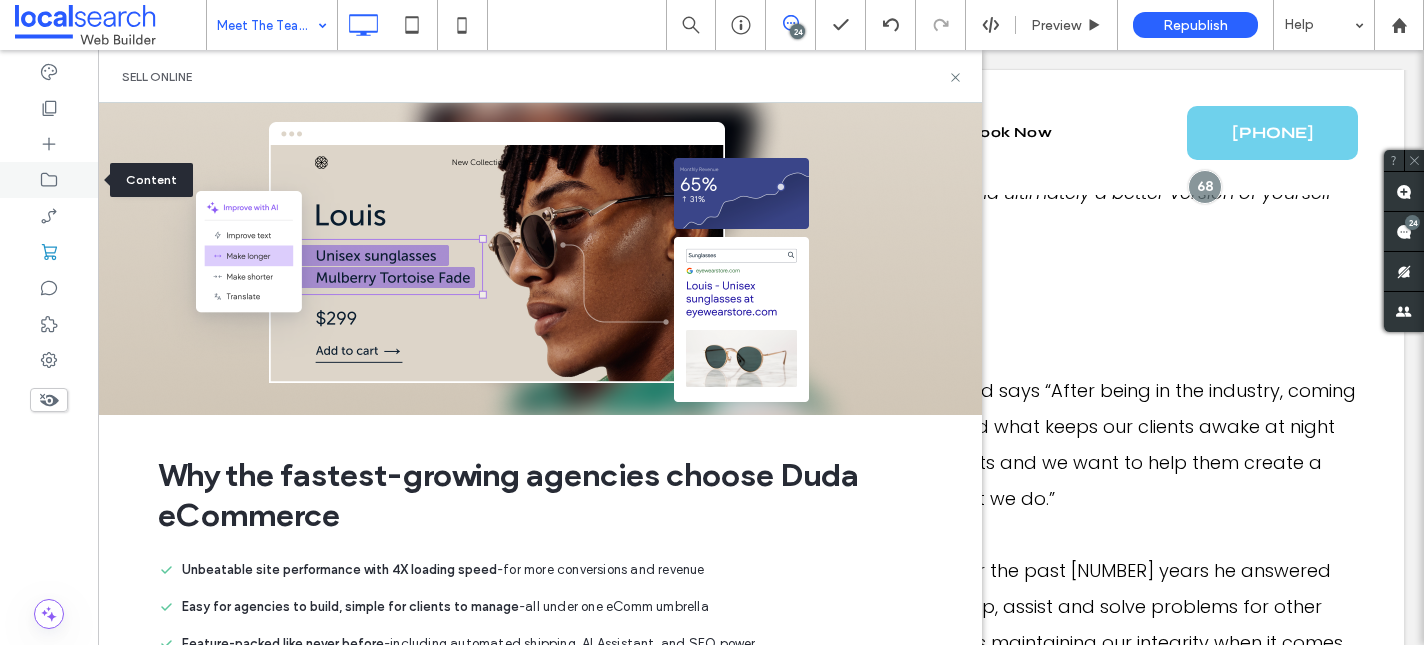 click at bounding box center (49, 180) 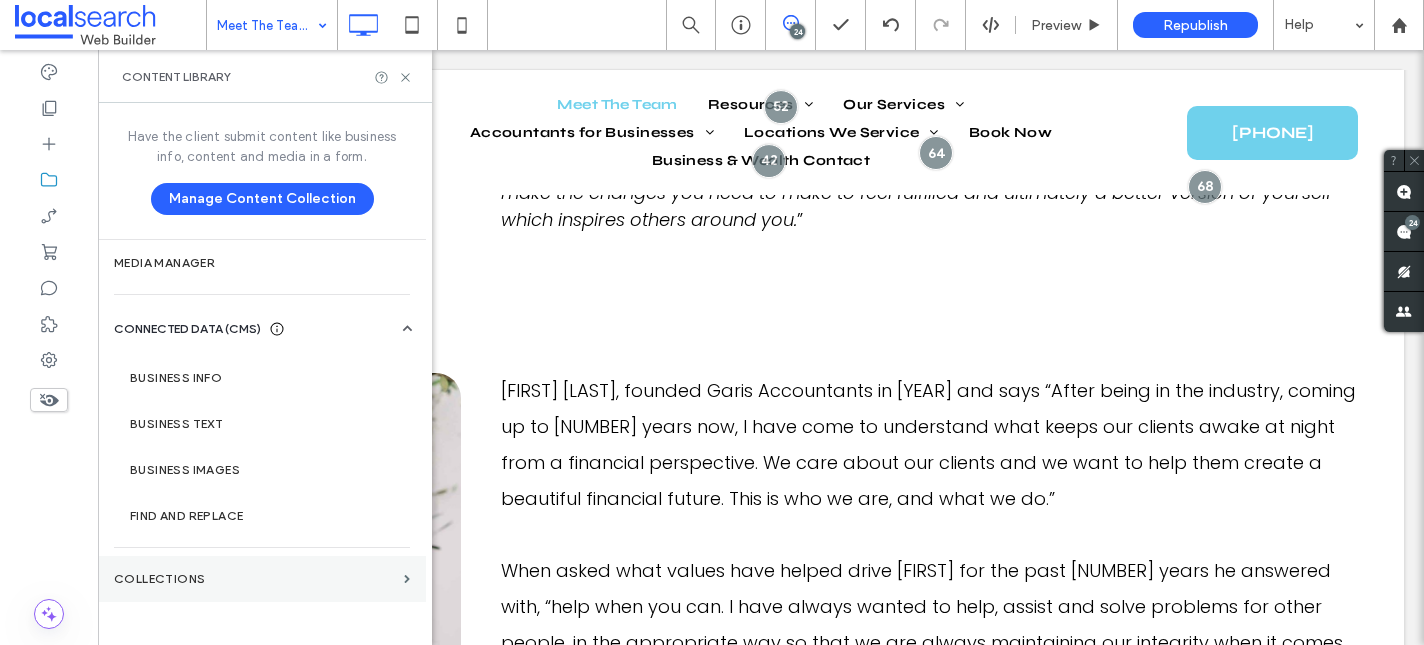 click on "Collections" at bounding box center [255, 579] 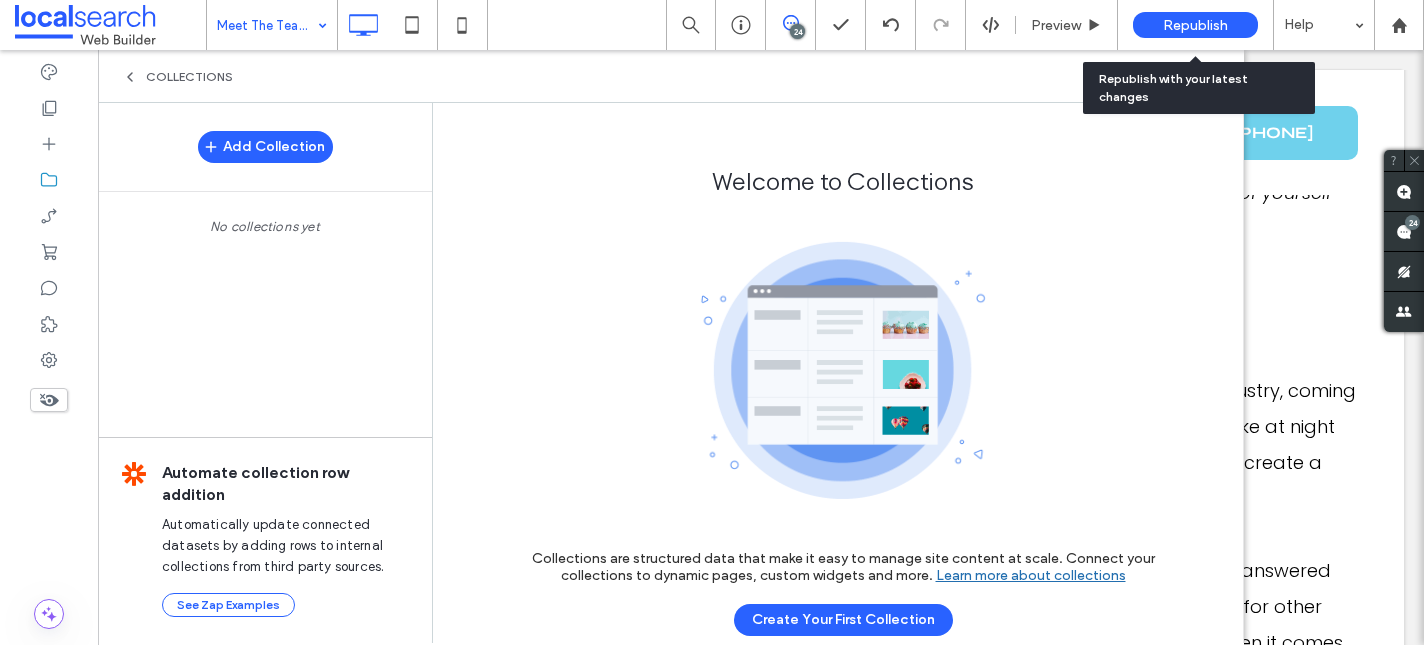 click on "Republish" at bounding box center [1195, 25] 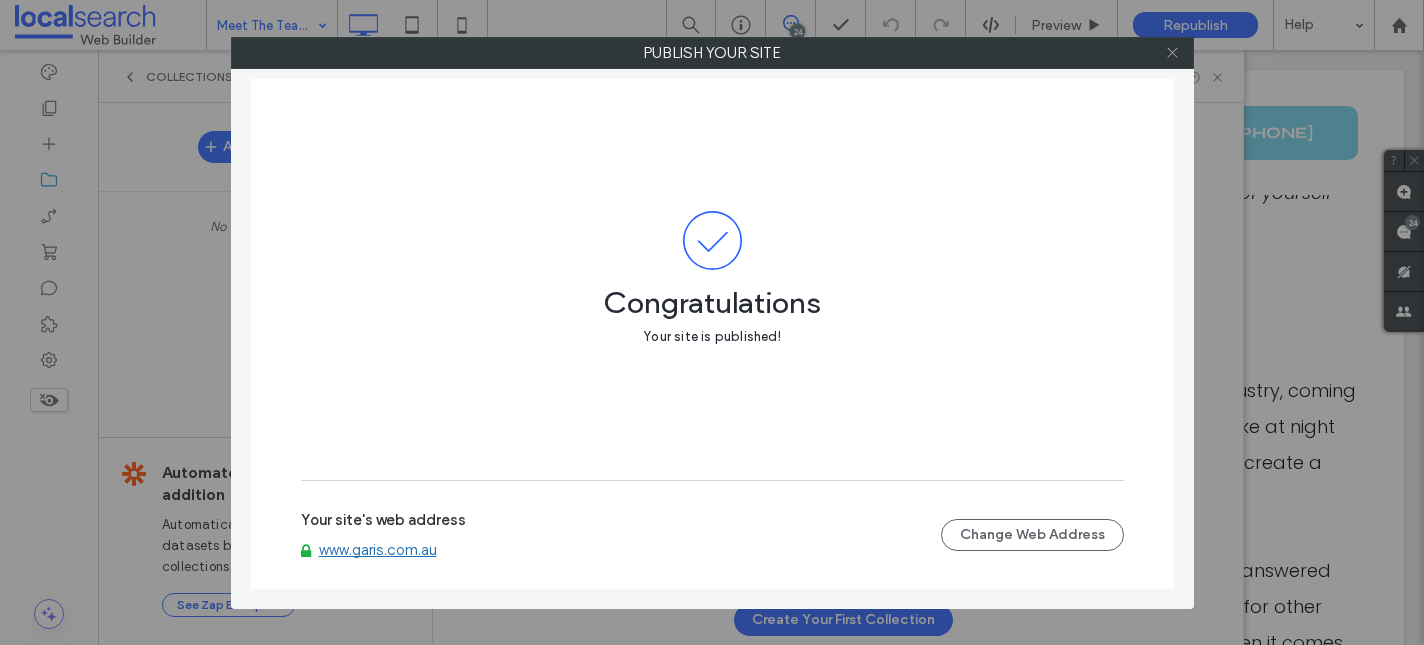 click 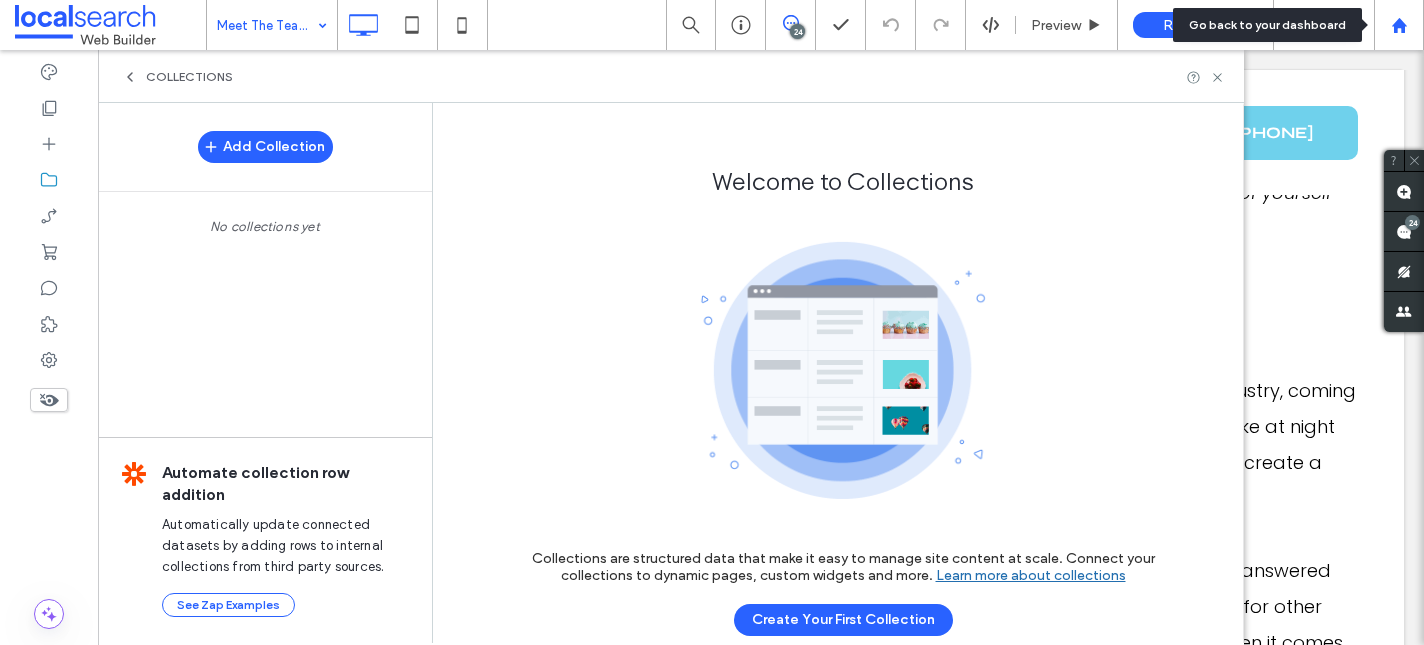click 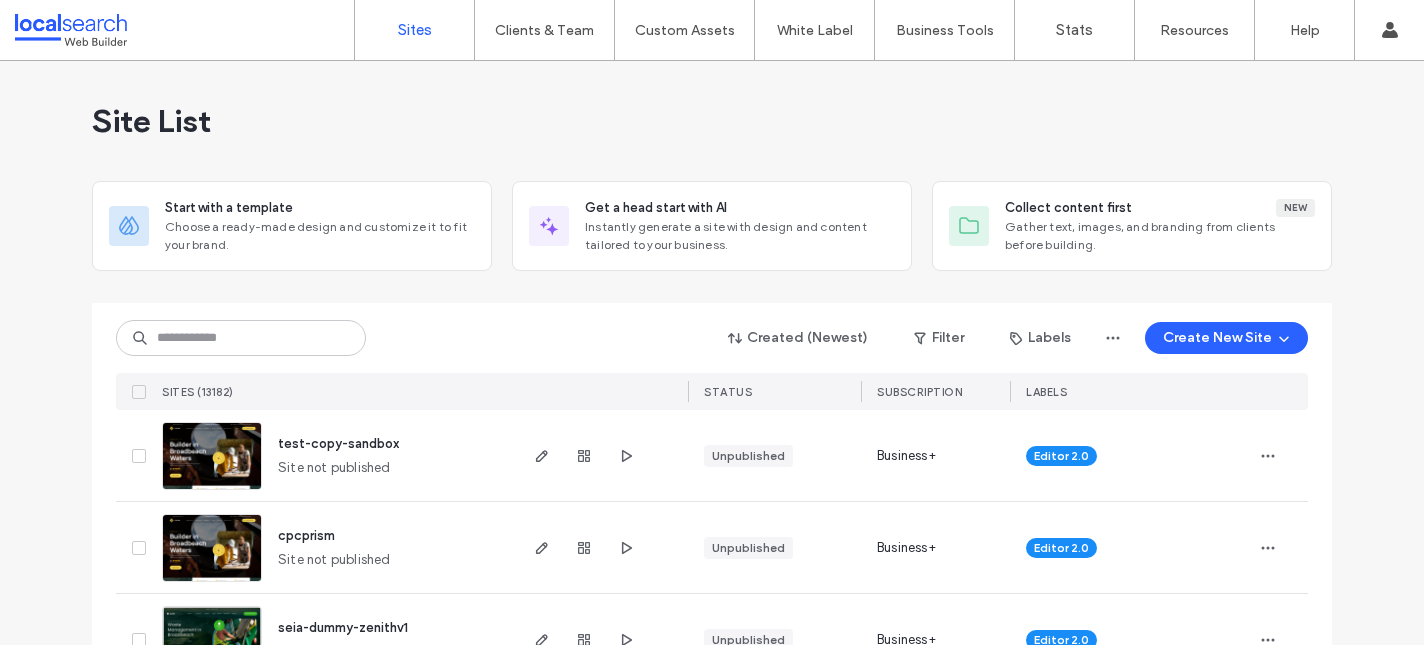 scroll, scrollTop: 0, scrollLeft: 0, axis: both 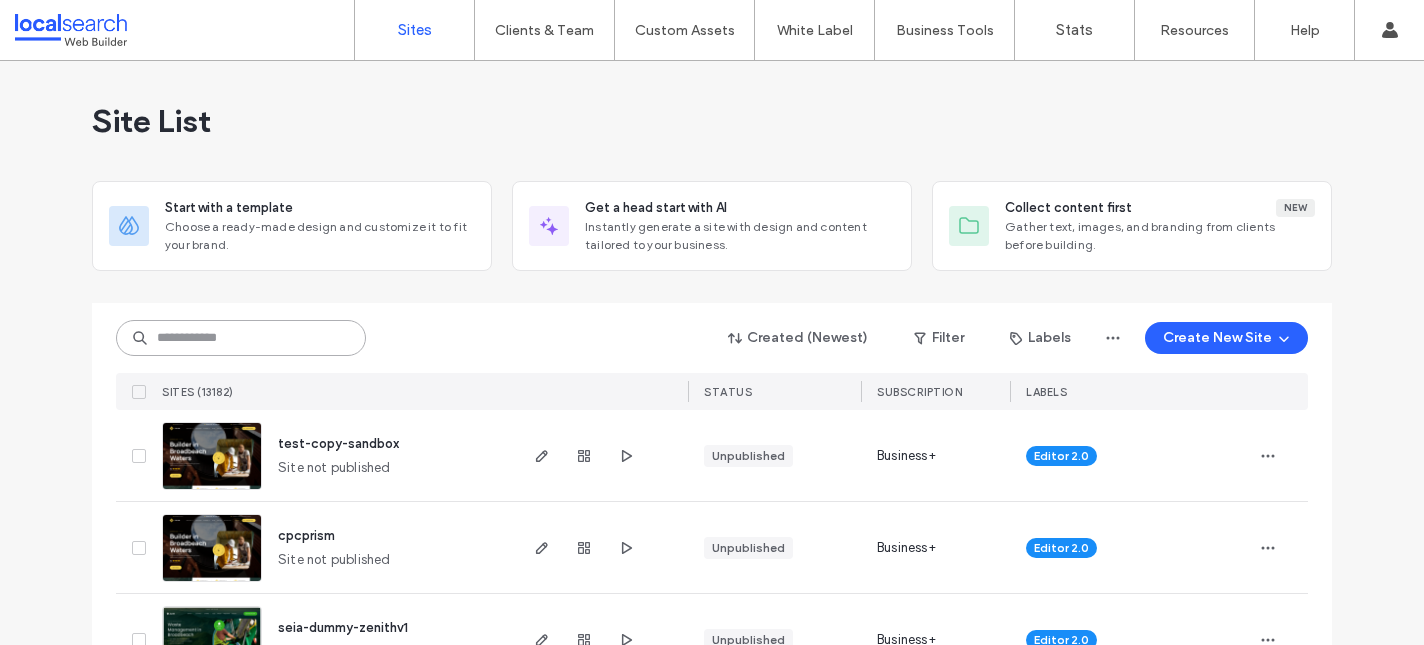 click at bounding box center (241, 338) 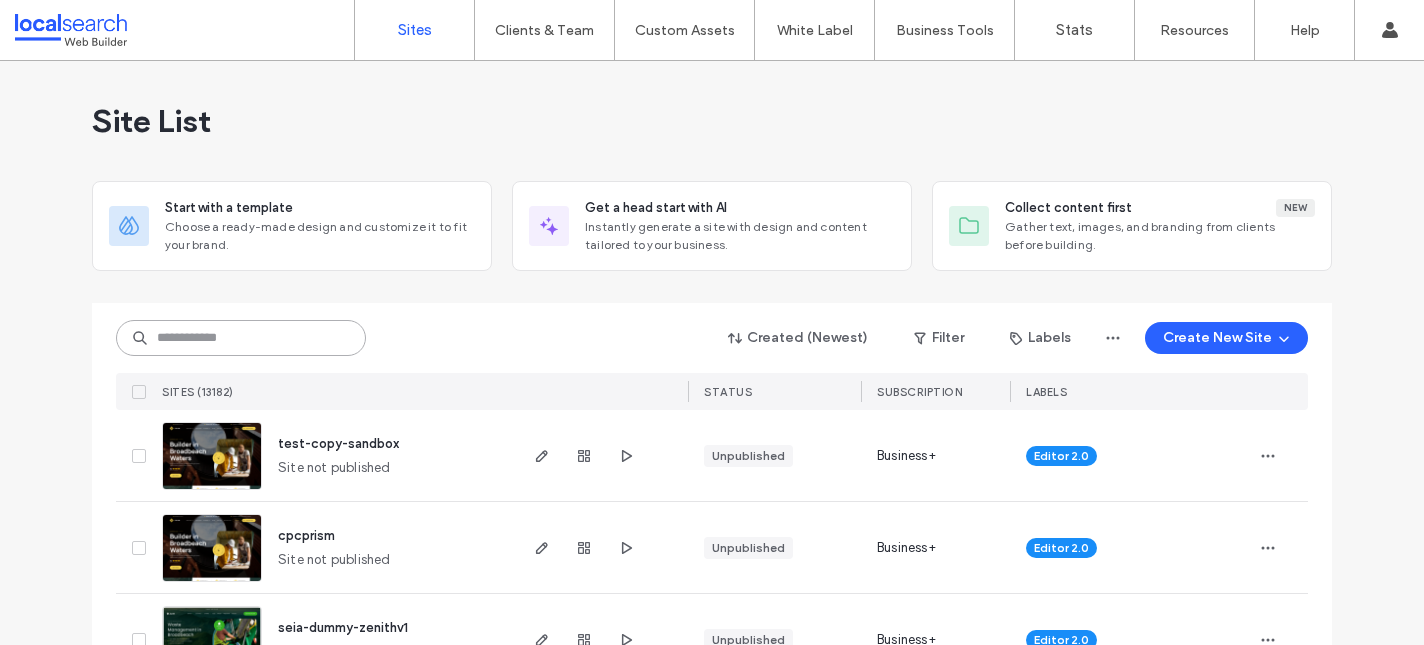 paste on "********" 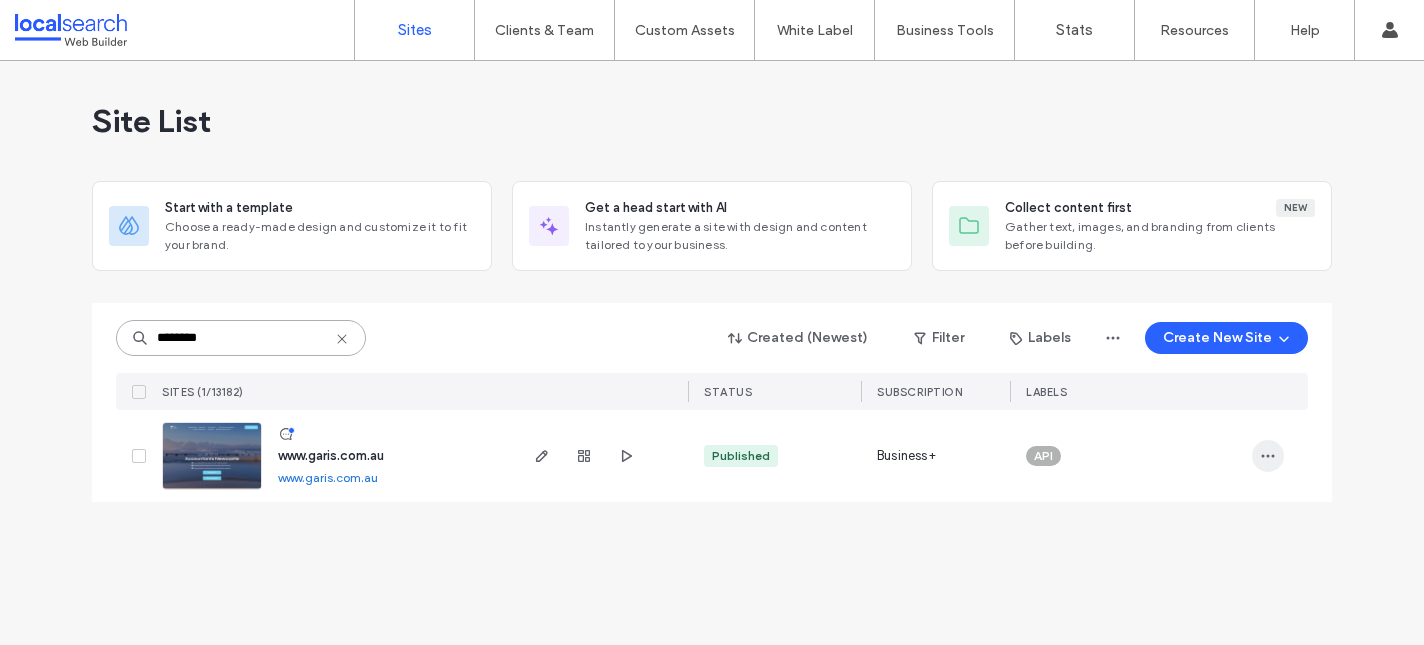 type on "********" 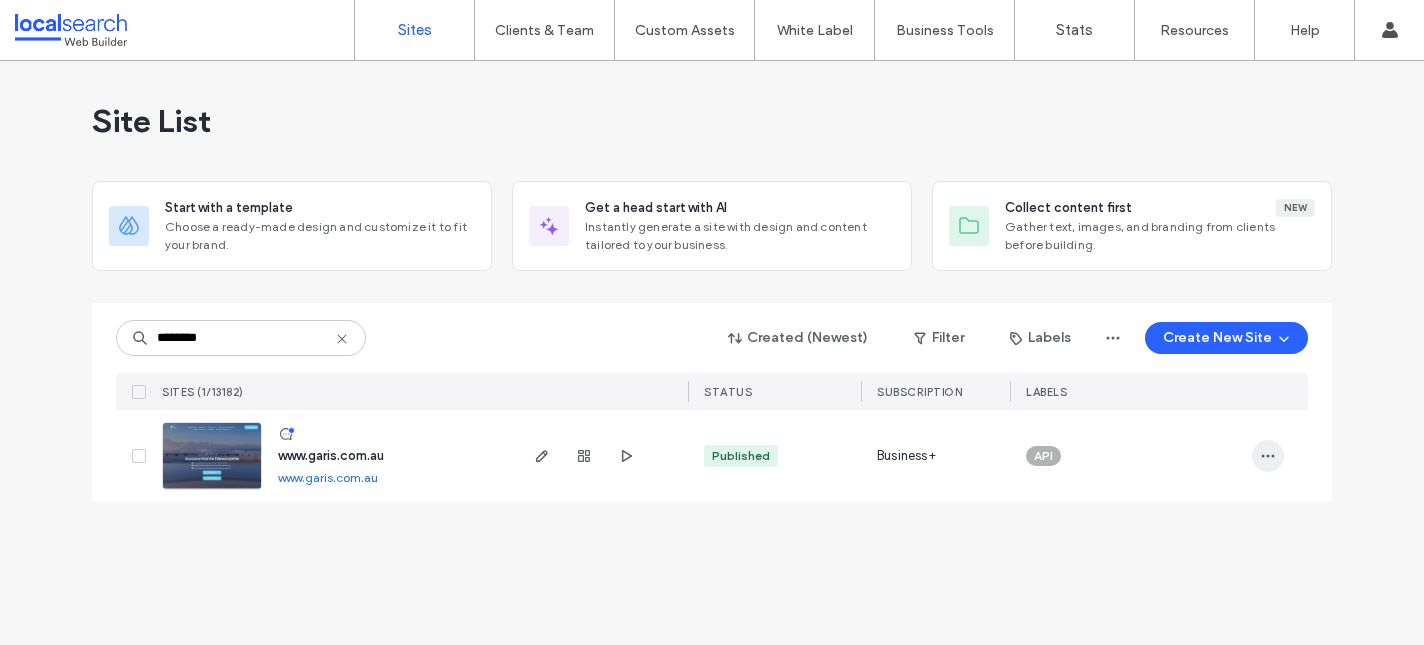click 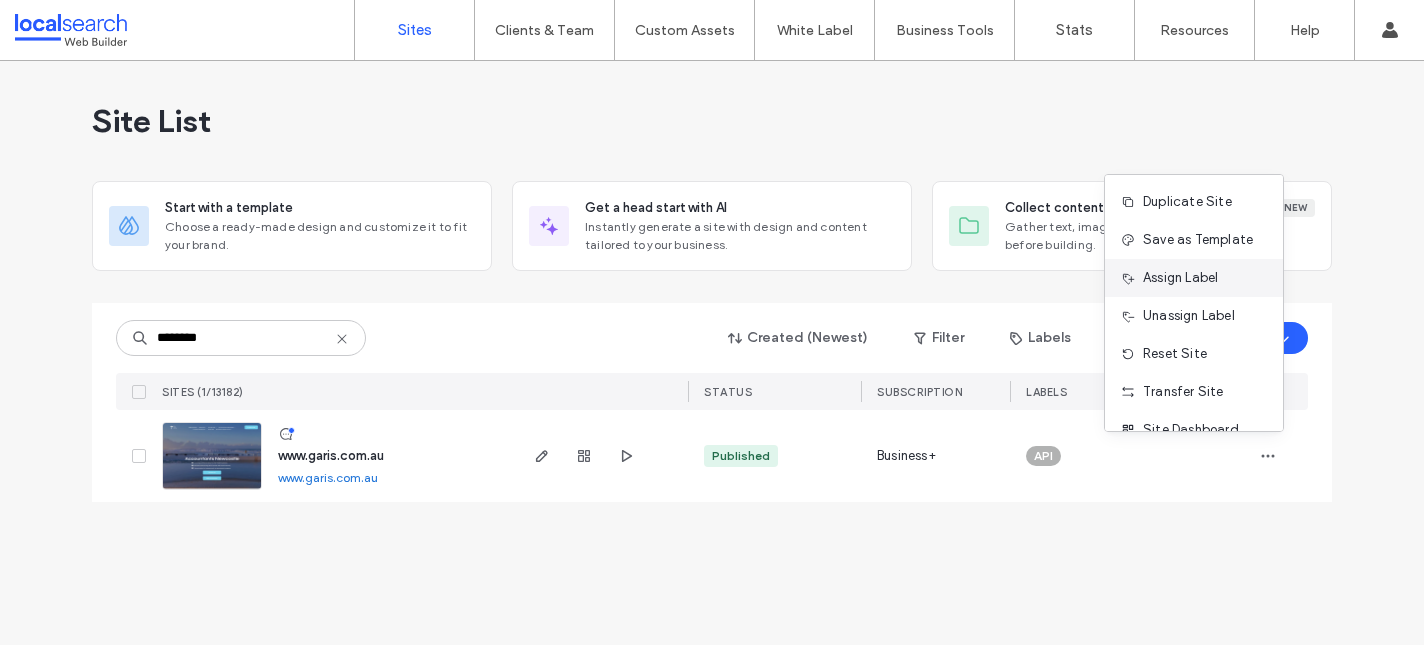 click on "Assign Label" at bounding box center [1180, 278] 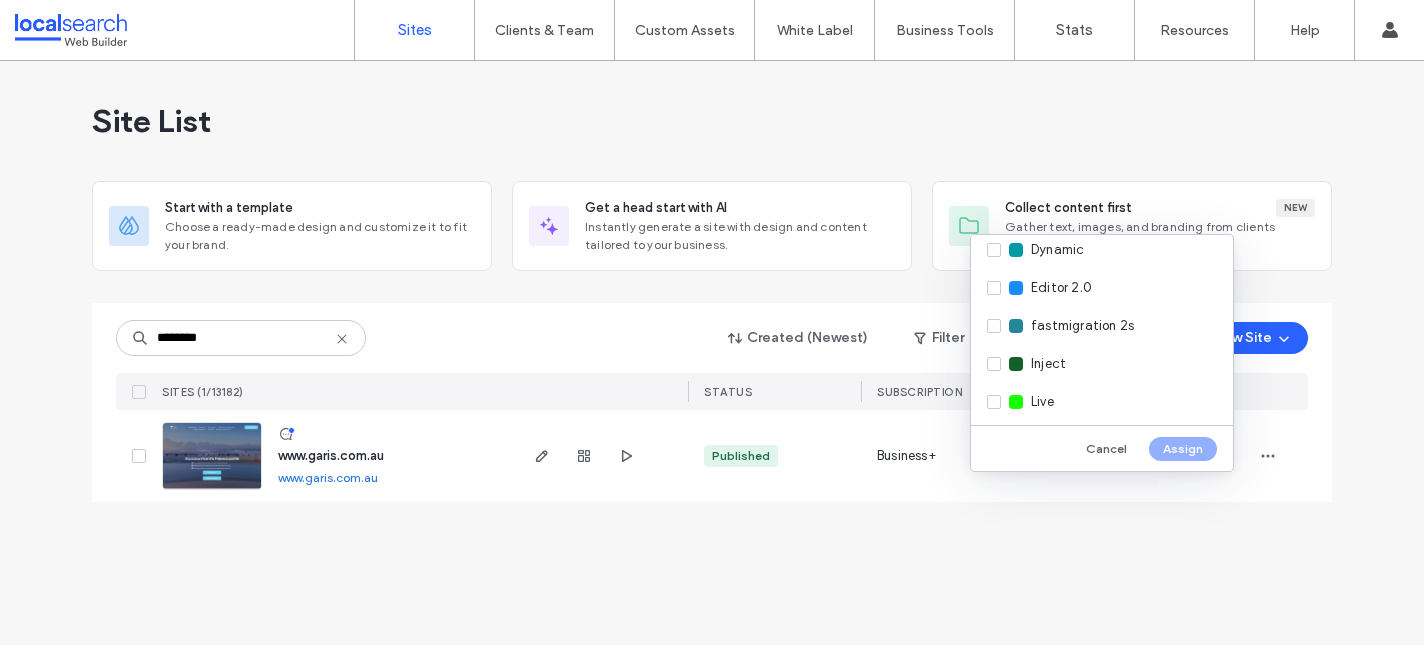 scroll, scrollTop: 241, scrollLeft: 0, axis: vertical 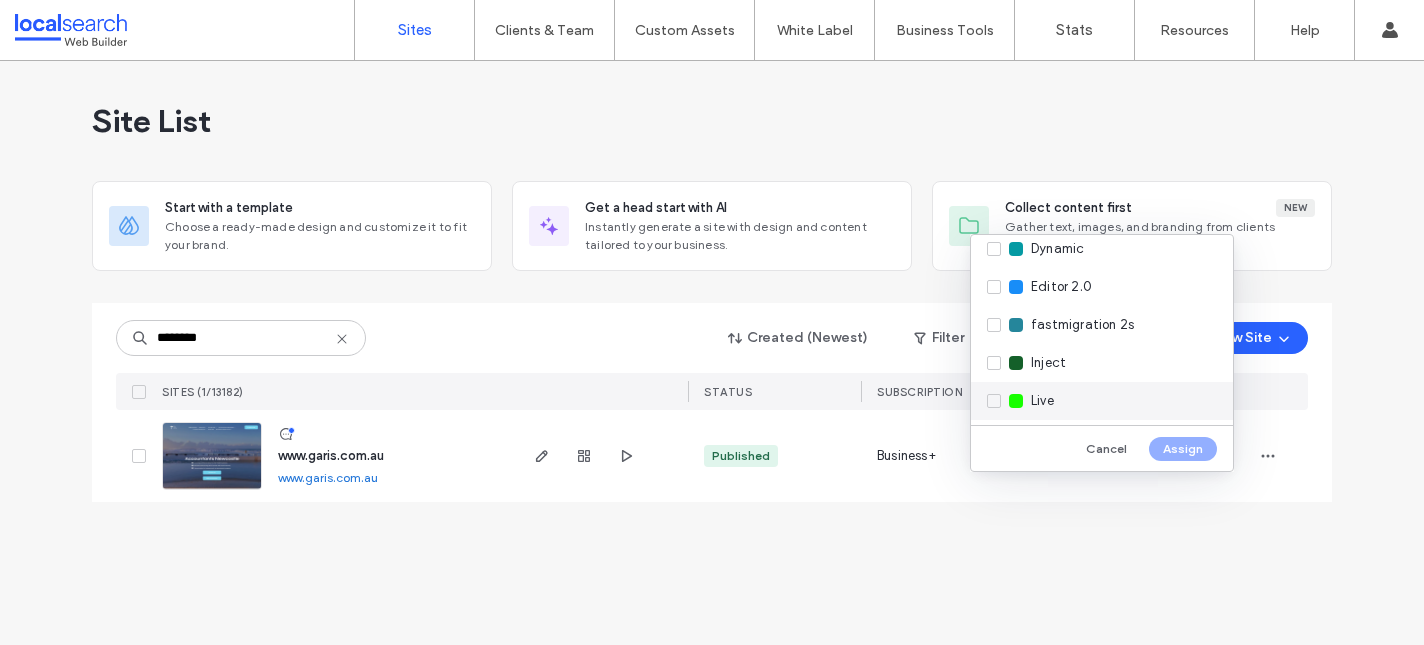 click on "Live" at bounding box center (1102, 401) 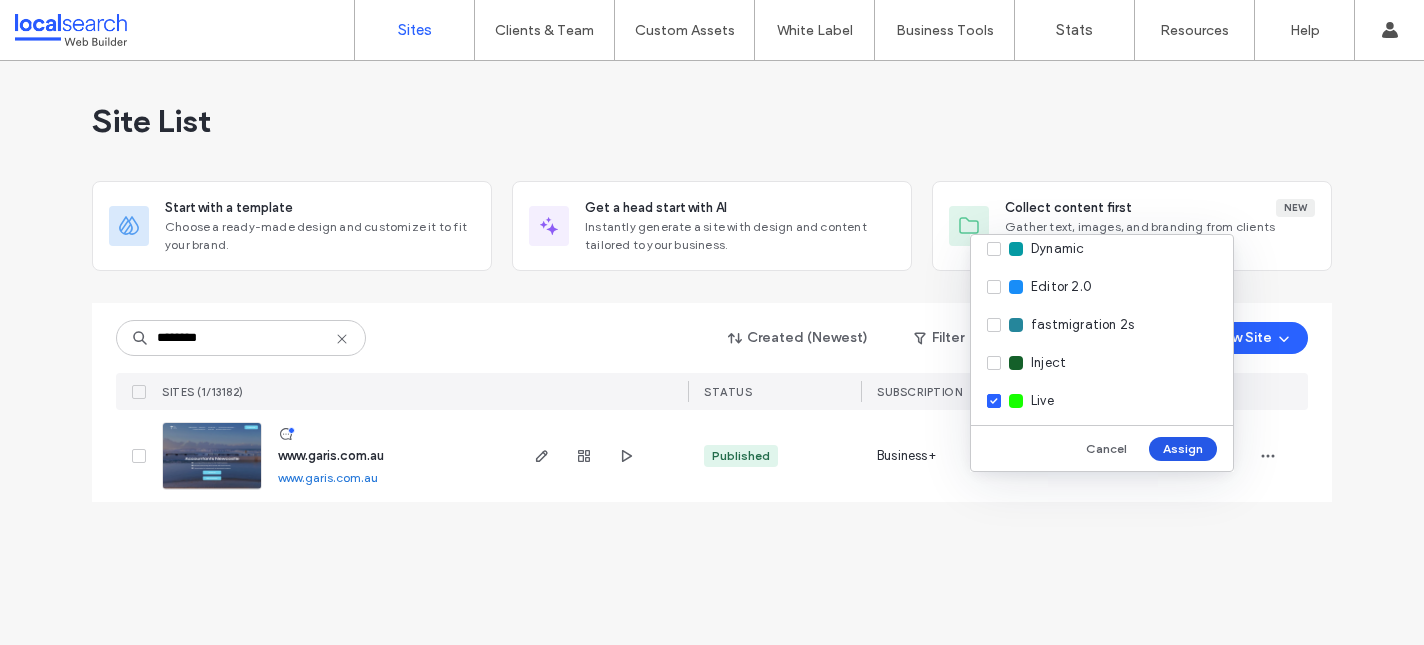 click on "Assign" at bounding box center (1183, 449) 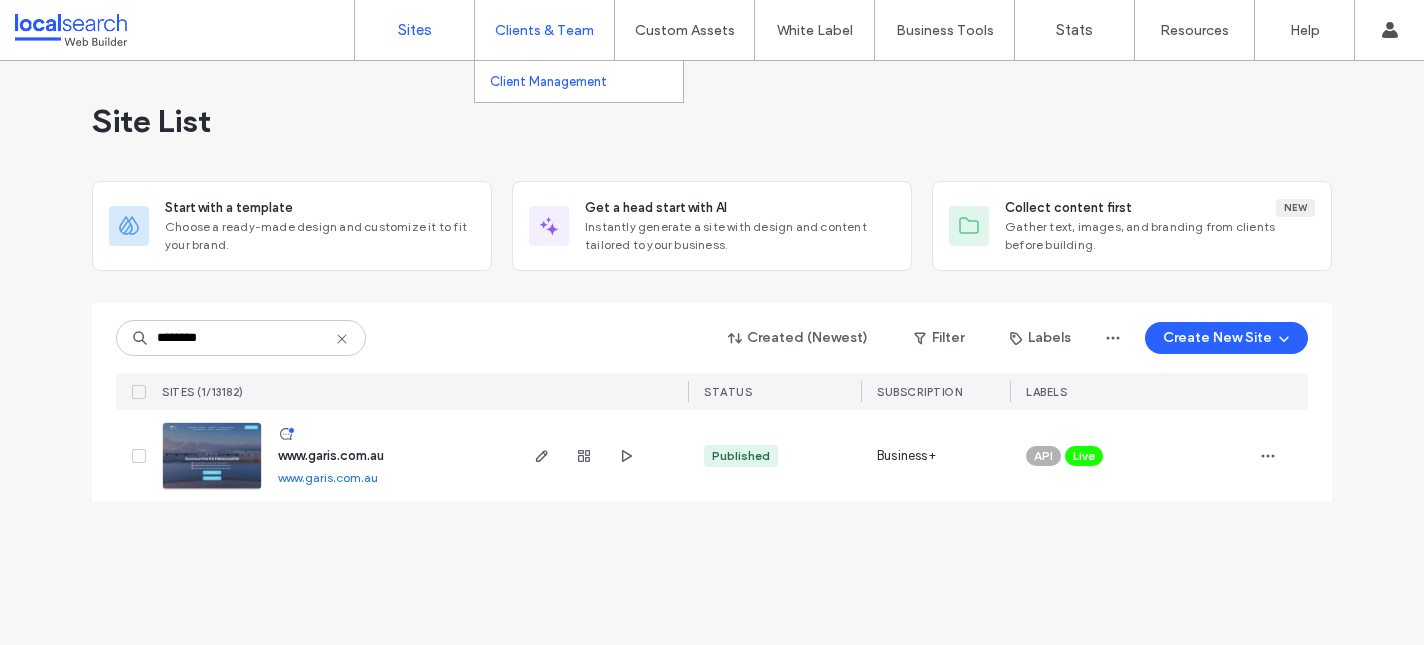 click on "Client Management" at bounding box center [548, 81] 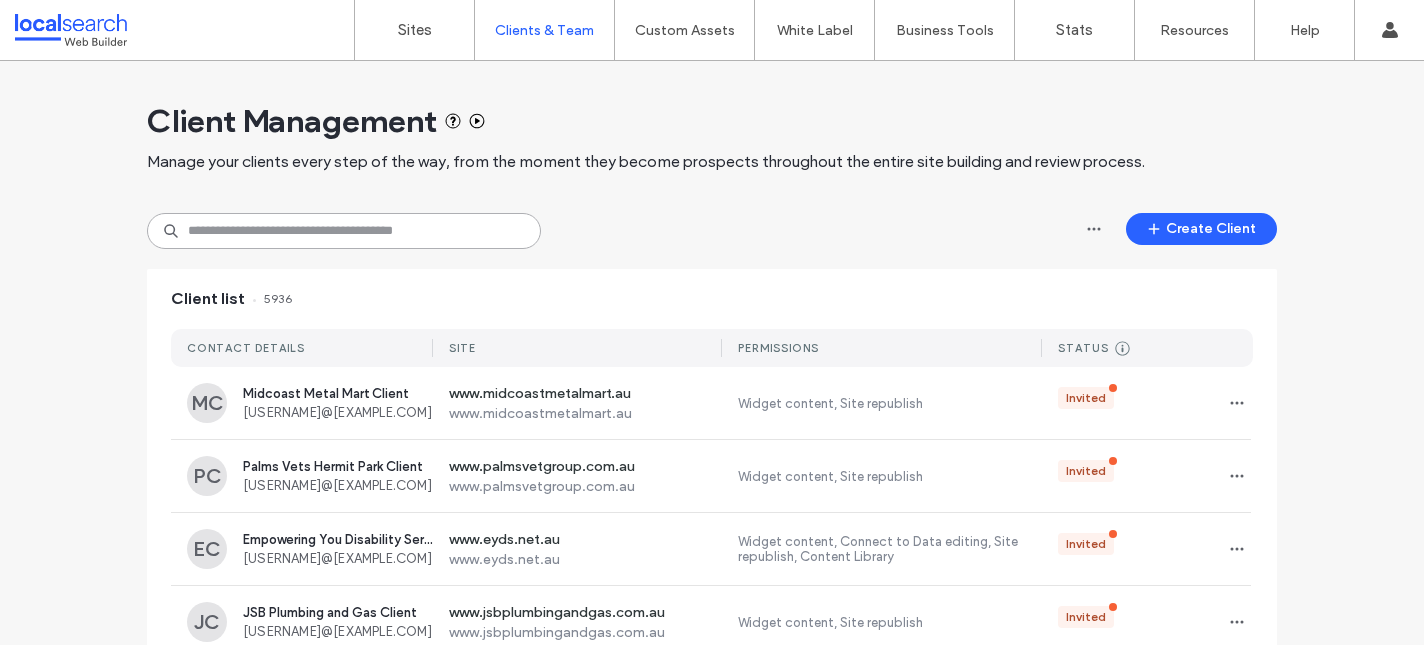 click at bounding box center [344, 231] 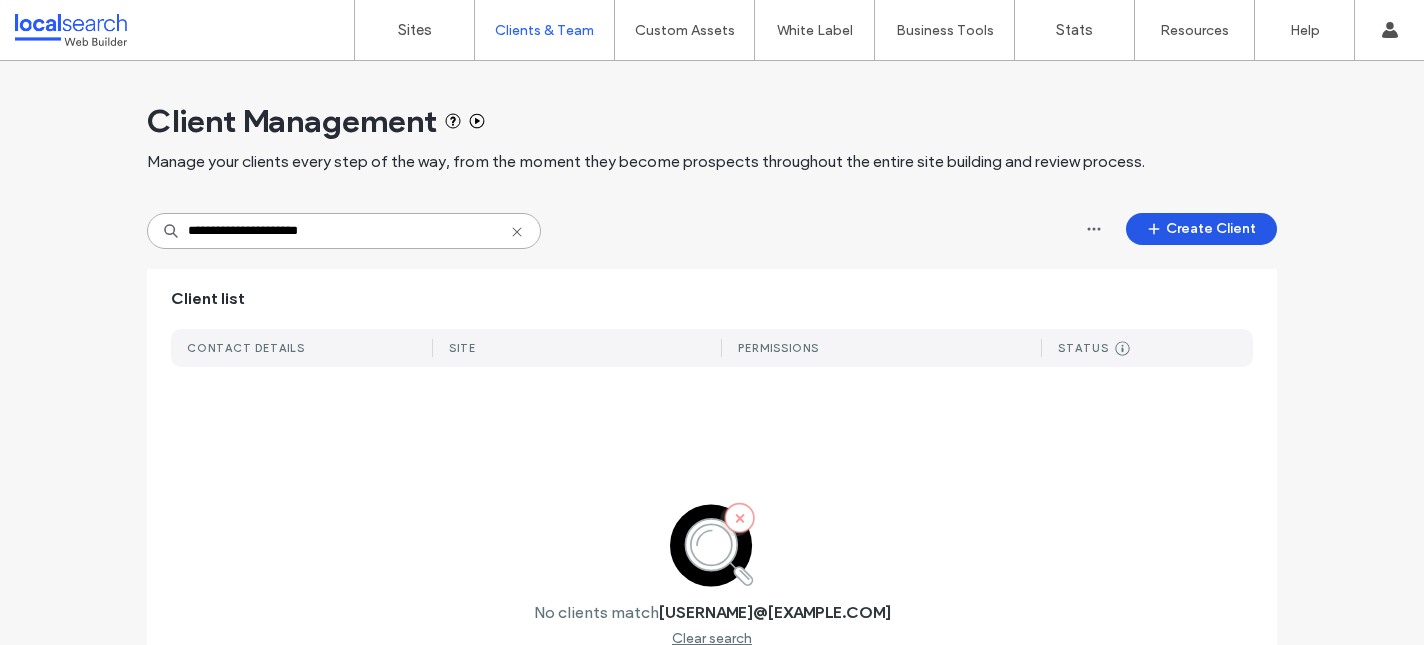 type on "**********" 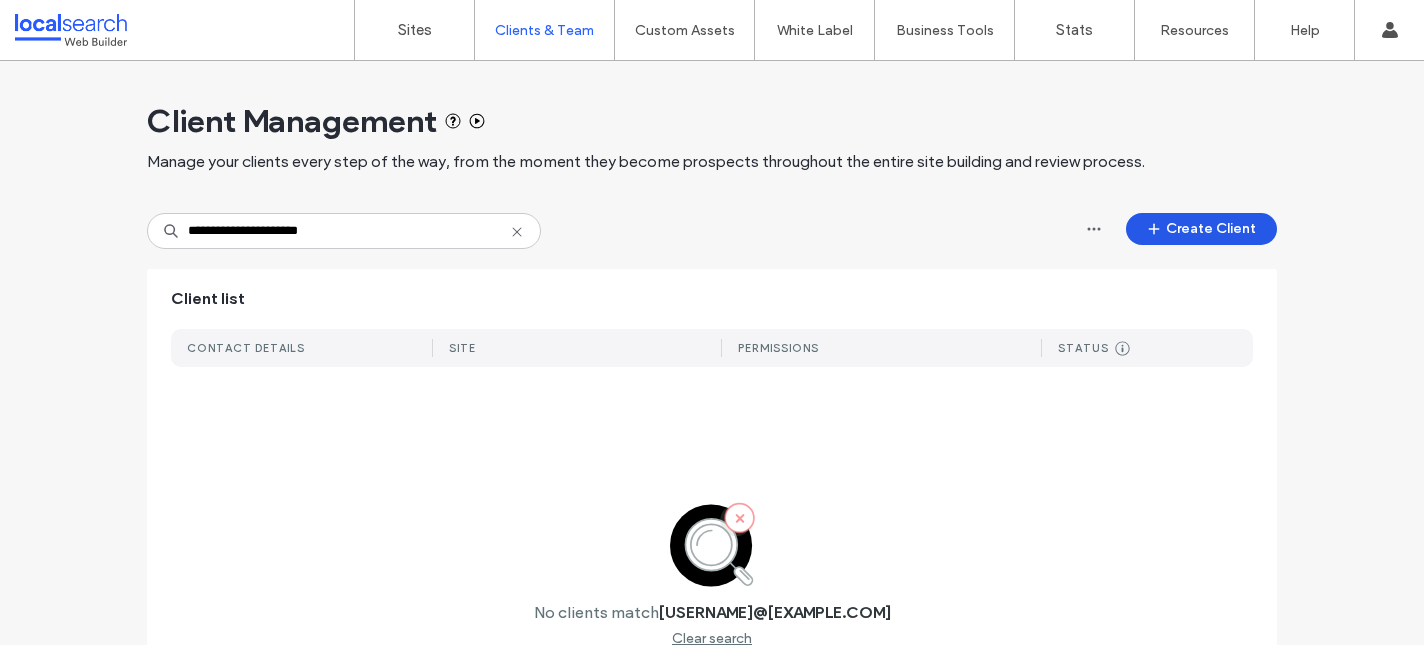 click on "Create Client" at bounding box center [1201, 229] 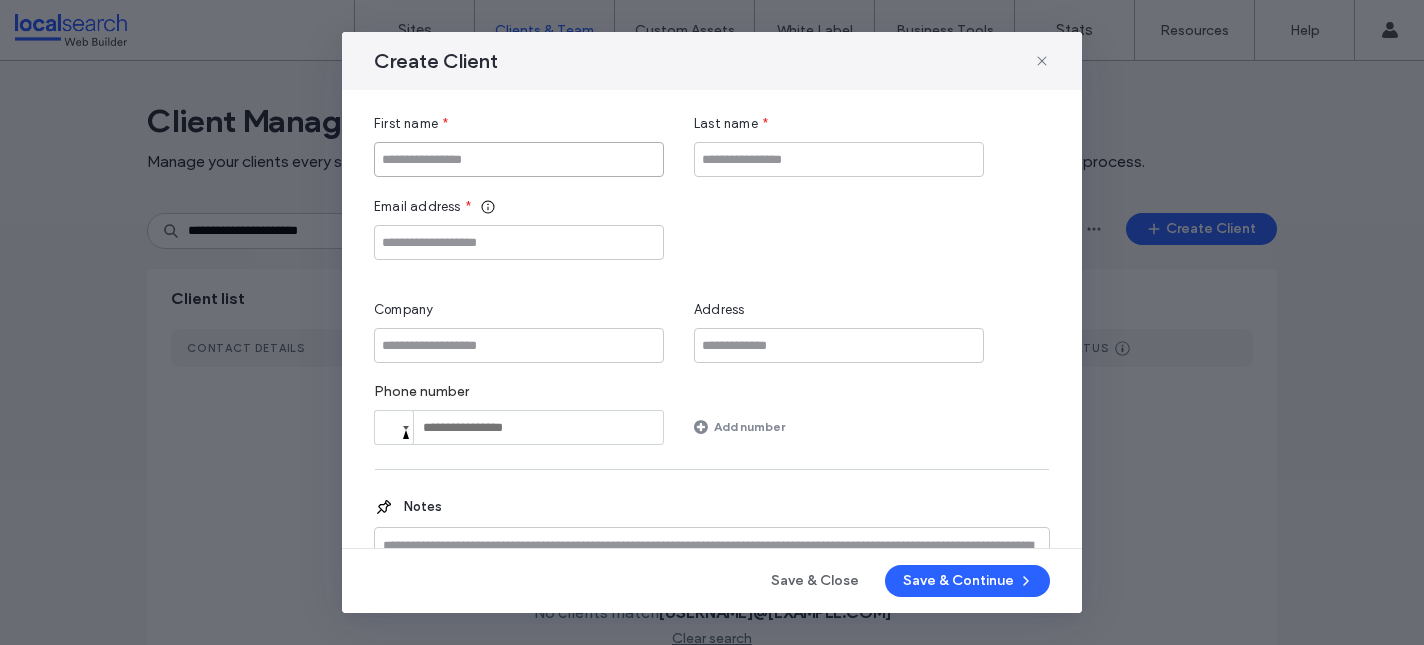 click at bounding box center (519, 159) 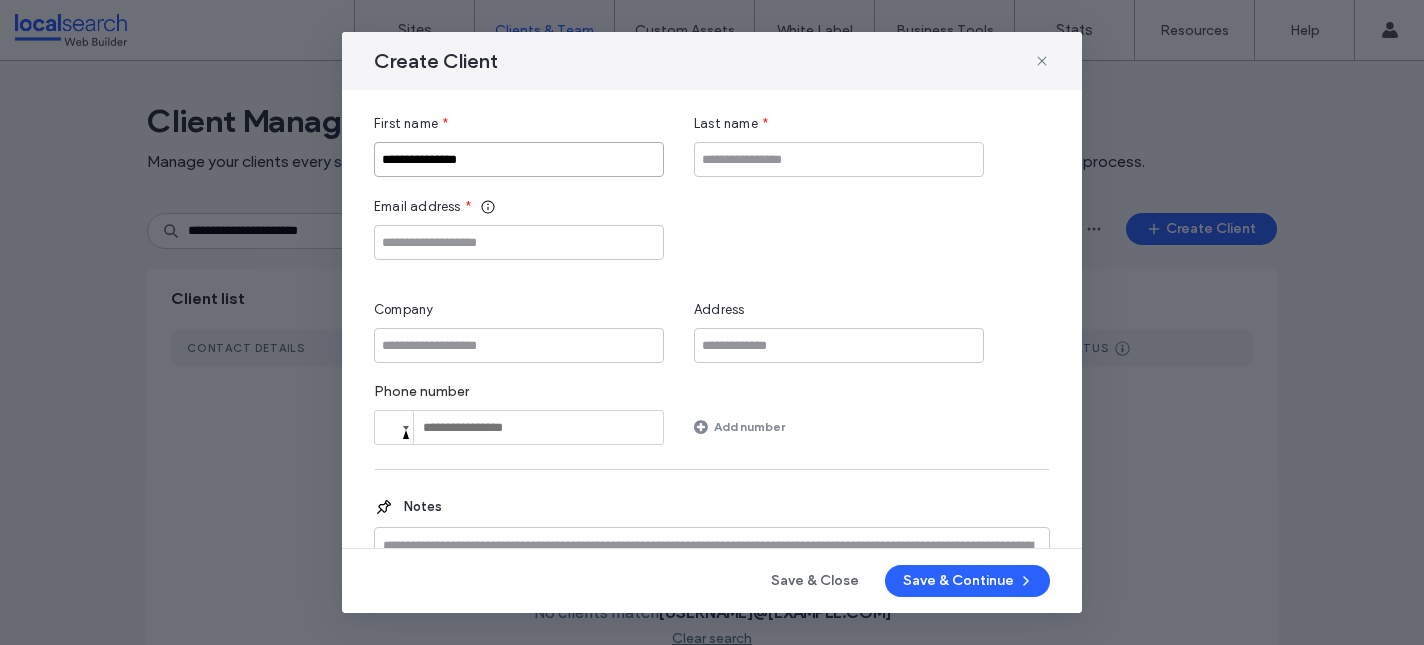 type on "**********" 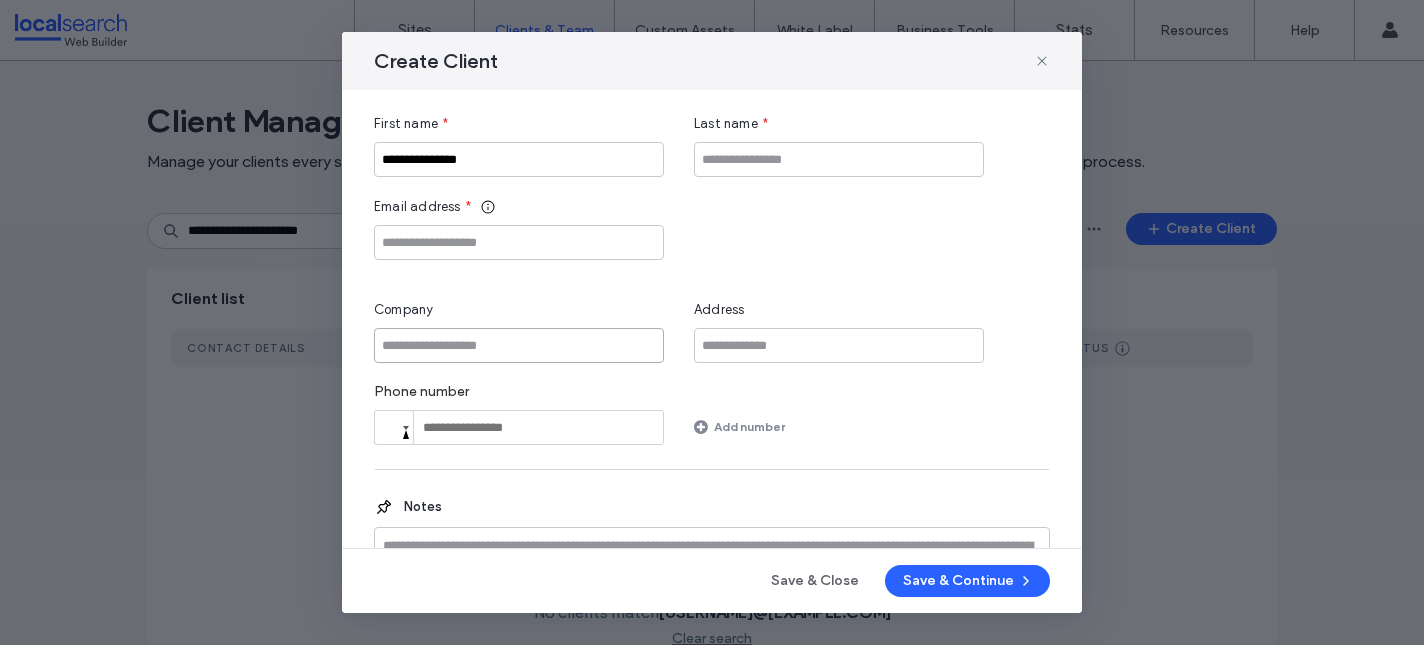 click at bounding box center (519, 345) 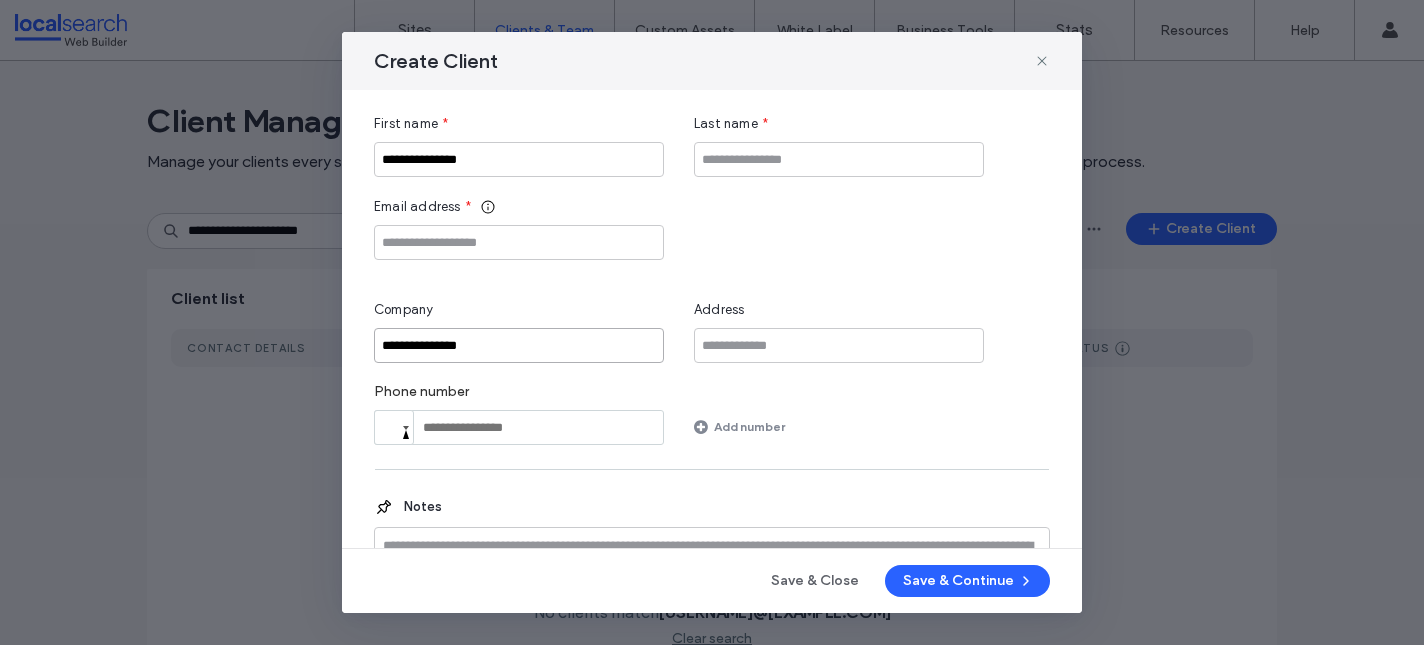 type on "**********" 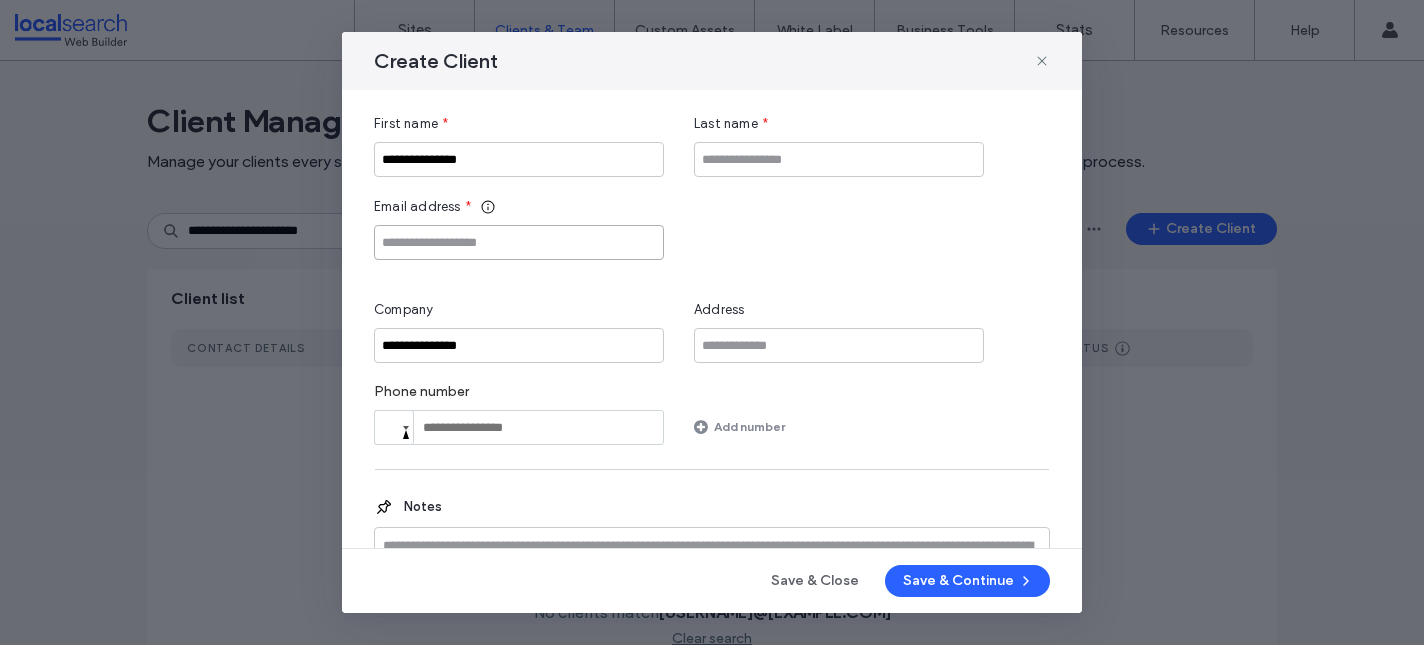 click at bounding box center (519, 242) 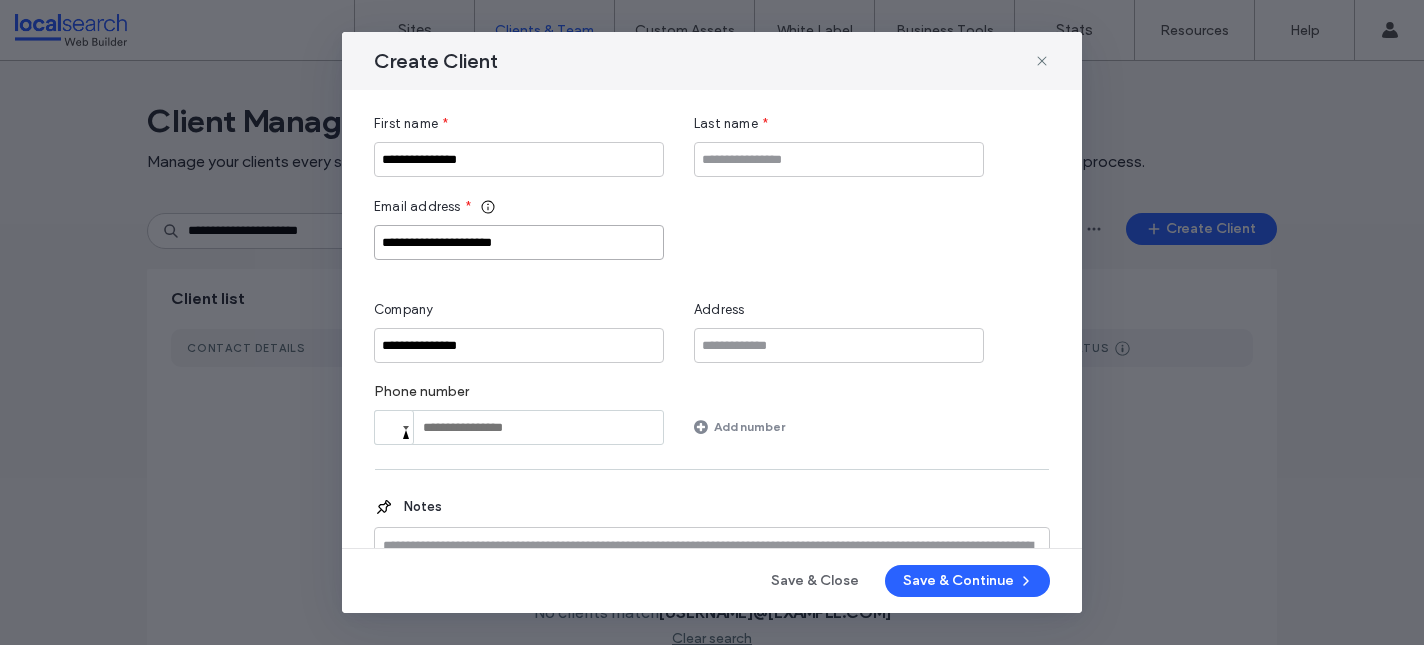 type on "**********" 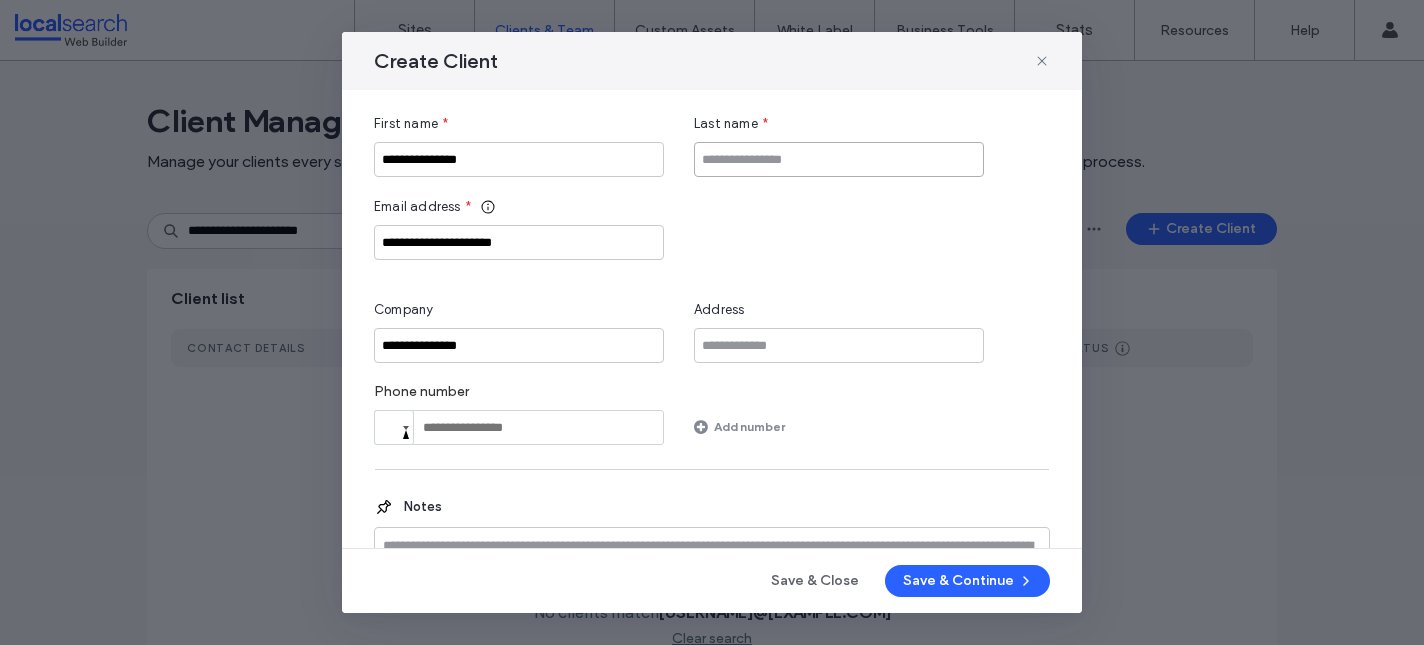 click at bounding box center (839, 159) 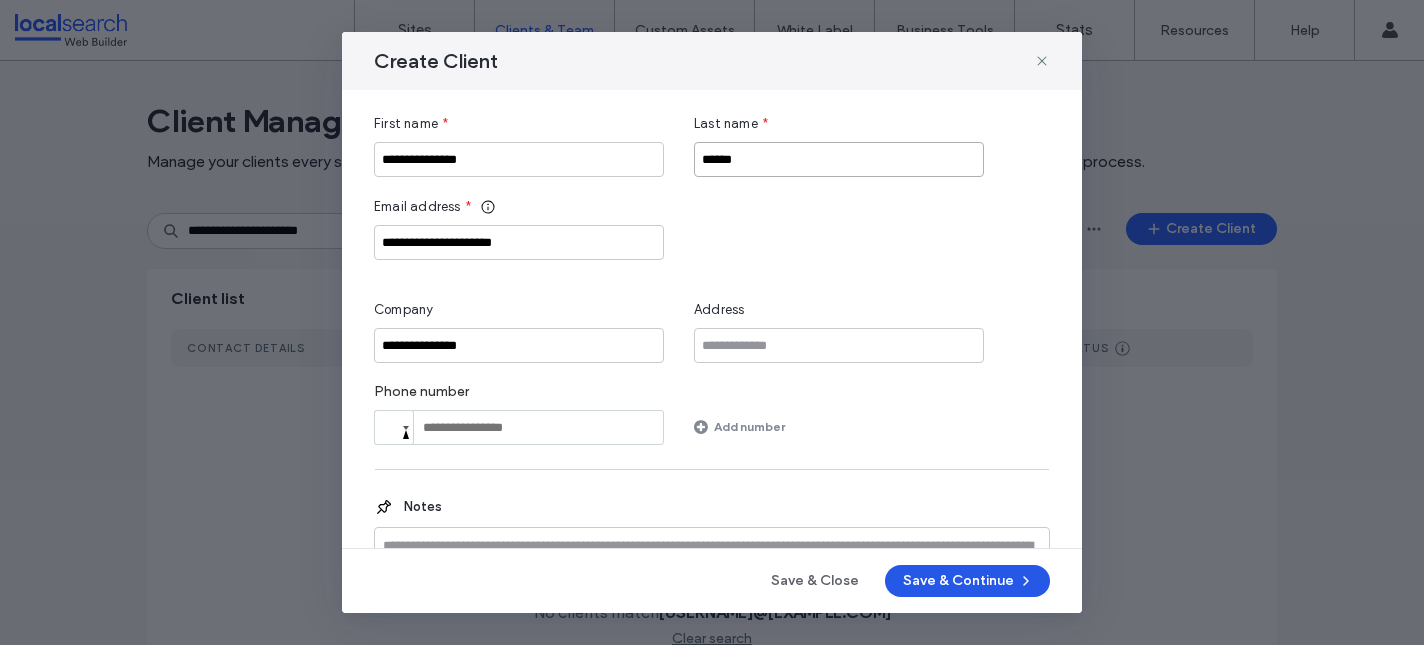 type on "******" 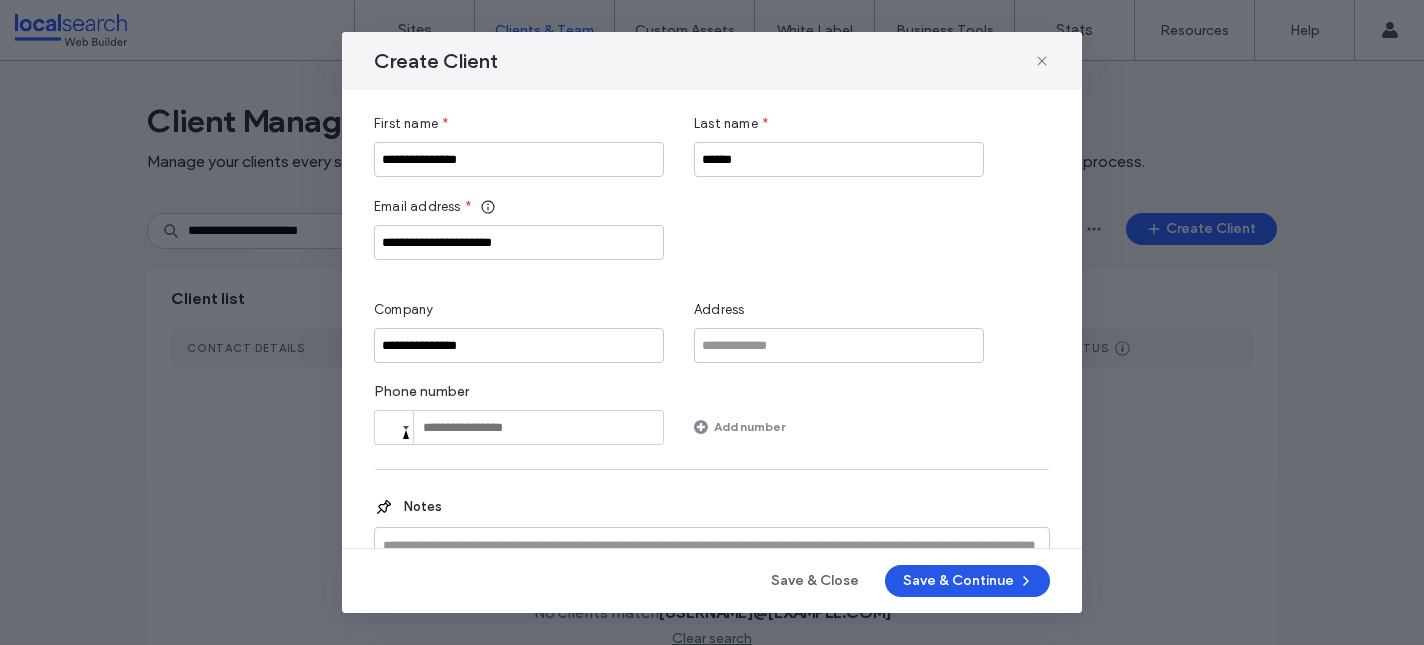 click on "Save & Continue" at bounding box center (967, 581) 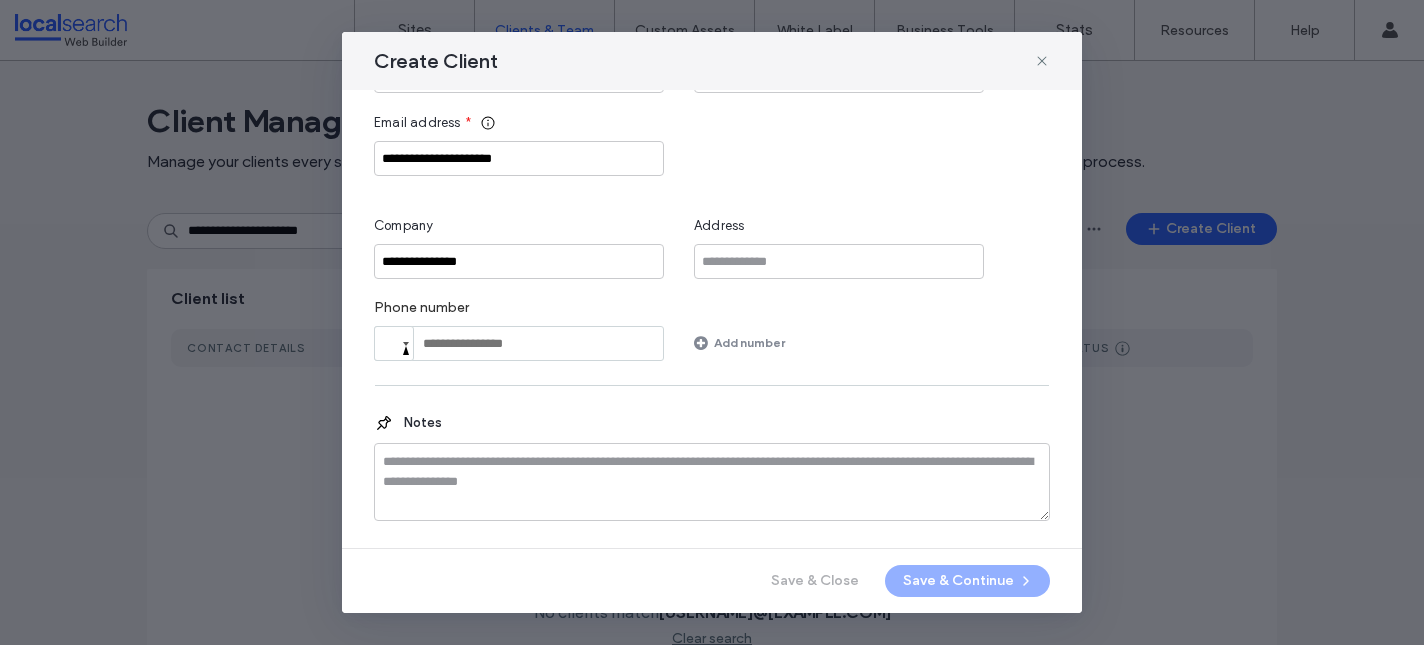 scroll, scrollTop: 0, scrollLeft: 0, axis: both 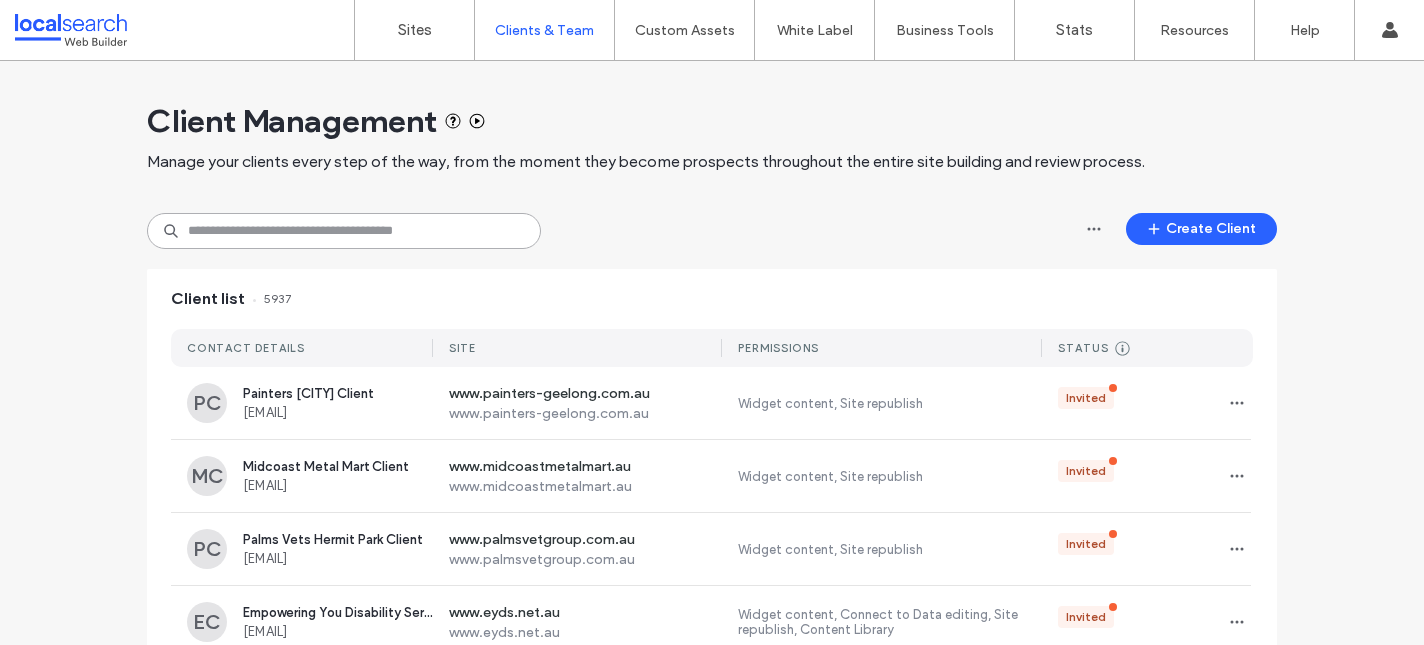 click at bounding box center [344, 231] 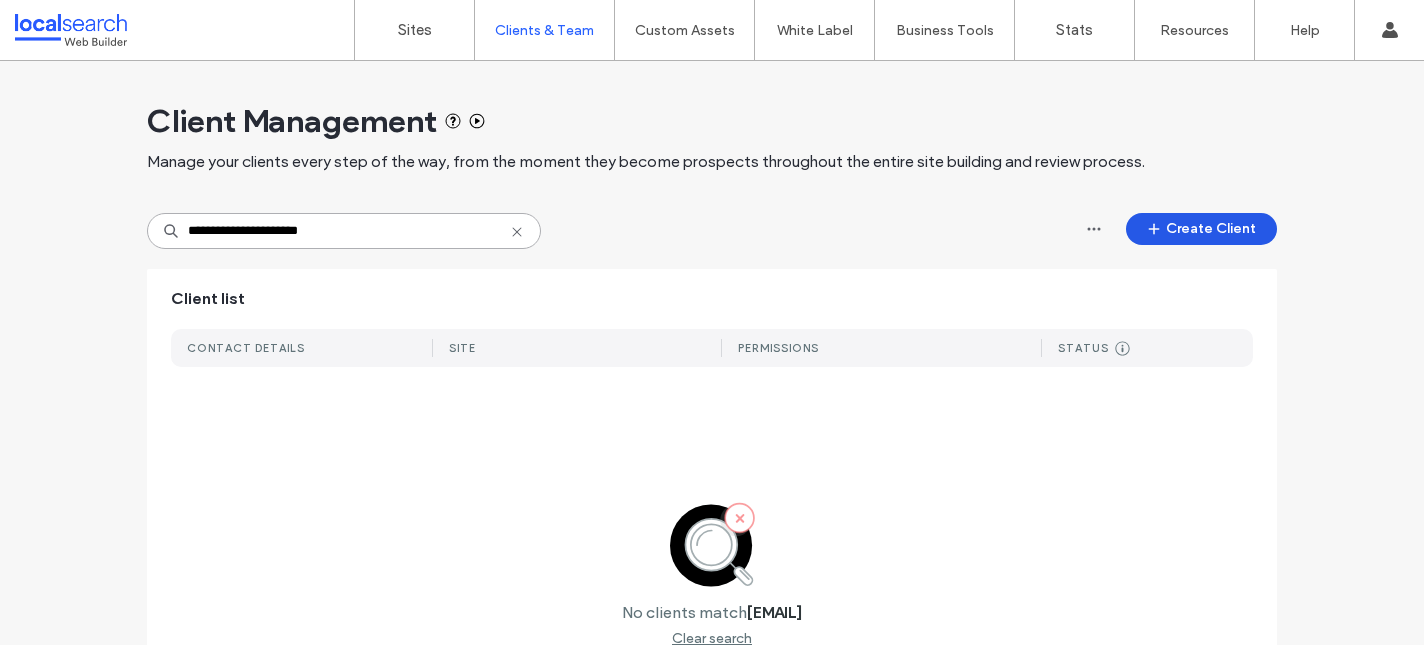 type on "**********" 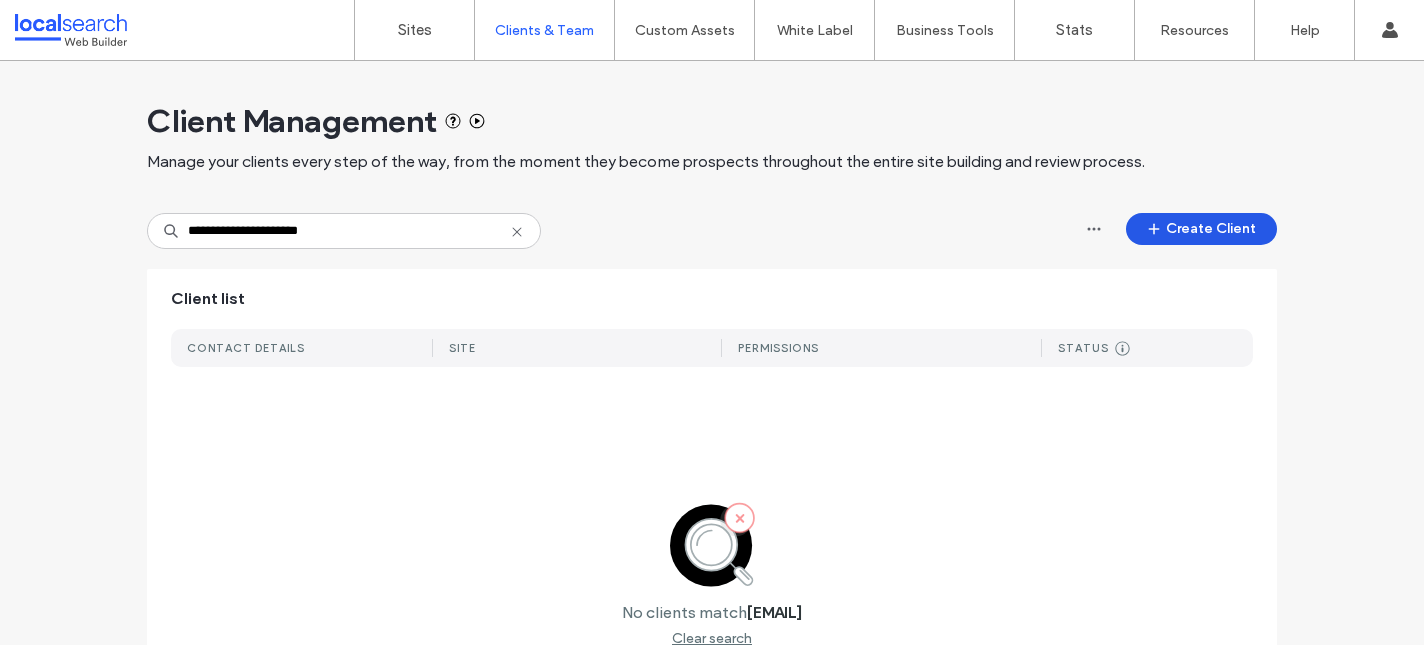 click on "Create Client" at bounding box center [1201, 229] 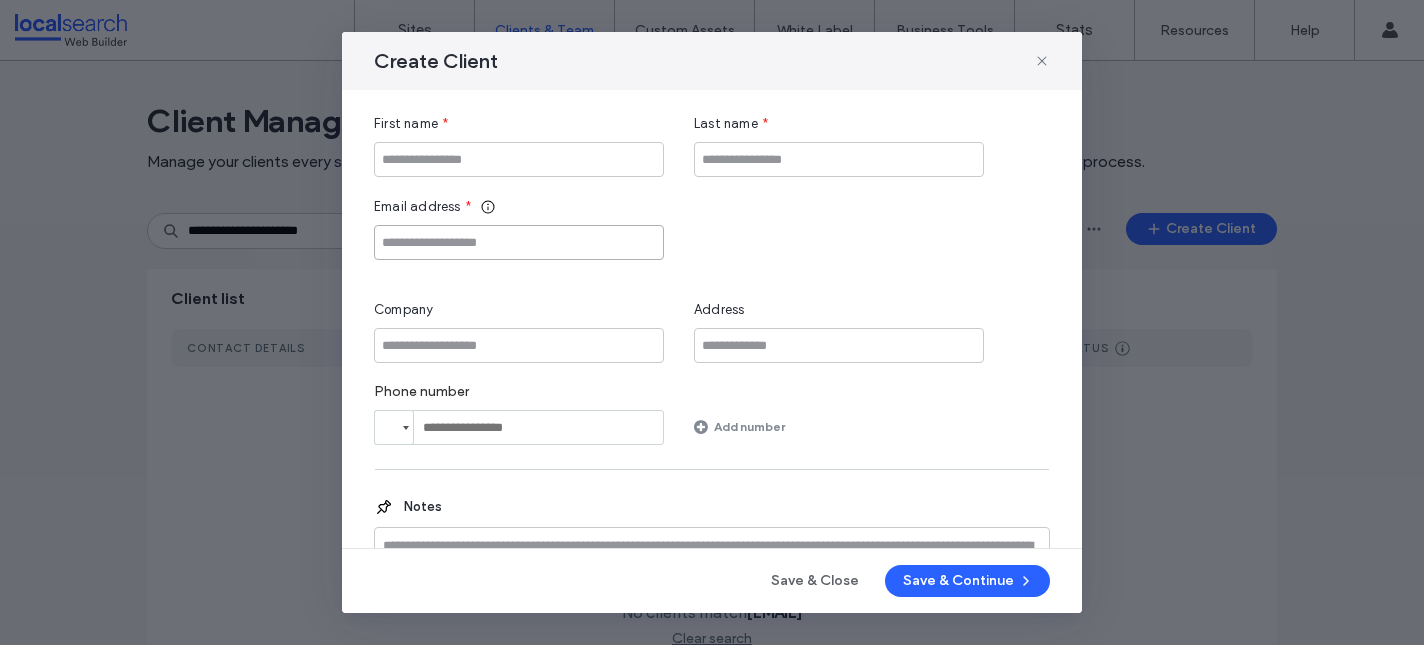 click at bounding box center (519, 242) 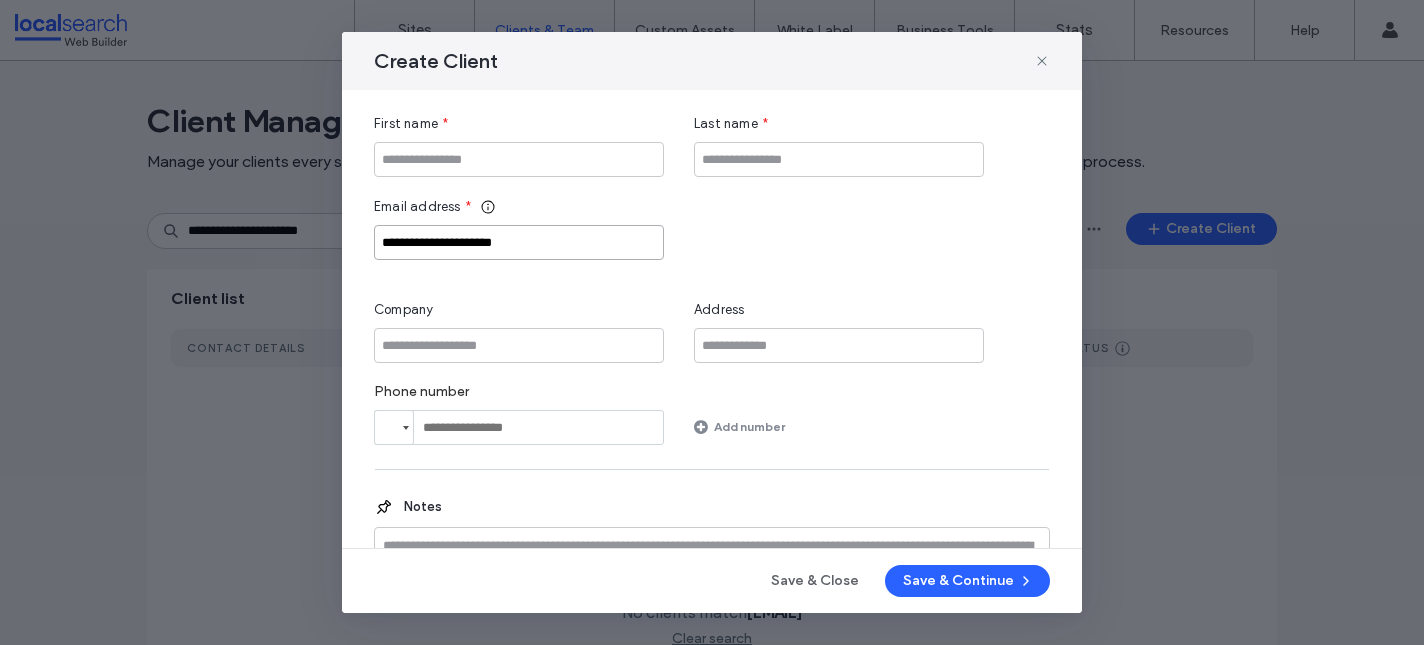 type on "**********" 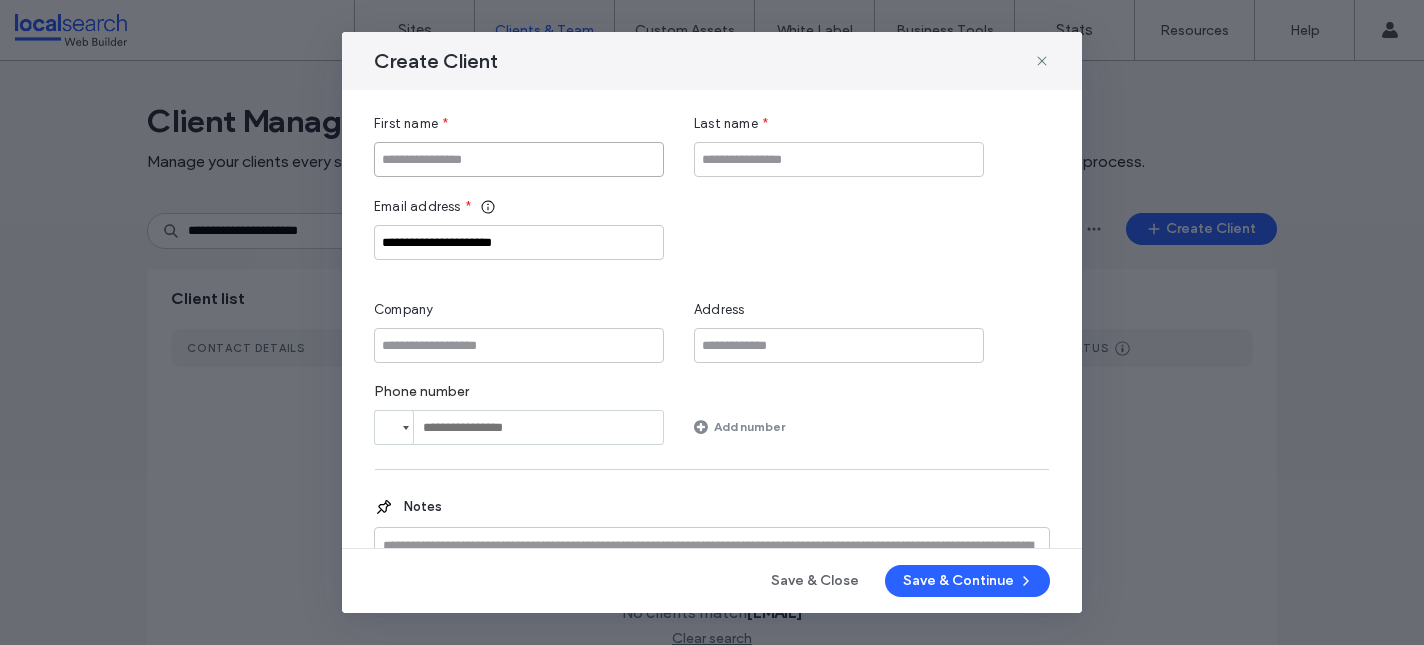 click at bounding box center [519, 159] 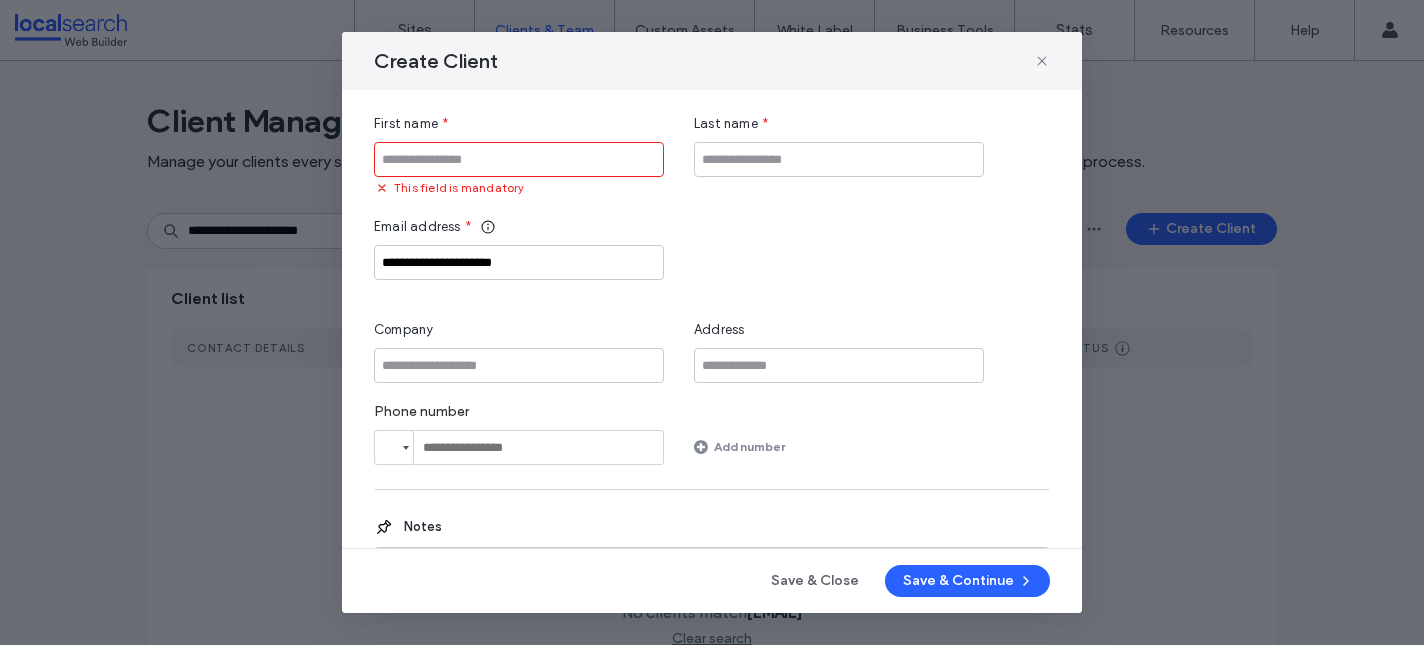 paste on "**********" 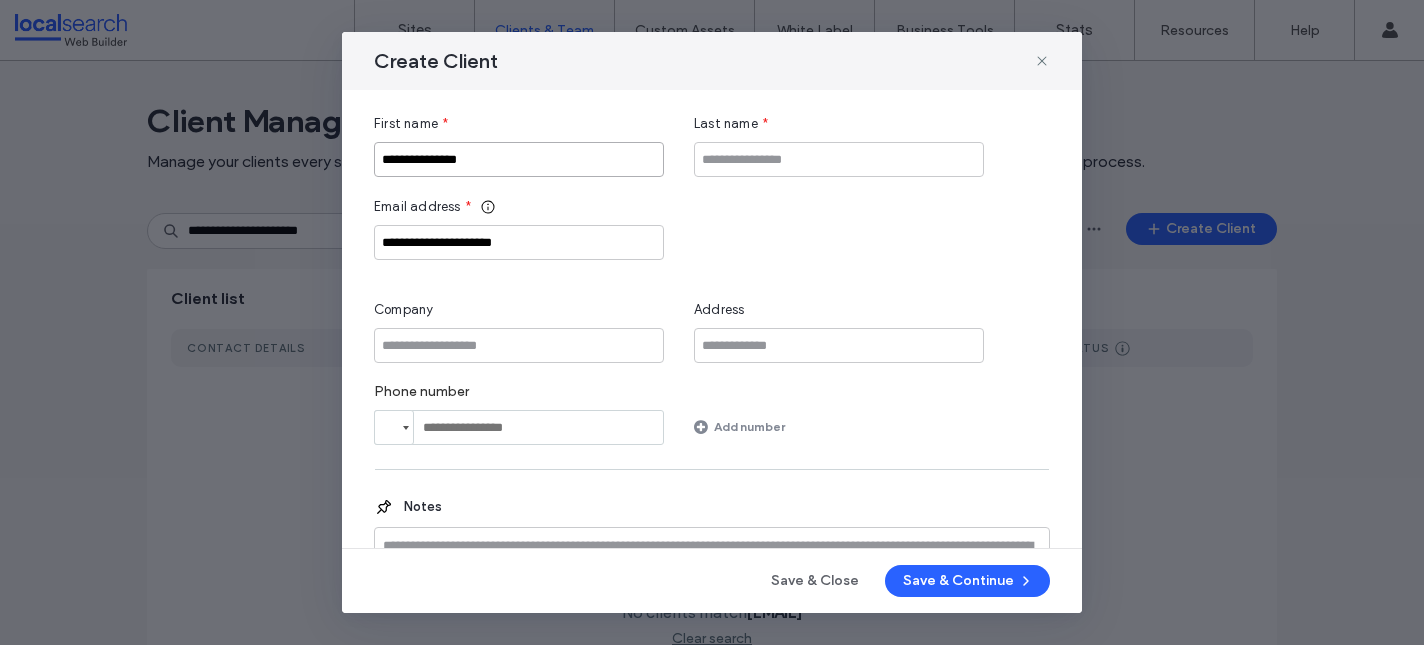 type on "**********" 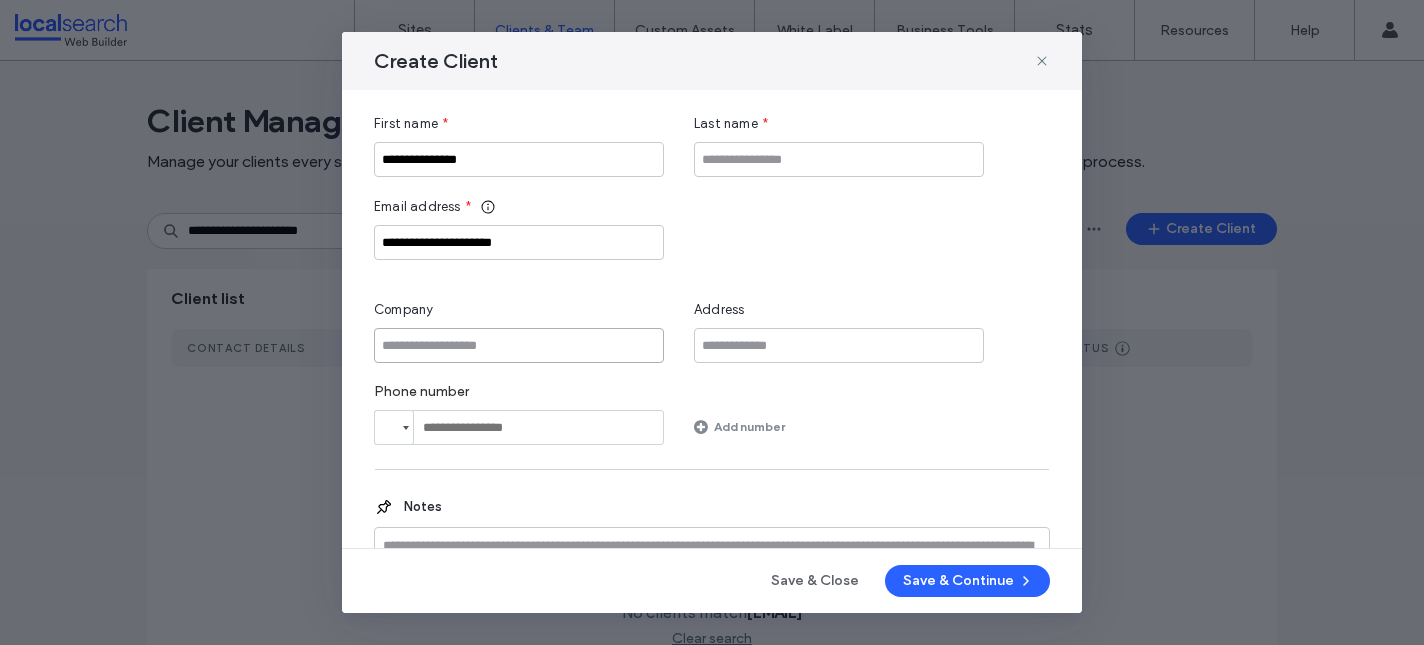click at bounding box center [519, 345] 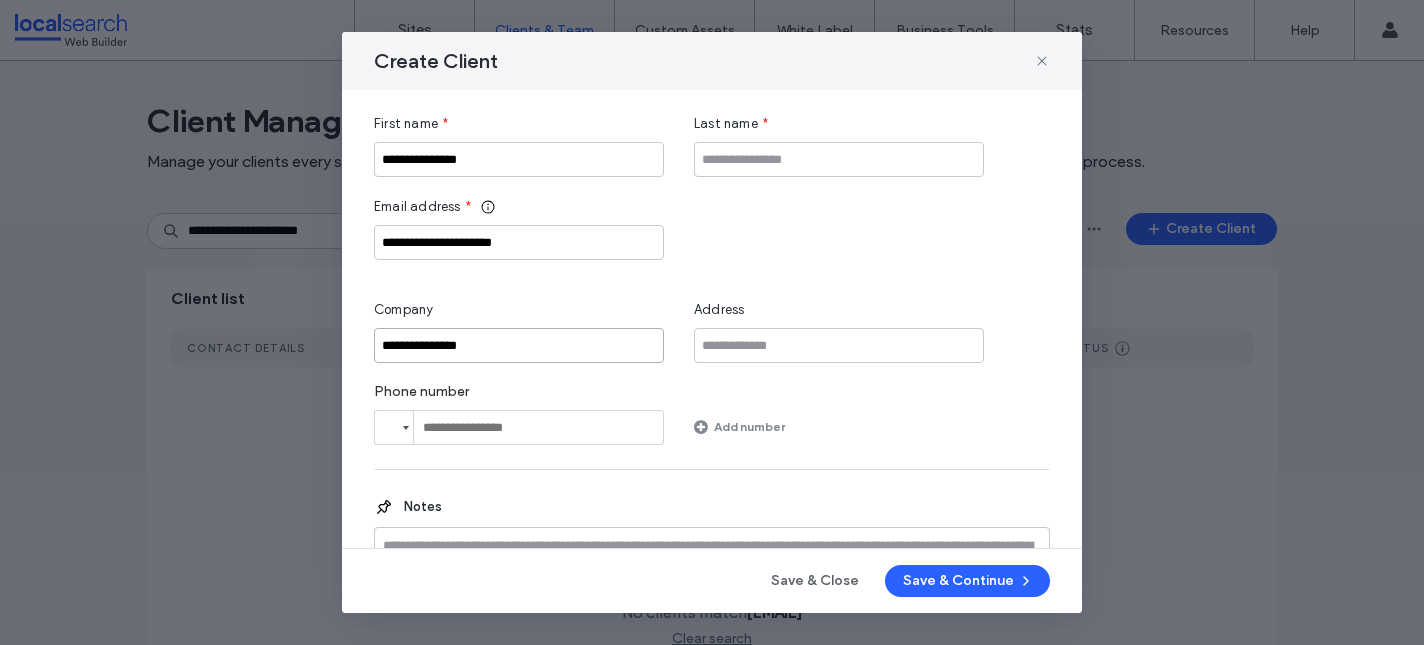type on "**********" 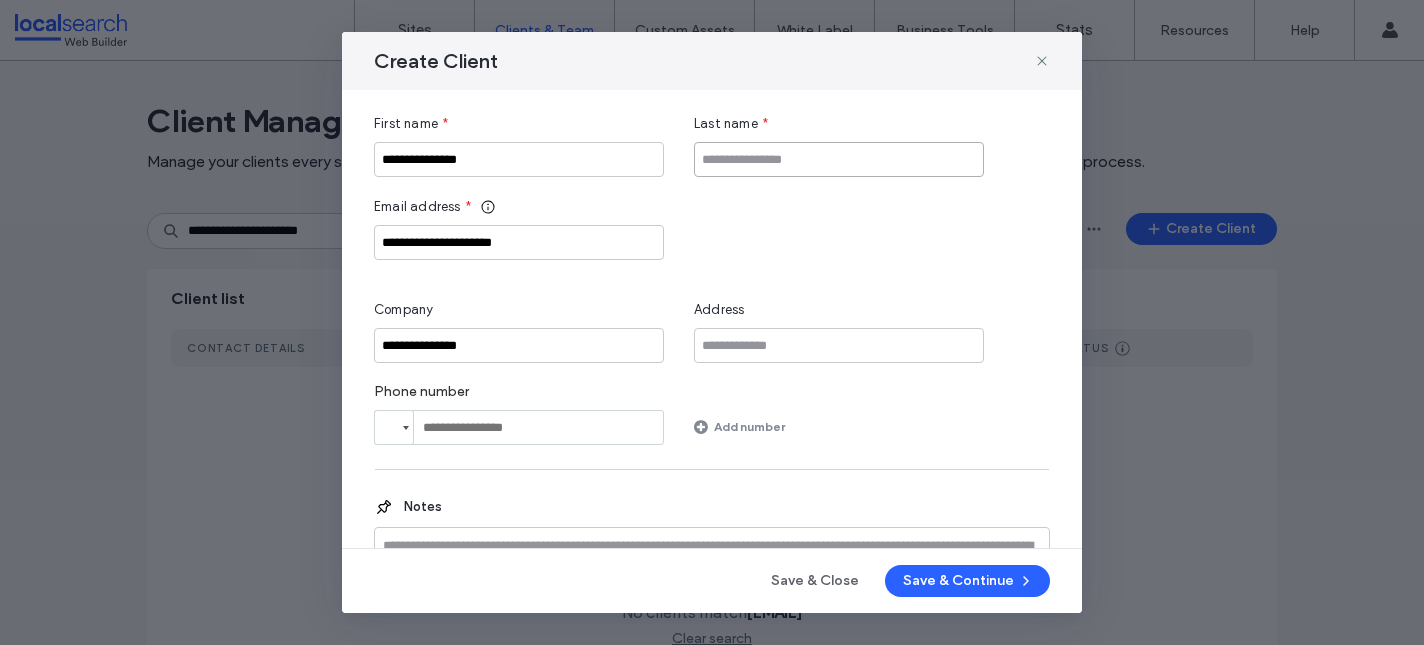 click at bounding box center [839, 159] 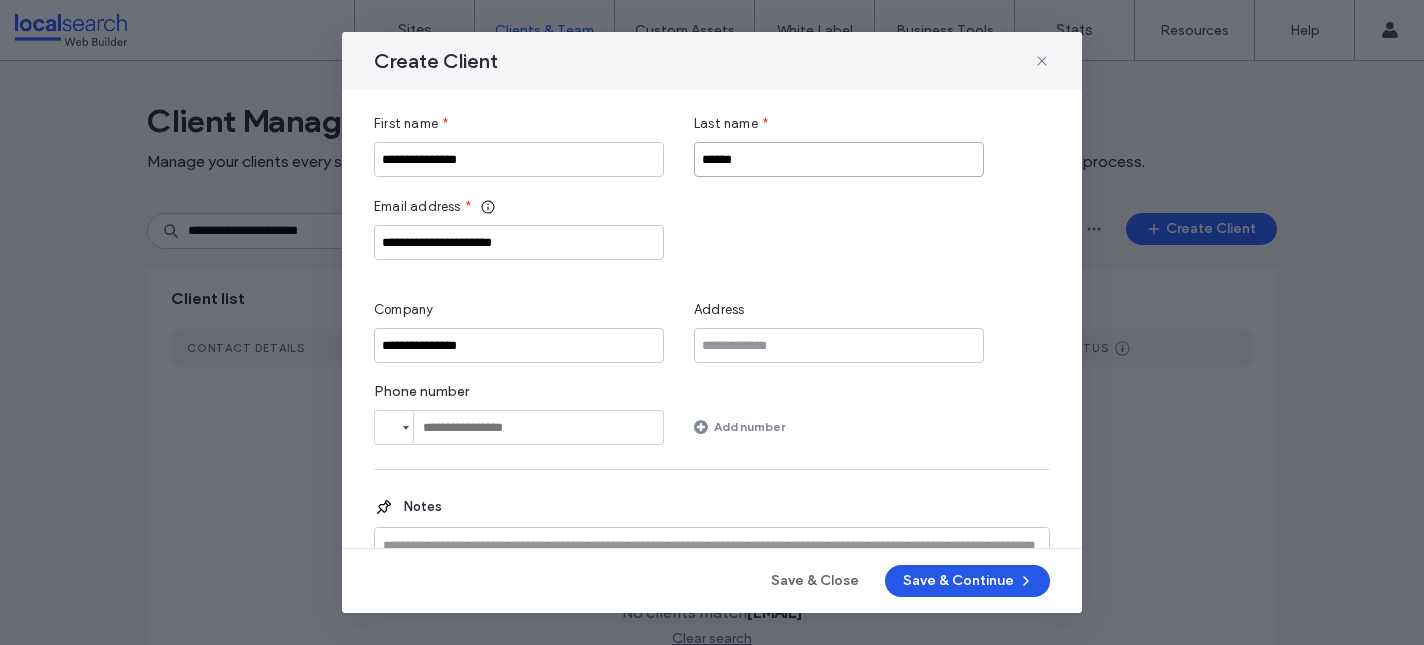 type on "******" 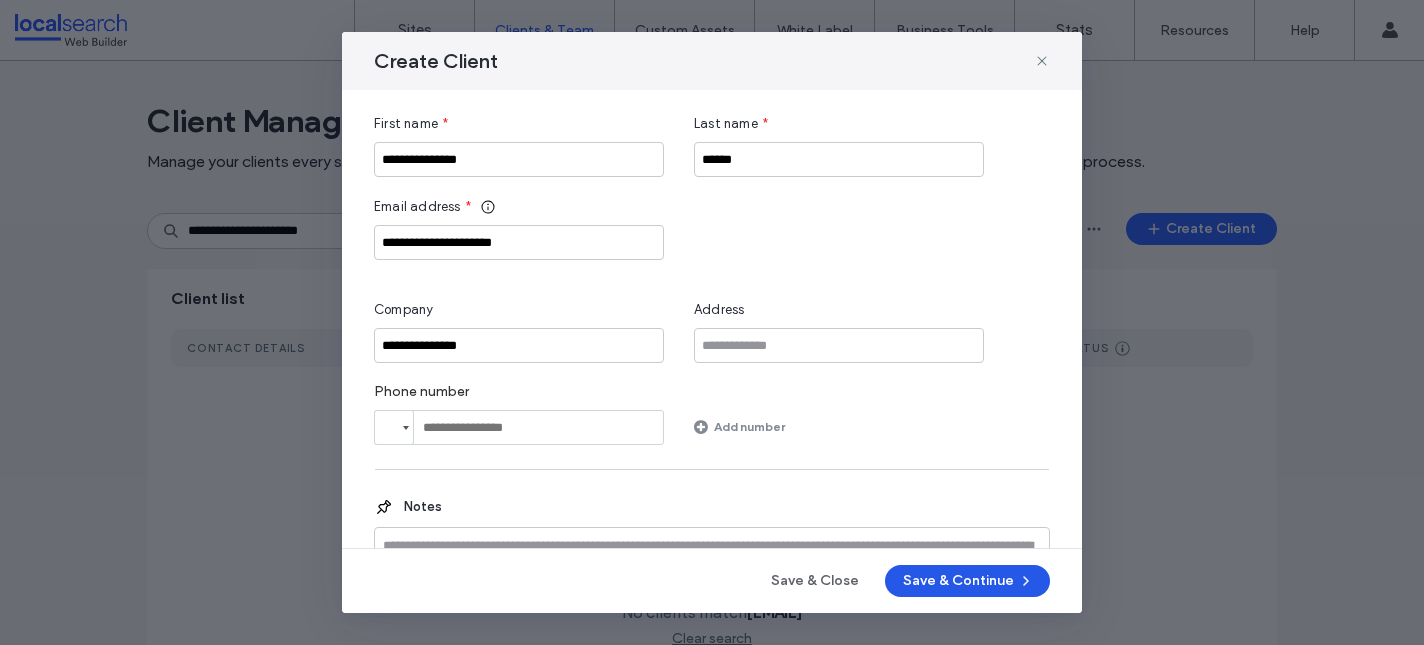 click on "Save & Continue" at bounding box center [967, 581] 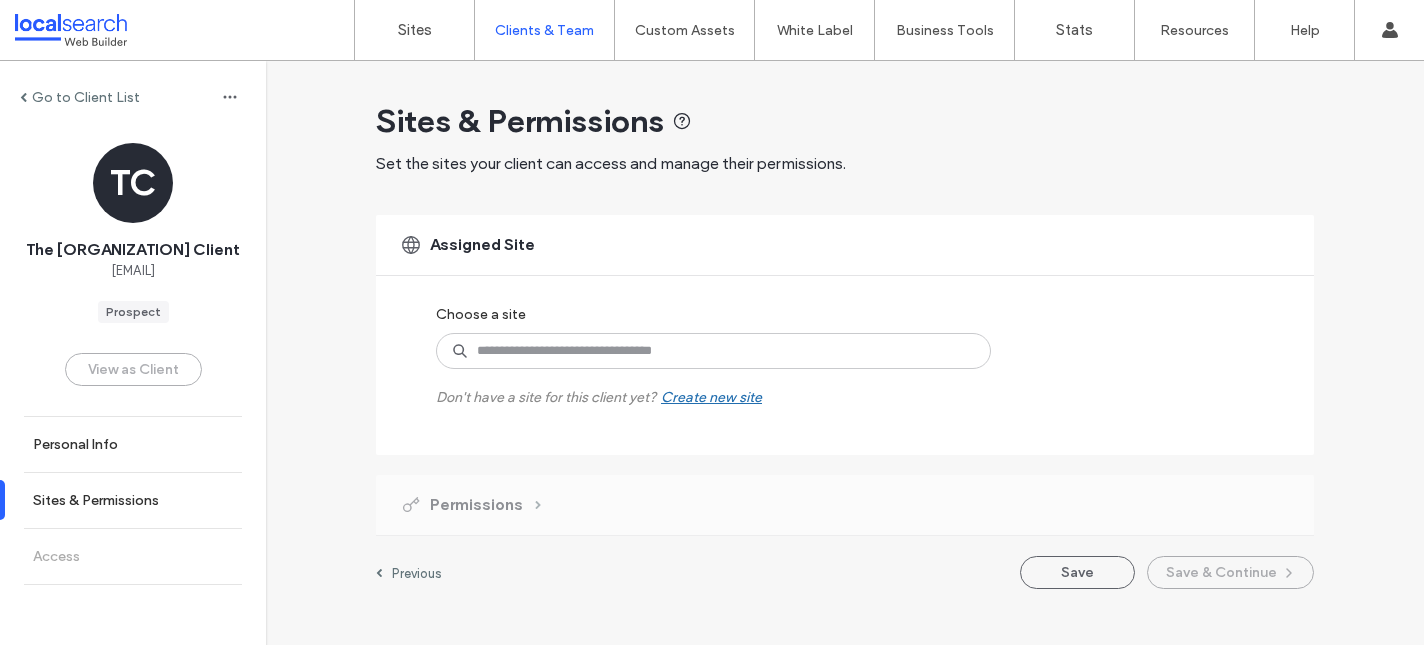 click on "Choose a site" at bounding box center (481, 314) 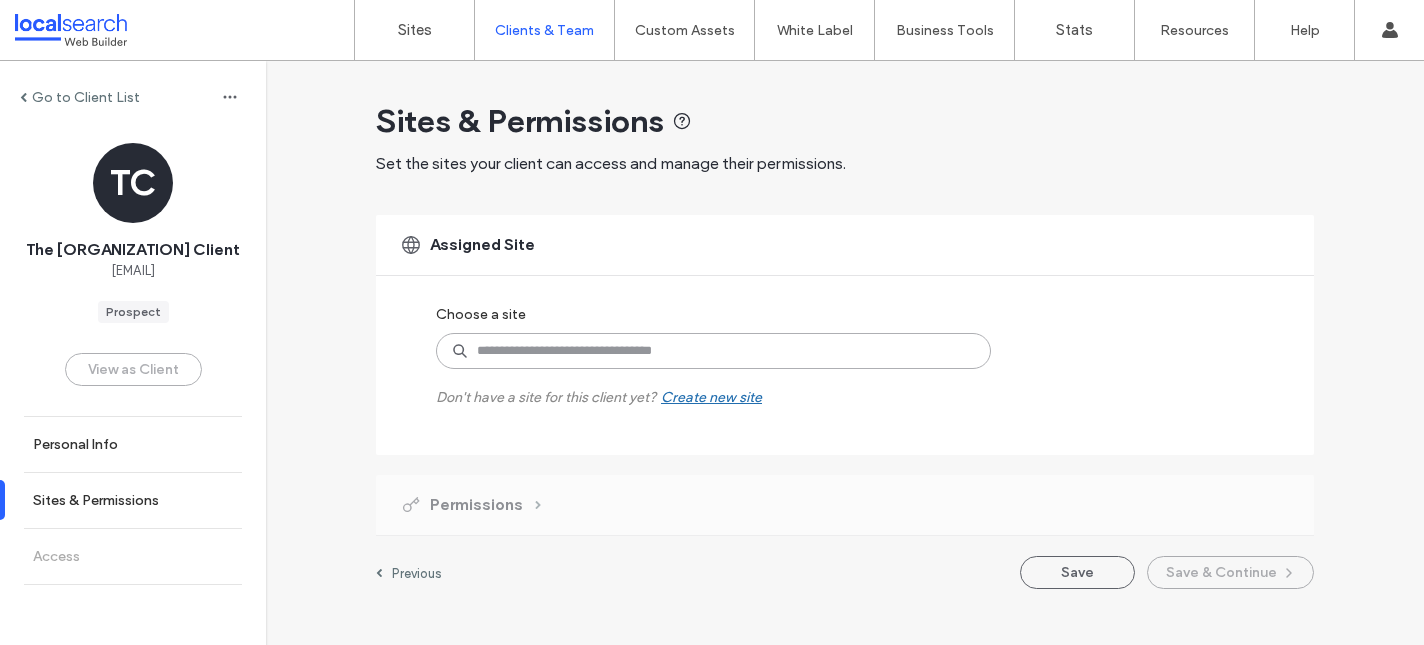 click at bounding box center [713, 351] 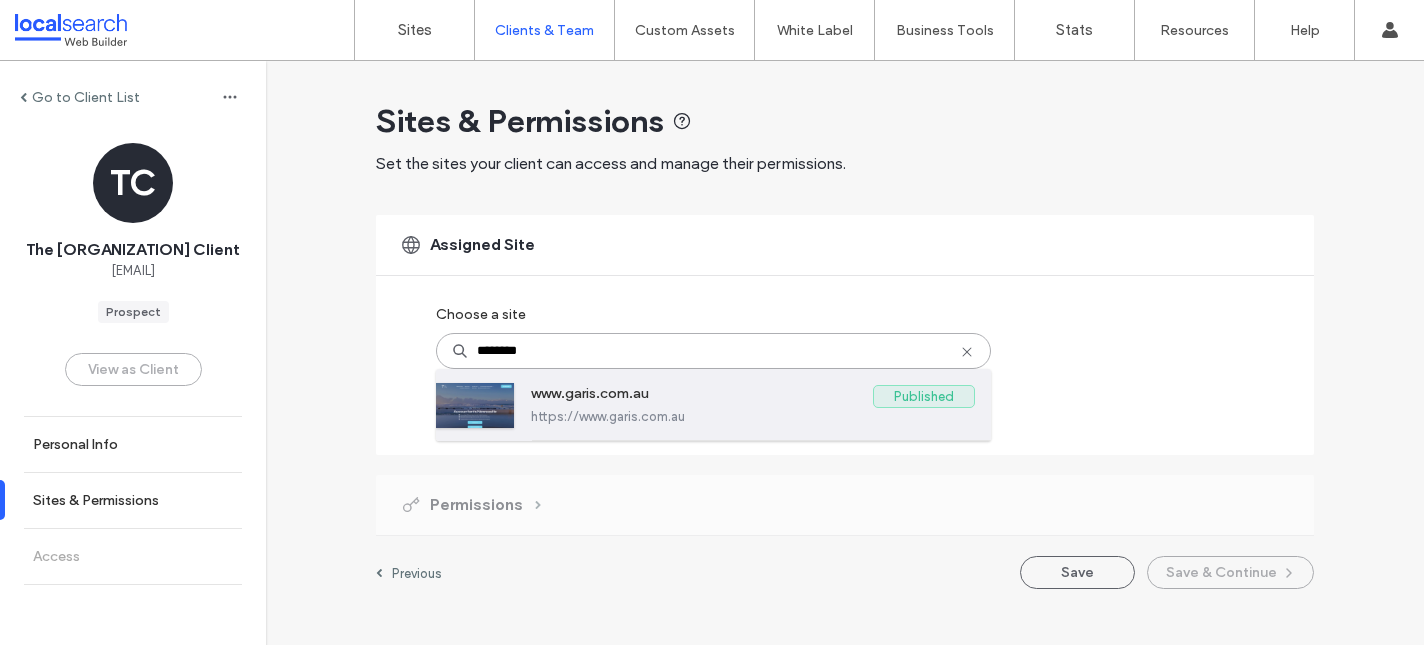 click on "https://www.garis.com.au" at bounding box center (753, 416) 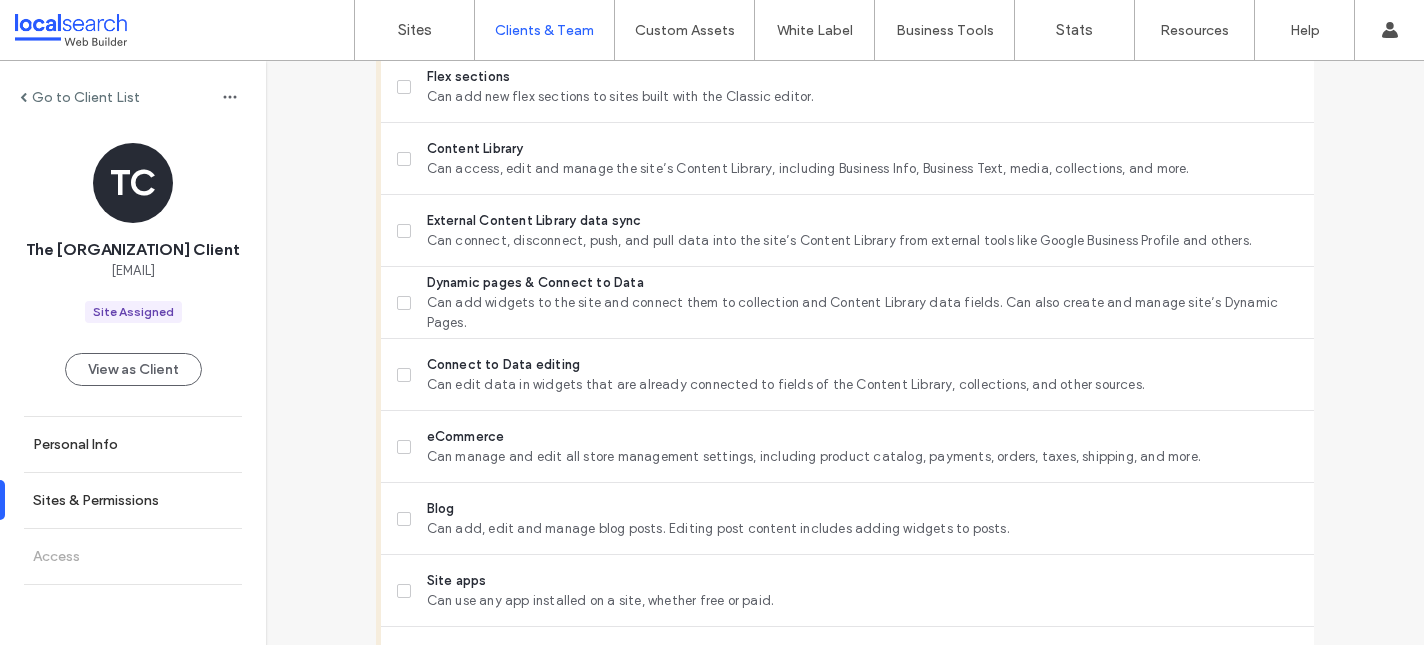scroll, scrollTop: 954, scrollLeft: 0, axis: vertical 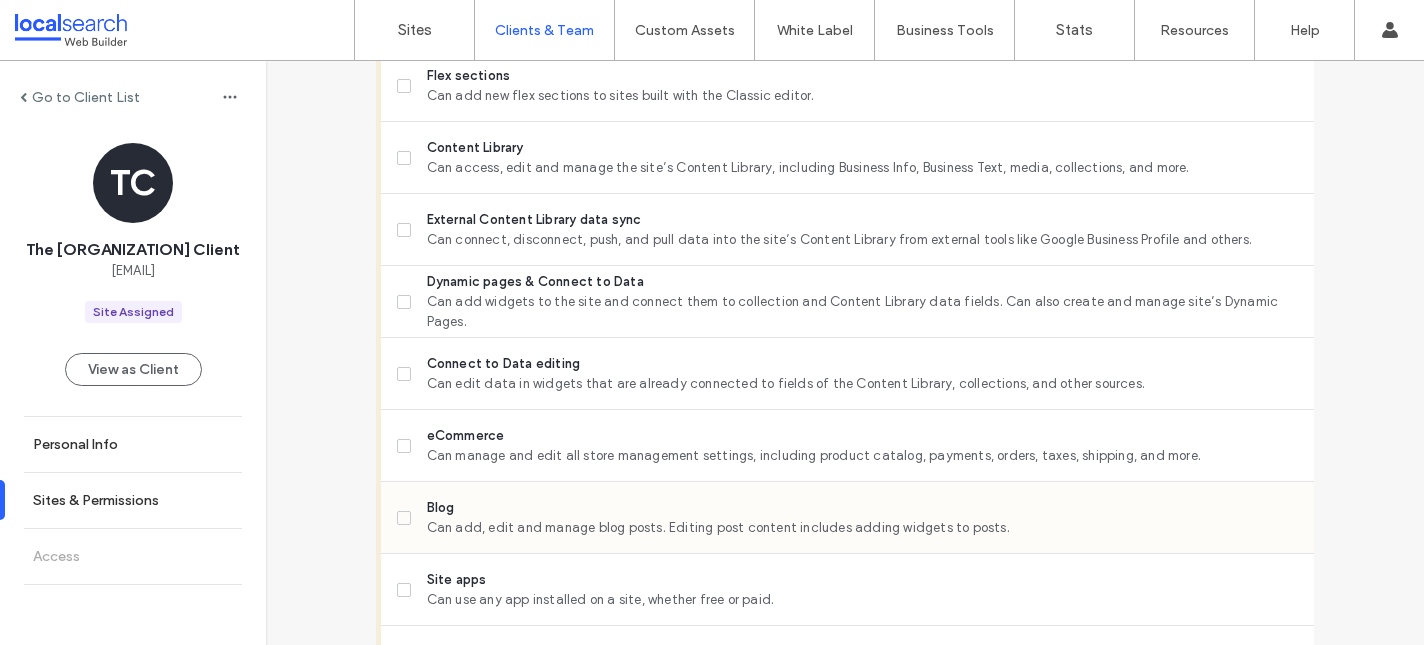 click on "Blog Can add, edit and manage blog posts. Editing post content includes adding widgets to posts." at bounding box center [847, 518] 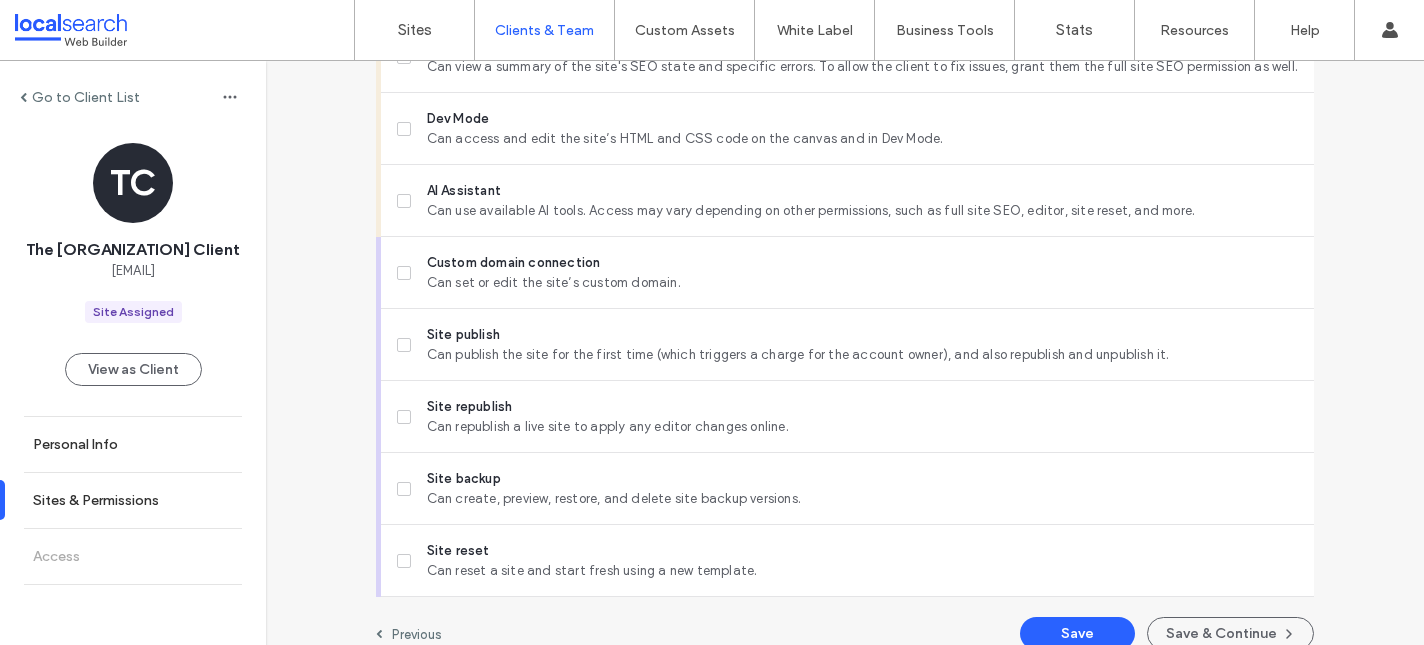 scroll, scrollTop: 1778, scrollLeft: 0, axis: vertical 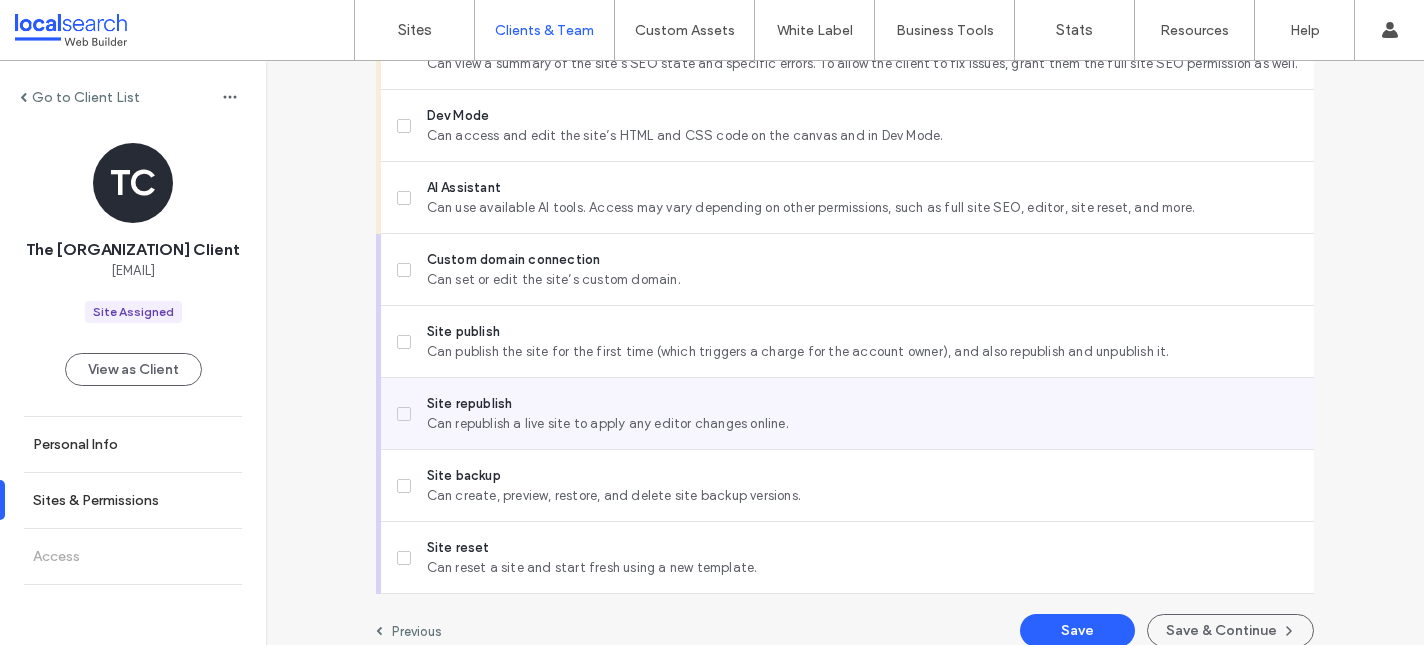 click on "Can republish a live site to apply any editor changes online." at bounding box center [862, 424] 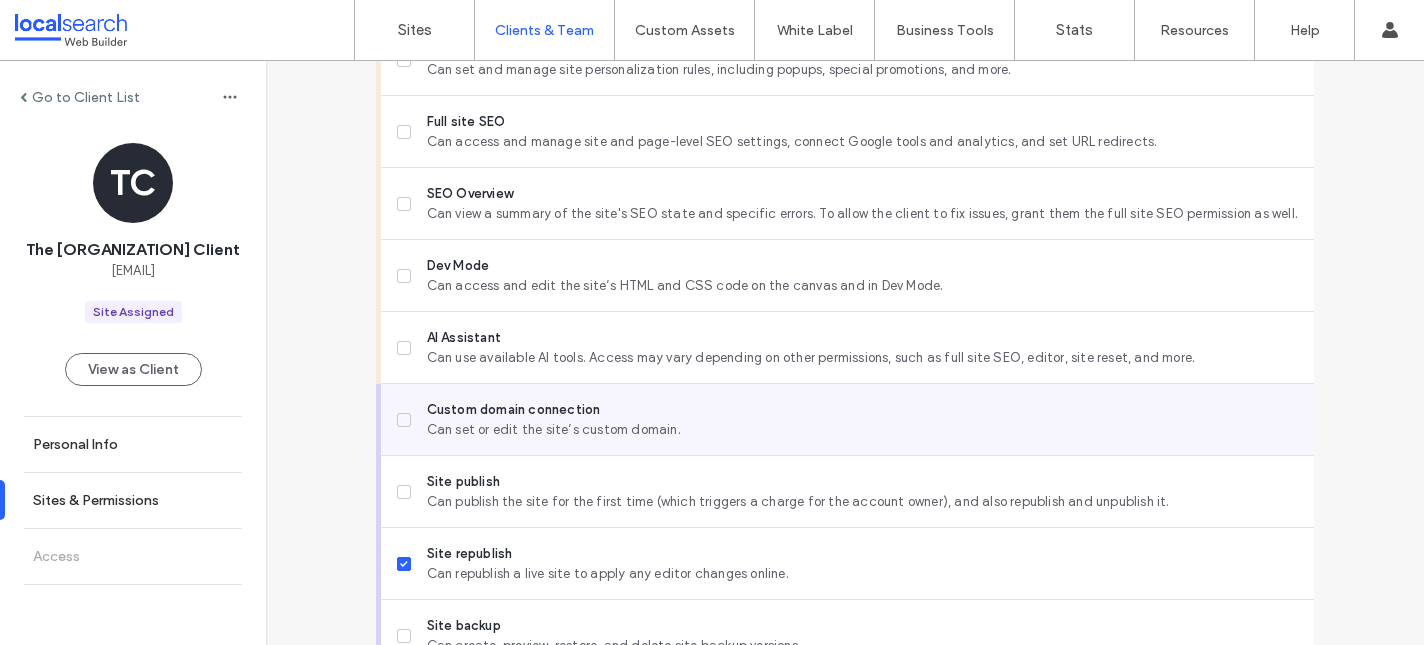 scroll, scrollTop: 1799, scrollLeft: 0, axis: vertical 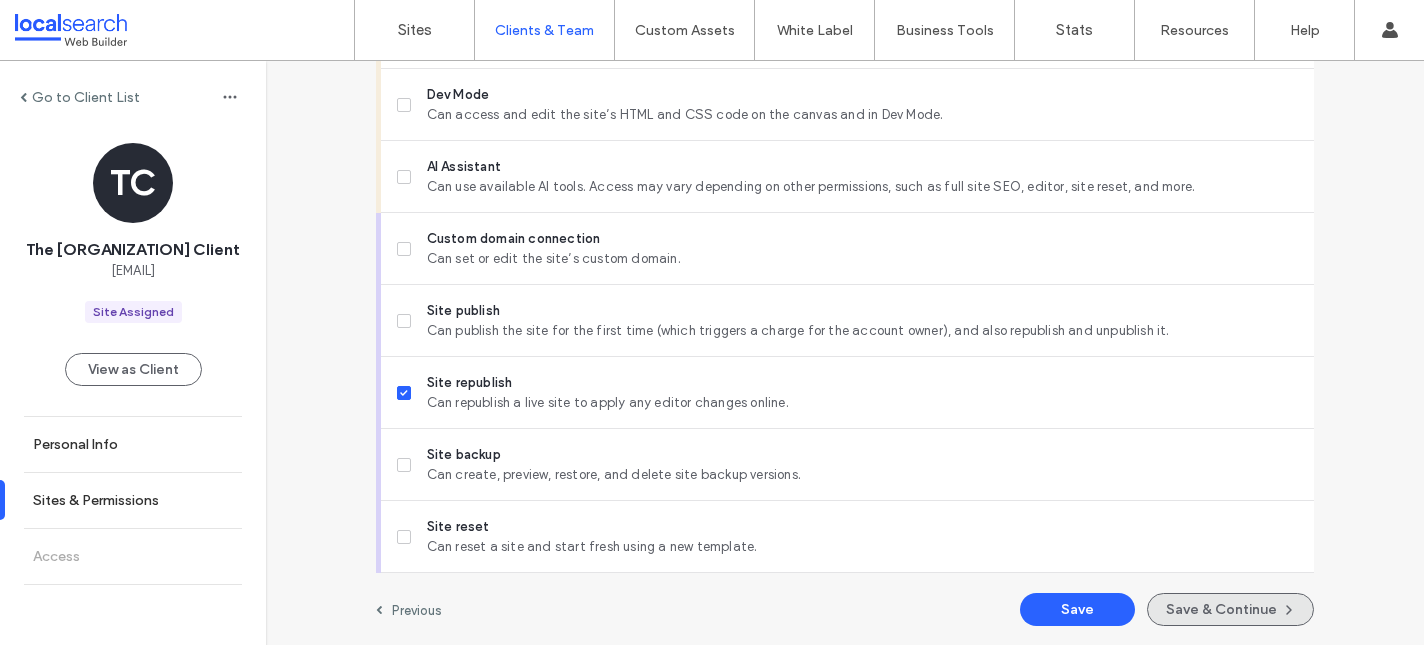 click on "Save & Continue" at bounding box center [1230, 609] 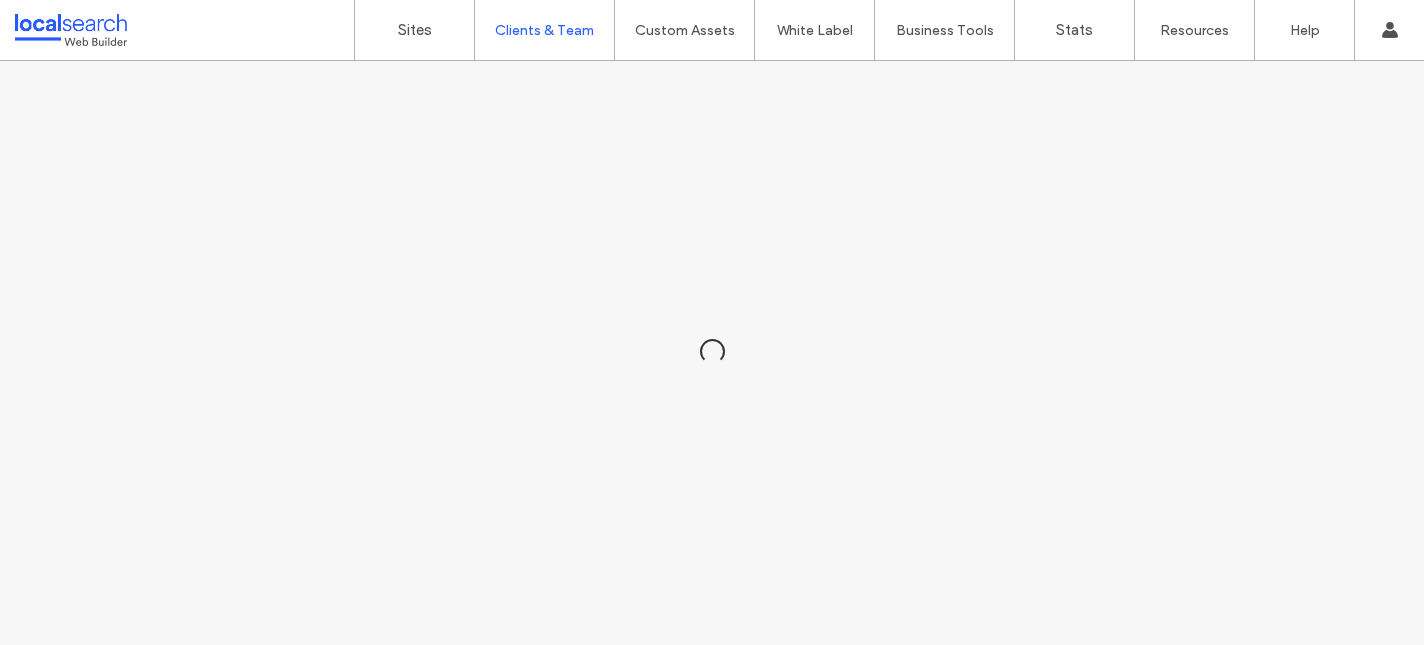 scroll, scrollTop: 0, scrollLeft: 0, axis: both 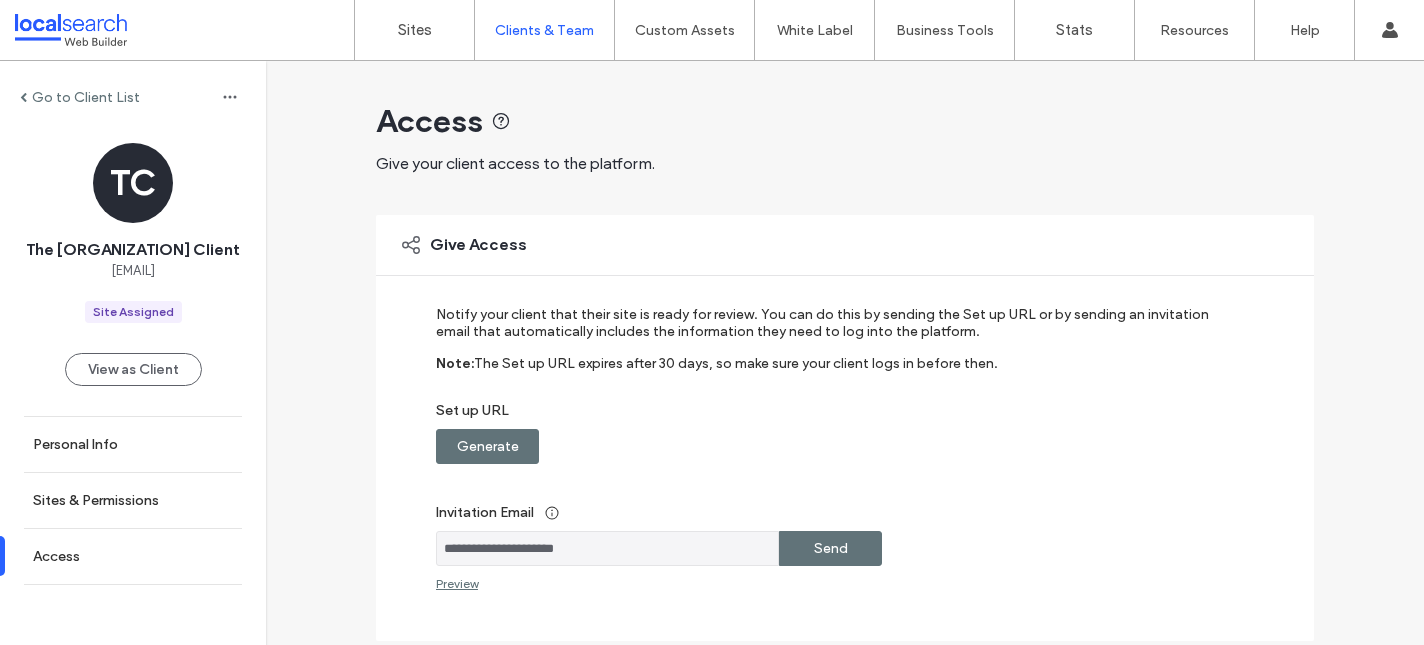 click on "Generate" at bounding box center (488, 446) 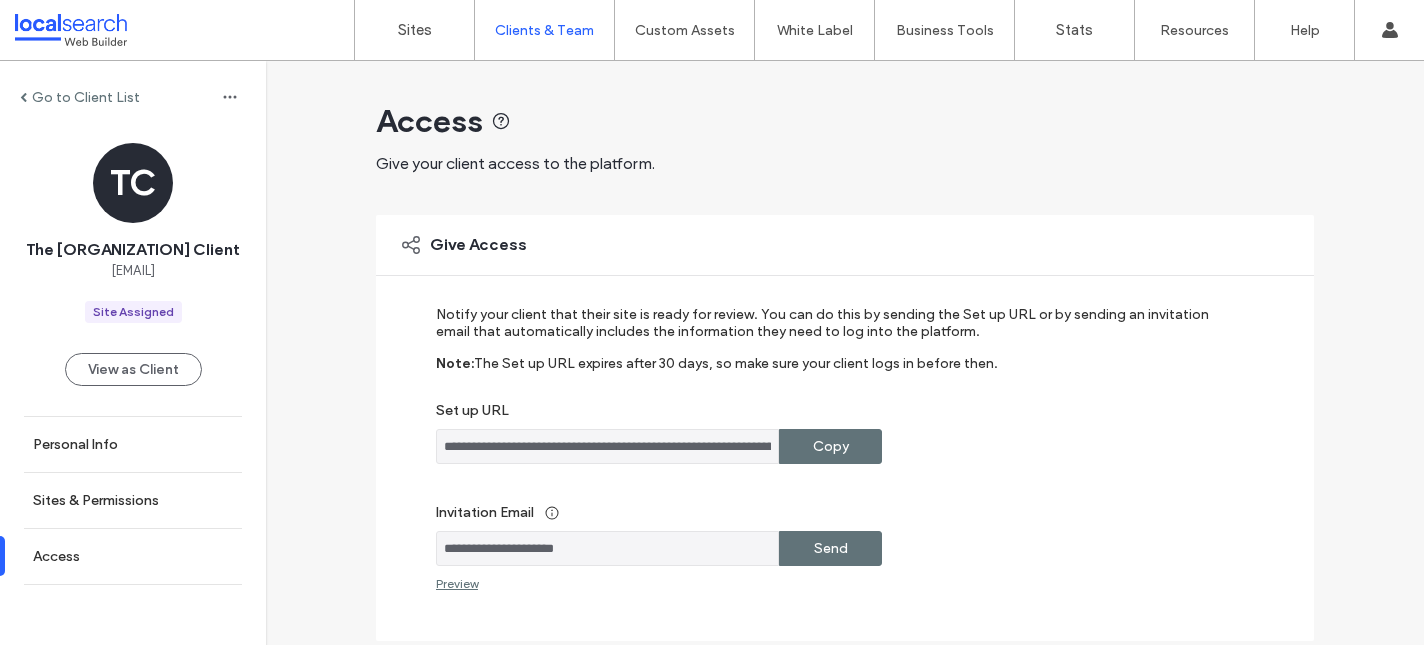 click on "Copy" at bounding box center (831, 446) 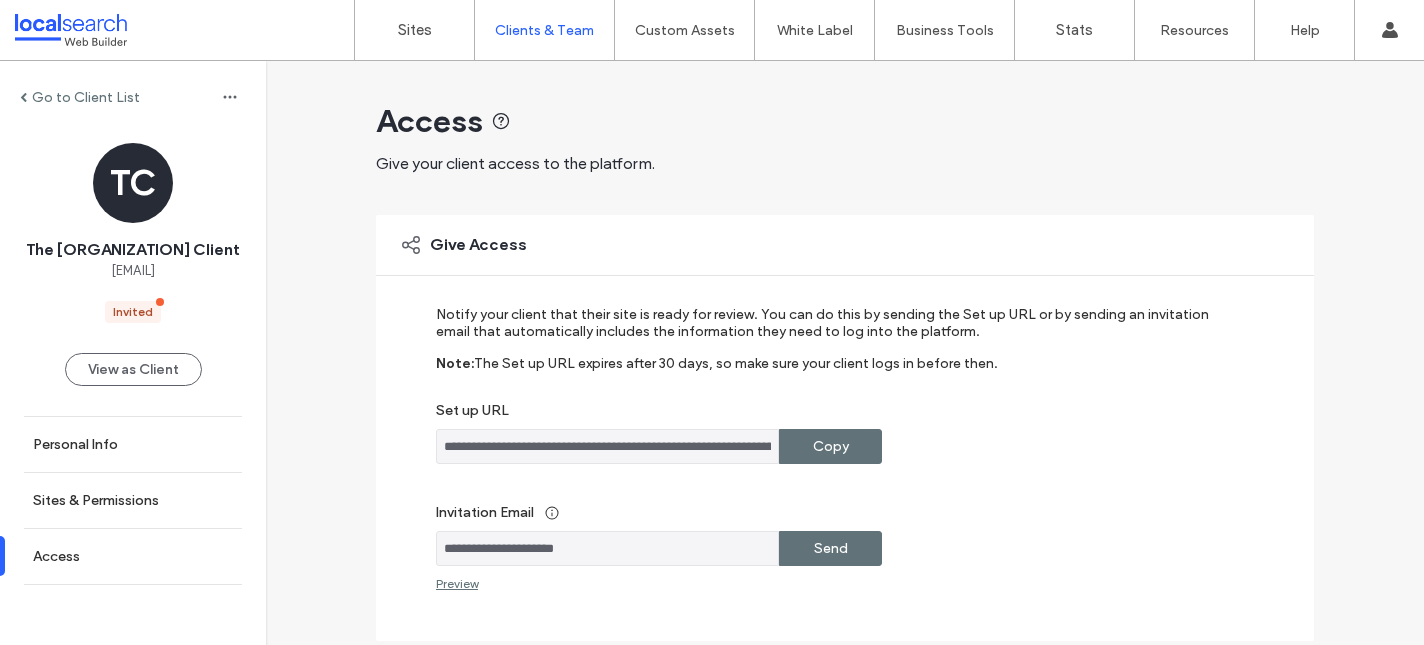 drag, startPoint x: 594, startPoint y: 547, endPoint x: 425, endPoint y: 541, distance: 169.10648 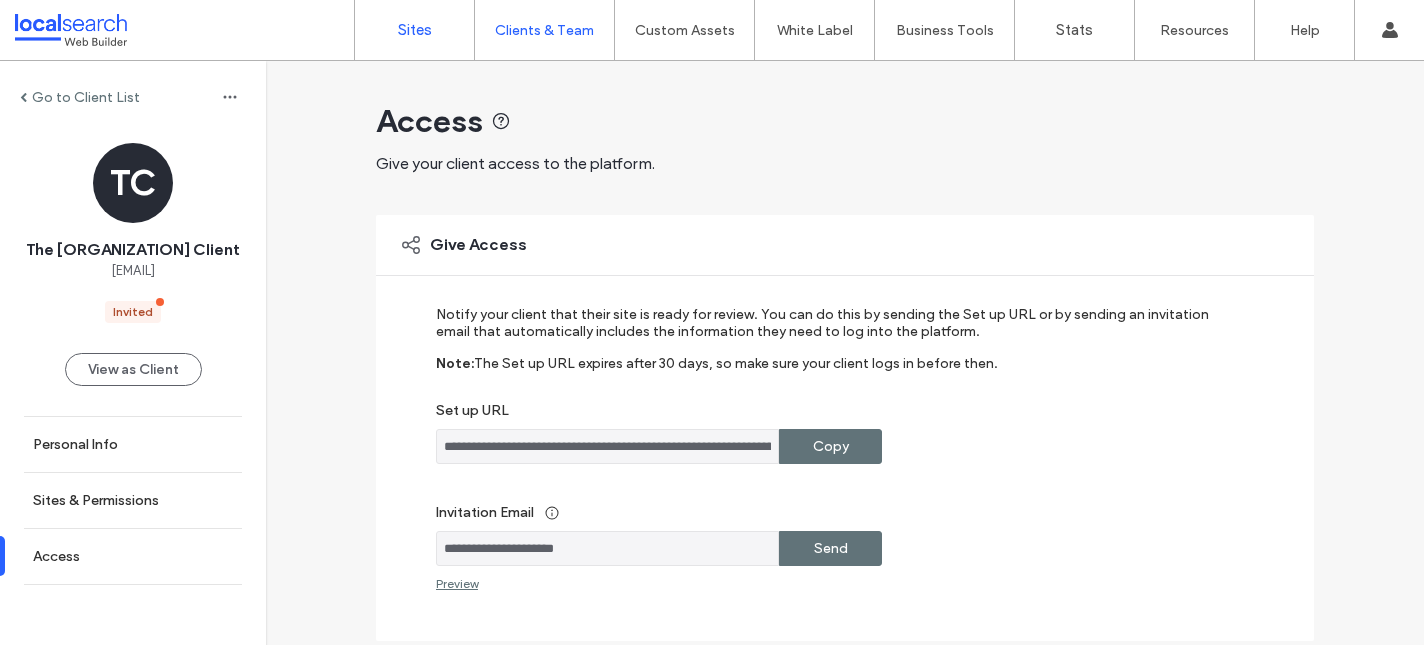 click on "Sites" at bounding box center [415, 30] 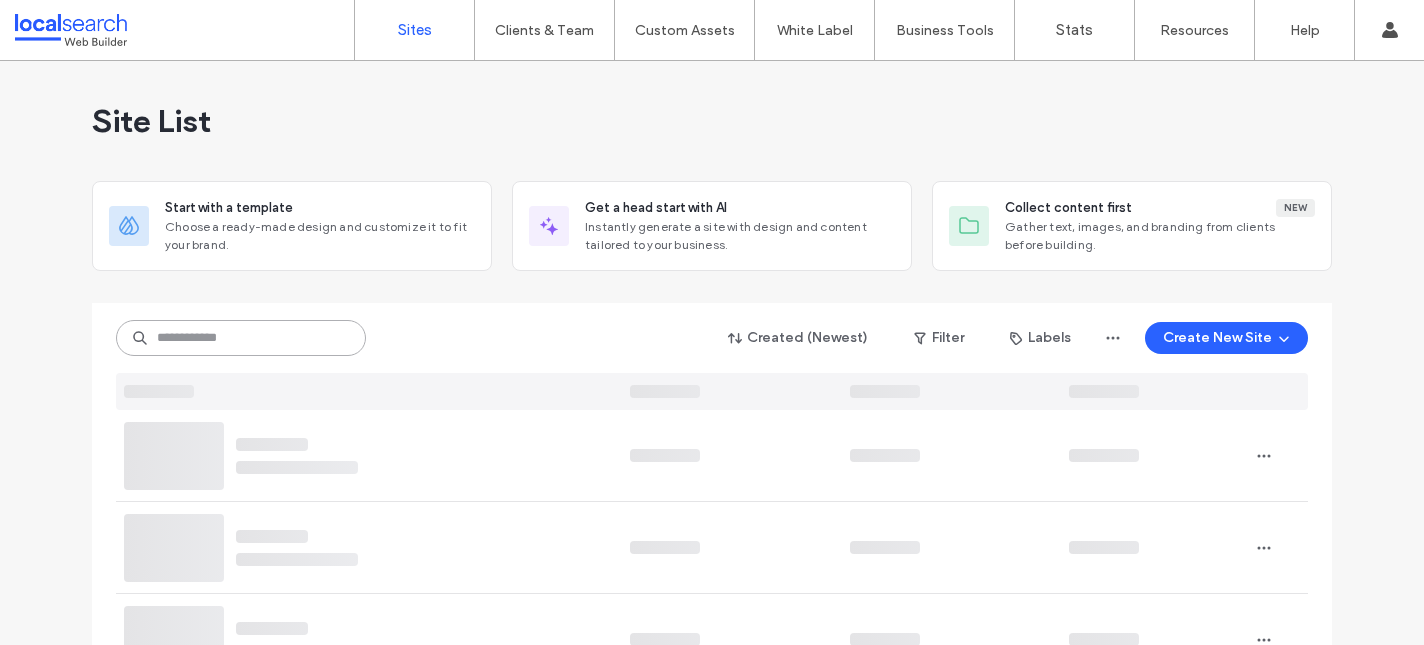 click at bounding box center (241, 338) 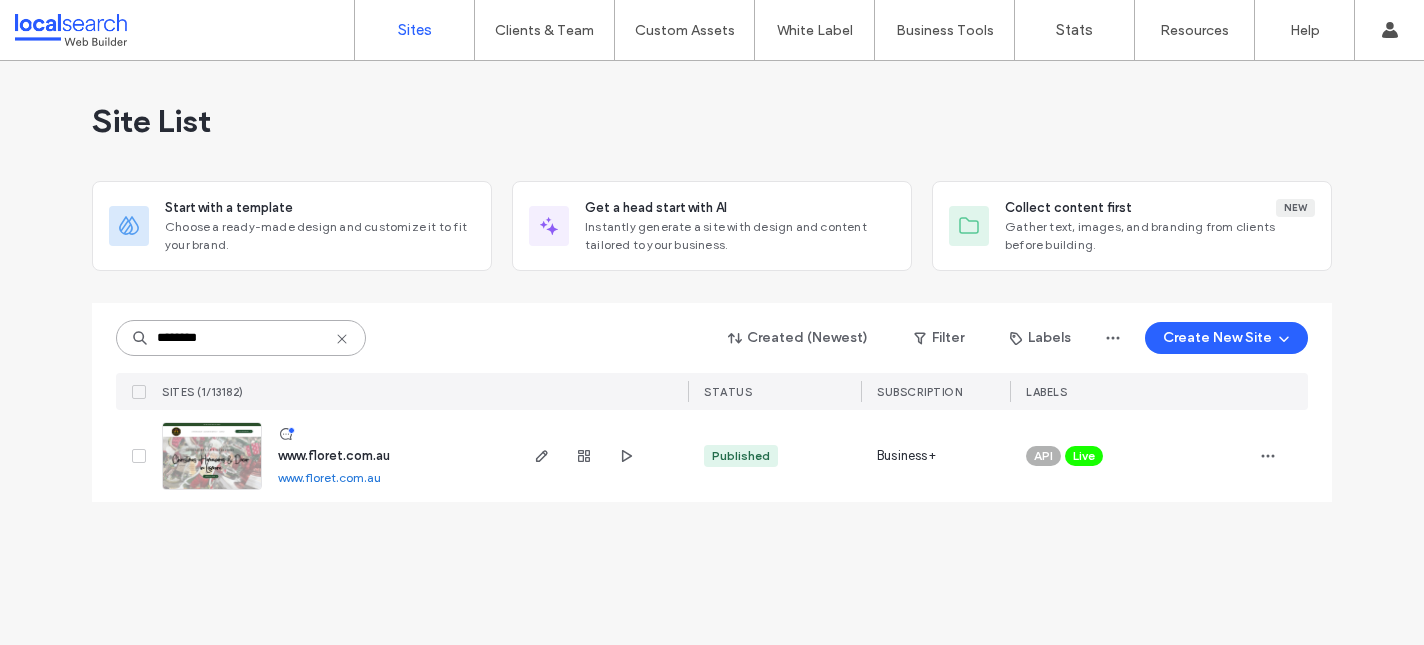 type on "********" 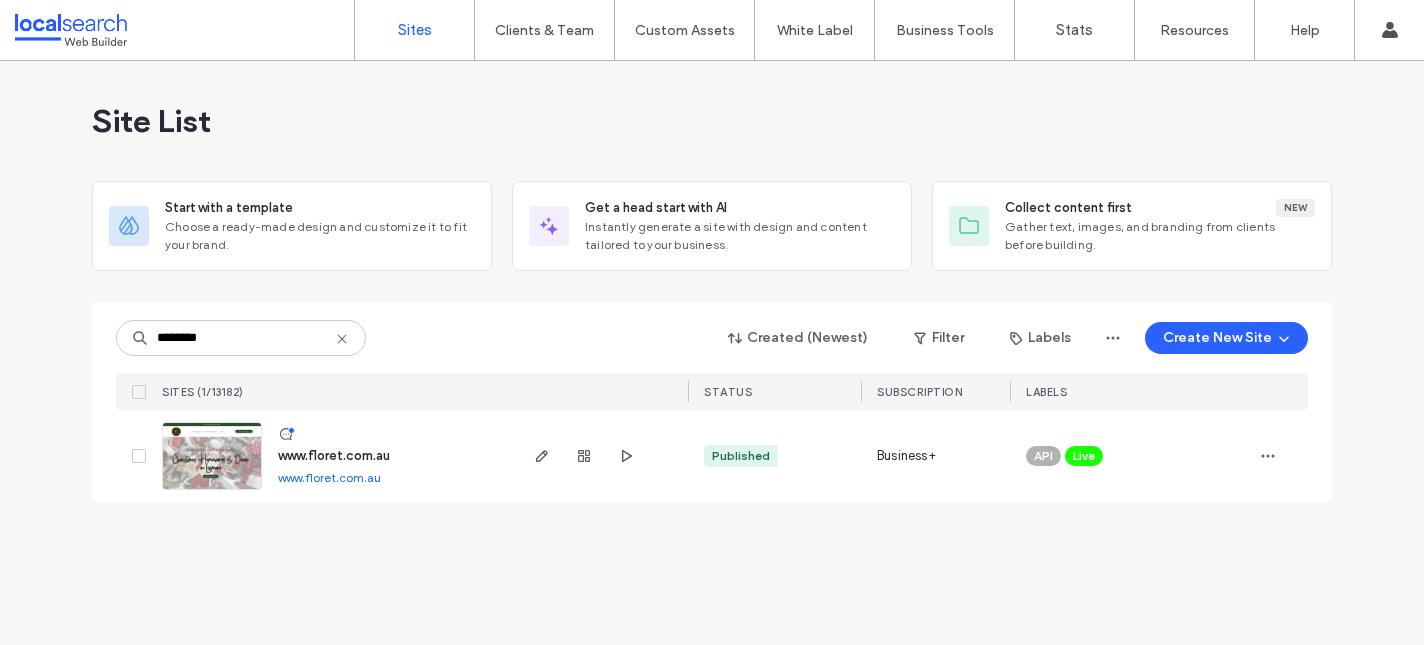 click on "www.floret.com.au" at bounding box center (334, 455) 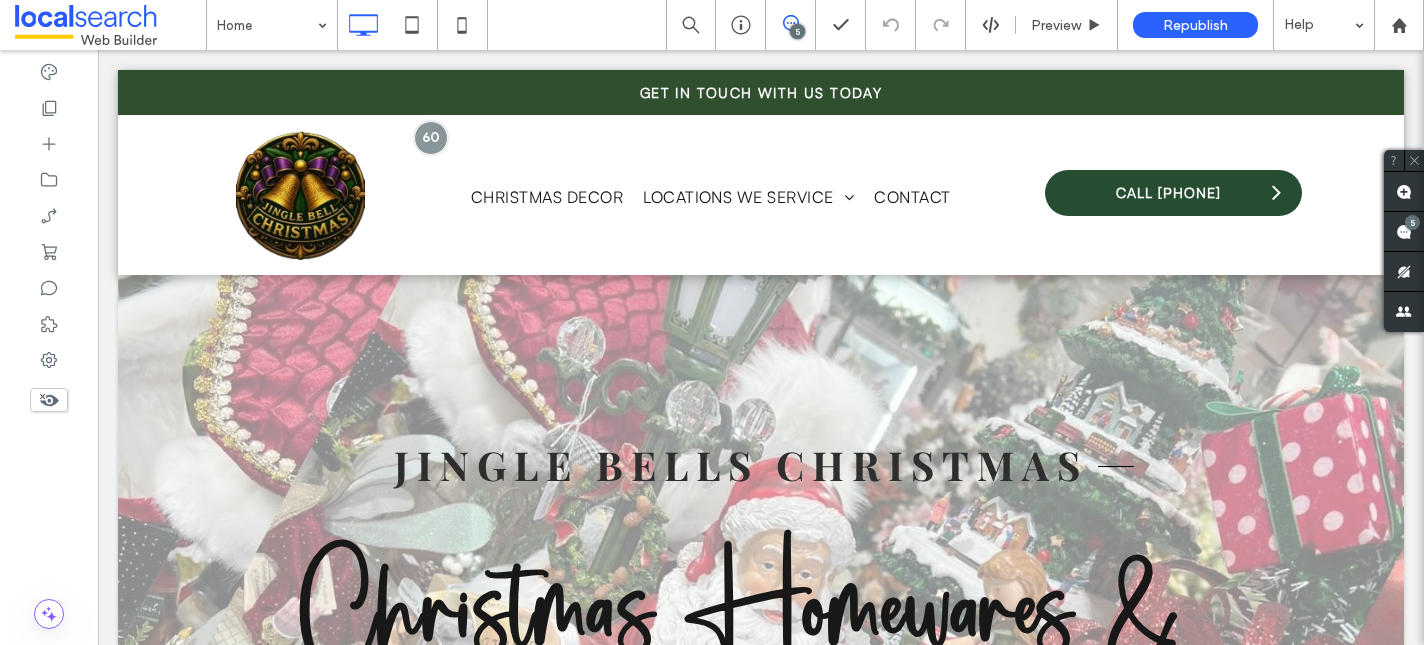 scroll, scrollTop: 0, scrollLeft: 0, axis: both 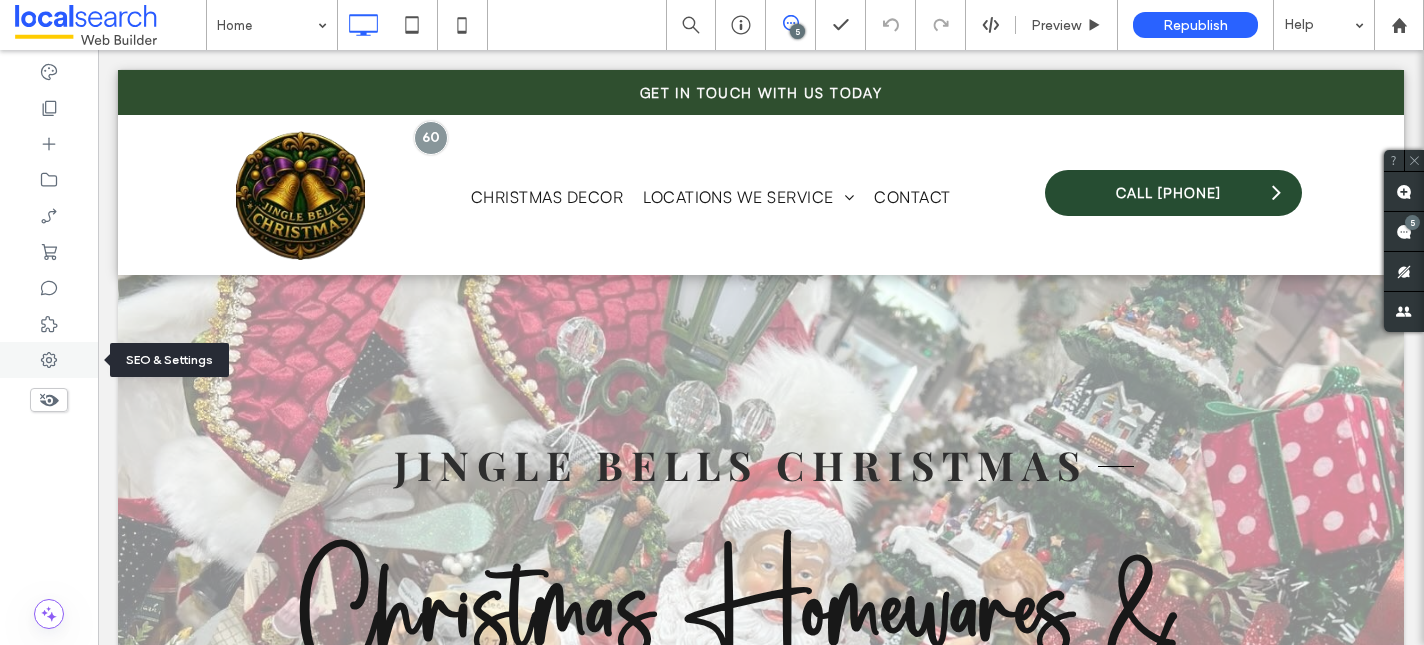 click 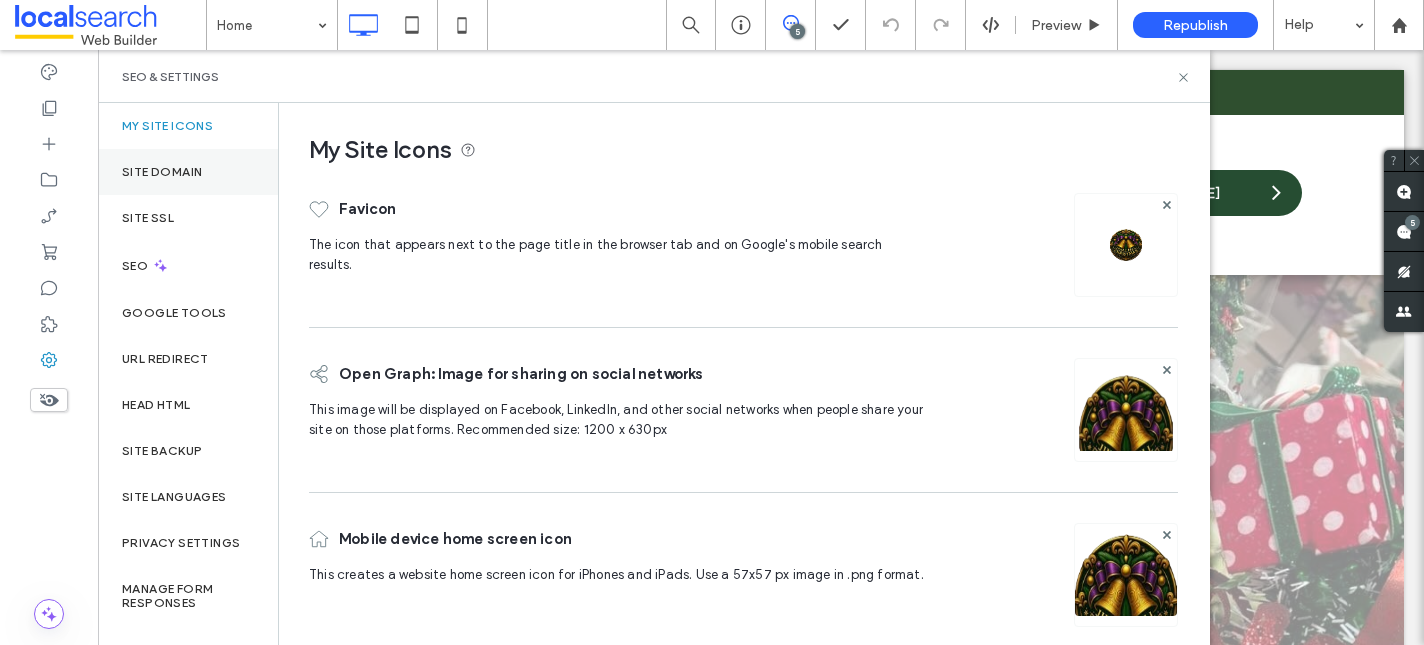 click on "Site Domain" at bounding box center [188, 172] 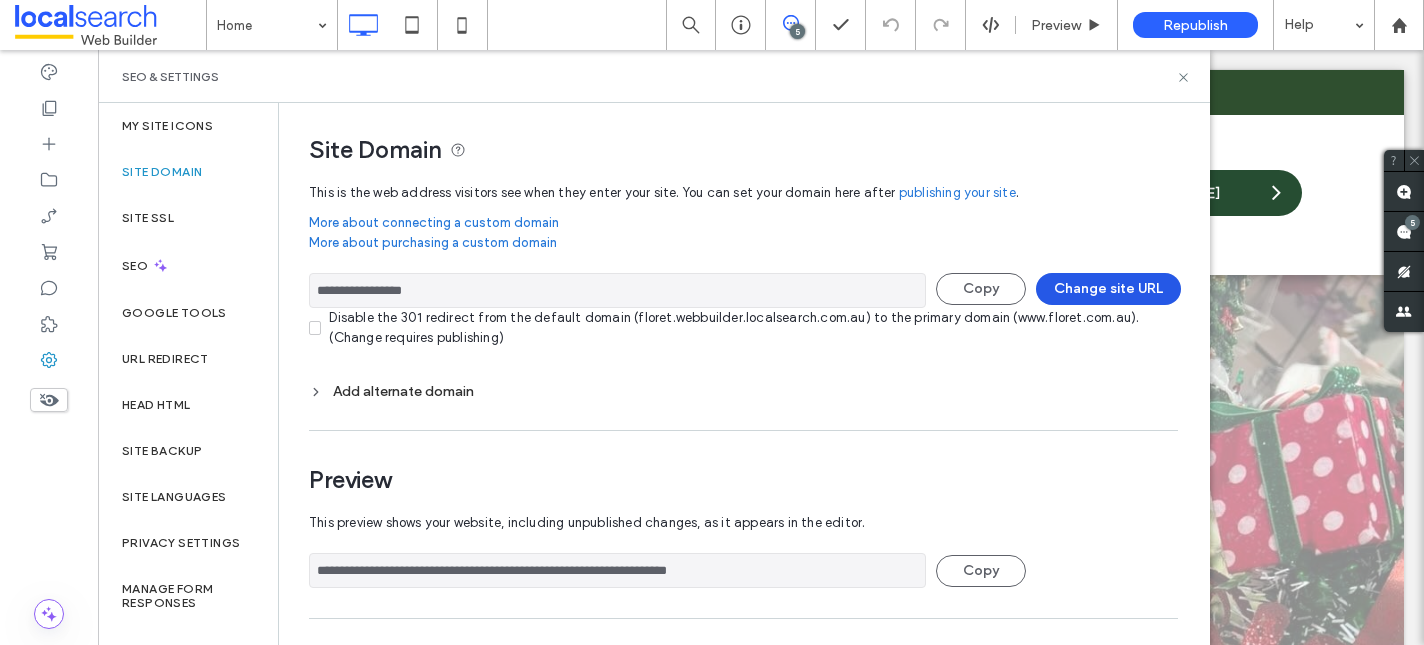 click on "Change site URL" at bounding box center (1108, 289) 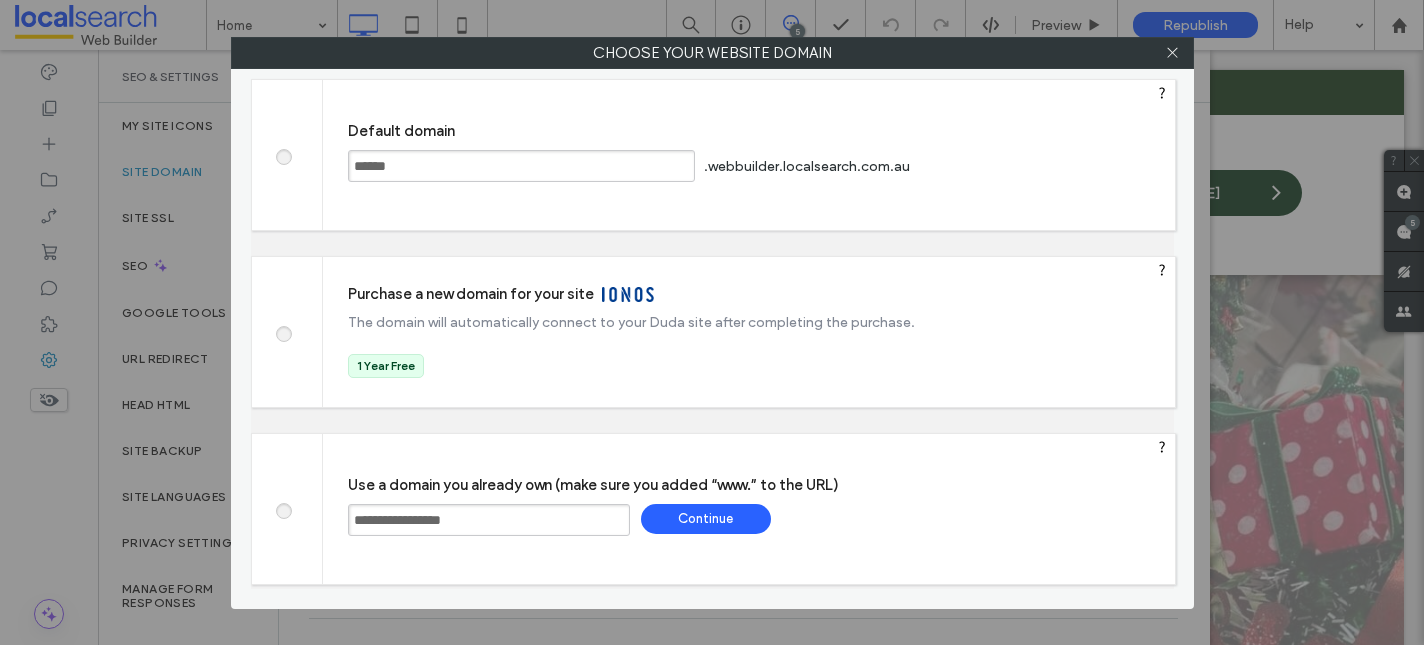 drag, startPoint x: 505, startPoint y: 519, endPoint x: 331, endPoint y: 513, distance: 174.10342 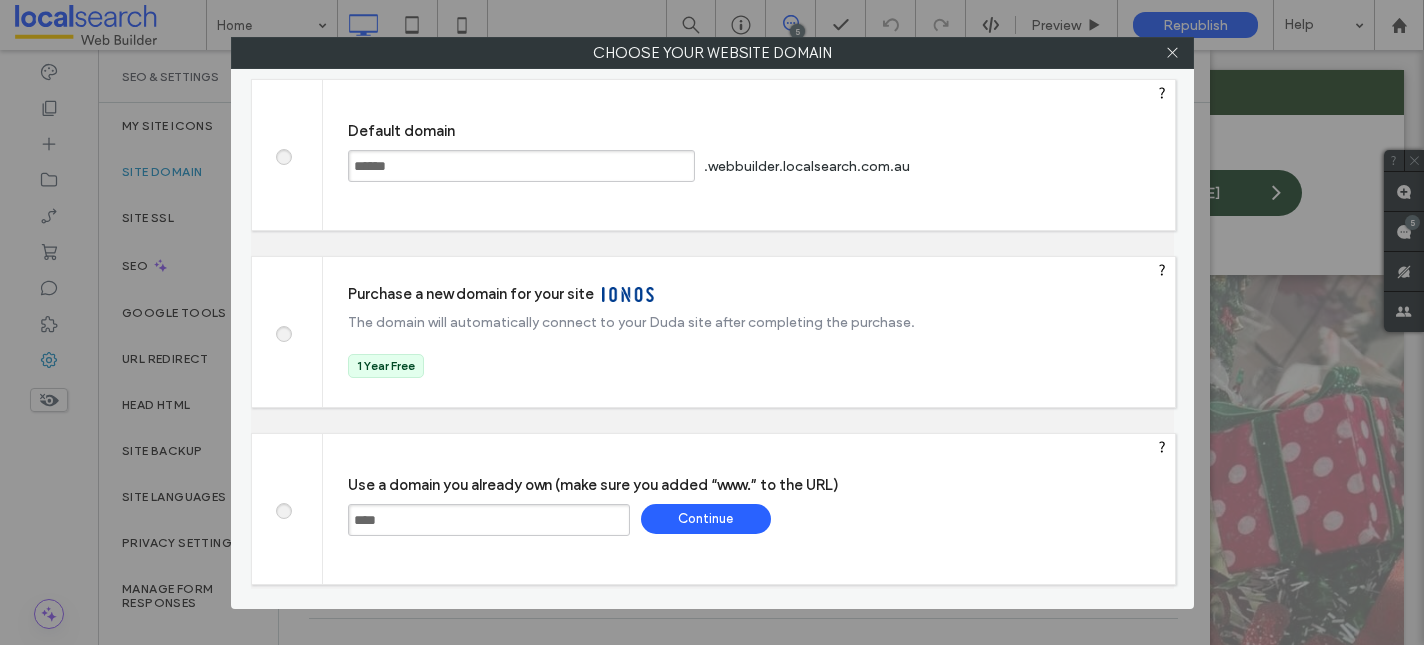 paste on "**********" 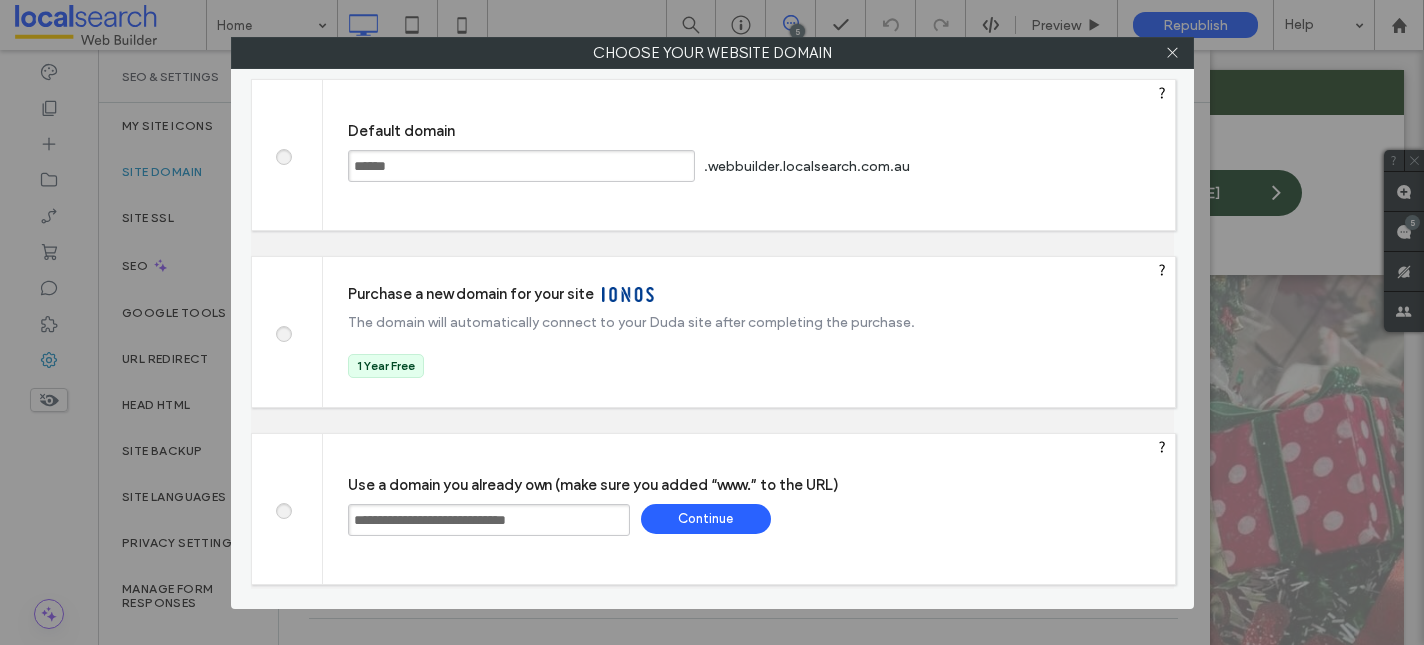 type on "**********" 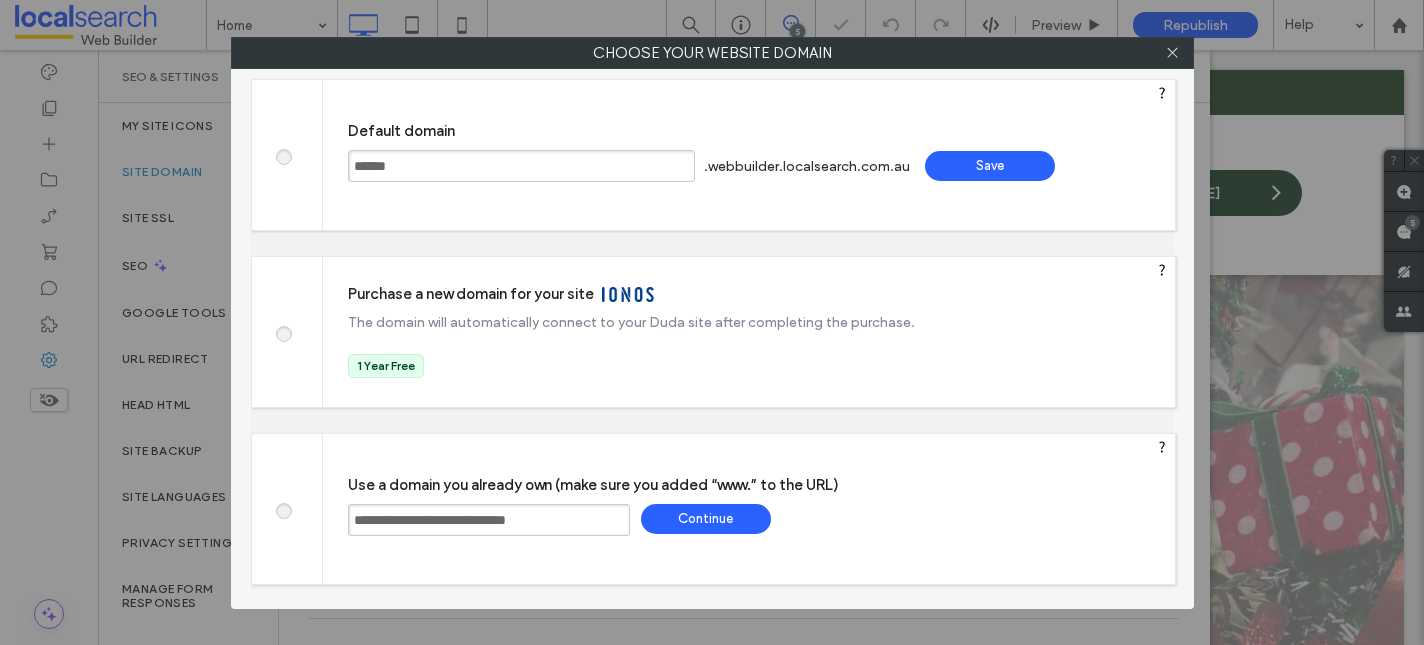 type on "**********" 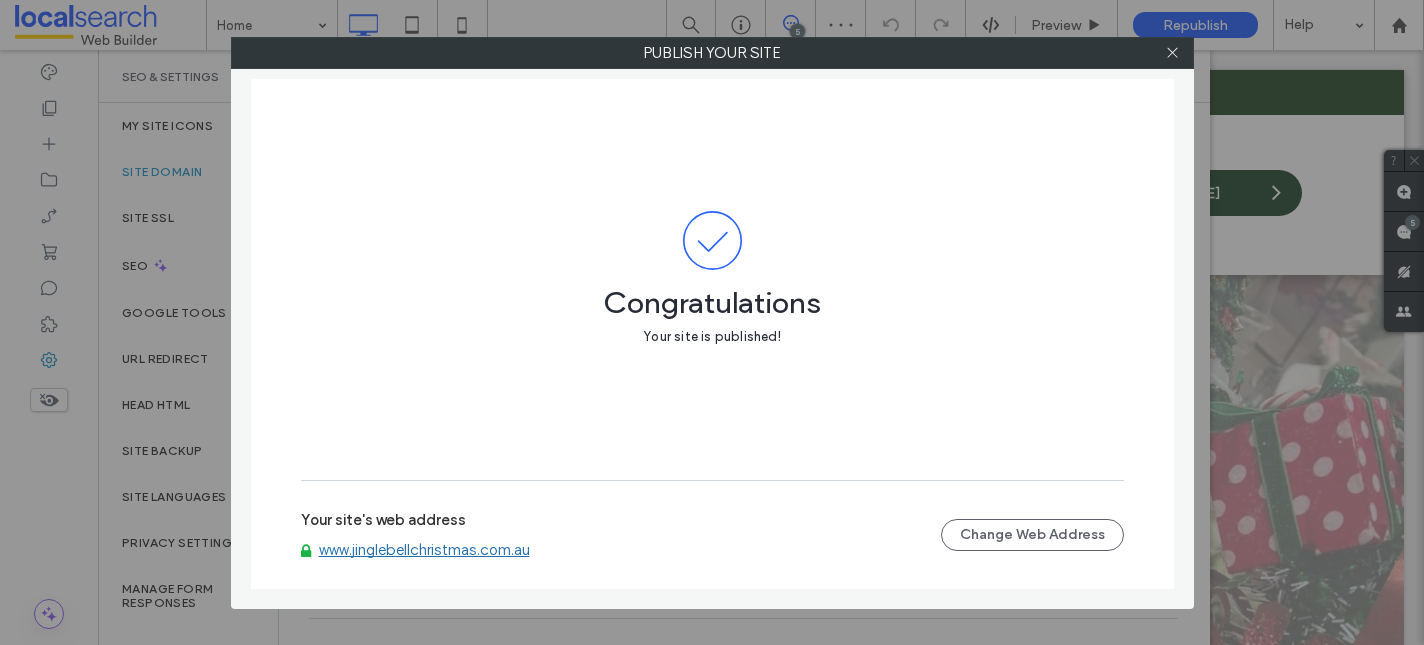 click on "www.jinglebellchristmas.com.au" at bounding box center [424, 550] 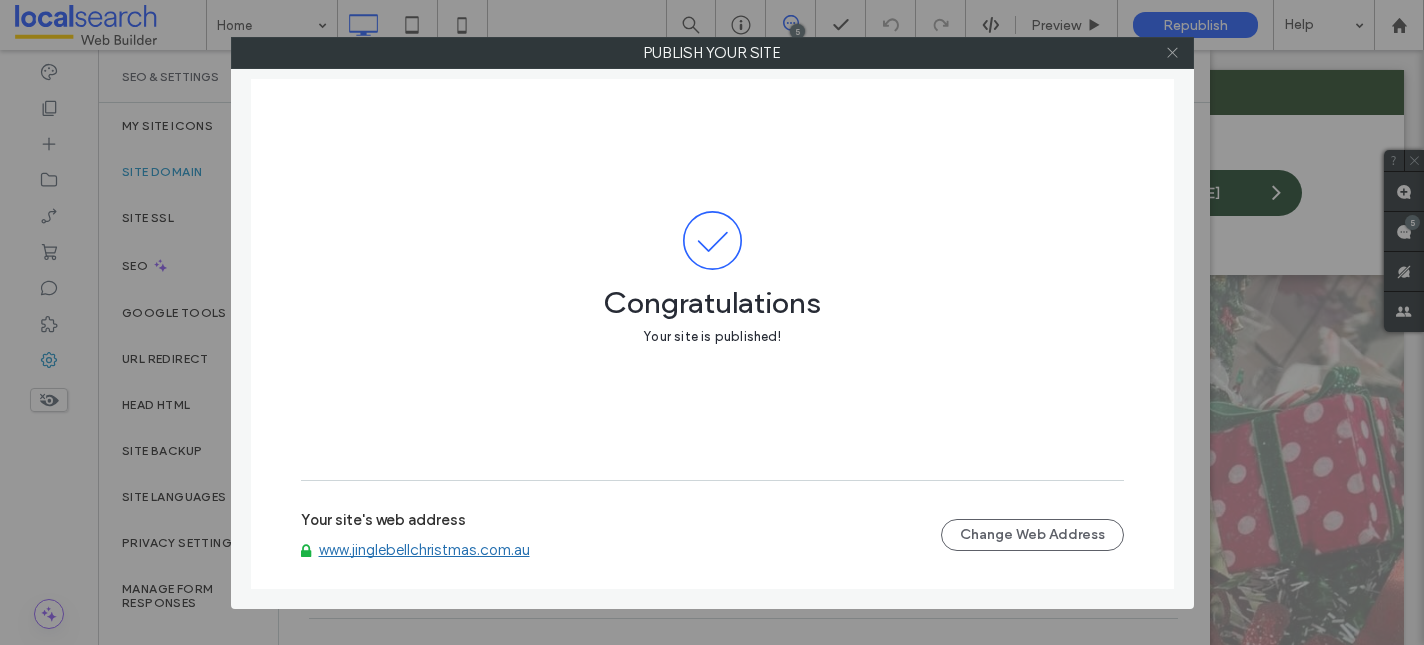 click 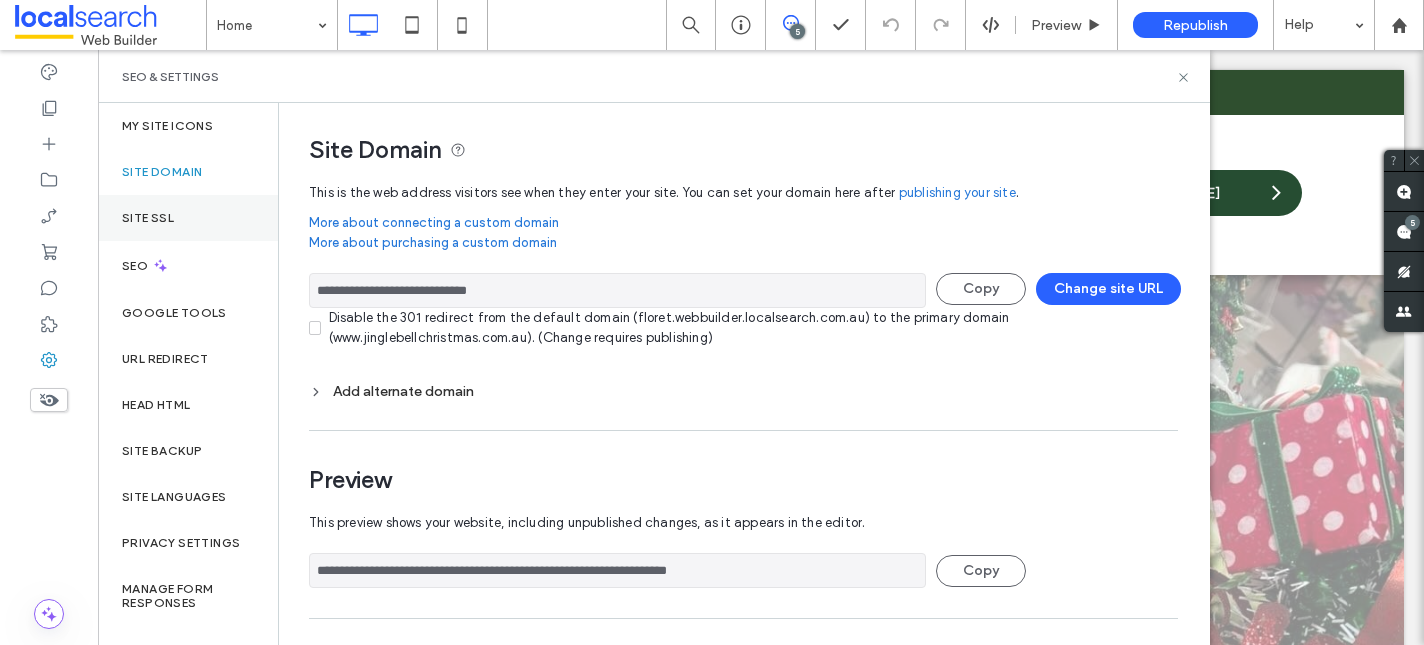 click on "Site SSL" at bounding box center (148, 218) 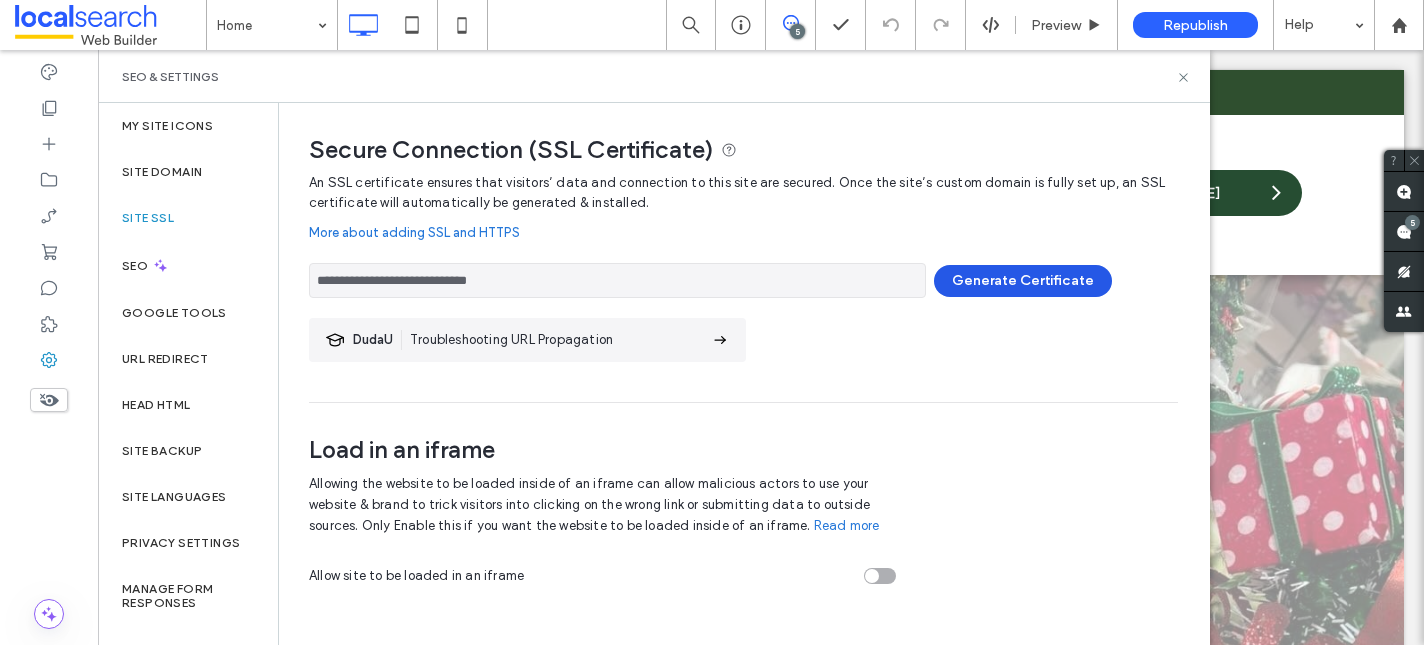 click on "Generate Certificate" at bounding box center [1023, 281] 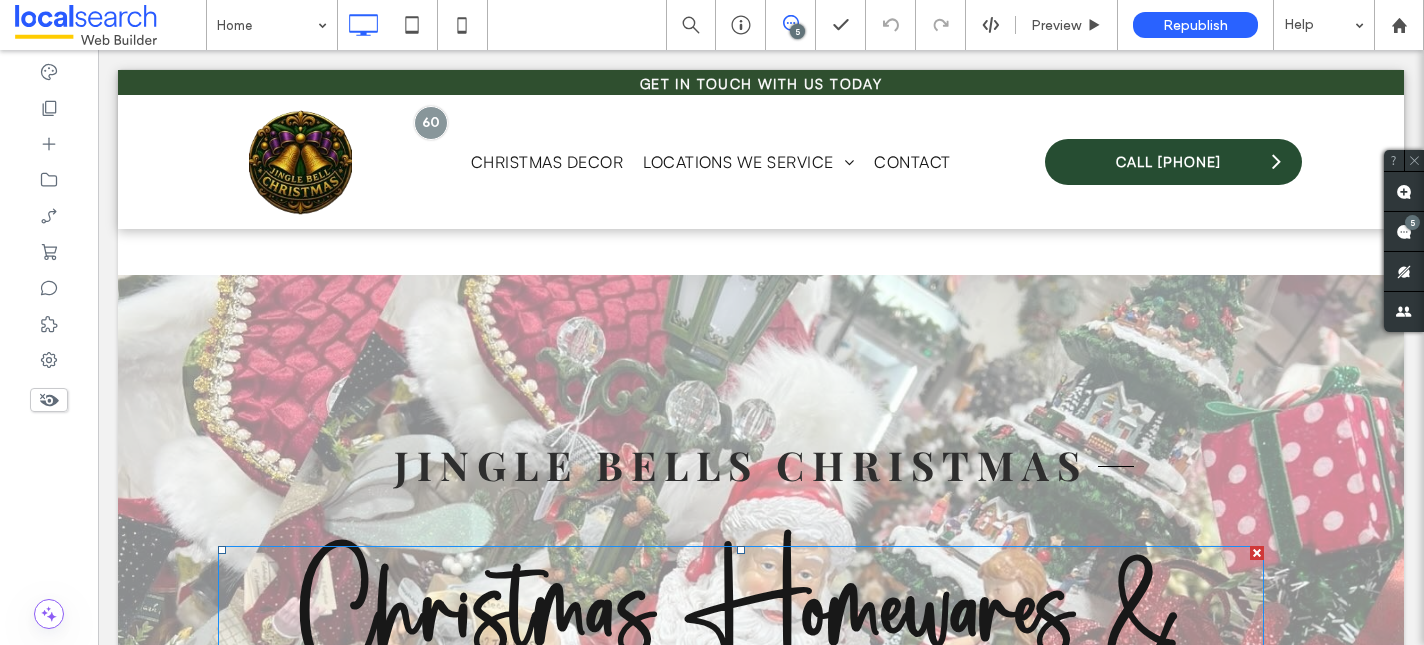 scroll, scrollTop: 419, scrollLeft: 0, axis: vertical 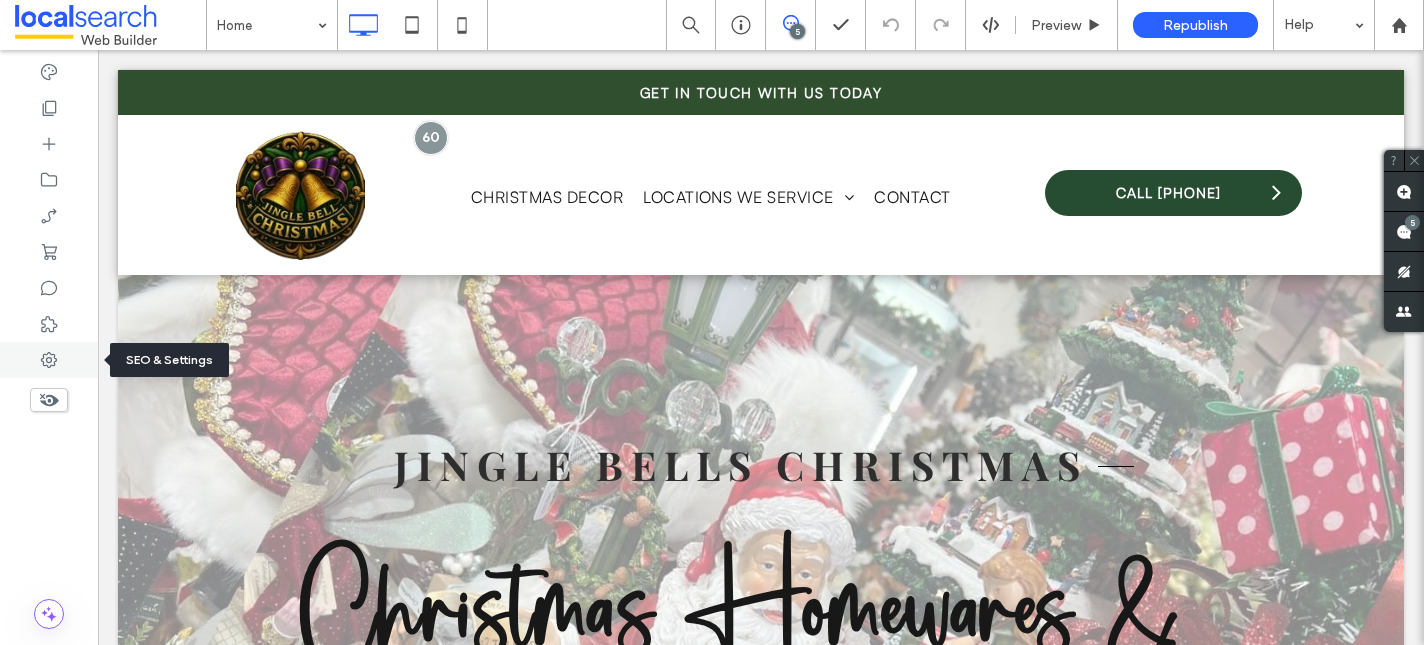 click 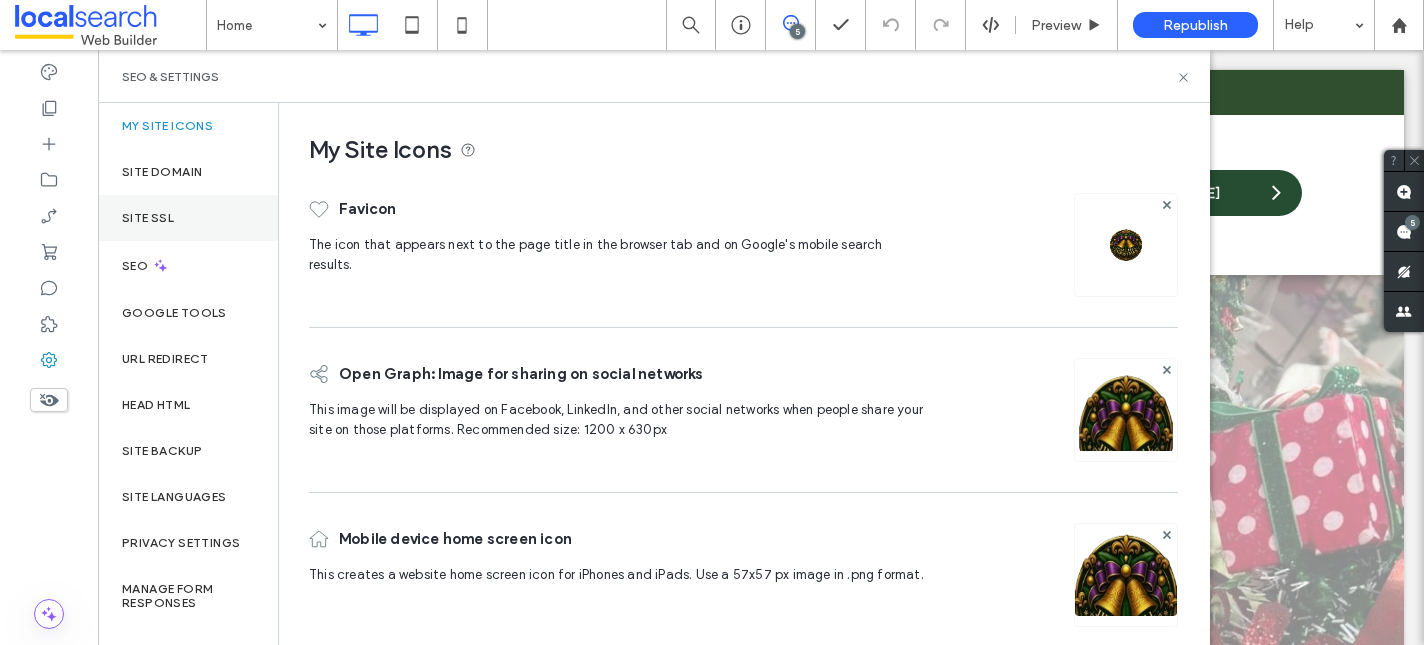 click on "Site SSL" at bounding box center [148, 218] 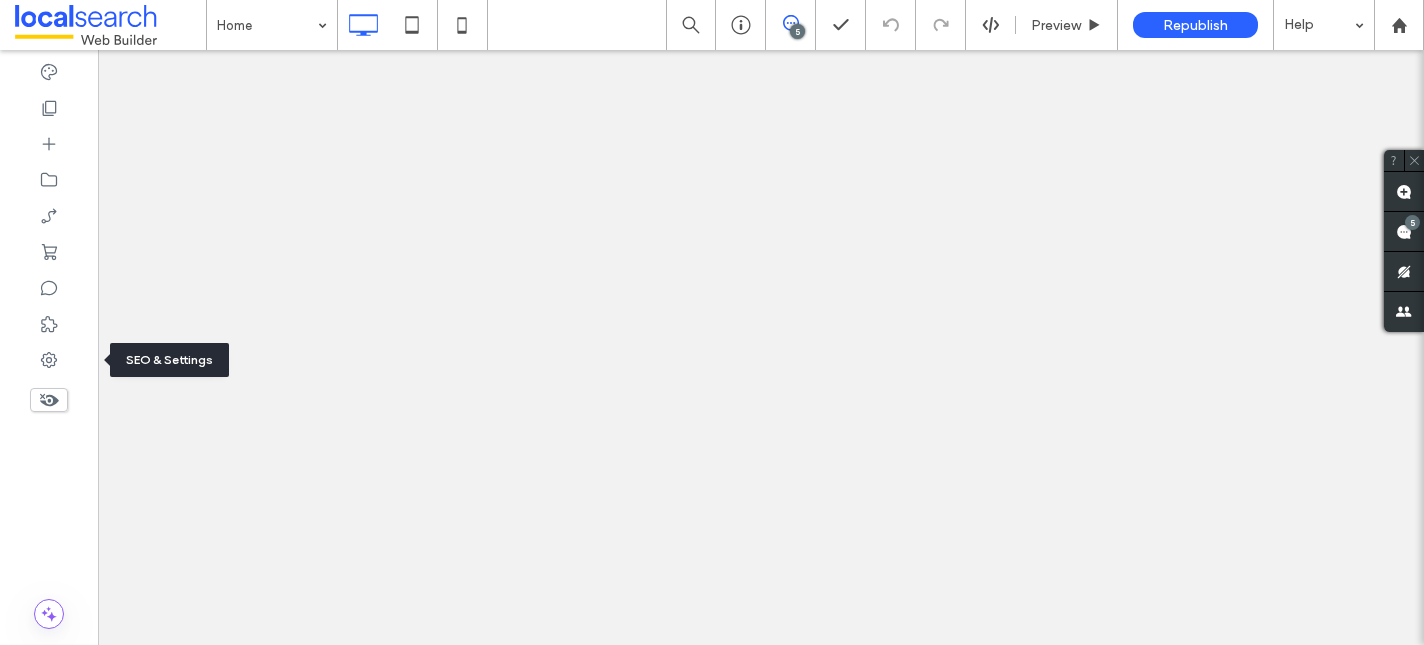 click 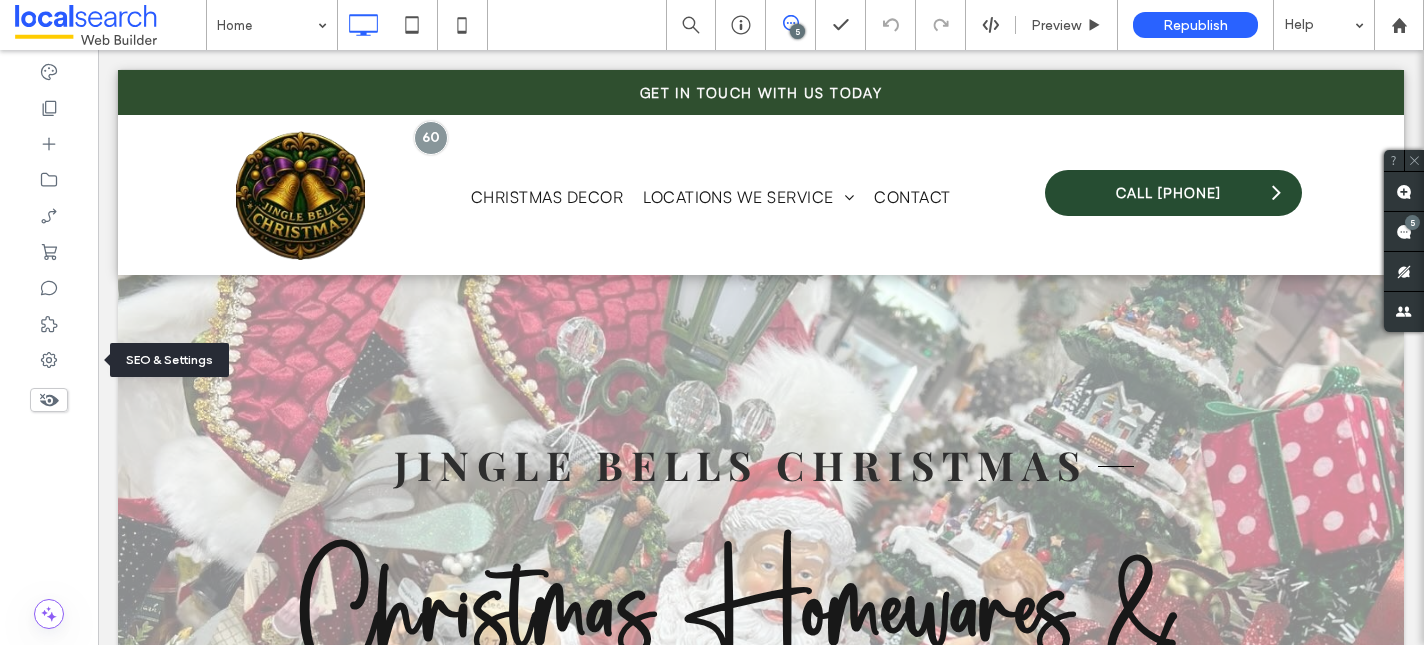 scroll, scrollTop: 0, scrollLeft: 0, axis: both 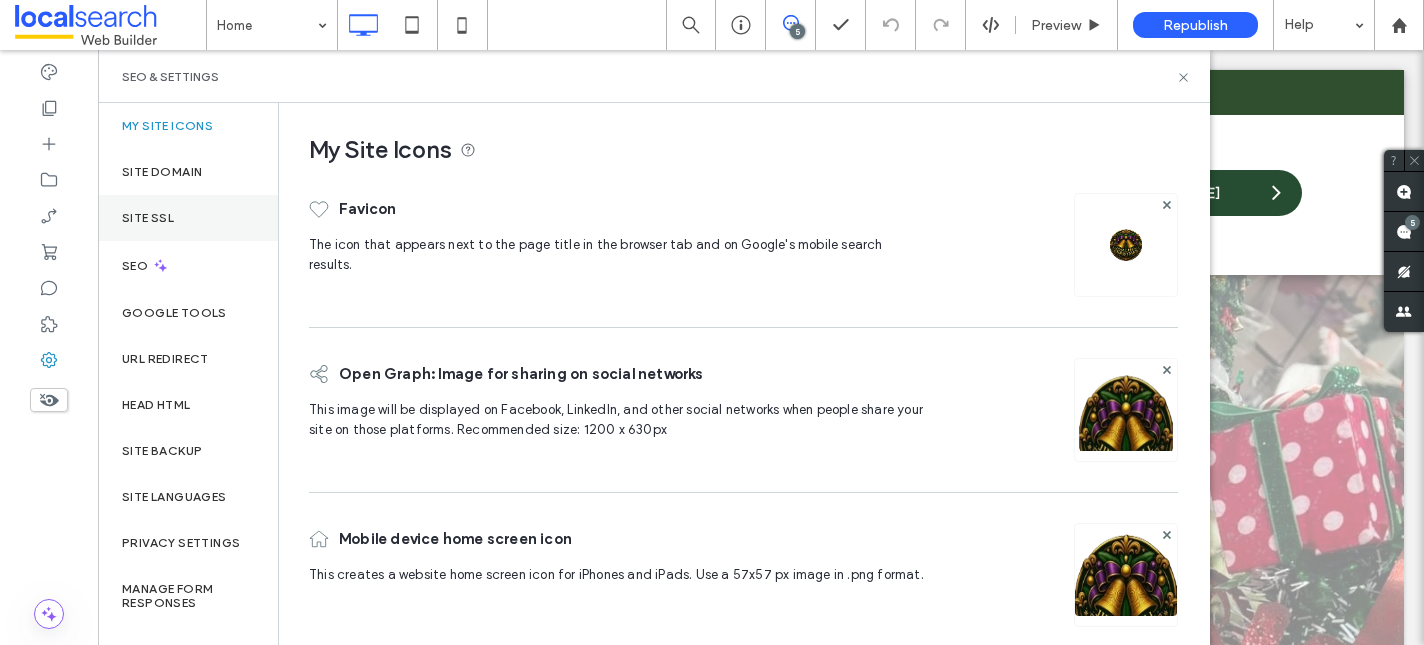 click on "Site SSL" at bounding box center [188, 218] 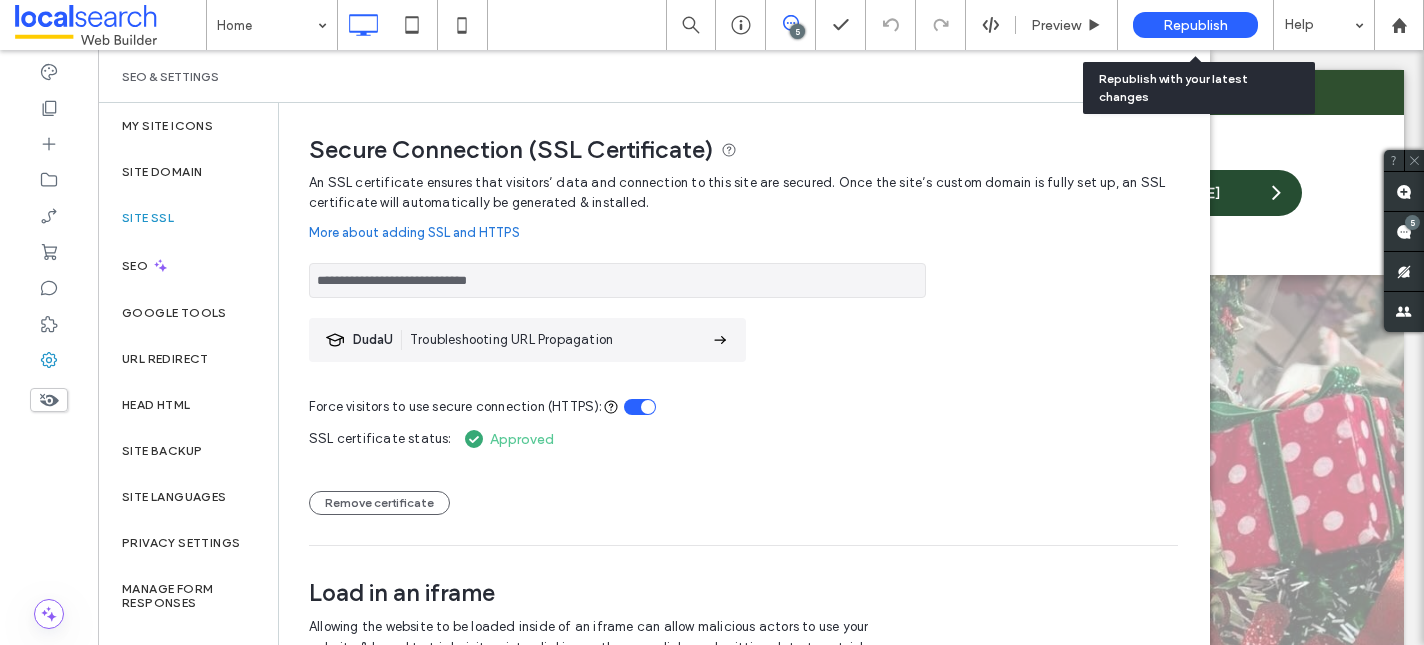 click on "Republish" at bounding box center (1195, 25) 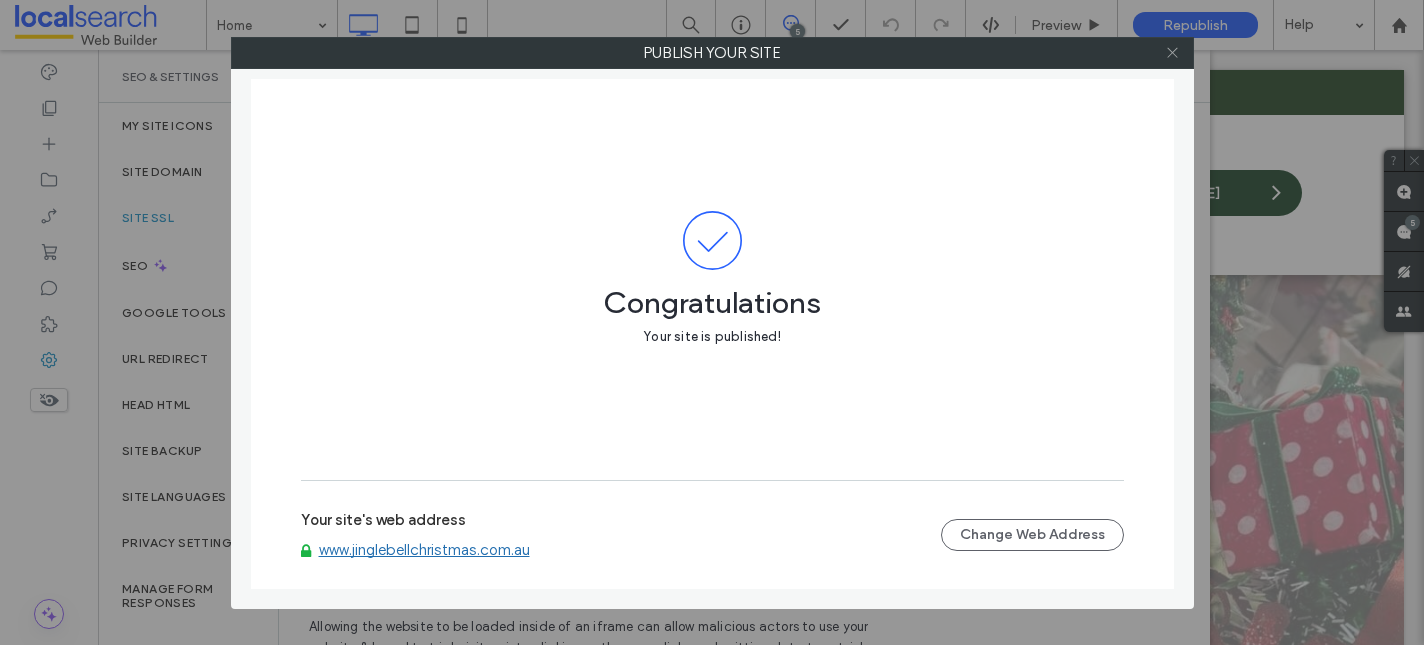 click 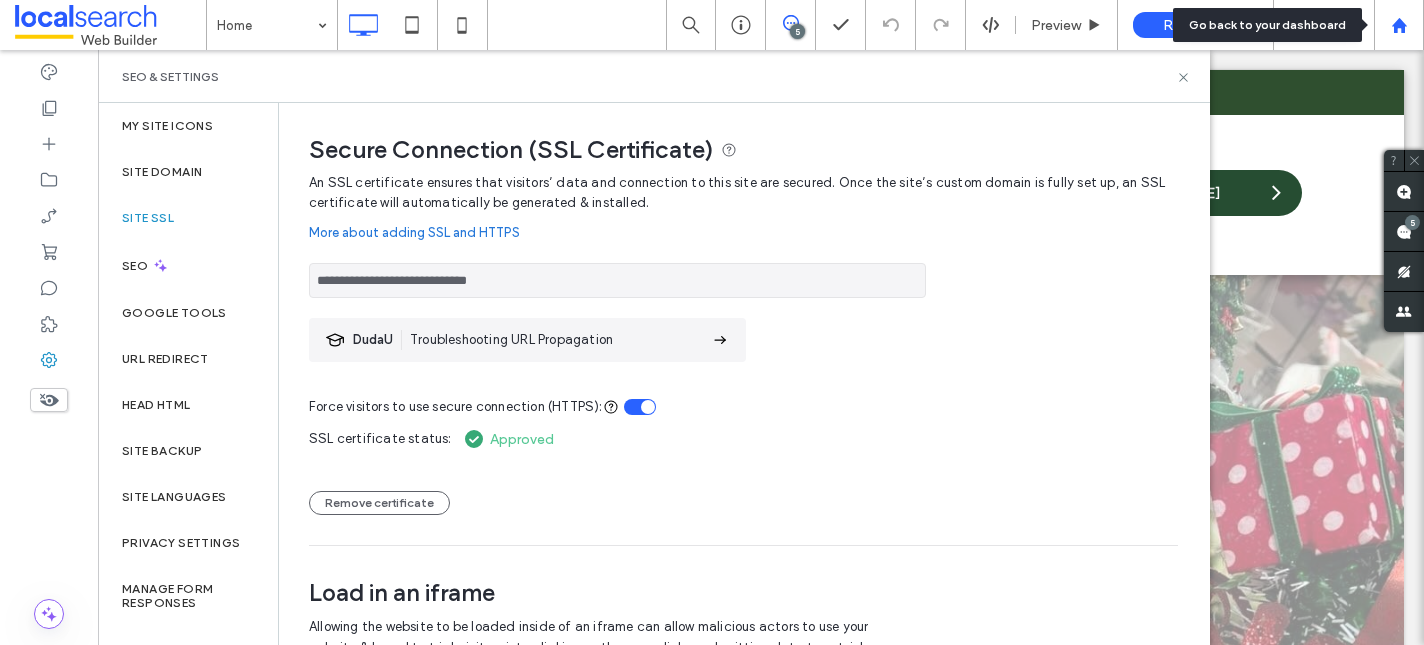 click 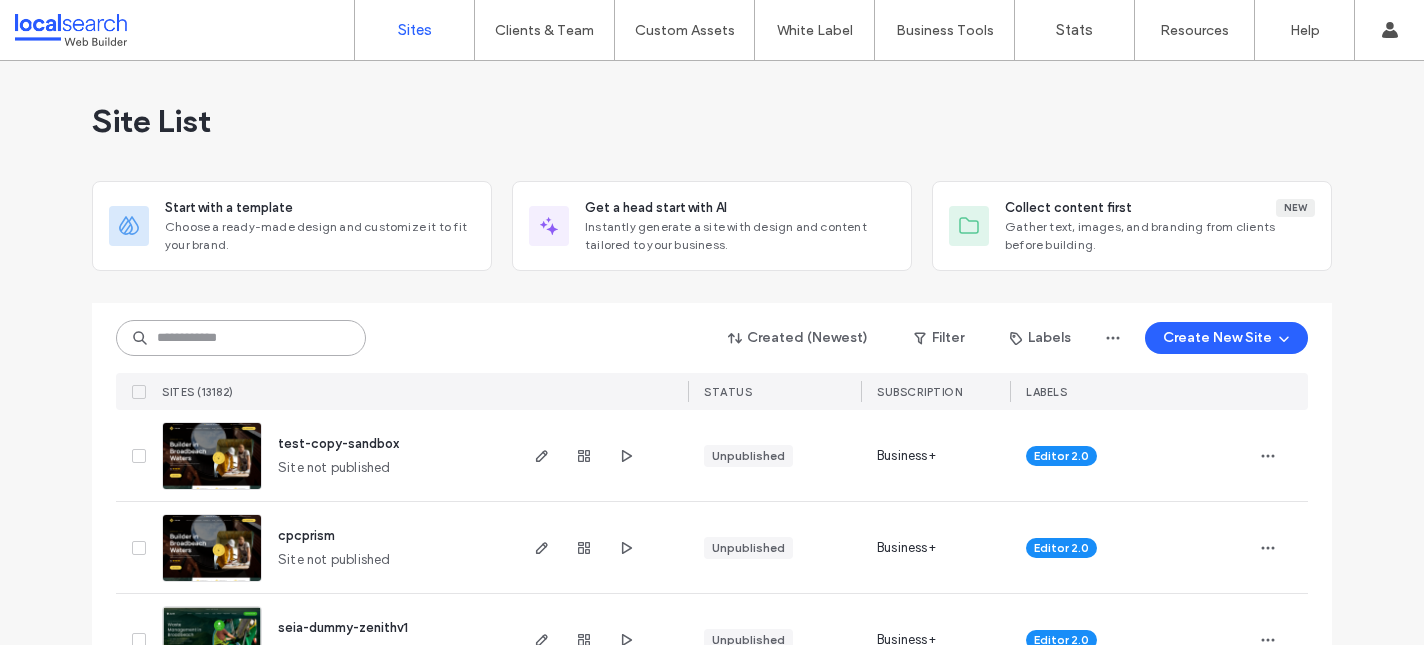click at bounding box center [241, 338] 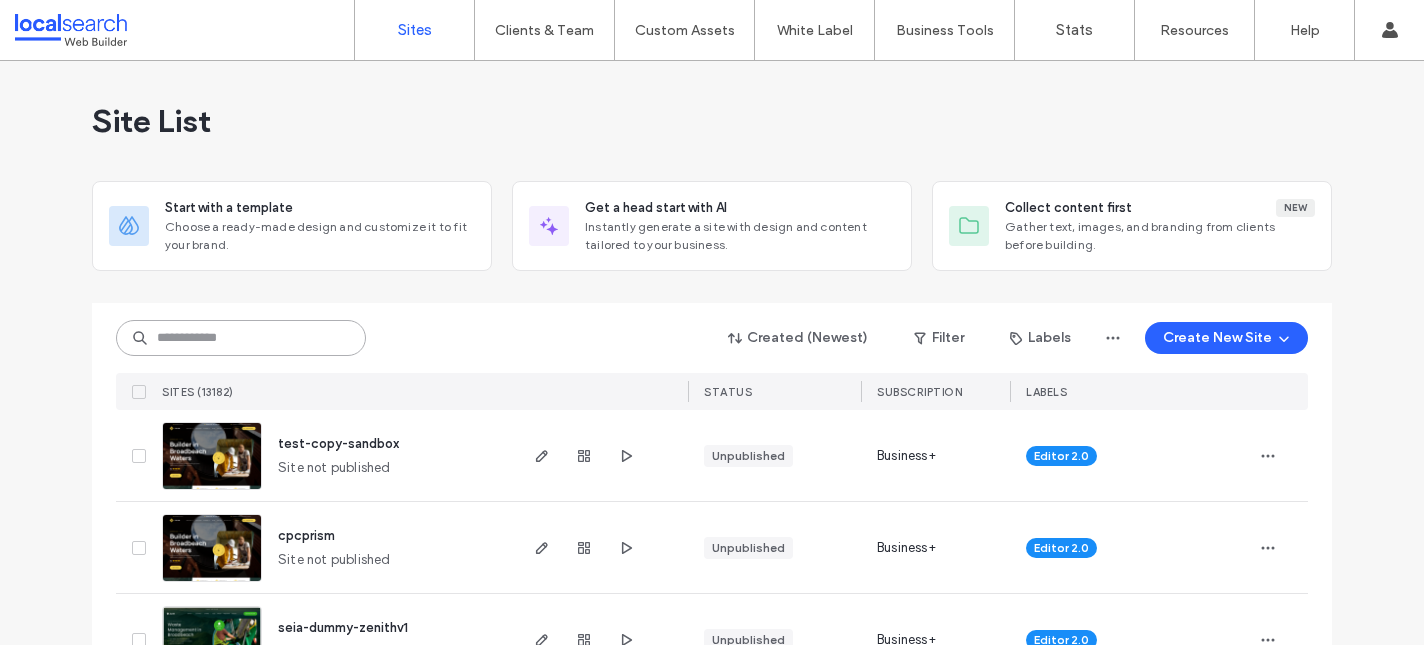 scroll, scrollTop: 0, scrollLeft: 0, axis: both 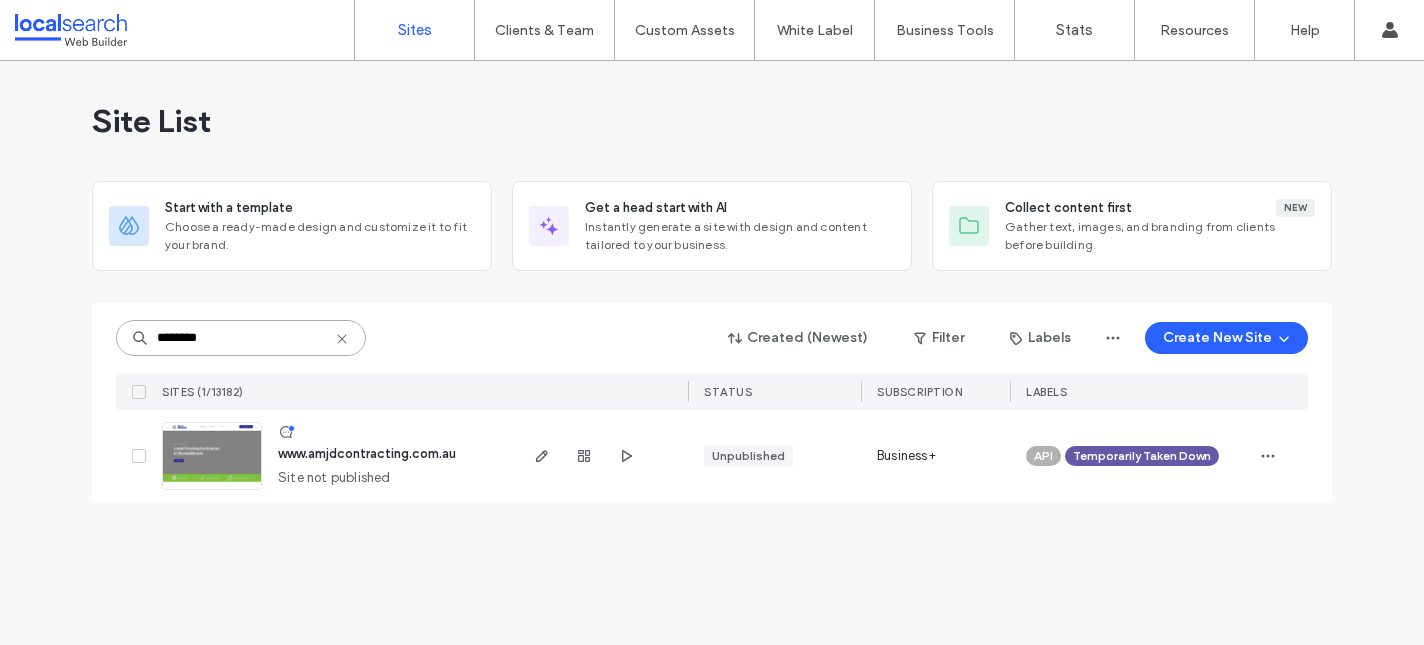 type on "********" 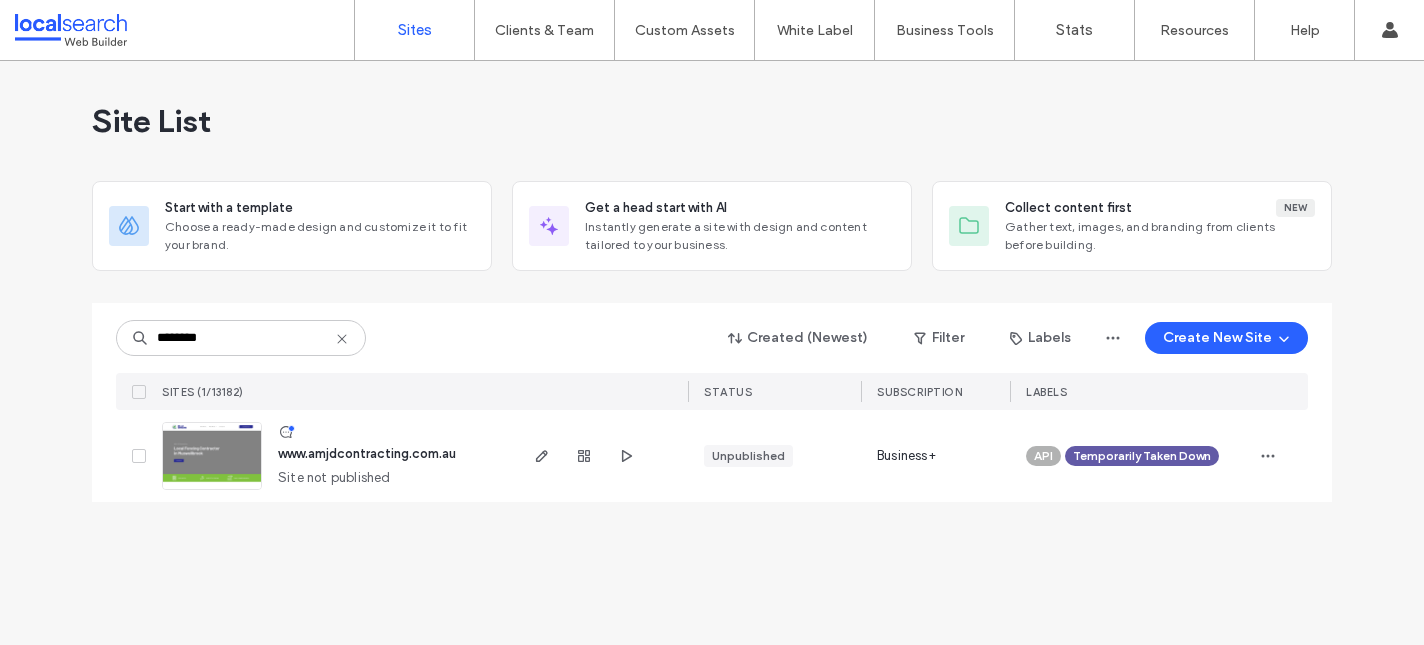 click on "www.amjdcontracting.com.au" at bounding box center [367, 453] 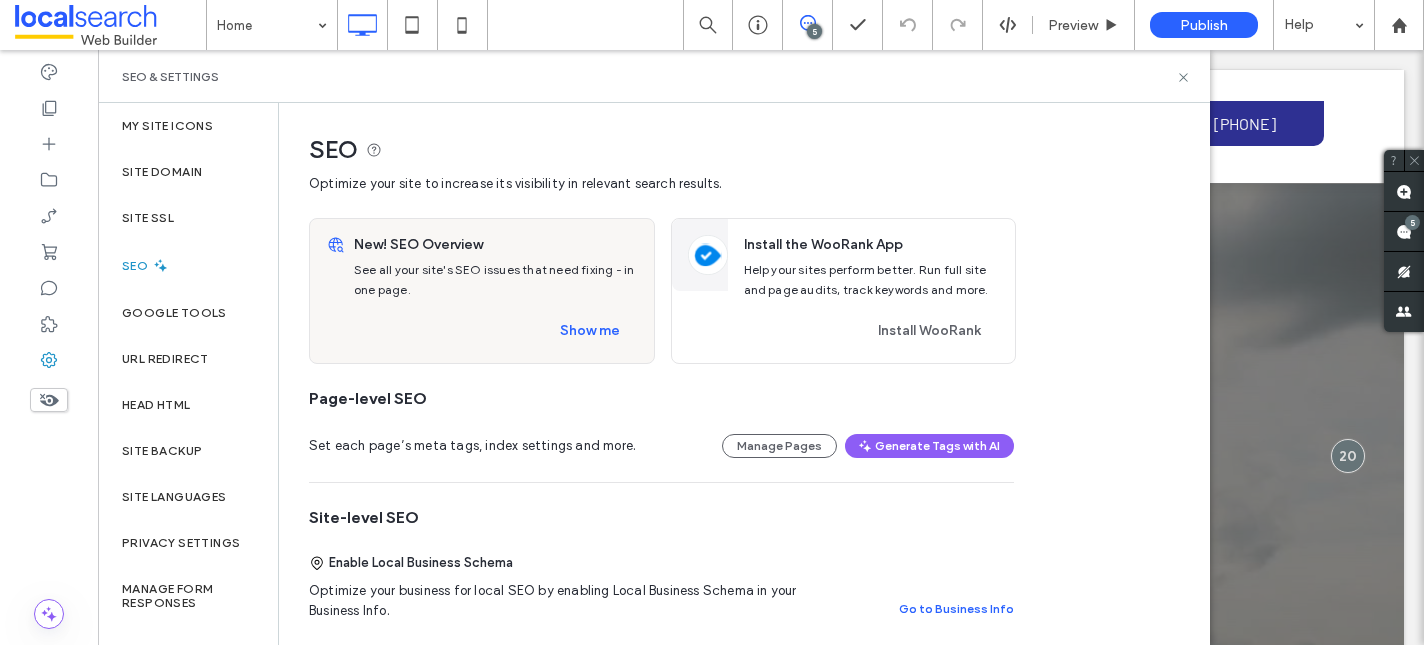 scroll, scrollTop: 0, scrollLeft: 0, axis: both 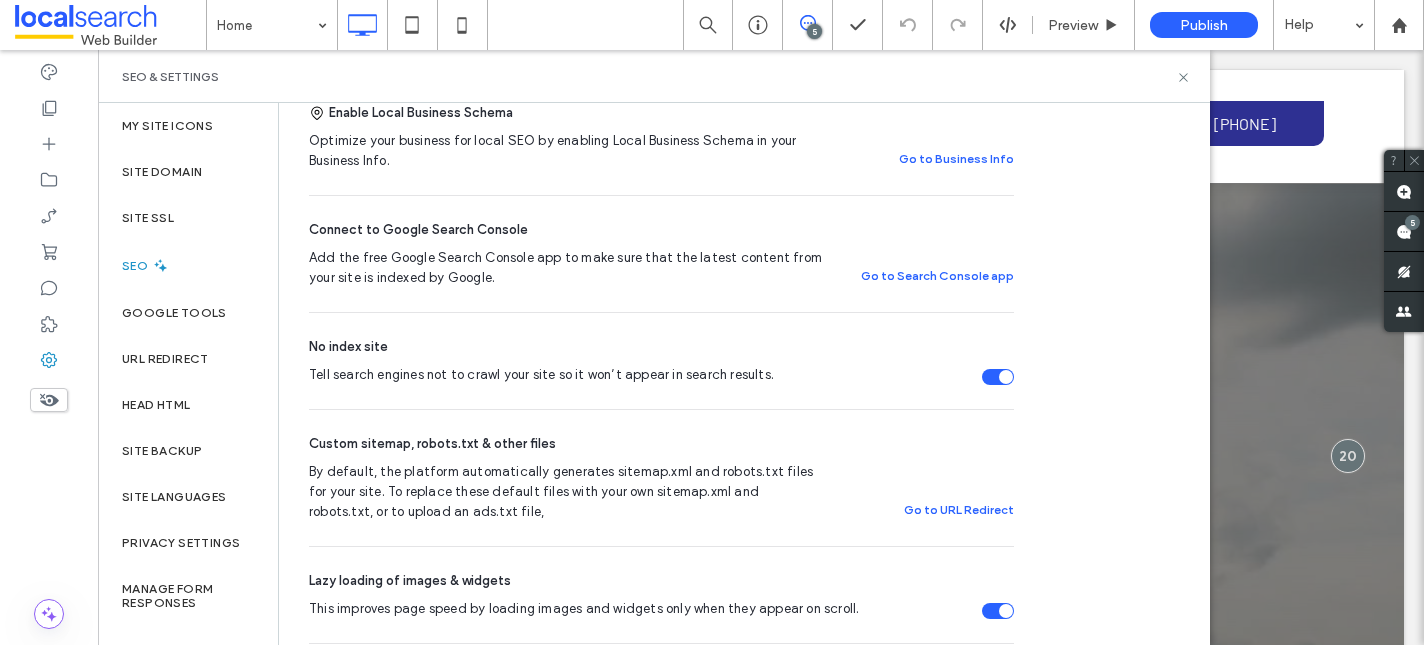 click at bounding box center (998, 377) 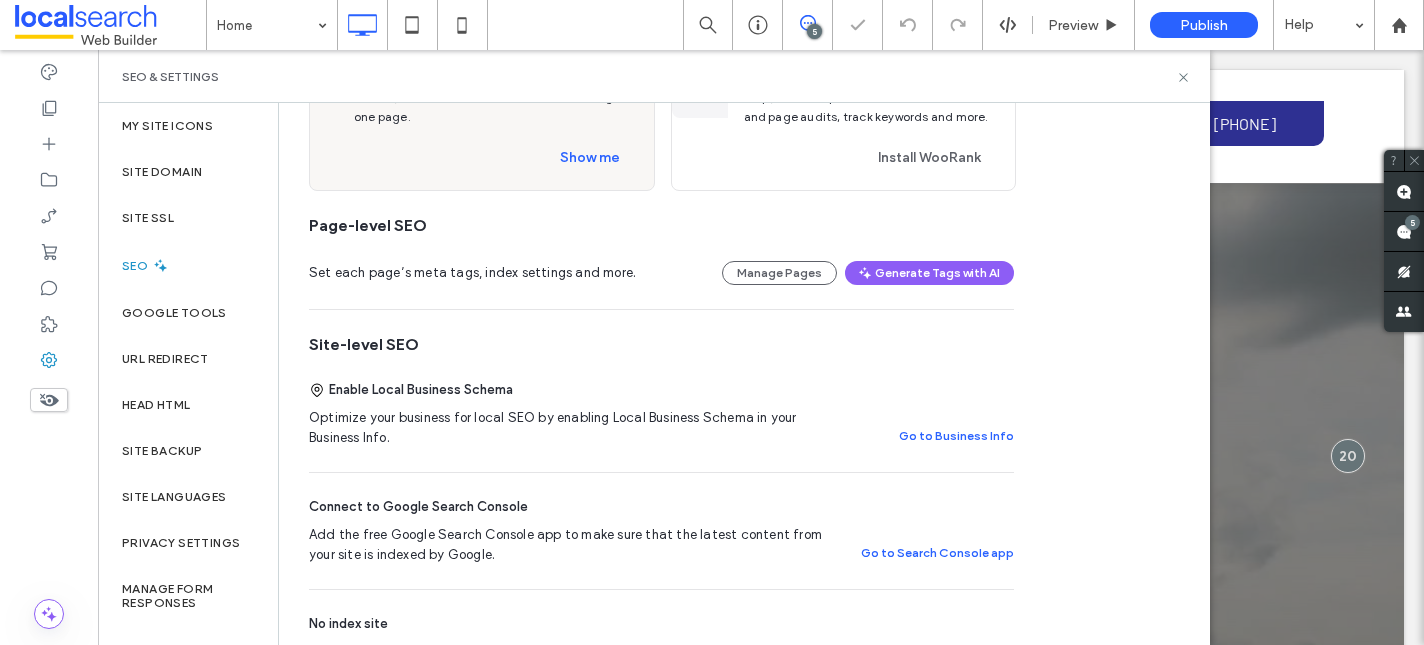 scroll, scrollTop: 1, scrollLeft: 0, axis: vertical 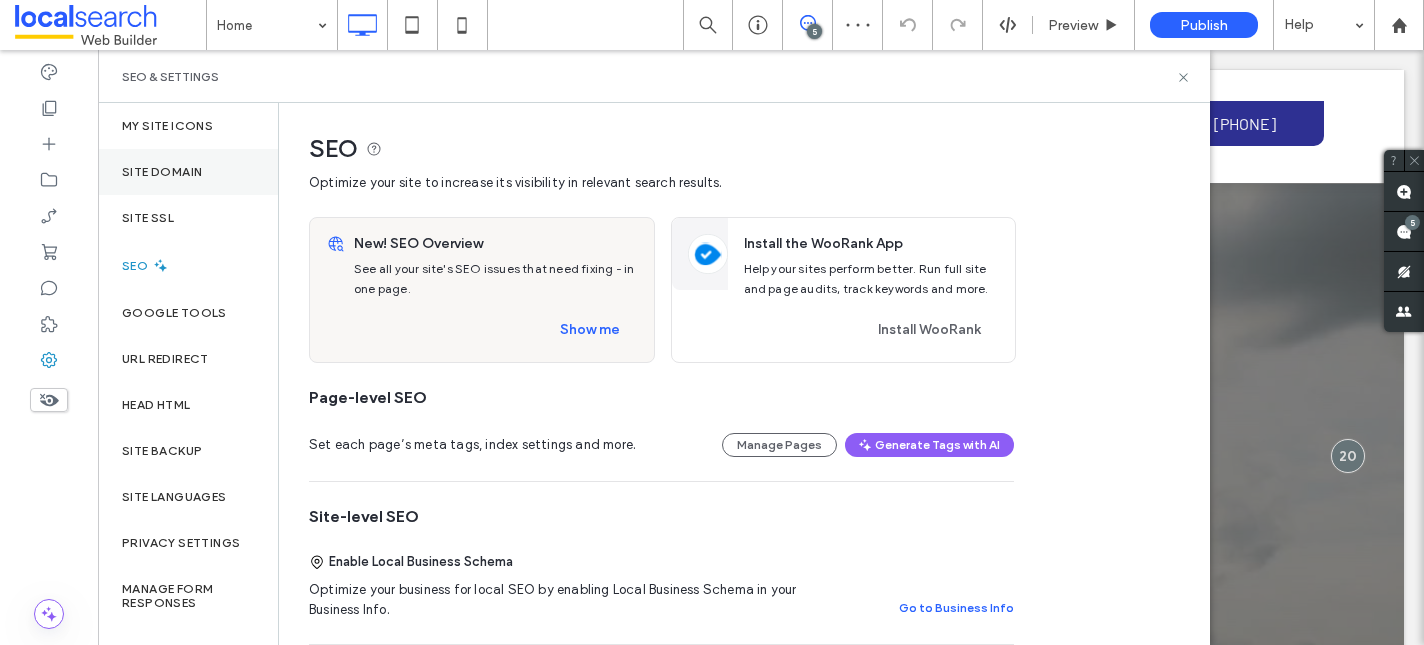 click on "Site Domain" at bounding box center [188, 172] 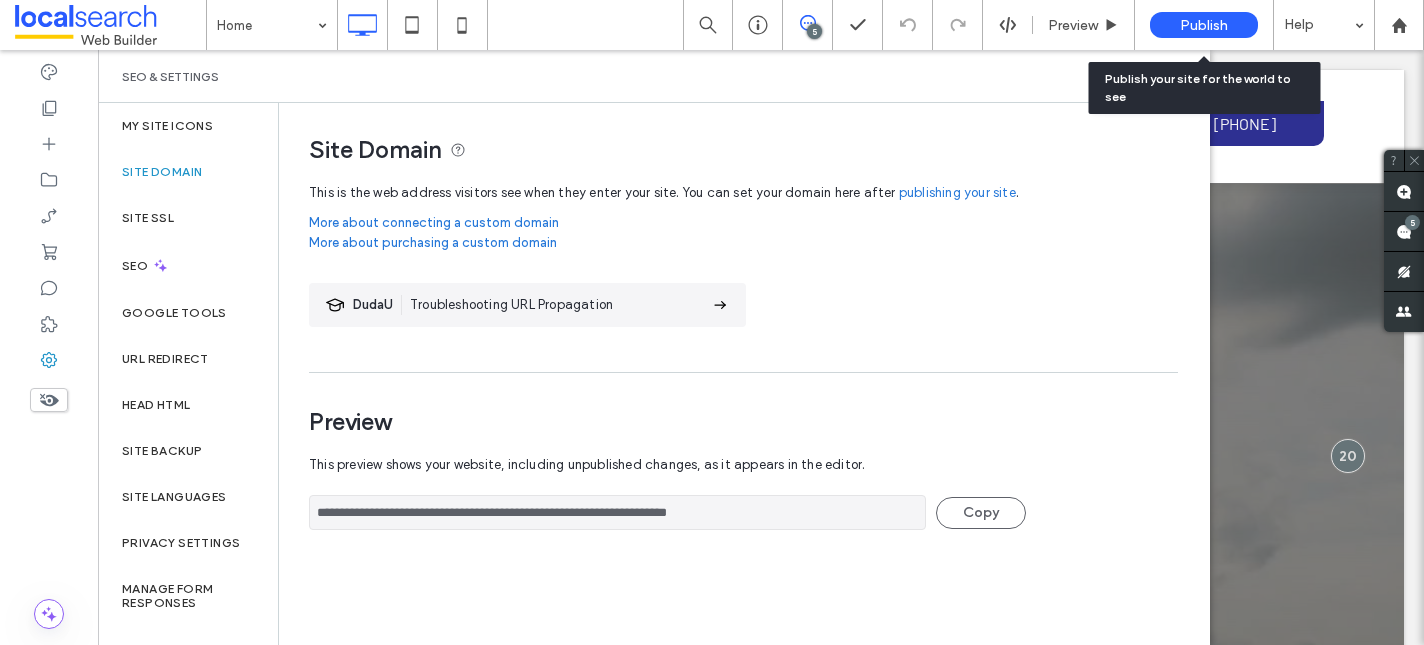 click on "Publish" at bounding box center [1204, 25] 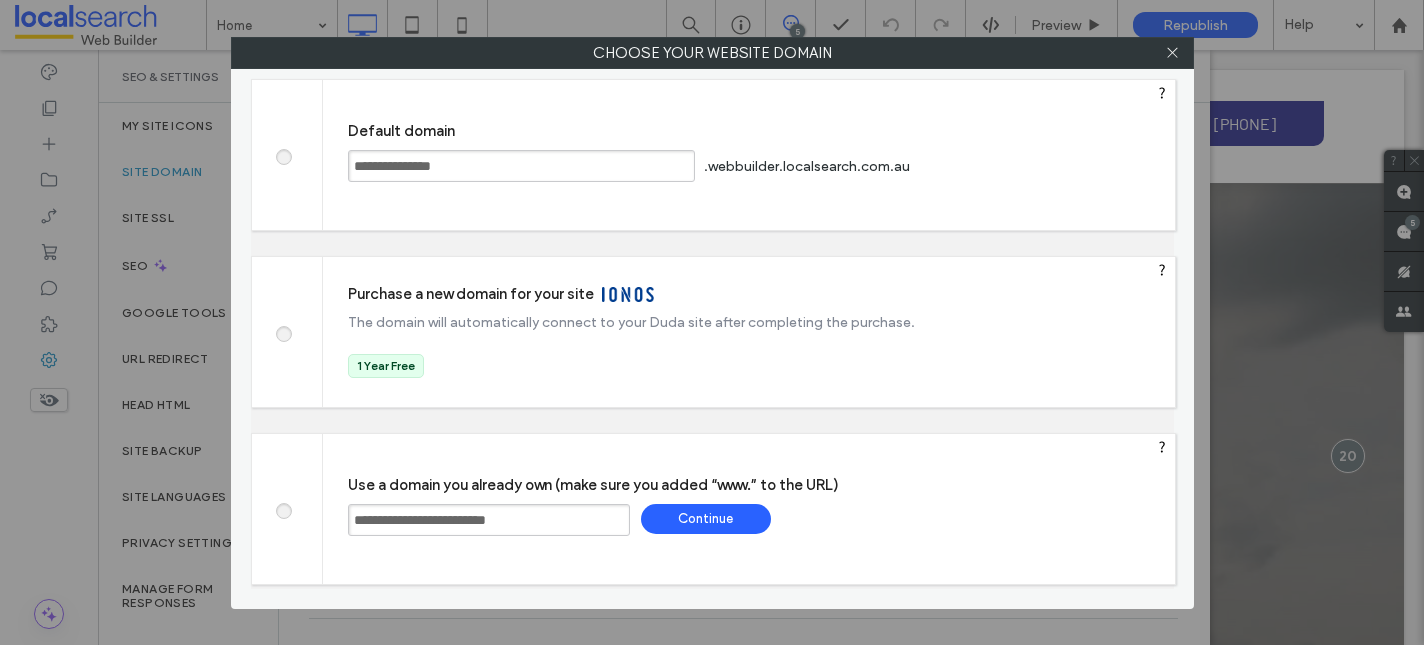 click on "Continue" at bounding box center (706, 519) 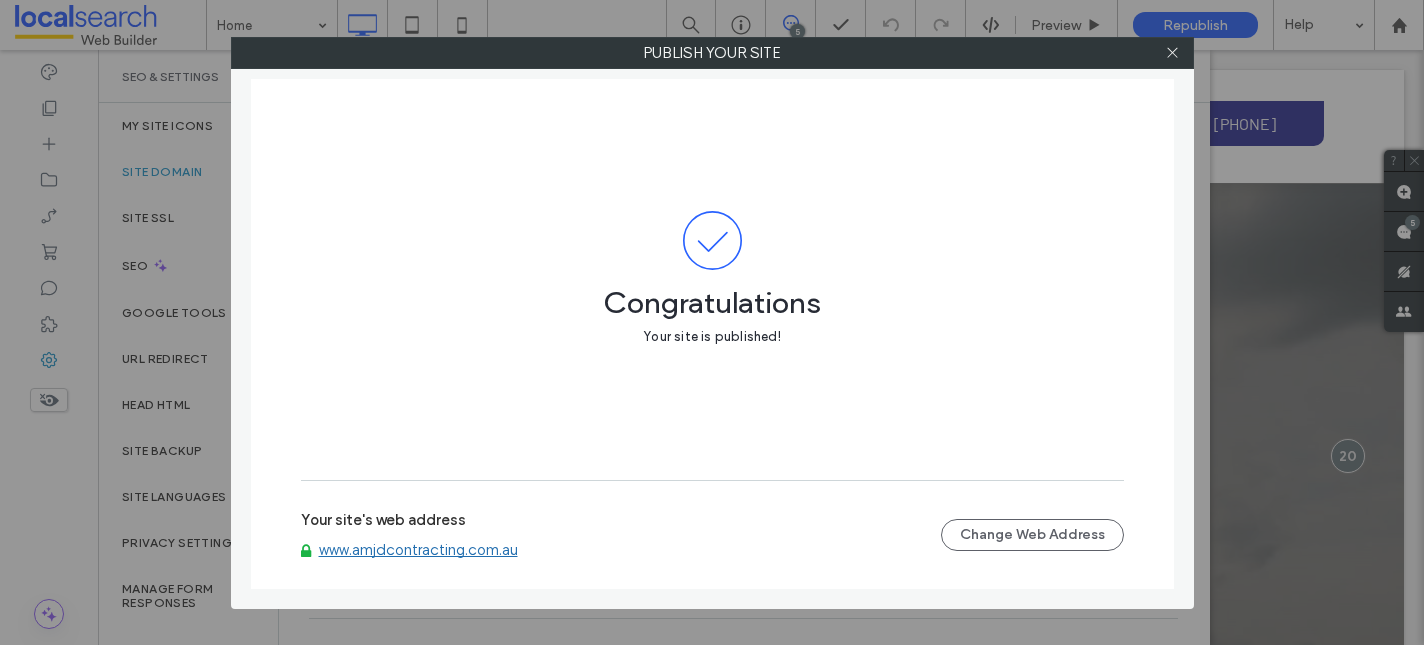click on "www.amjdcontracting.com.au" at bounding box center [418, 550] 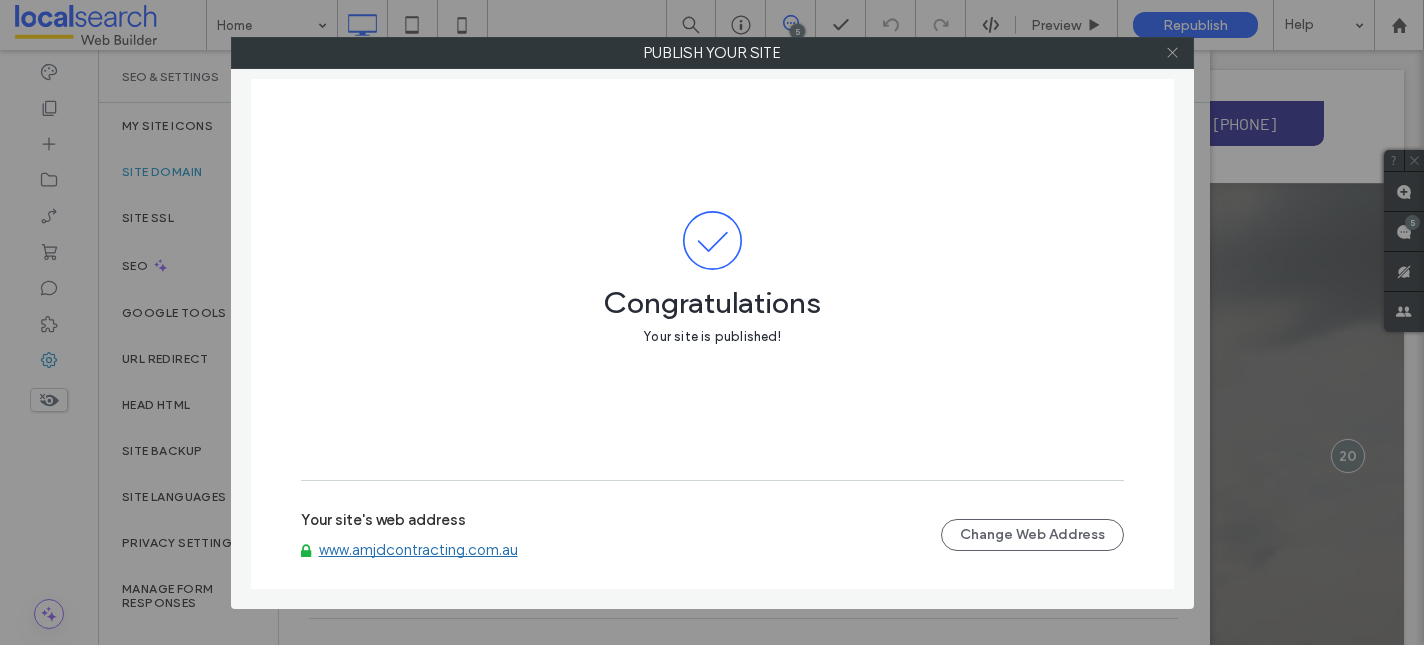 click 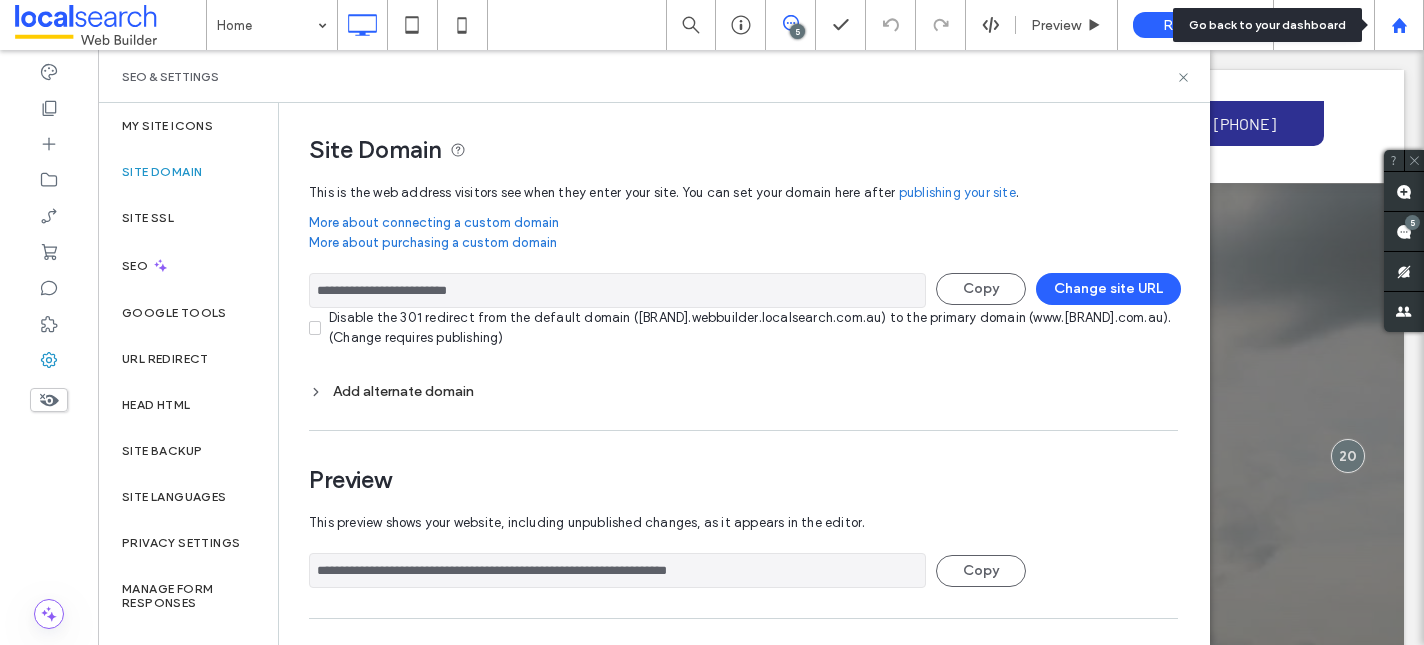 click 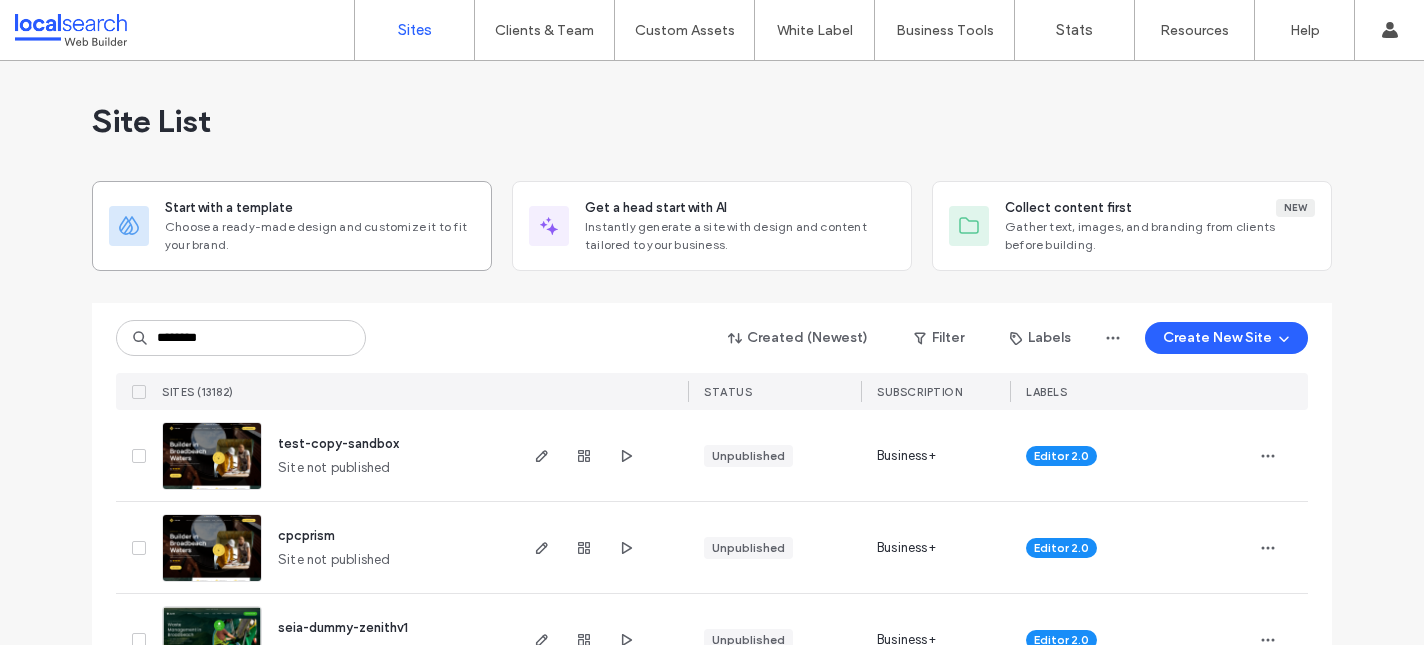scroll, scrollTop: 0, scrollLeft: 0, axis: both 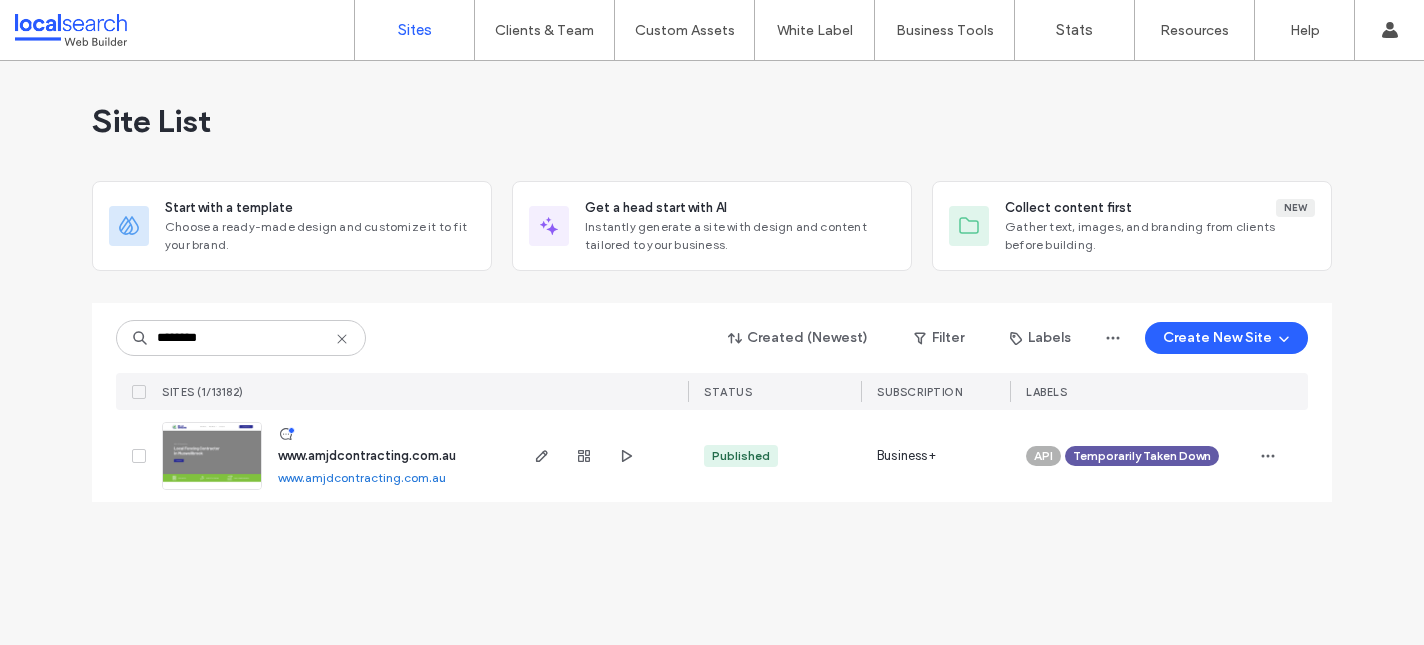 type on "********" 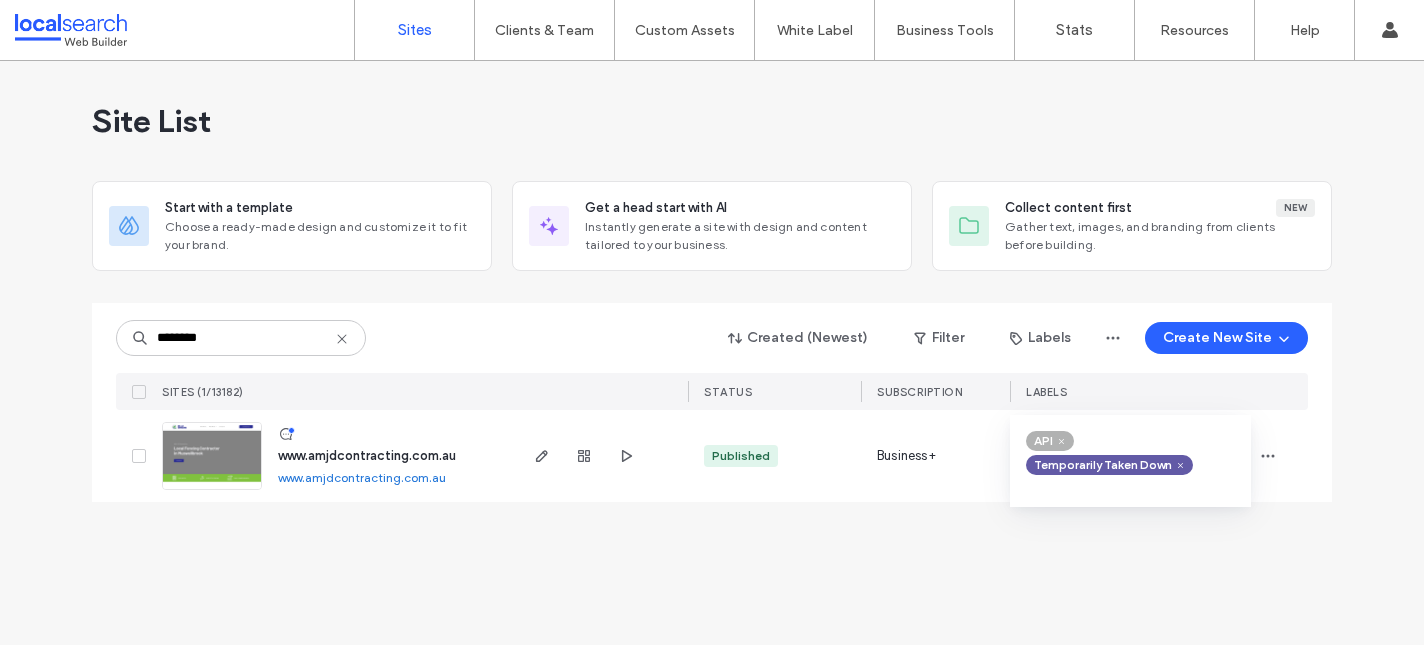 click at bounding box center [1180, 465] 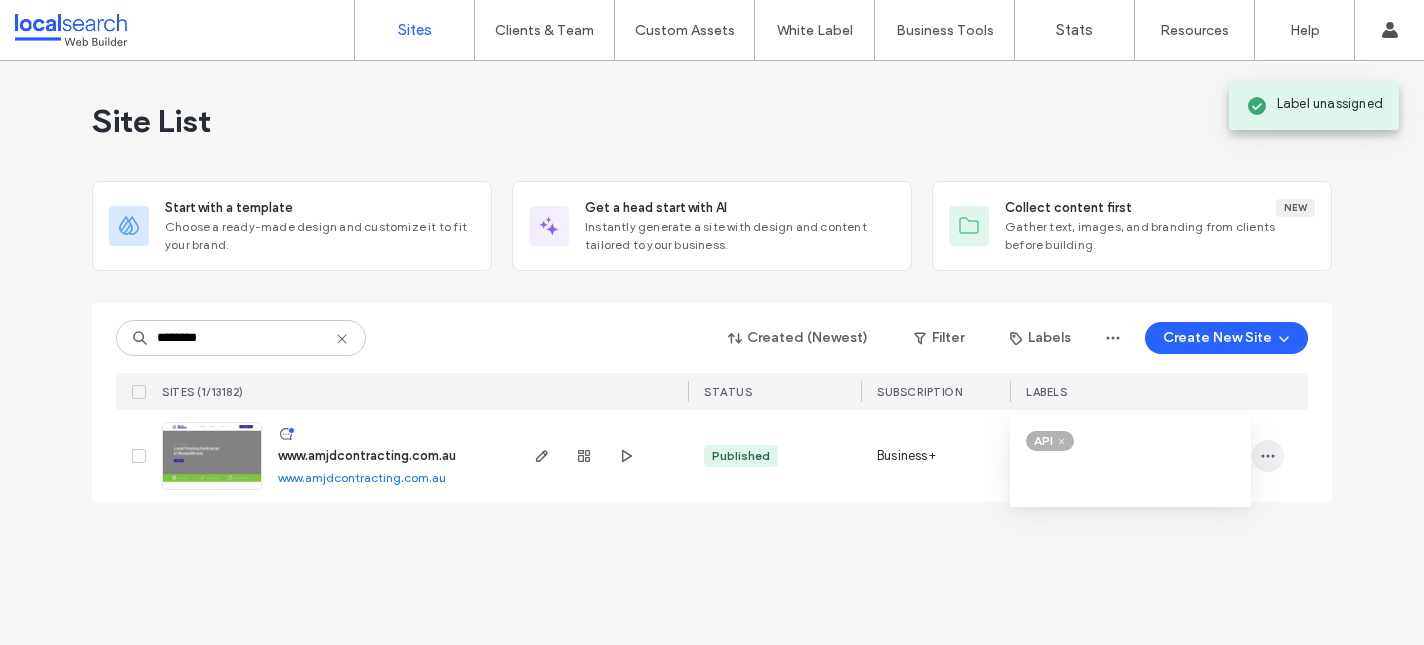 click 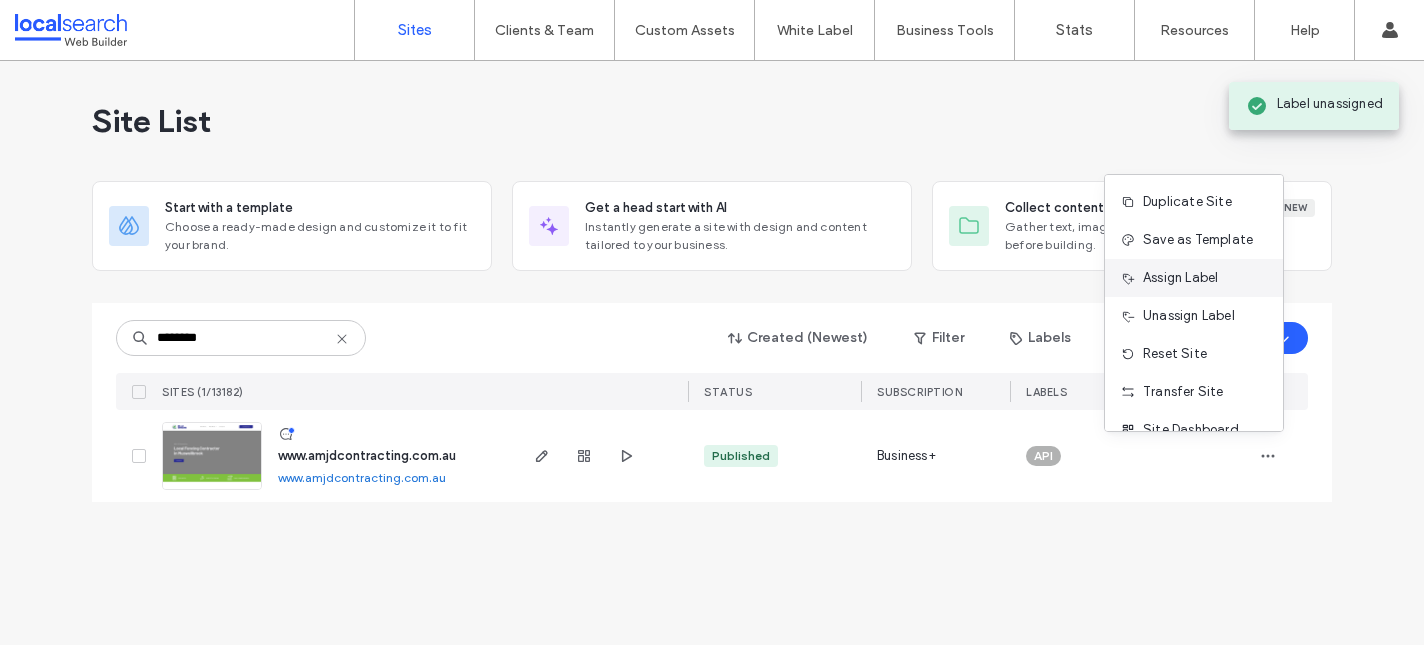 click on "Assign Label" at bounding box center [1180, 278] 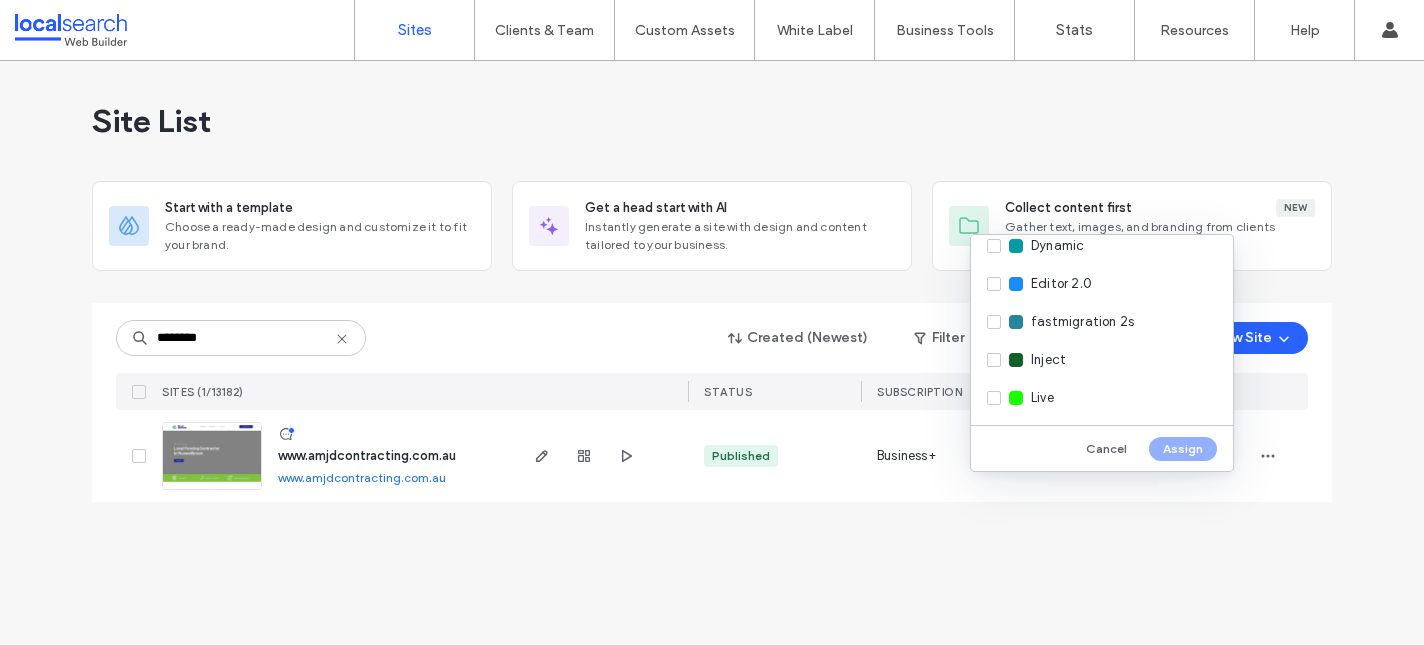 scroll, scrollTop: 260, scrollLeft: 0, axis: vertical 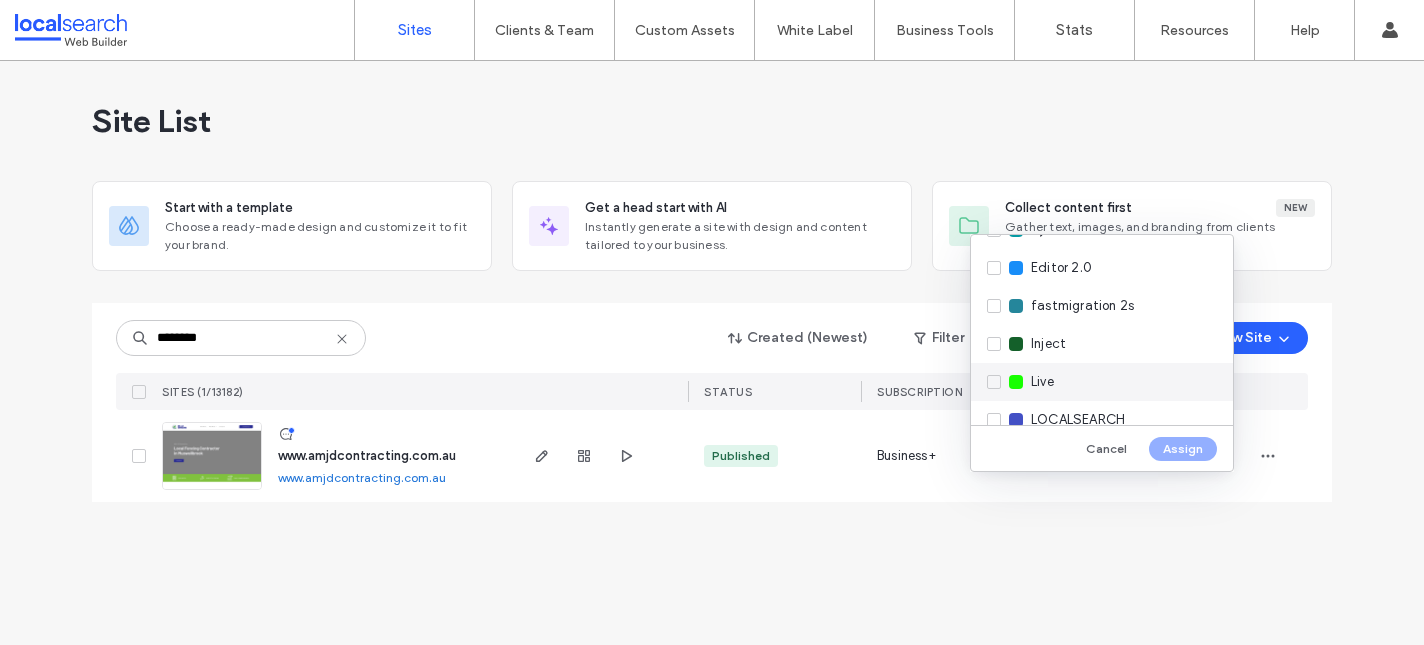click at bounding box center (1016, 382) 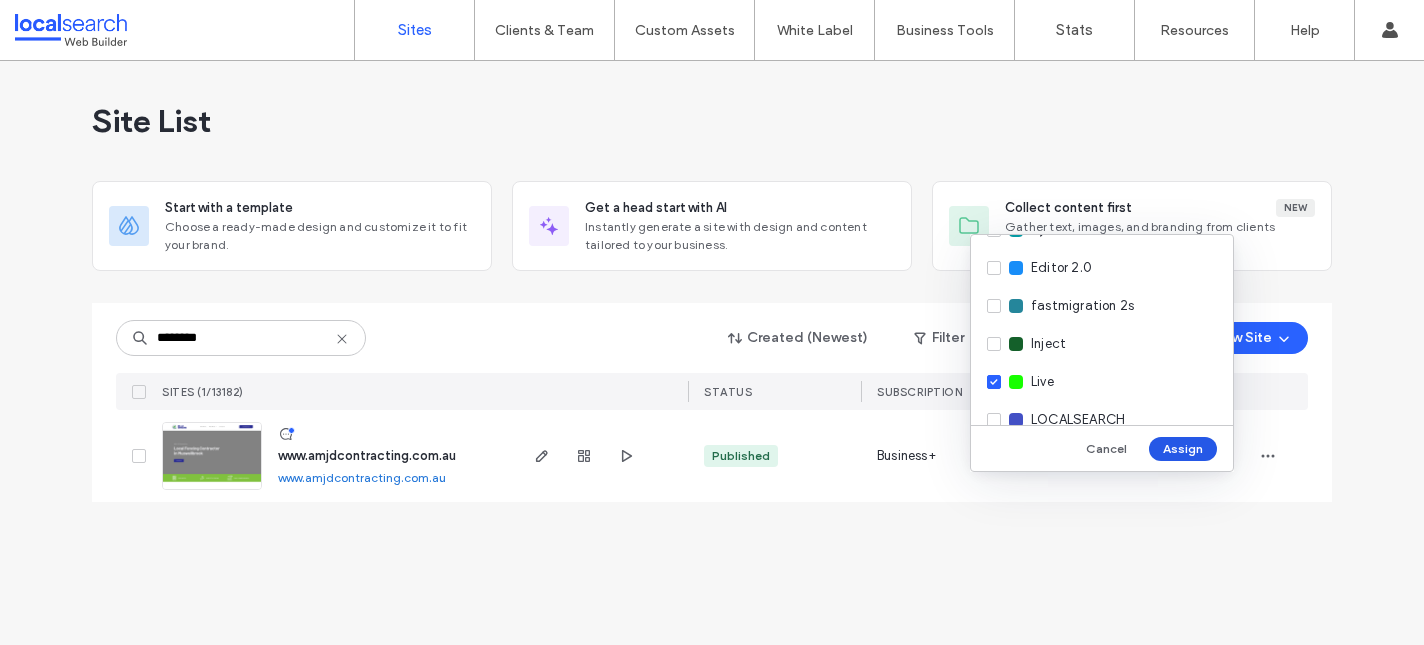 click on "Assign" at bounding box center [1183, 449] 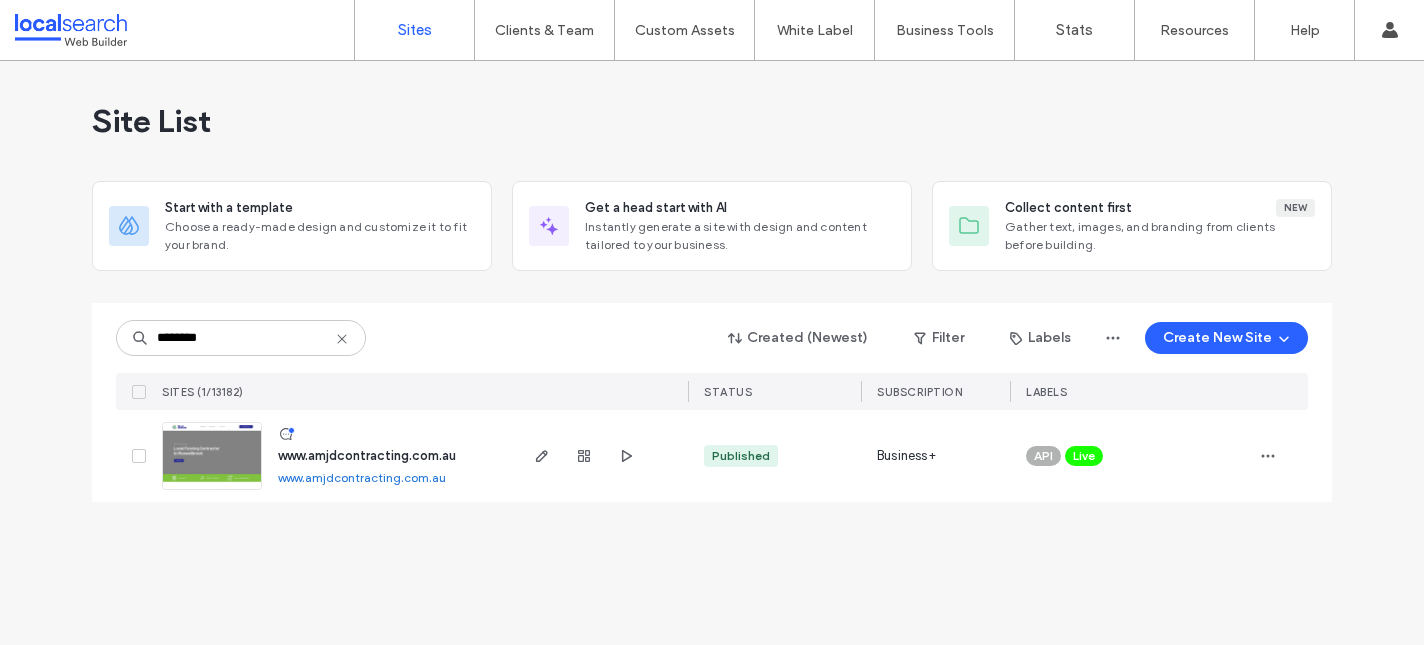 click 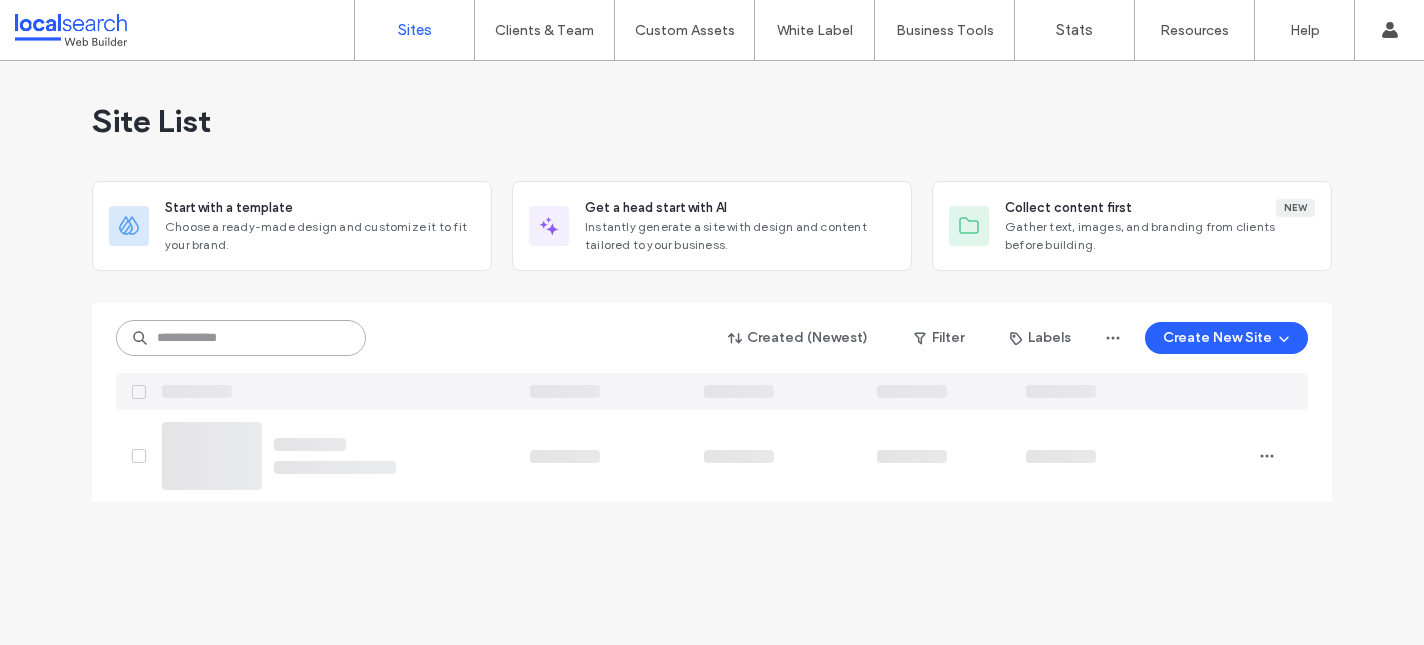 paste on "********" 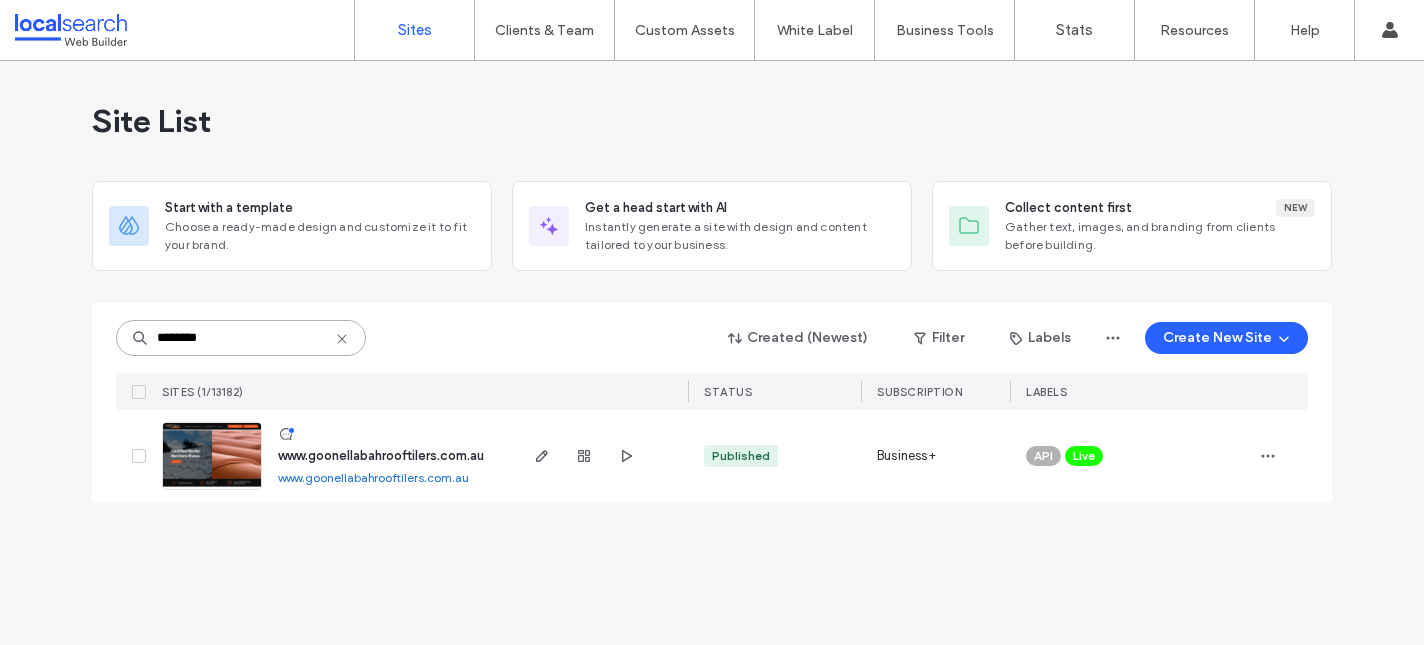 type on "********" 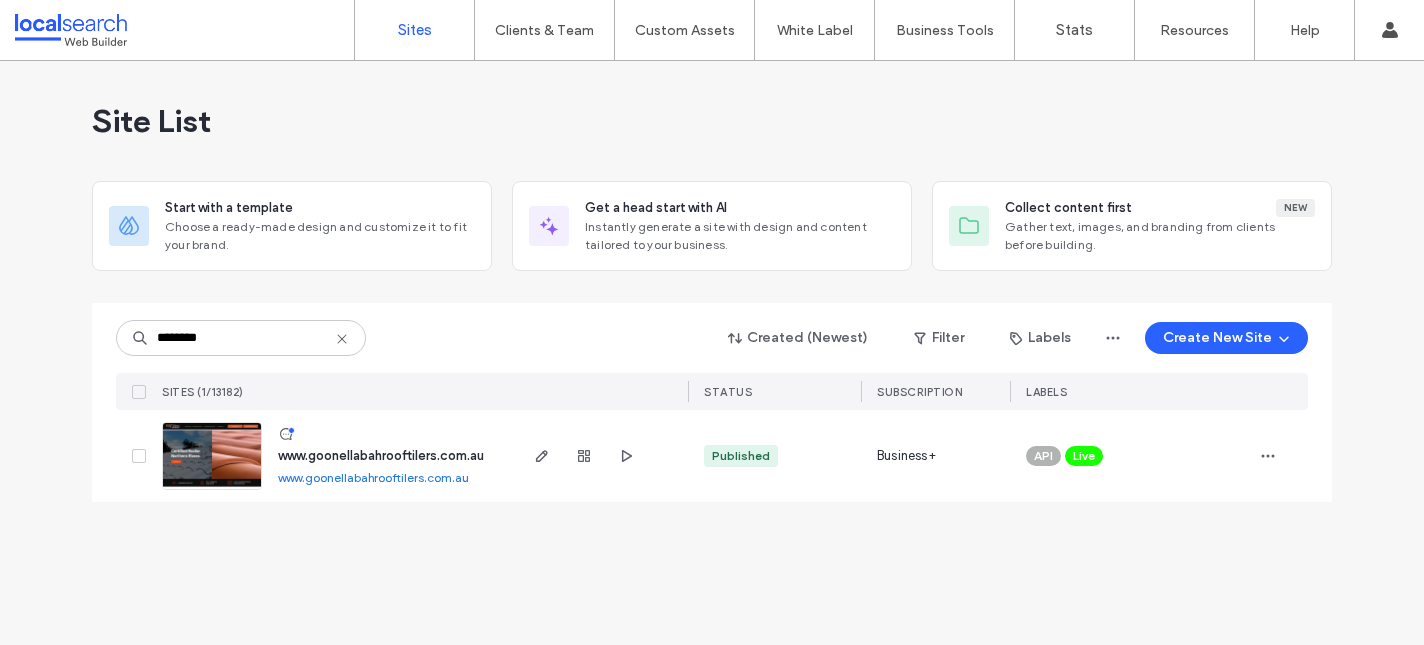 click on "www.goonellabahrooftilers.com.au" at bounding box center (381, 455) 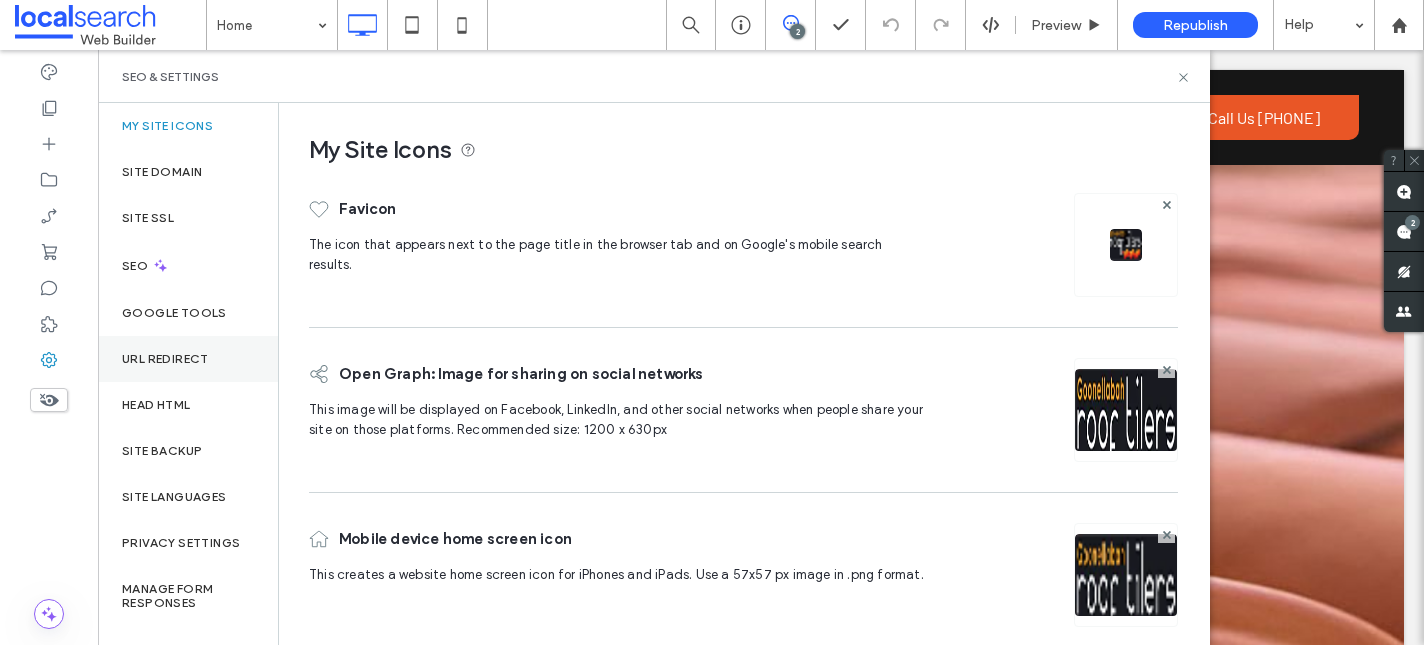scroll, scrollTop: 0, scrollLeft: 0, axis: both 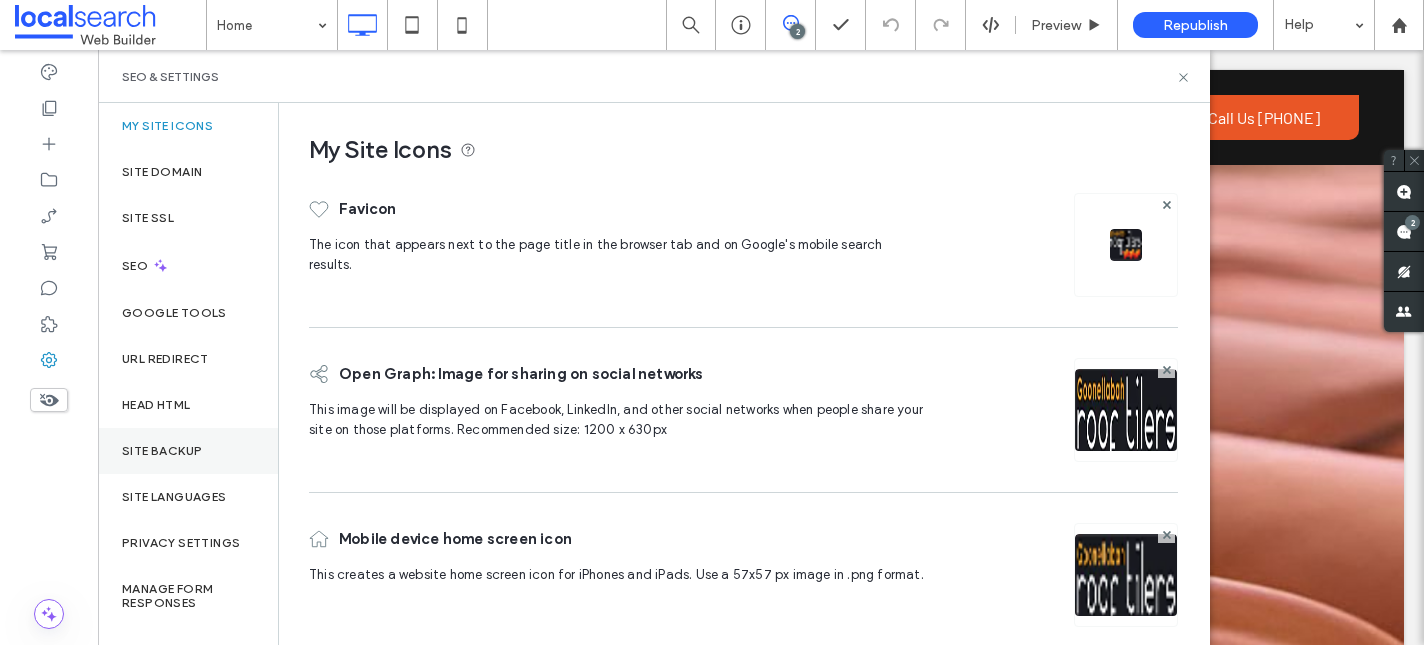 click on "Site Backup" at bounding box center (162, 451) 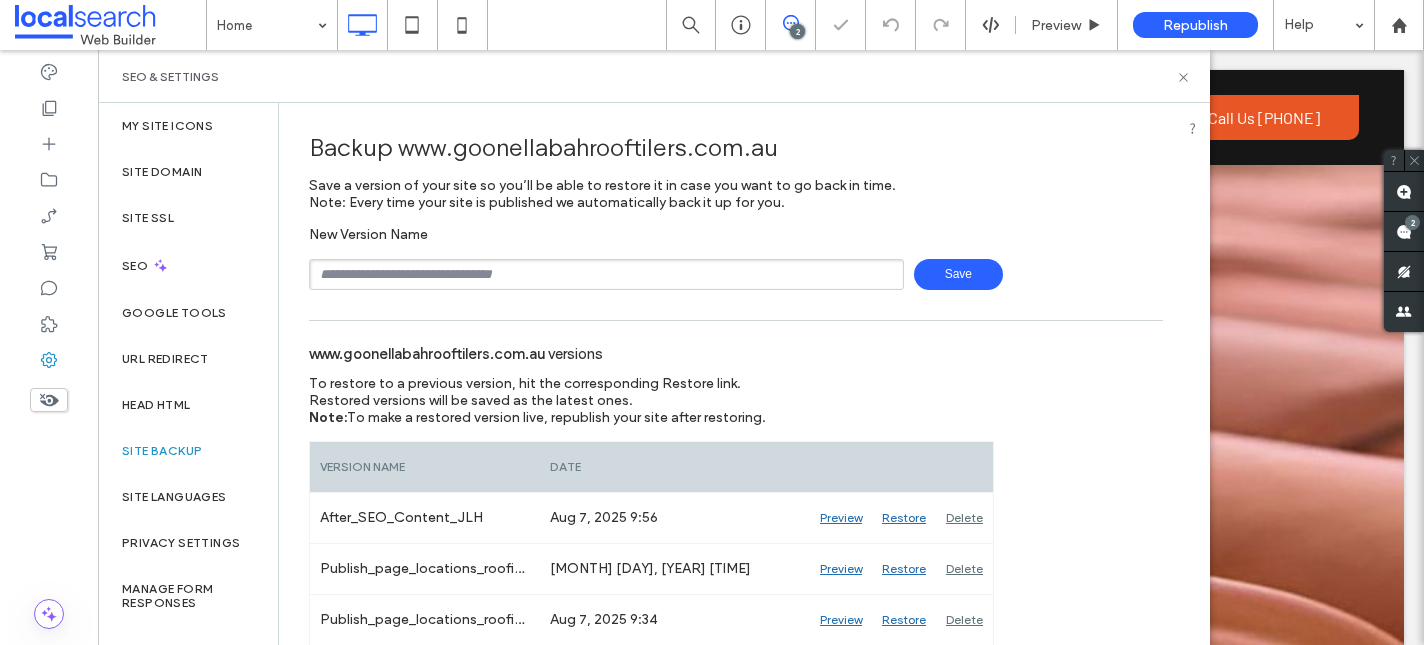 click at bounding box center [606, 274] 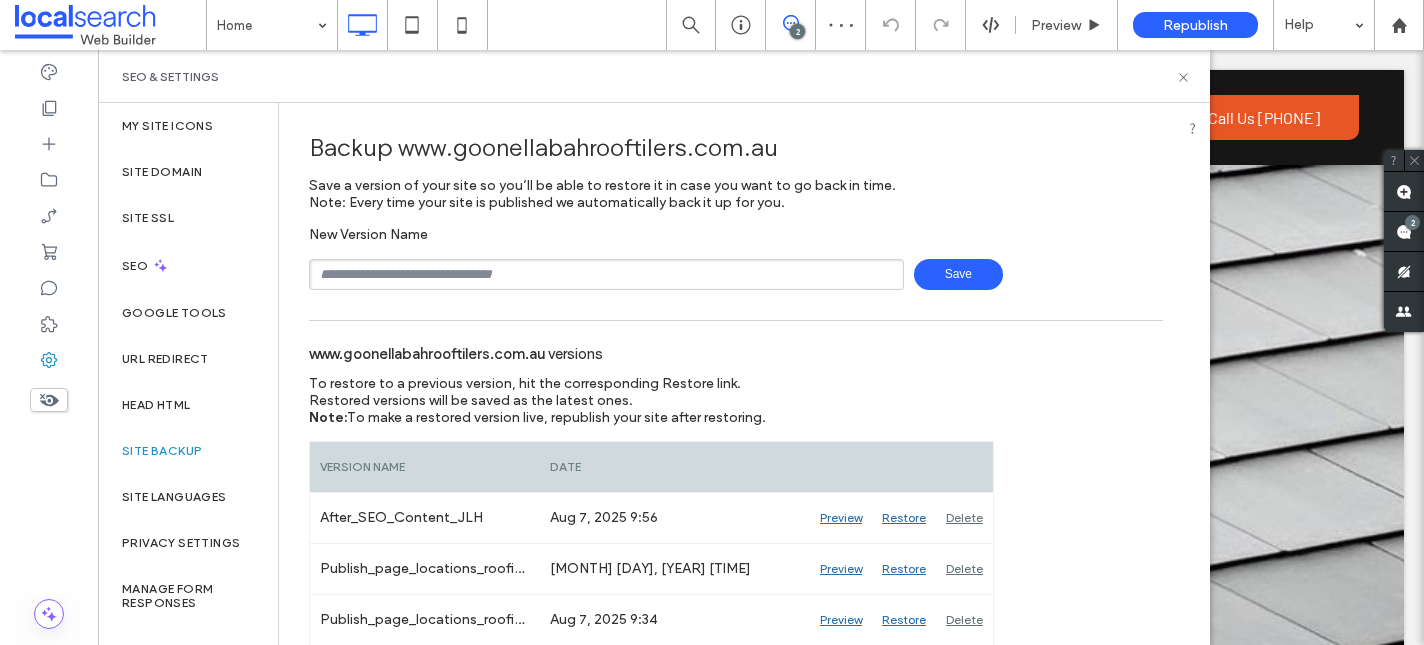 type on "**********" 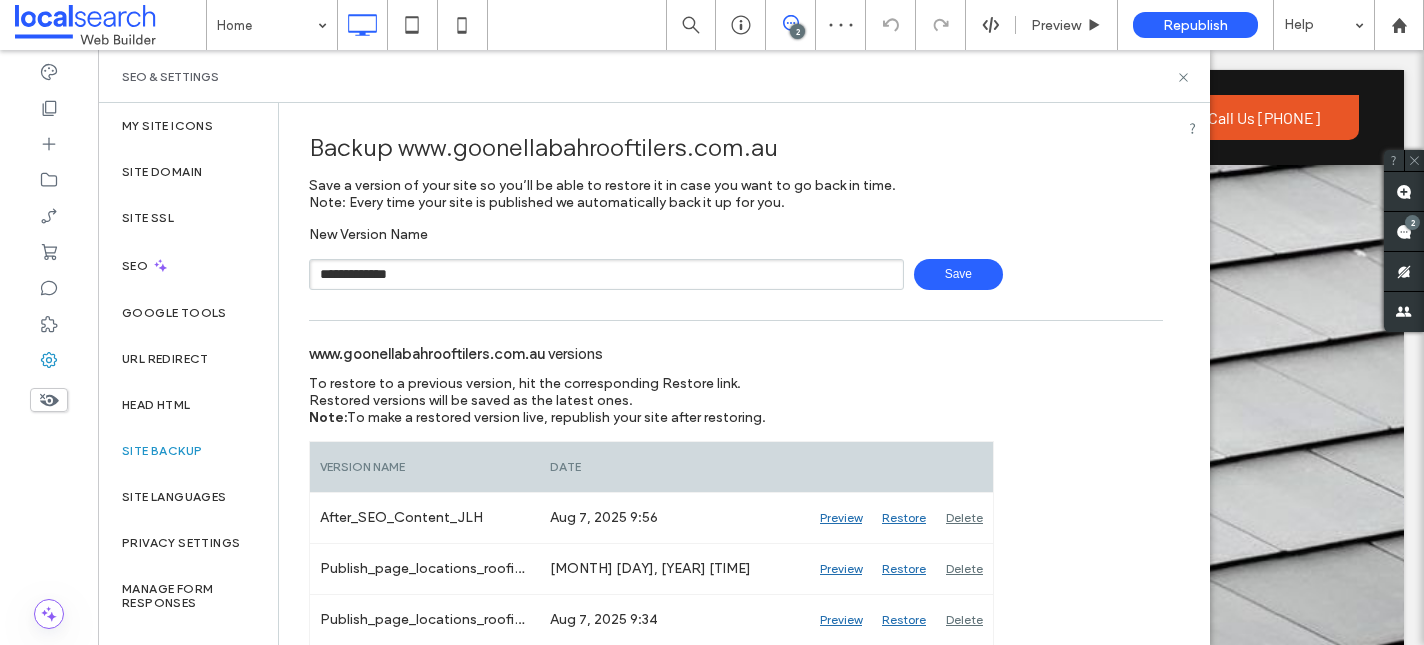 click on "Save" at bounding box center [958, 274] 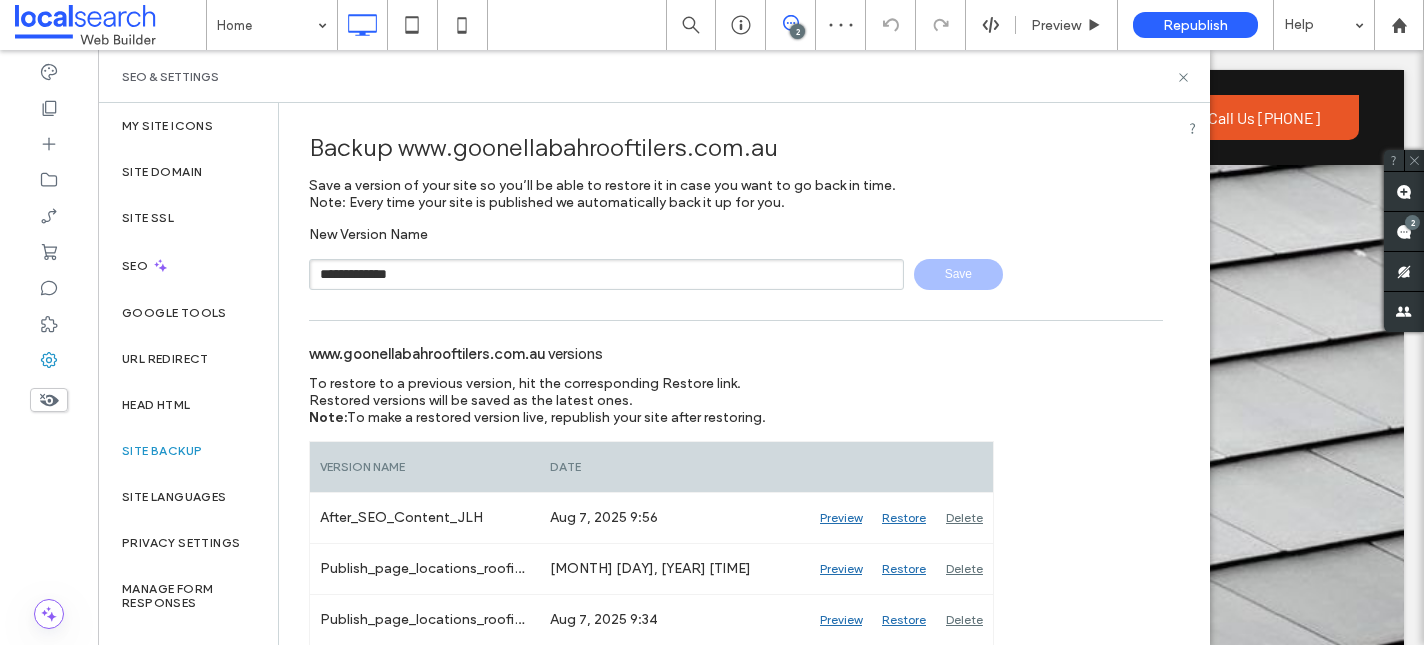 type 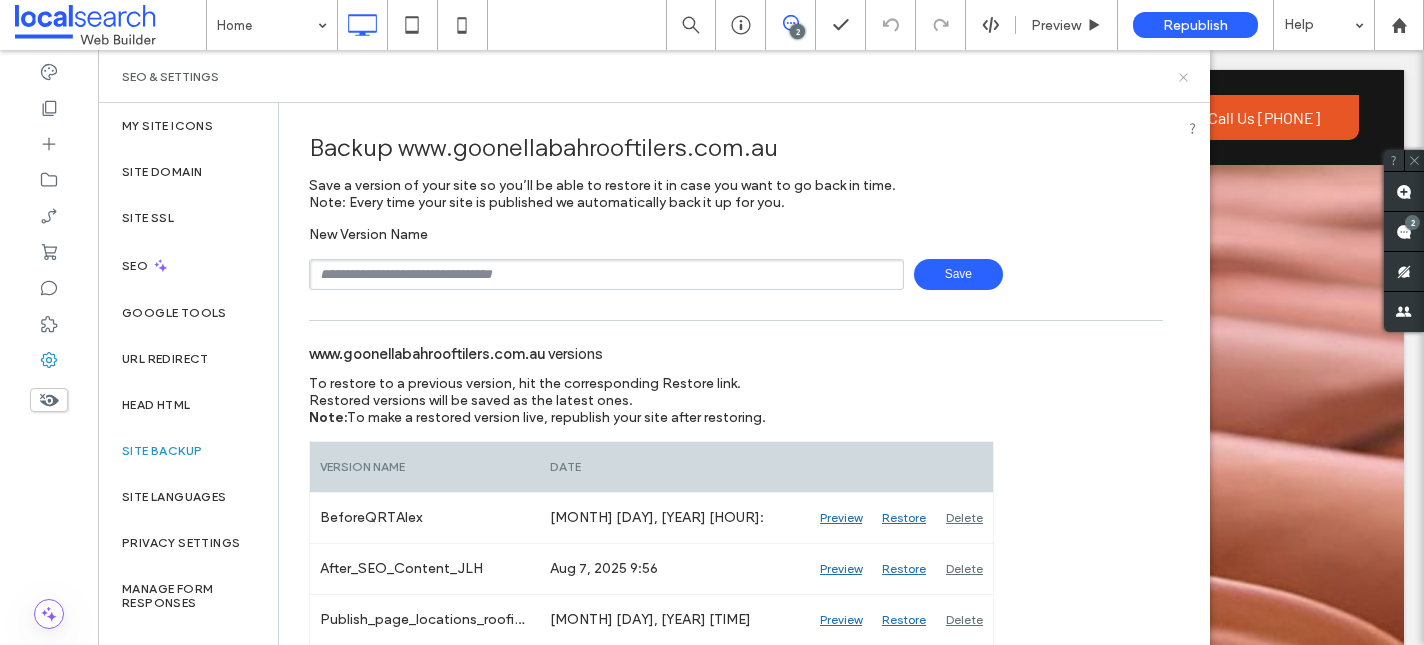 click 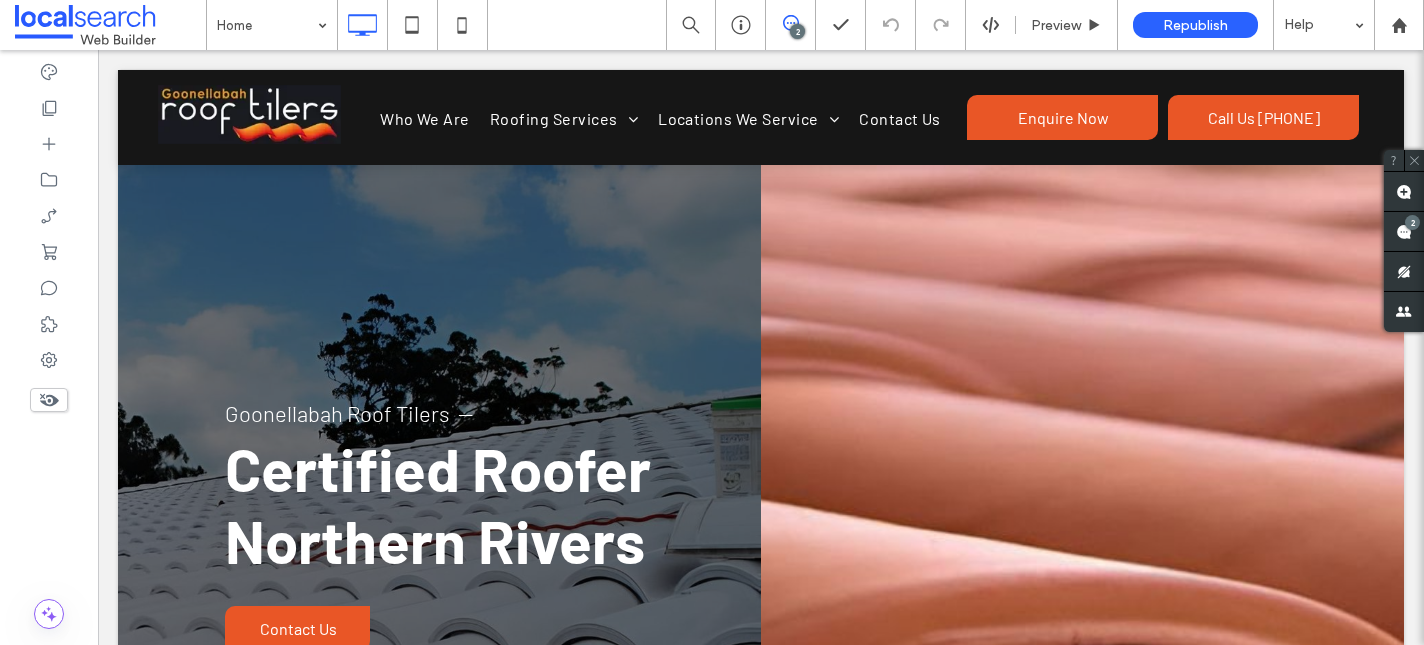 click on "2" at bounding box center (797, 31) 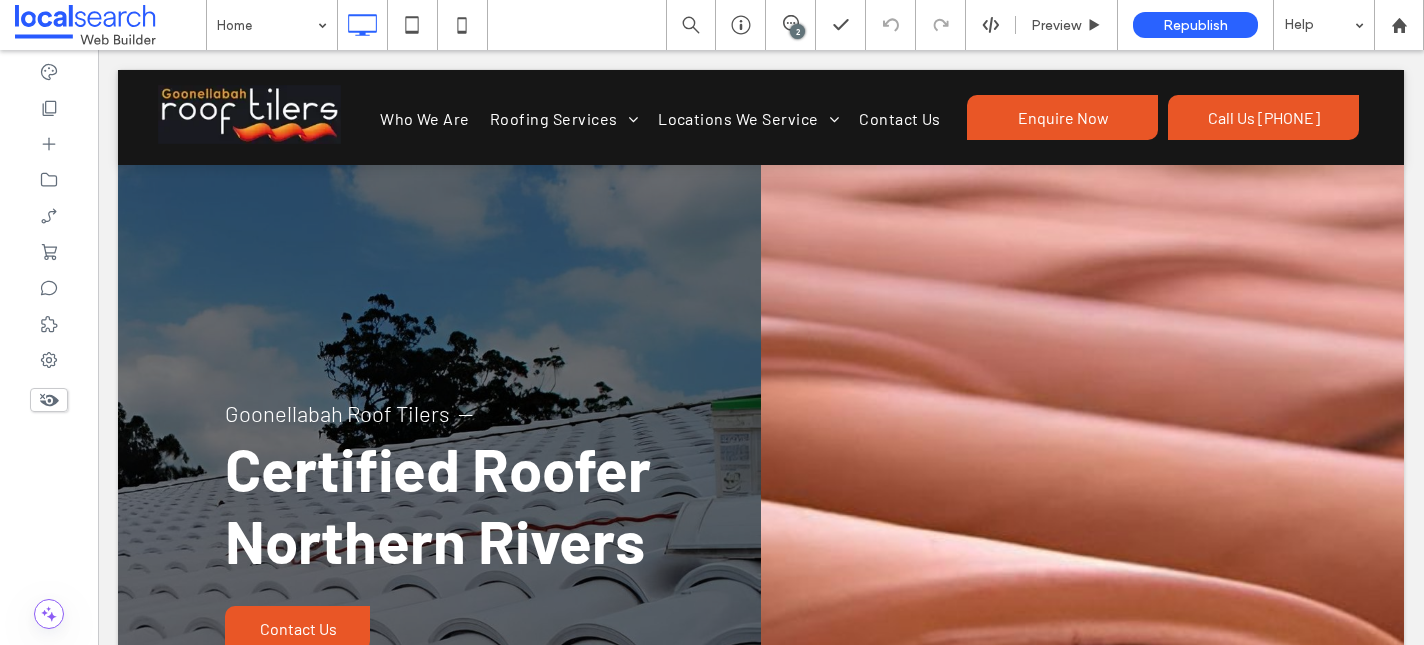 click on "2" at bounding box center [797, 31] 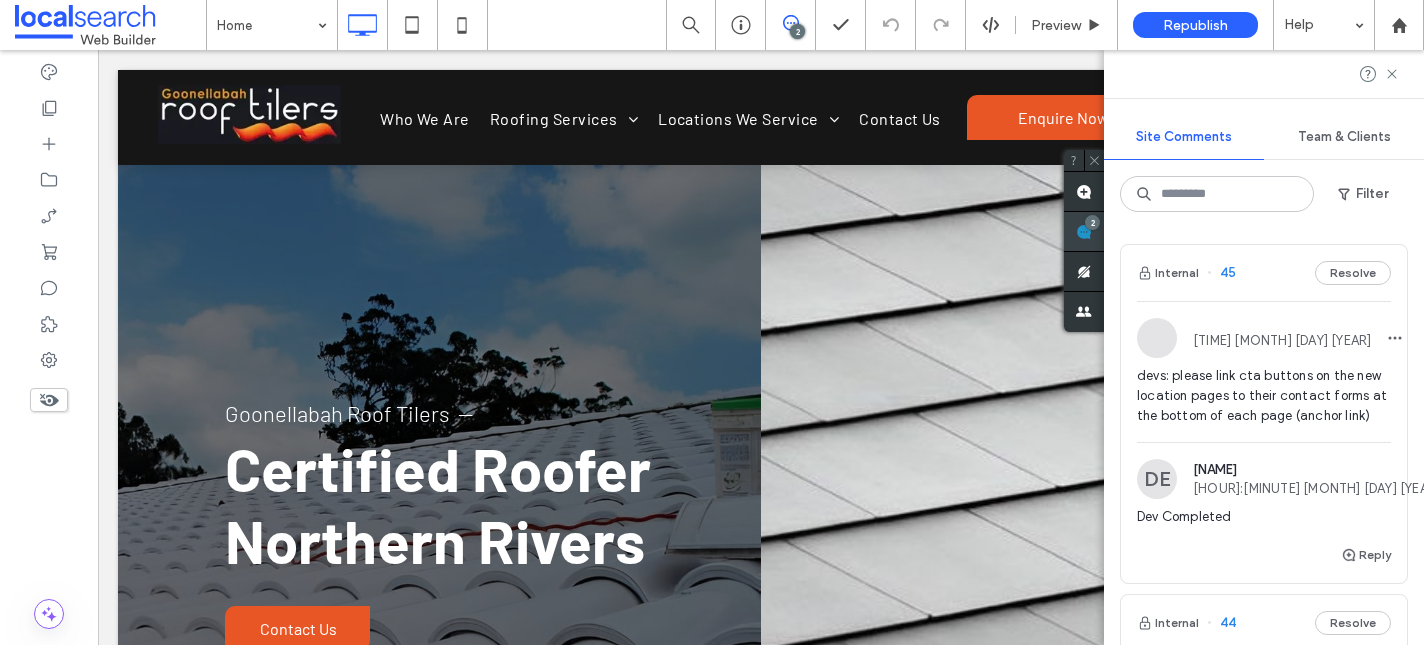 click on "2" at bounding box center (1084, 232) 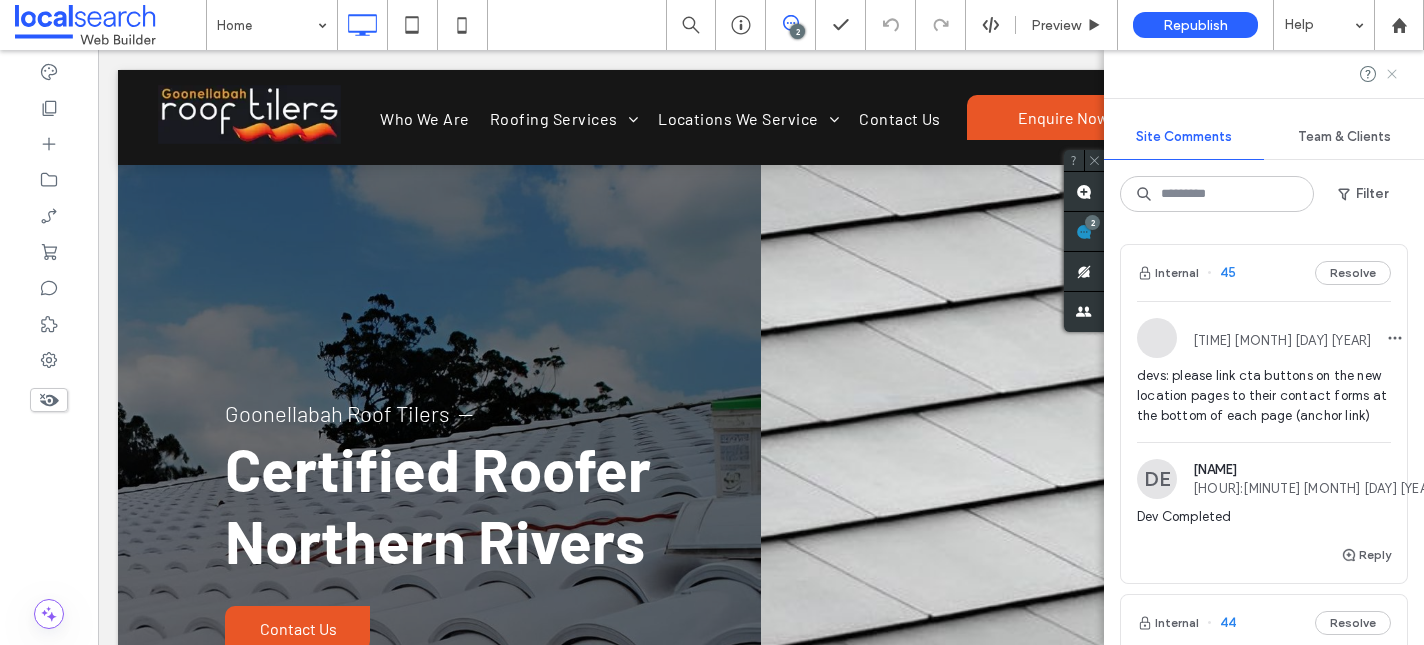 click 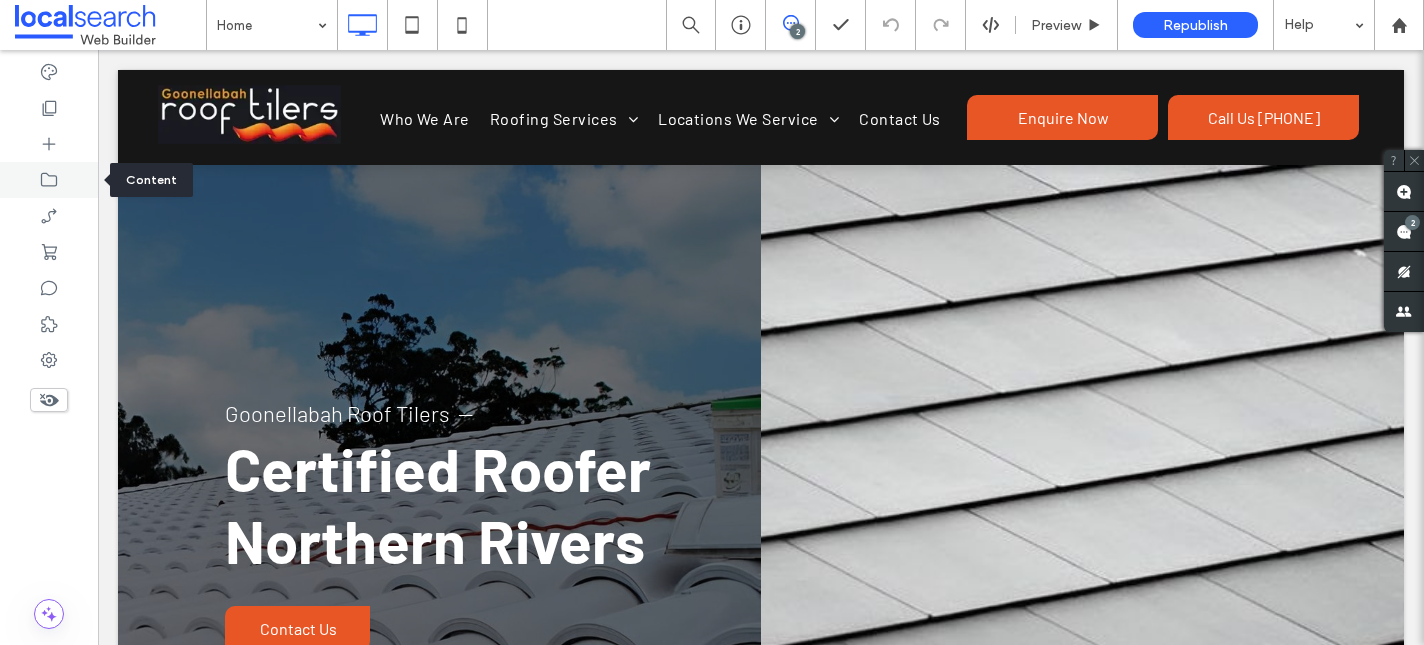 click 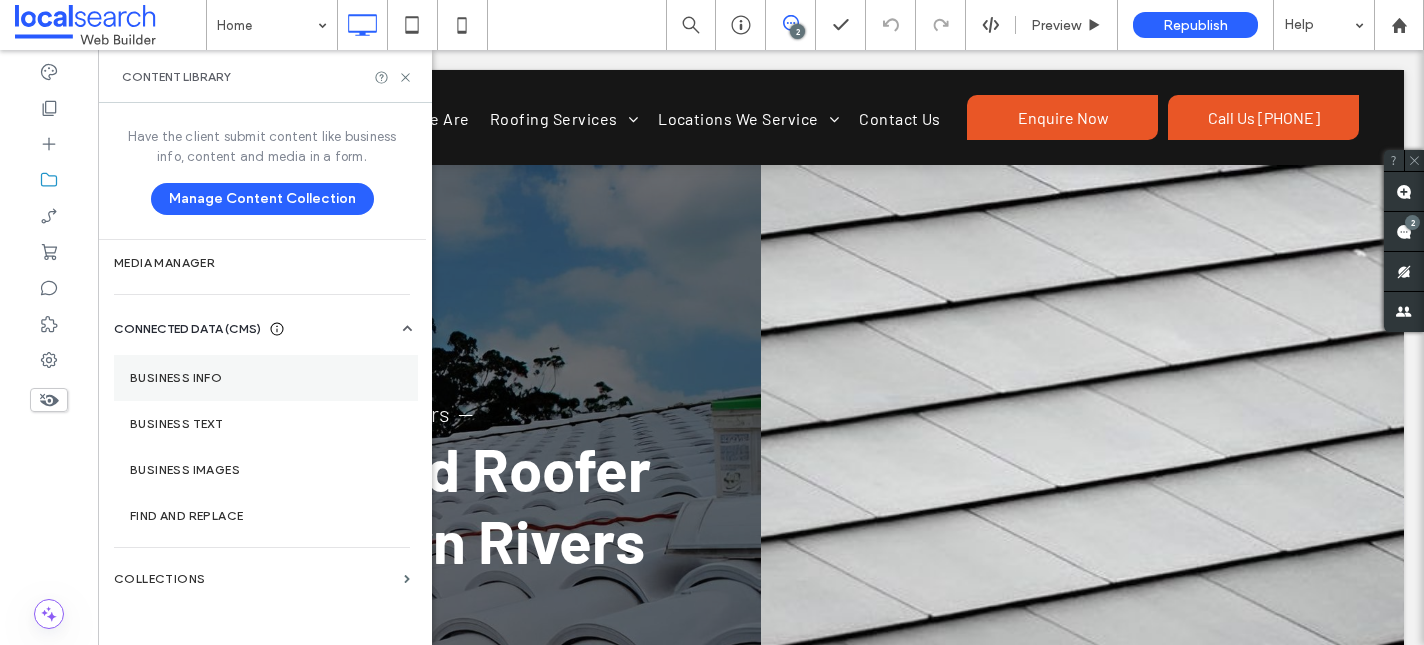 click on "Business Info" at bounding box center [266, 378] 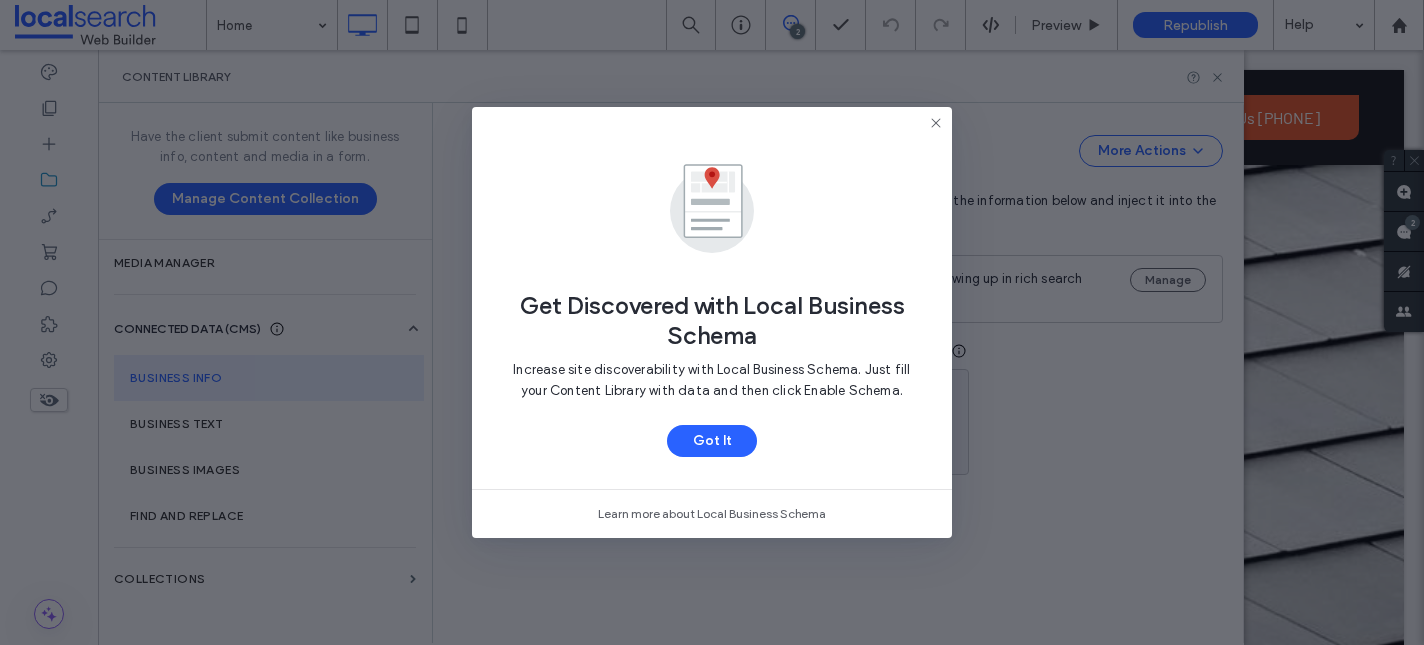 type on "**********" 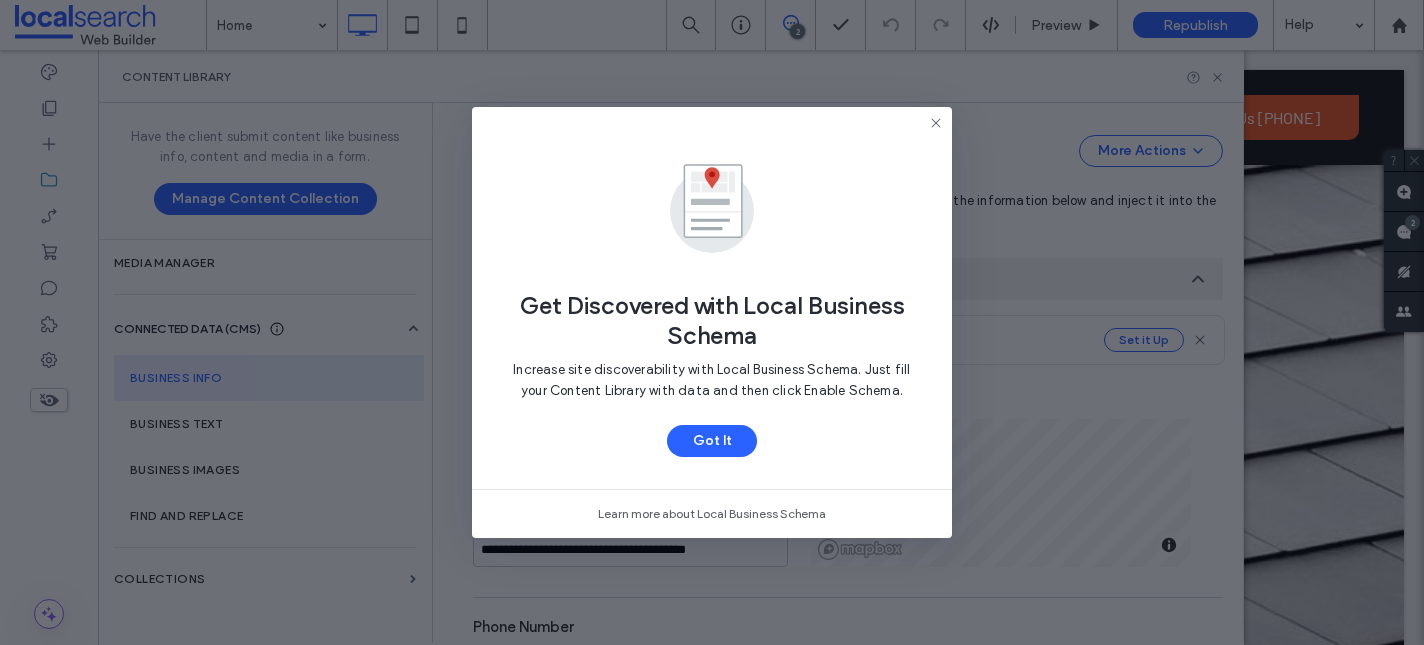 scroll, scrollTop: 315, scrollLeft: 0, axis: vertical 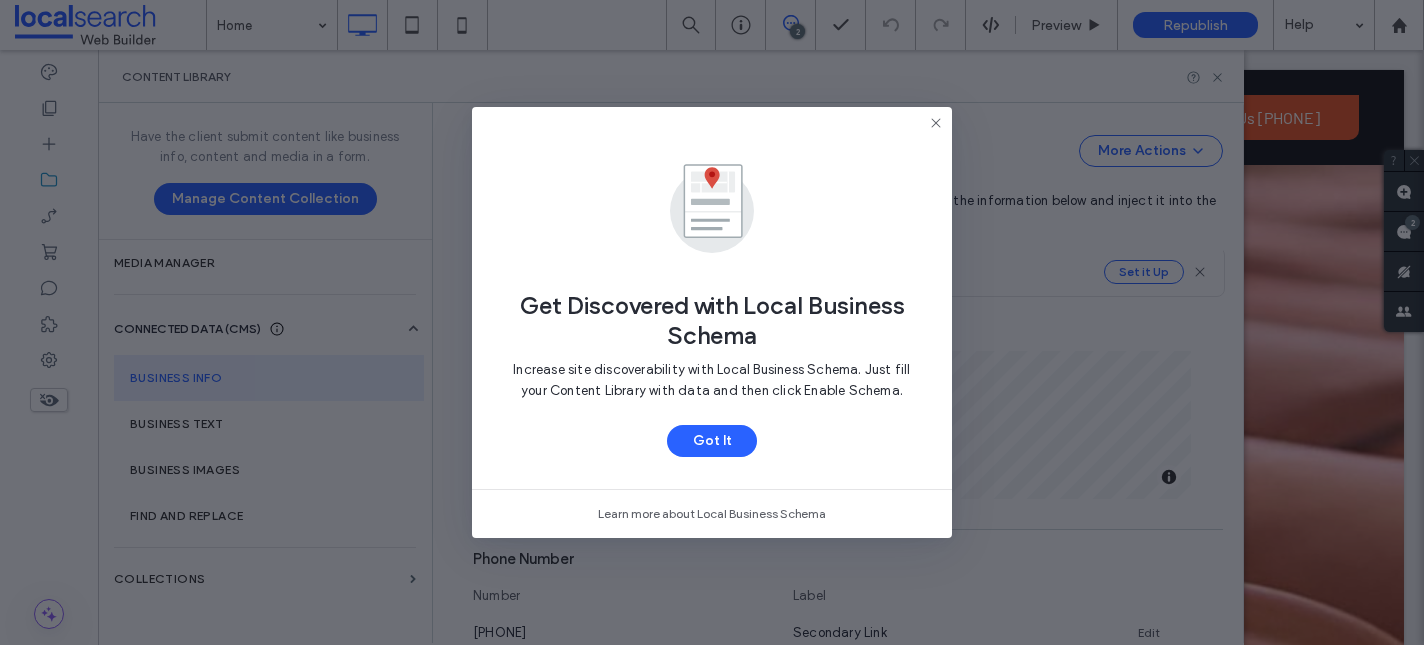 click 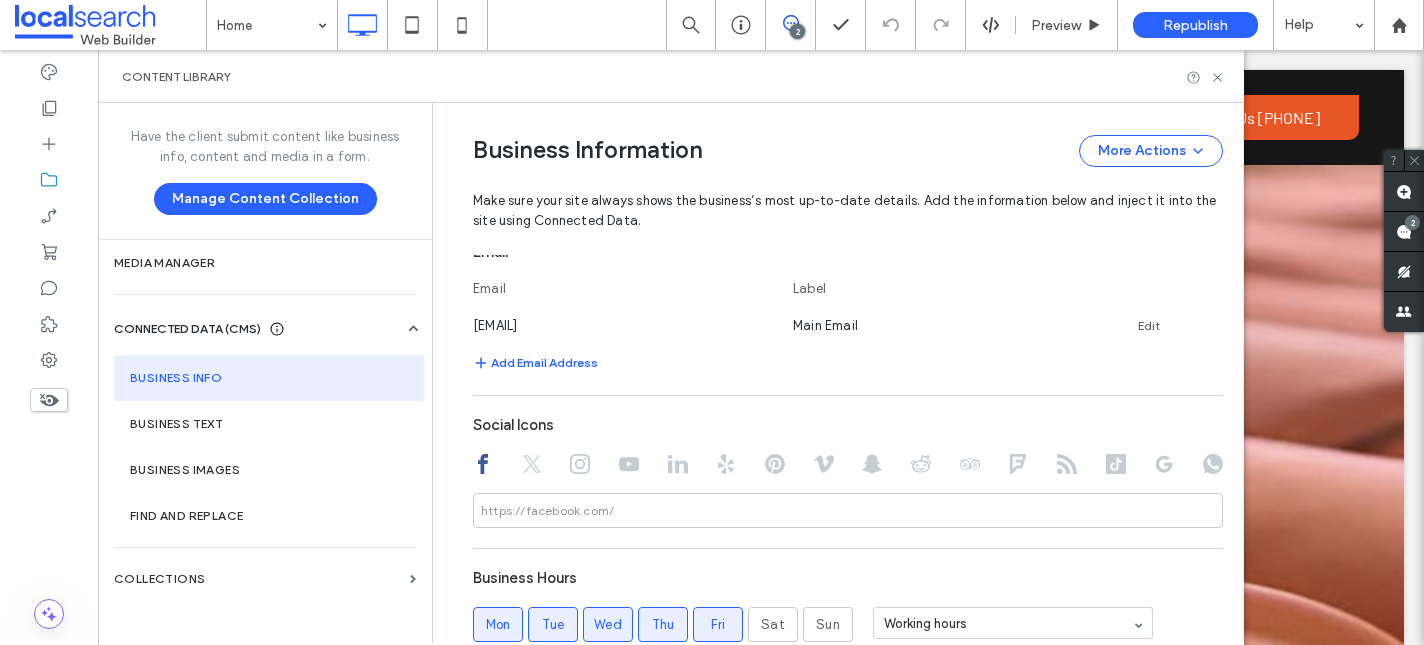 scroll, scrollTop: 881, scrollLeft: 0, axis: vertical 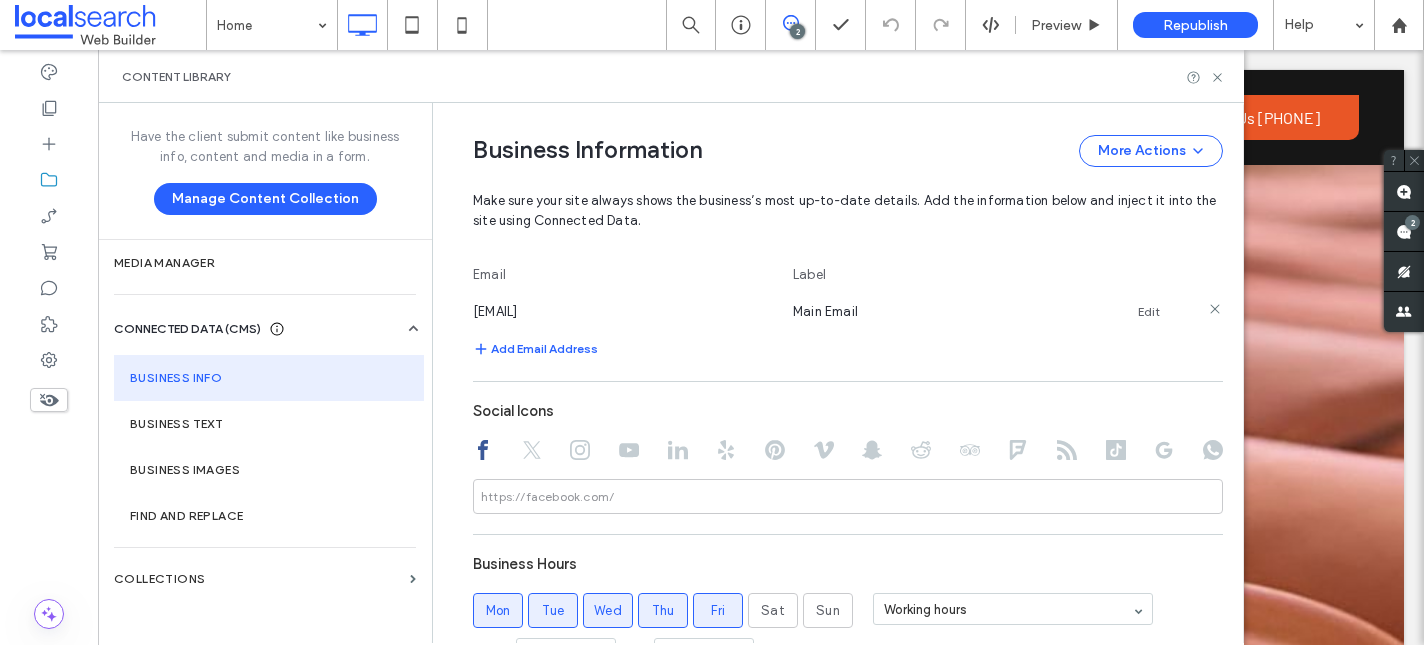 click on "Edit" at bounding box center (1149, 312) 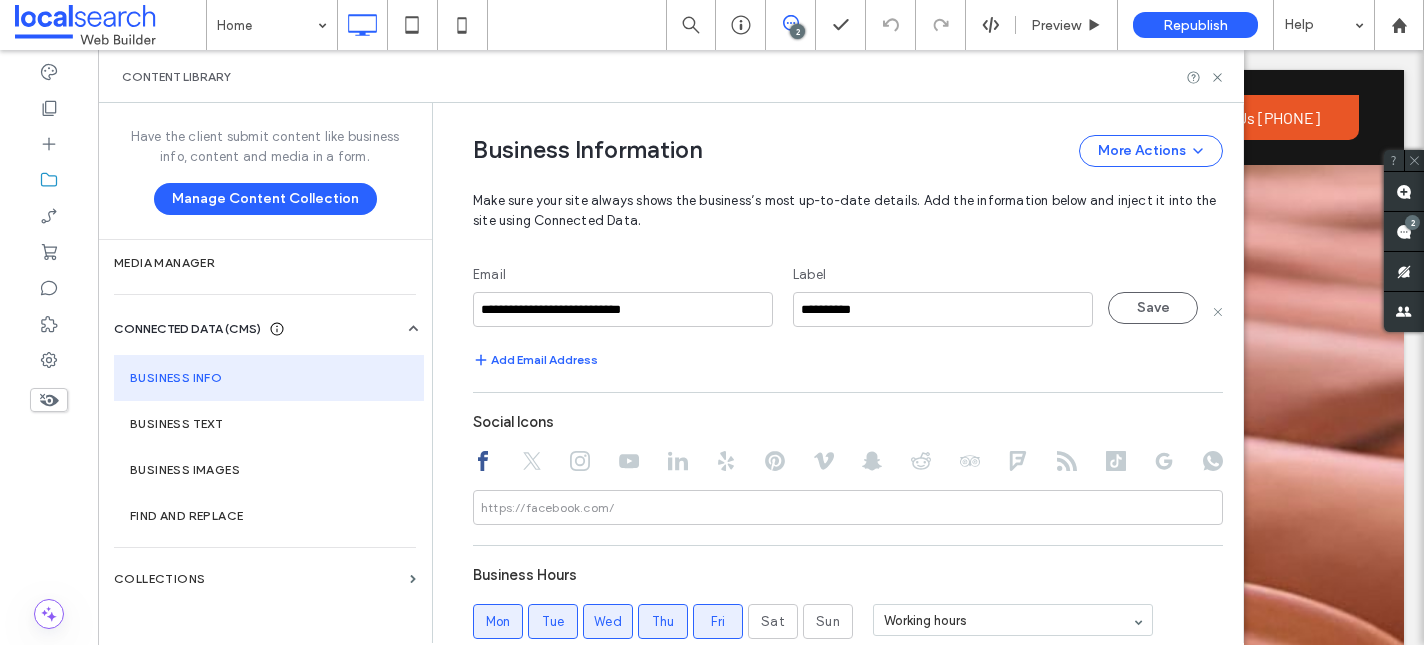 drag, startPoint x: 693, startPoint y: 304, endPoint x: 472, endPoint y: 301, distance: 221.02036 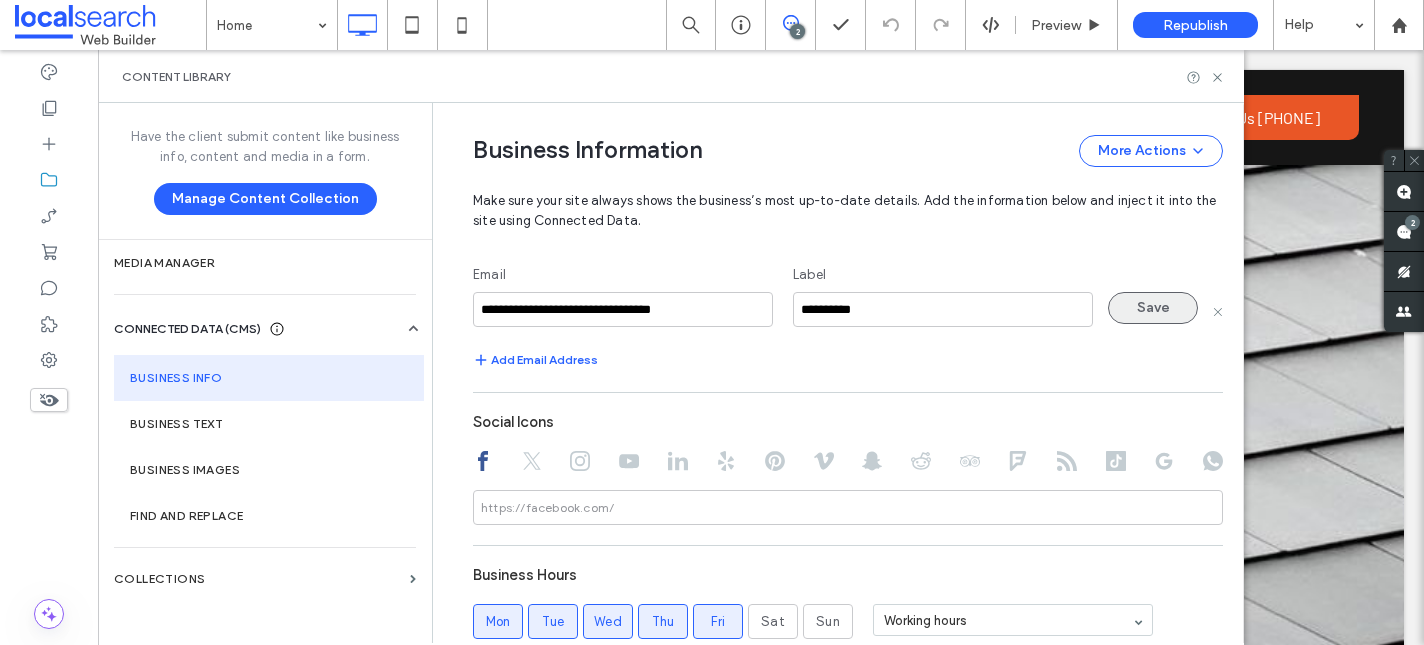 type on "**********" 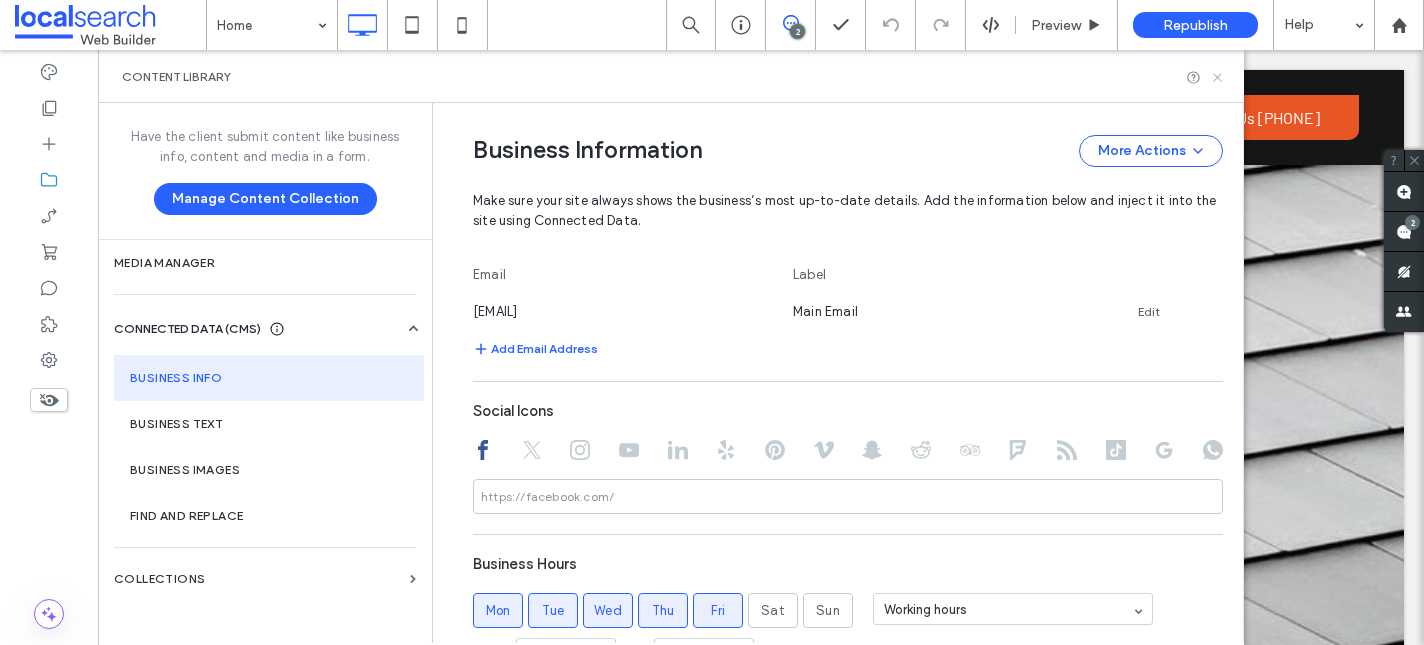 click 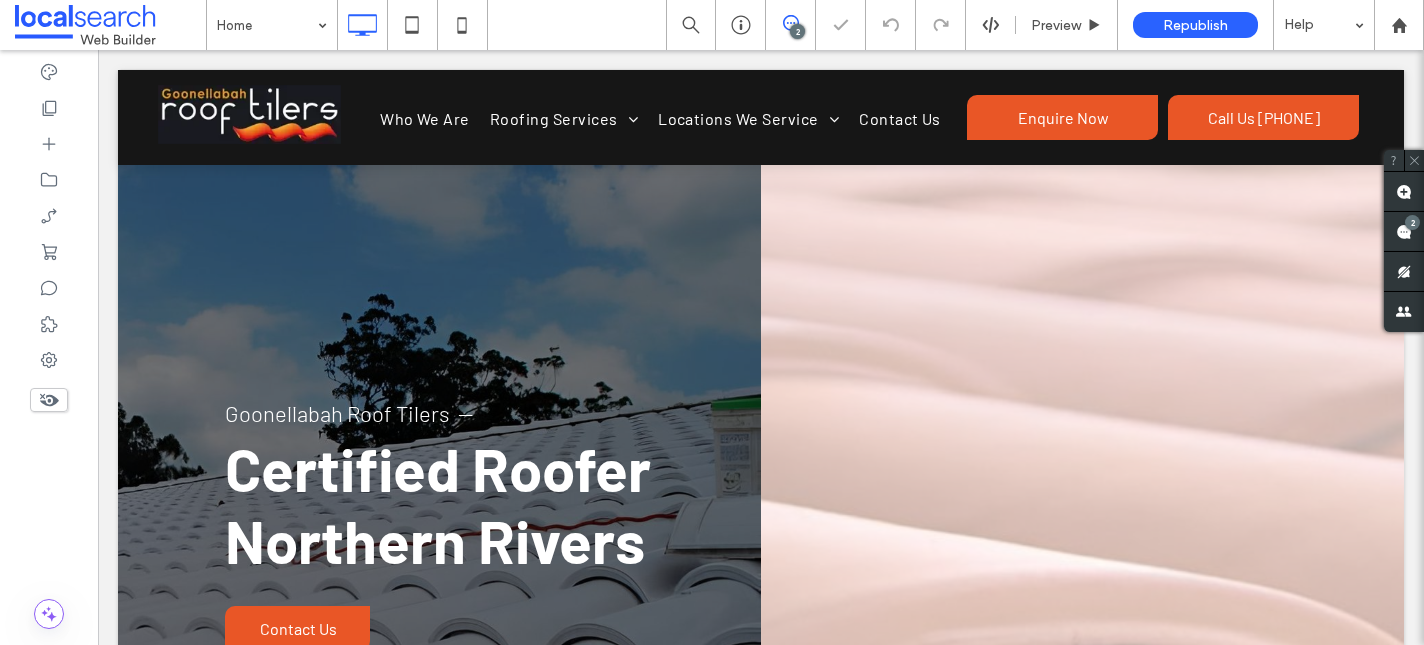 scroll, scrollTop: 0, scrollLeft: 0, axis: both 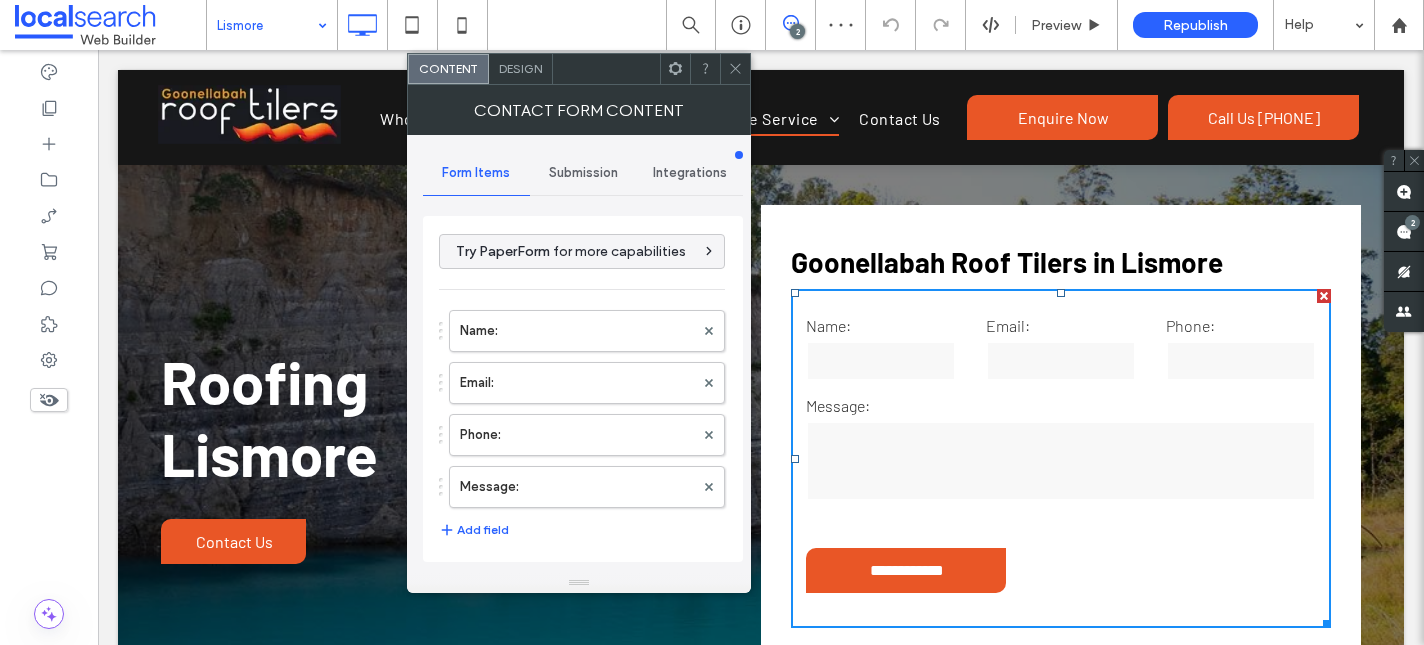 click on "Submission" at bounding box center (583, 173) 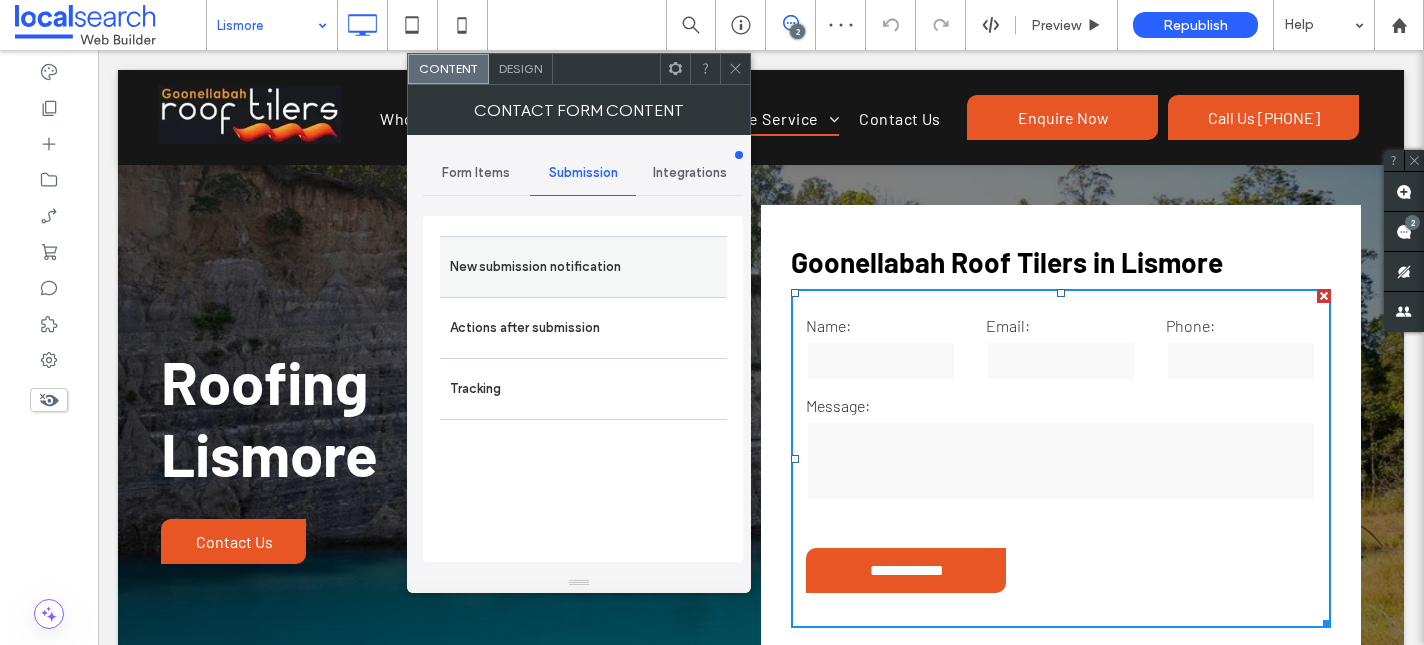 click on "New submission notification" at bounding box center (583, 267) 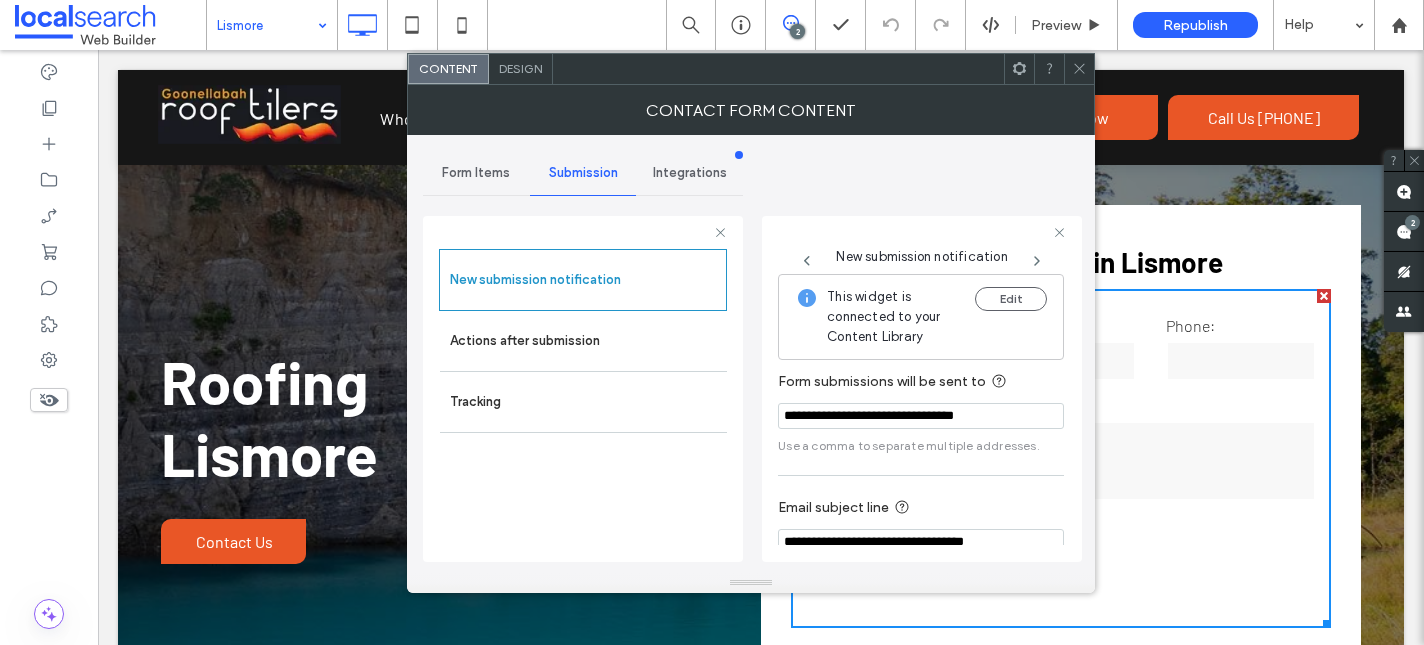 click 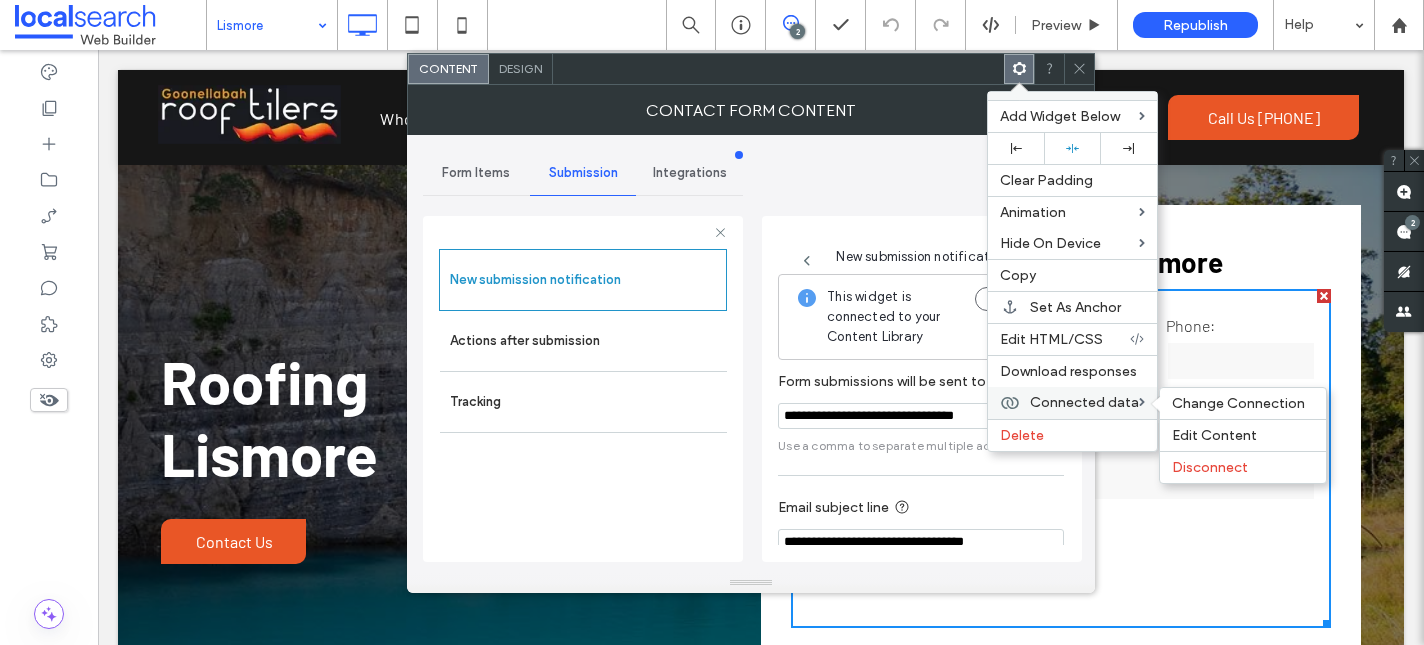 click at bounding box center [1160, 404] 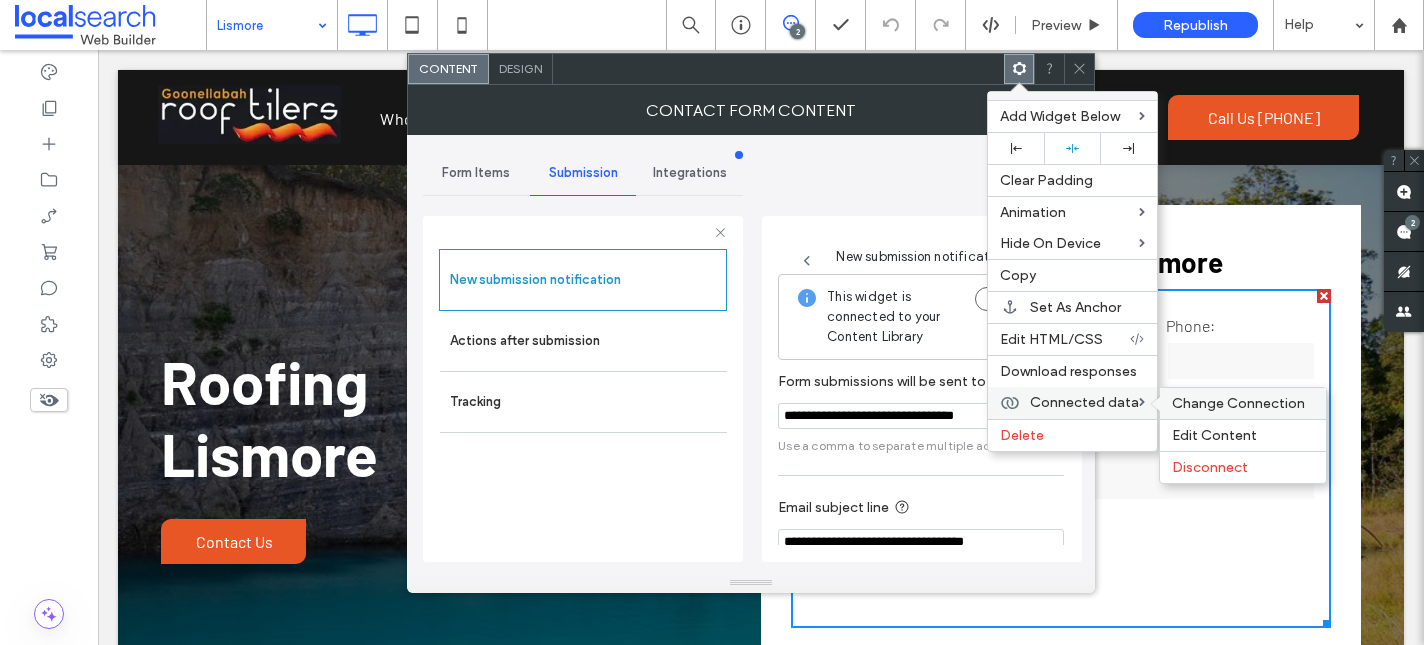 click on "Change Connection" at bounding box center (1238, 403) 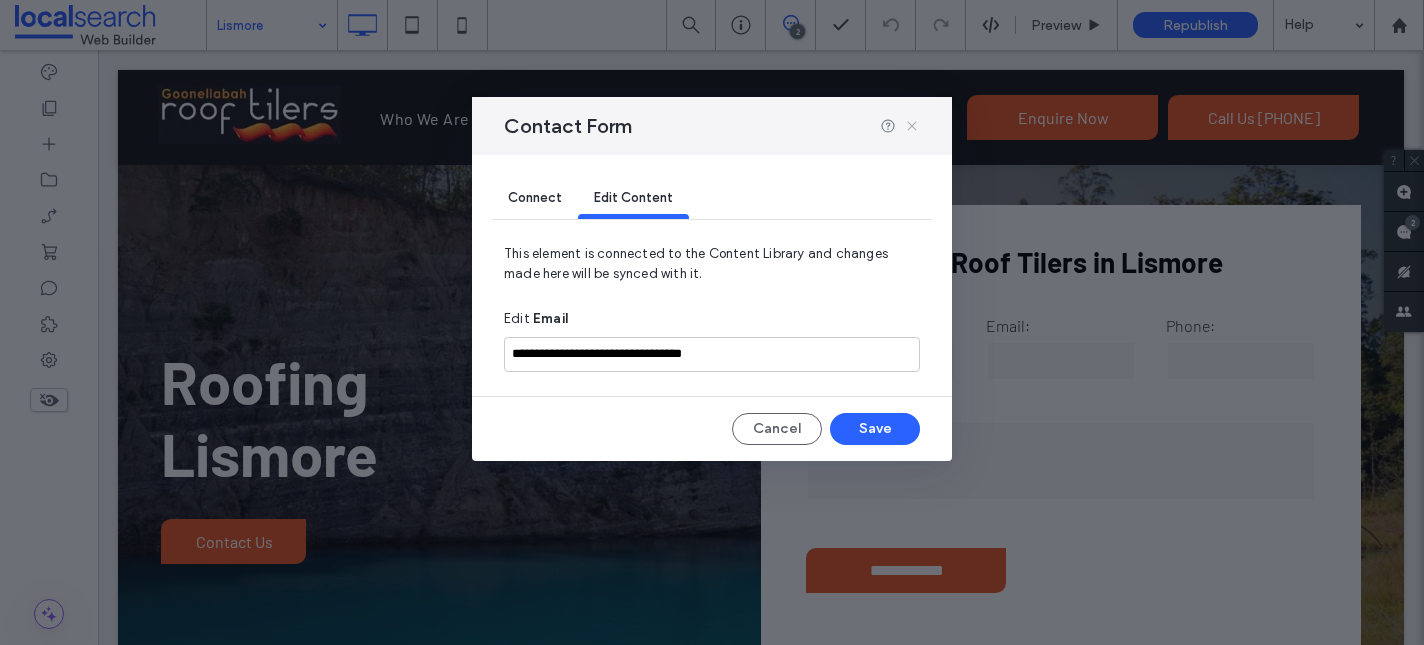 click 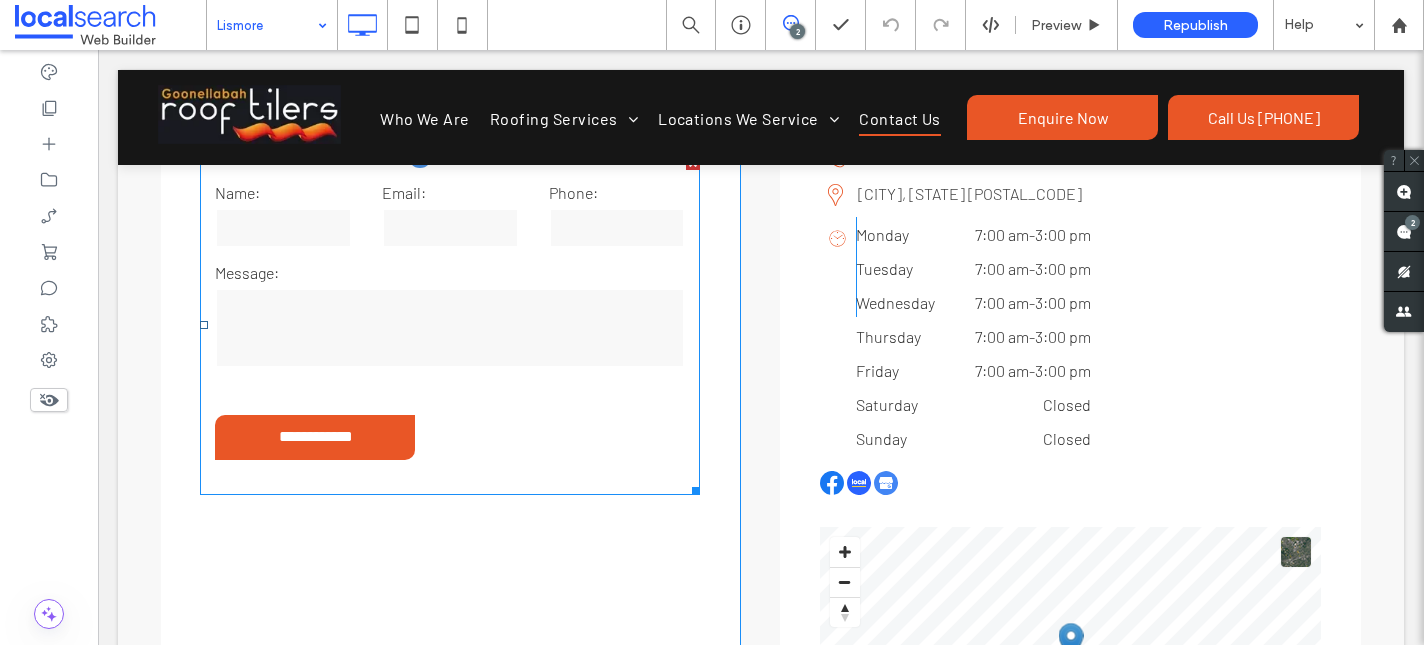 scroll, scrollTop: 3719, scrollLeft: 0, axis: vertical 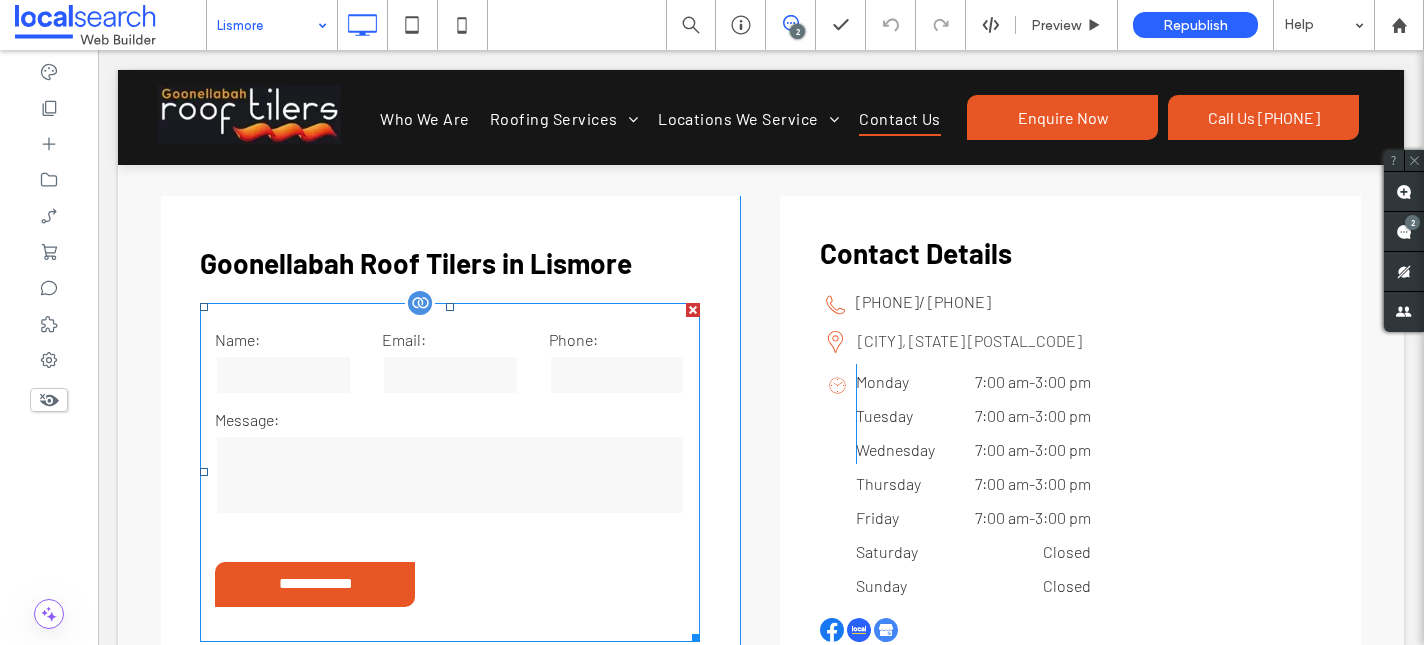 click on "Message:" at bounding box center (450, 420) 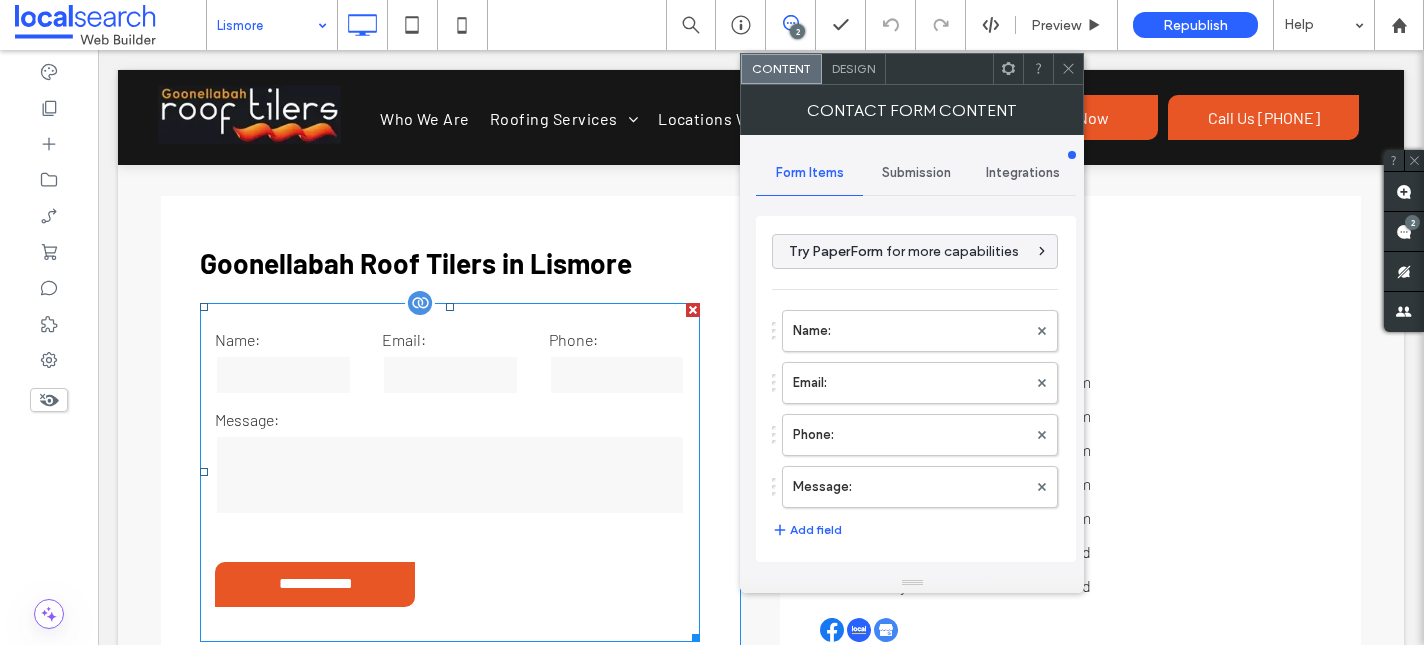 type on "**********" 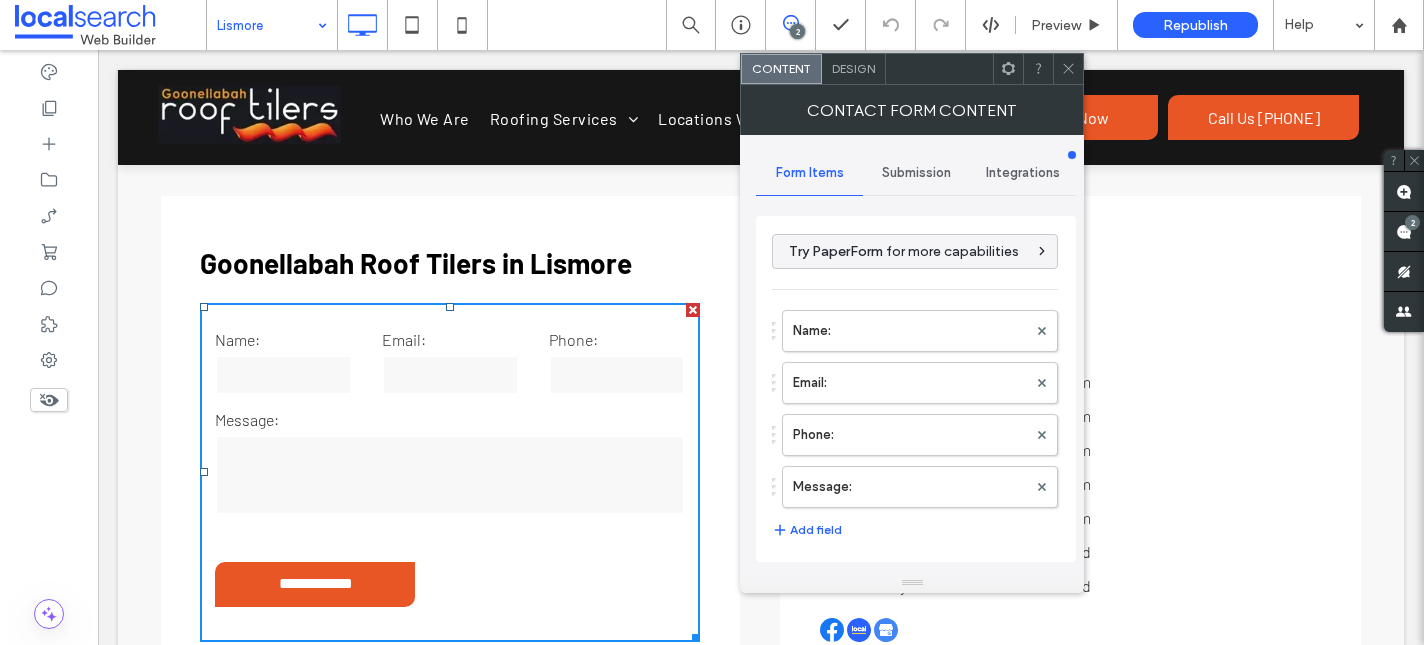 click on "Submission" at bounding box center [916, 173] 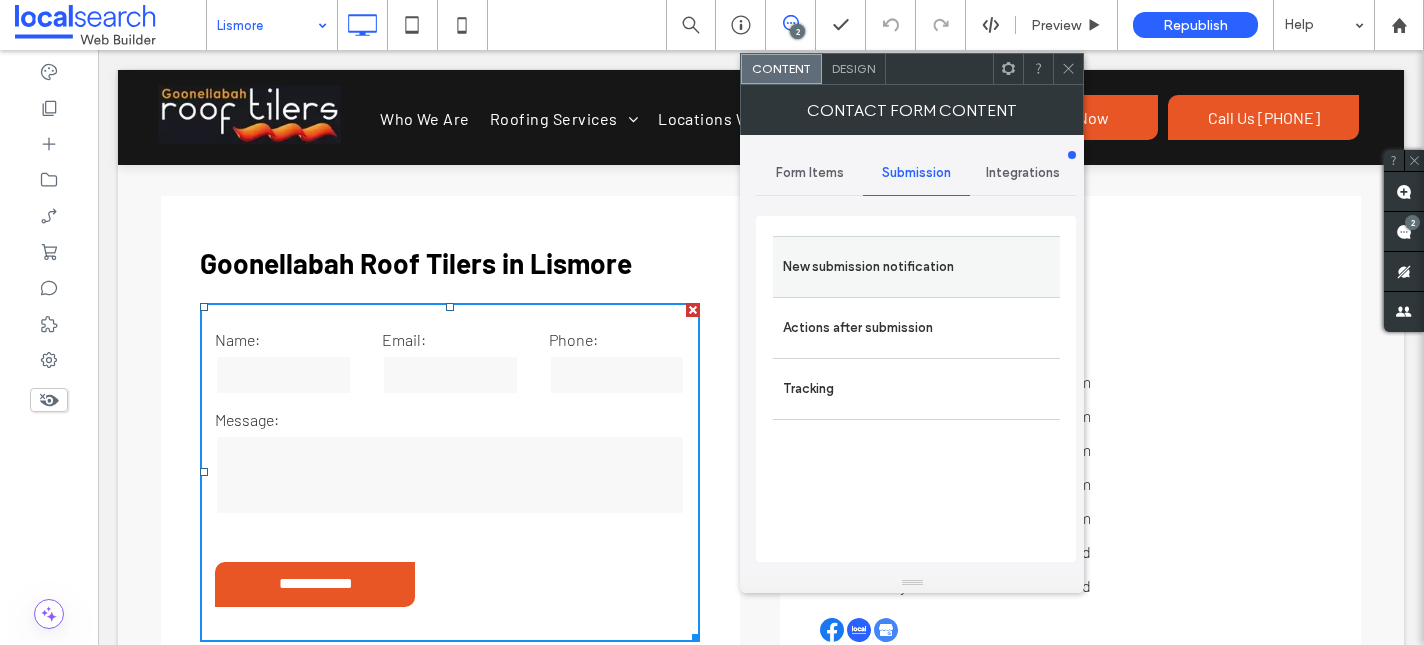 click on "New submission notification" at bounding box center [916, 267] 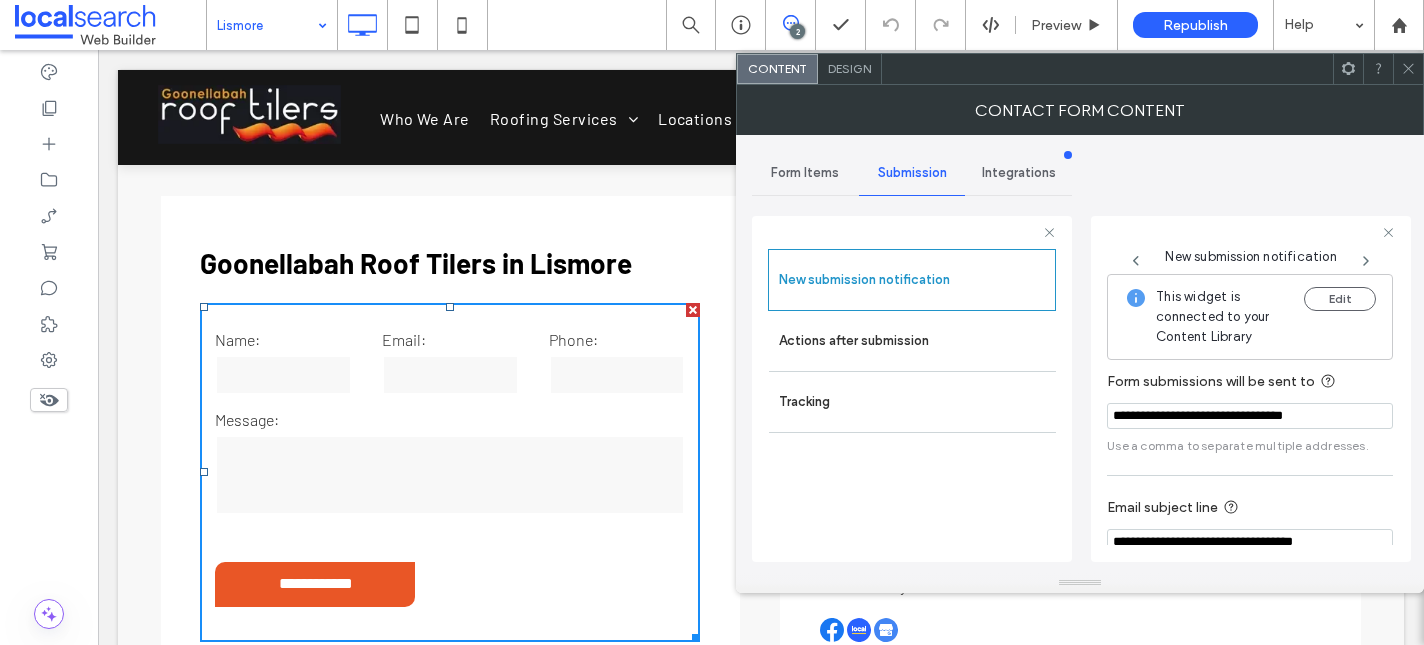 scroll, scrollTop: 106, scrollLeft: 0, axis: vertical 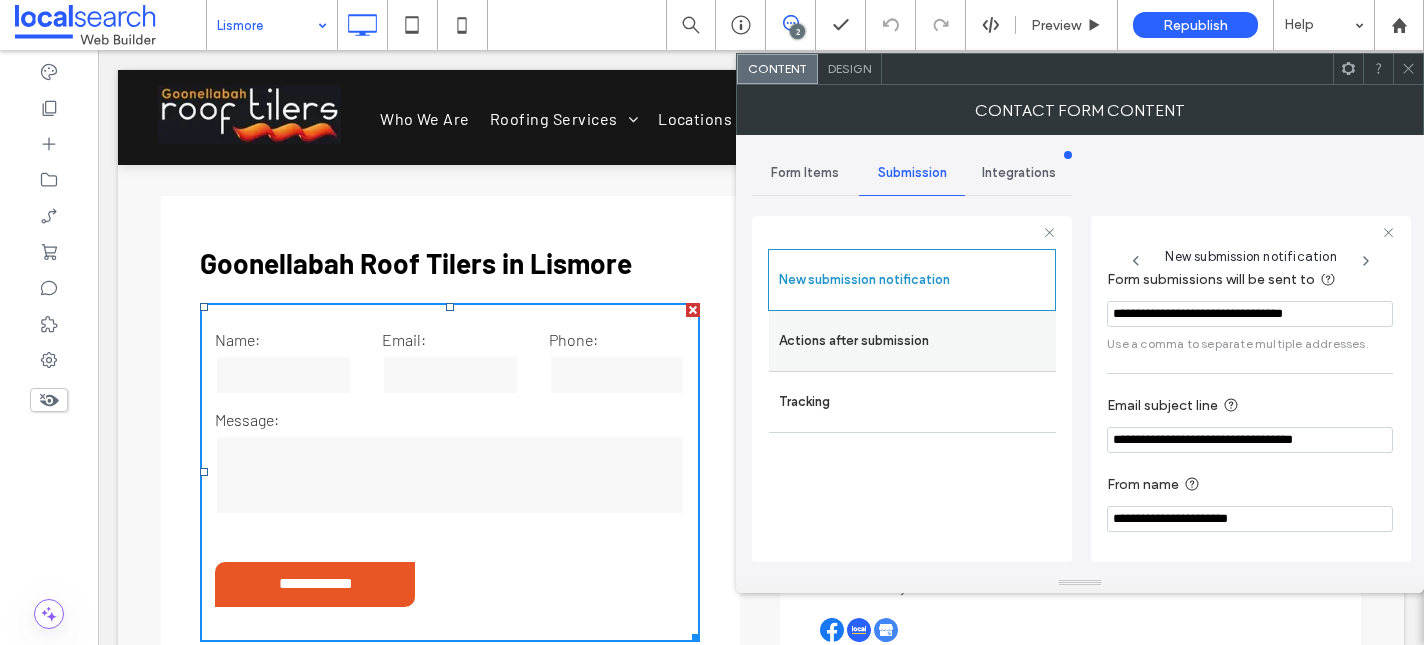 click on "Actions after submission" at bounding box center [912, 341] 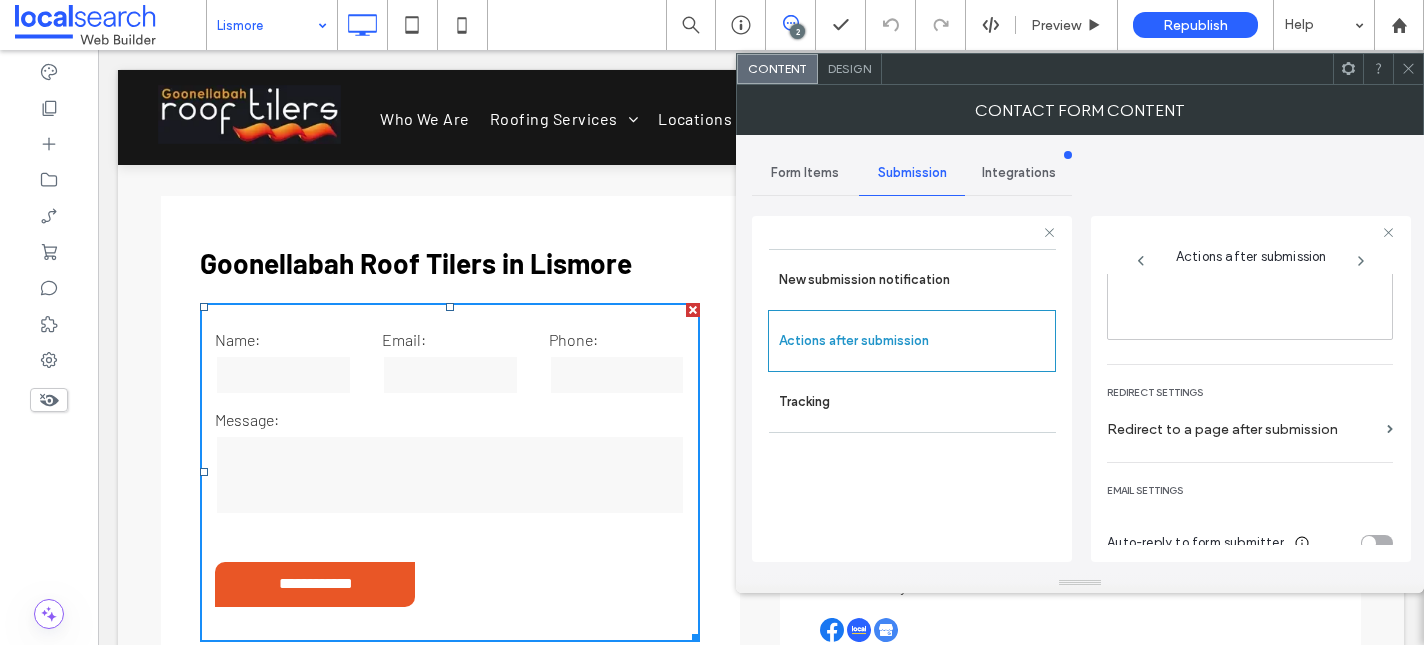 scroll, scrollTop: 345, scrollLeft: 0, axis: vertical 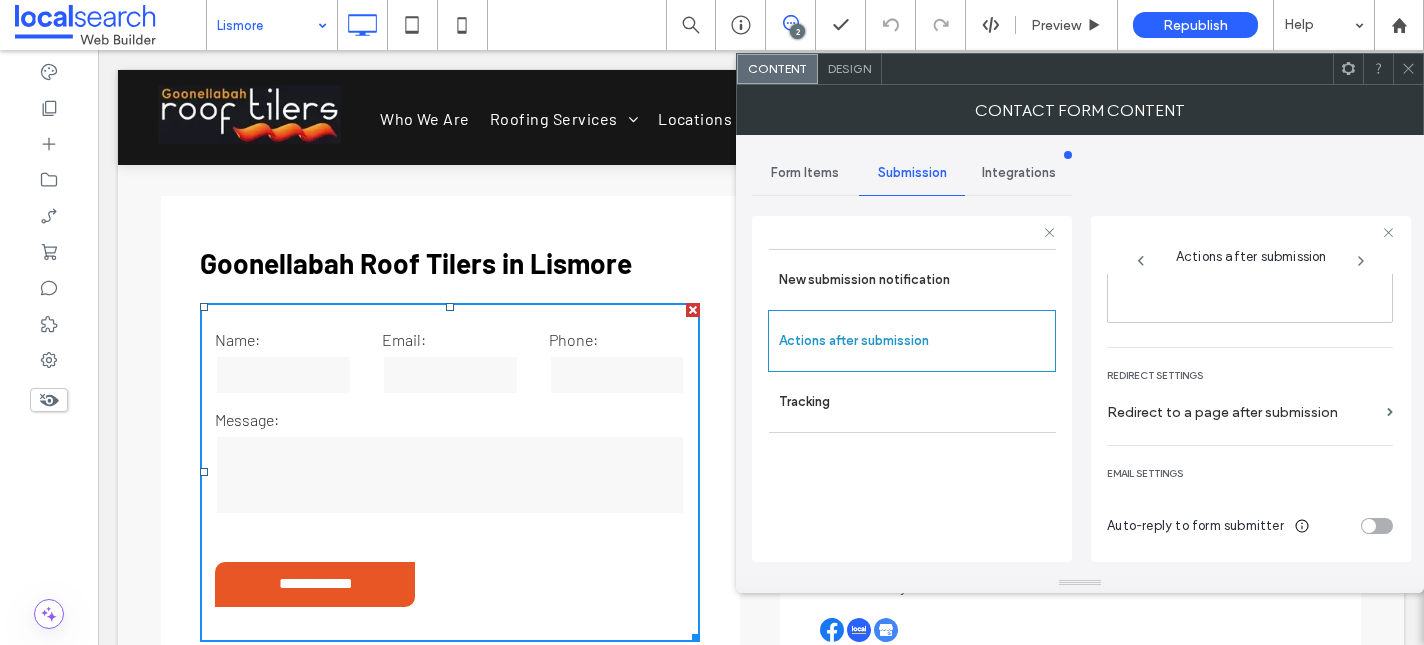 click 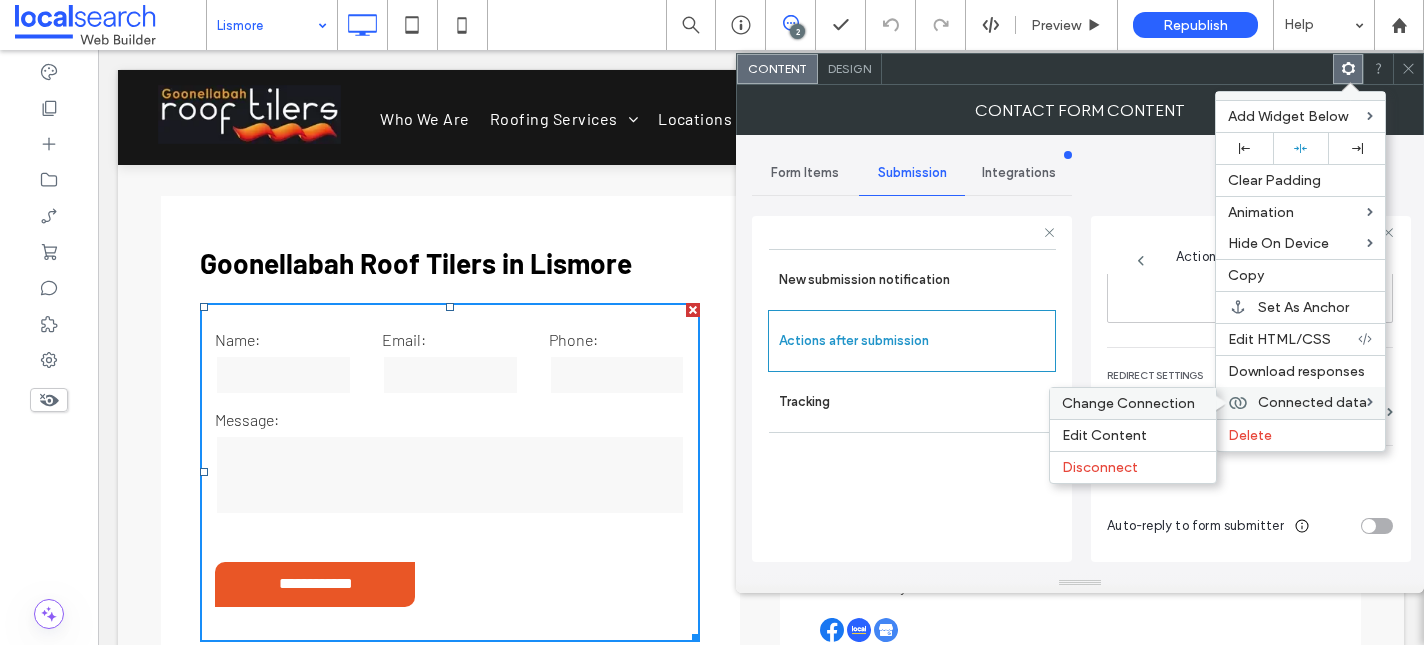 click on "Change Connection" at bounding box center [1128, 403] 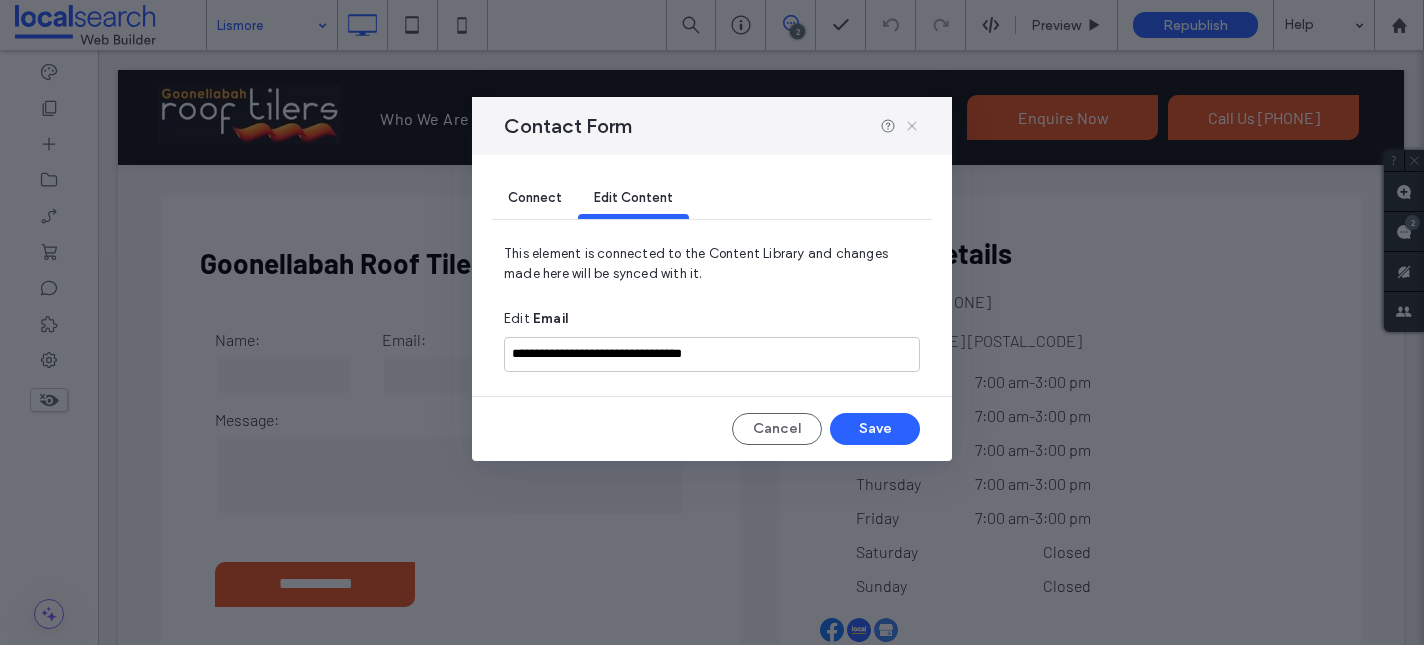click 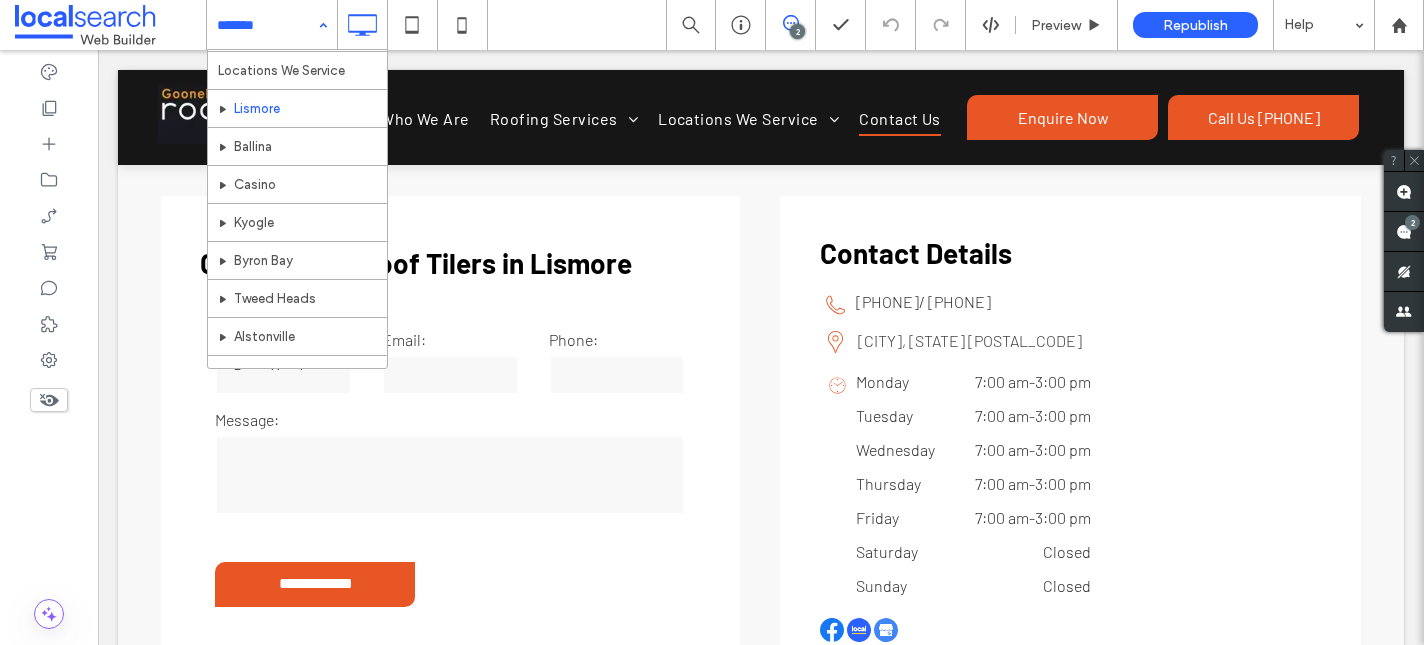 scroll, scrollTop: 268, scrollLeft: 0, axis: vertical 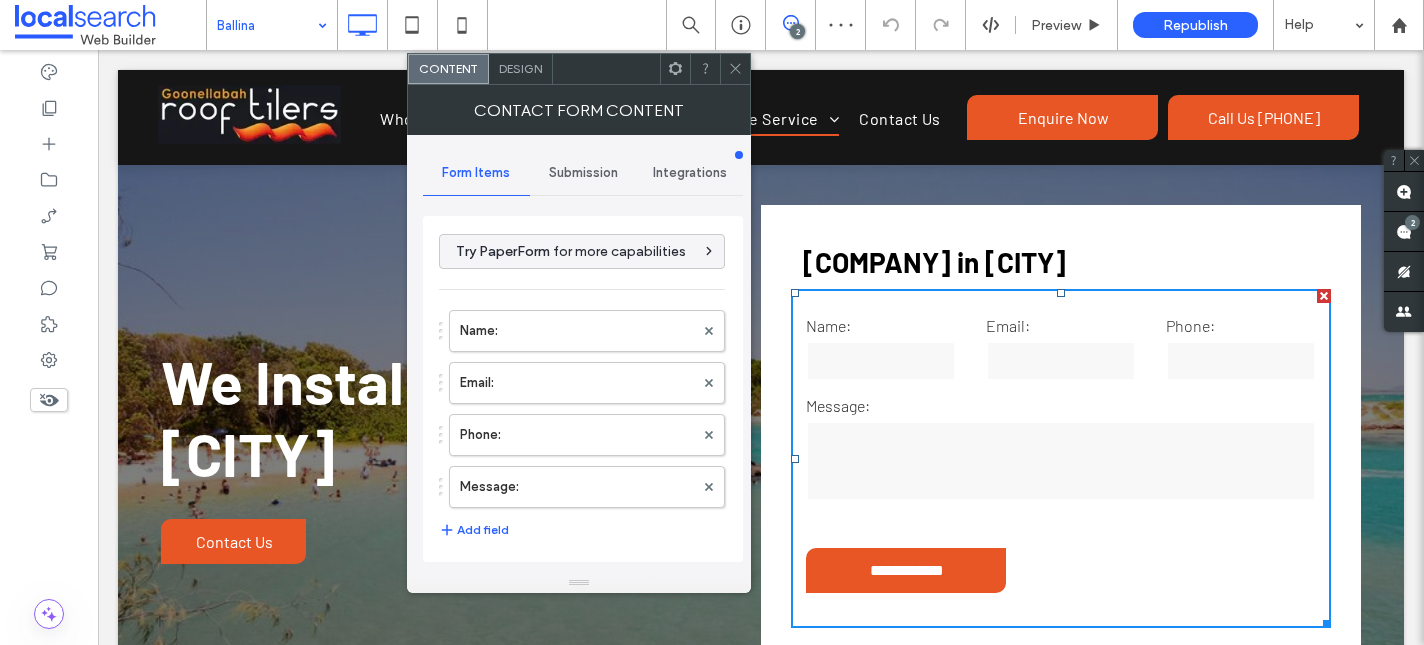 click on "Submission" at bounding box center (583, 173) 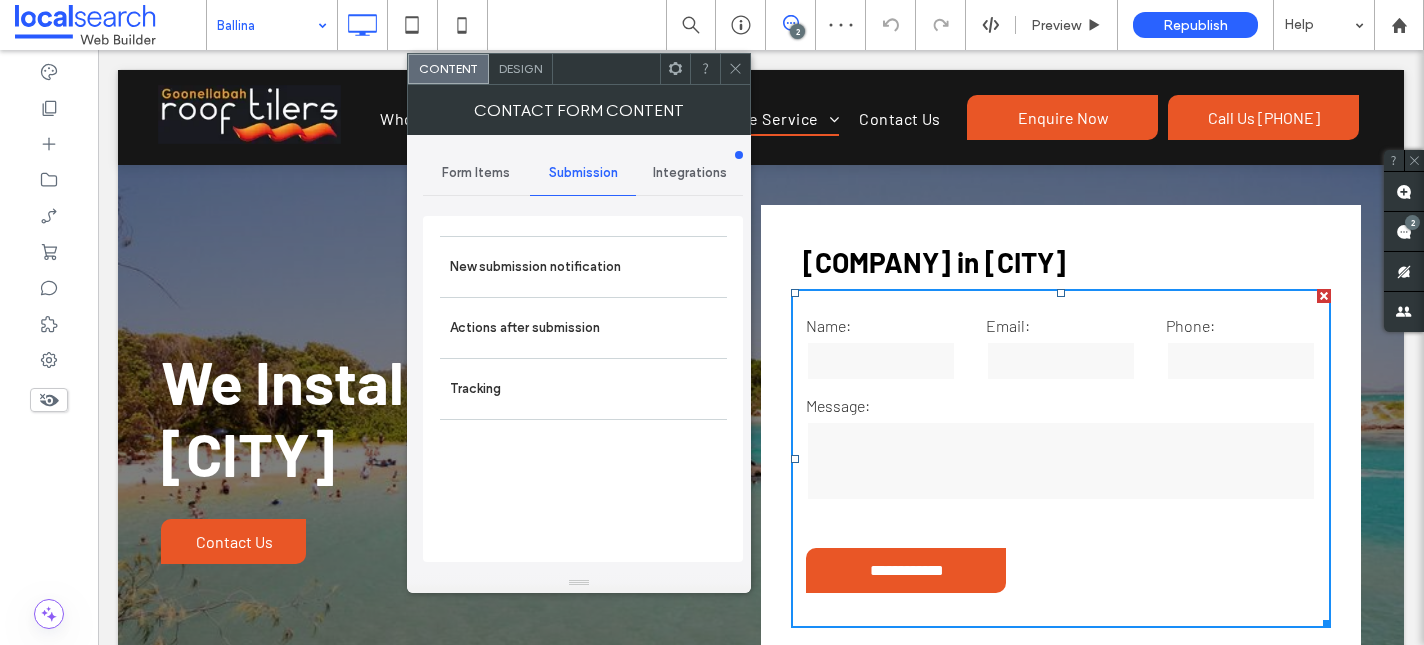 scroll, scrollTop: 0, scrollLeft: 0, axis: both 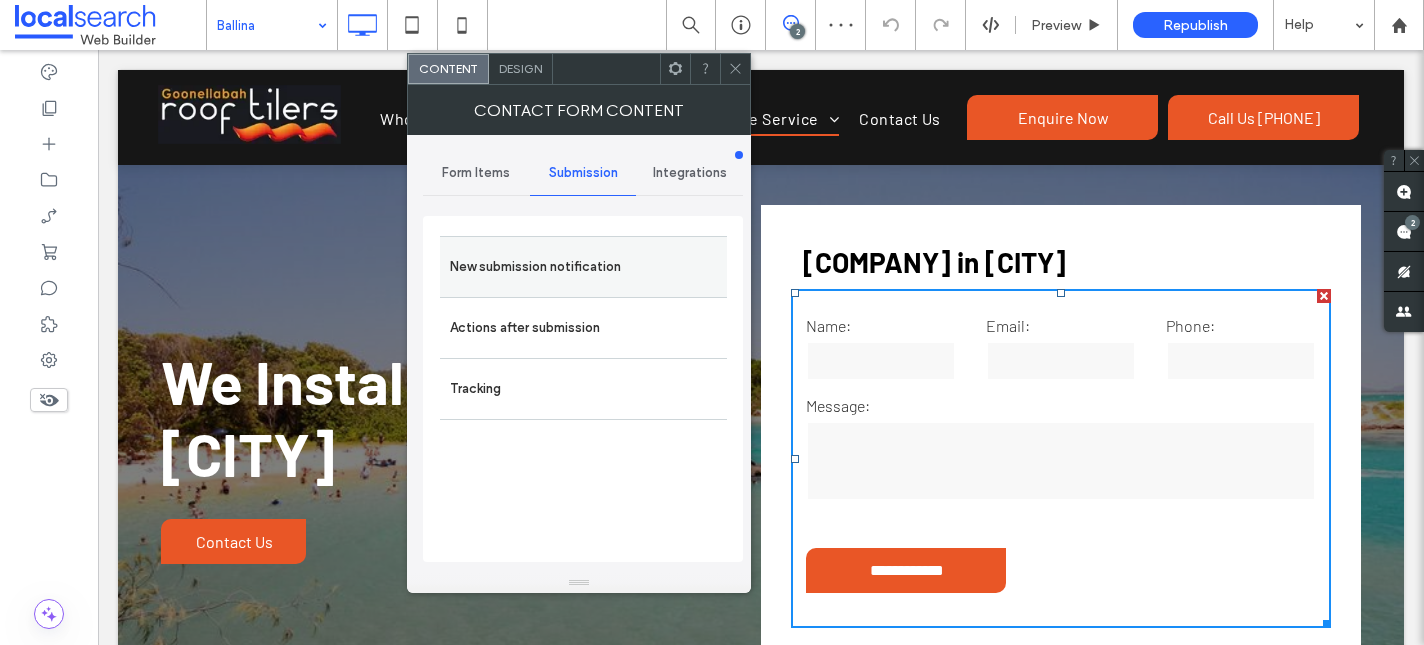 click on "New submission notification" at bounding box center (583, 267) 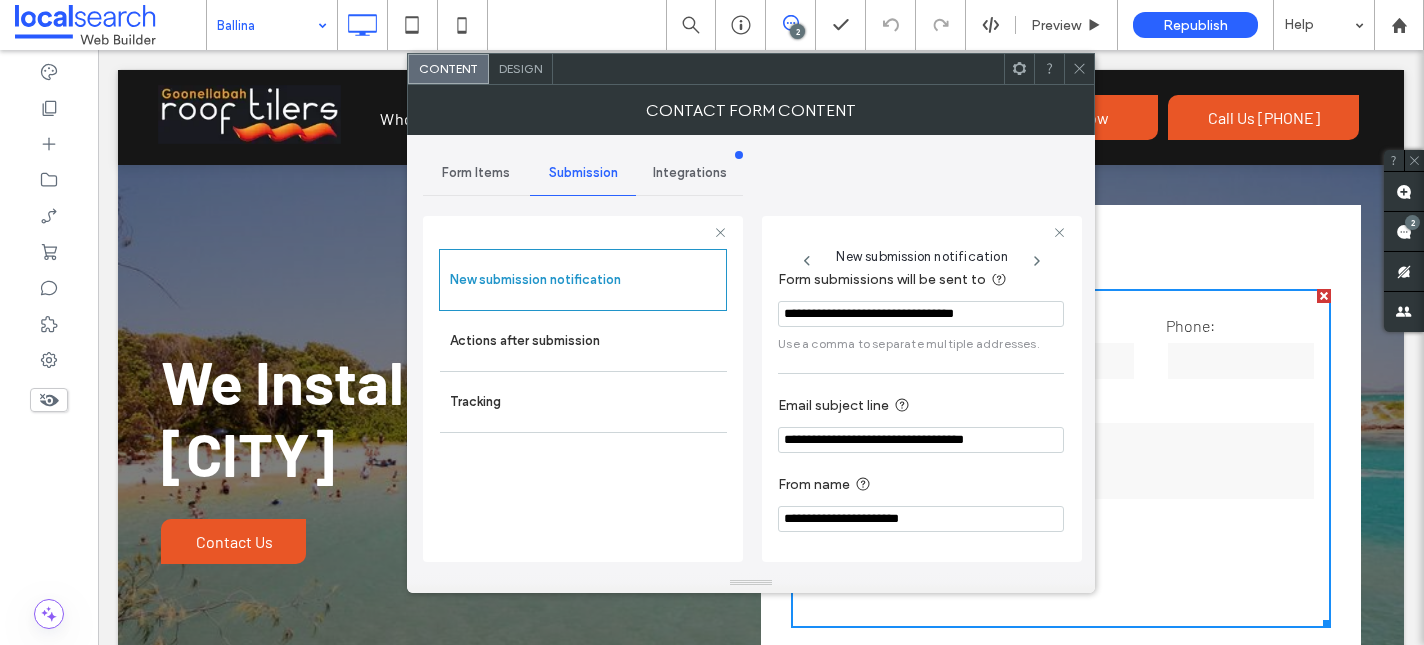 scroll, scrollTop: 0, scrollLeft: 0, axis: both 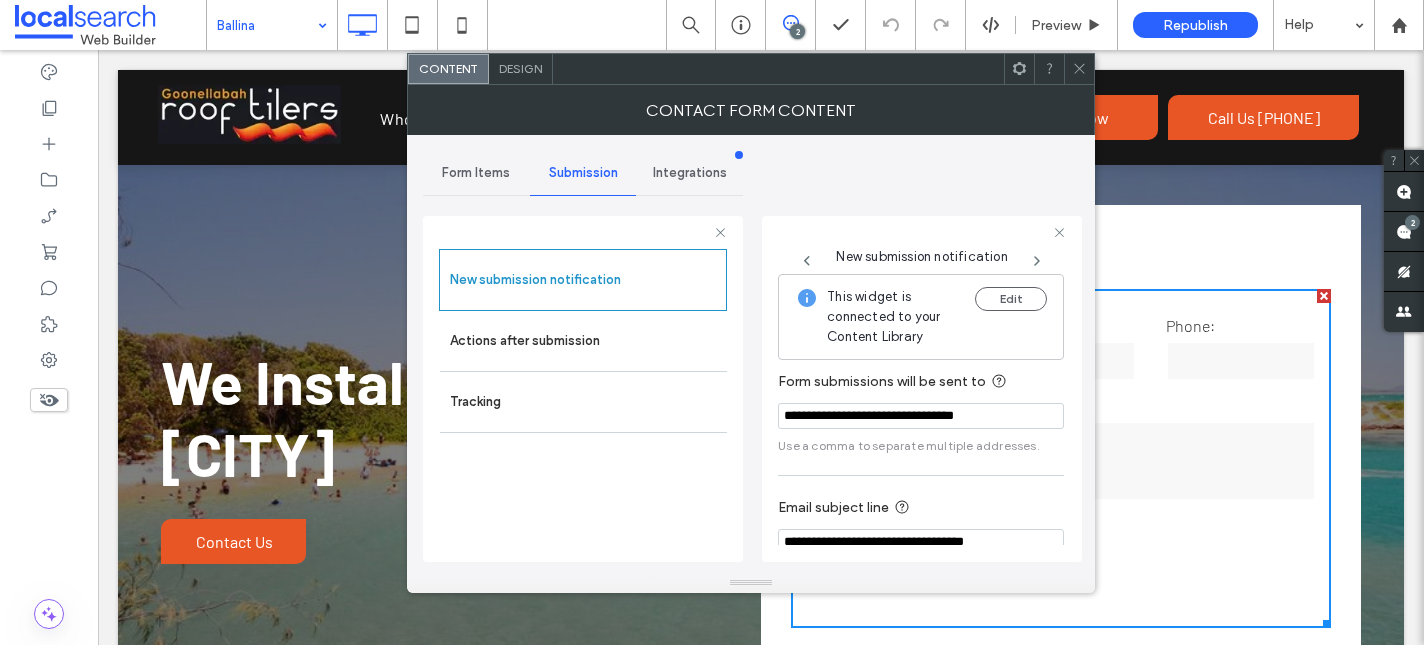 click 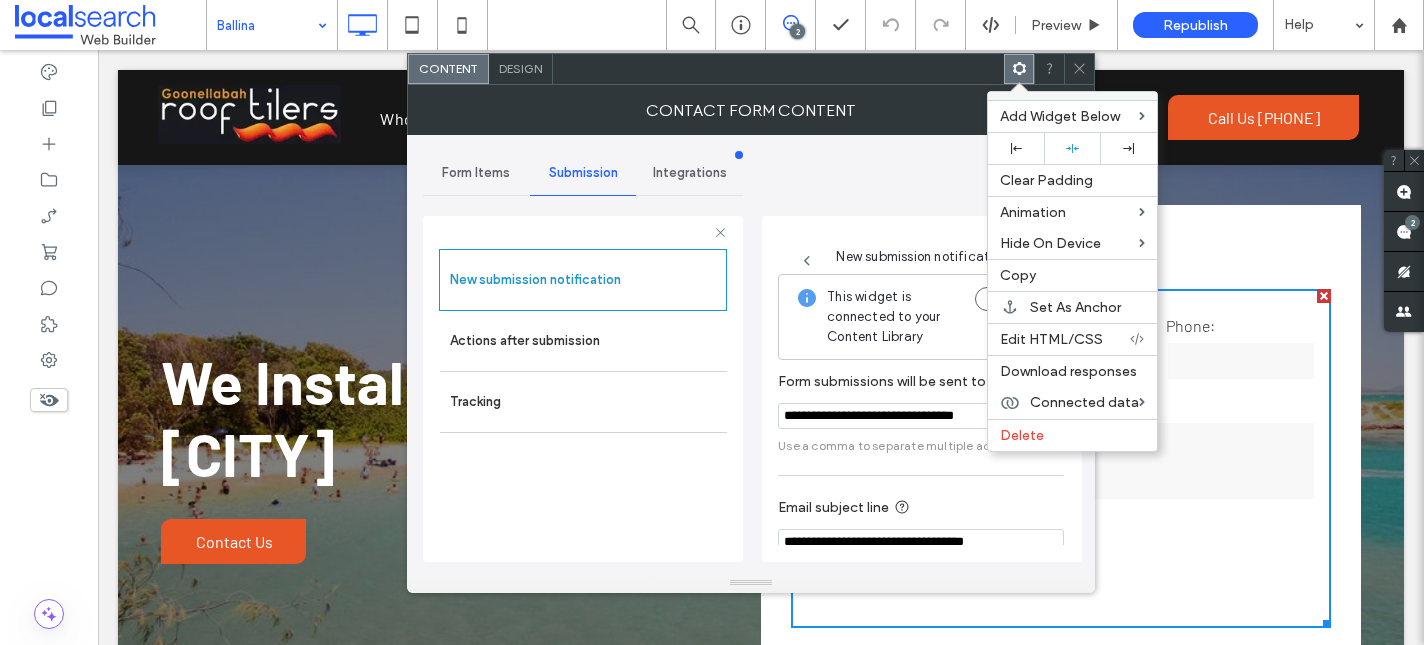 click at bounding box center (1036, 417) 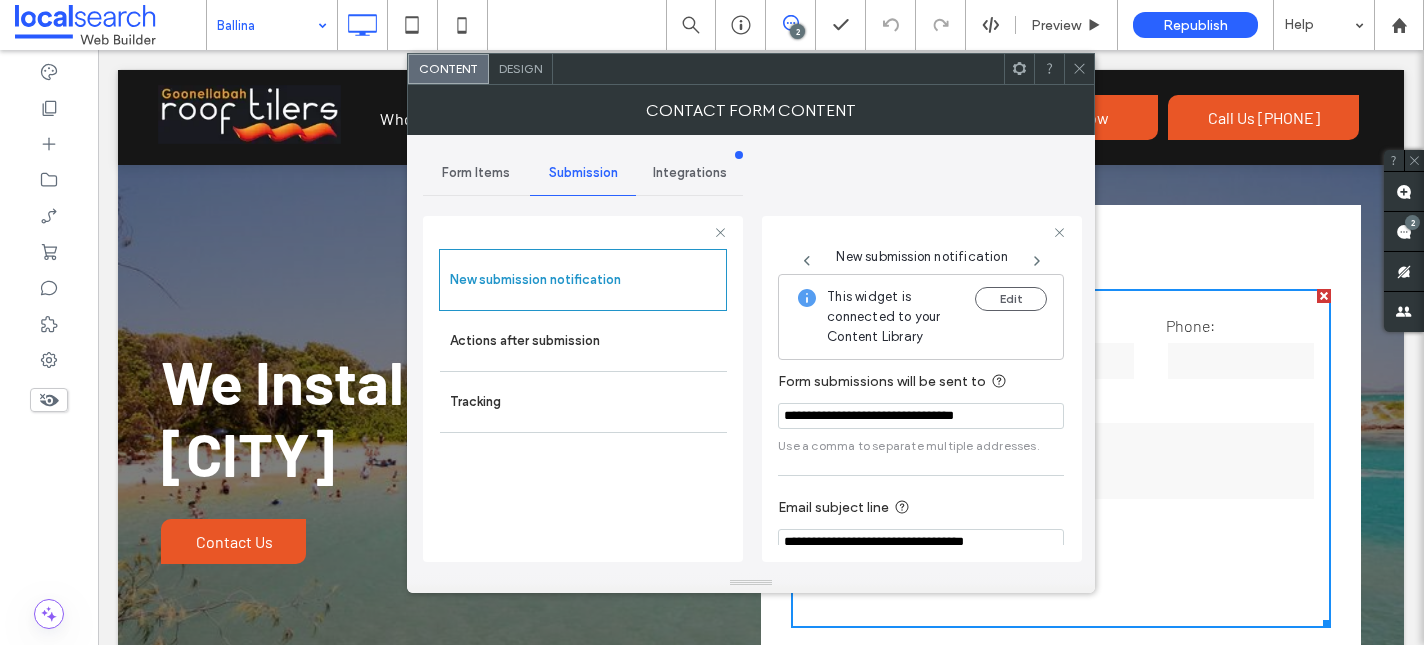 click 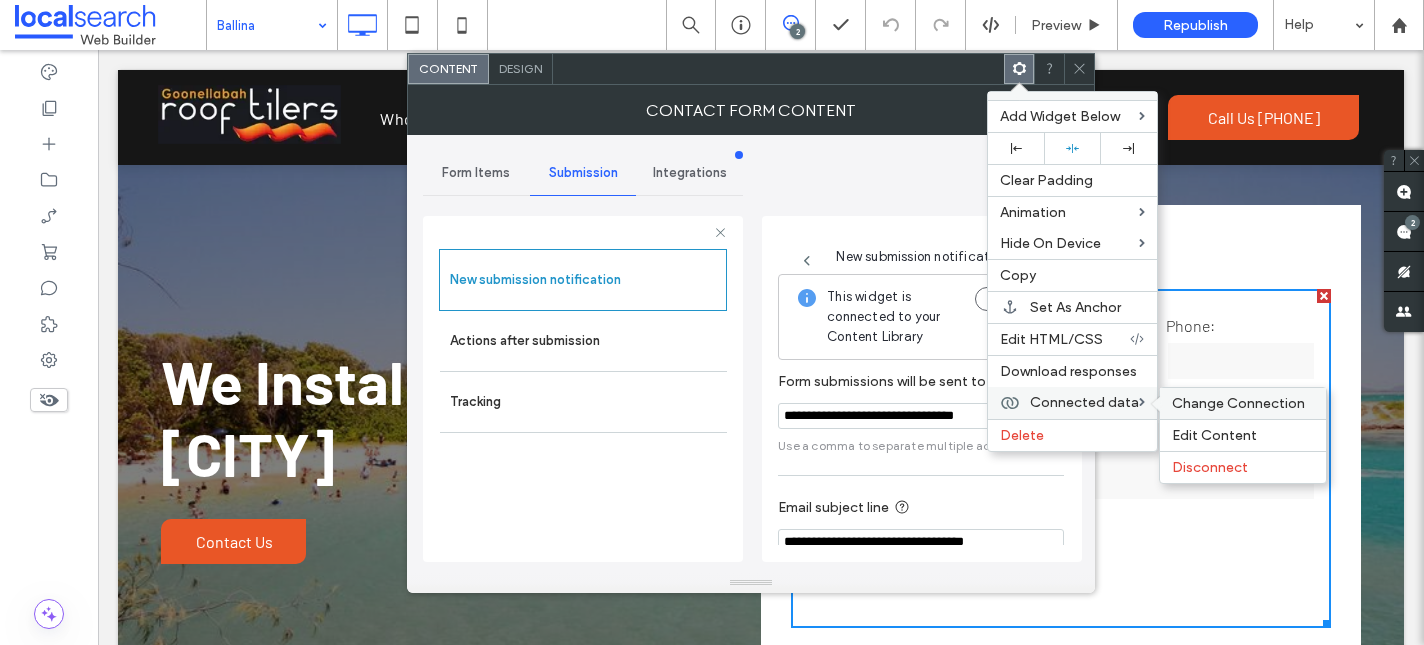 click on "Change Connection" at bounding box center [1238, 403] 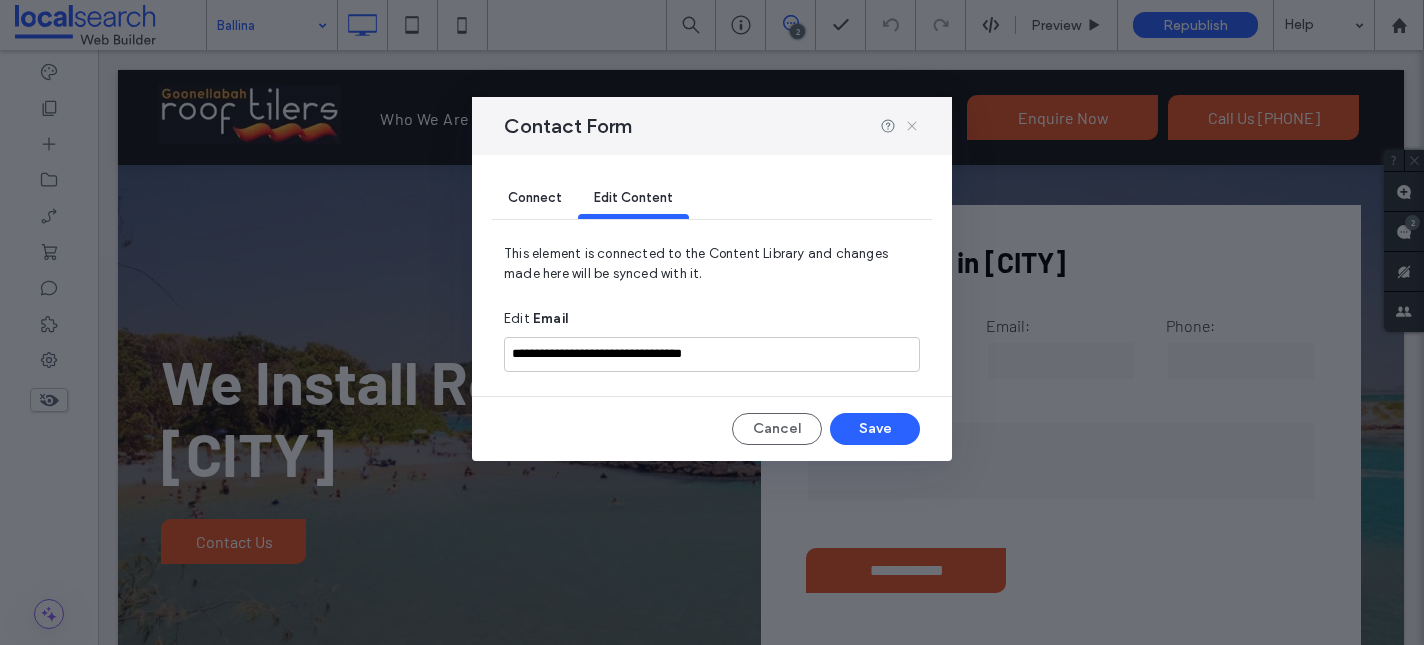 click 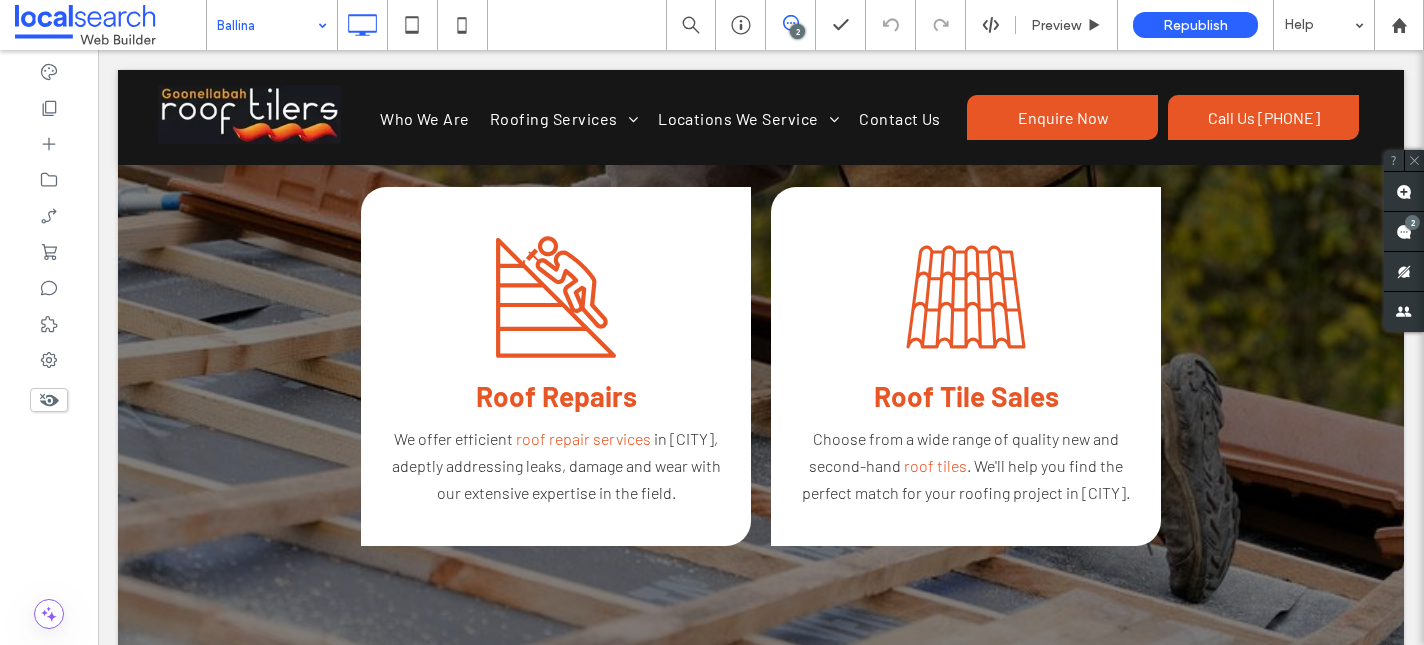 scroll, scrollTop: 2111, scrollLeft: 0, axis: vertical 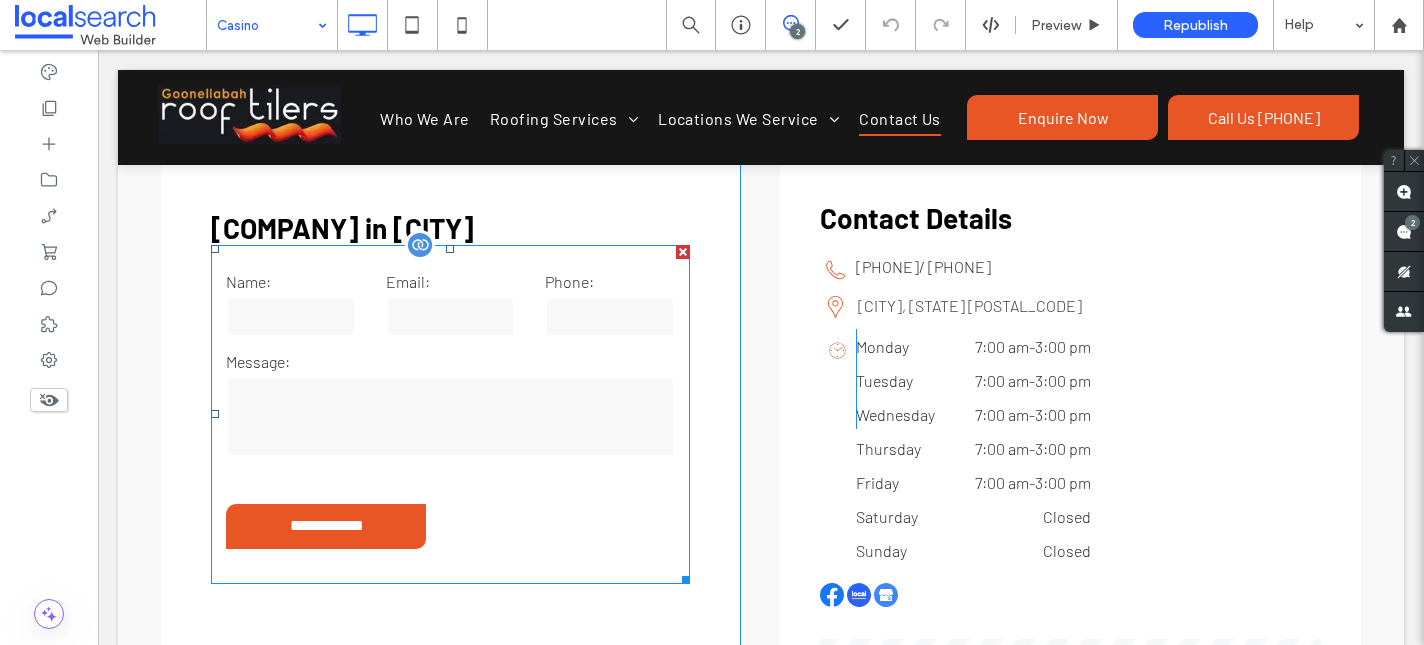 click at bounding box center (450, 417) 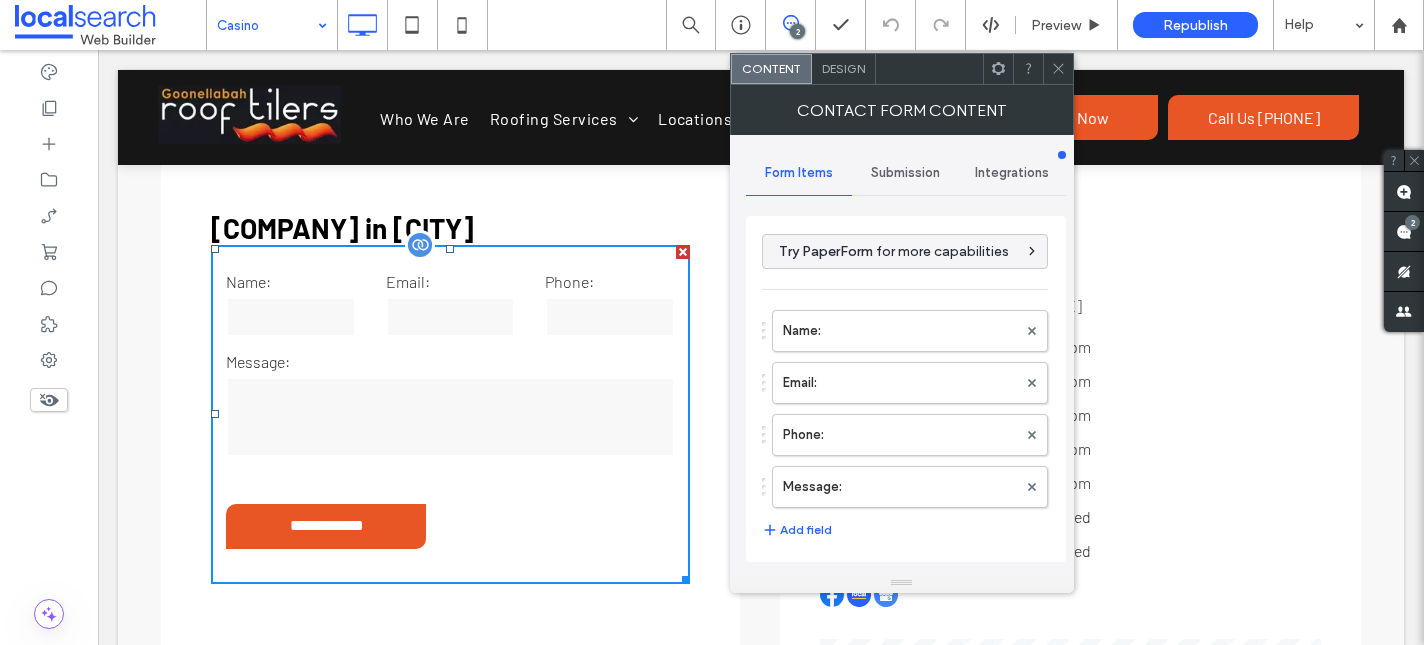 type on "**********" 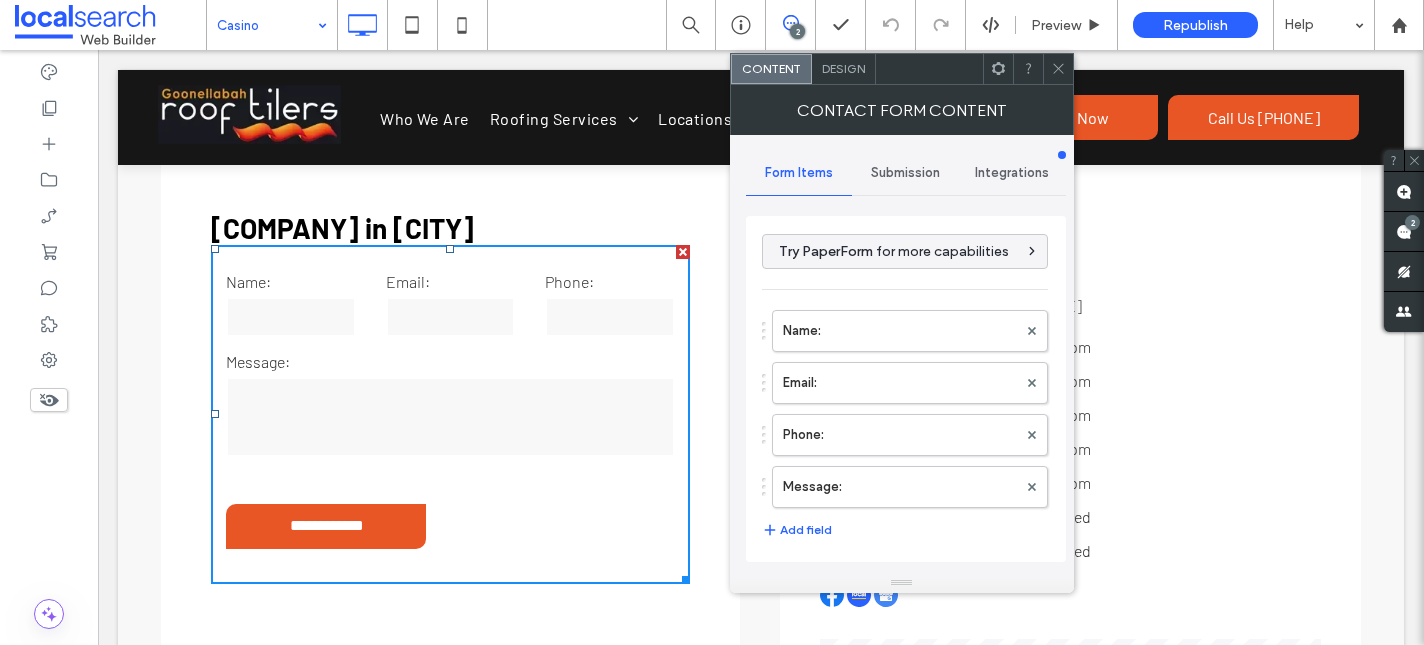 click on "Submission" at bounding box center (905, 173) 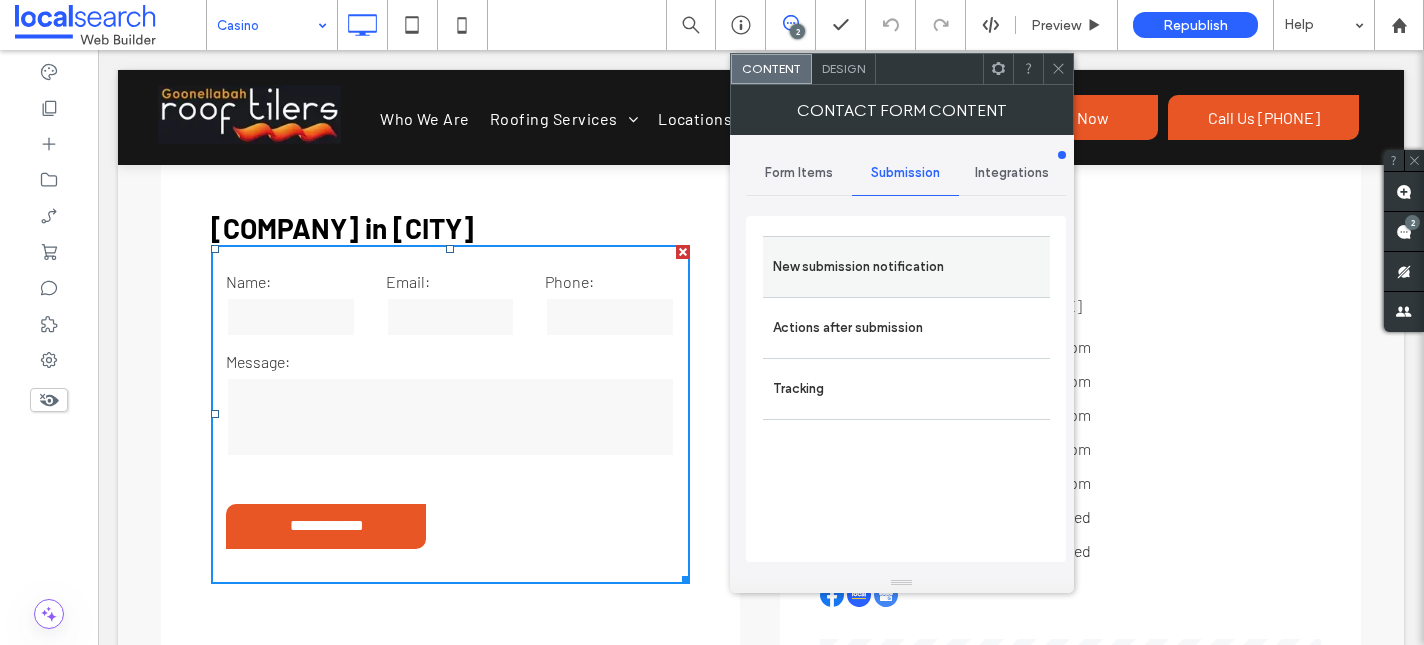 click on "New submission notification" at bounding box center (906, 267) 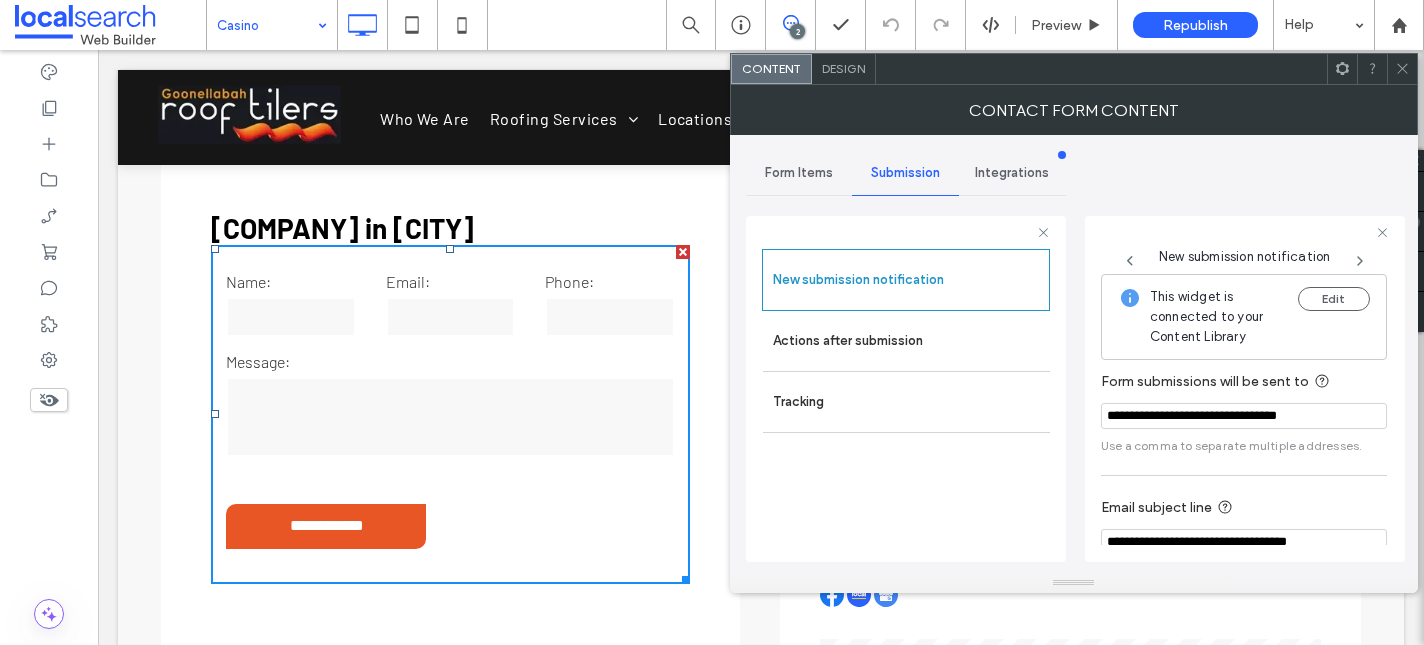 scroll, scrollTop: 106, scrollLeft: 0, axis: vertical 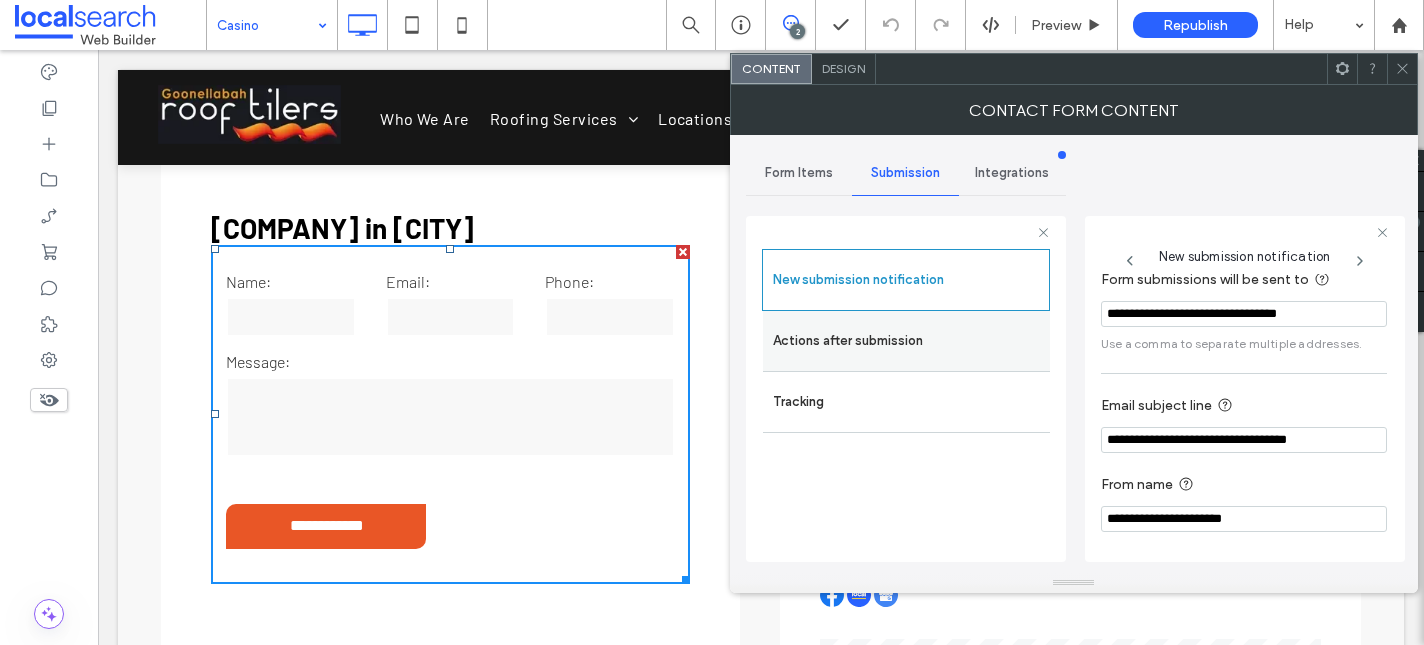 click on "Actions after submission" at bounding box center (906, 341) 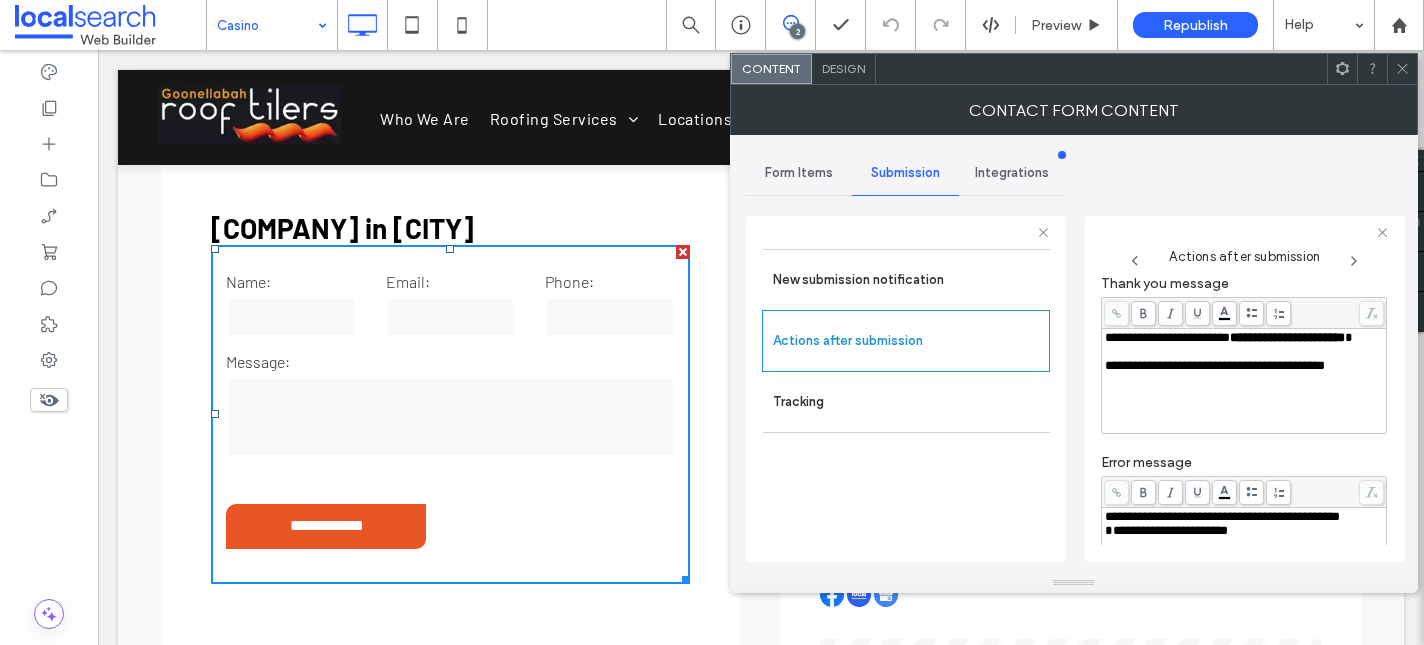 scroll, scrollTop: 3, scrollLeft: 0, axis: vertical 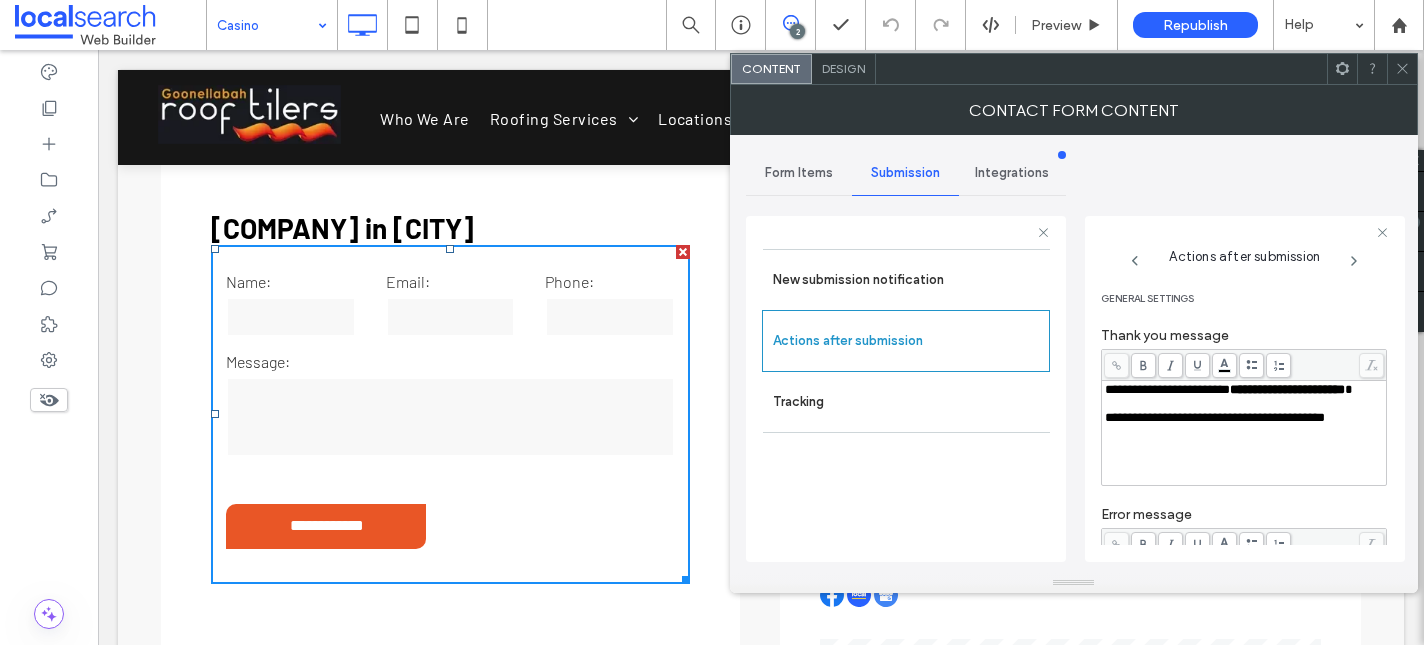 click 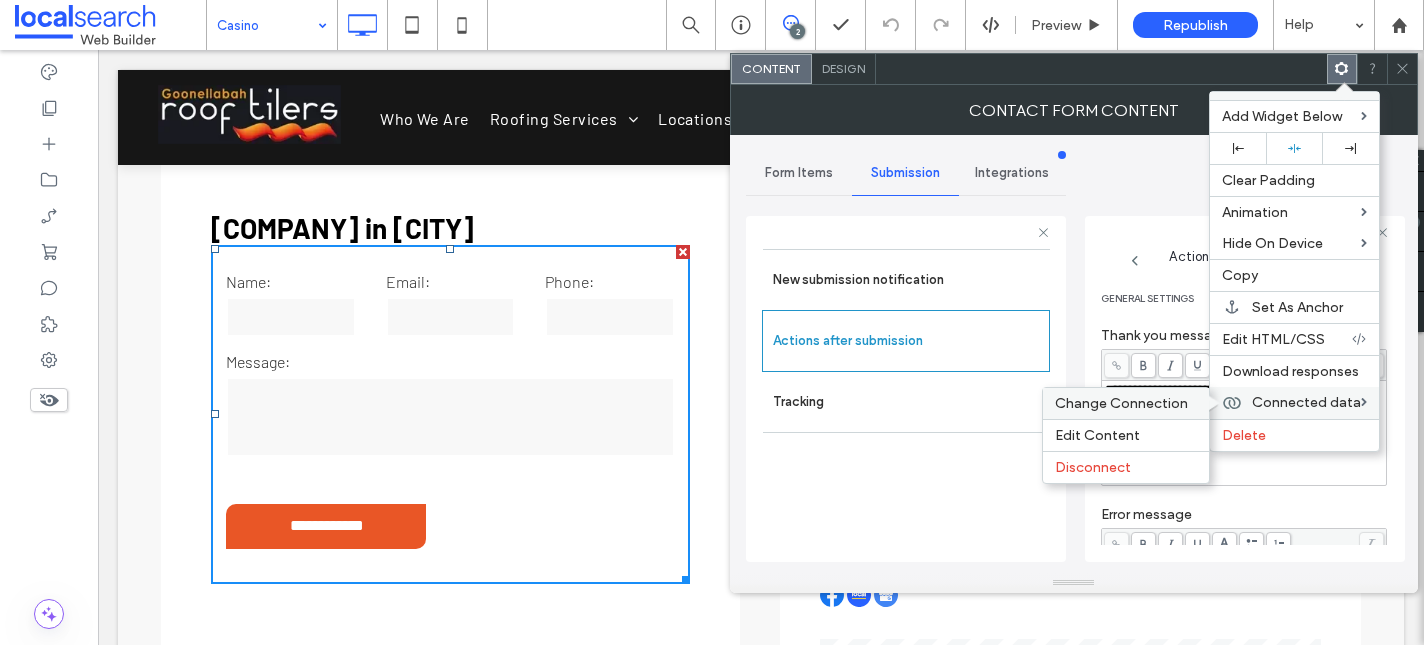 click on "Change Connection" at bounding box center [1121, 403] 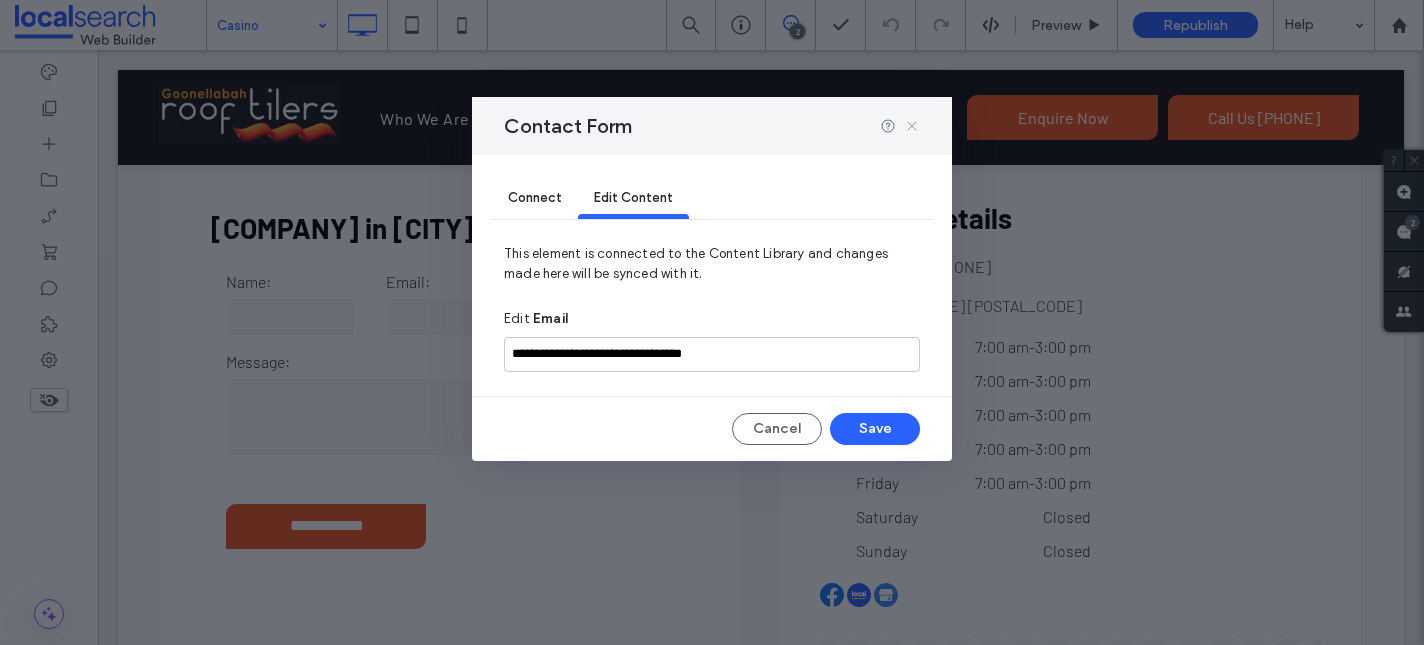 click 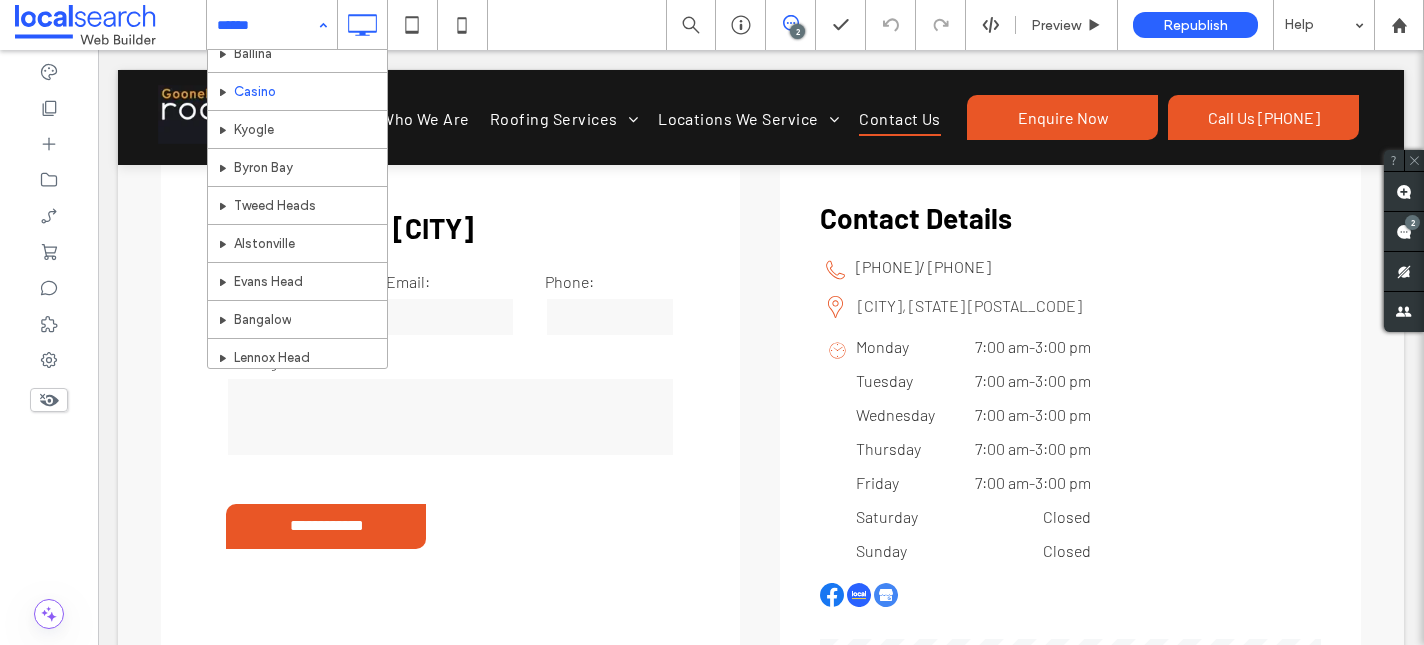 scroll, scrollTop: 358, scrollLeft: 0, axis: vertical 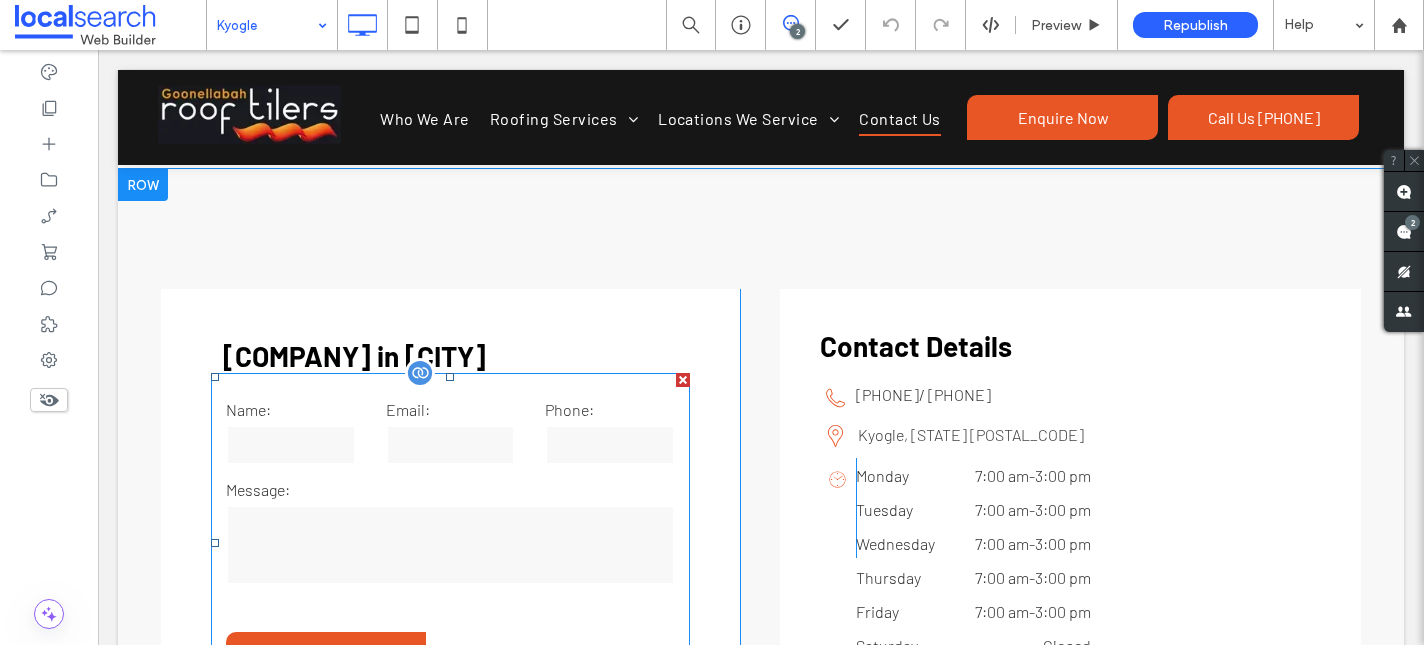 click at bounding box center (451, 445) 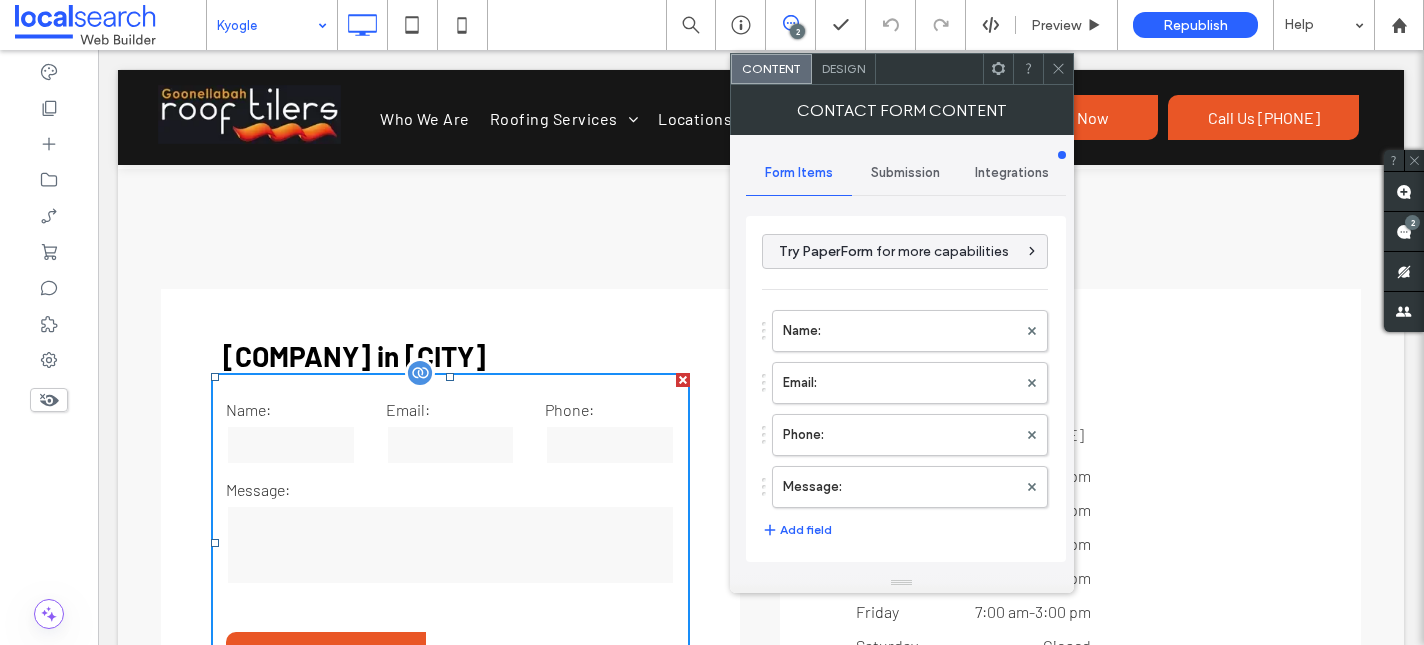 type on "**********" 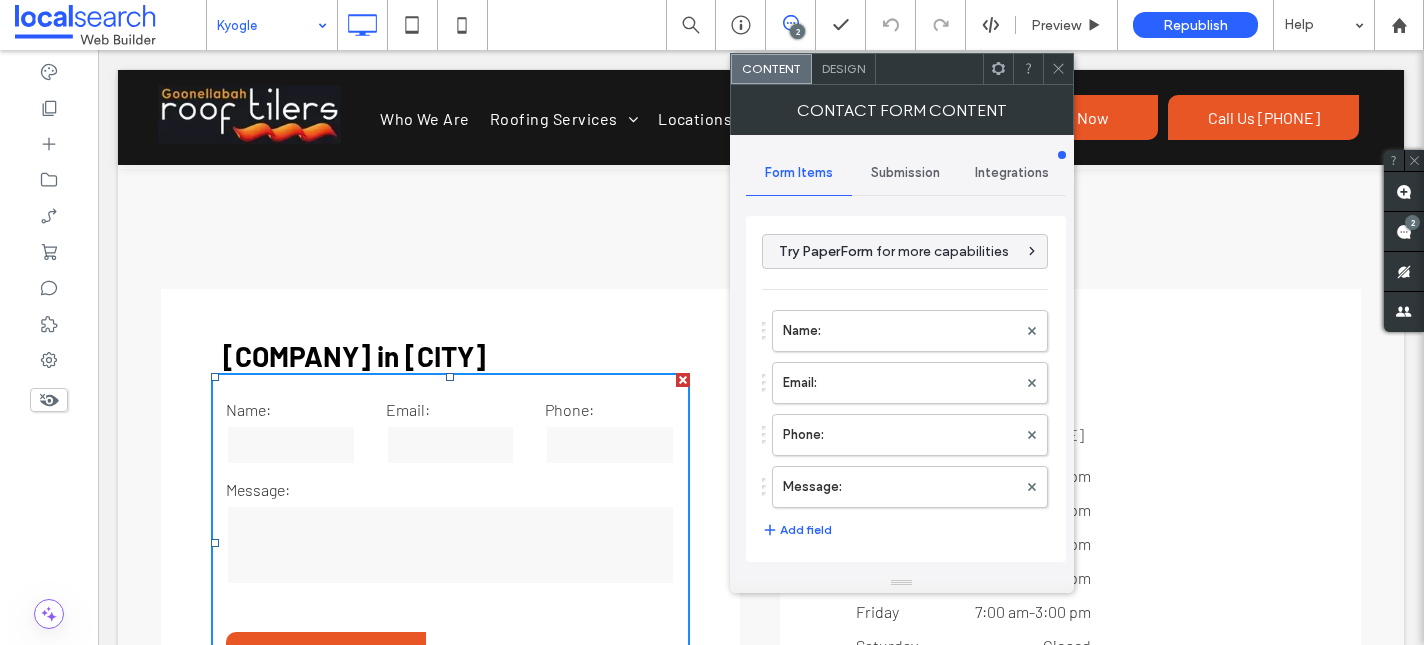 click on "Submission" at bounding box center [905, 173] 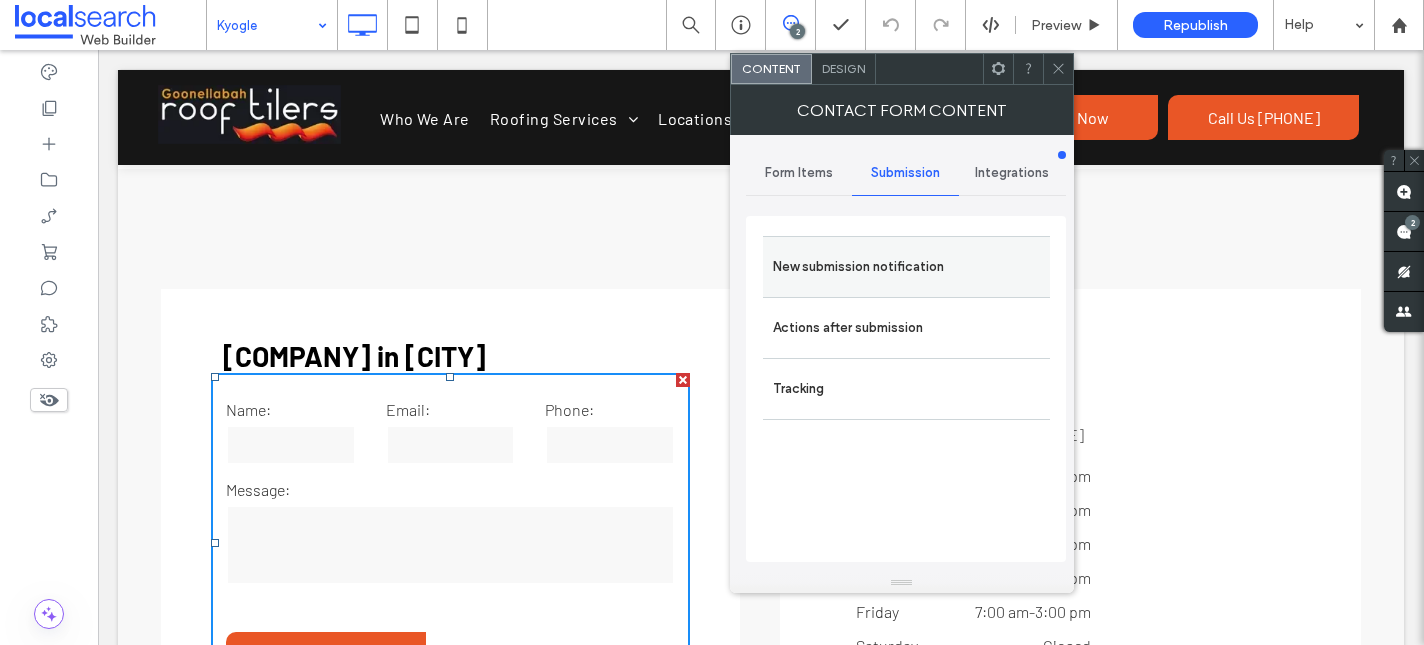 click on "New submission notification" at bounding box center (906, 267) 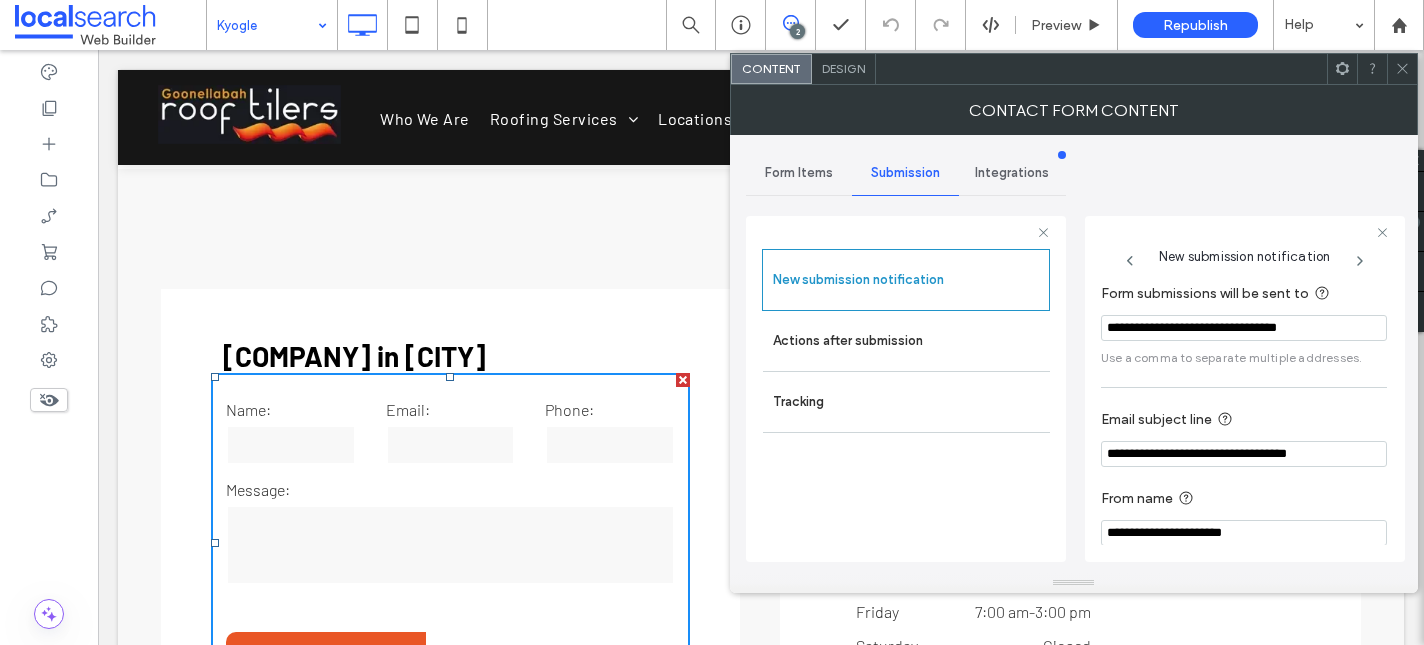 scroll, scrollTop: 106, scrollLeft: 0, axis: vertical 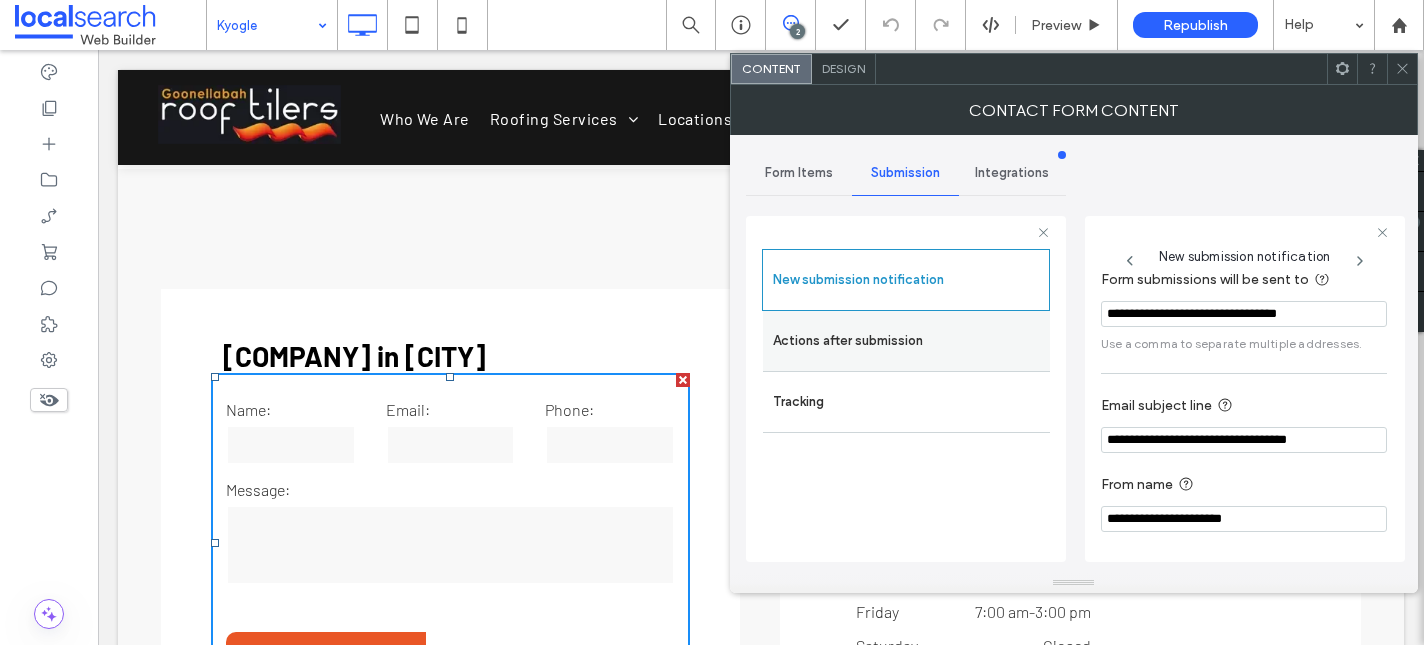 click on "Actions after submission" at bounding box center (906, 341) 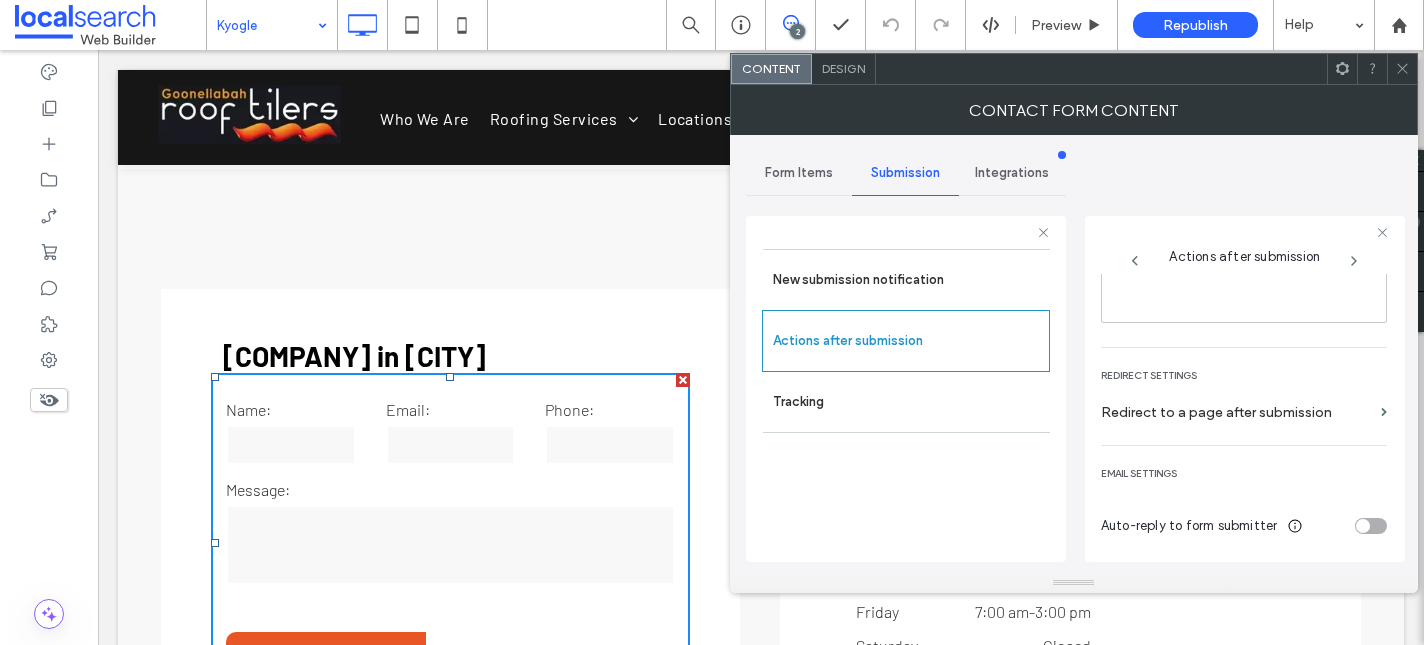 scroll, scrollTop: 0, scrollLeft: 0, axis: both 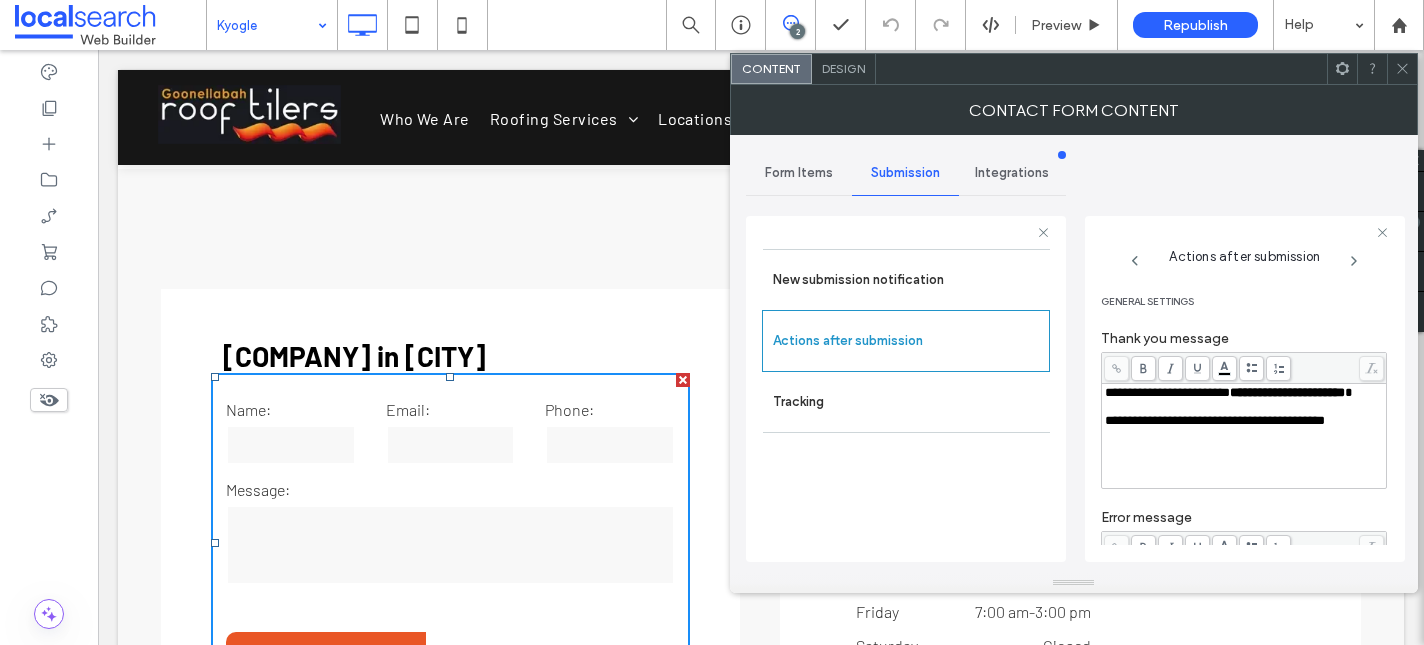 click 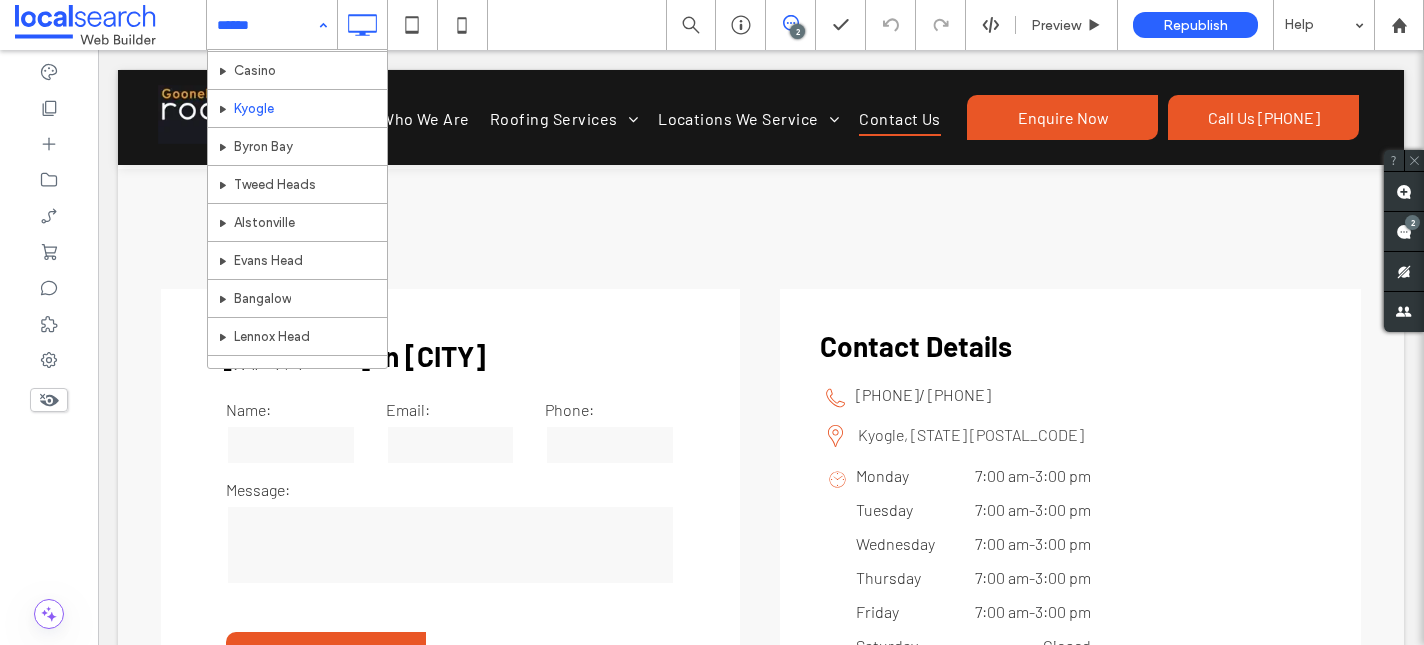 scroll, scrollTop: 383, scrollLeft: 0, axis: vertical 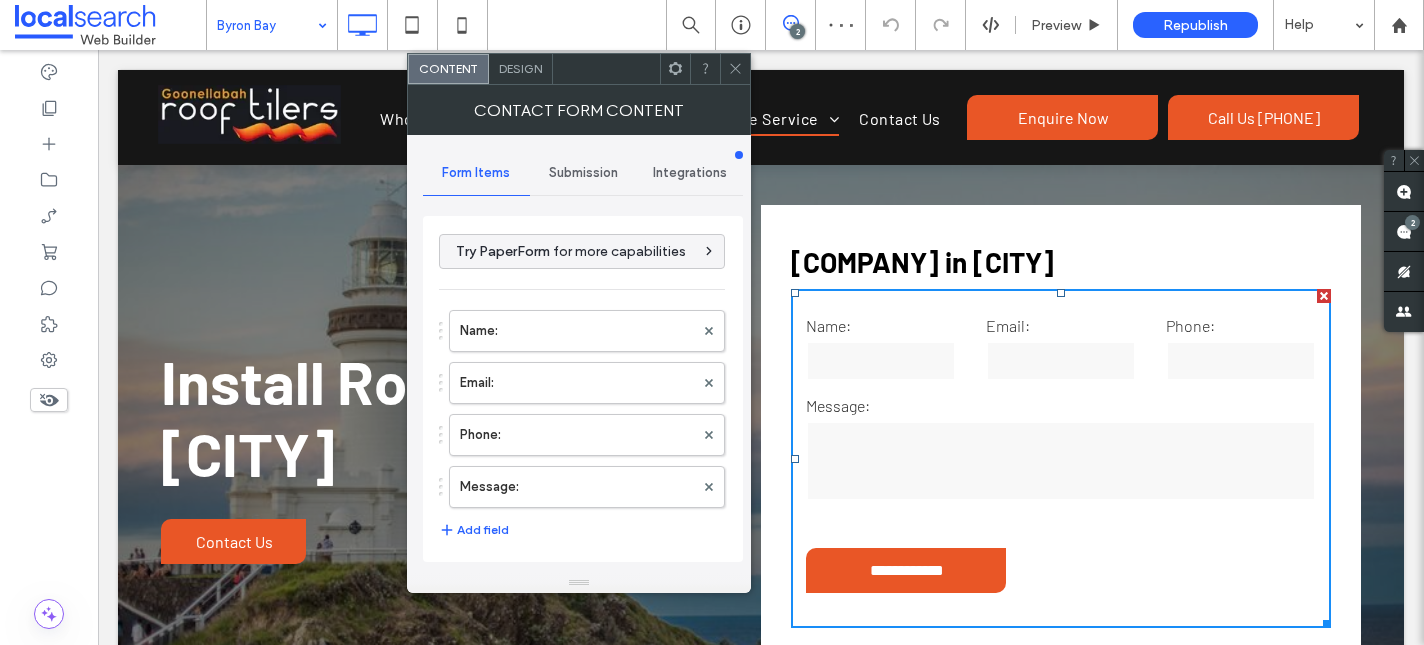 click on "Submission" at bounding box center [583, 173] 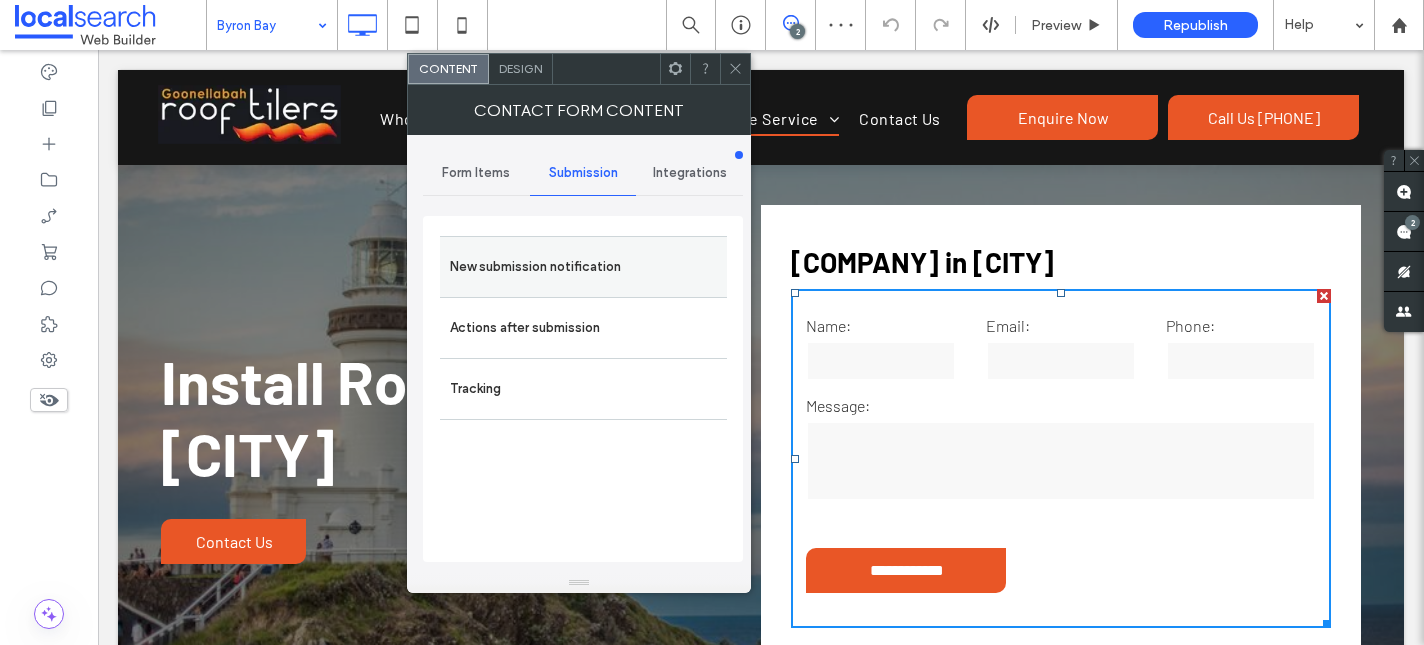 click on "New submission notification" at bounding box center (583, 267) 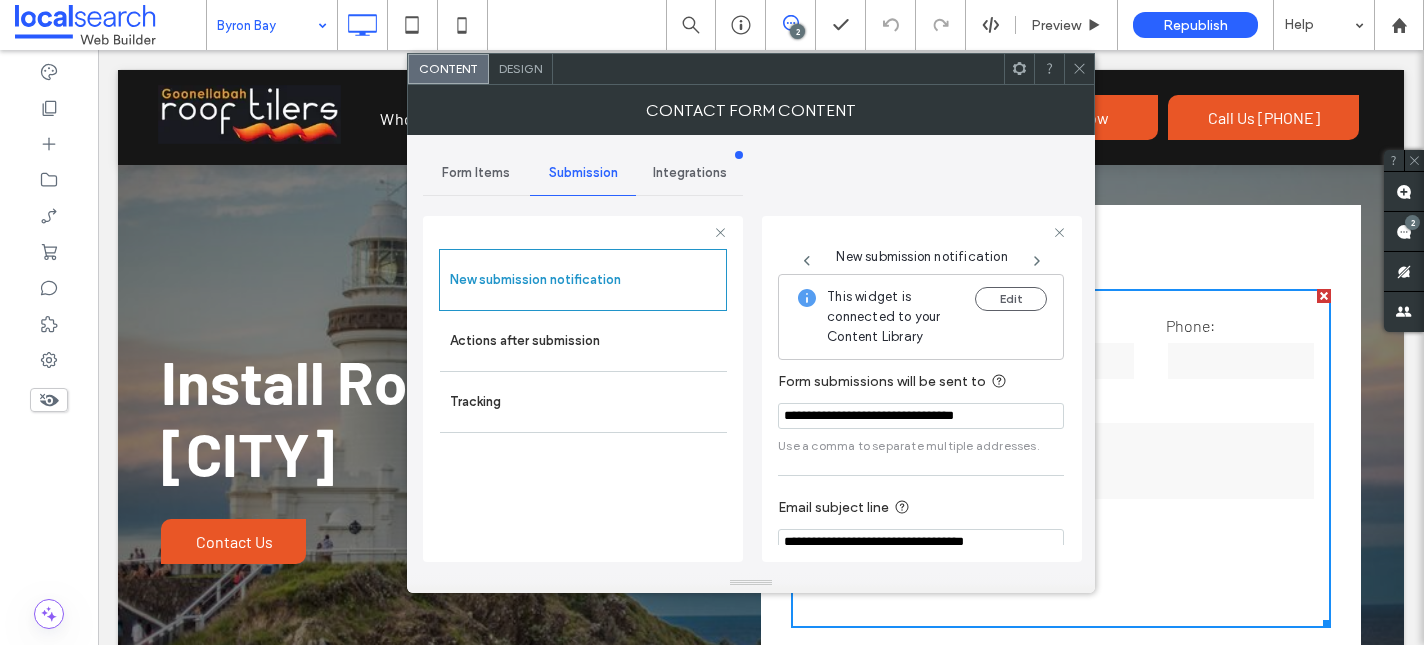 scroll, scrollTop: 106, scrollLeft: 0, axis: vertical 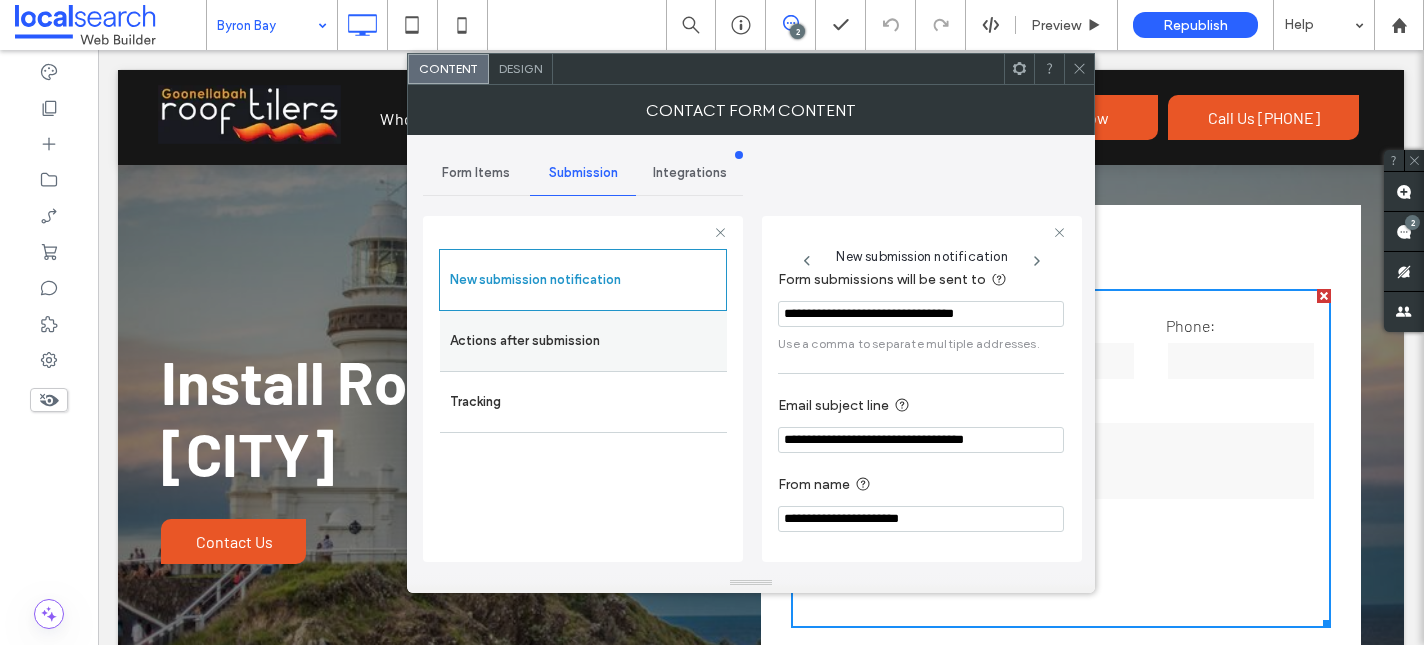 click on "Actions after submission" at bounding box center (583, 341) 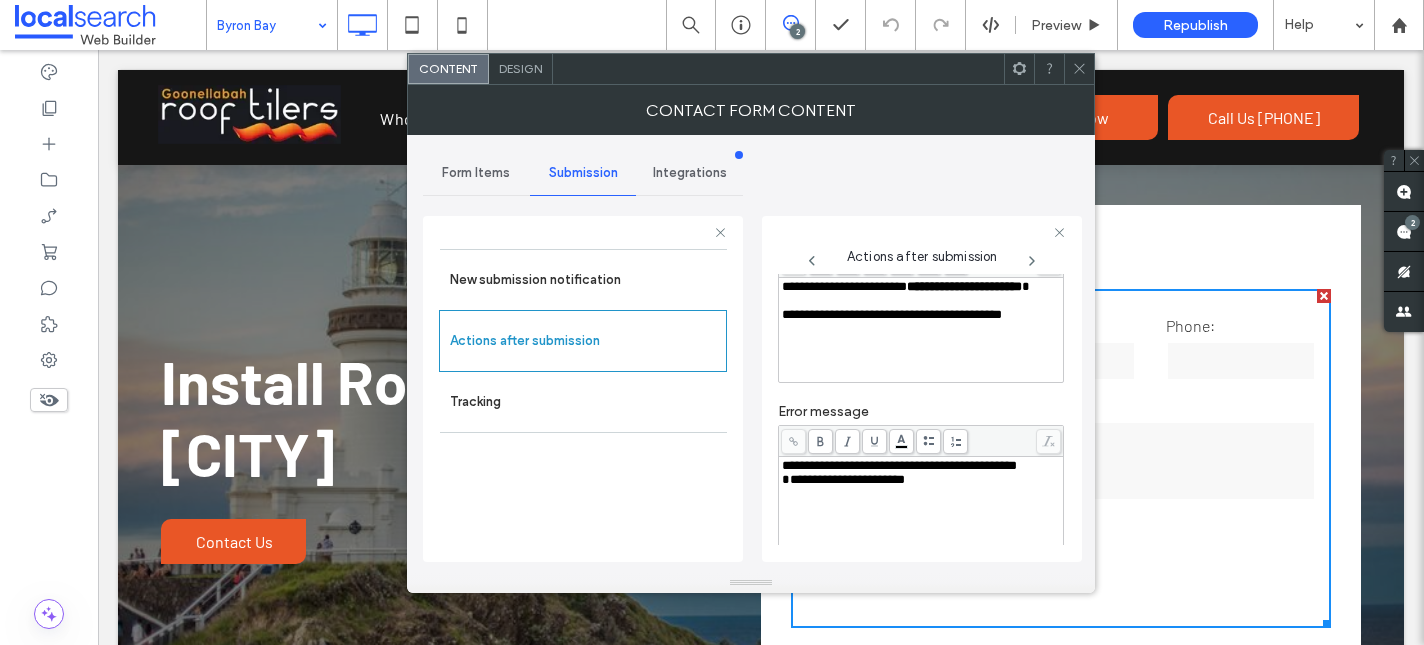 click 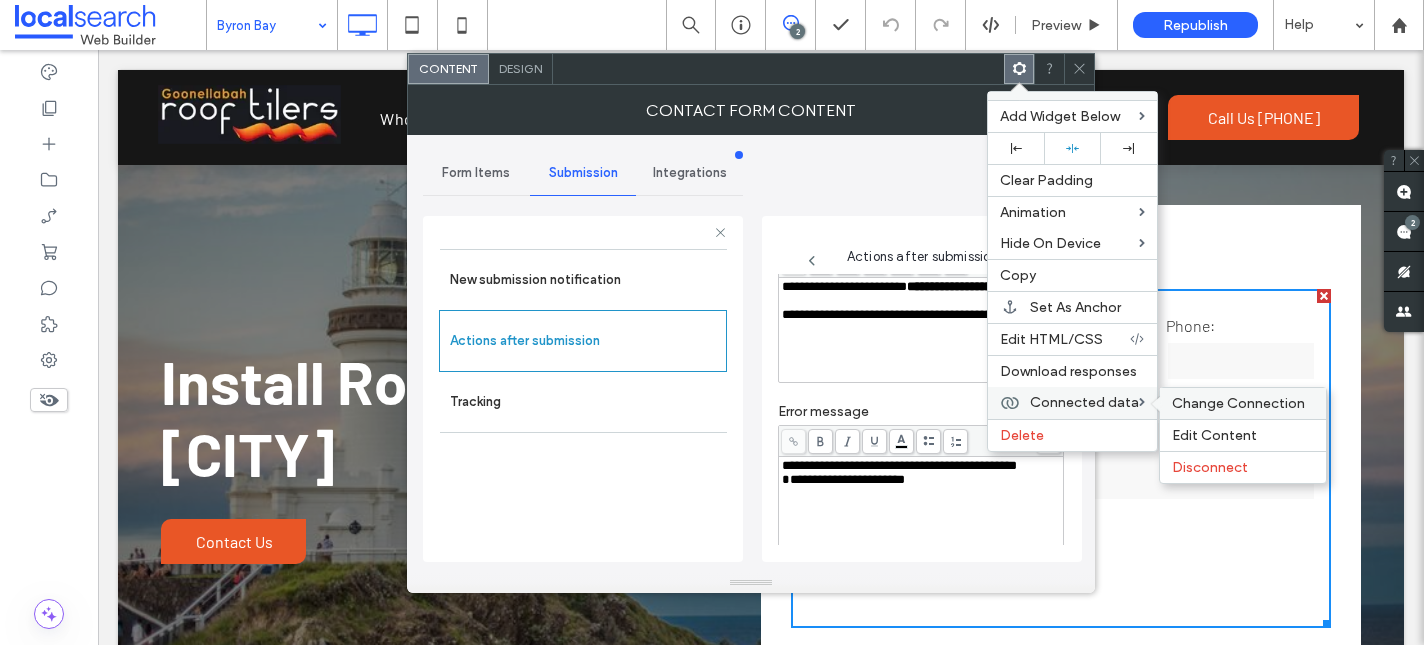 click on "Change Connection" at bounding box center [1238, 403] 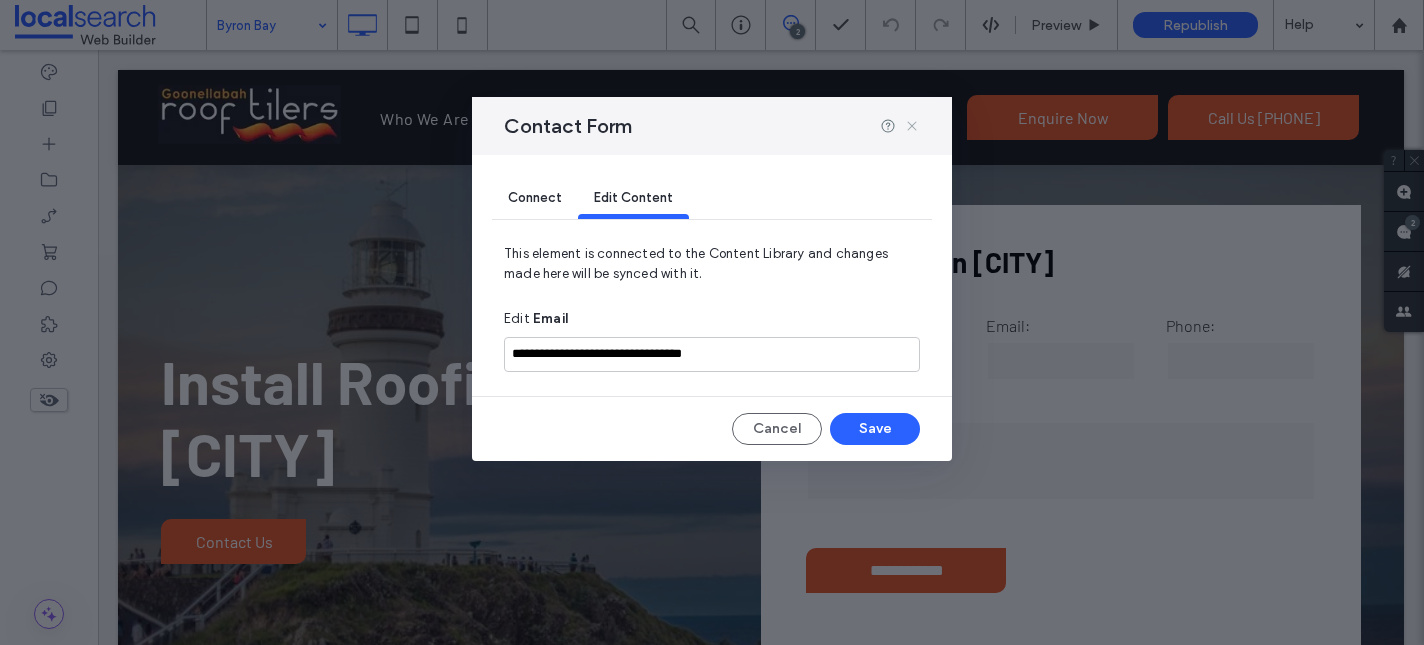 click 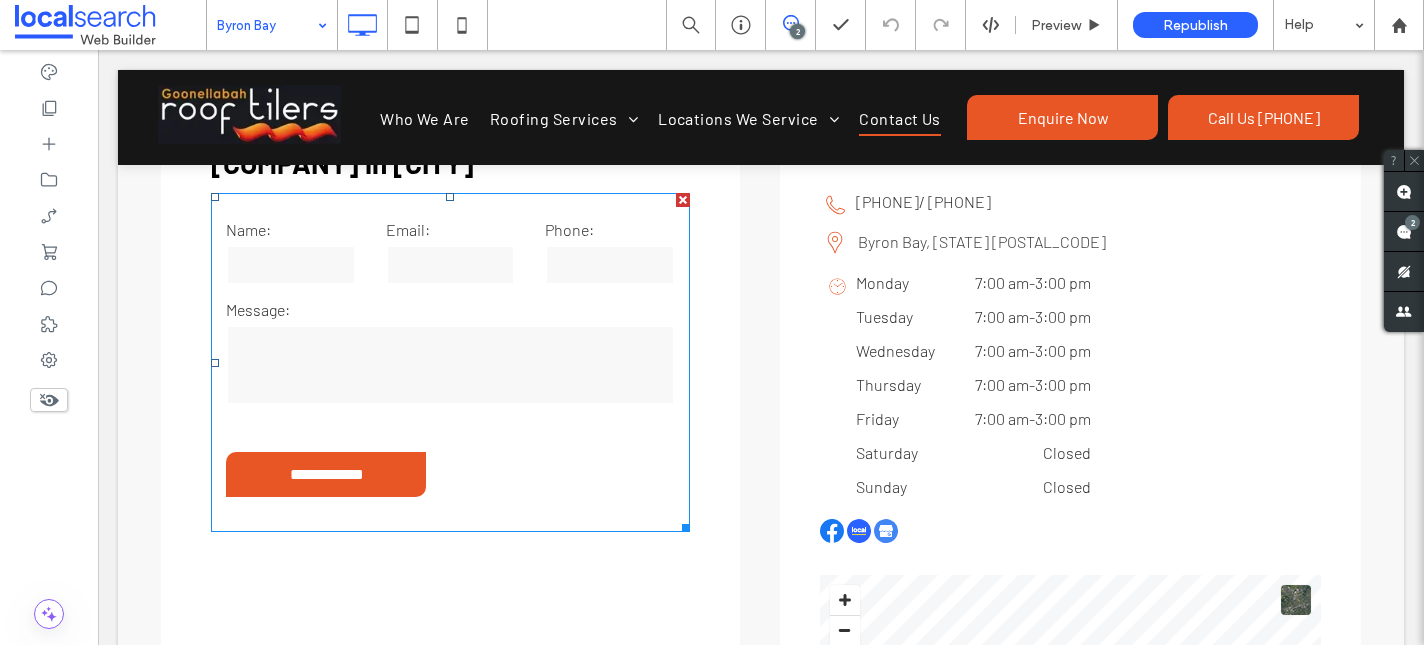 scroll, scrollTop: 4626, scrollLeft: 0, axis: vertical 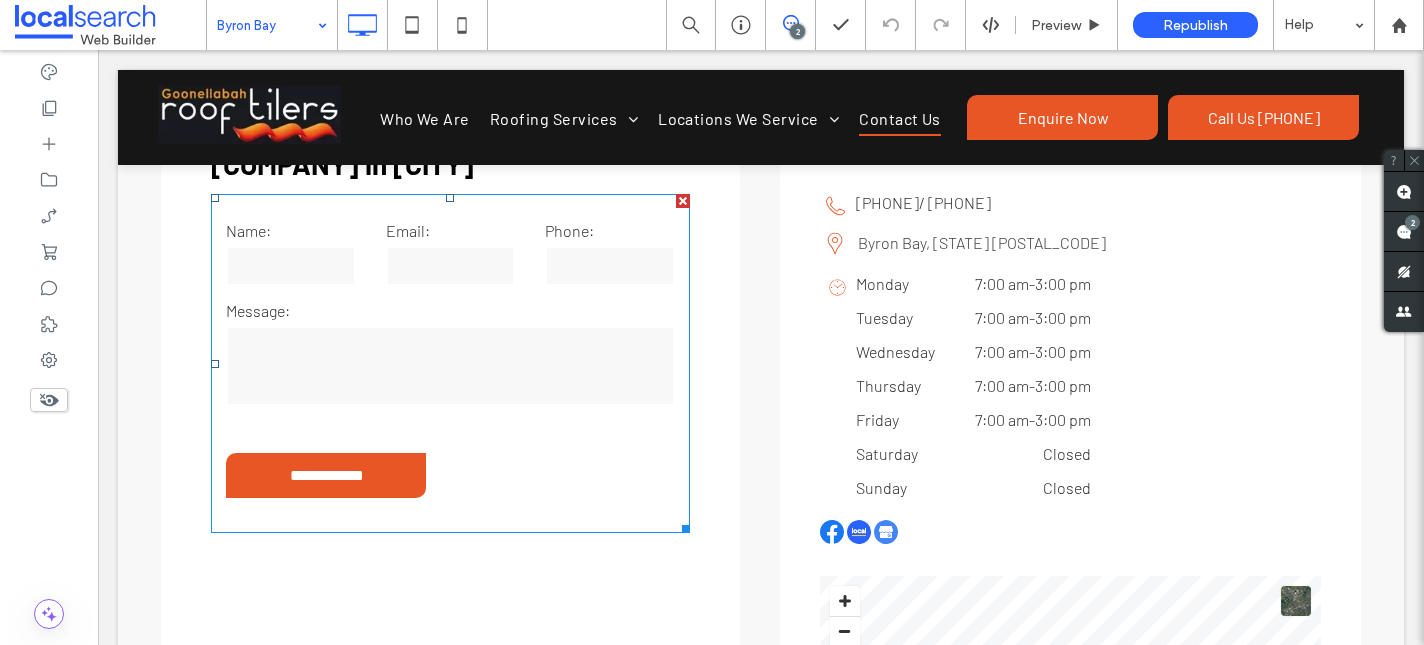 click on "**********" at bounding box center [450, 363] 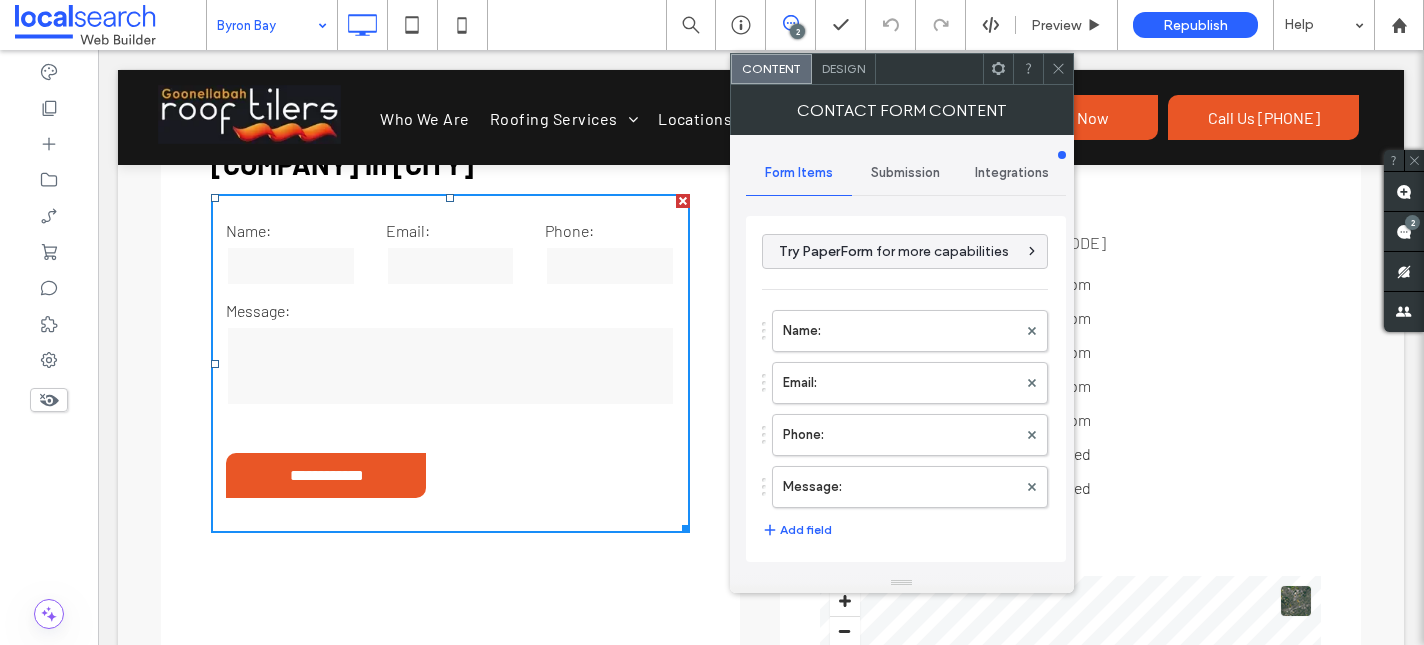 click on "Submission" at bounding box center [905, 173] 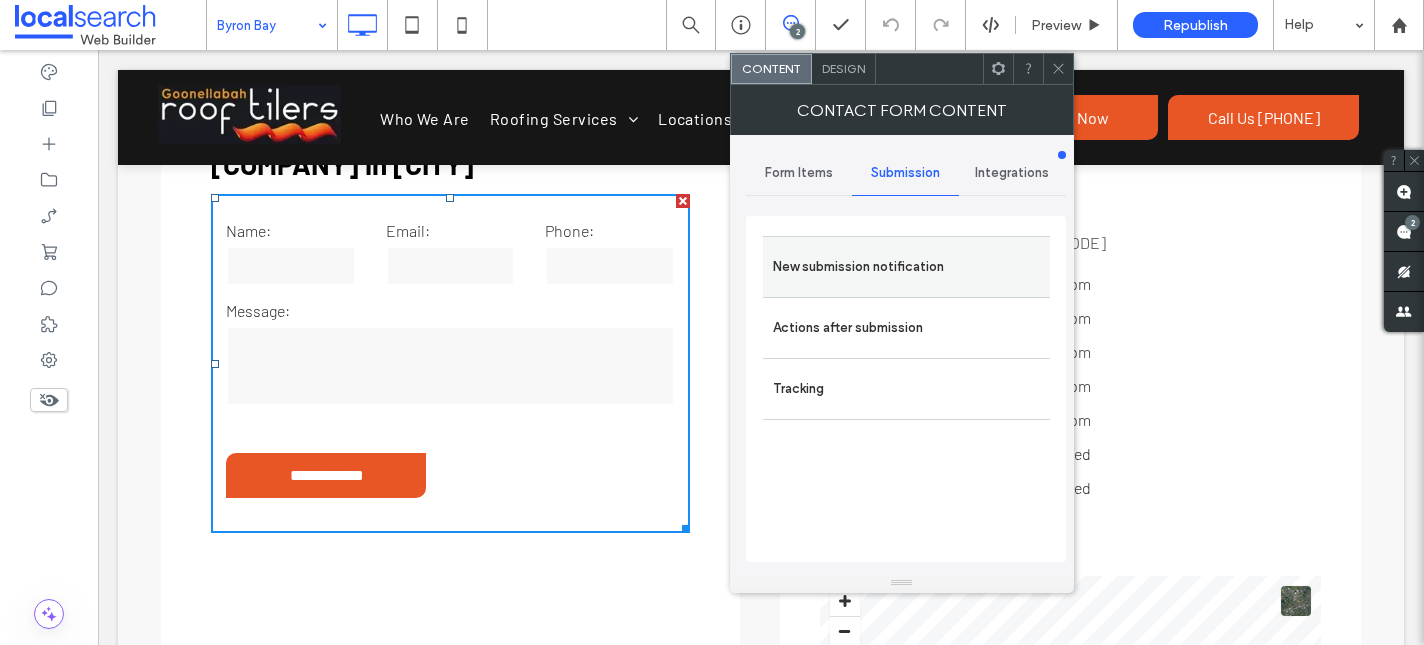 click on "New submission notification" at bounding box center (906, 267) 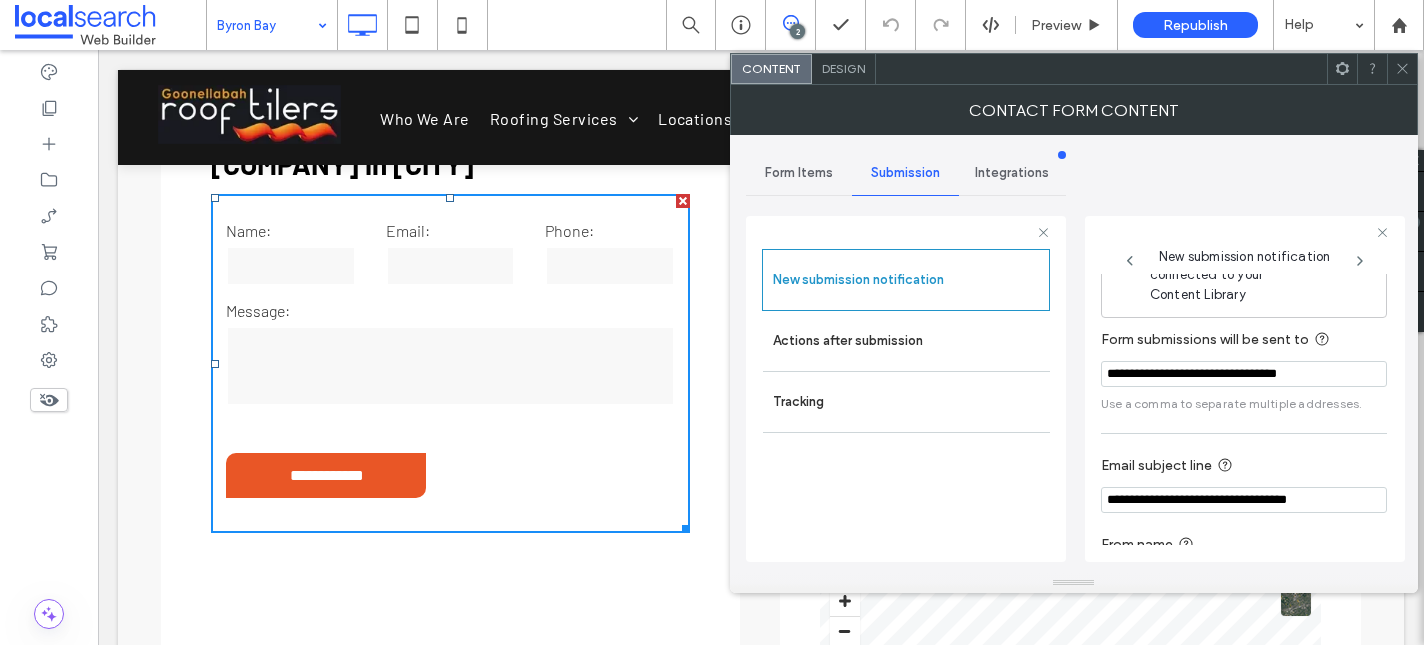 scroll, scrollTop: 106, scrollLeft: 0, axis: vertical 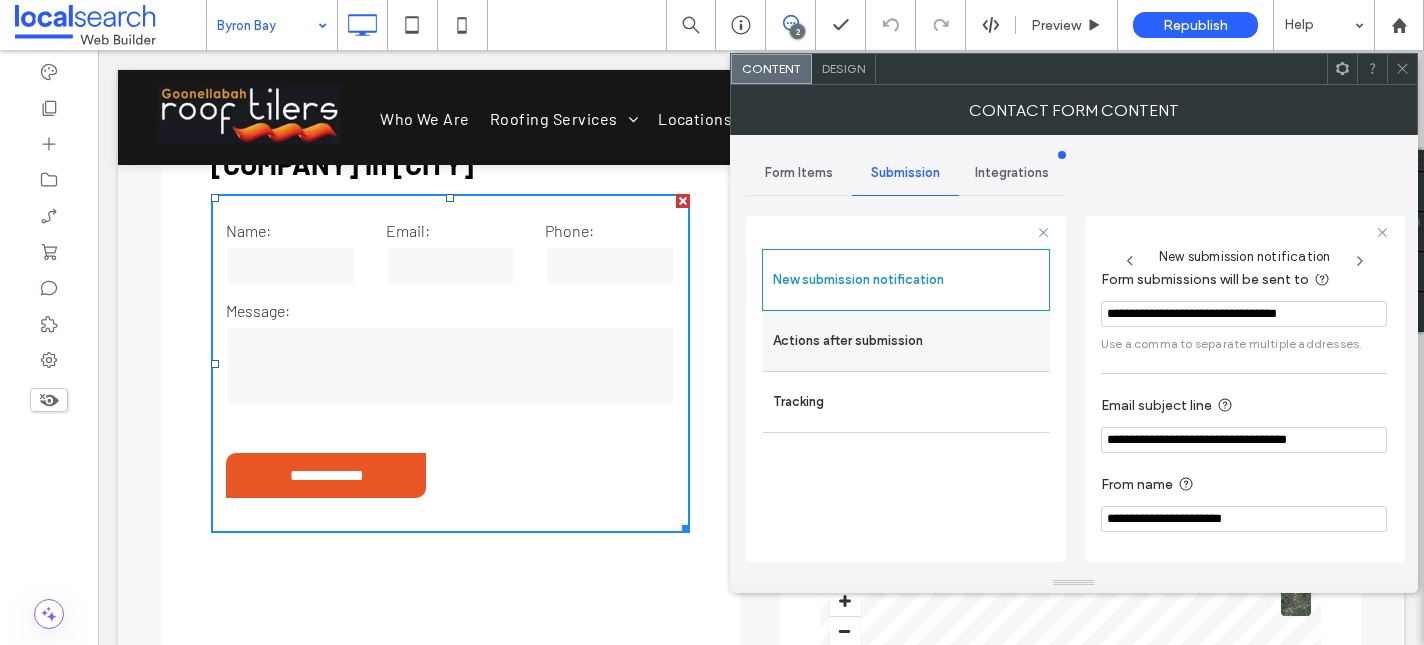 click on "Actions after submission" at bounding box center [906, 341] 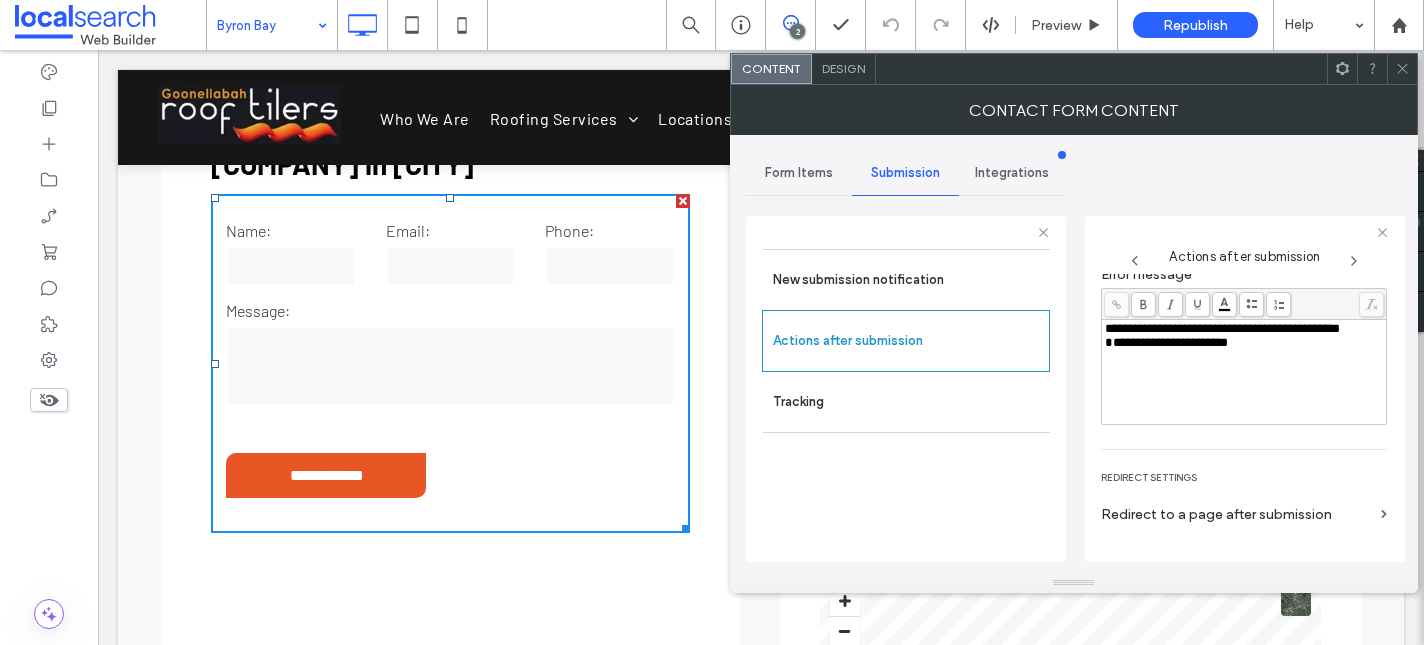 scroll, scrollTop: 345, scrollLeft: 0, axis: vertical 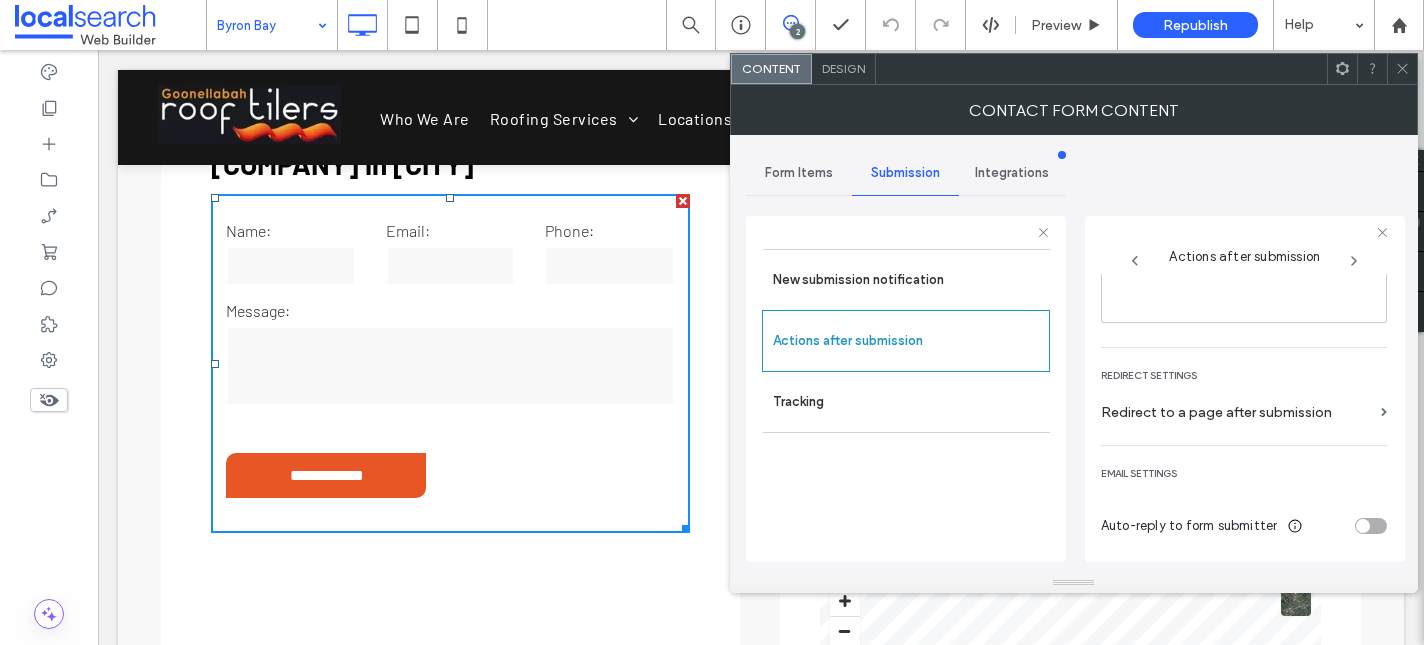 click at bounding box center [1402, 69] 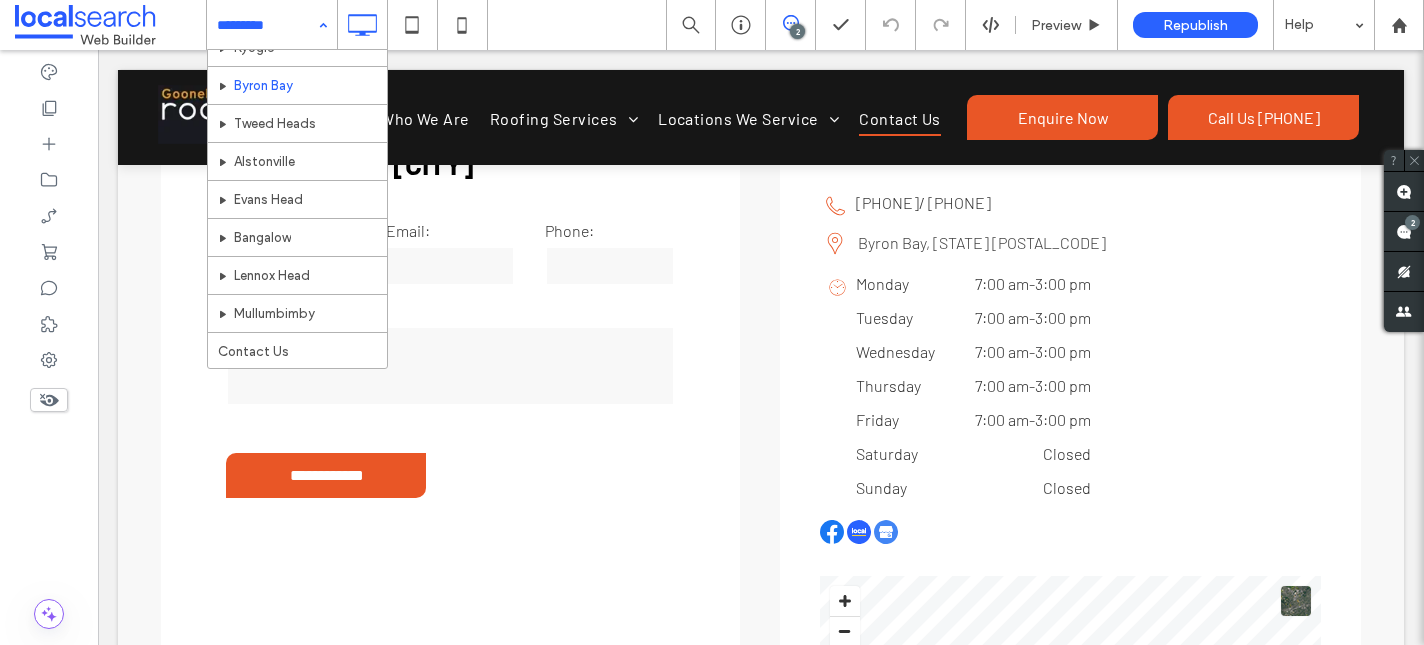 scroll, scrollTop: 438, scrollLeft: 0, axis: vertical 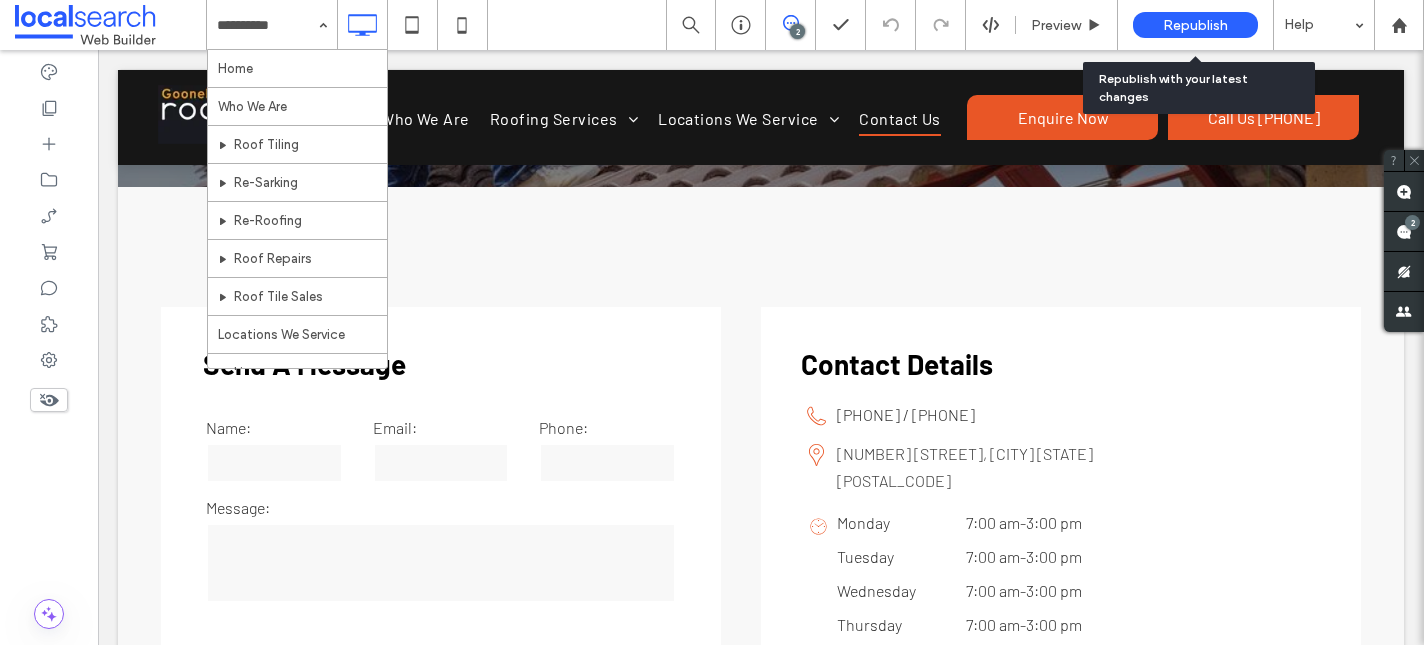 click on "Republish" at bounding box center (1195, 25) 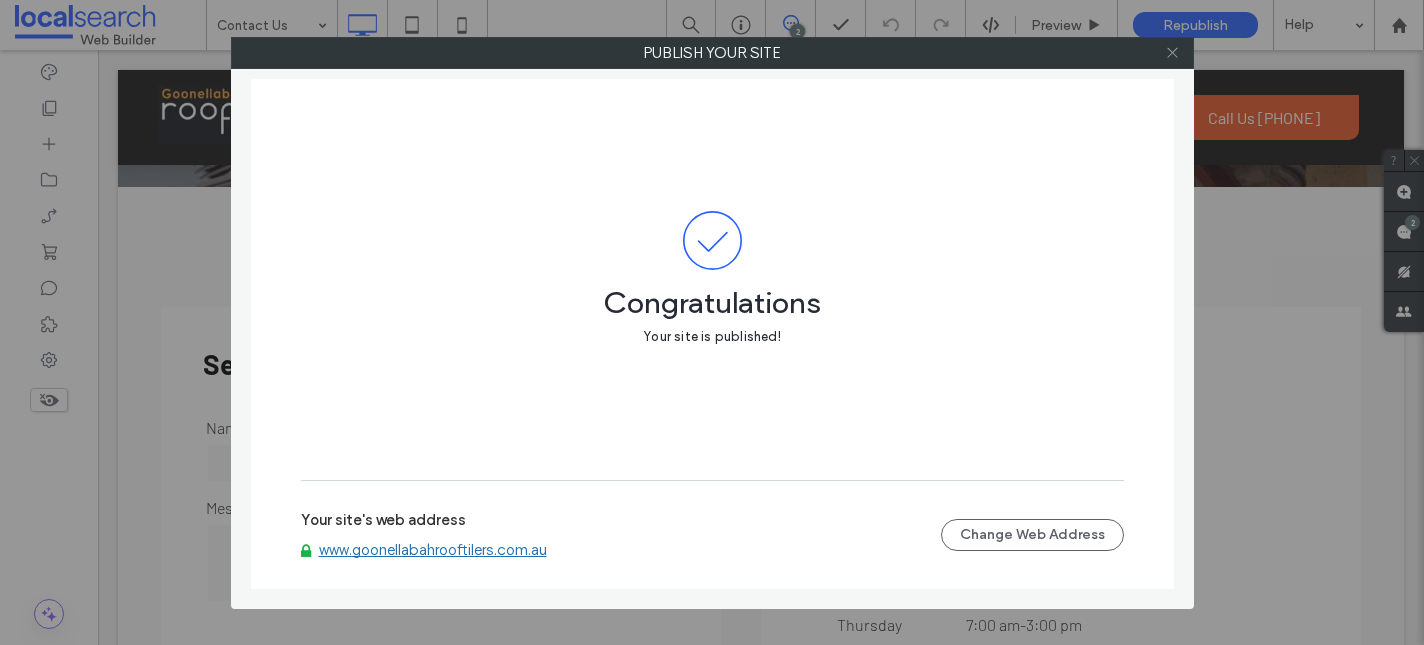 click 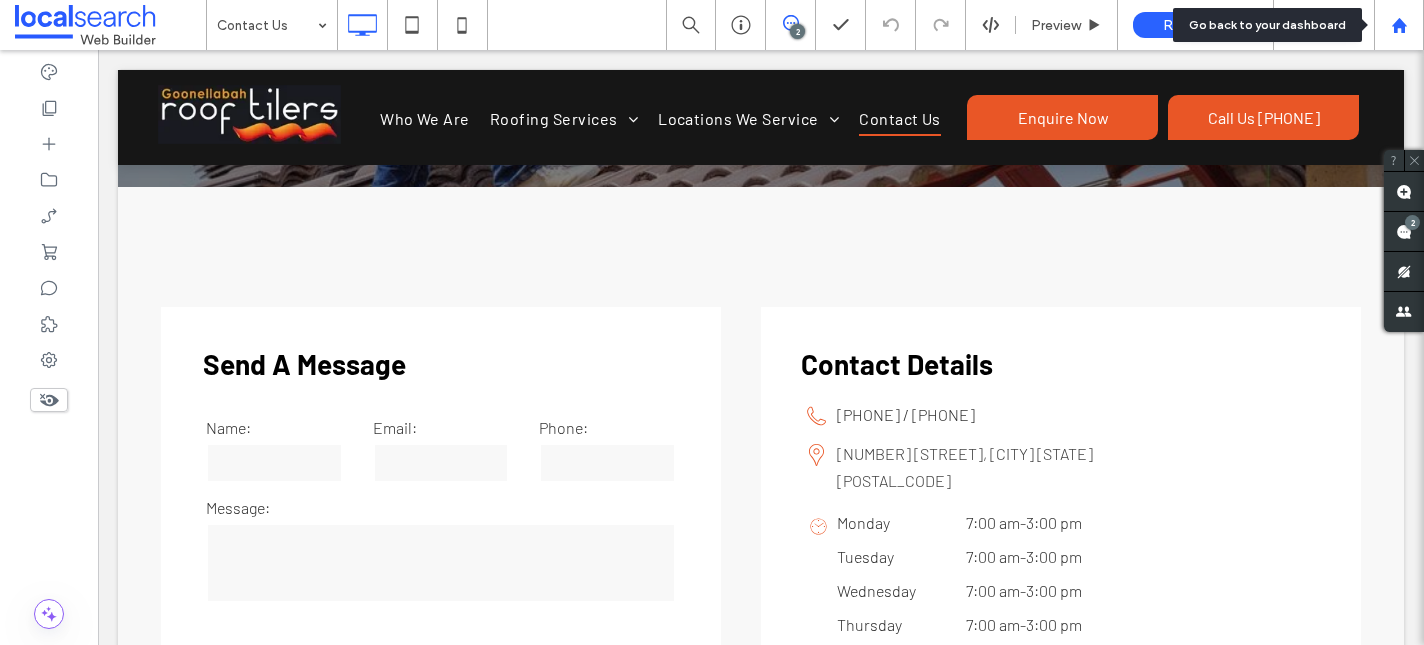 click 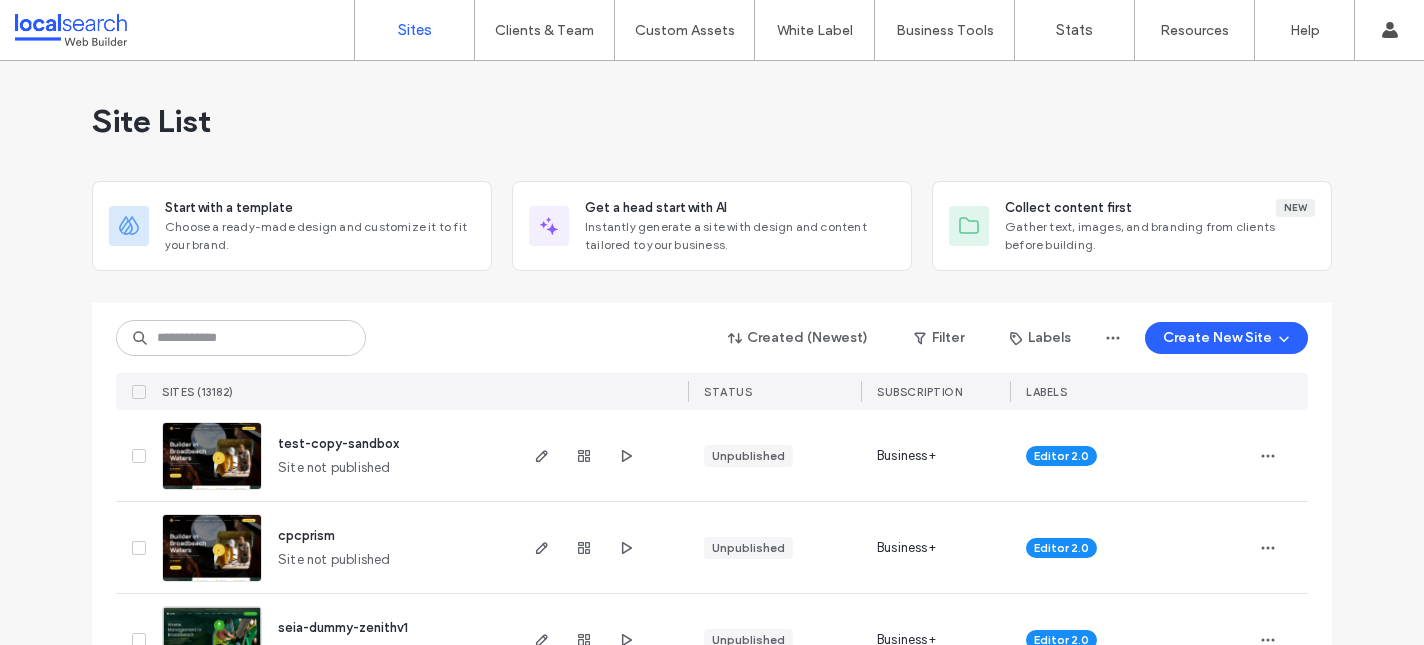 scroll, scrollTop: 0, scrollLeft: 0, axis: both 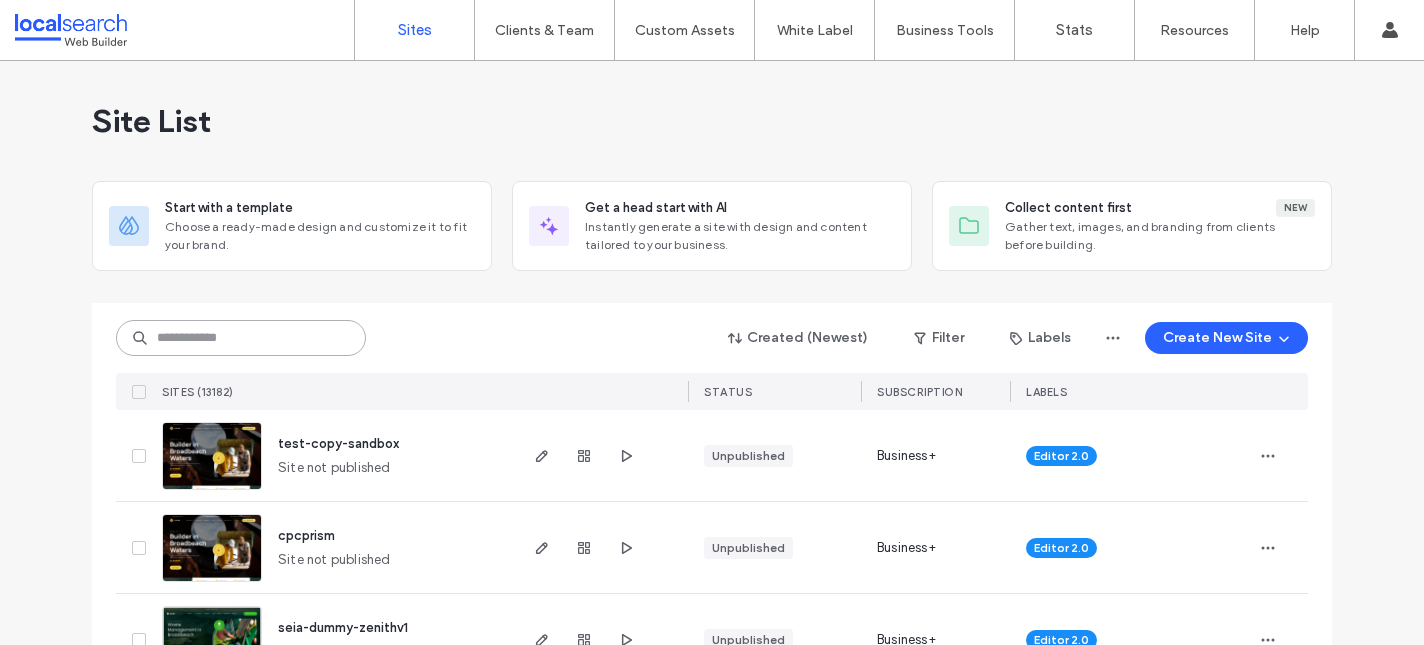 click at bounding box center (241, 338) 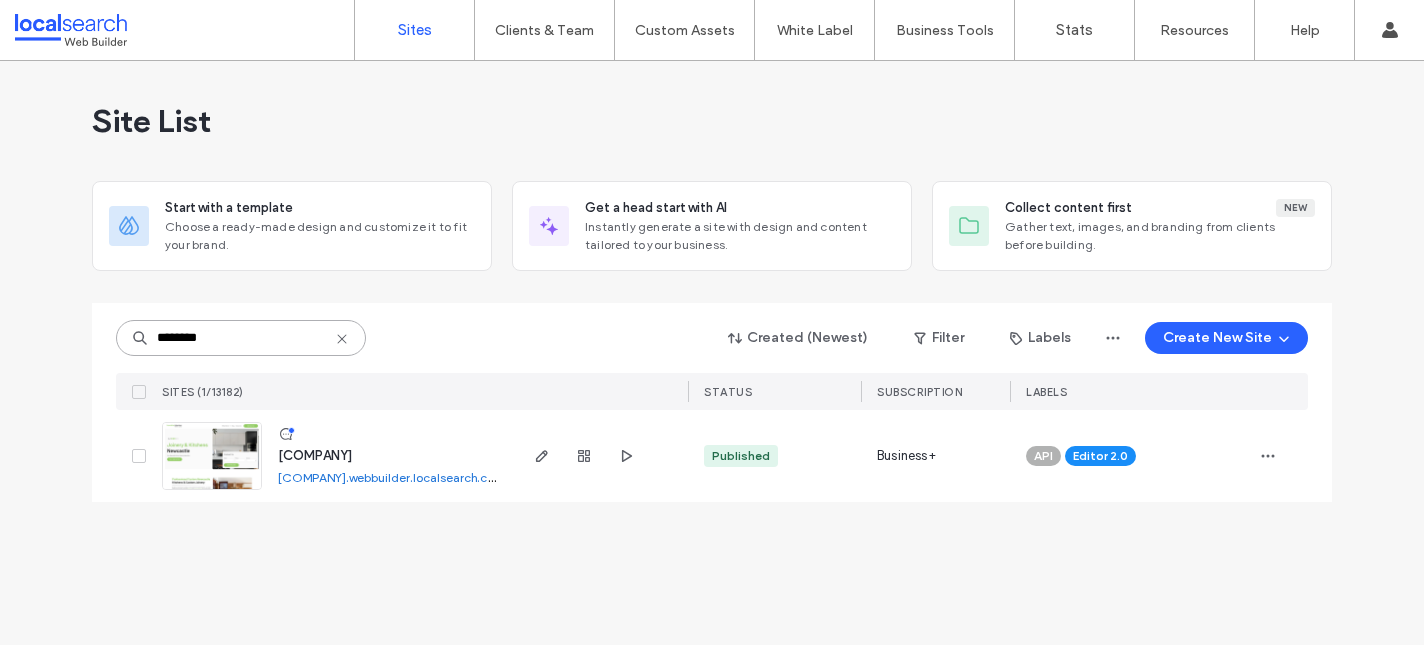 type on "********" 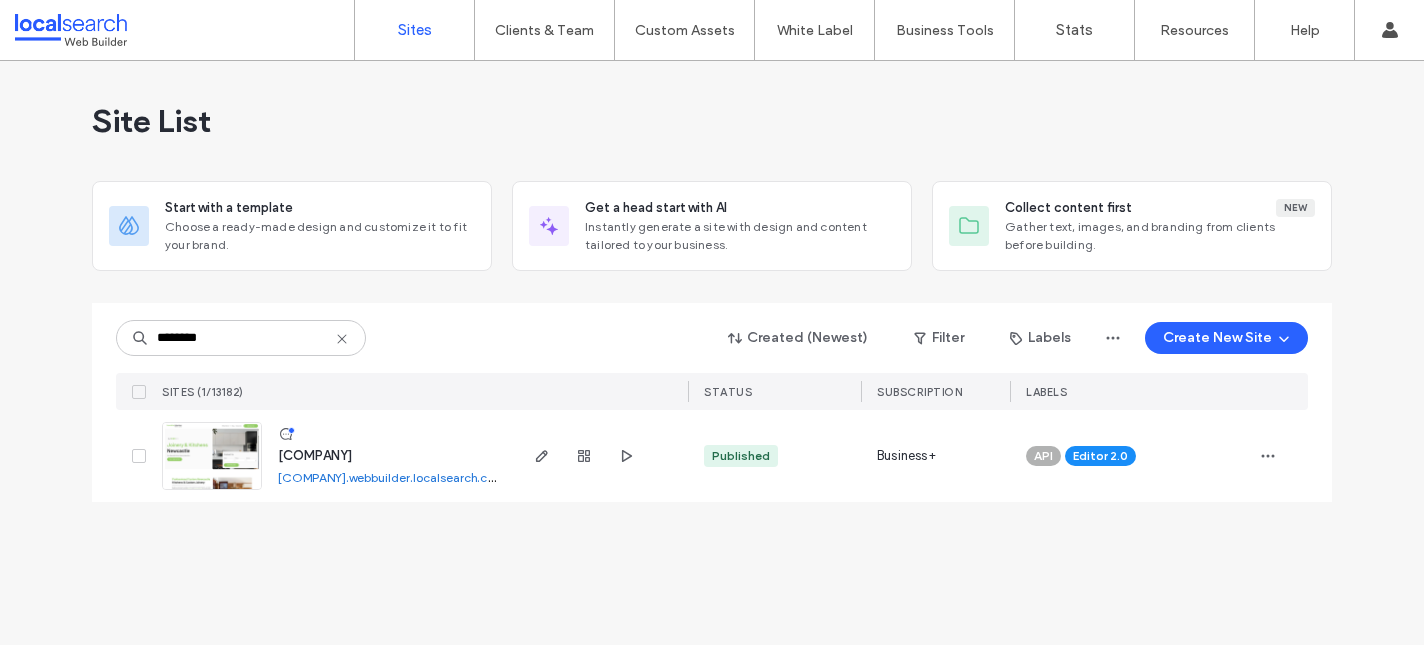 click on "inovativeinteriors" at bounding box center (315, 455) 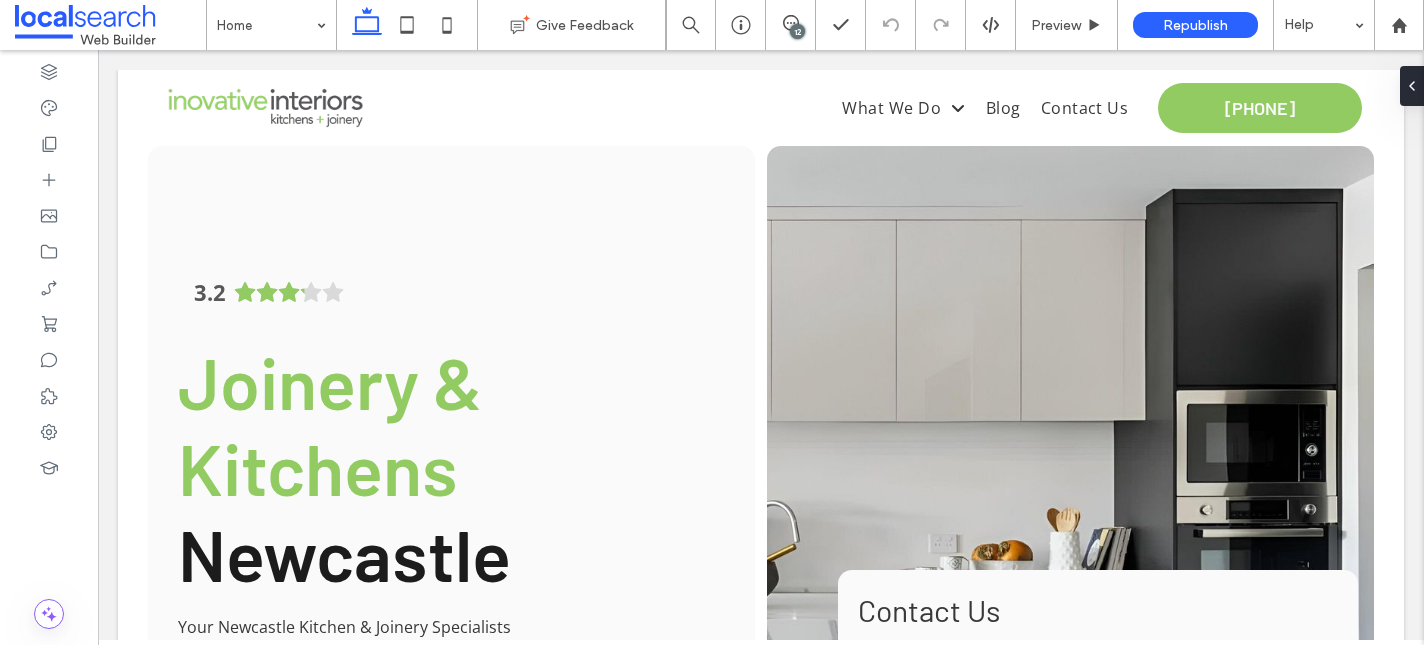 scroll, scrollTop: 0, scrollLeft: 0, axis: both 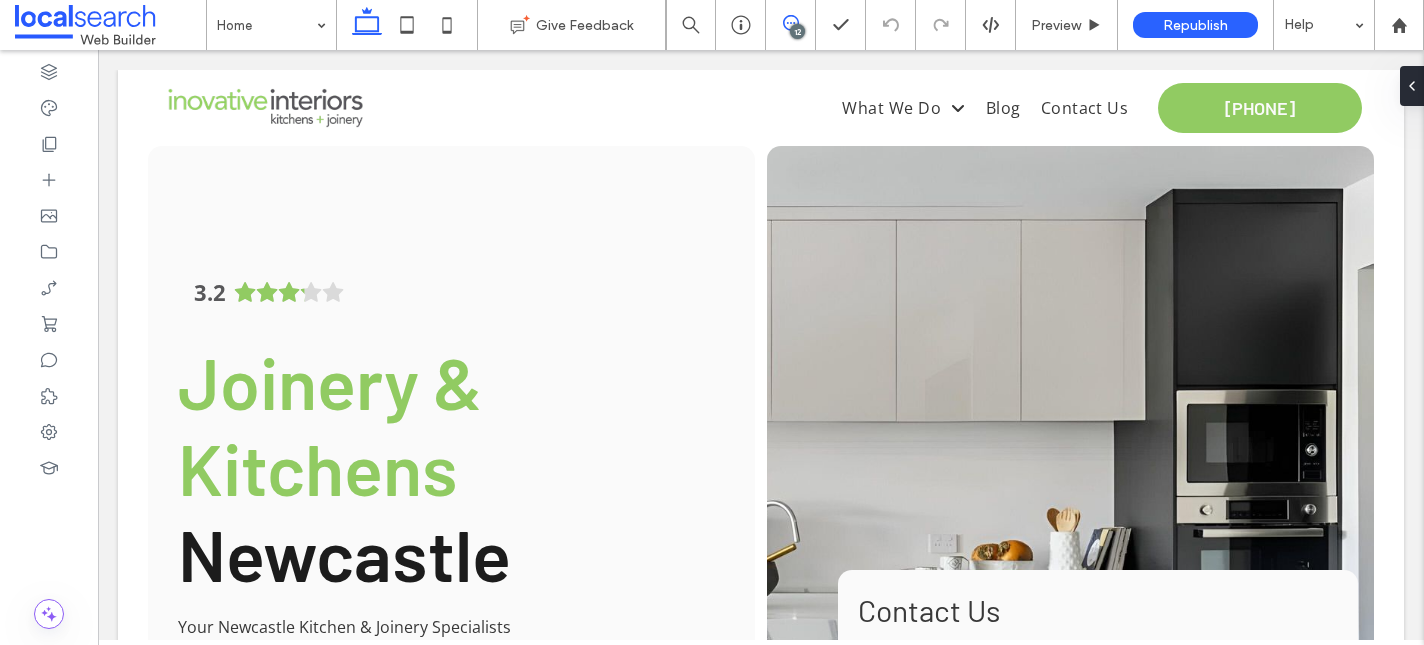 click 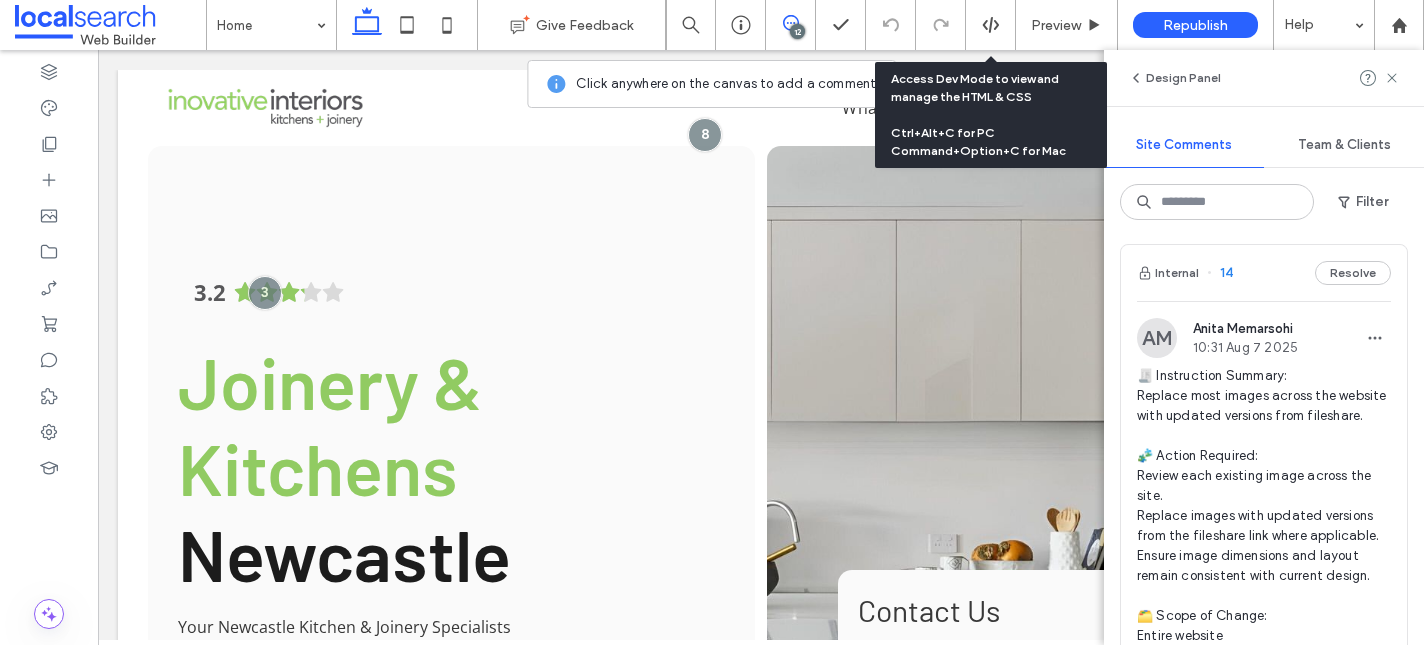 scroll, scrollTop: 74, scrollLeft: 0, axis: vertical 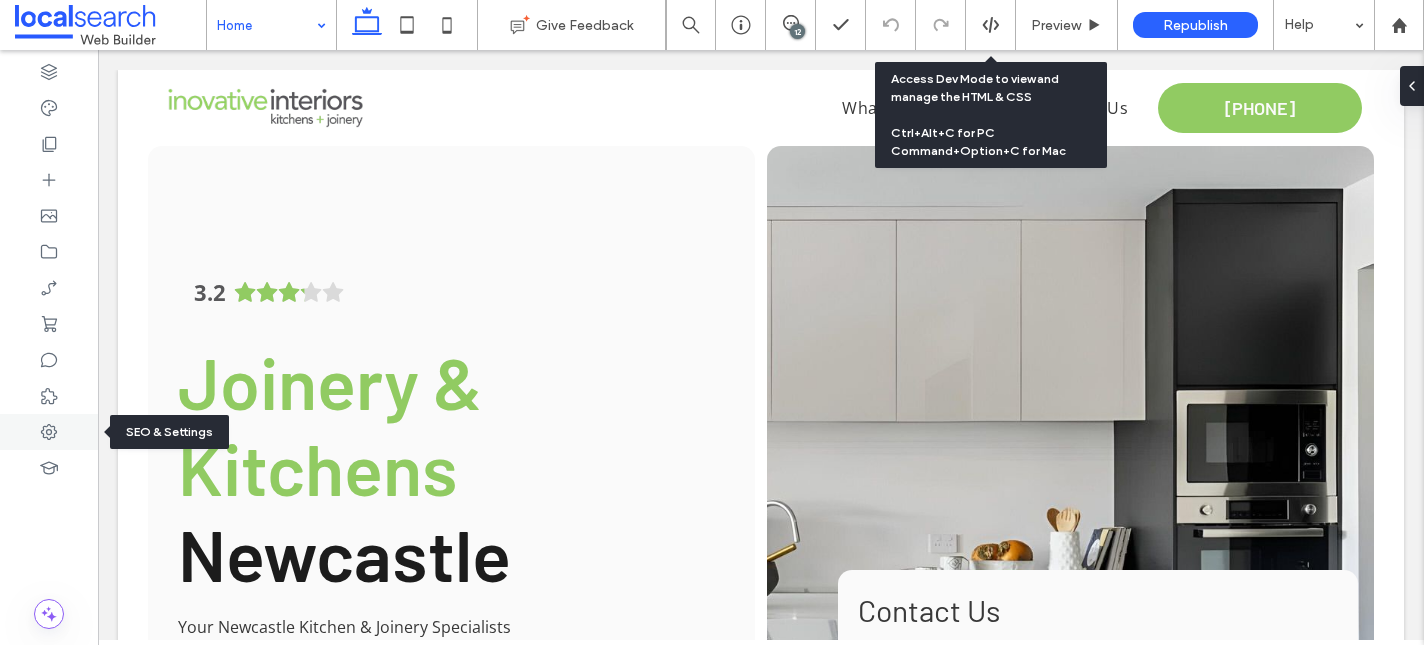 click 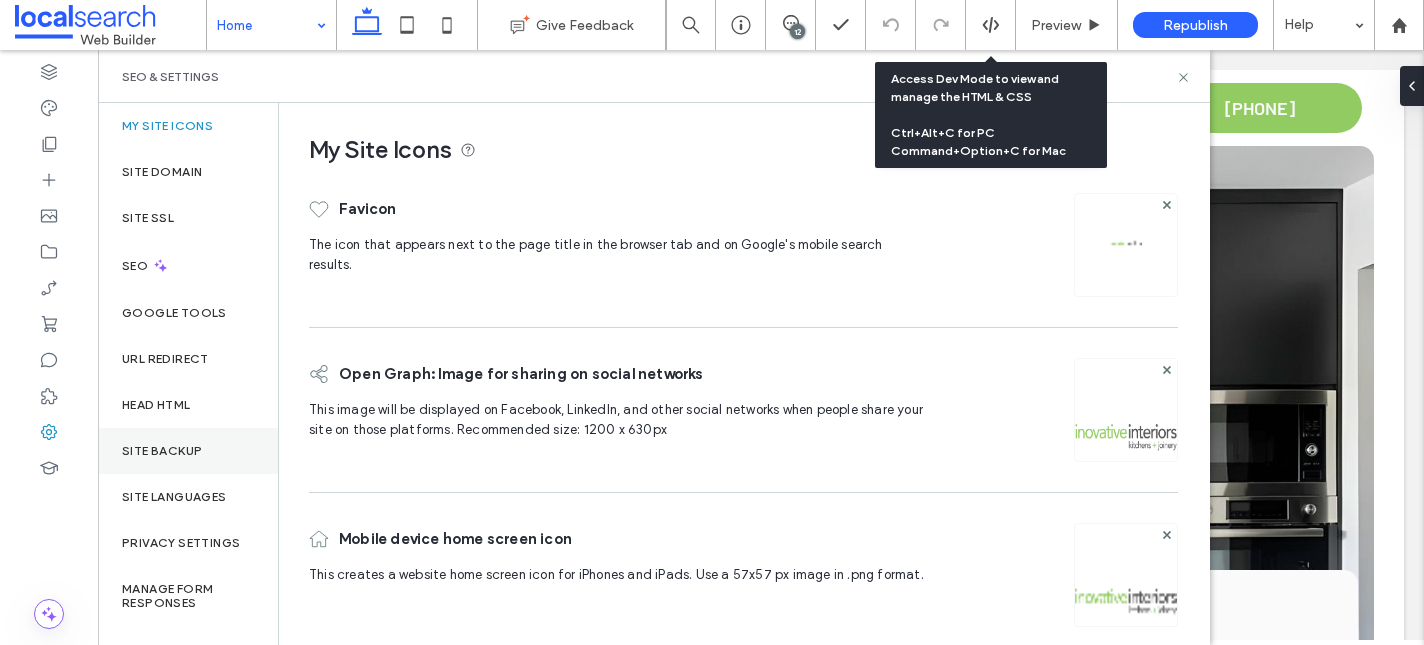 click on "Site Backup" at bounding box center [188, 451] 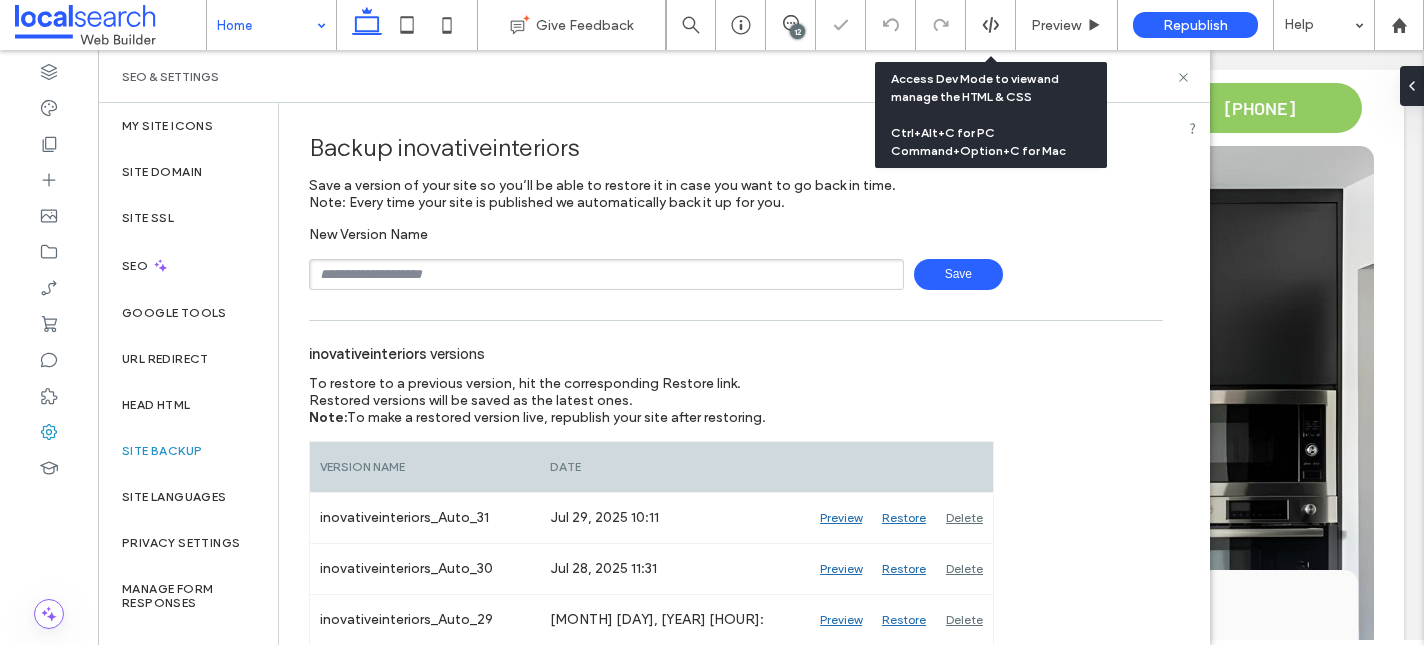 click at bounding box center [606, 274] 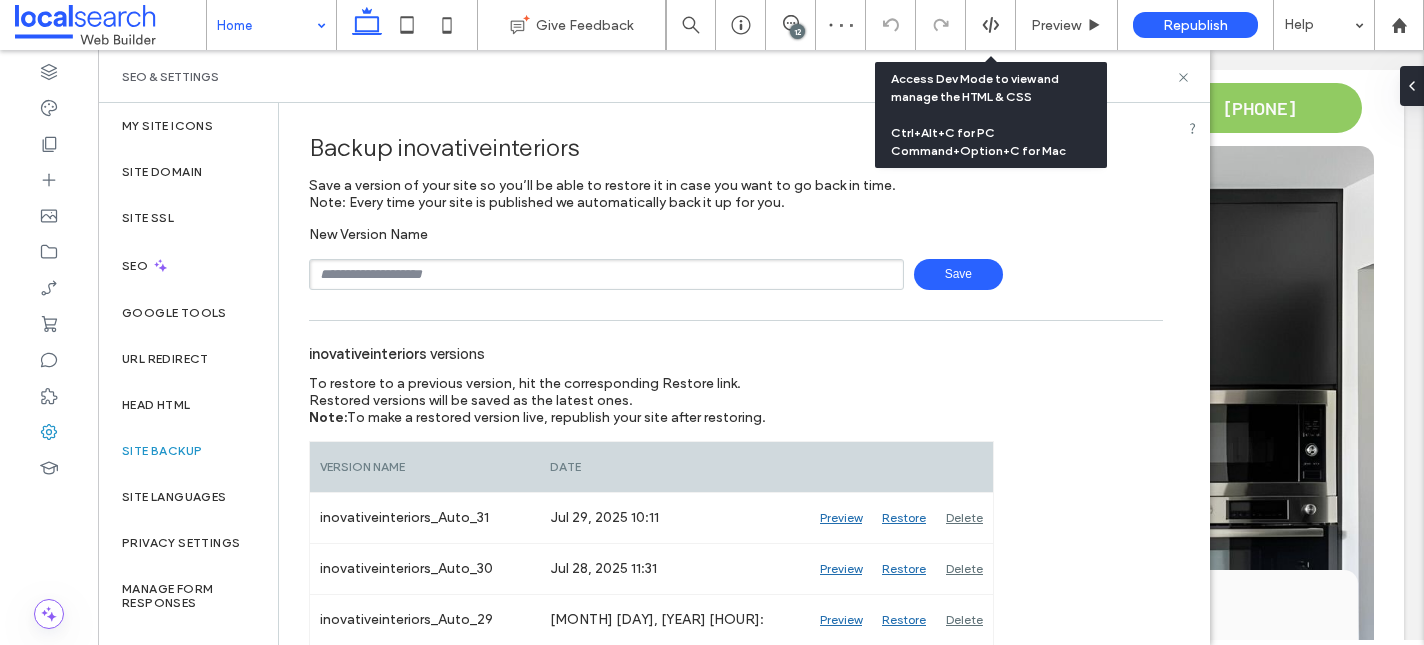 type on "**********" 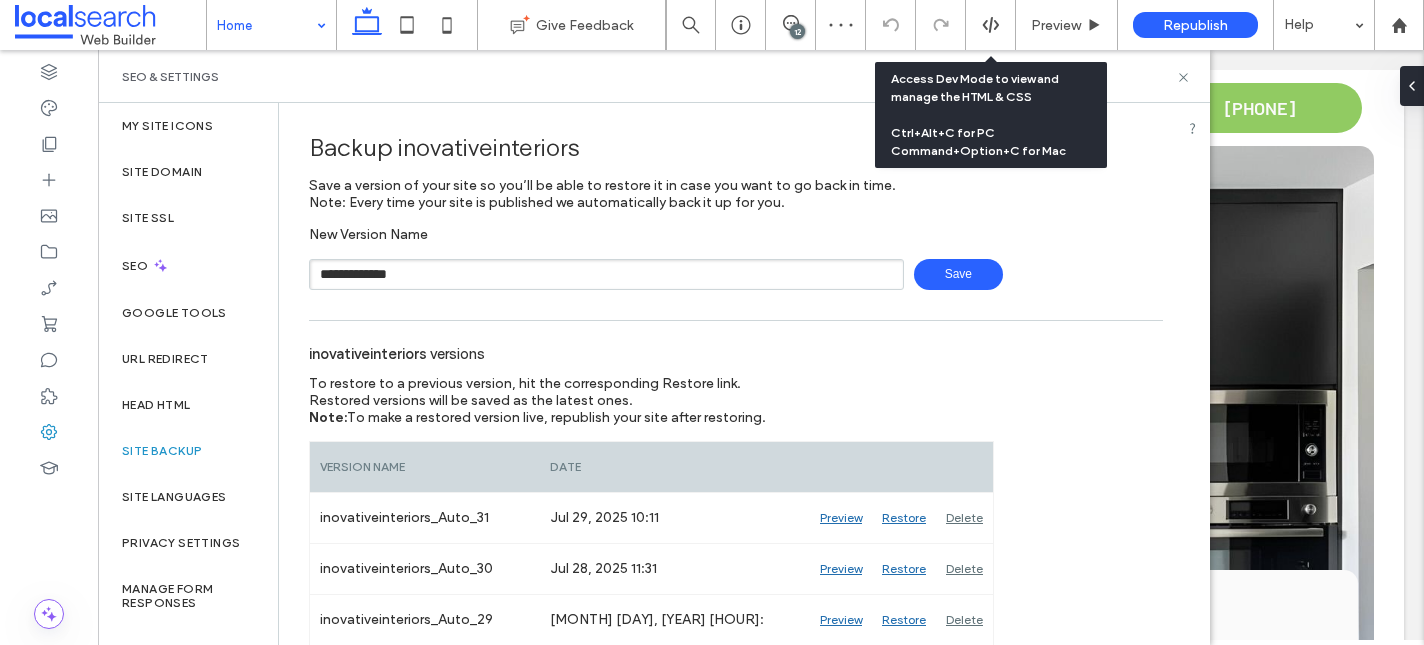 click on "Save" at bounding box center [958, 274] 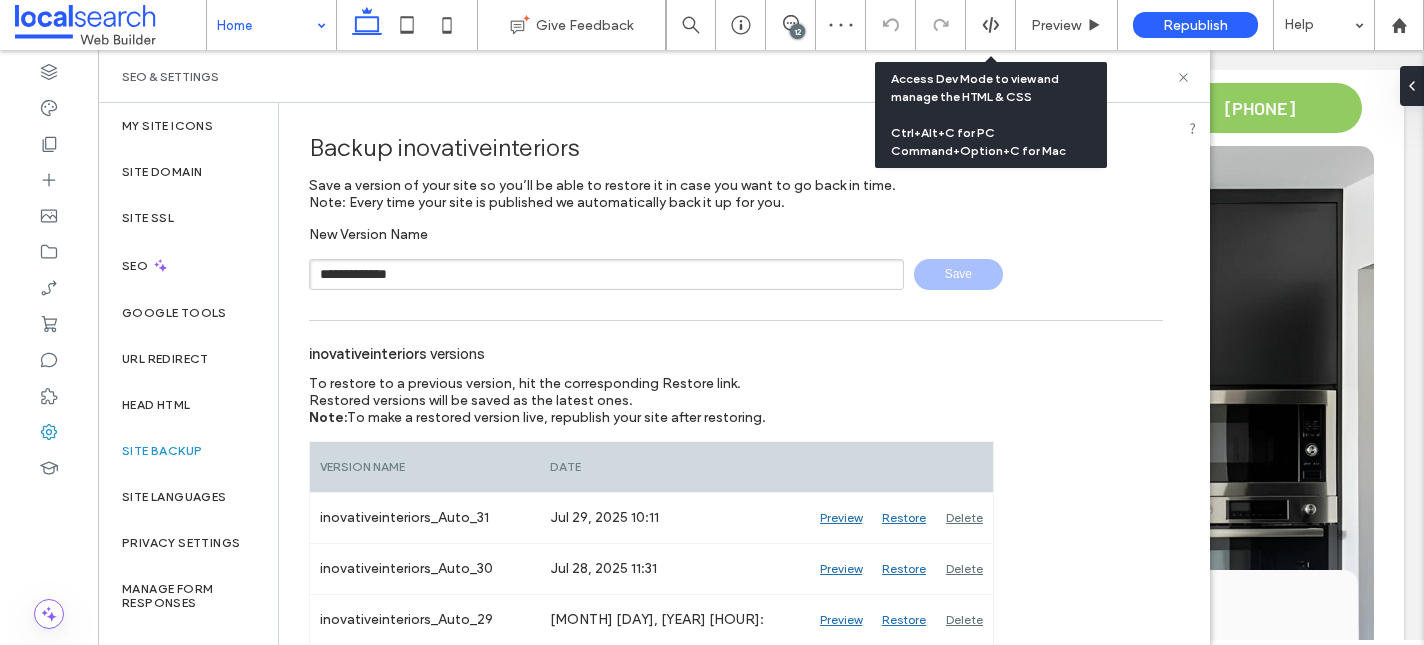 type 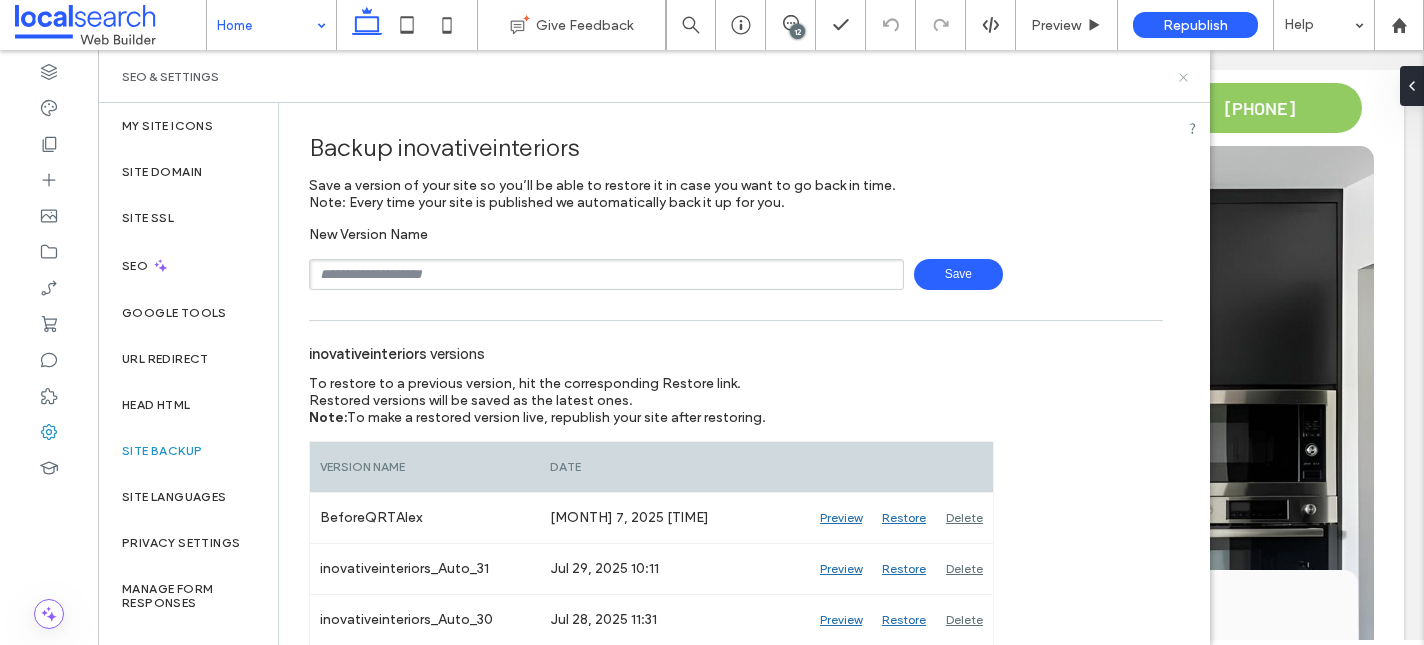 click 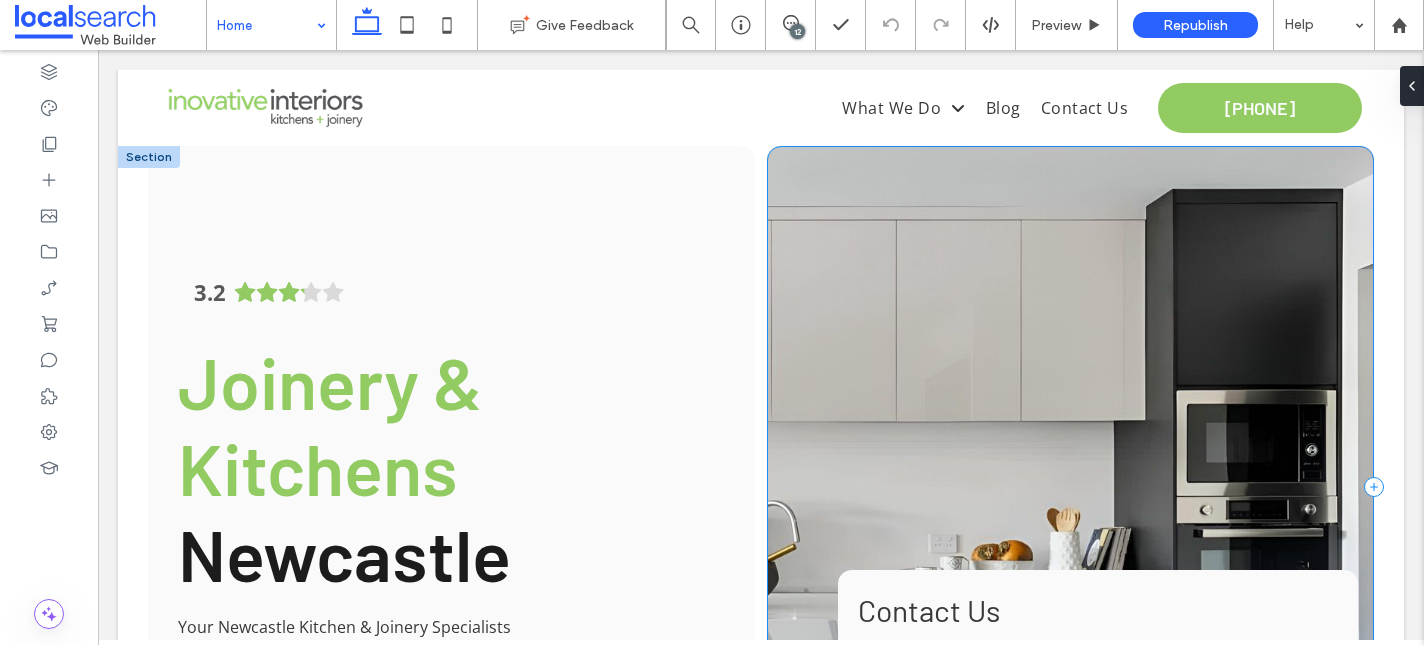 click on "**********" at bounding box center (1070, 487) 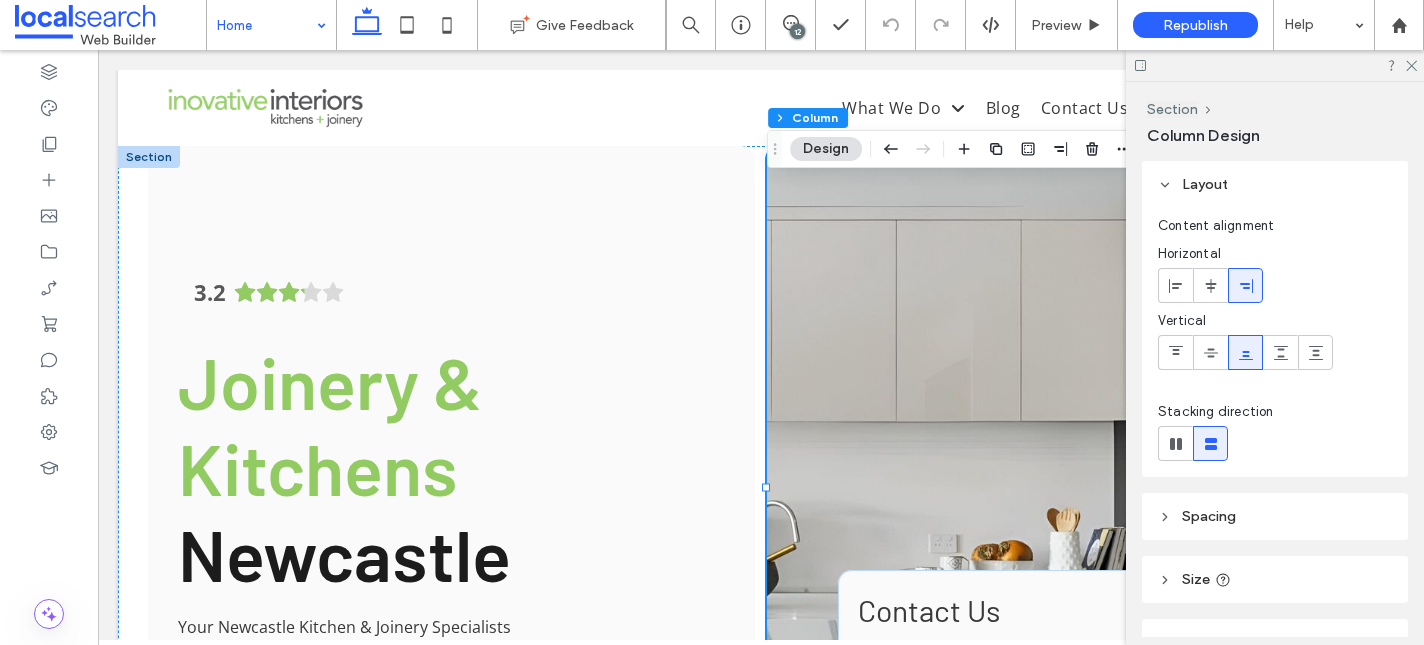 click on "**********" at bounding box center (1070, 487) 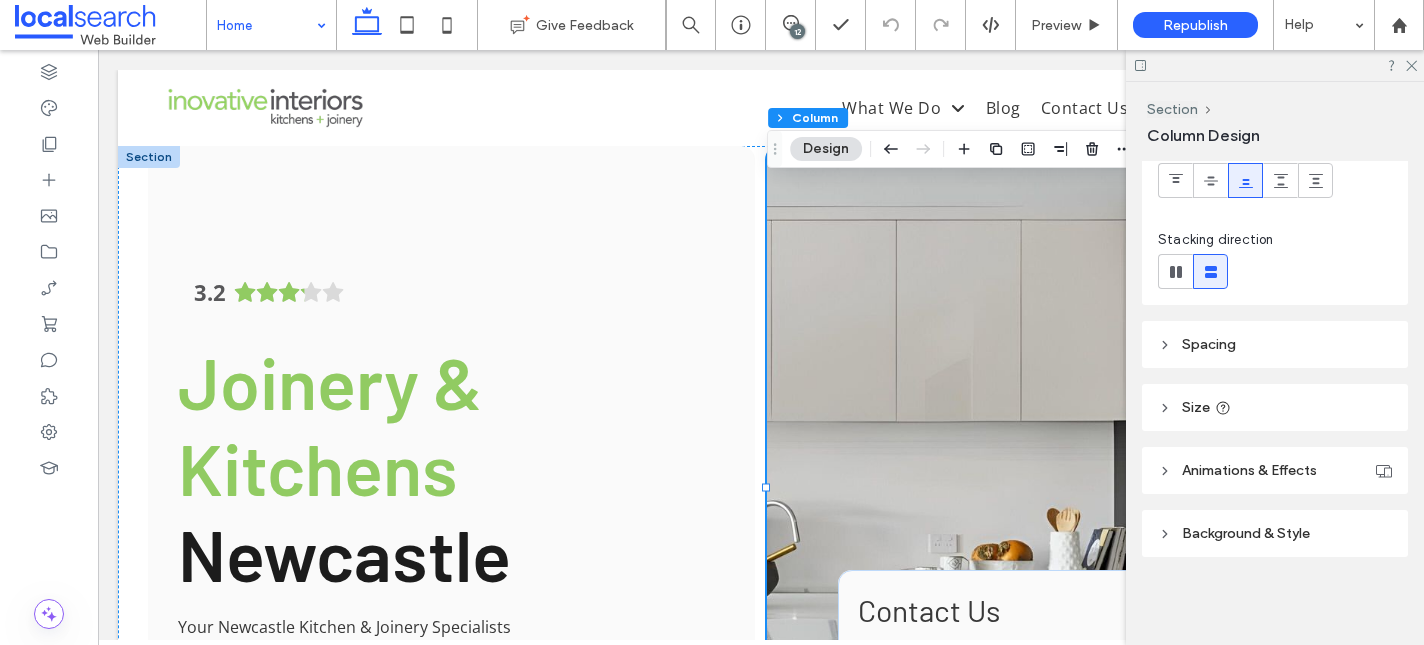 click on "Background & Style" at bounding box center (1246, 533) 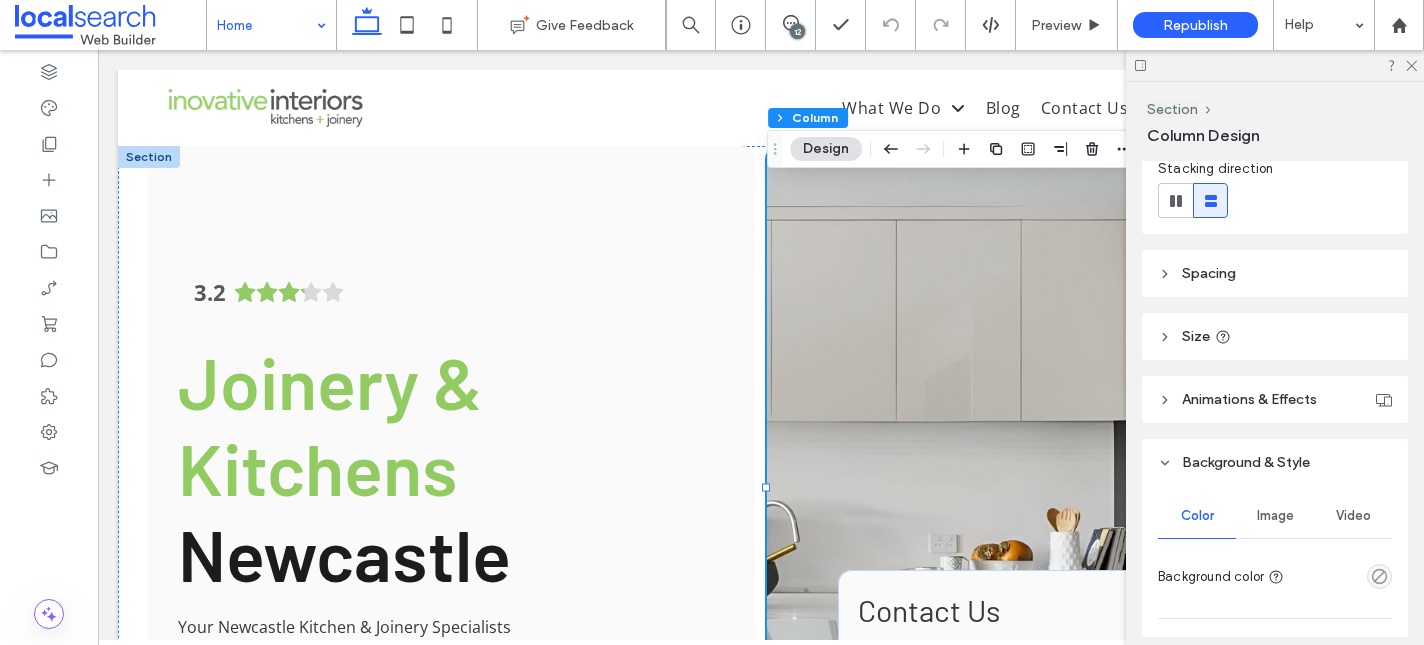 scroll, scrollTop: 254, scrollLeft: 0, axis: vertical 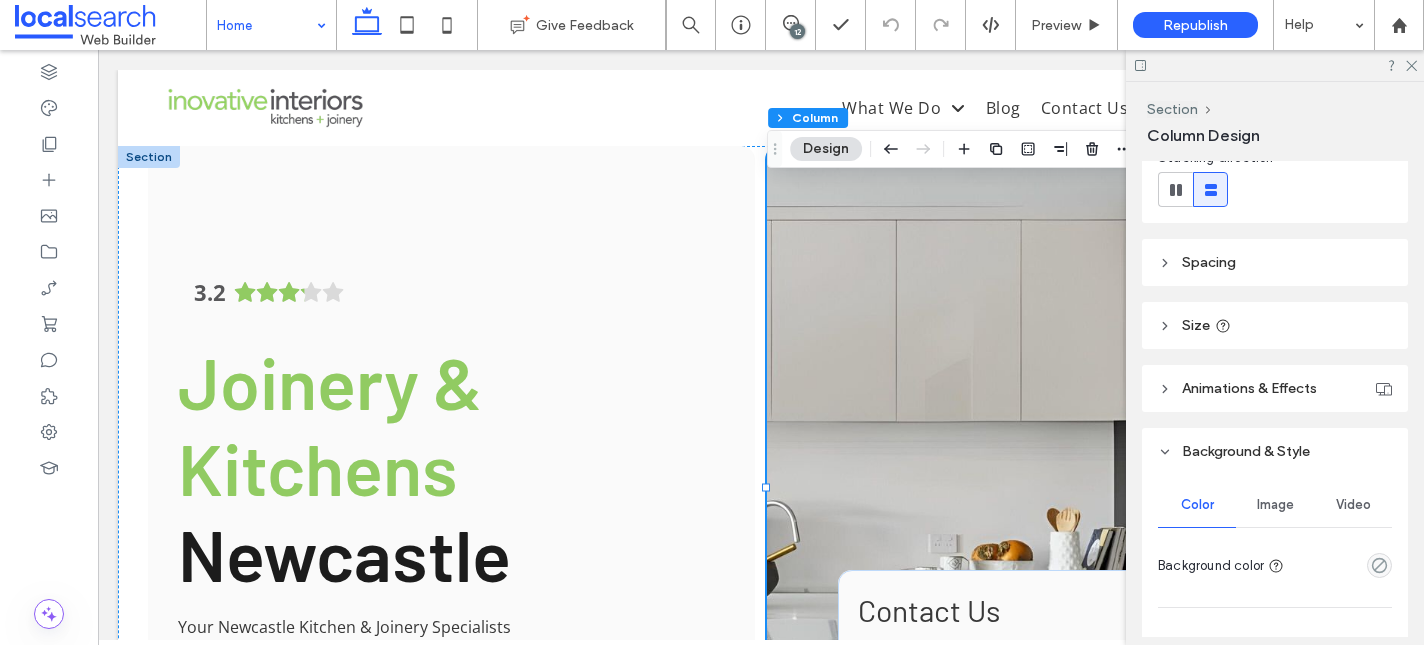 click on "Image" at bounding box center (1275, 505) 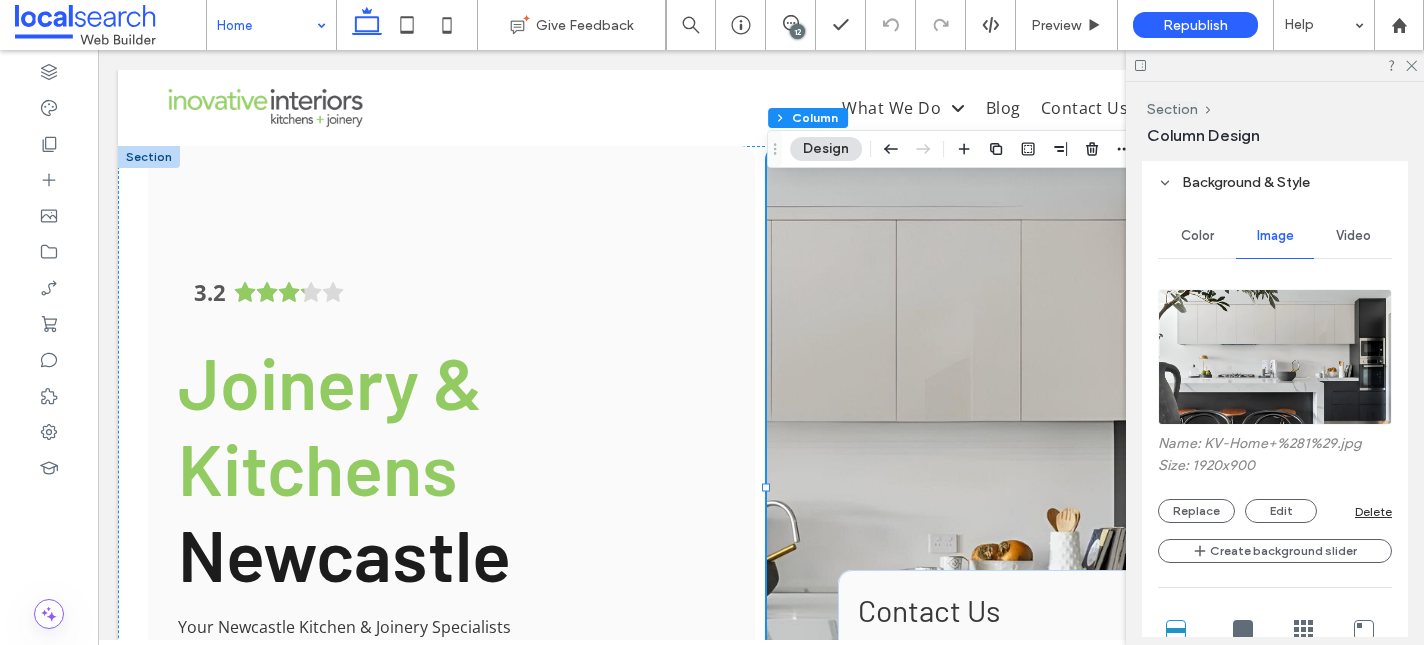 scroll, scrollTop: 531, scrollLeft: 0, axis: vertical 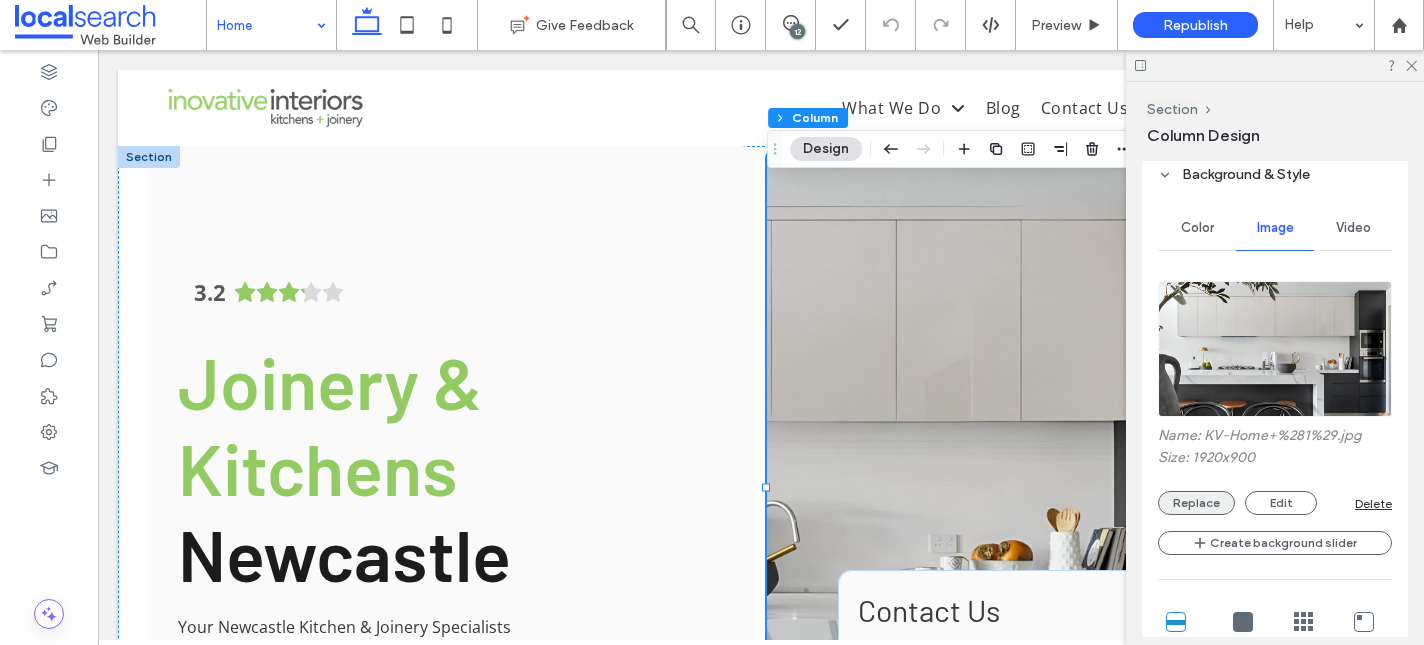 click on "Replace" at bounding box center [1196, 503] 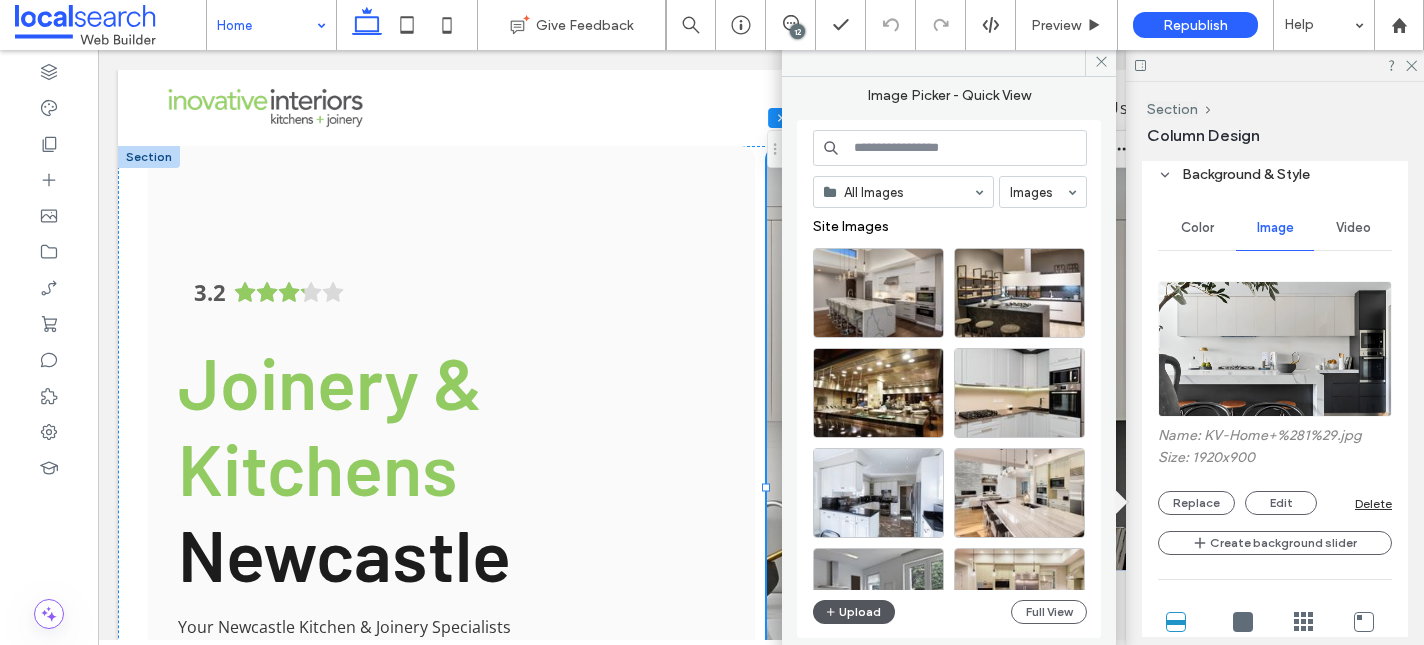 click 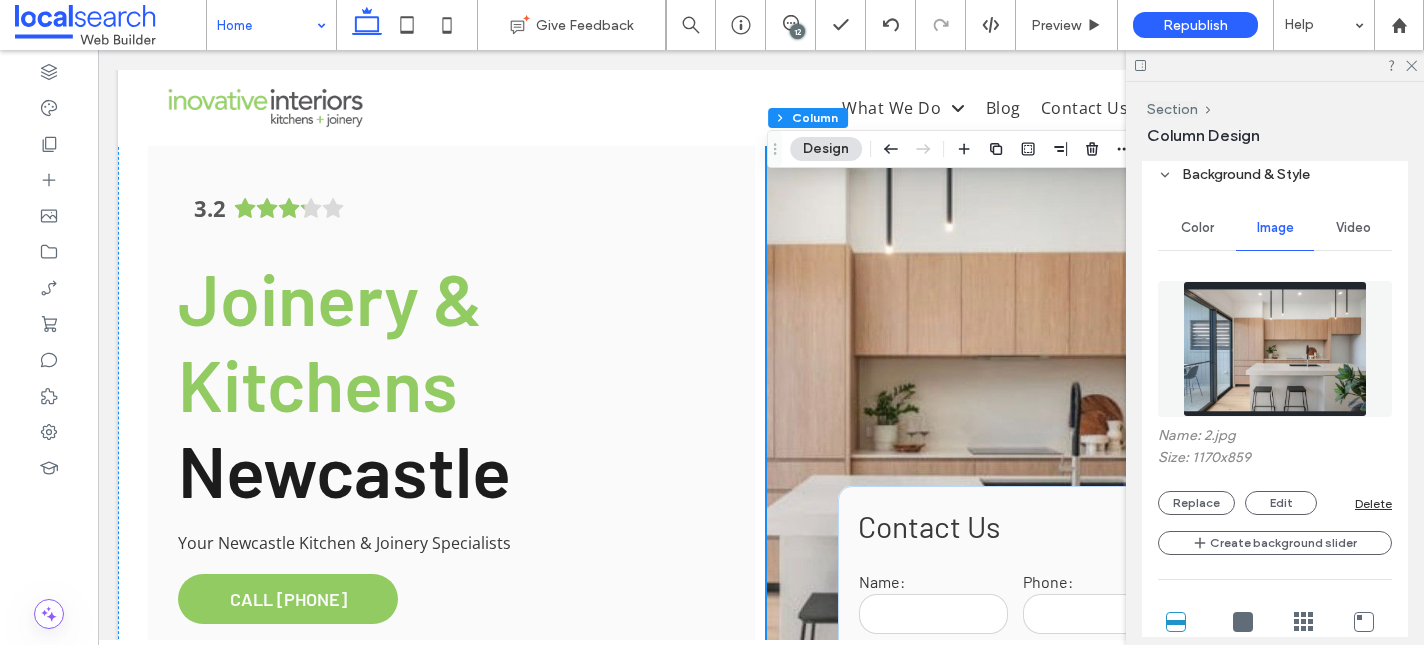 scroll, scrollTop: 83, scrollLeft: 0, axis: vertical 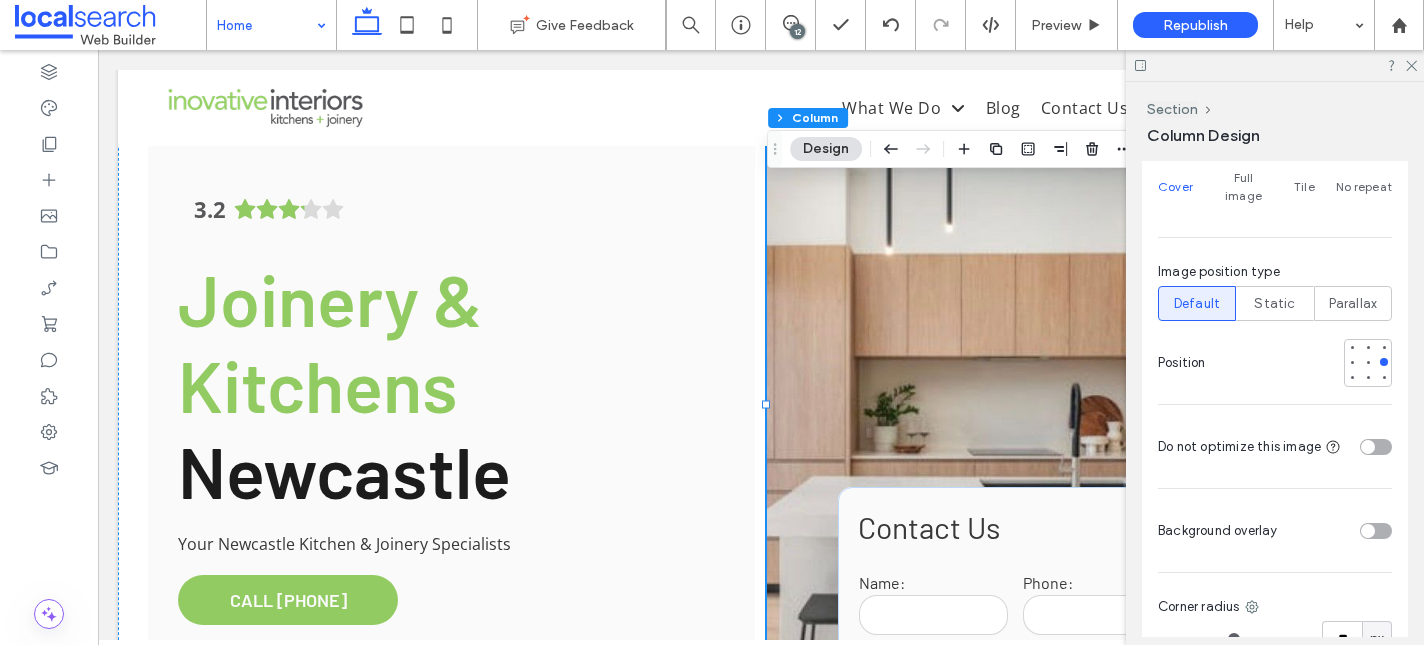 click at bounding box center (1368, 447) 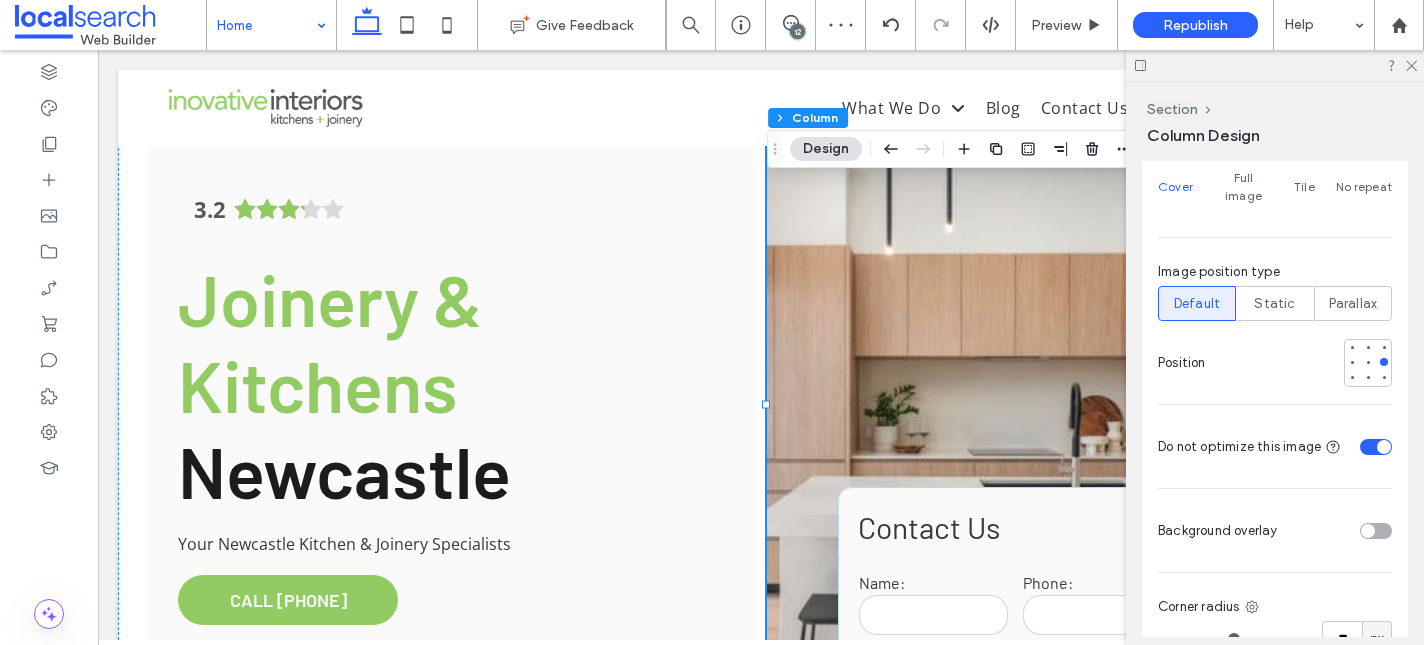 click at bounding box center (1376, 447) 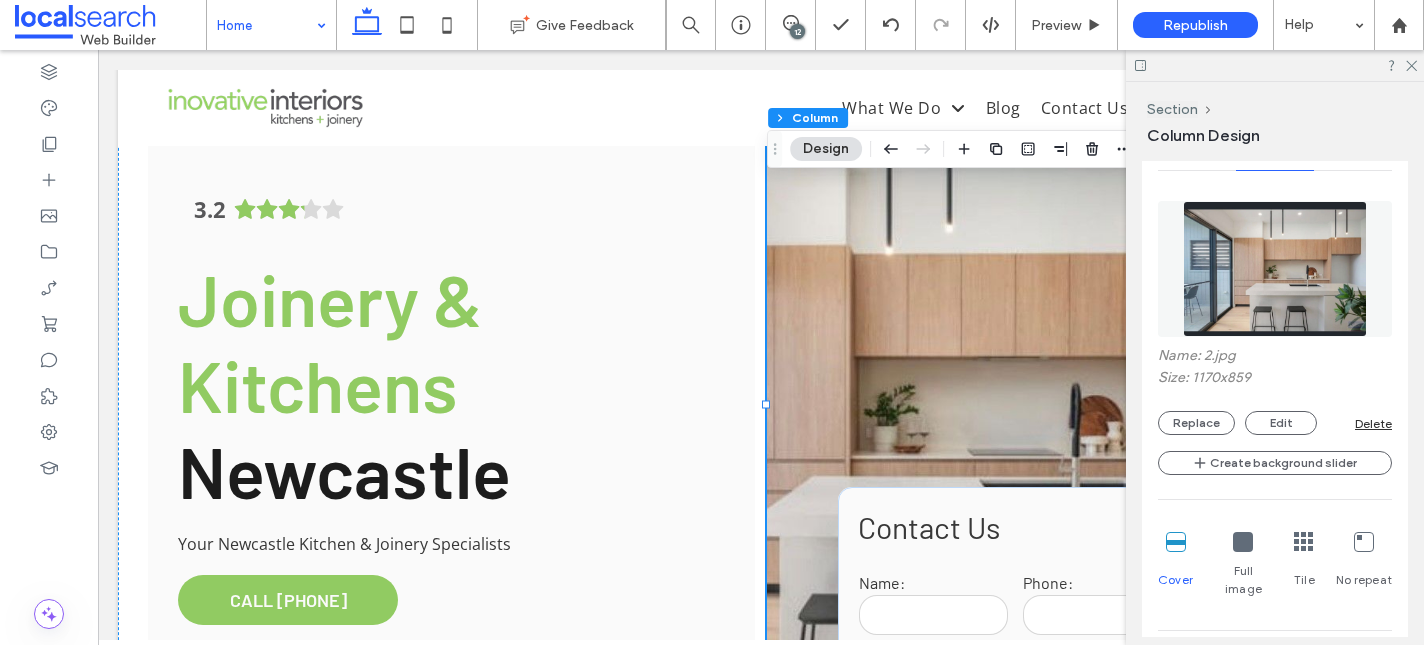 scroll, scrollTop: 545, scrollLeft: 0, axis: vertical 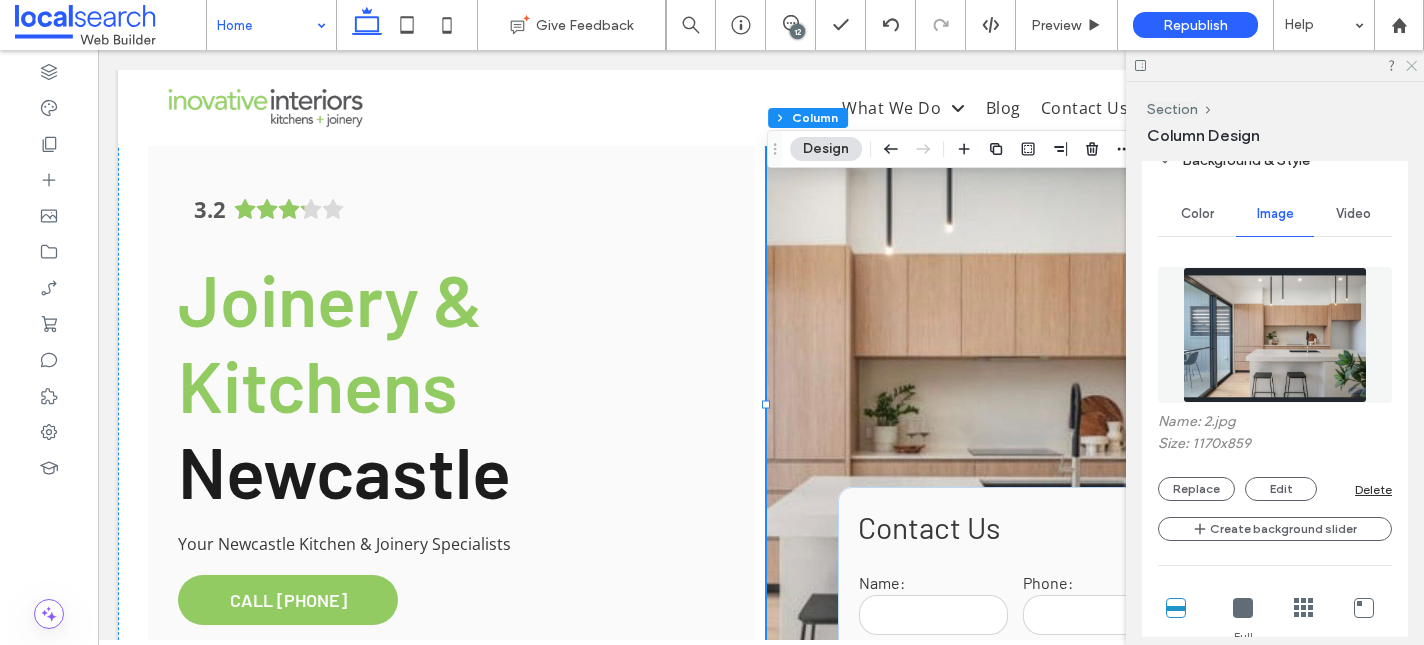 click 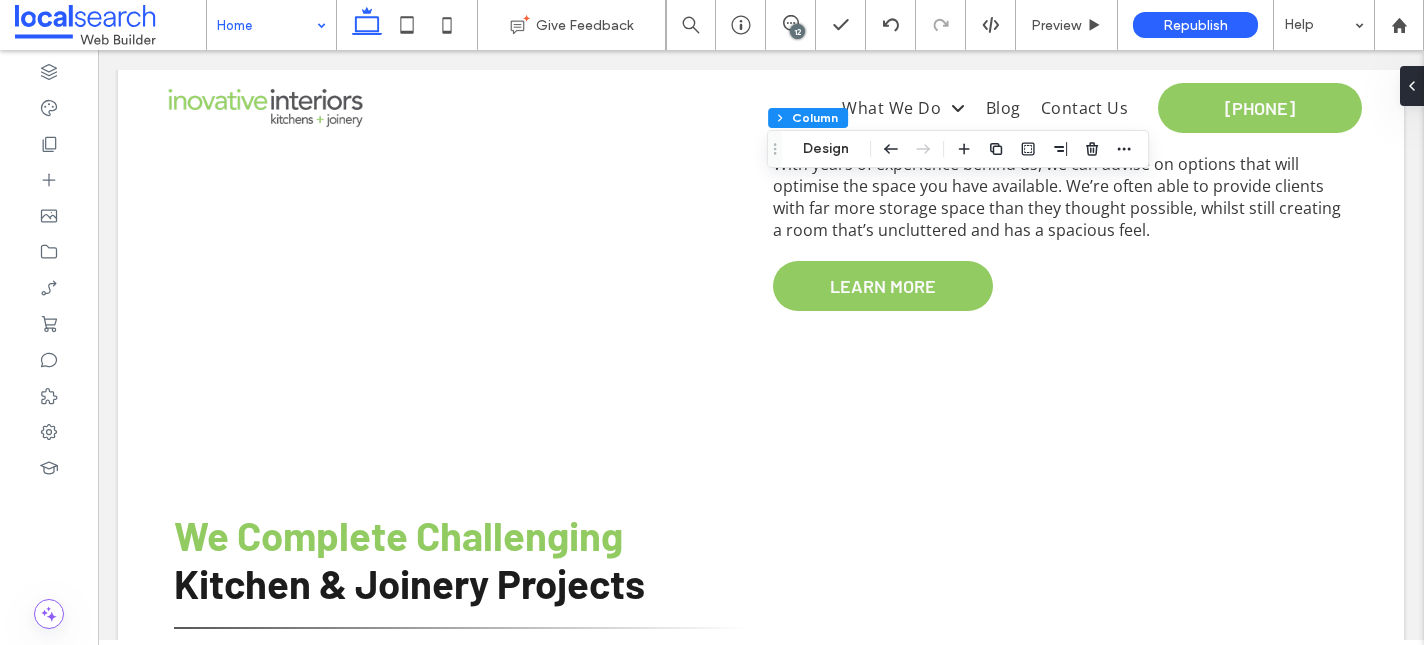 scroll, scrollTop: 6717, scrollLeft: 0, axis: vertical 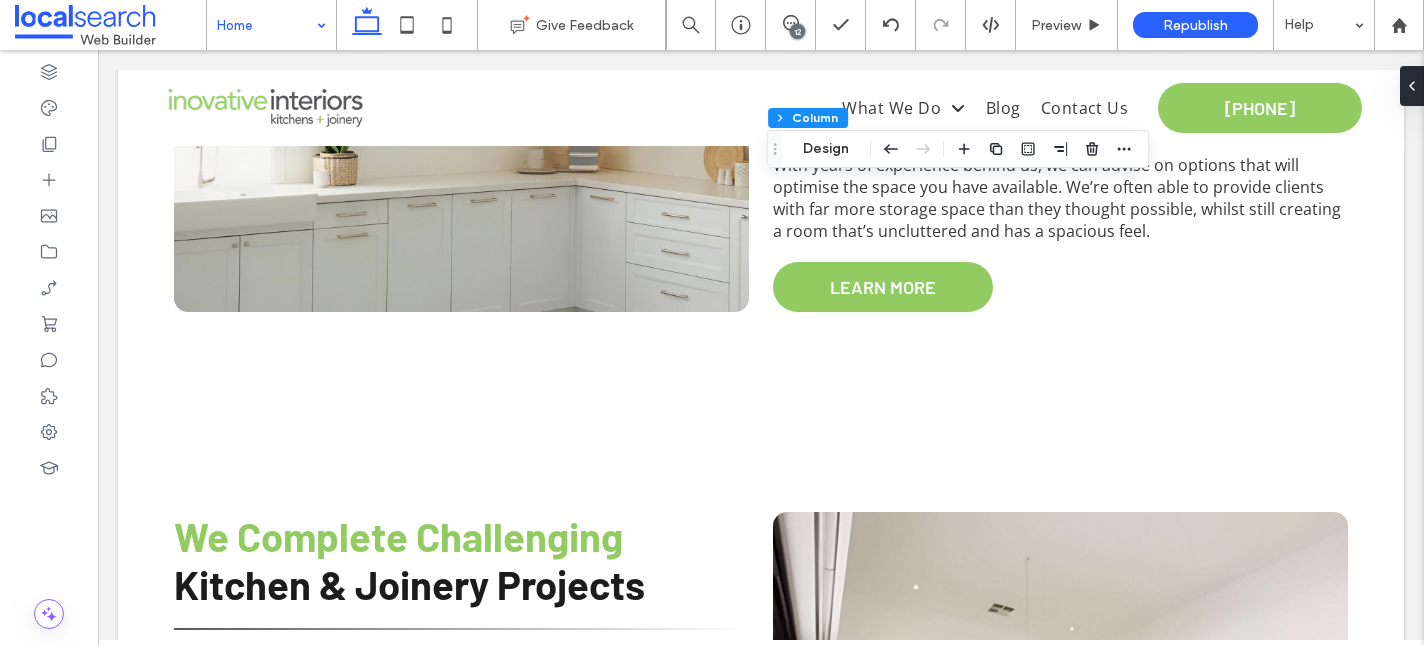 click at bounding box center (461, 1387) 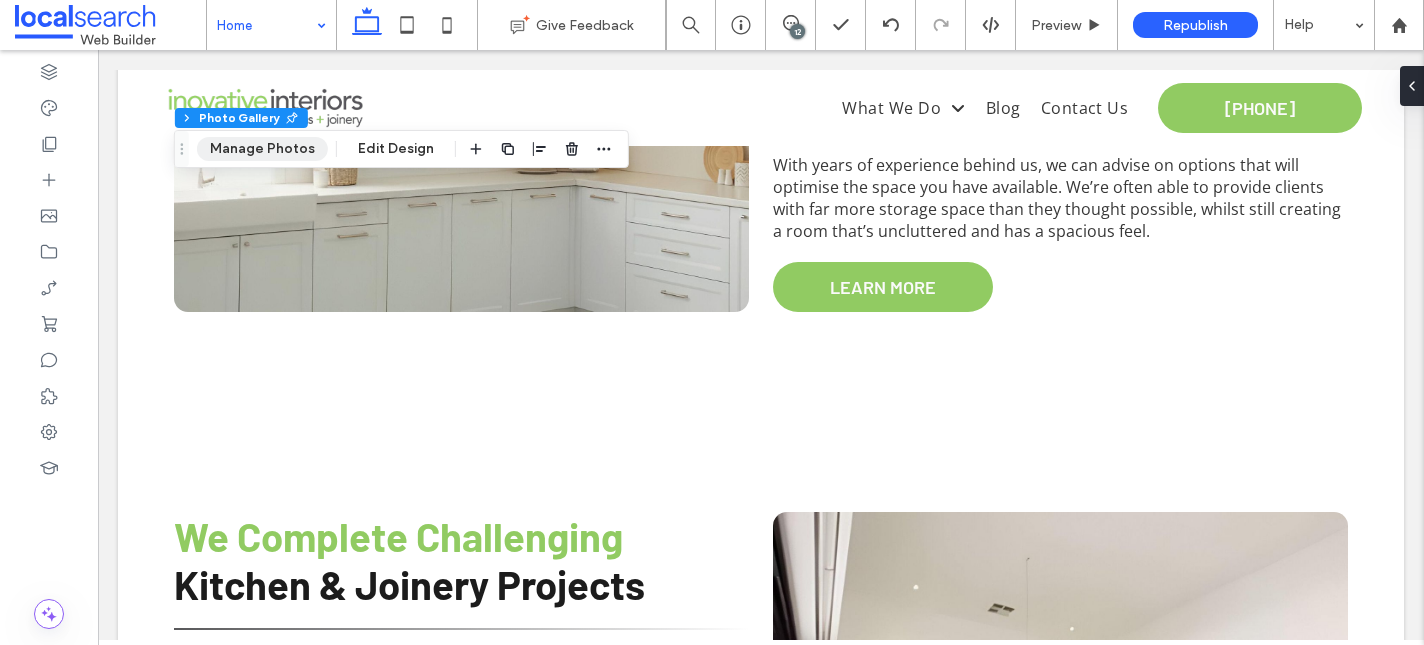 click on "Manage Photos" at bounding box center [262, 149] 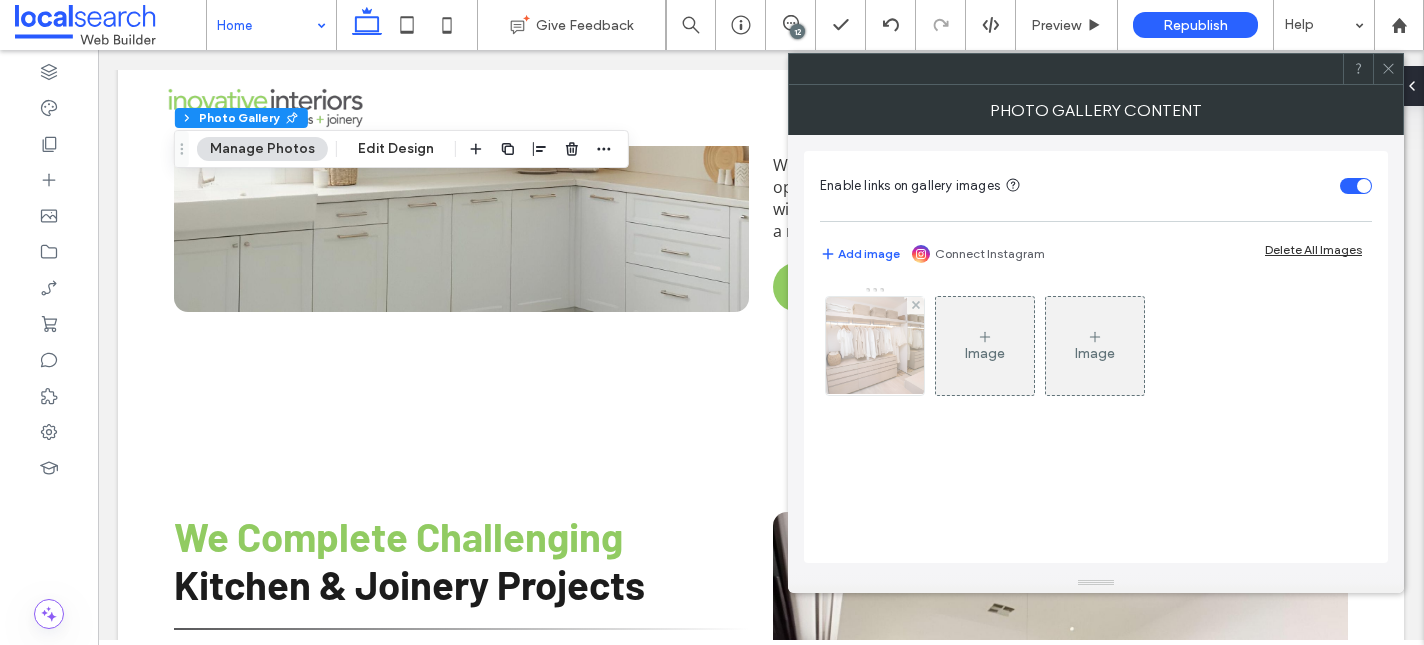 click at bounding box center [875, 346] 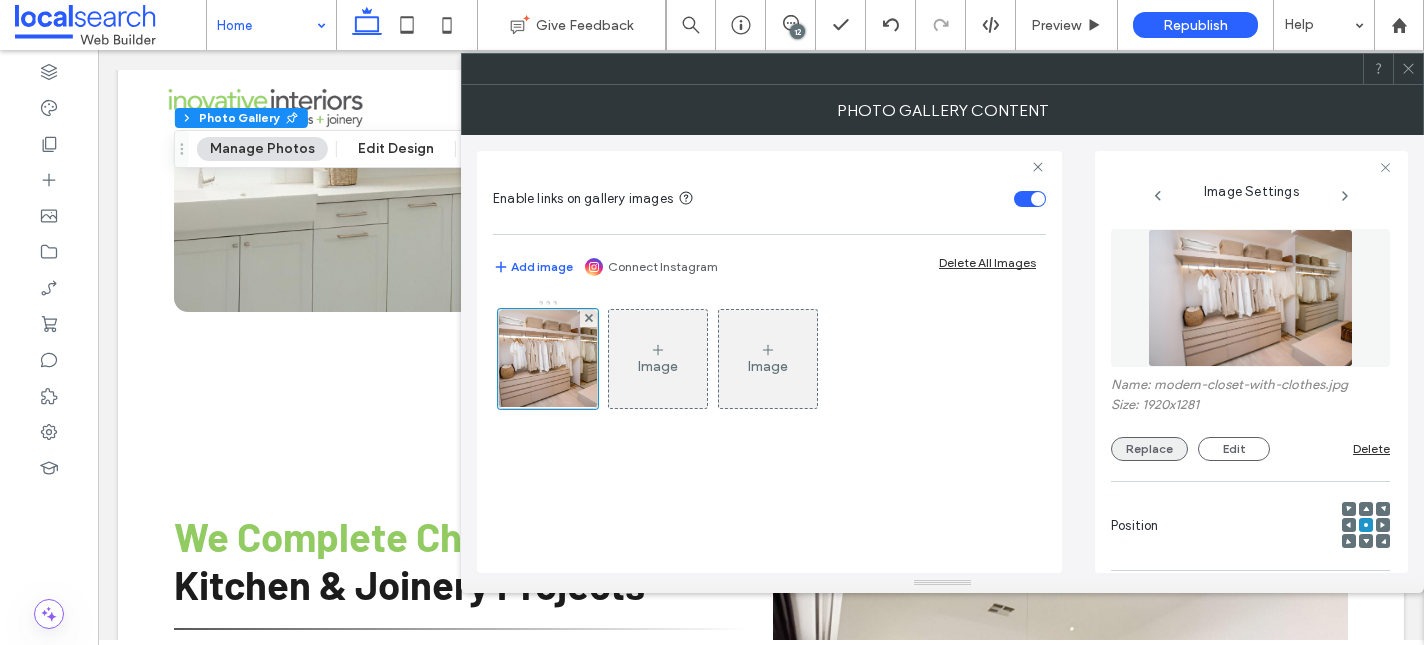 click on "Replace" at bounding box center [1149, 449] 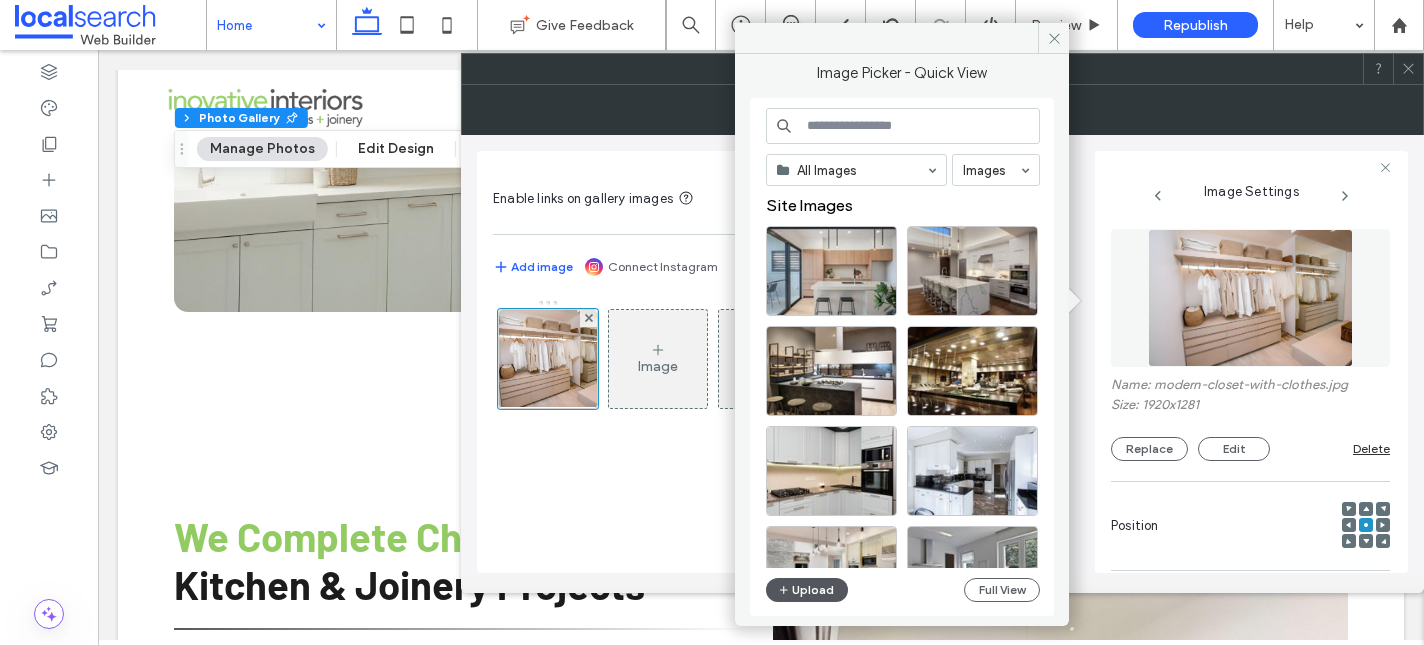 click on "Upload" at bounding box center [807, 590] 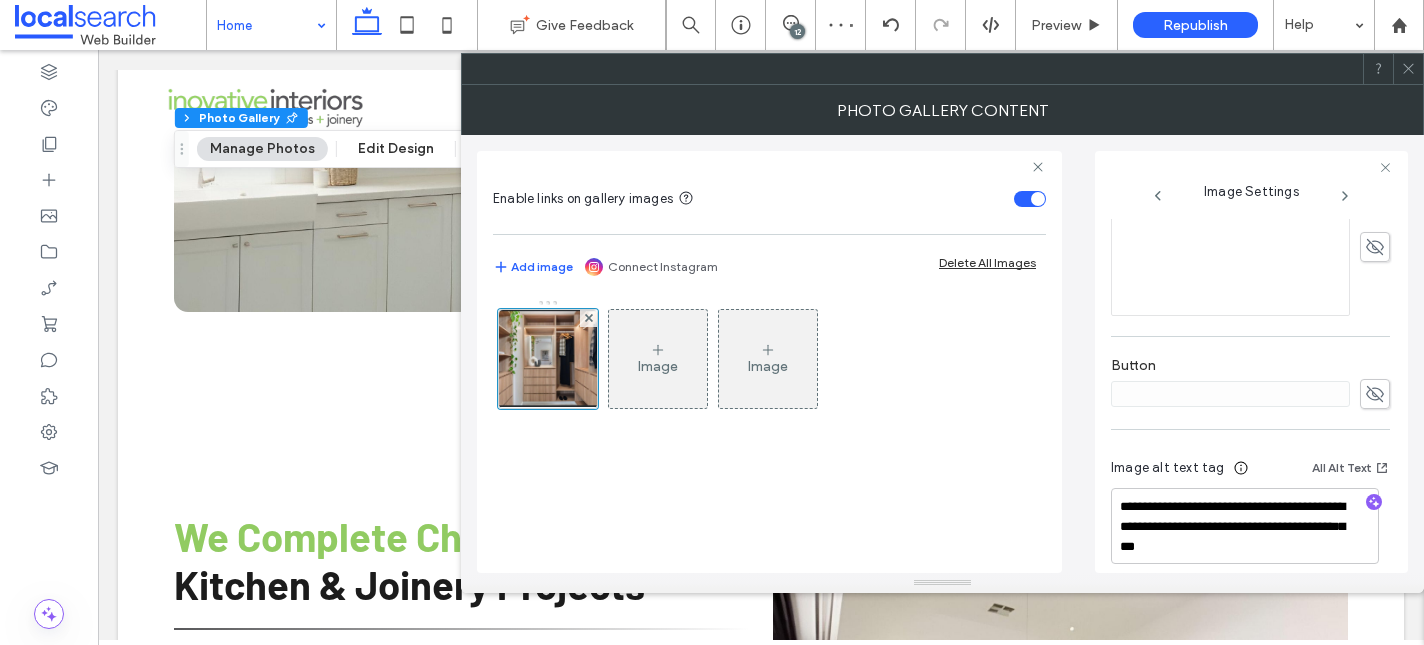 scroll, scrollTop: 593, scrollLeft: 0, axis: vertical 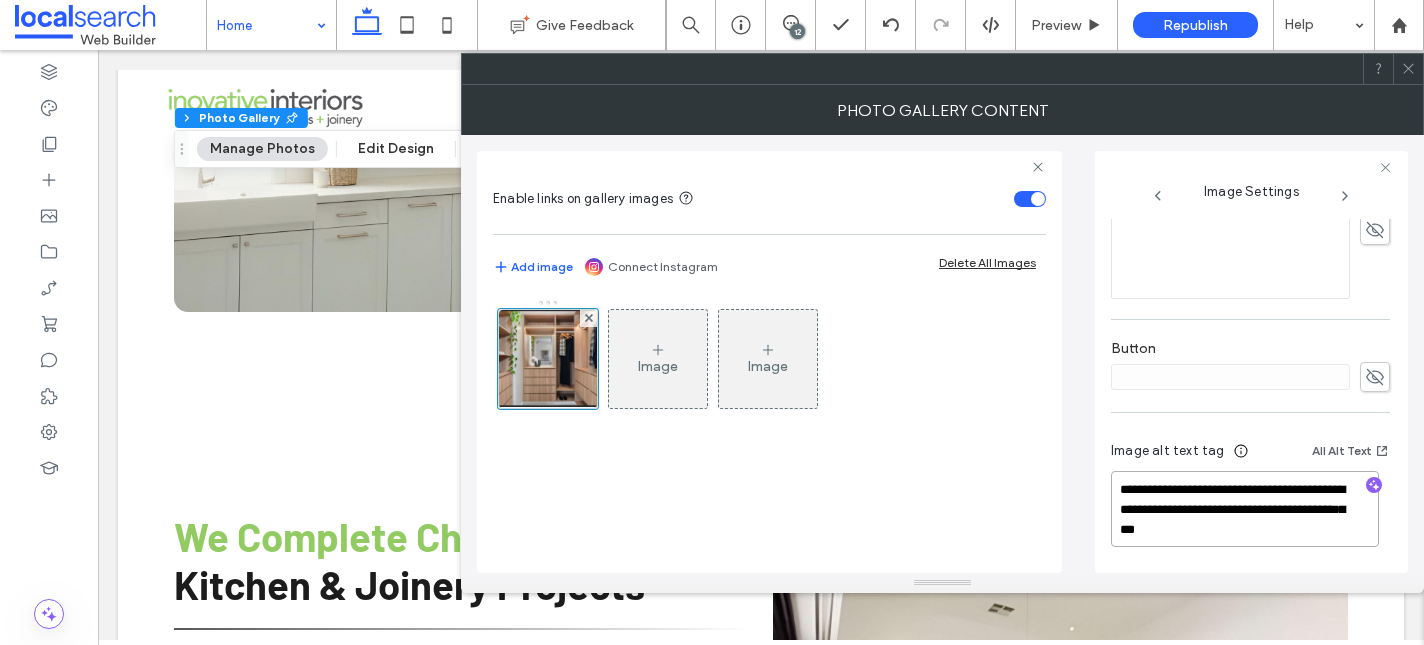 drag, startPoint x: 1280, startPoint y: 534, endPoint x: 1247, endPoint y: 507, distance: 42.638012 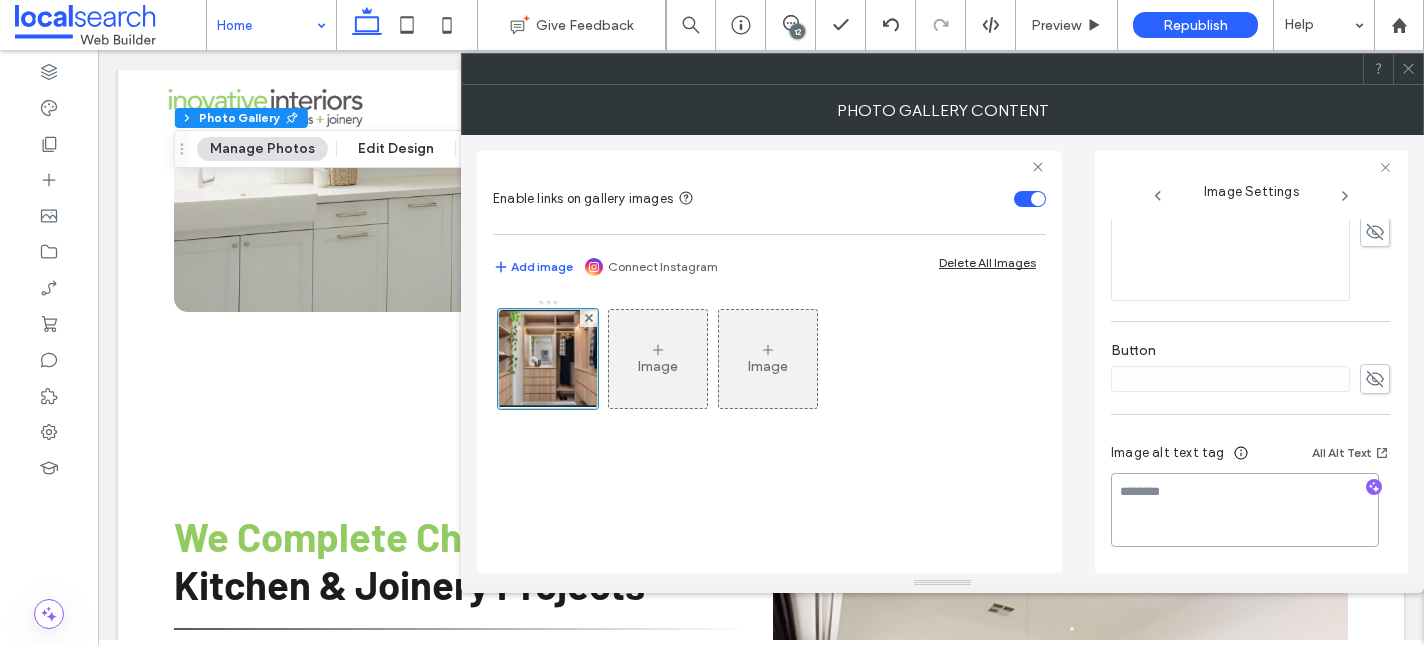 scroll, scrollTop: 591, scrollLeft: 0, axis: vertical 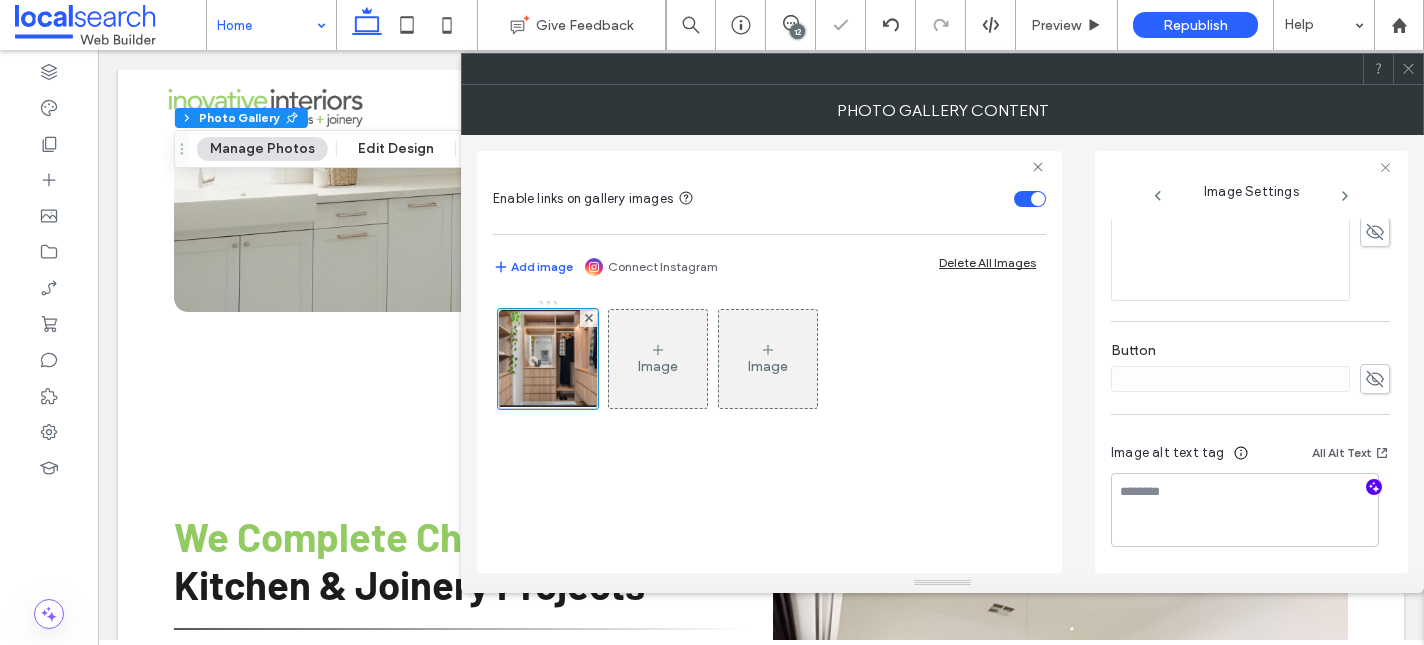 click 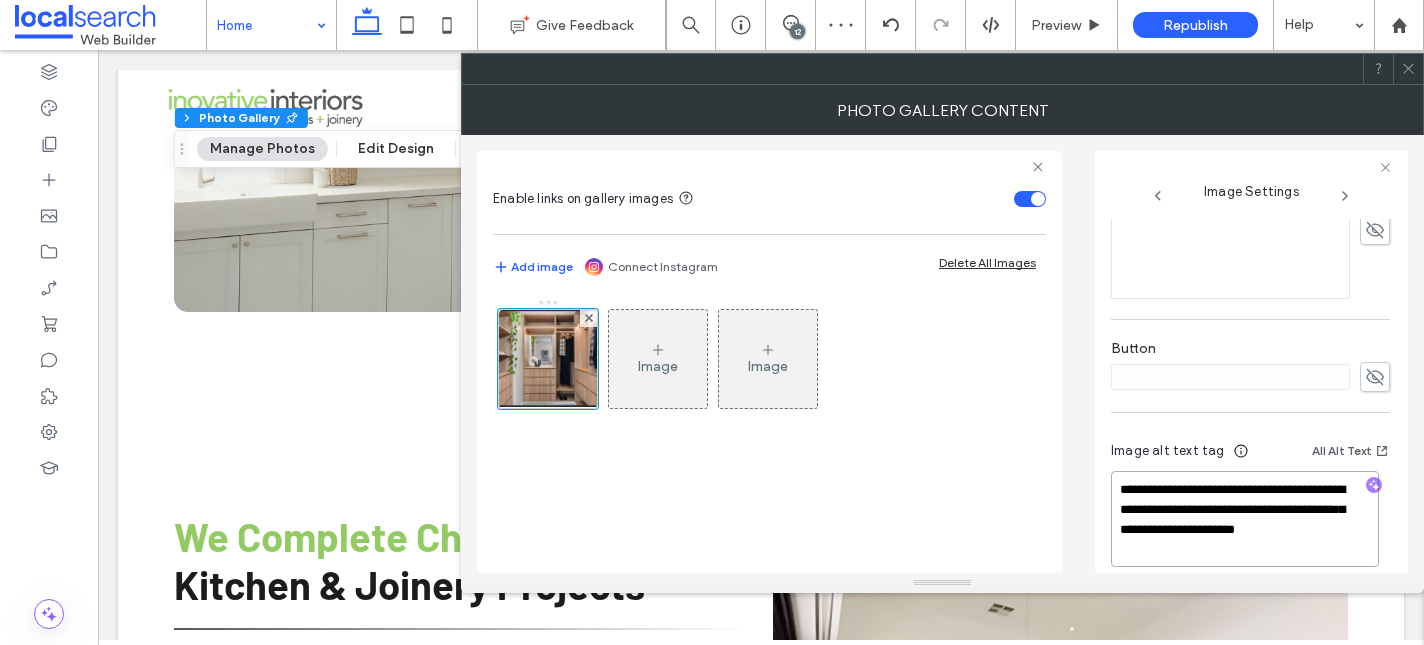 click on "**********" at bounding box center [1245, 519] 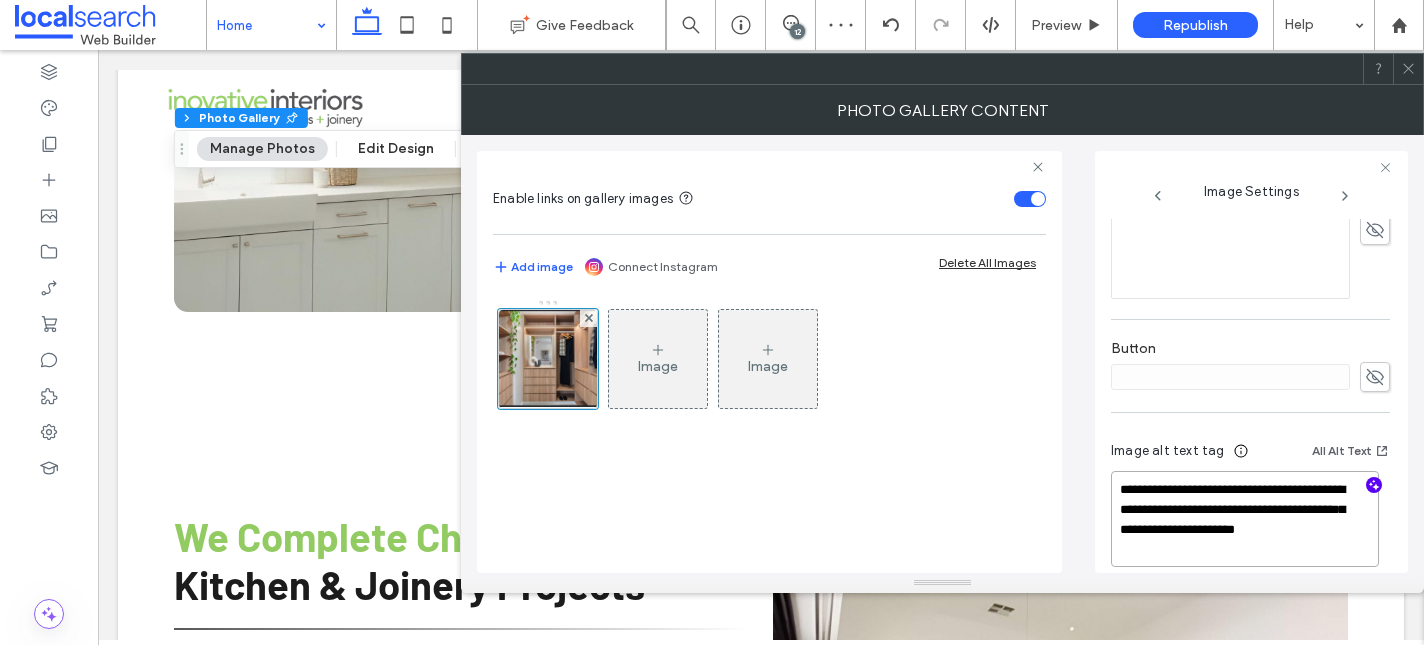 paste on "**********" 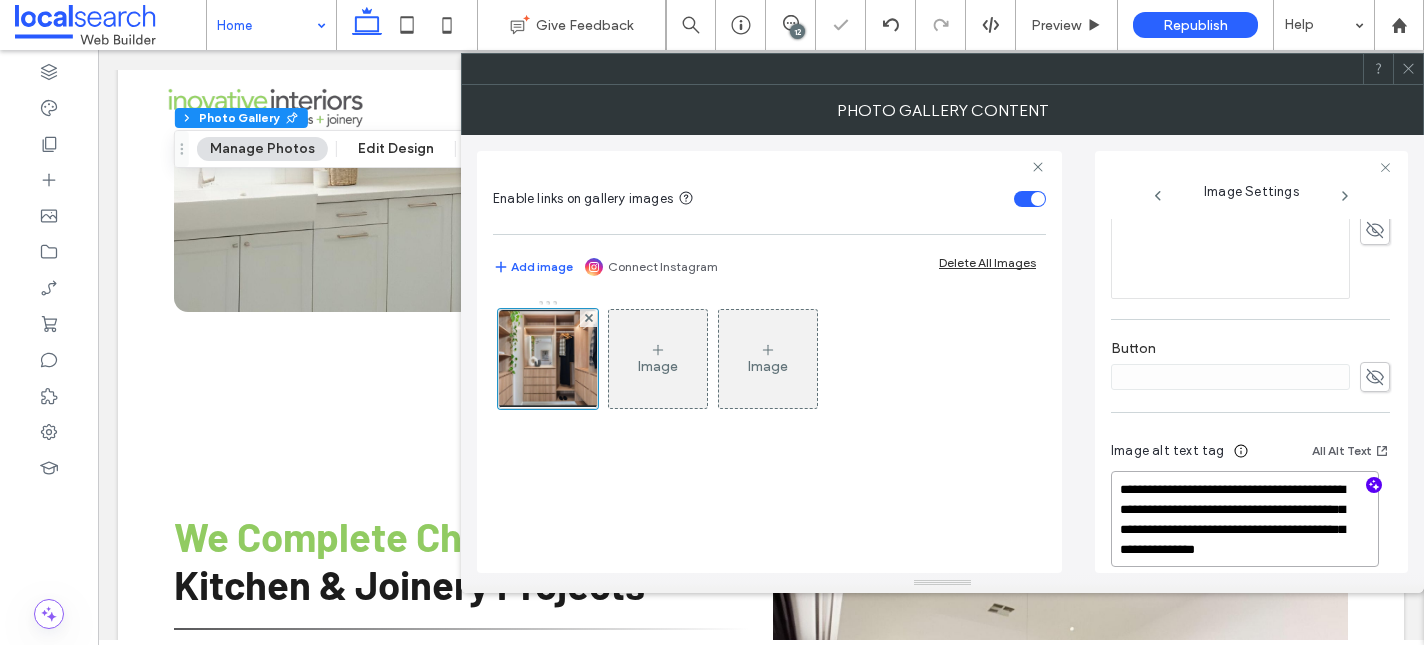 scroll, scrollTop: 2, scrollLeft: 0, axis: vertical 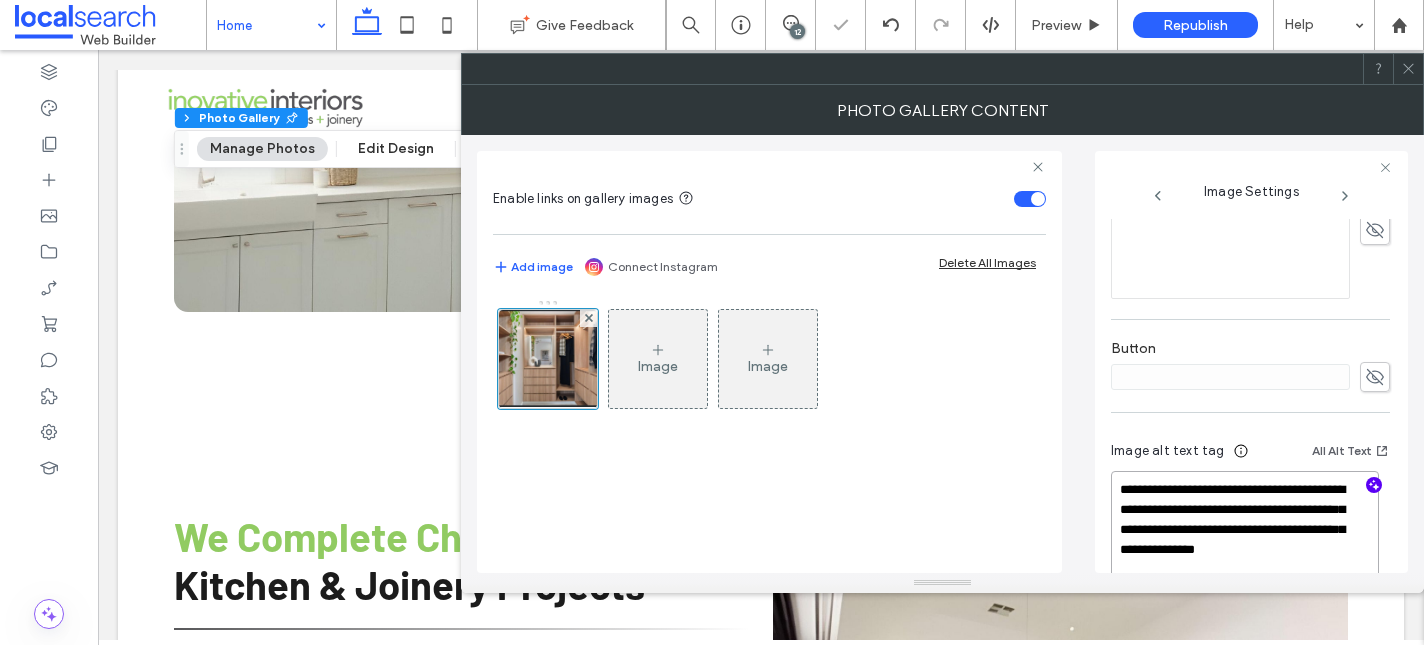 type on "**********" 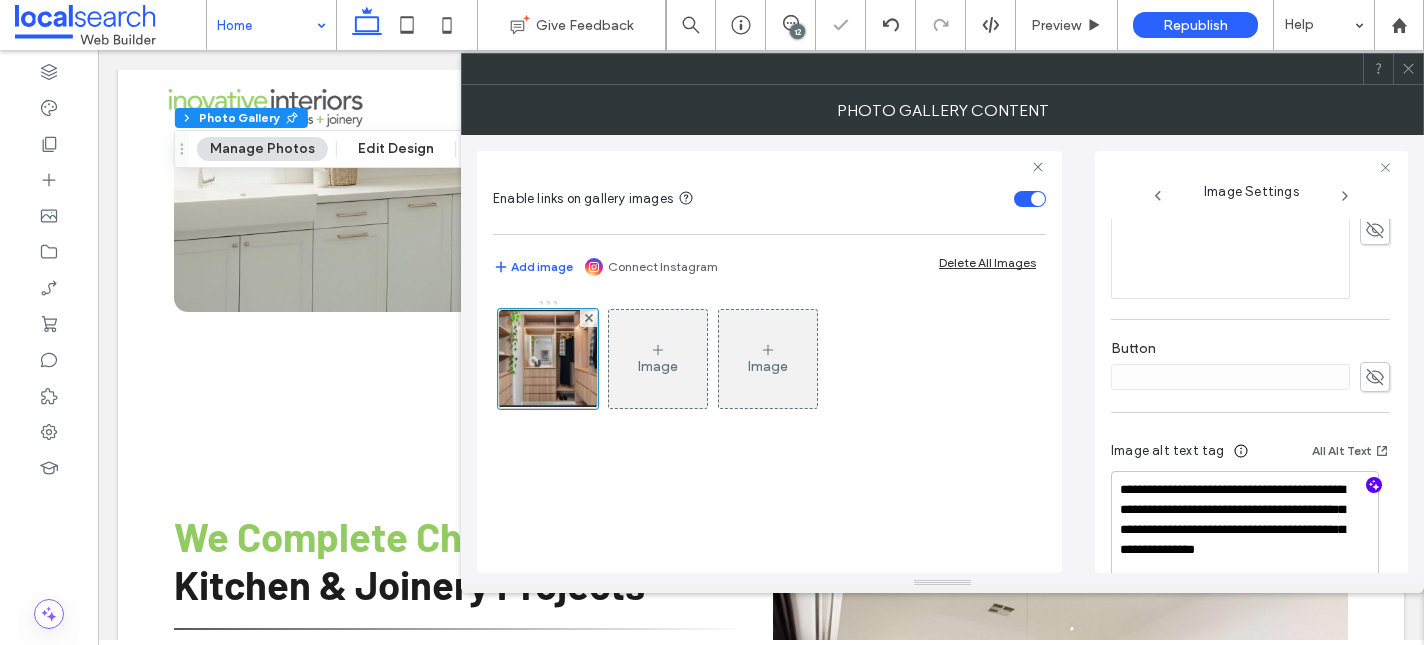 click at bounding box center [942, 69] 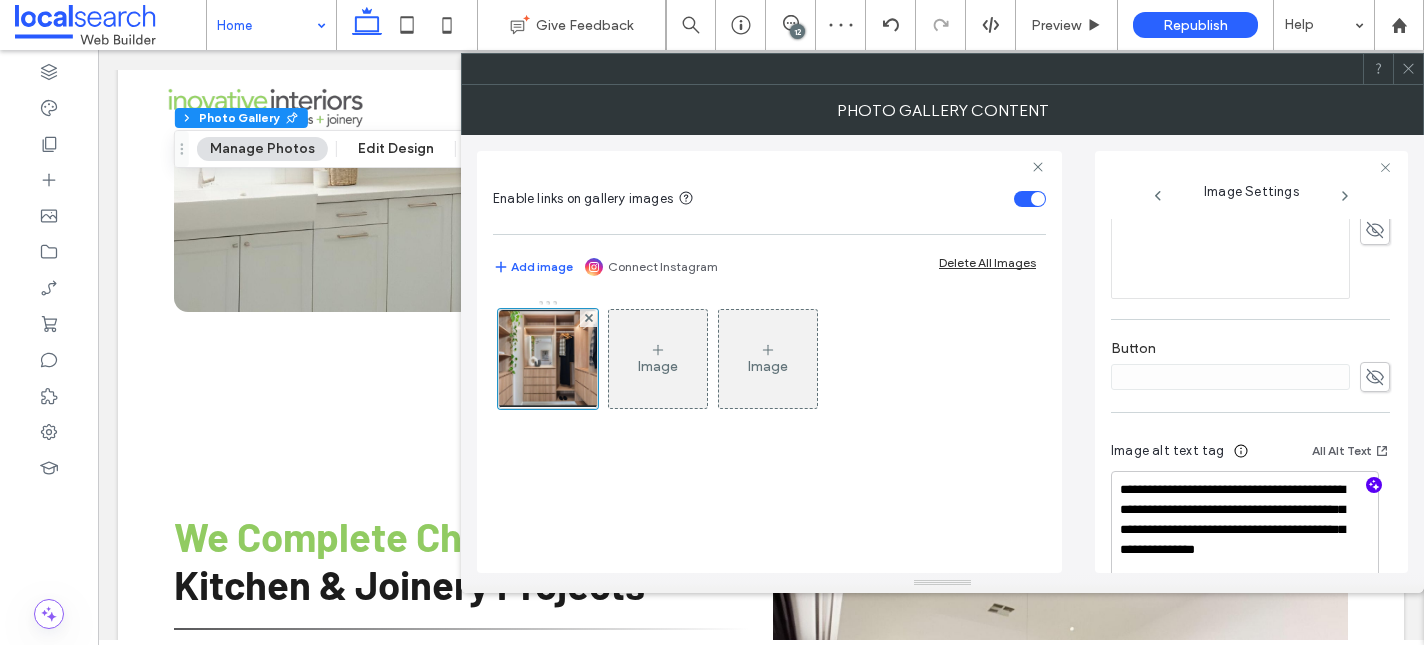 click 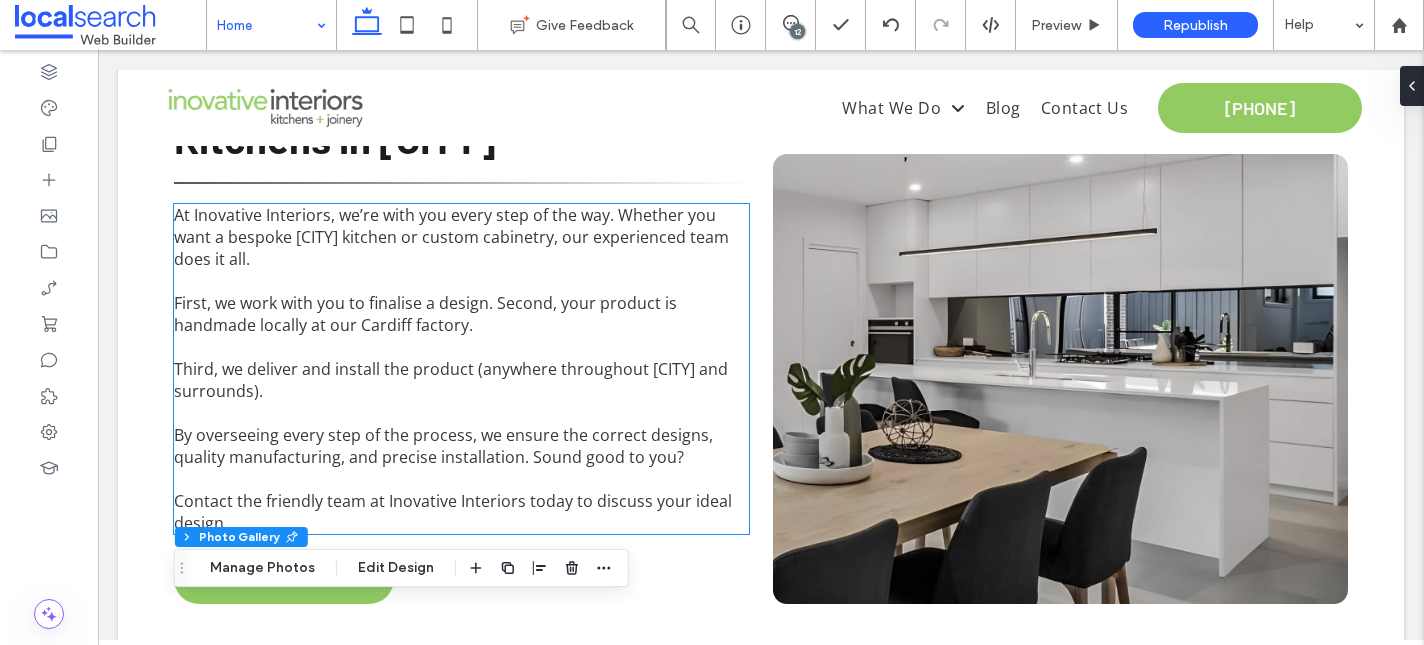 scroll, scrollTop: 4694, scrollLeft: 0, axis: vertical 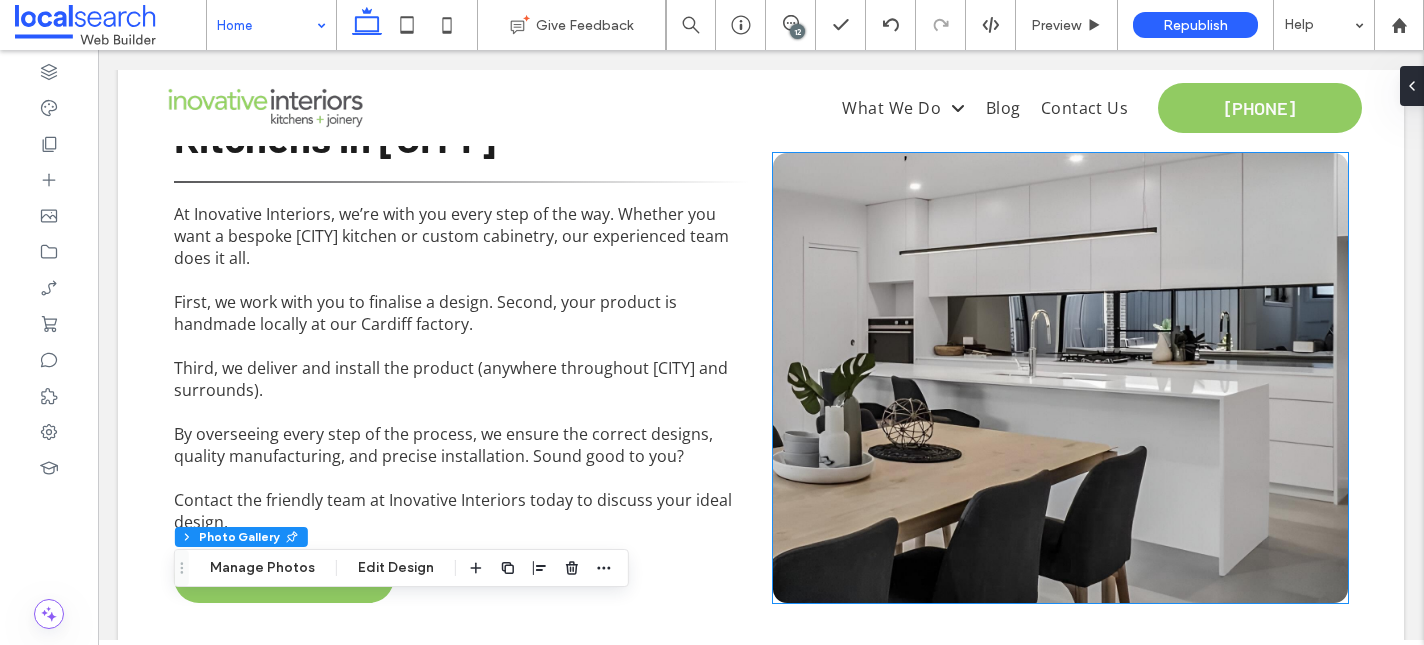click at bounding box center [1060, 378] 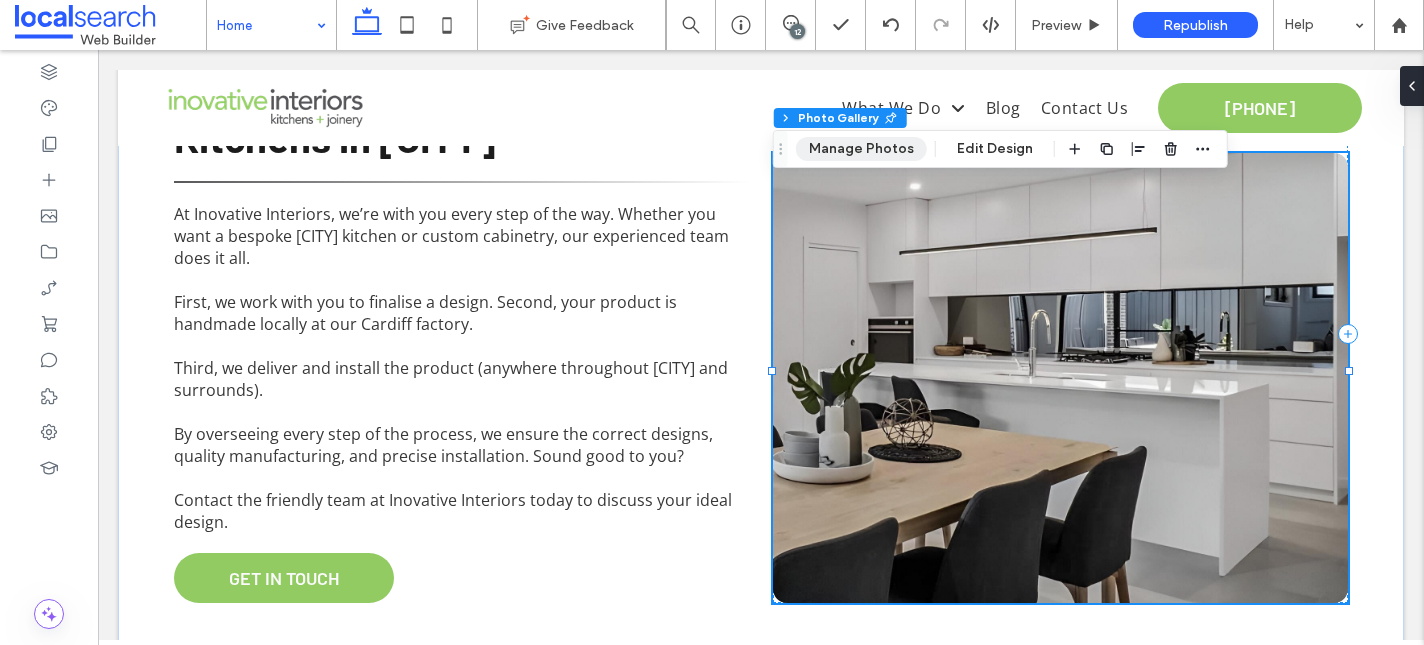 click on "Manage Photos" at bounding box center [861, 149] 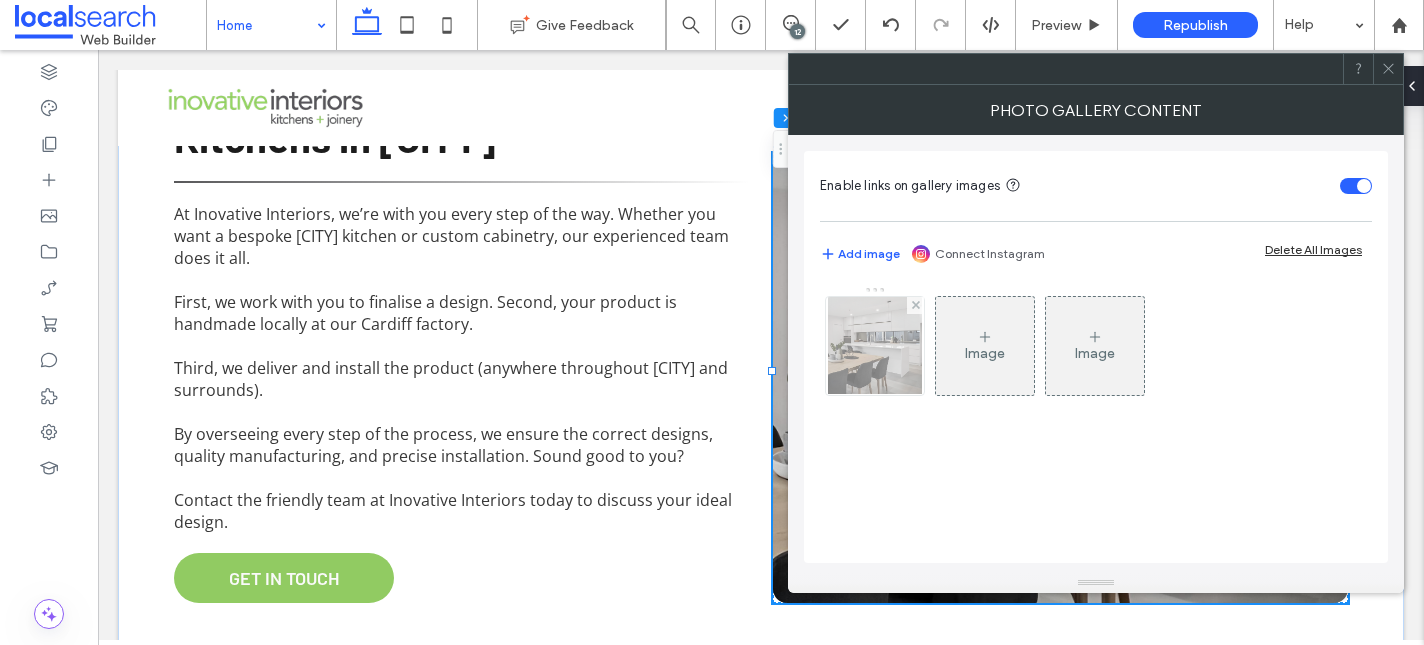 click at bounding box center (874, 346) 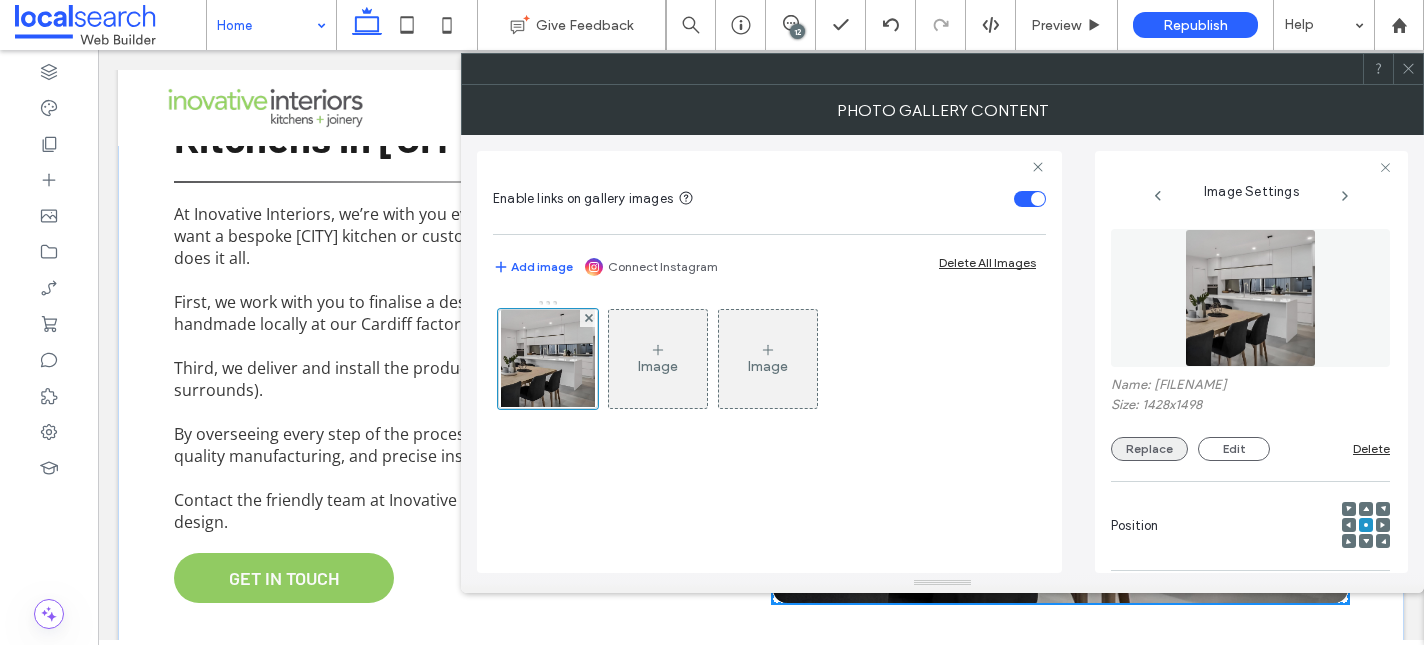 click on "Replace" at bounding box center (1149, 449) 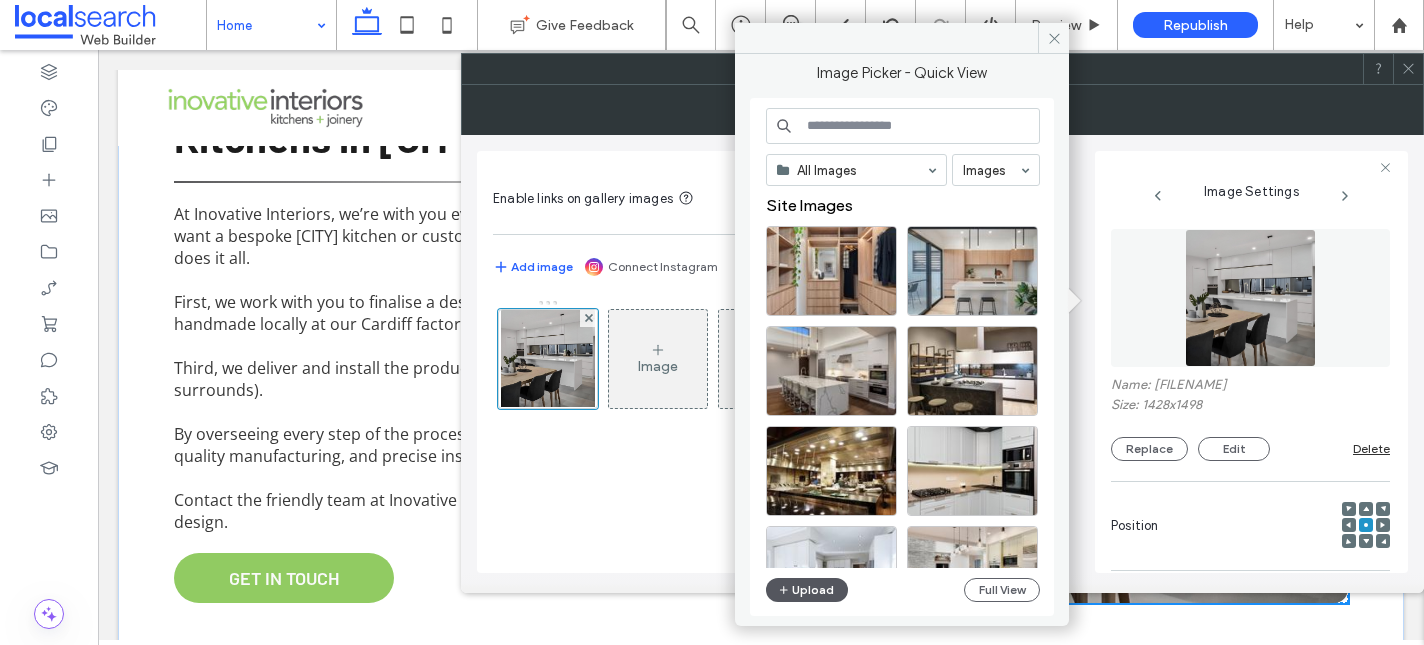 click on "Upload" at bounding box center [807, 590] 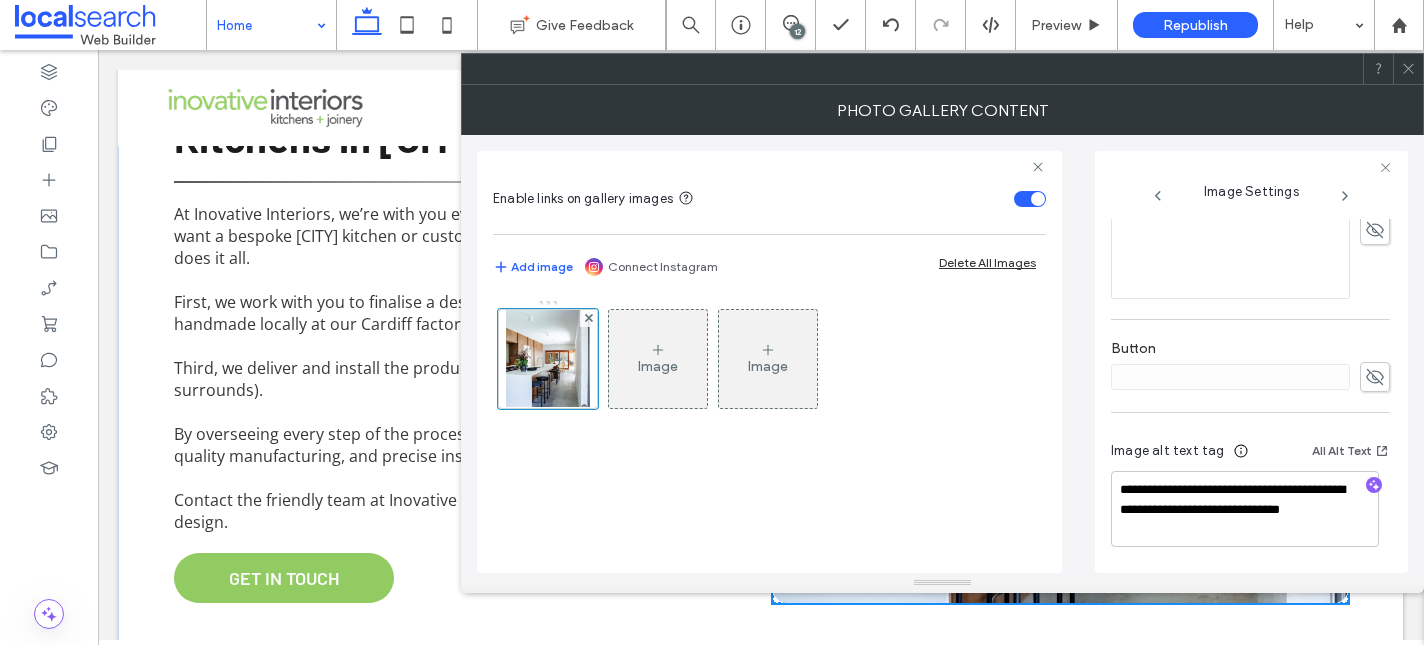 scroll, scrollTop: 592, scrollLeft: 0, axis: vertical 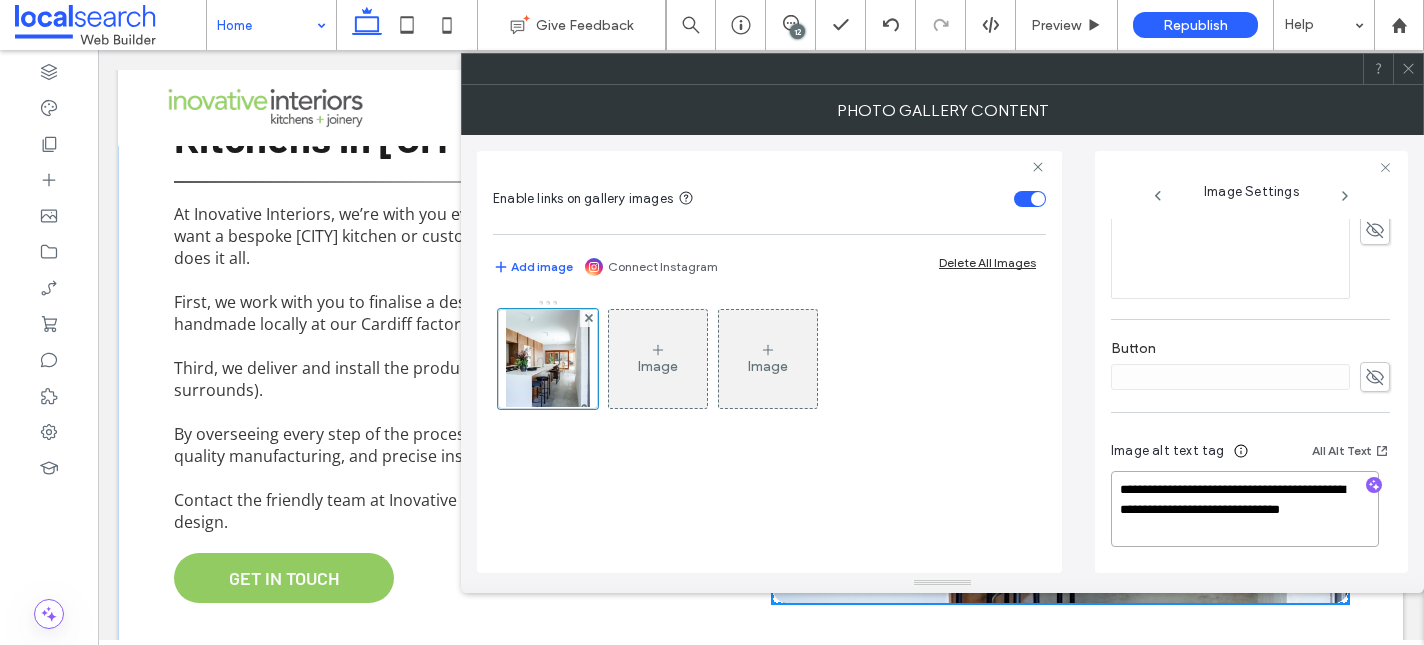 drag, startPoint x: 1166, startPoint y: 537, endPoint x: 1135, endPoint y: 515, distance: 38.013157 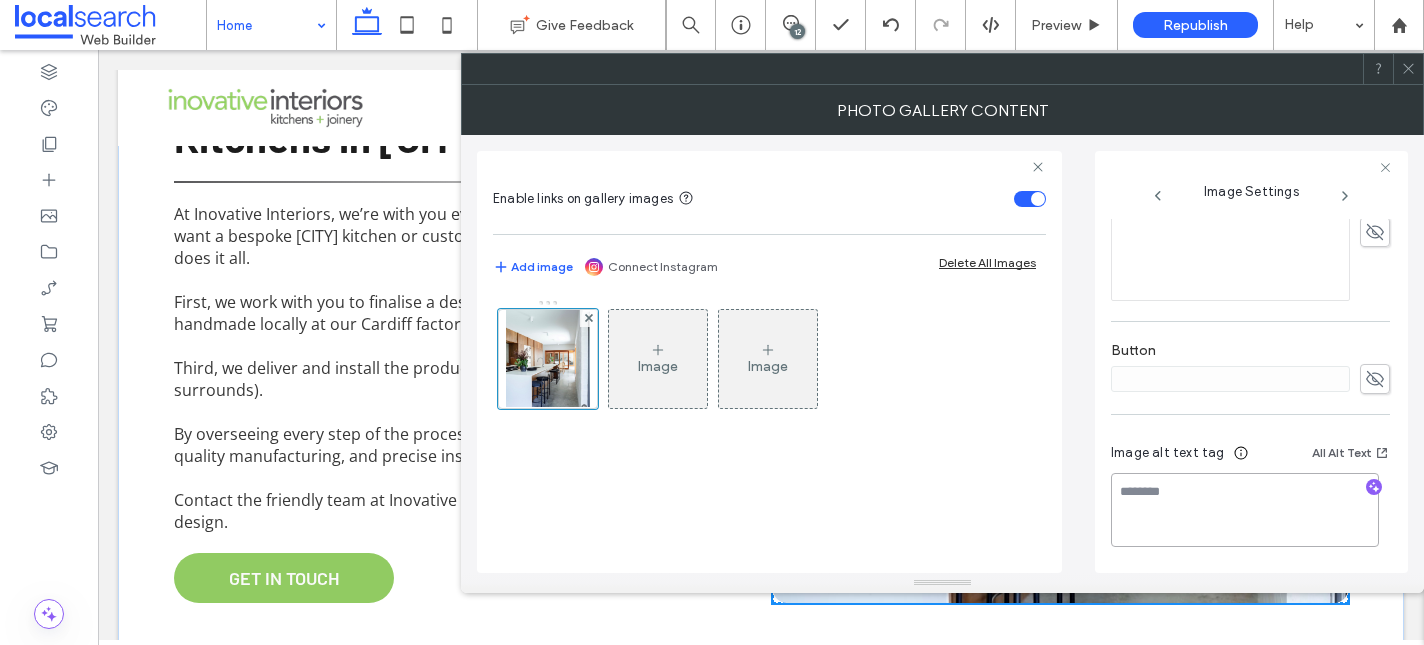 scroll, scrollTop: 591, scrollLeft: 0, axis: vertical 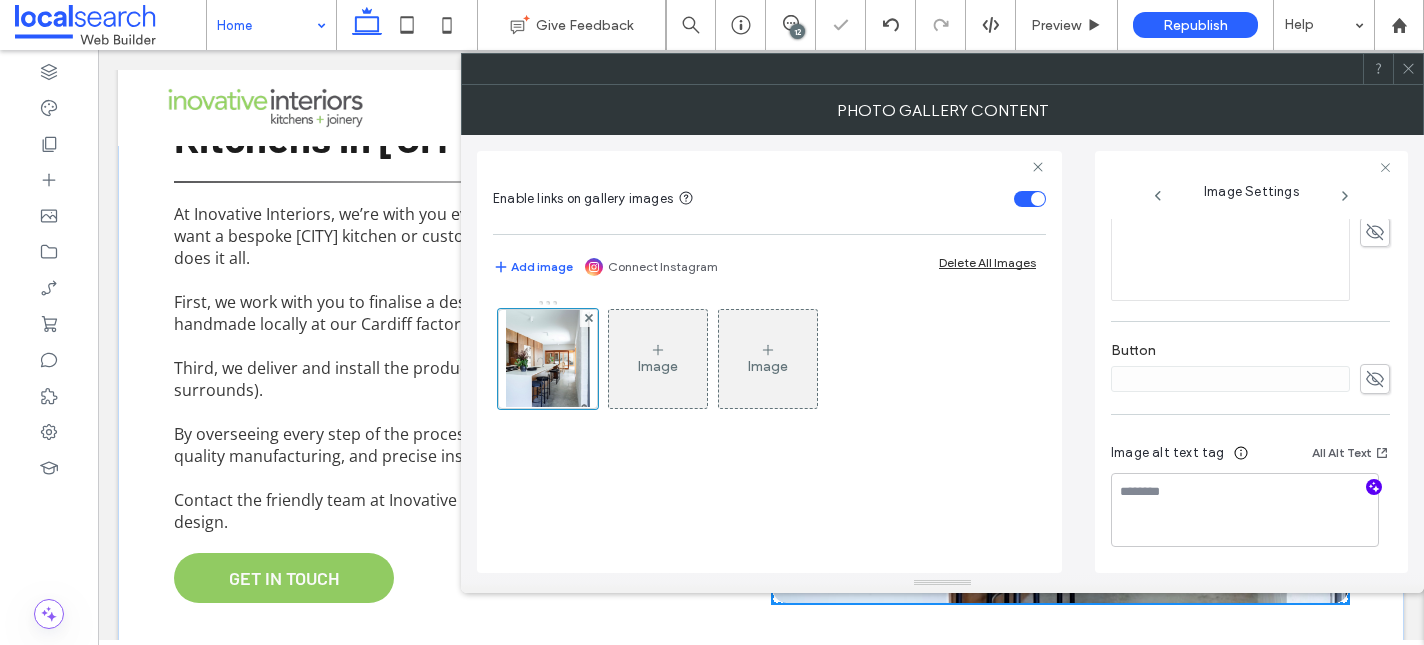 click 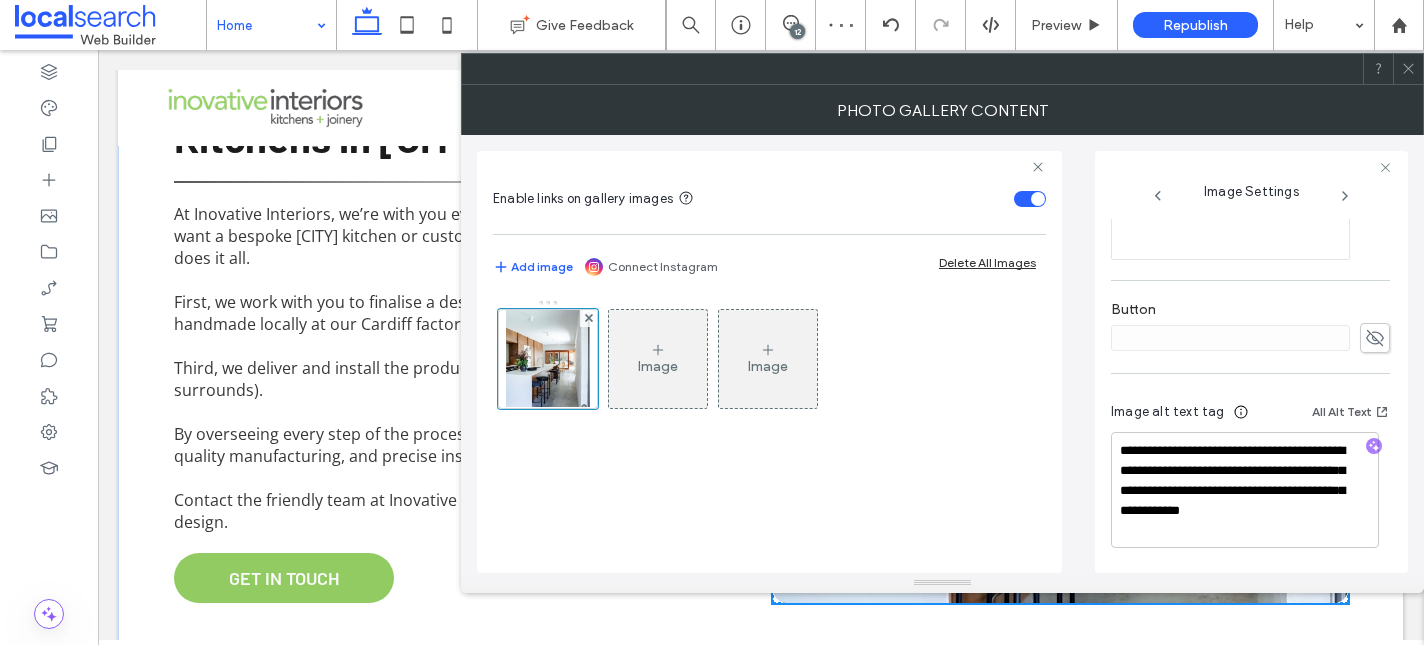 scroll, scrollTop: 633, scrollLeft: 0, axis: vertical 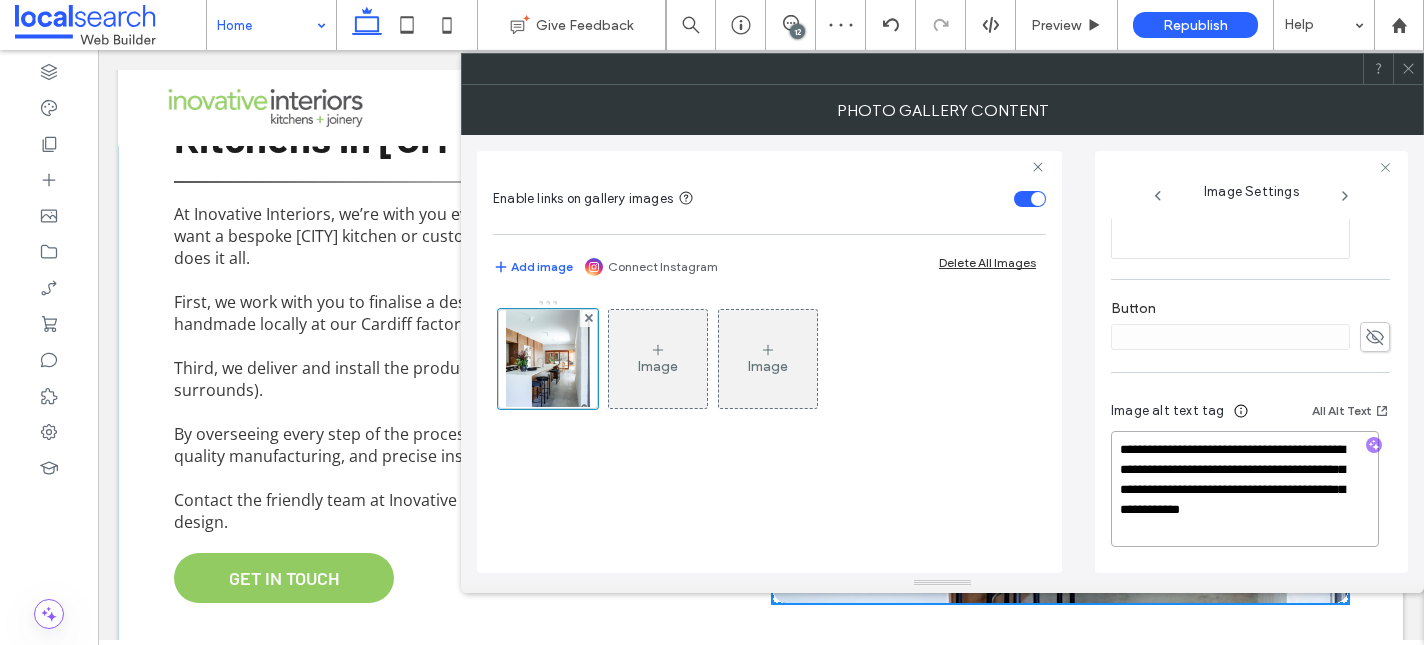 click on "**********" at bounding box center (1245, 489) 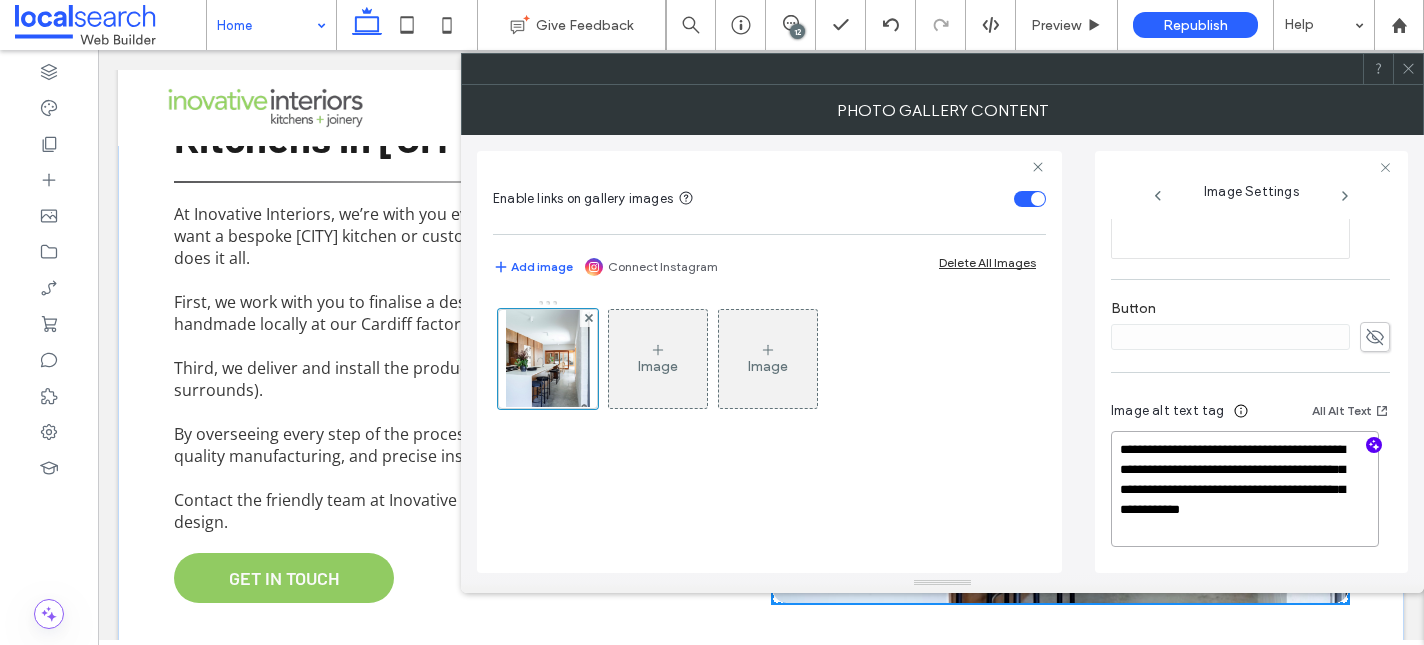 paste on "**********" 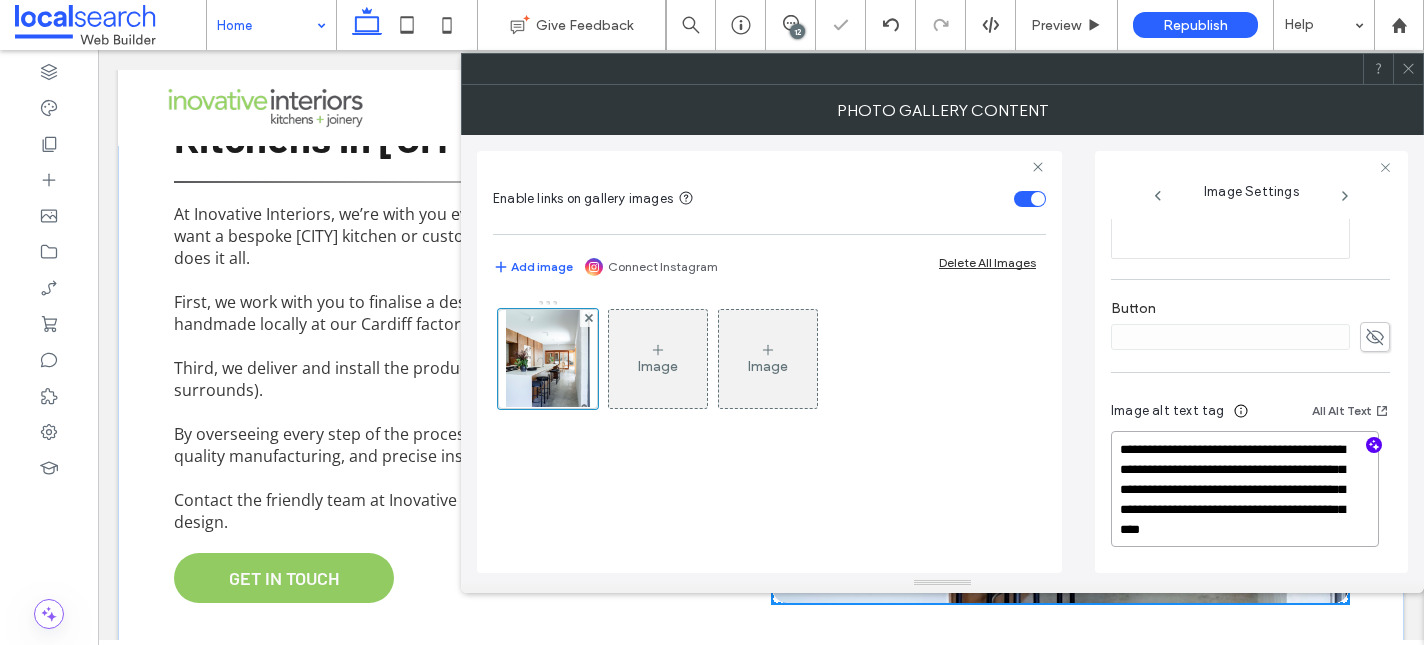 scroll, scrollTop: 2, scrollLeft: 0, axis: vertical 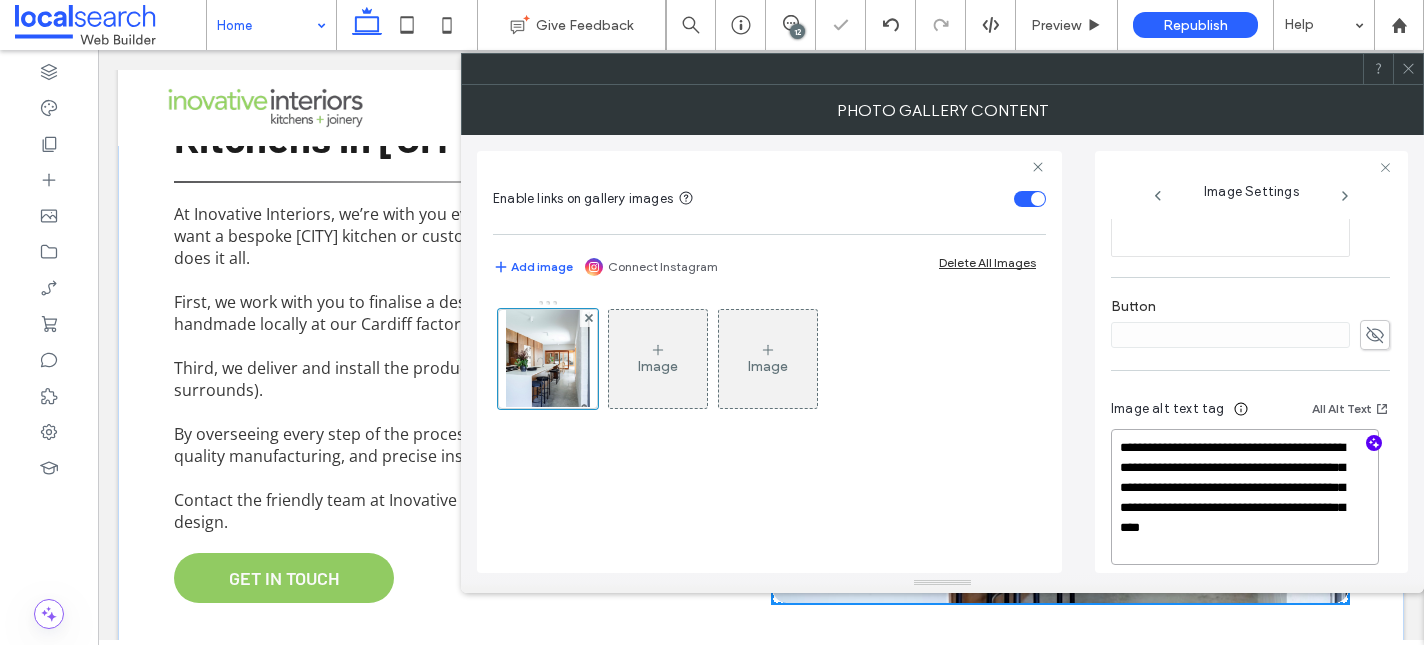 type on "**********" 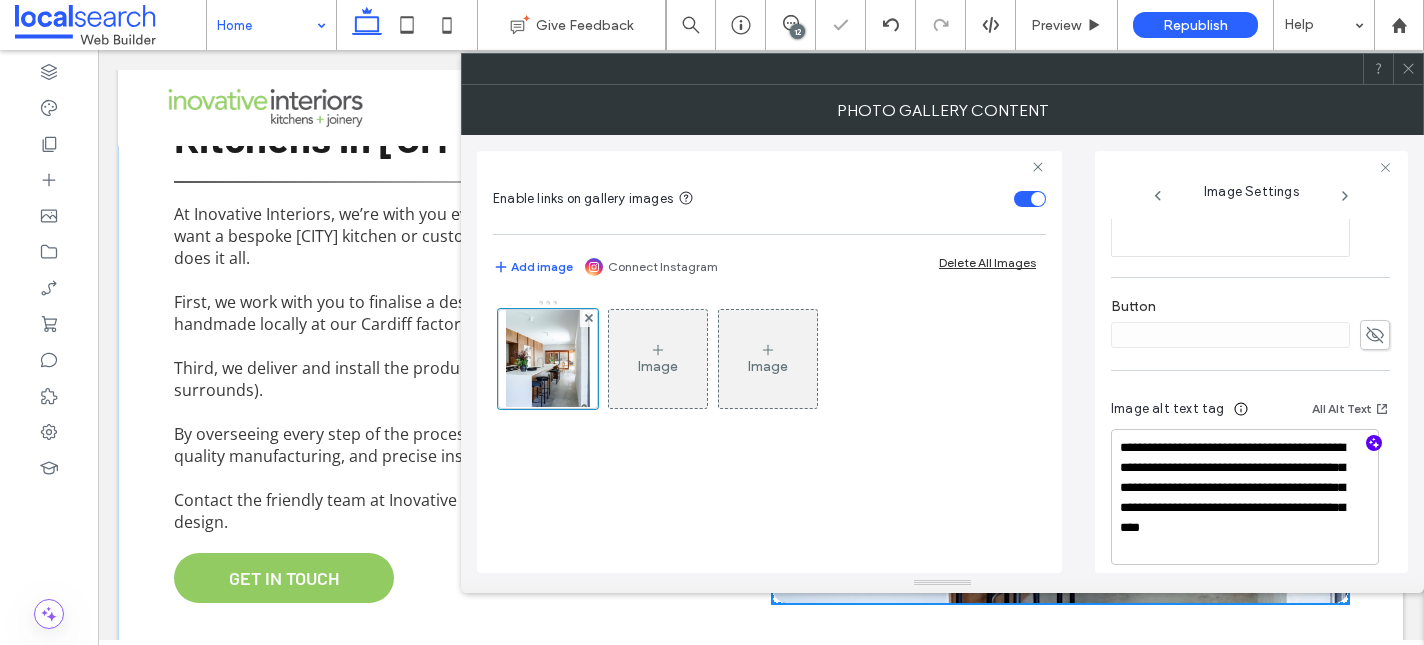 click 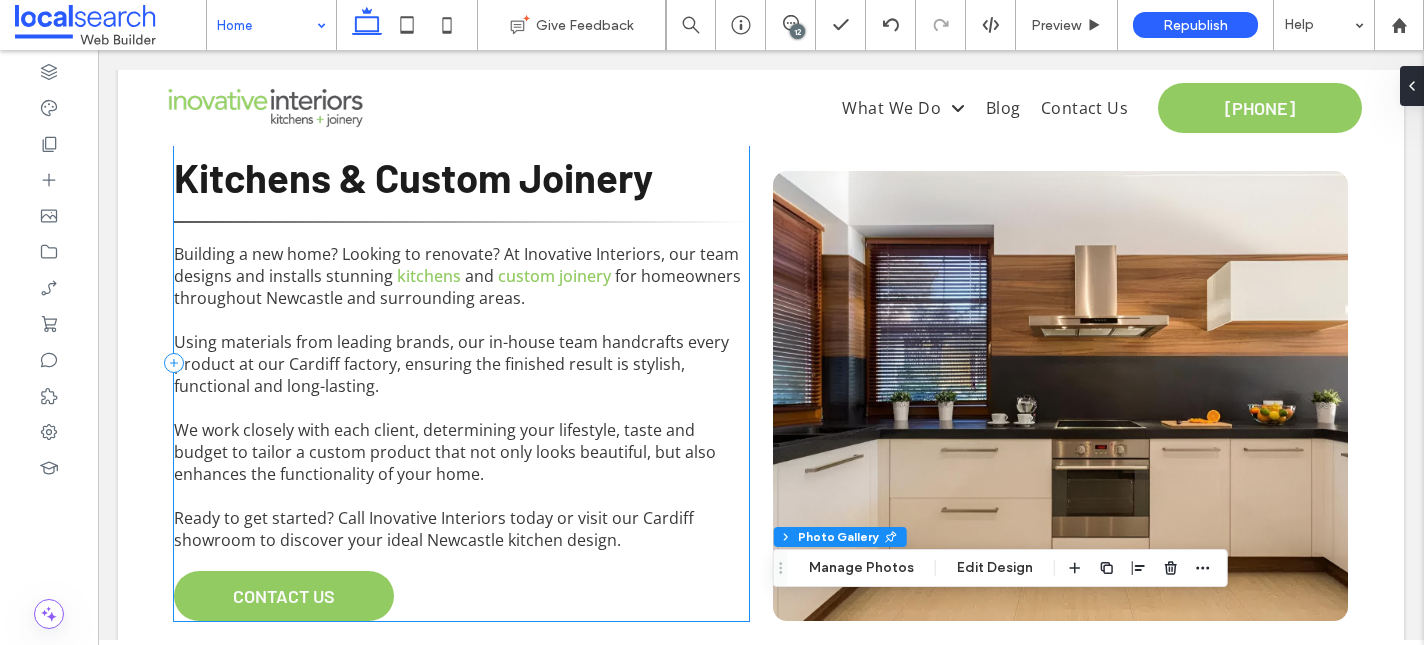 scroll, scrollTop: 846, scrollLeft: 0, axis: vertical 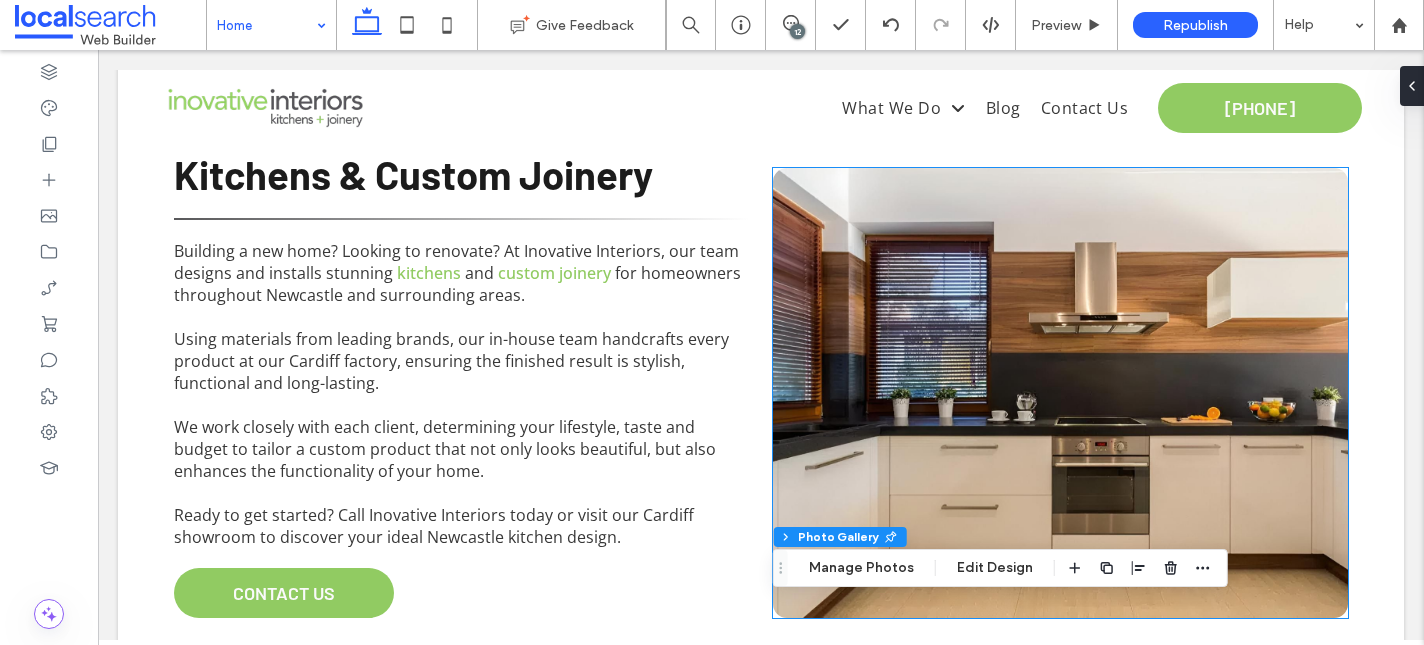click at bounding box center (1060, 393) 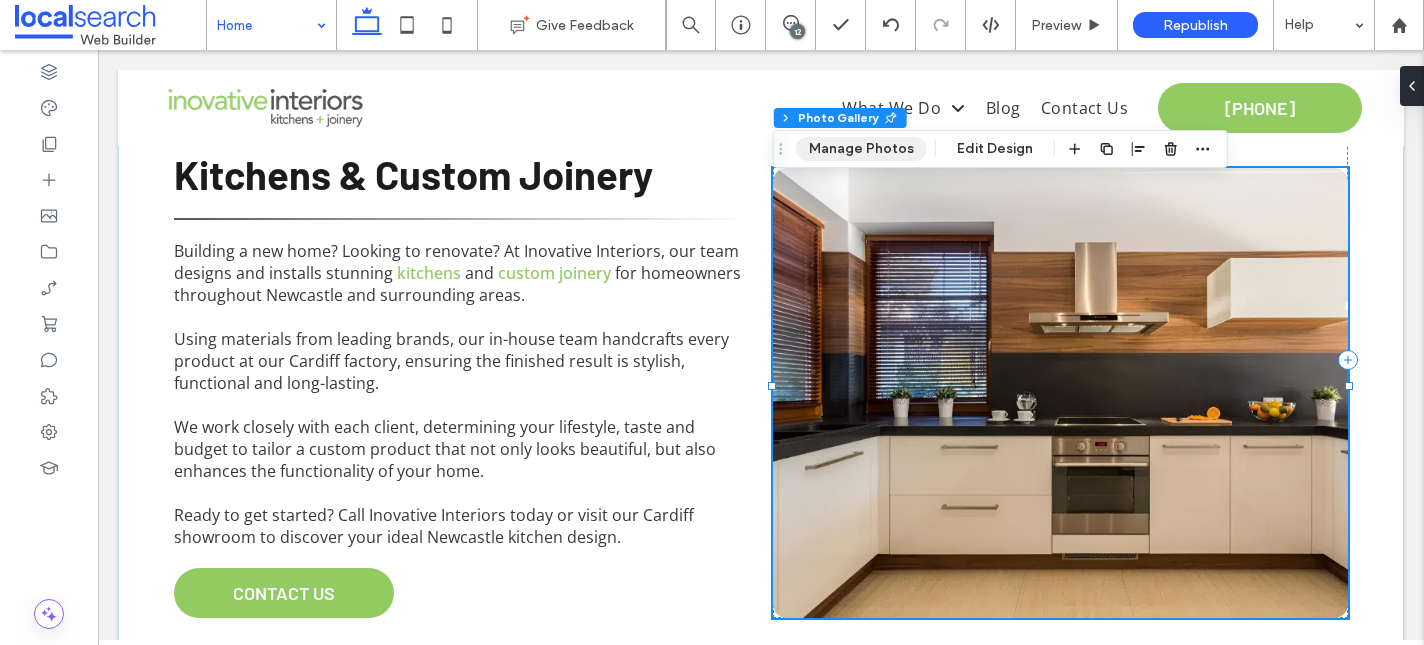 click on "Manage Photos" at bounding box center [861, 149] 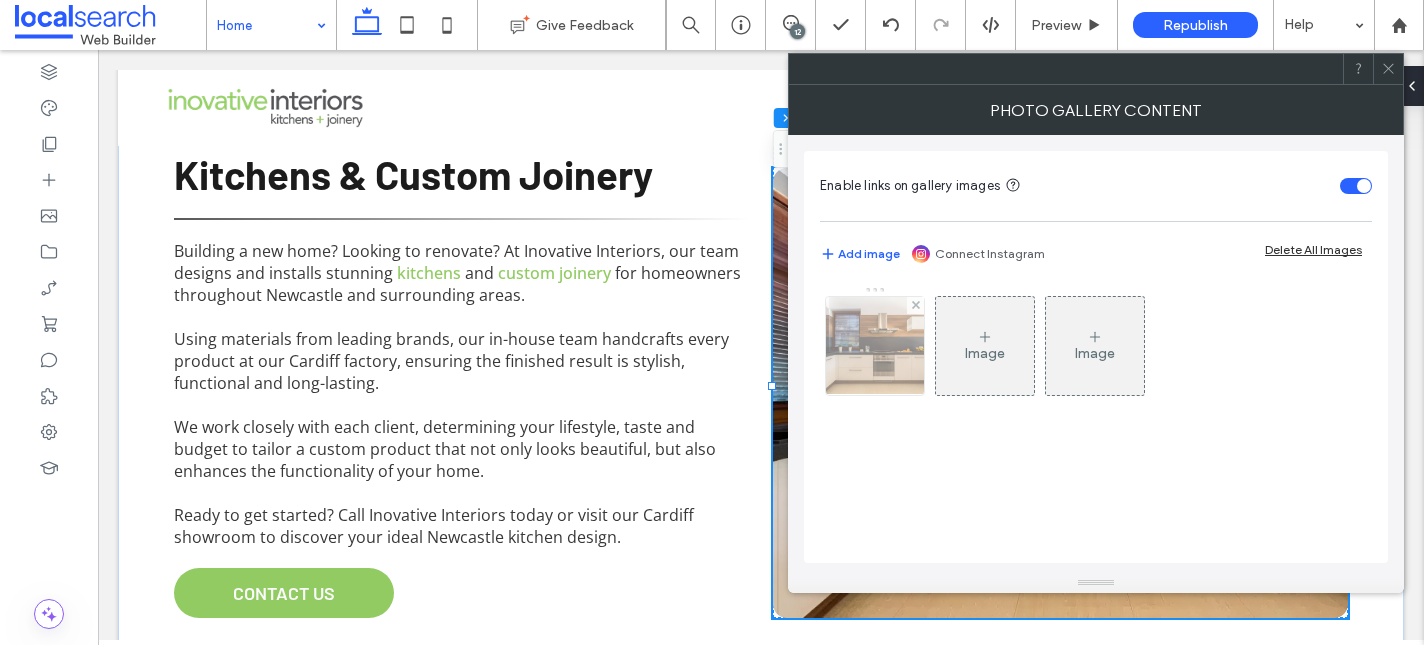 click at bounding box center (875, 346) 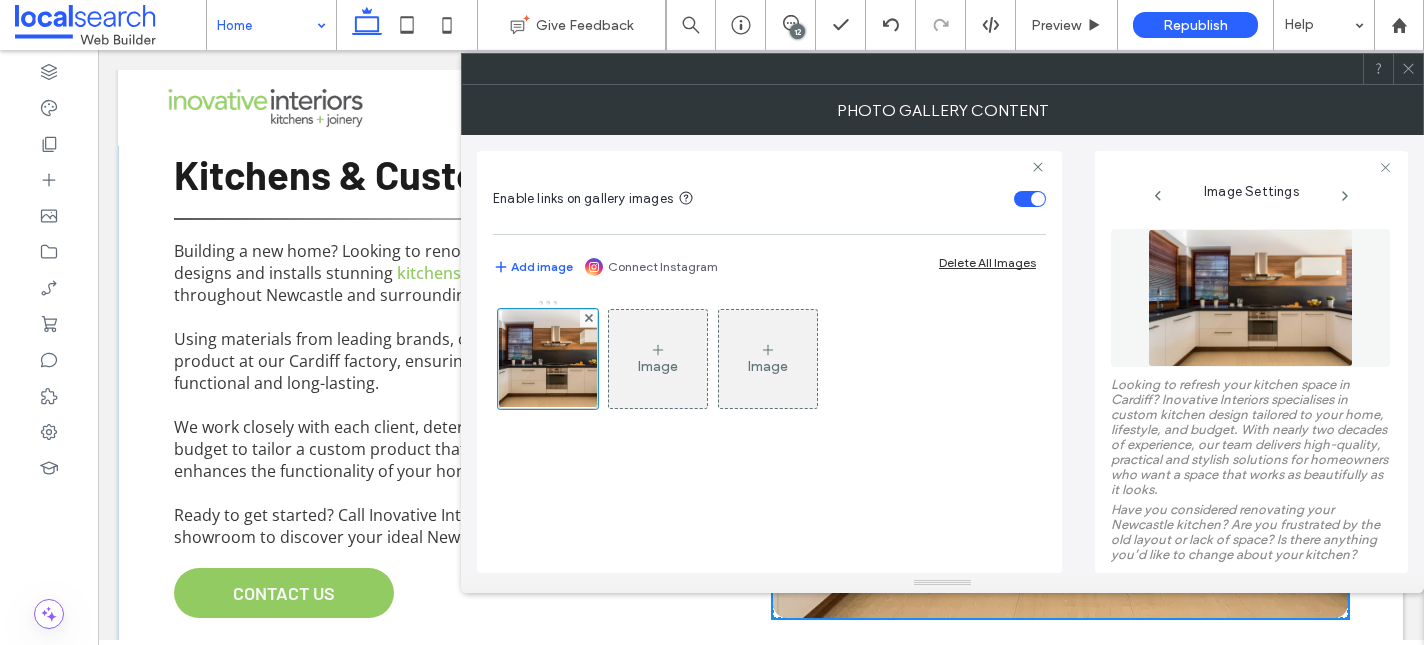 click on "Replace" at bounding box center (1149, 599) 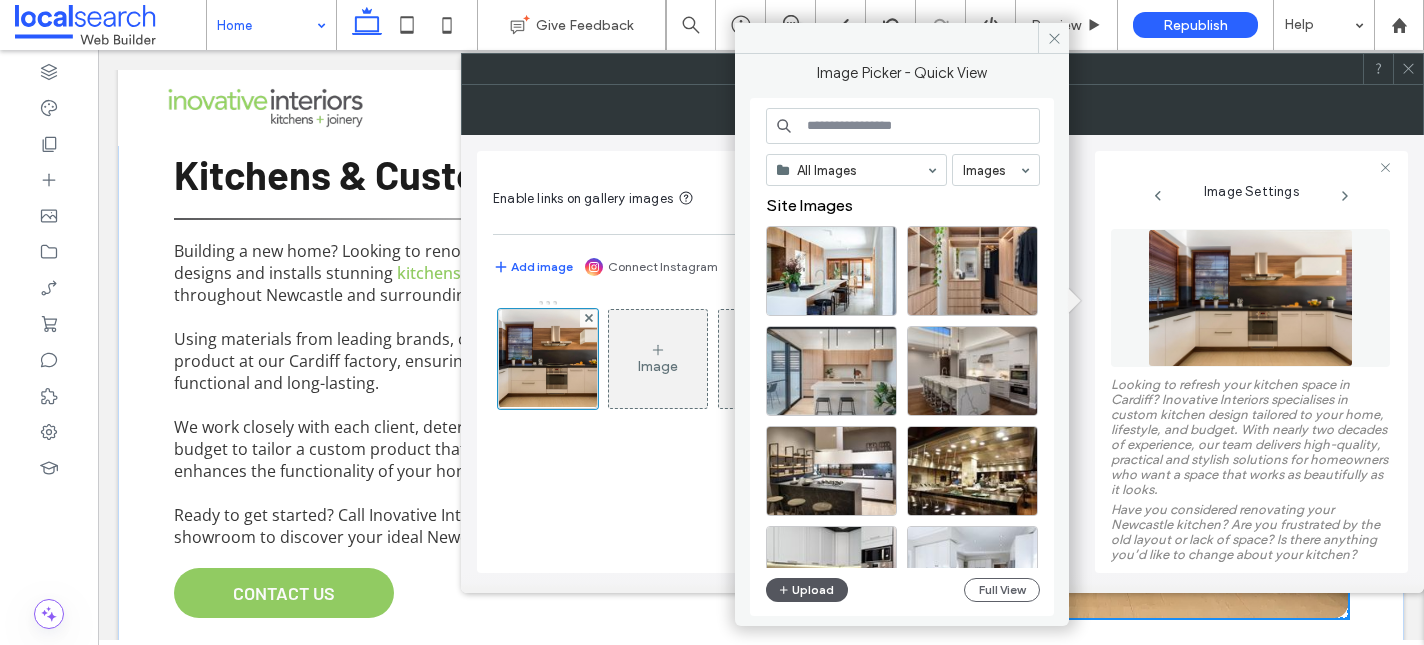 click on "Upload" at bounding box center [807, 590] 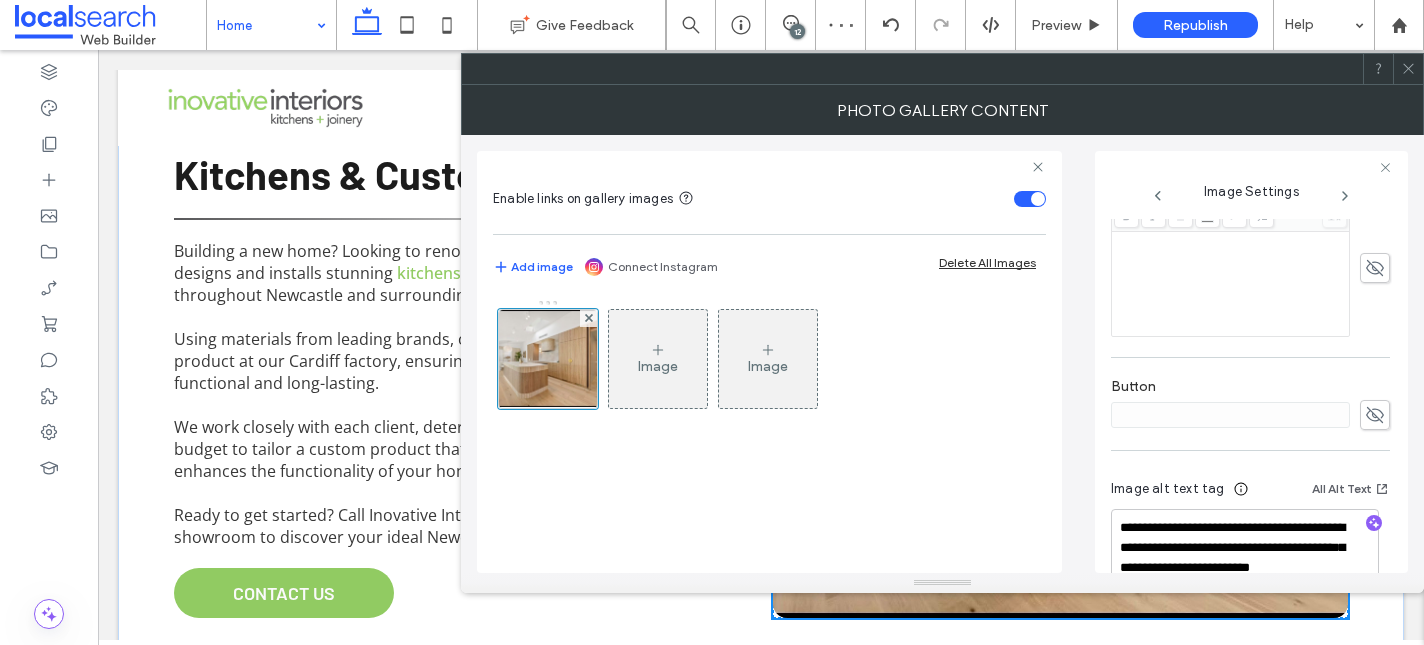 scroll, scrollTop: 613, scrollLeft: 0, axis: vertical 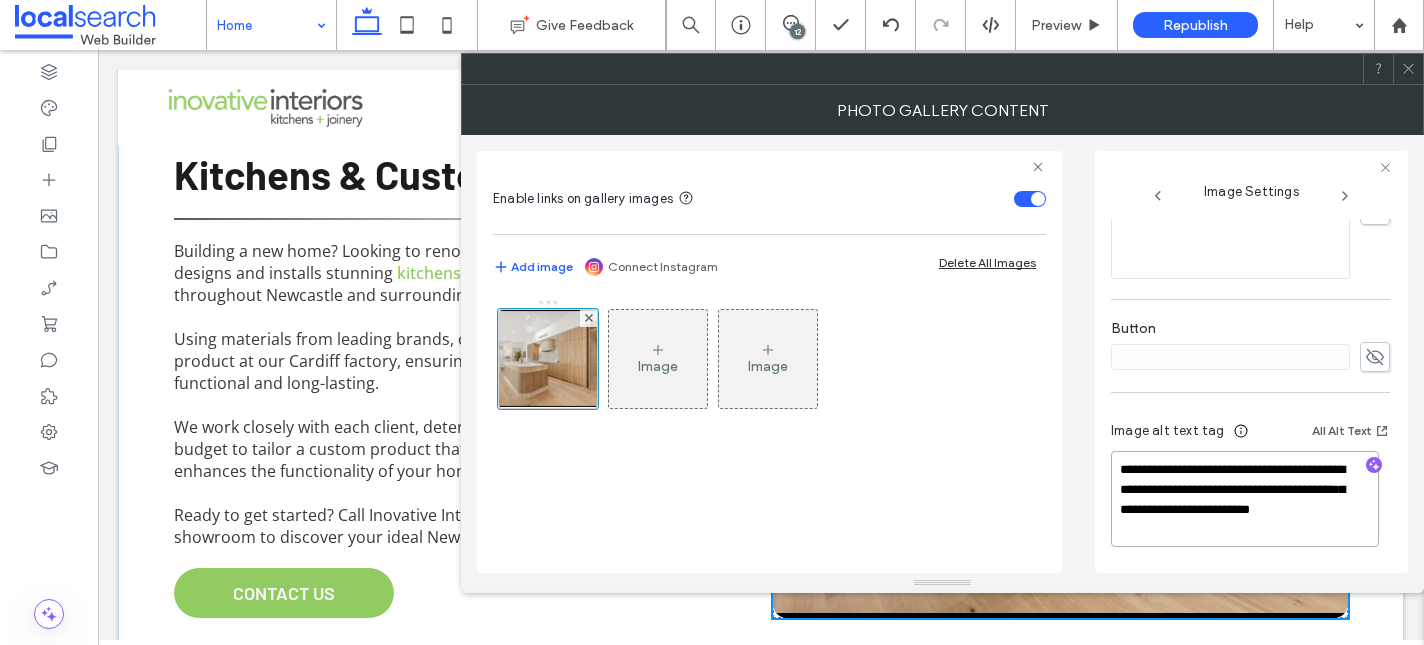 drag, startPoint x: 1203, startPoint y: 529, endPoint x: 1196, endPoint y: 508, distance: 22.135944 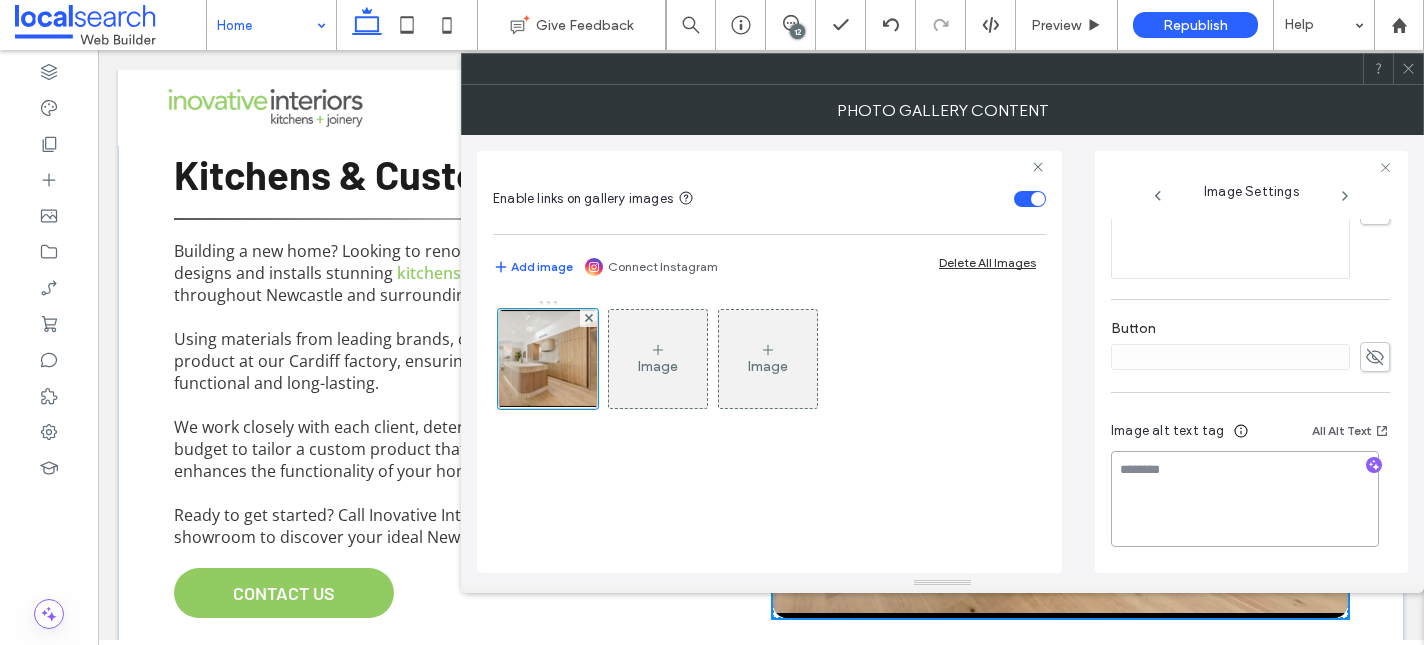 scroll, scrollTop: 611, scrollLeft: 0, axis: vertical 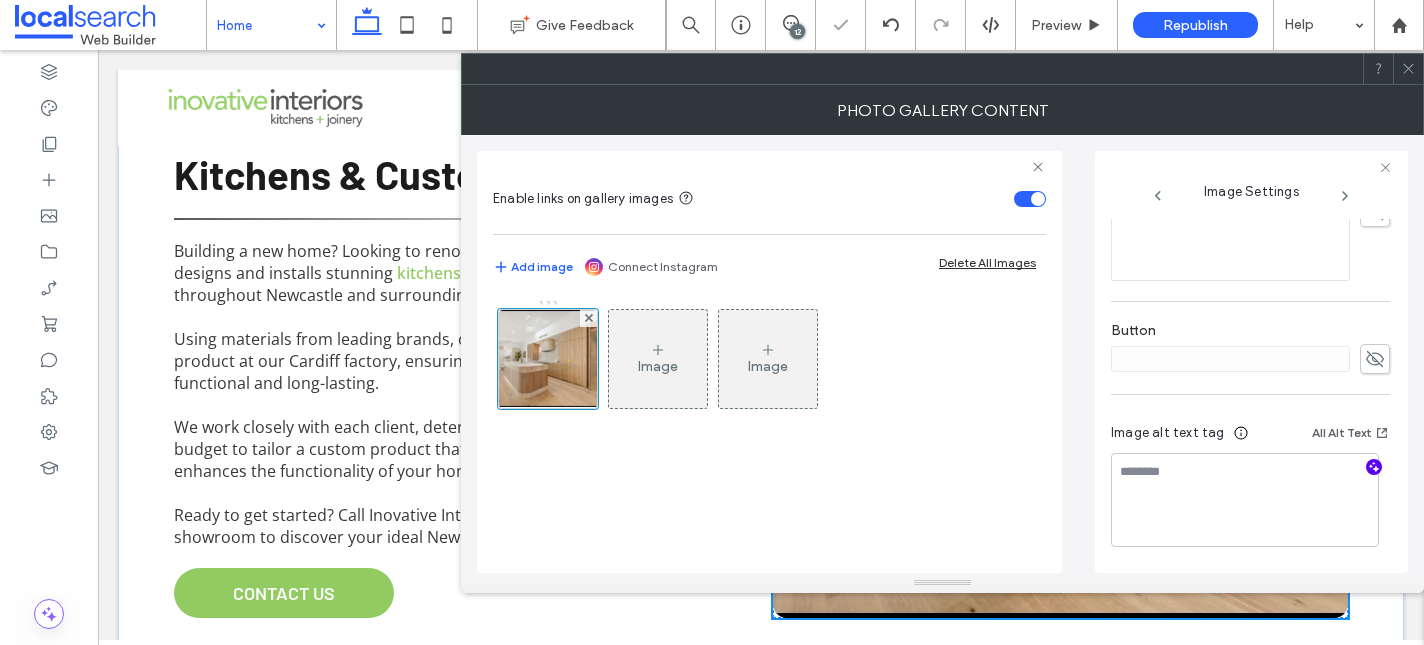 click 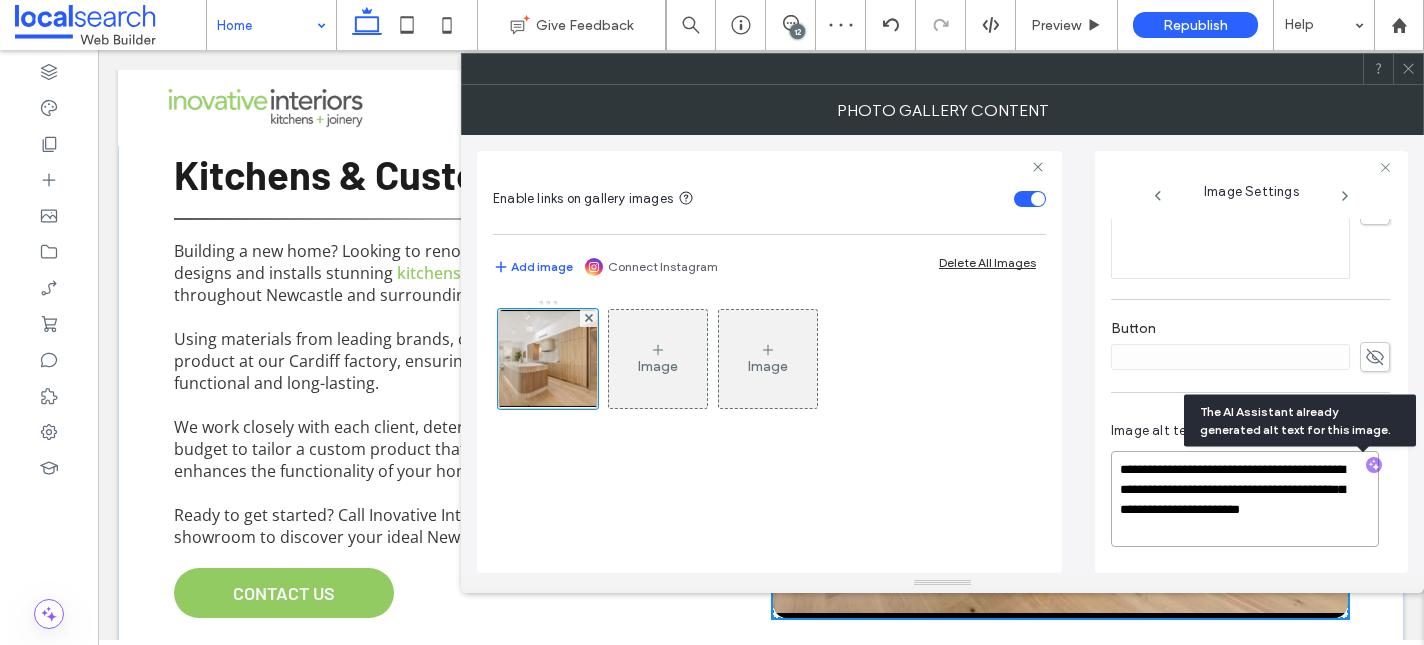 click on "**********" at bounding box center (1245, 499) 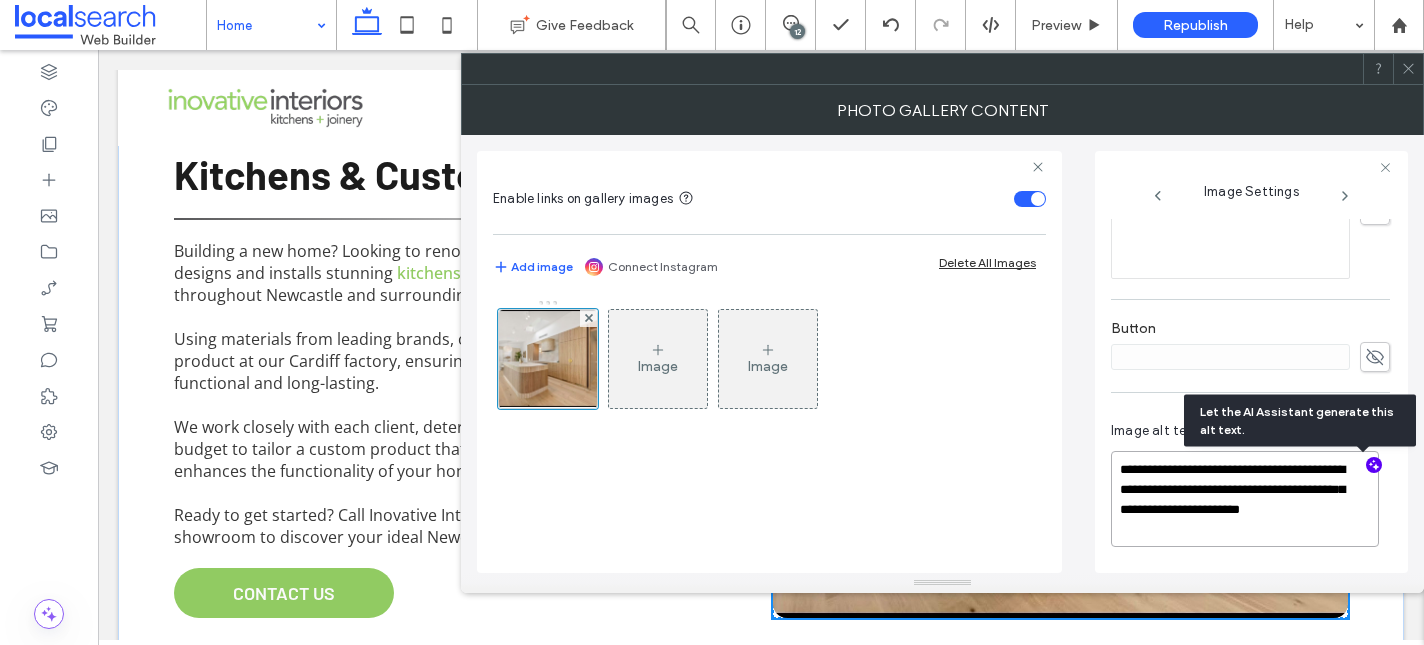 paste on "**********" 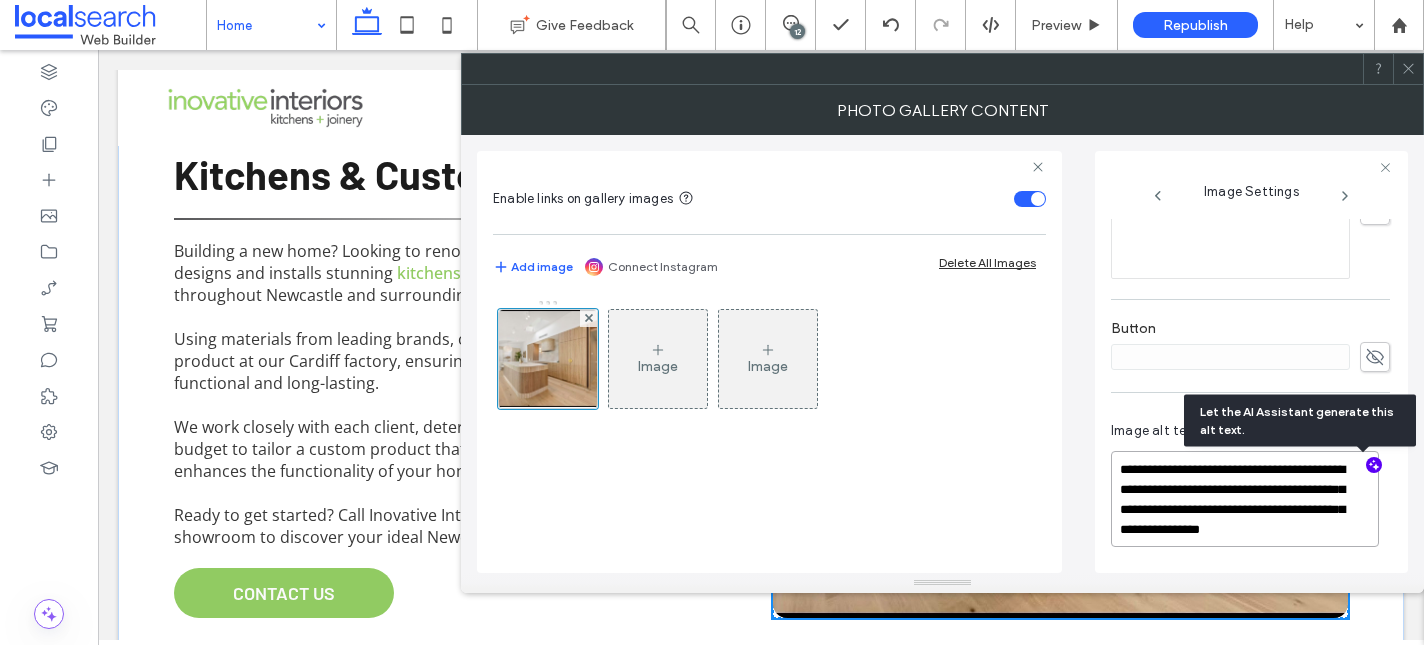 scroll, scrollTop: 2, scrollLeft: 0, axis: vertical 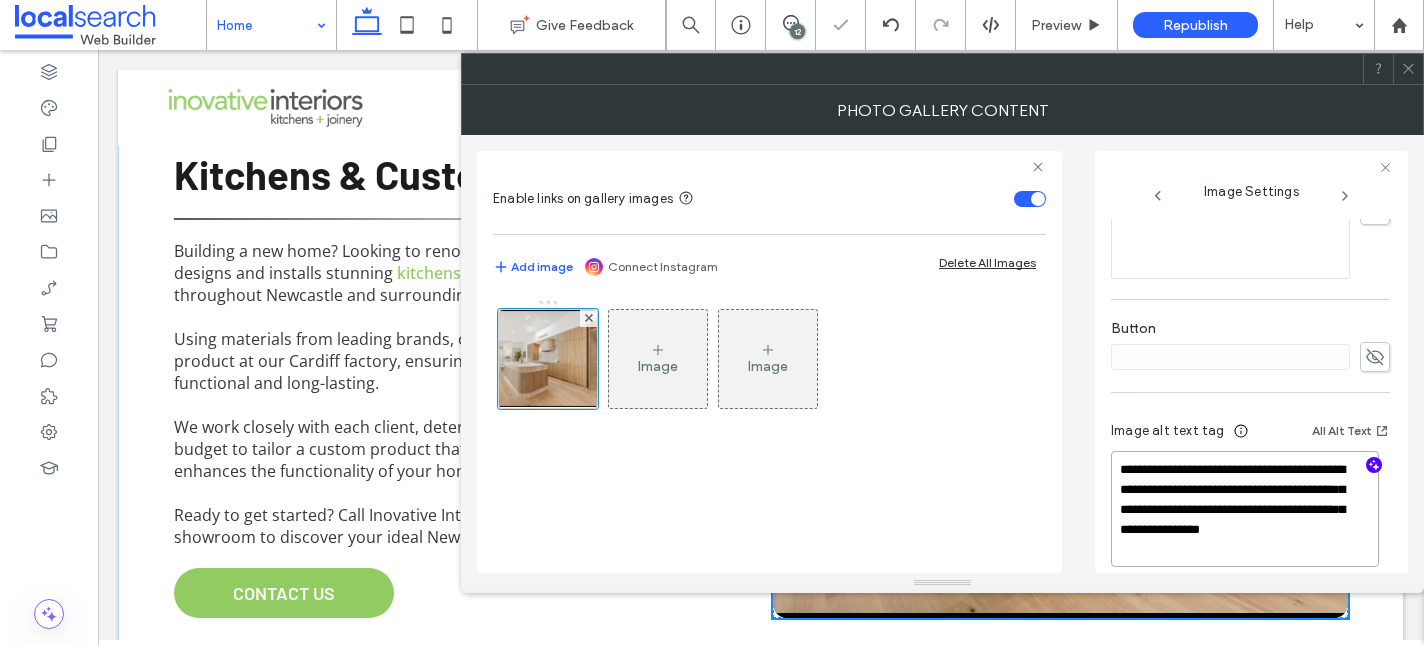 type on "**********" 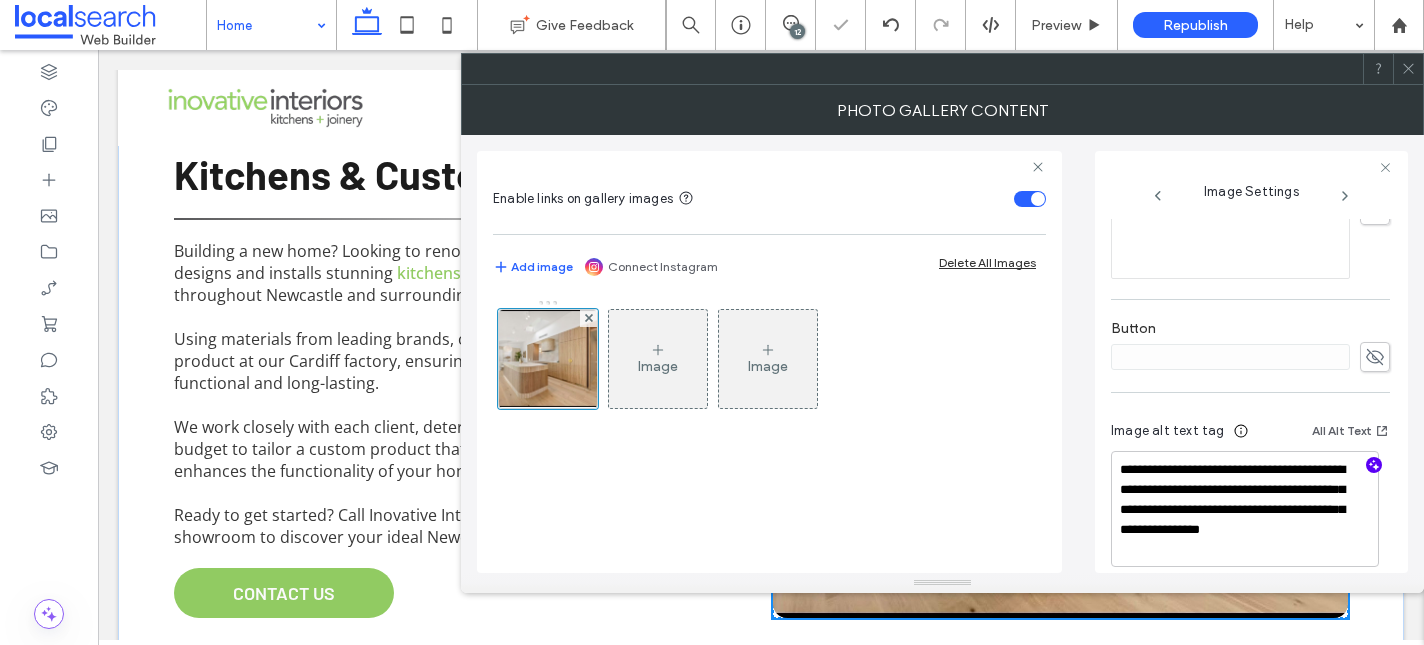 click 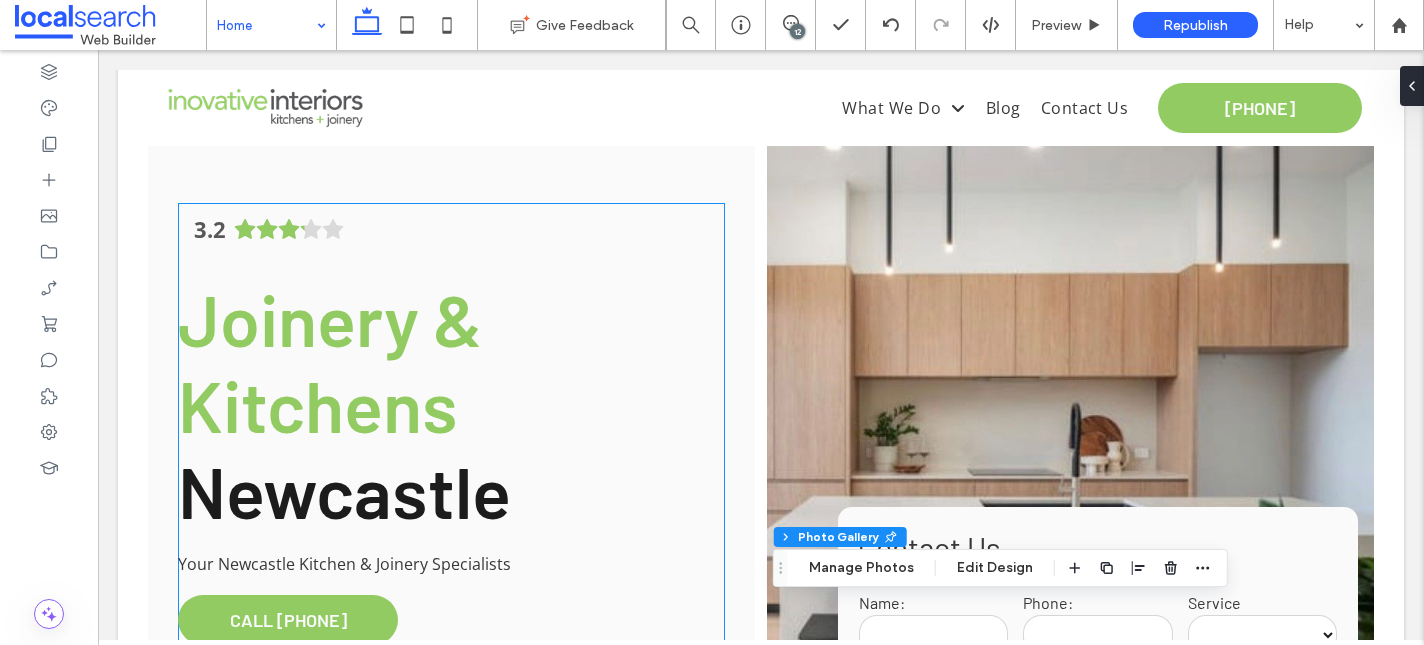 scroll, scrollTop: 58, scrollLeft: 0, axis: vertical 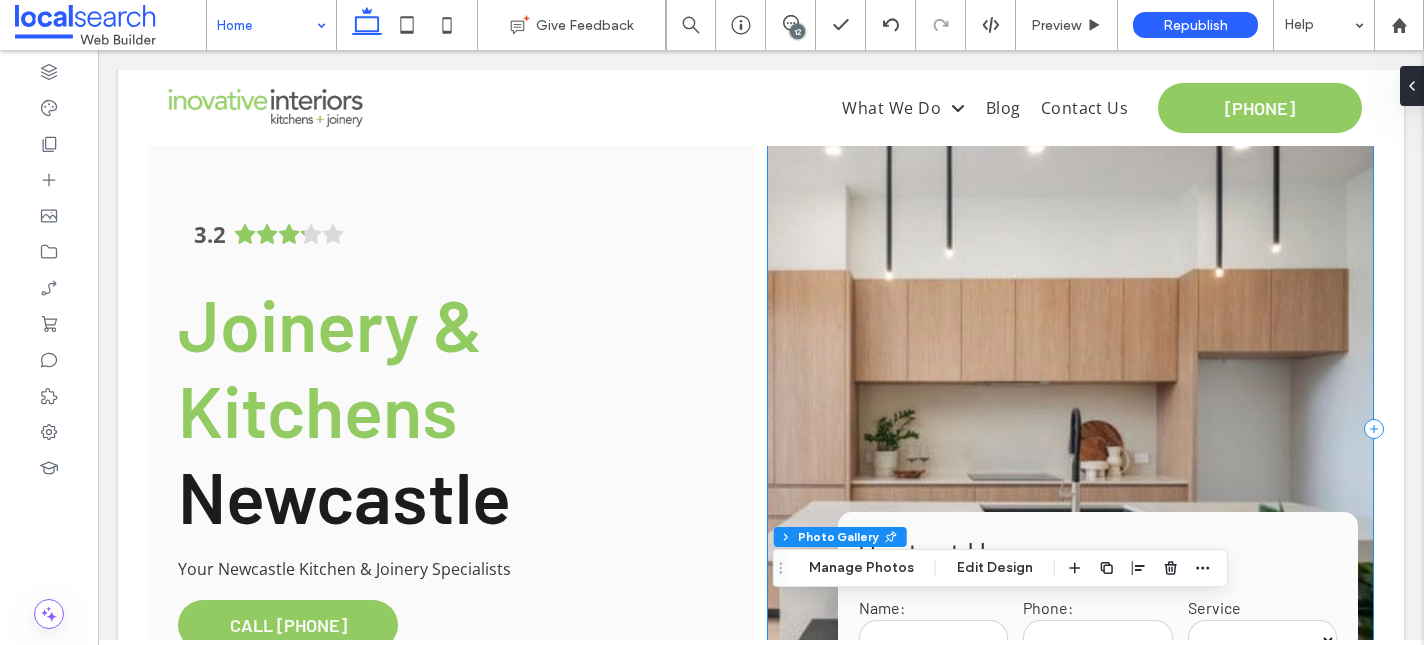 click on "**********" at bounding box center (1070, 429) 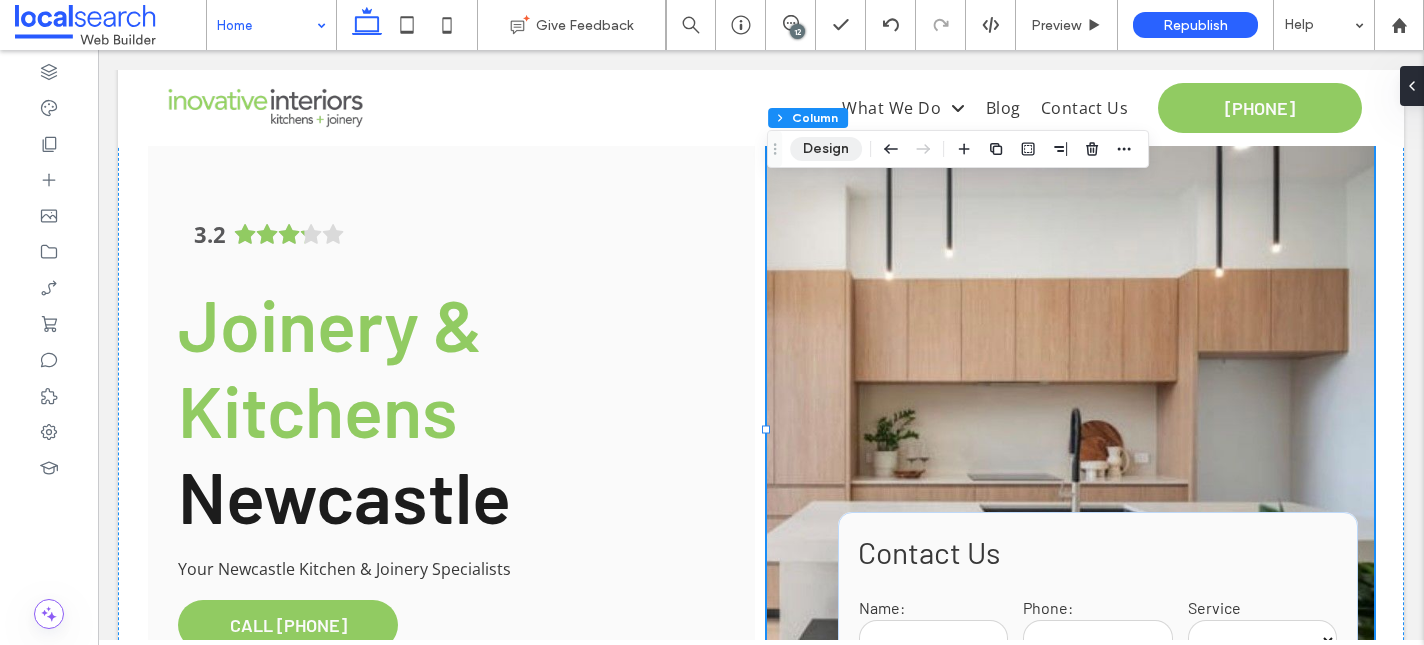 click on "Design" at bounding box center (826, 149) 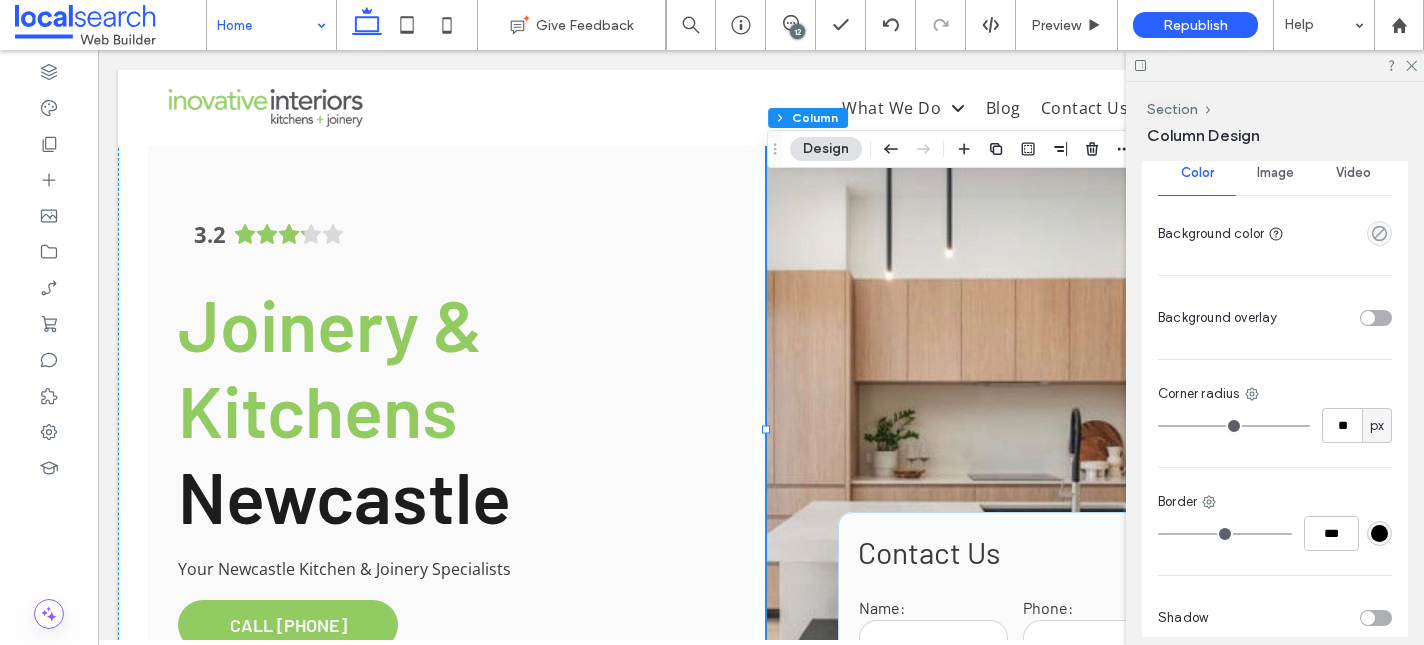 scroll, scrollTop: 528, scrollLeft: 0, axis: vertical 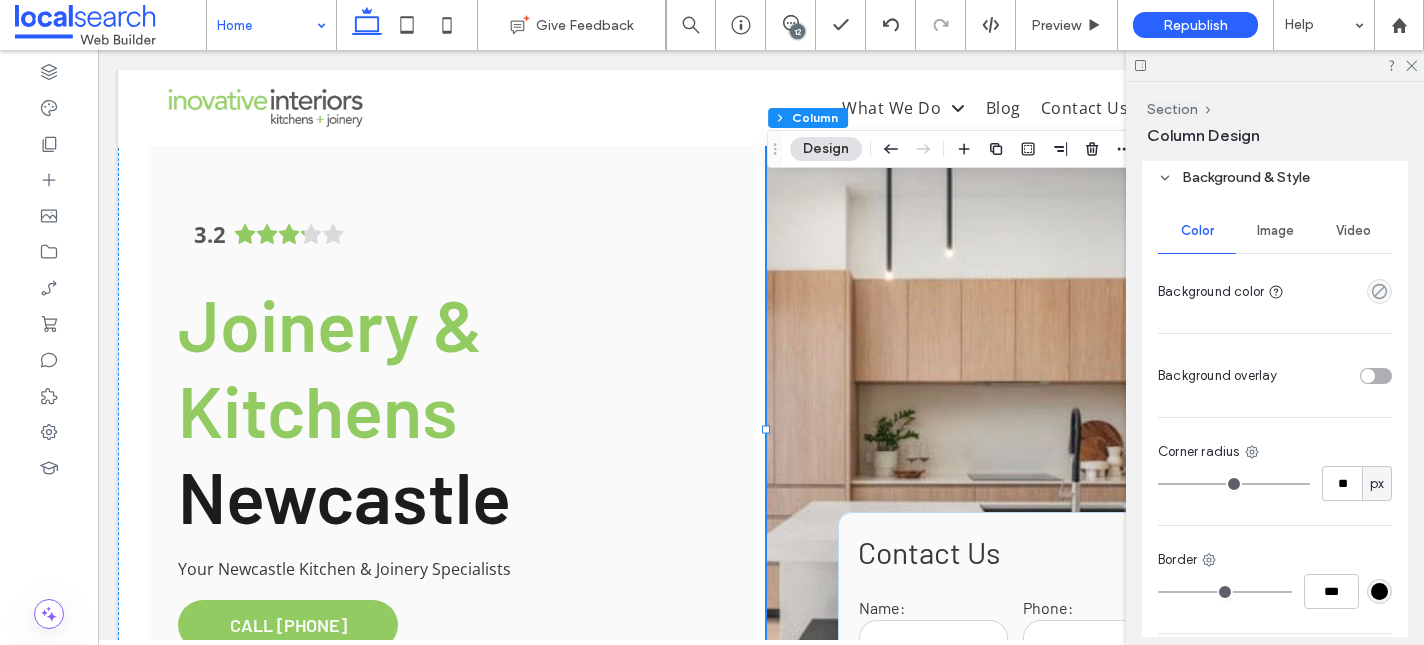 click on "Image" at bounding box center [1275, 231] 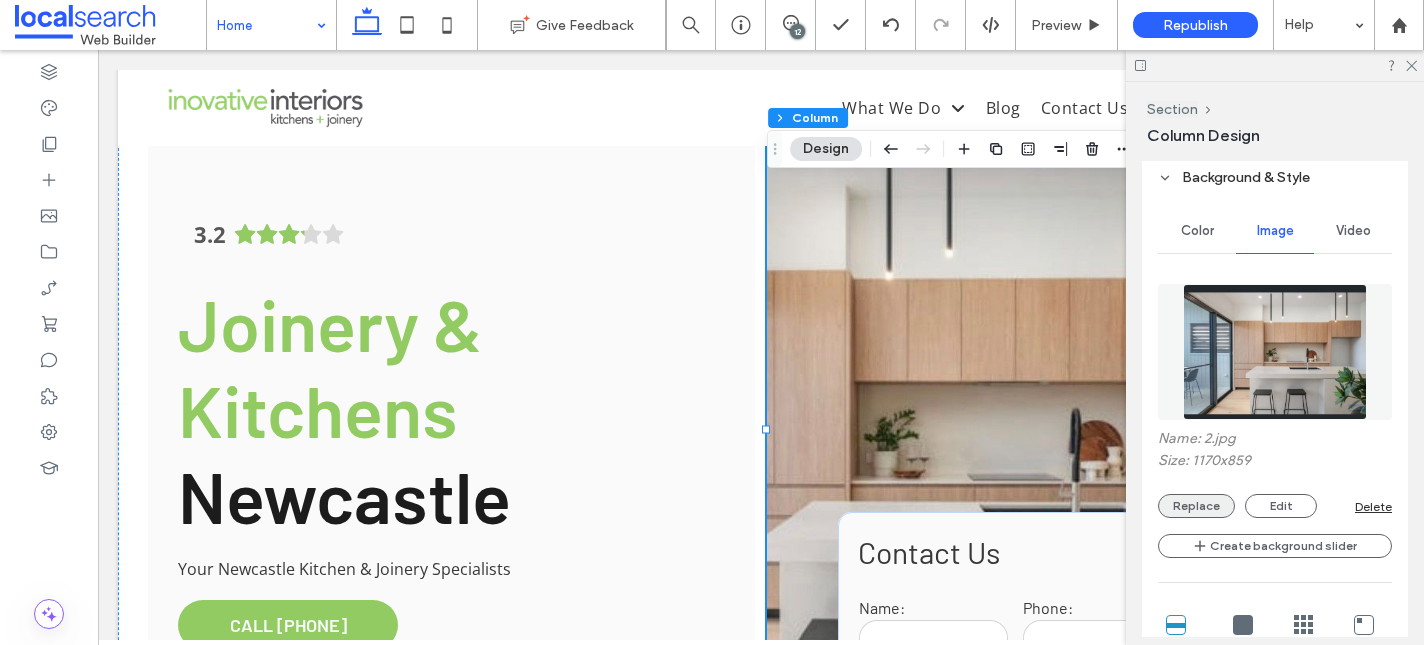 click on "Replace" at bounding box center (1196, 506) 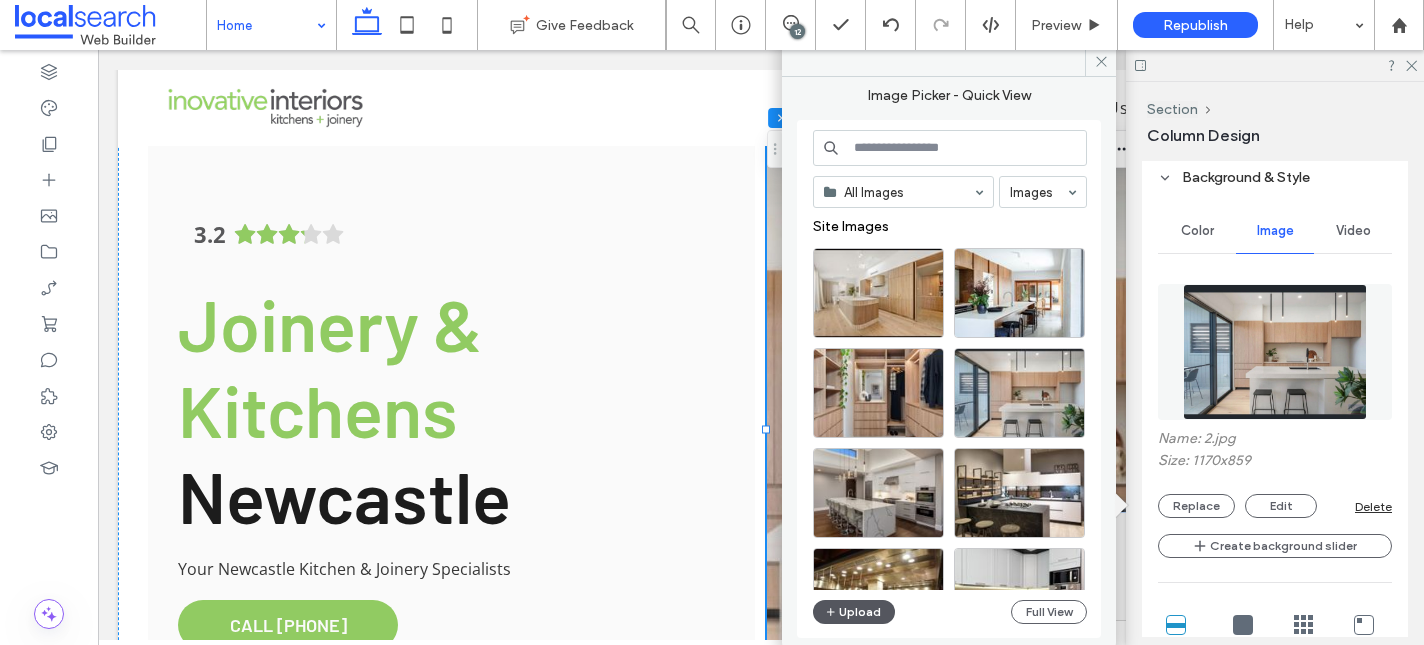 click at bounding box center [832, 612] 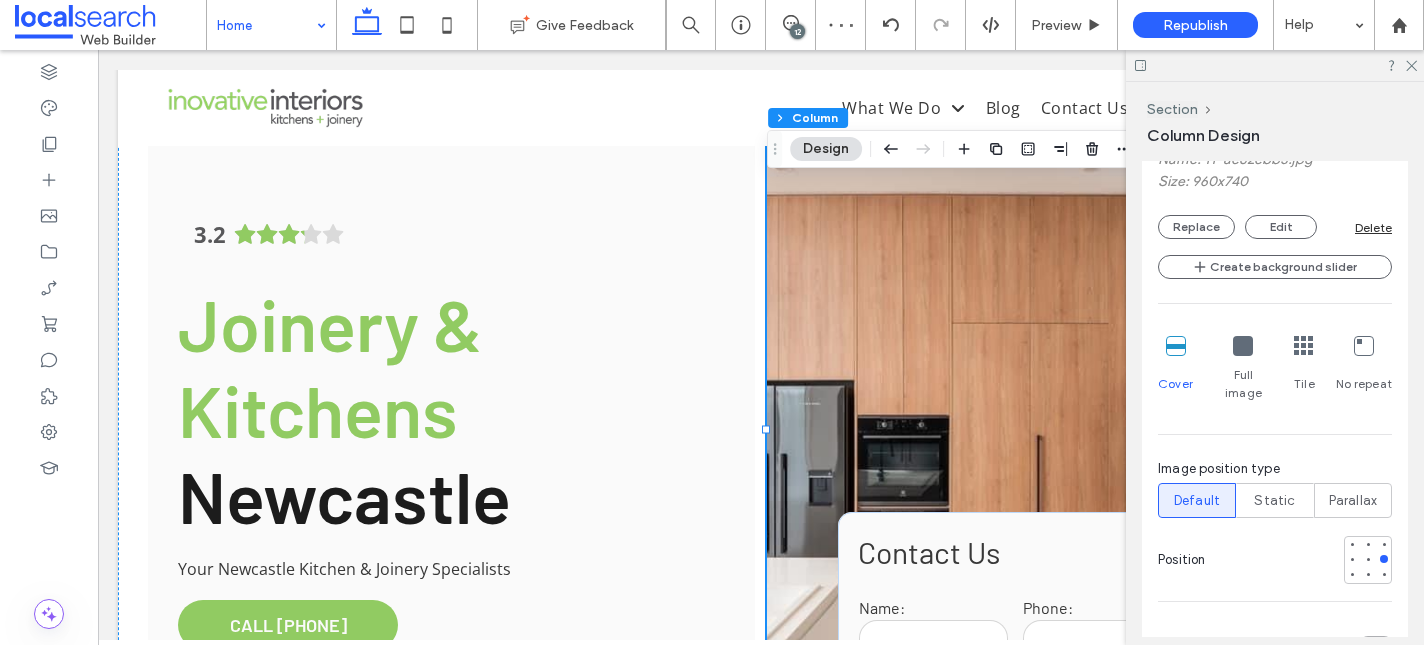 scroll, scrollTop: 853, scrollLeft: 0, axis: vertical 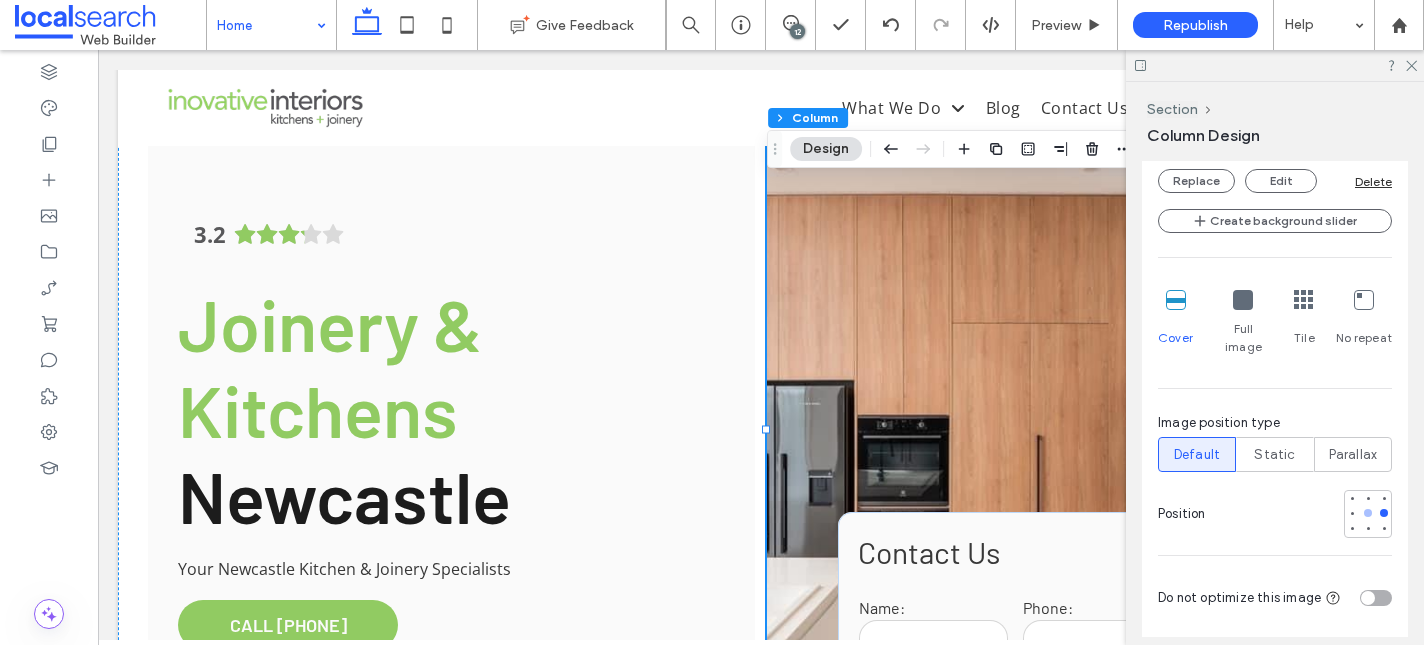click at bounding box center (1368, 513) 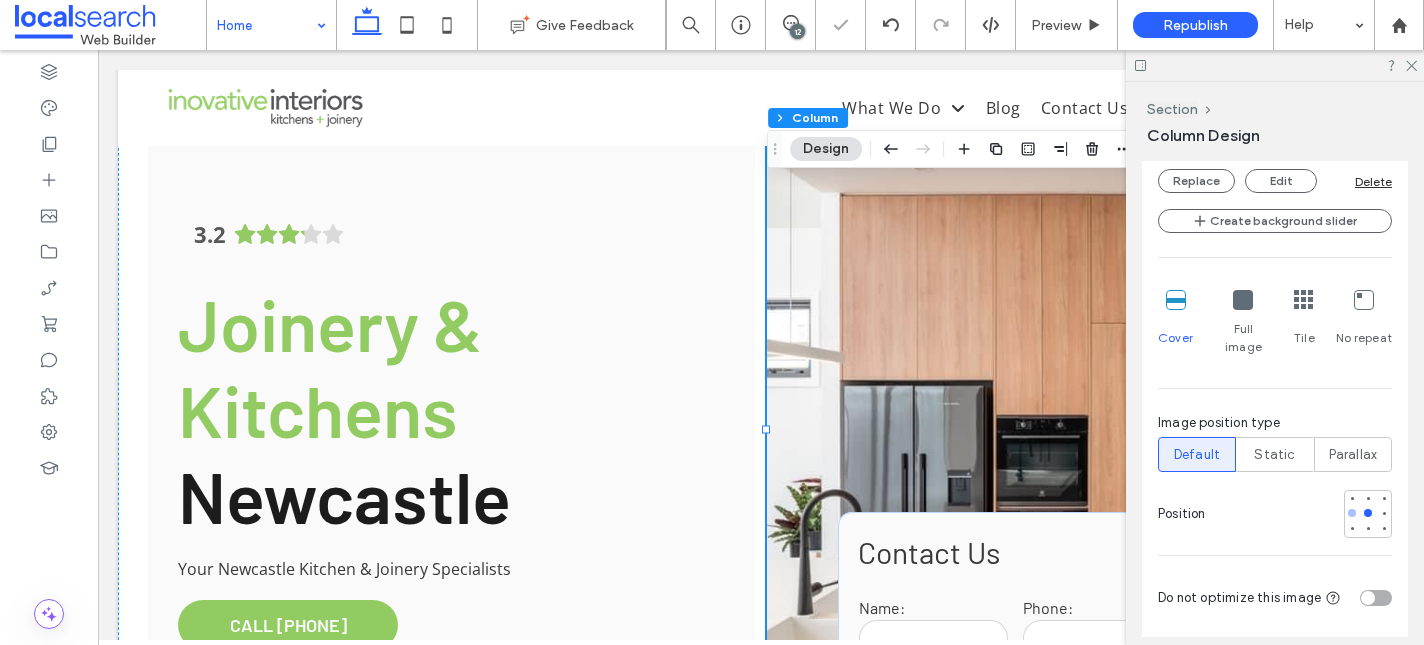 click at bounding box center (1352, 513) 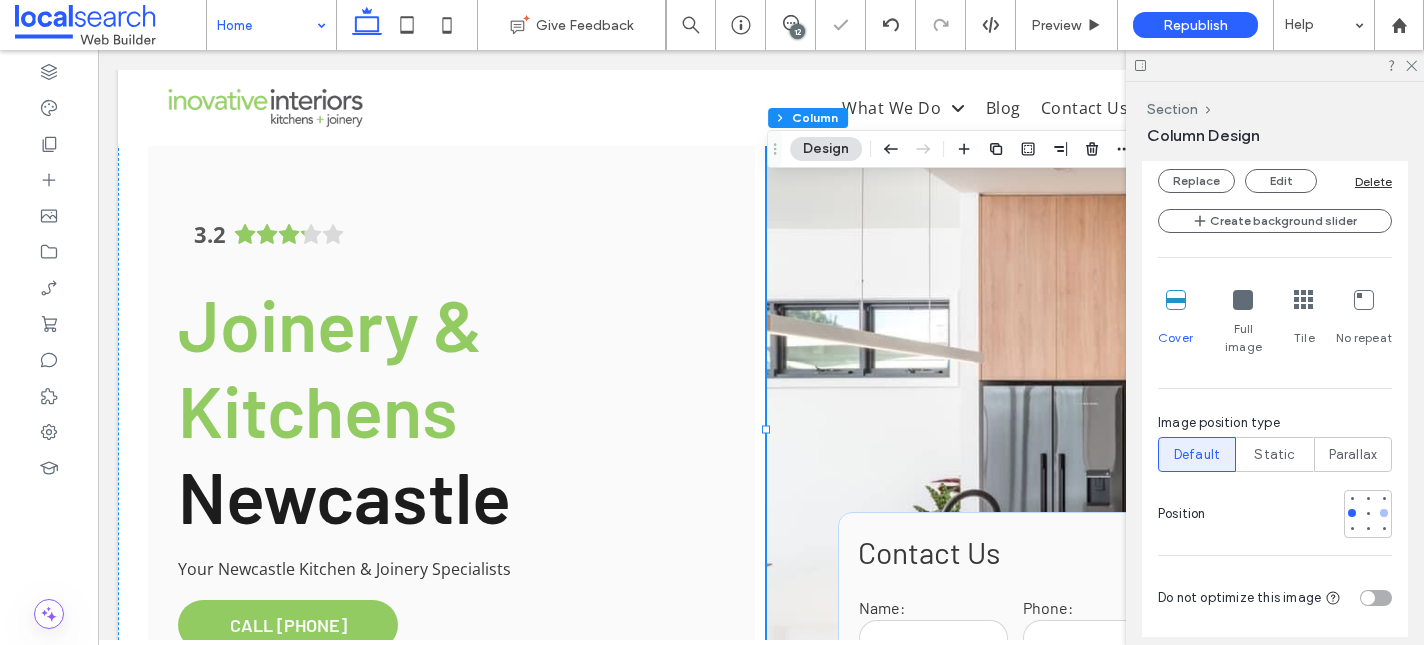 click at bounding box center [1384, 513] 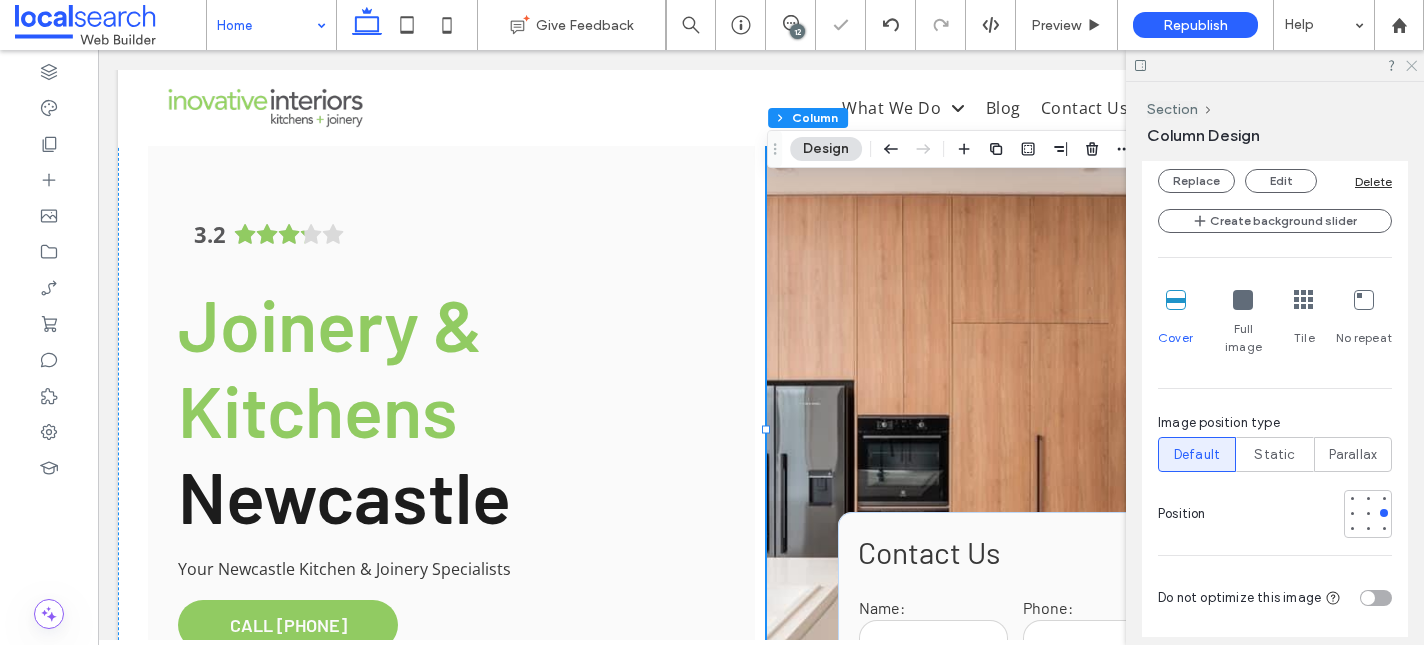 click 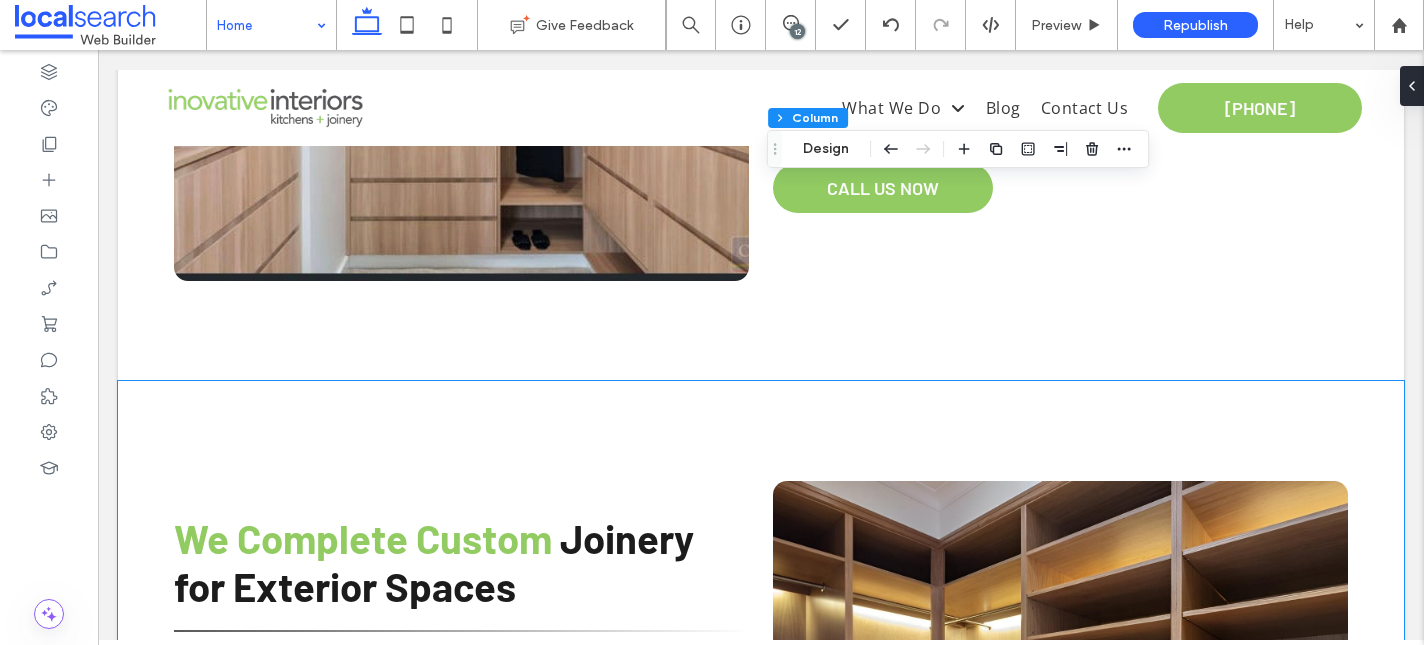 scroll, scrollTop: 8070, scrollLeft: 0, axis: vertical 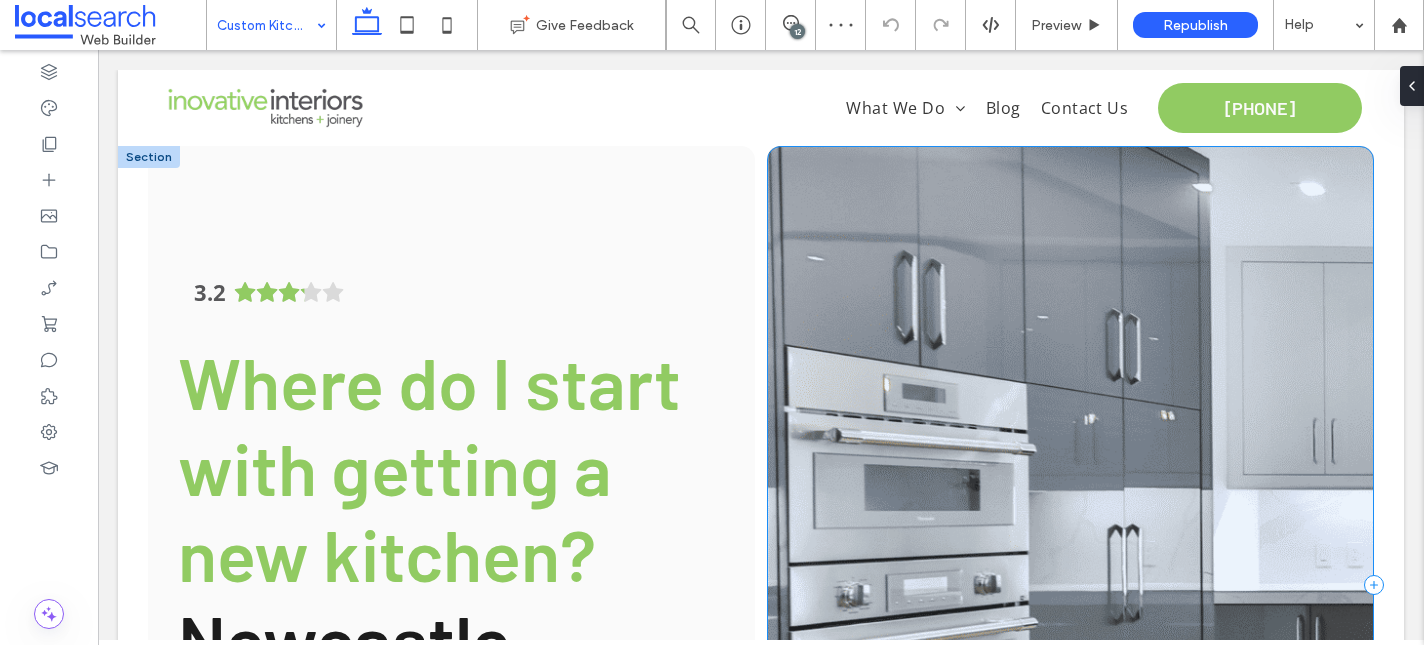click on "**********" at bounding box center [1070, 585] 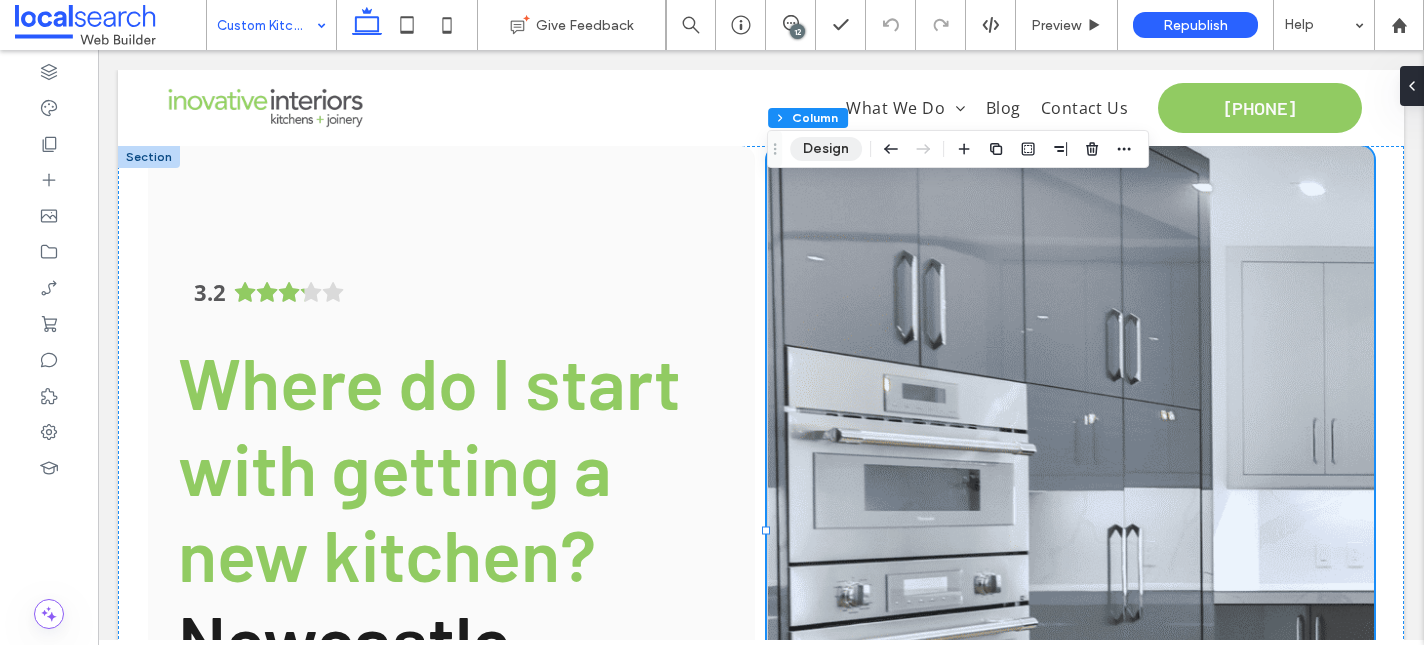 click on "Design" at bounding box center (826, 149) 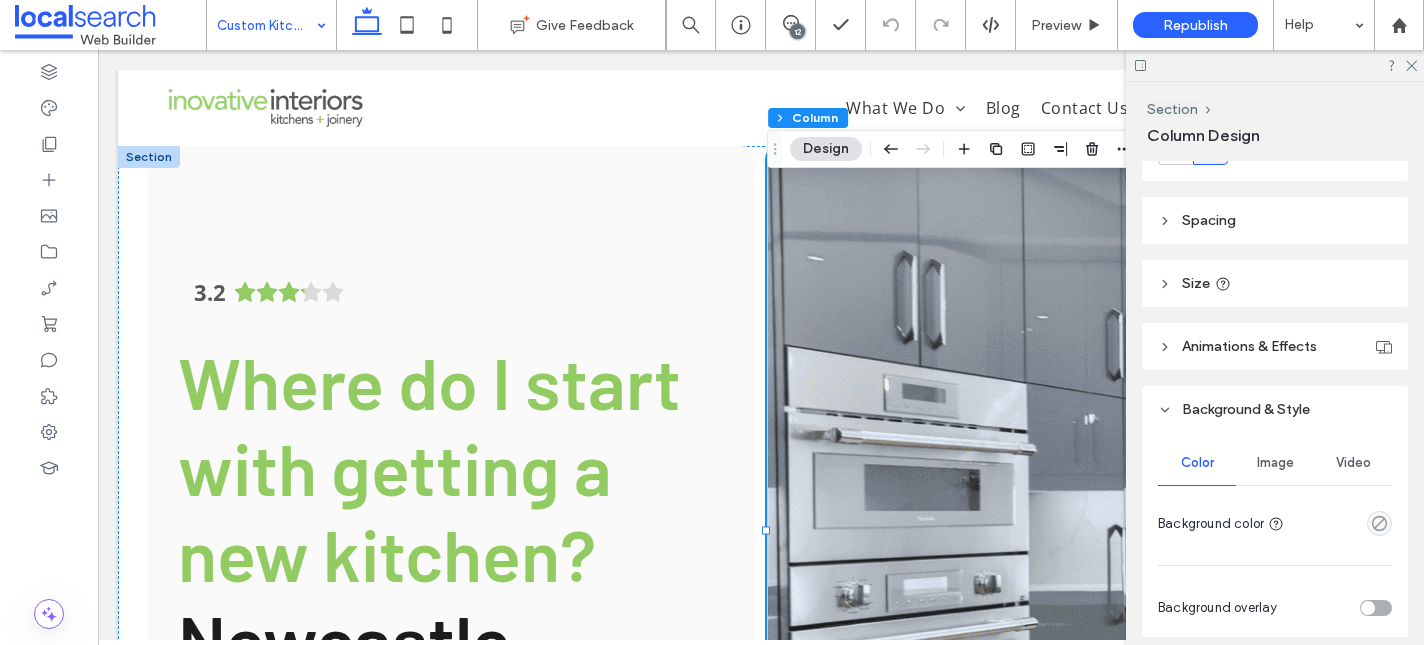 scroll, scrollTop: 315, scrollLeft: 0, axis: vertical 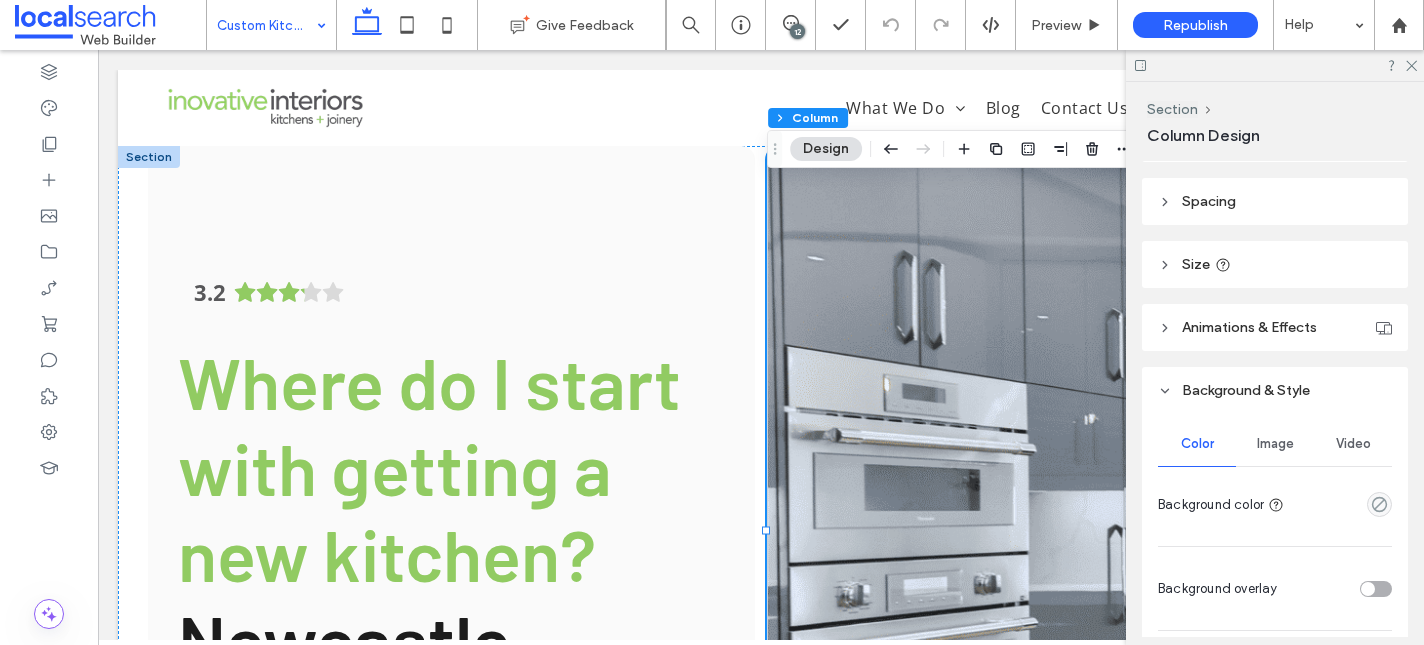 click on "Image" at bounding box center [1275, 444] 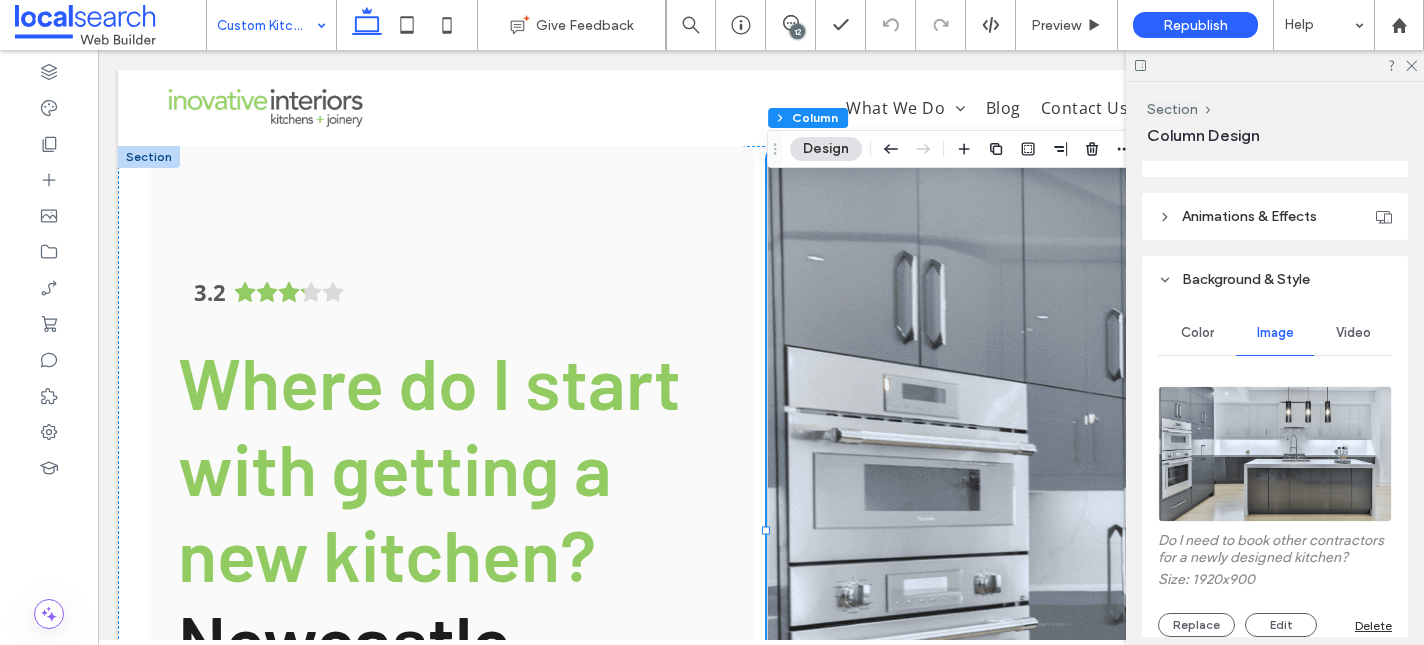 scroll, scrollTop: 472, scrollLeft: 0, axis: vertical 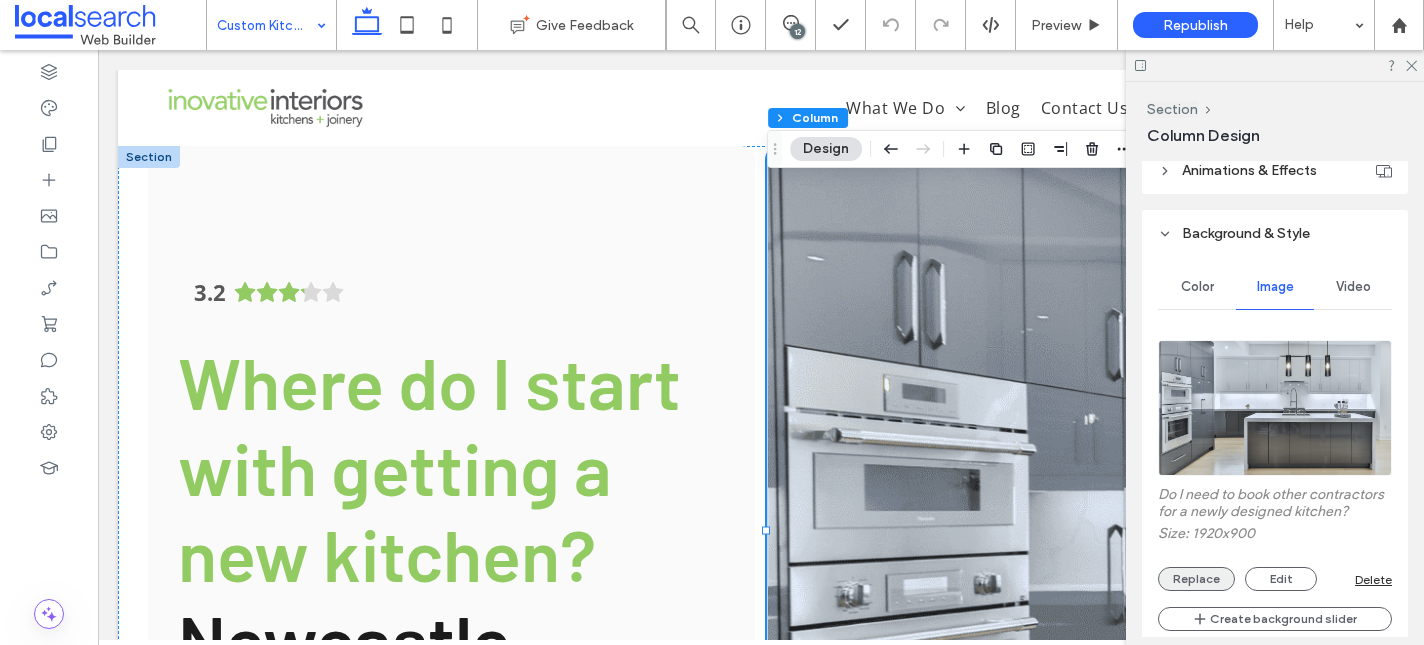 click on "Replace" at bounding box center (1196, 579) 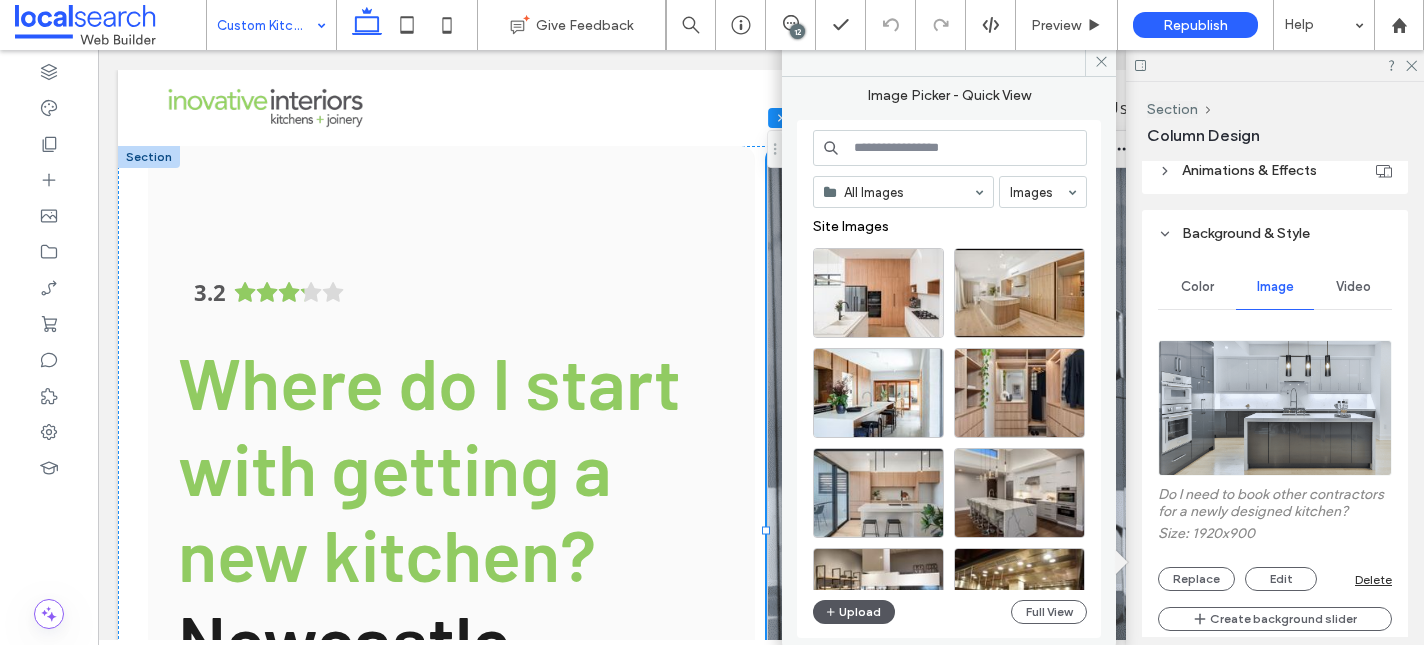 click on "Upload" at bounding box center [854, 612] 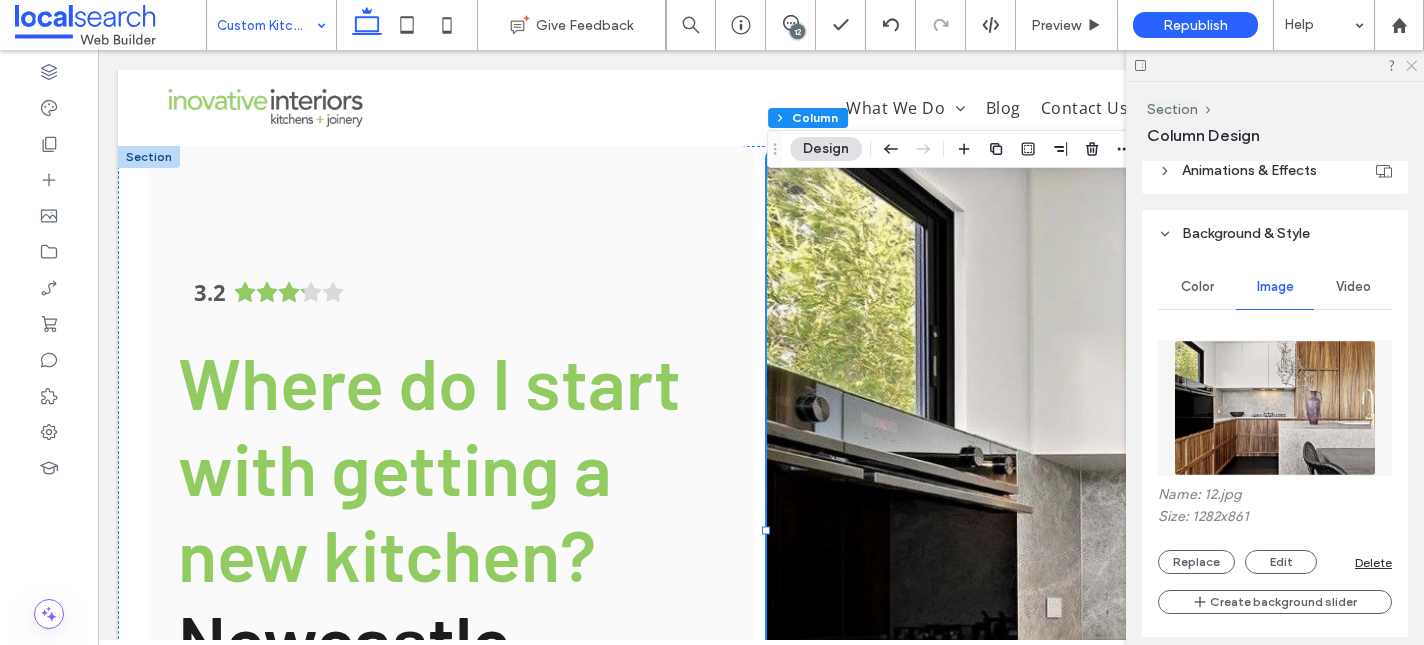 click 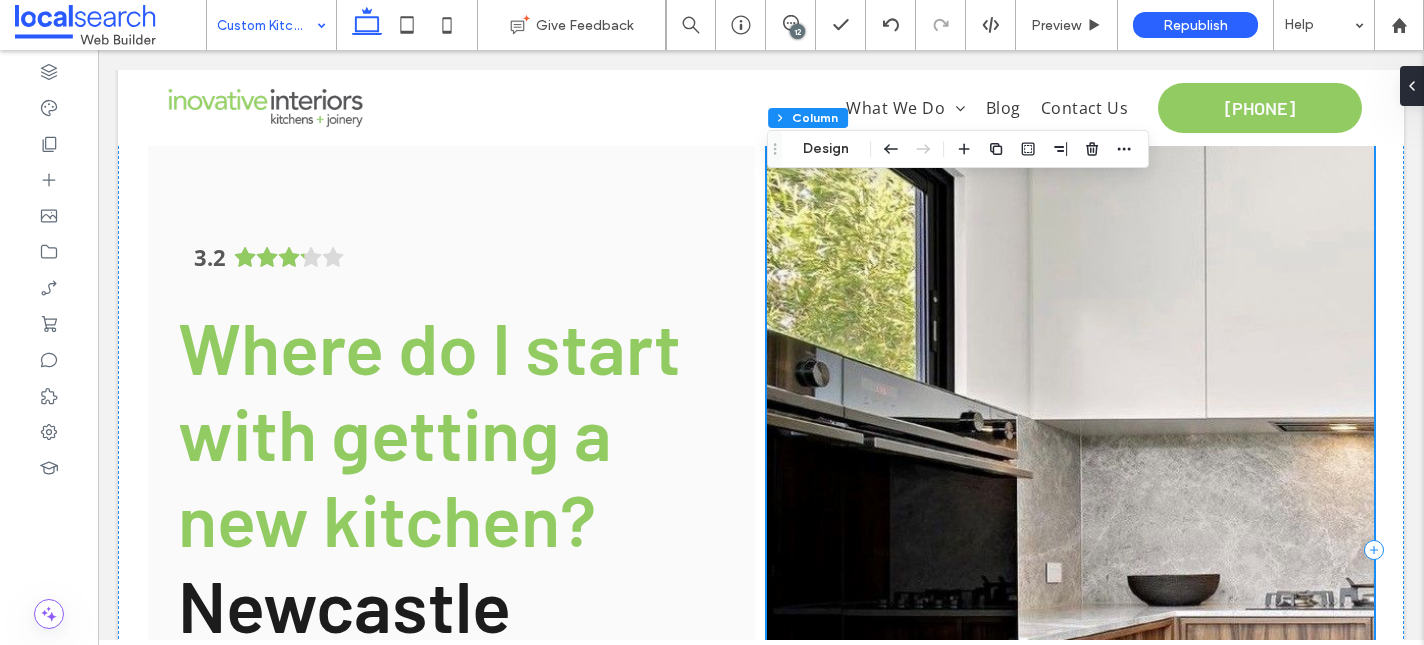scroll, scrollTop: 34, scrollLeft: 0, axis: vertical 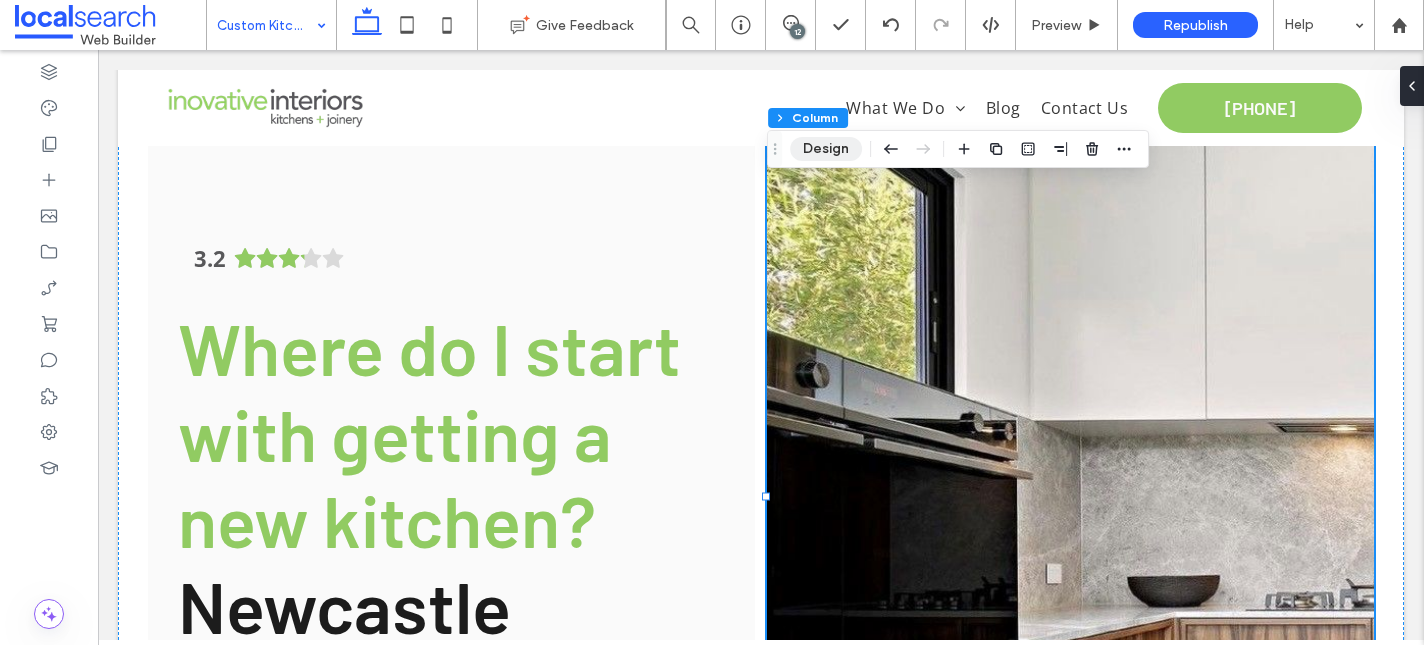 click on "Design" at bounding box center [826, 149] 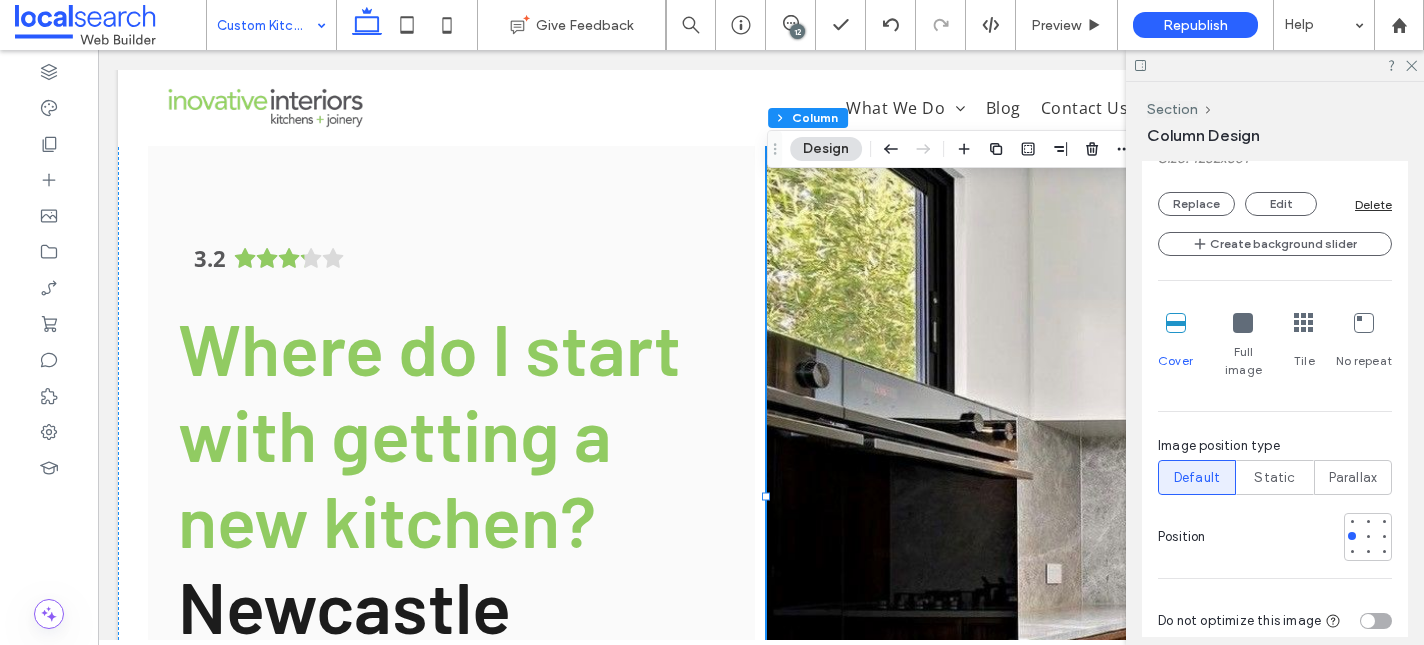 scroll, scrollTop: 872, scrollLeft: 0, axis: vertical 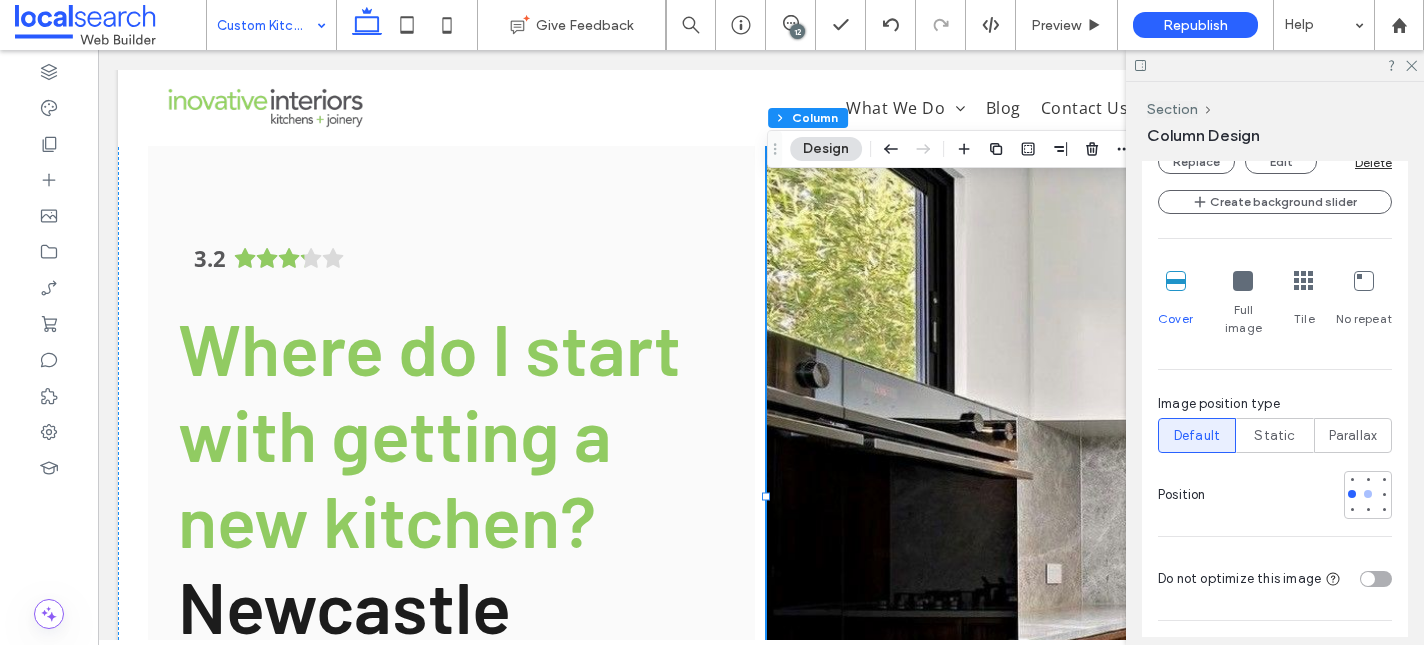 click at bounding box center (1368, 494) 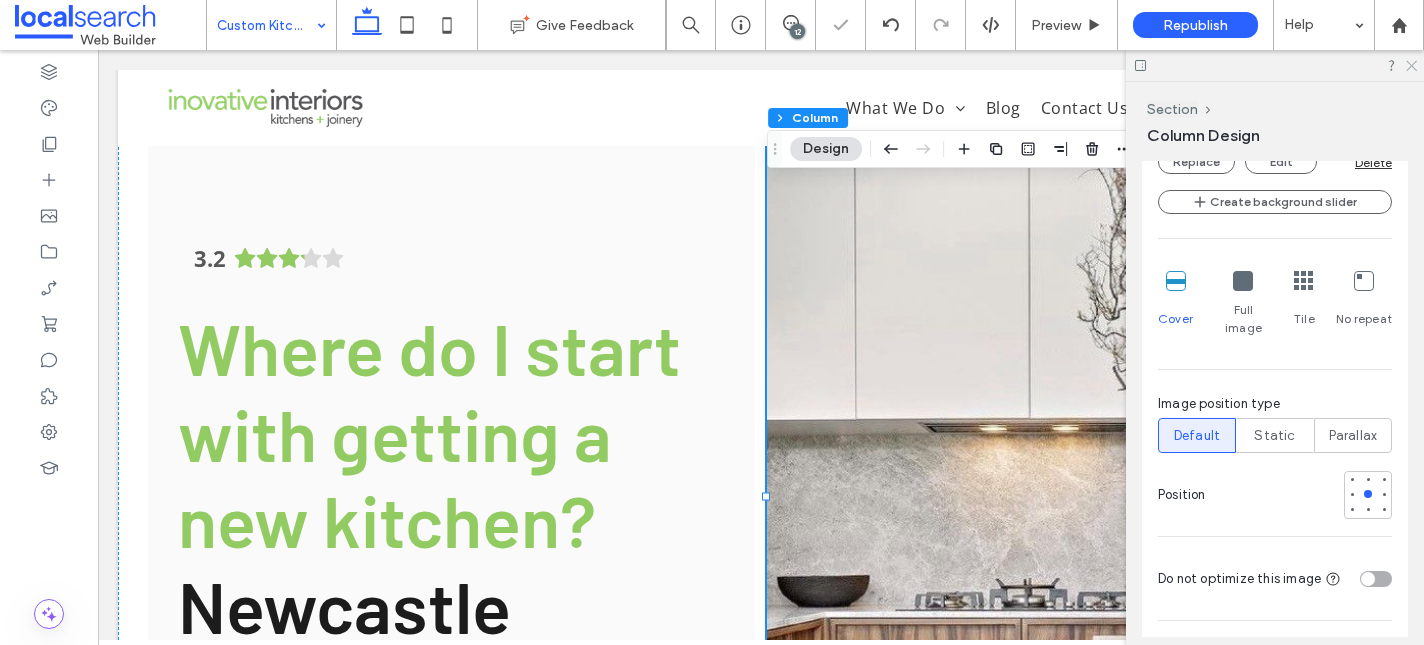 click 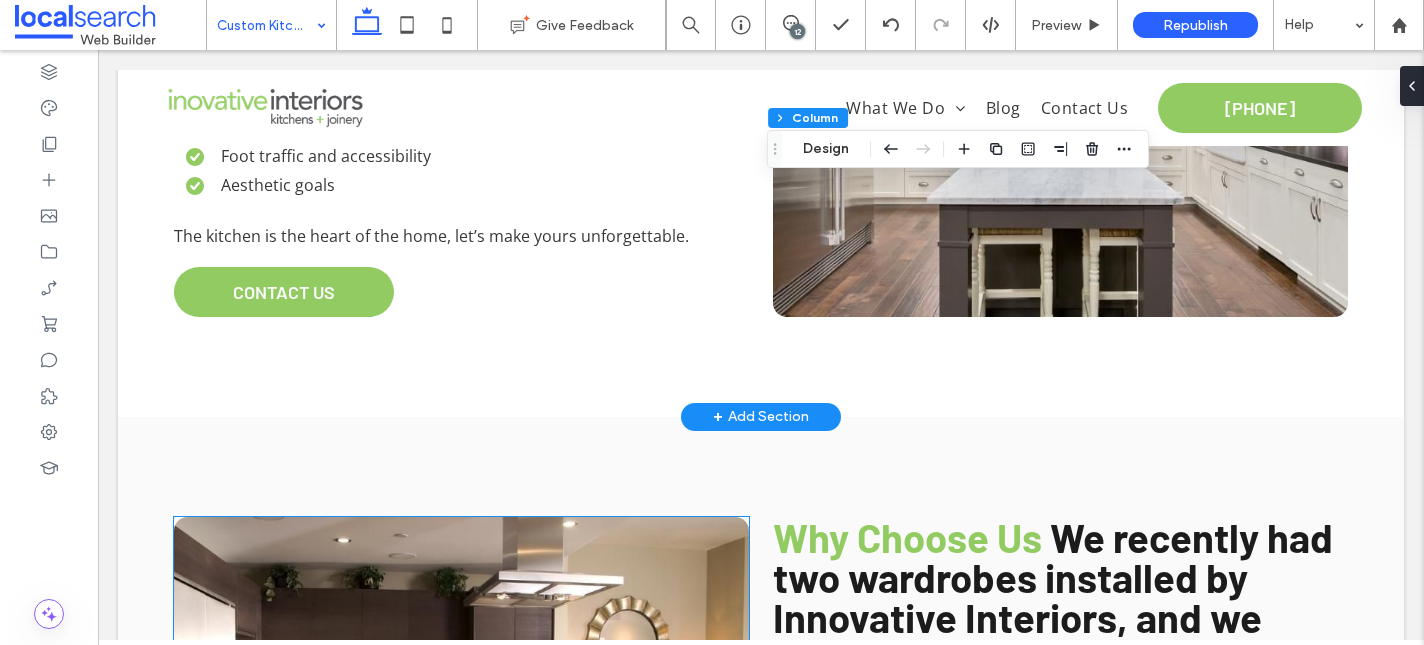 scroll, scrollTop: 2025, scrollLeft: 0, axis: vertical 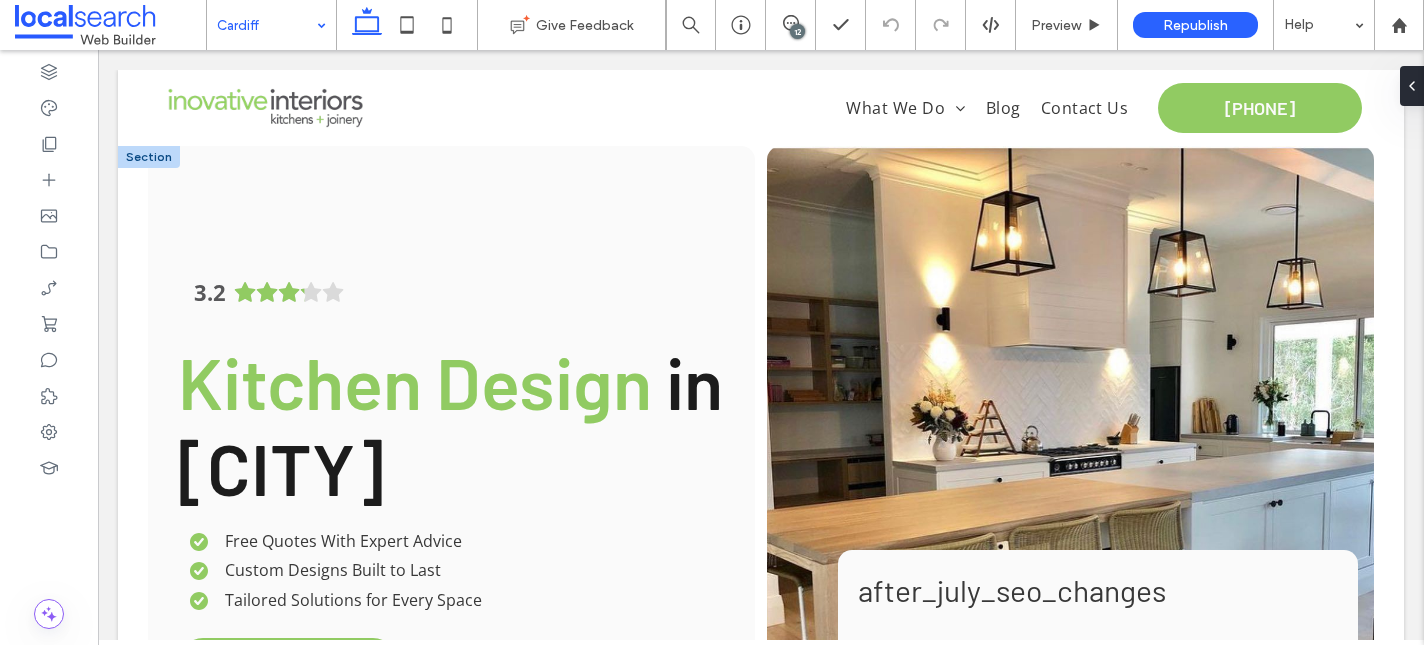 click on "**********" at bounding box center [1070, 477] 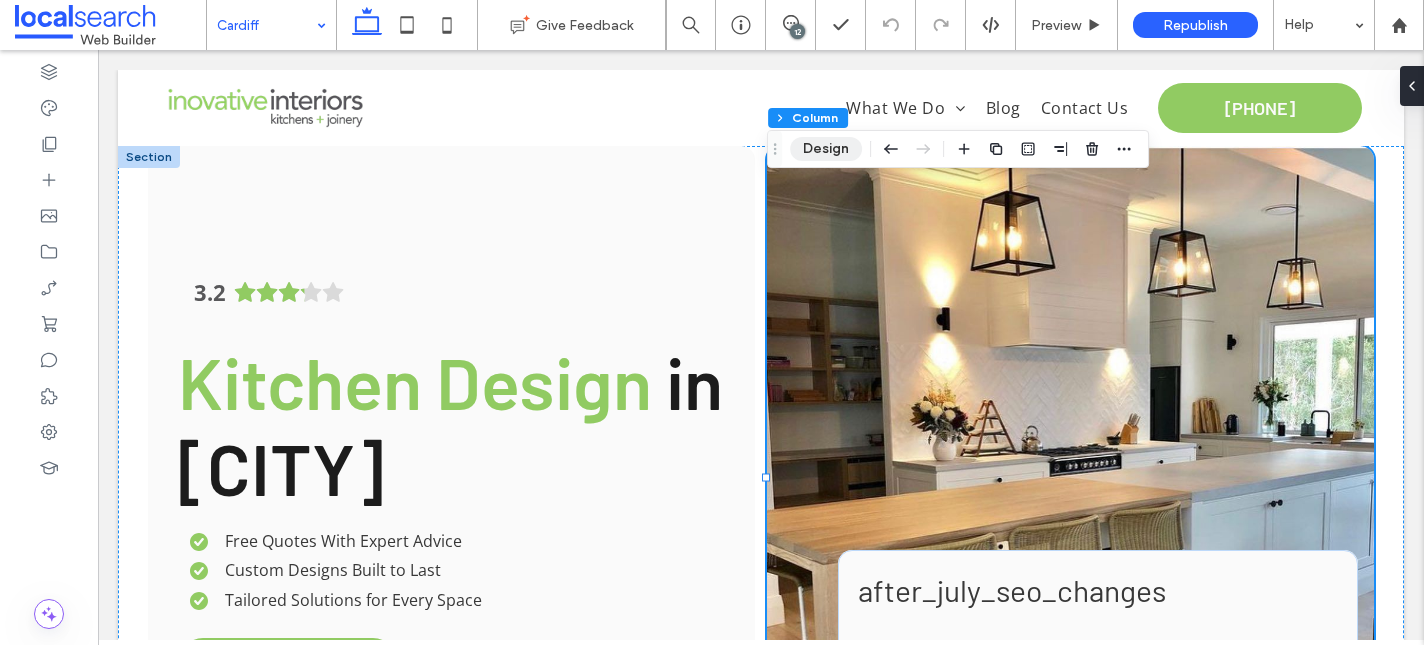 click on "Design" at bounding box center (826, 149) 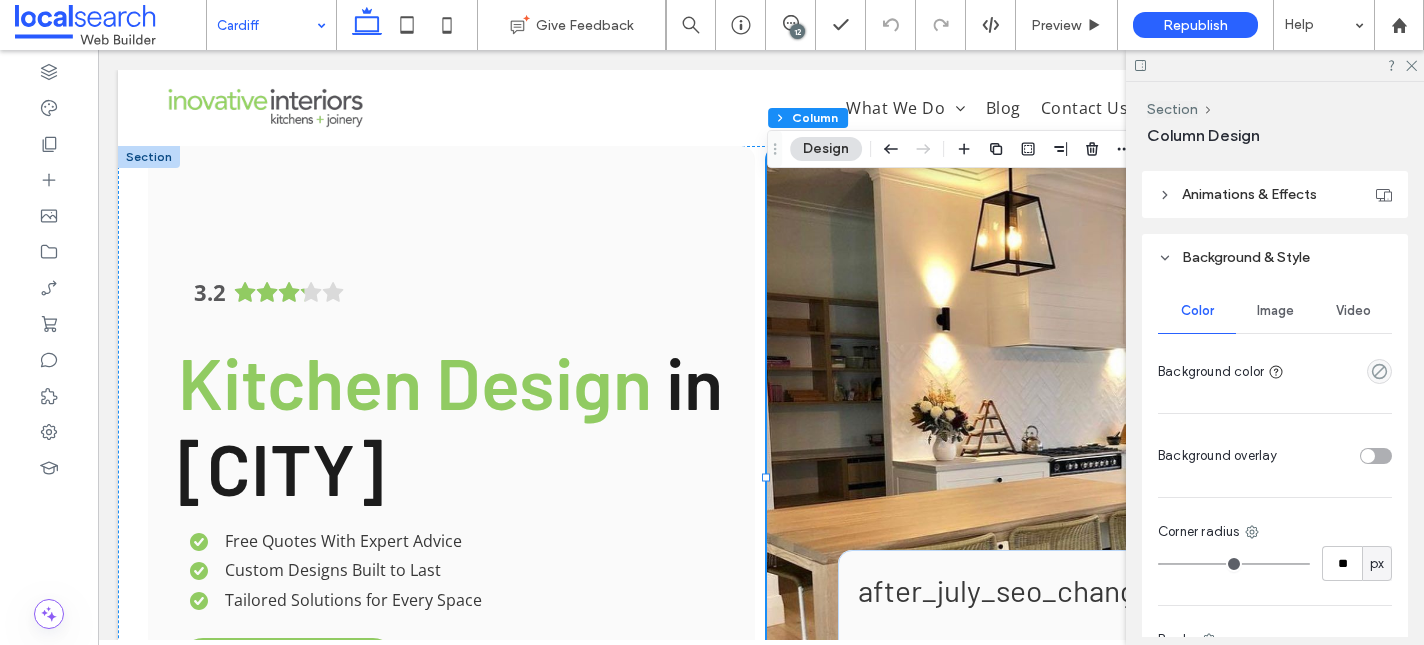 scroll, scrollTop: 486, scrollLeft: 0, axis: vertical 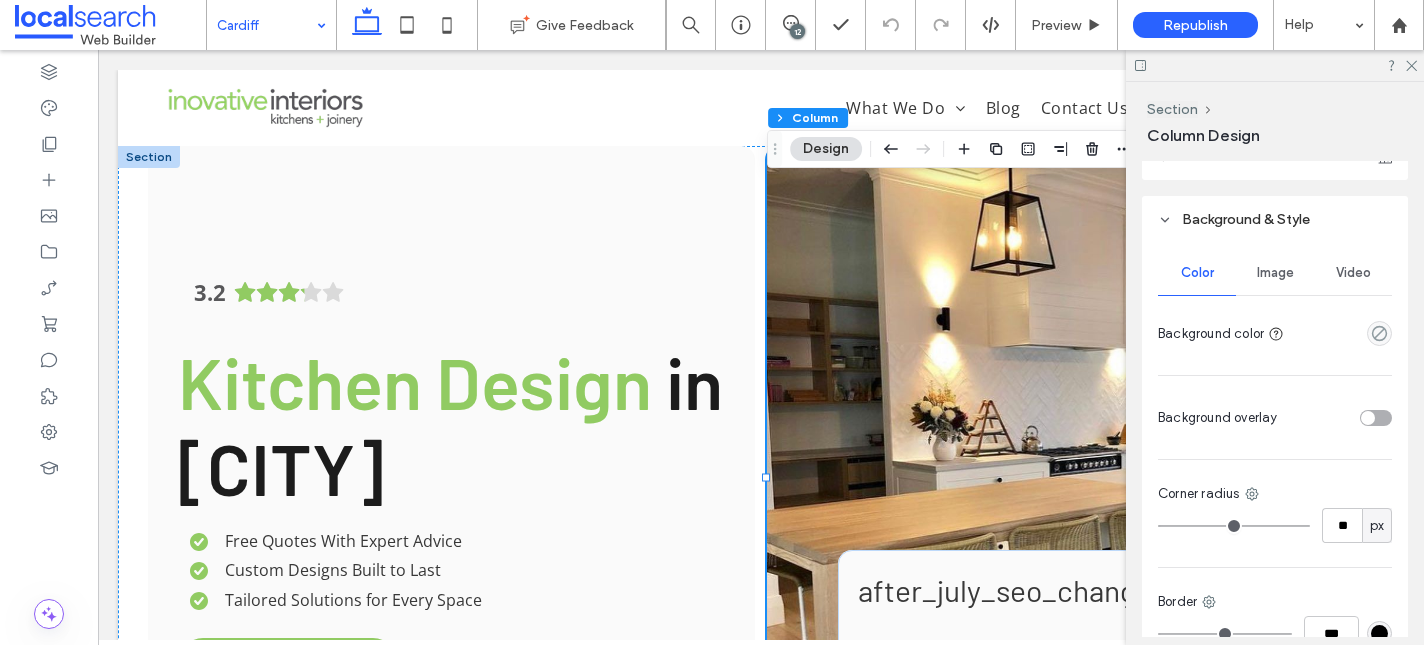 click on "Image" at bounding box center (1275, 273) 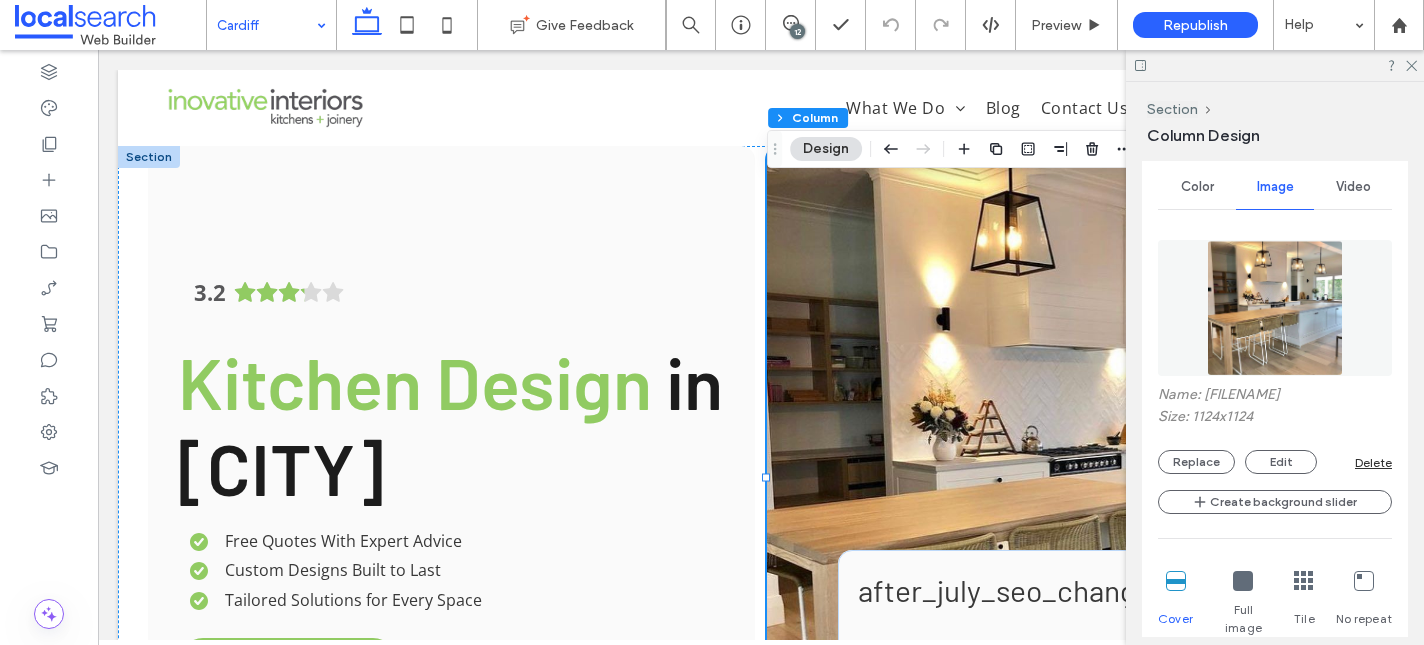 scroll, scrollTop: 584, scrollLeft: 0, axis: vertical 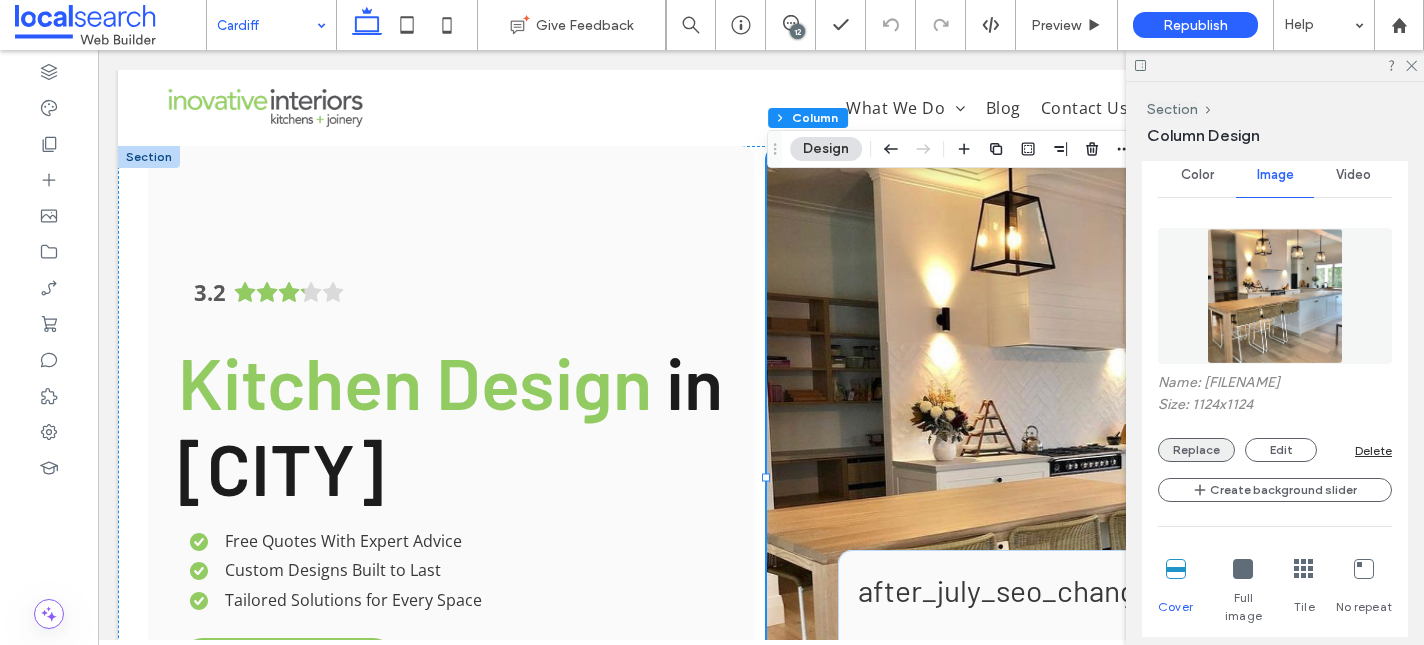 click on "Replace" at bounding box center [1196, 450] 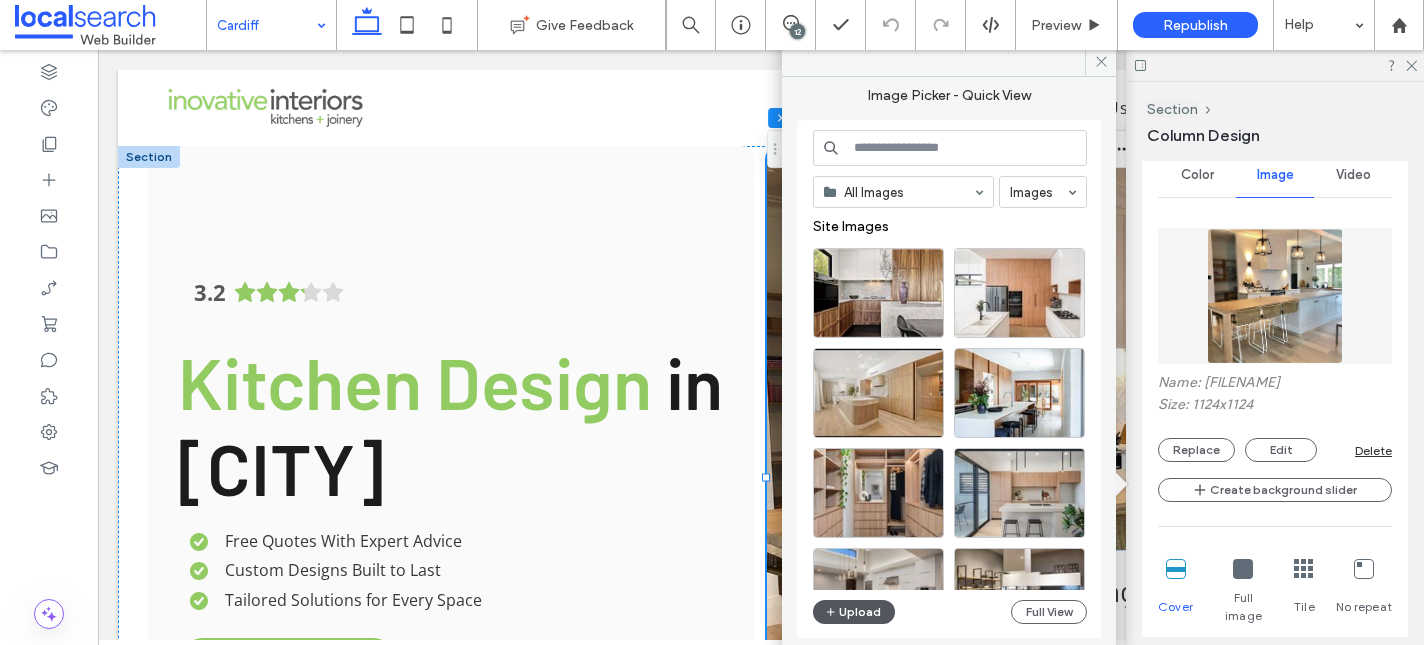 click on "Upload" at bounding box center [854, 612] 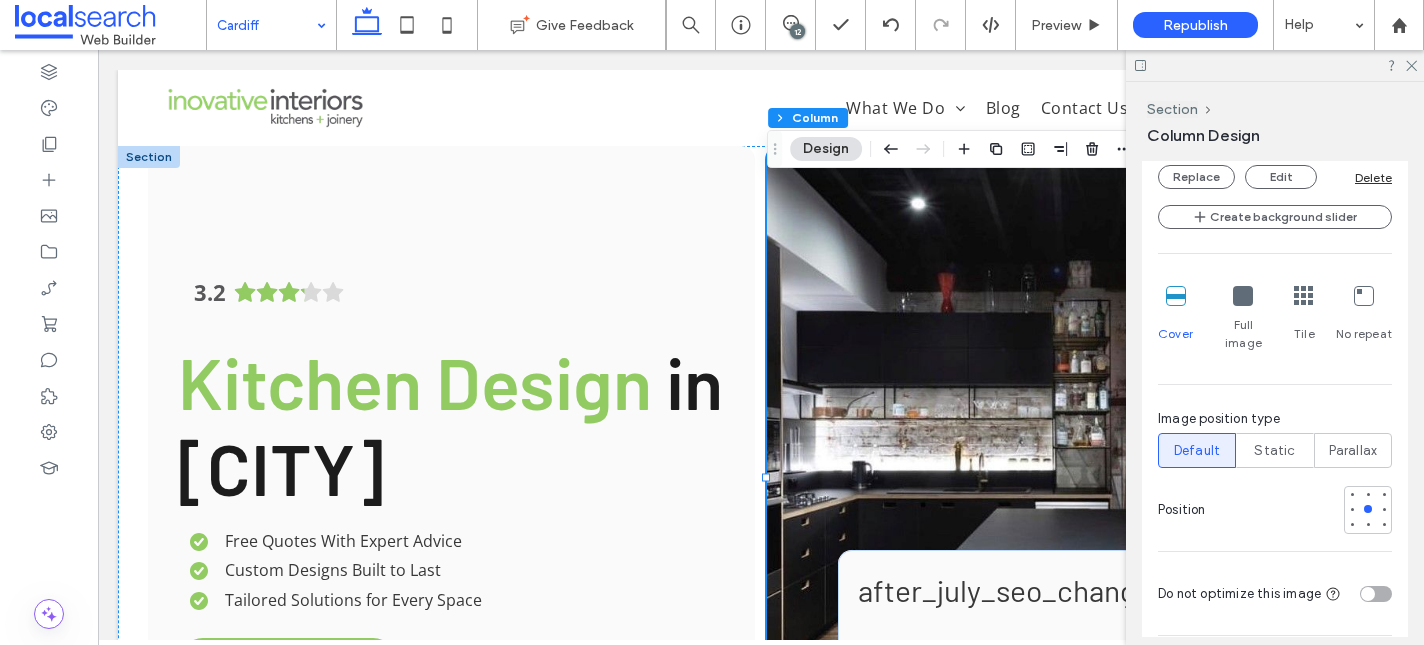 scroll, scrollTop: 879, scrollLeft: 0, axis: vertical 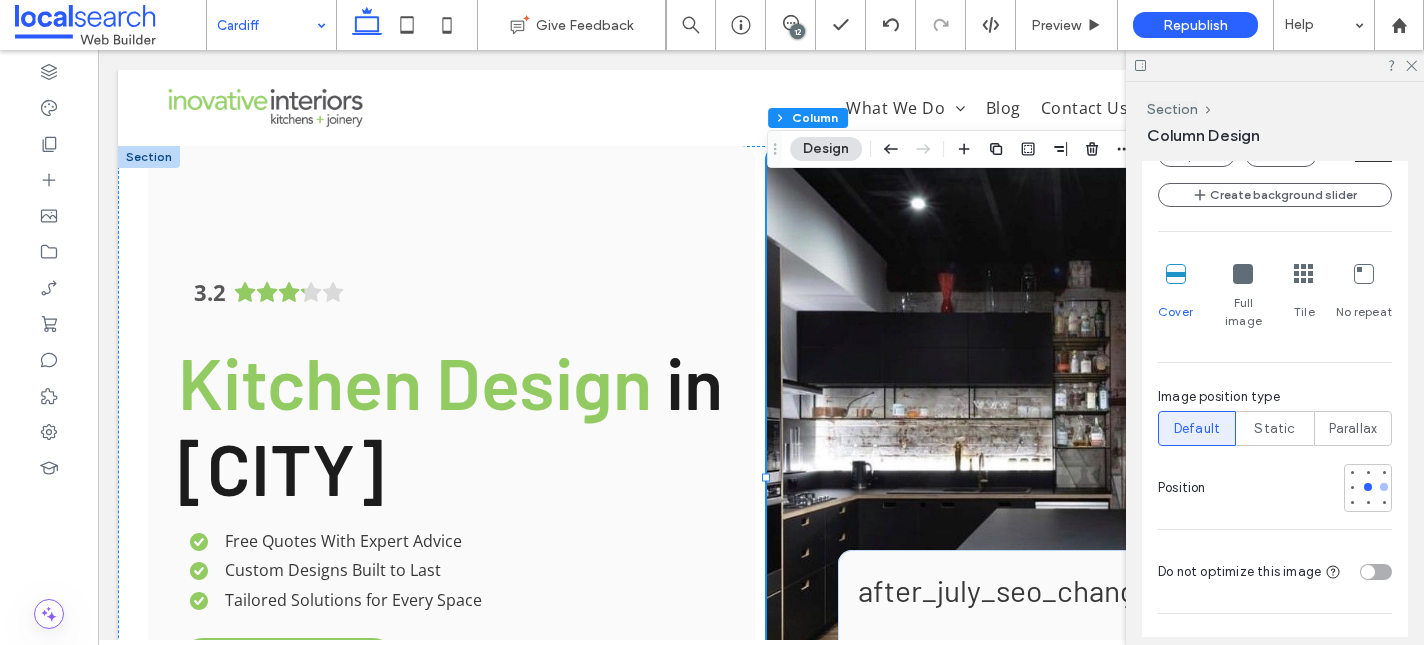 click at bounding box center [1384, 487] 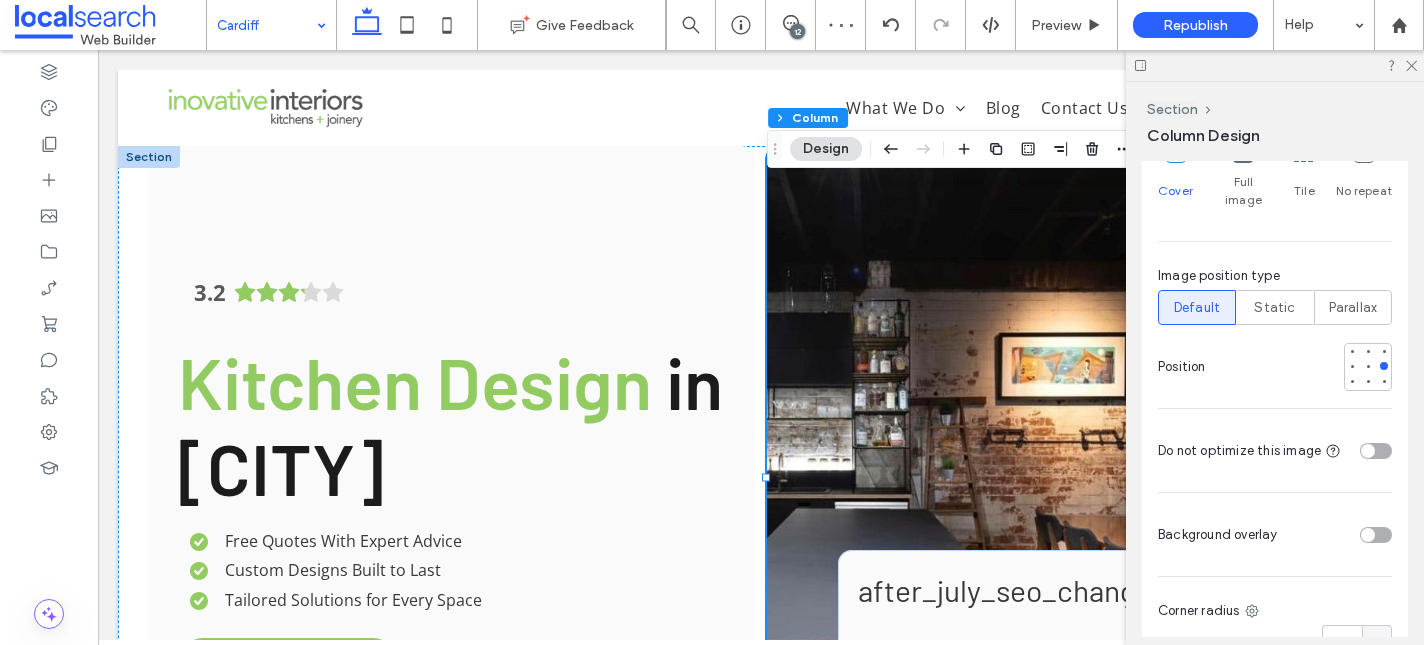 scroll, scrollTop: 1017, scrollLeft: 0, axis: vertical 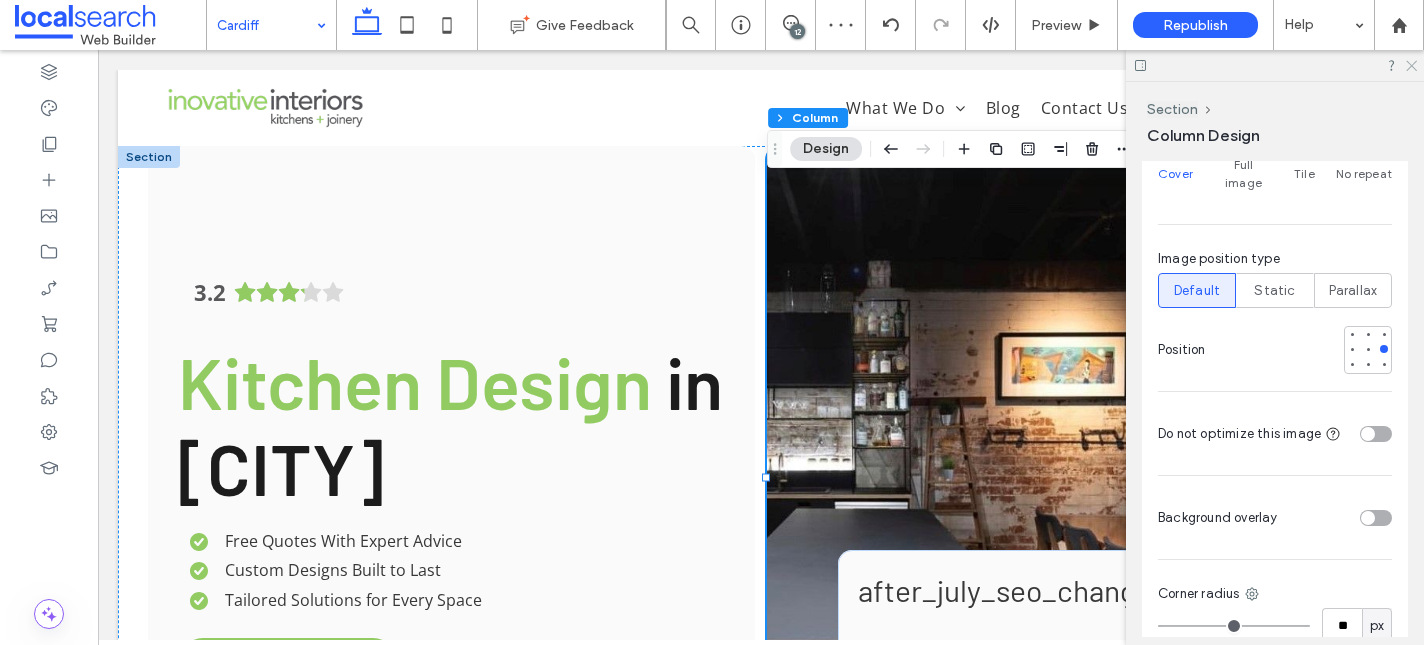 click 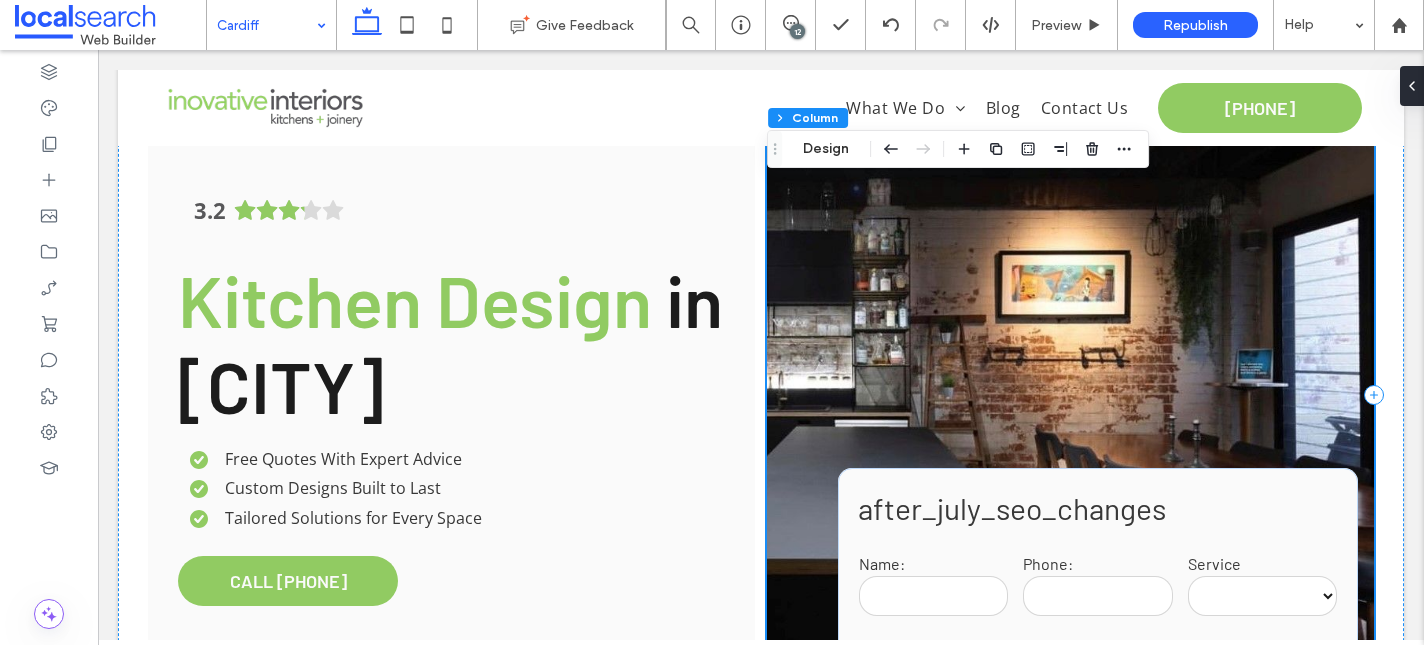 scroll, scrollTop: 84, scrollLeft: 0, axis: vertical 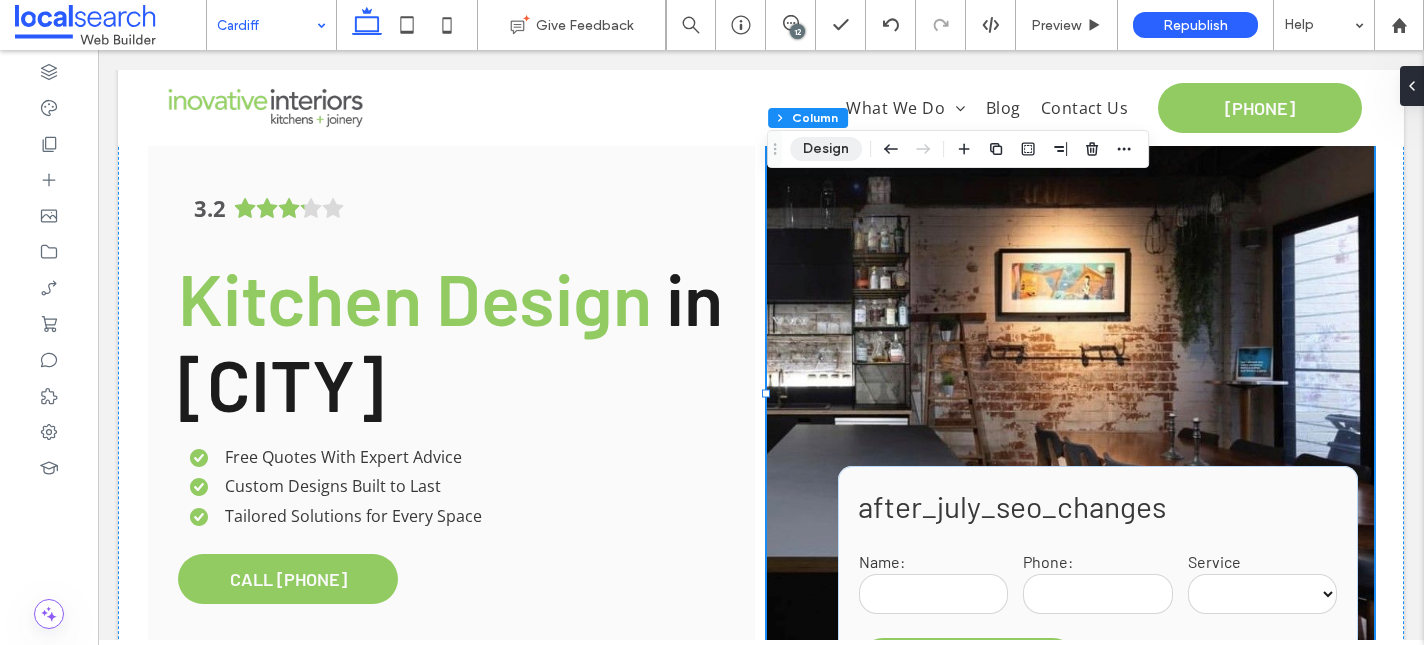 click on "Design" at bounding box center [826, 149] 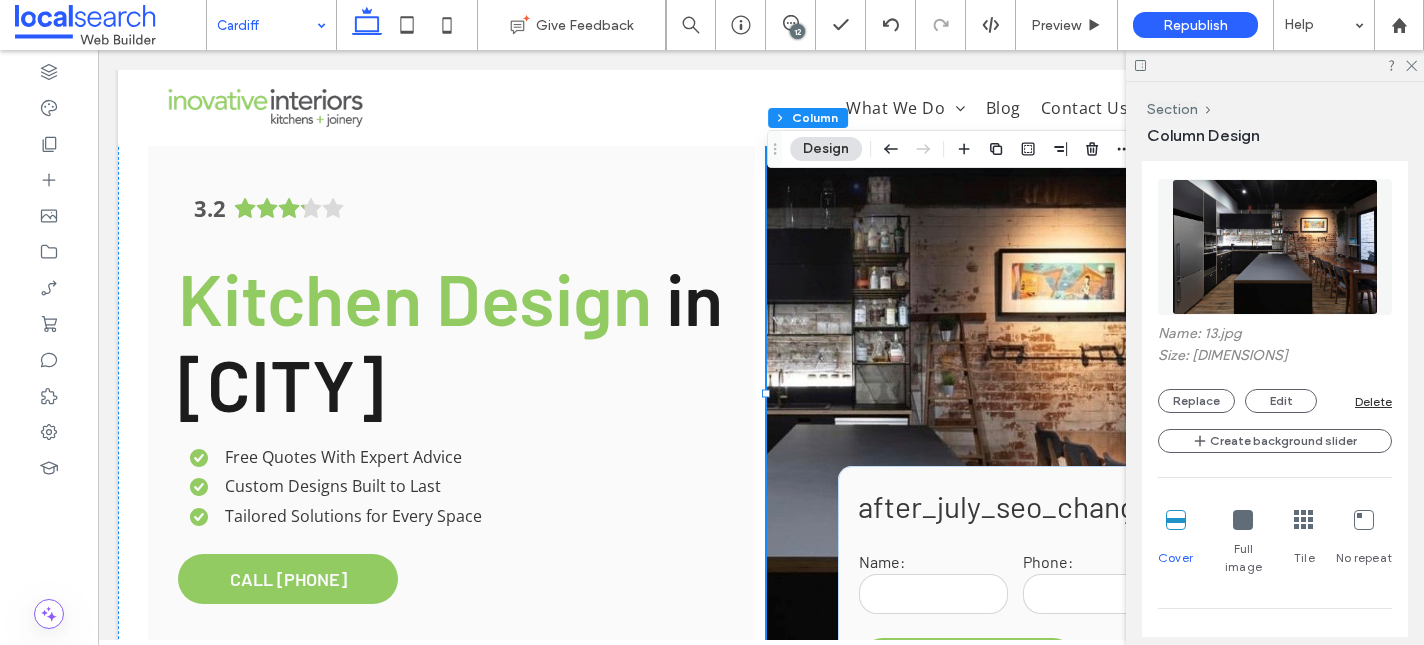 scroll, scrollTop: 627, scrollLeft: 0, axis: vertical 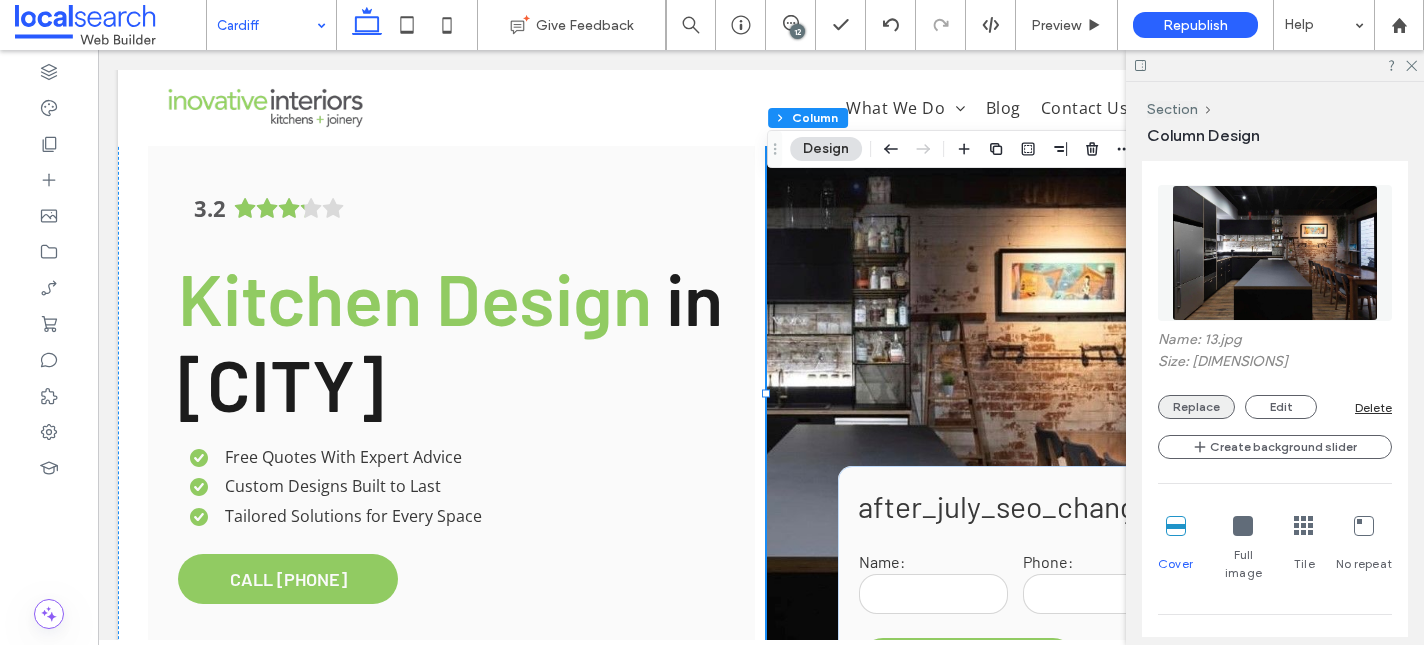 click on "Replace" at bounding box center [1196, 407] 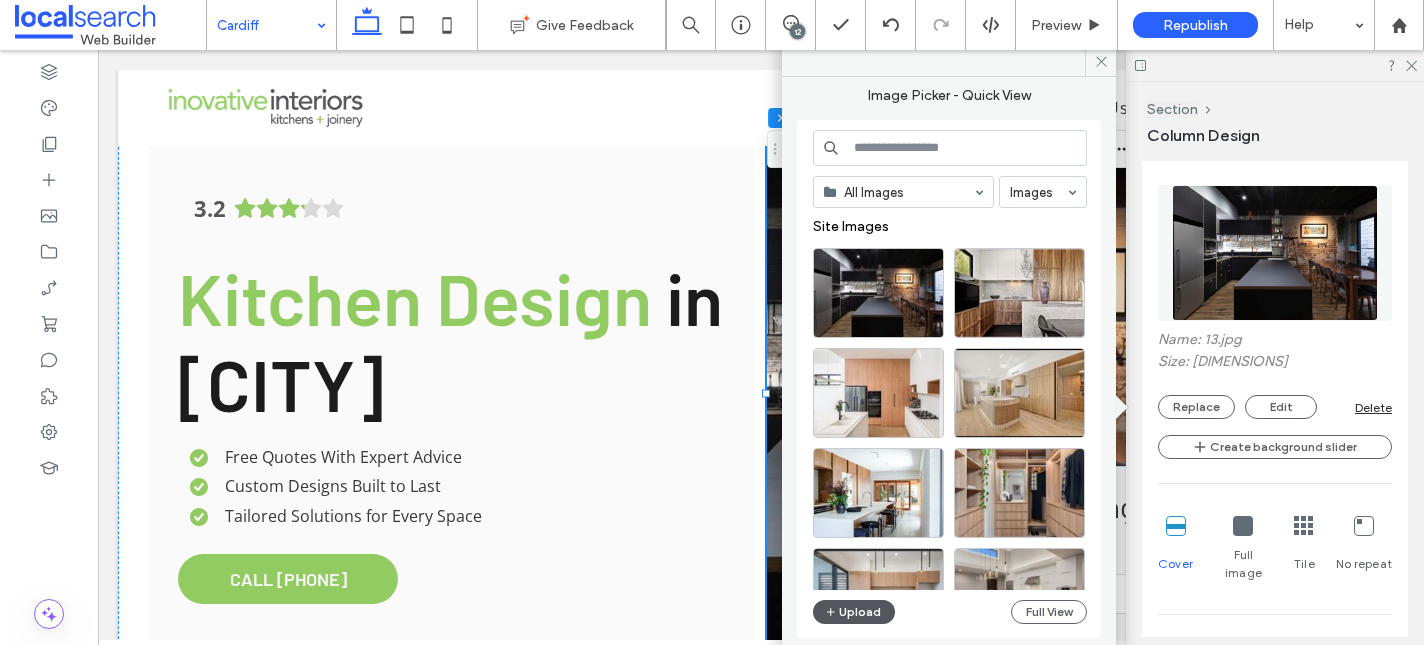 click on "Upload" at bounding box center [854, 612] 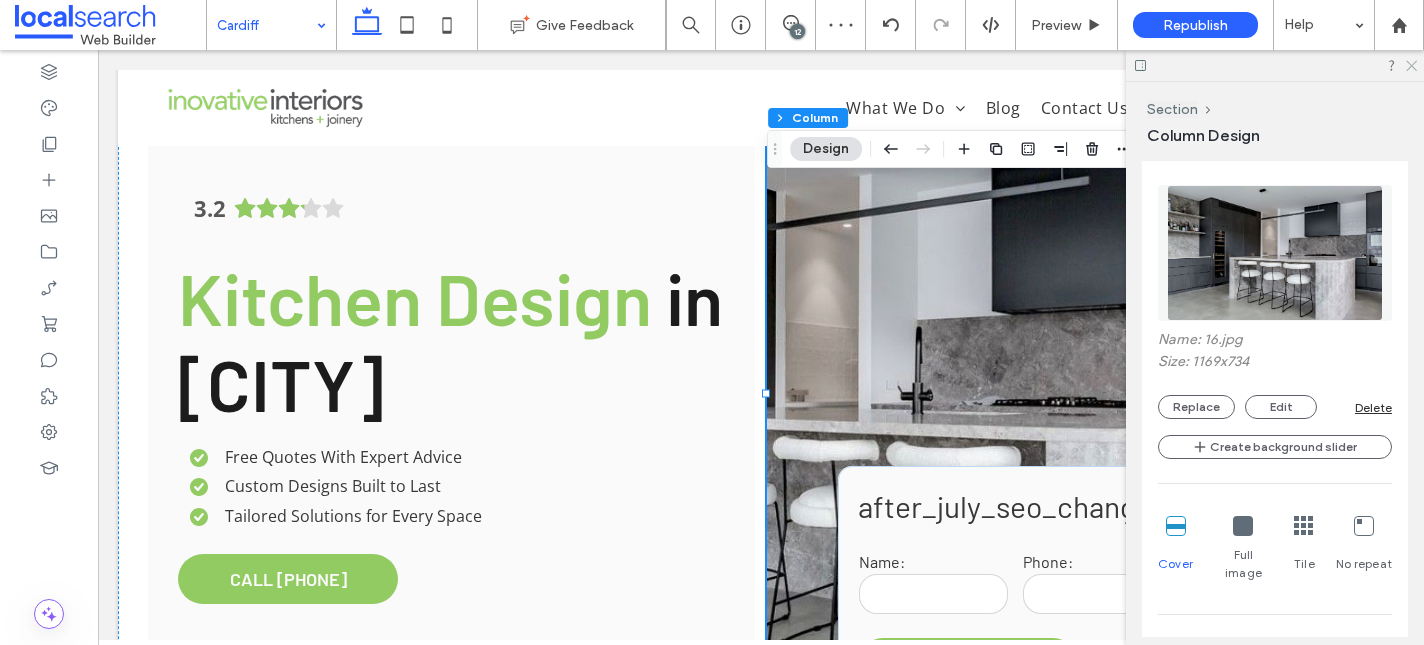 click 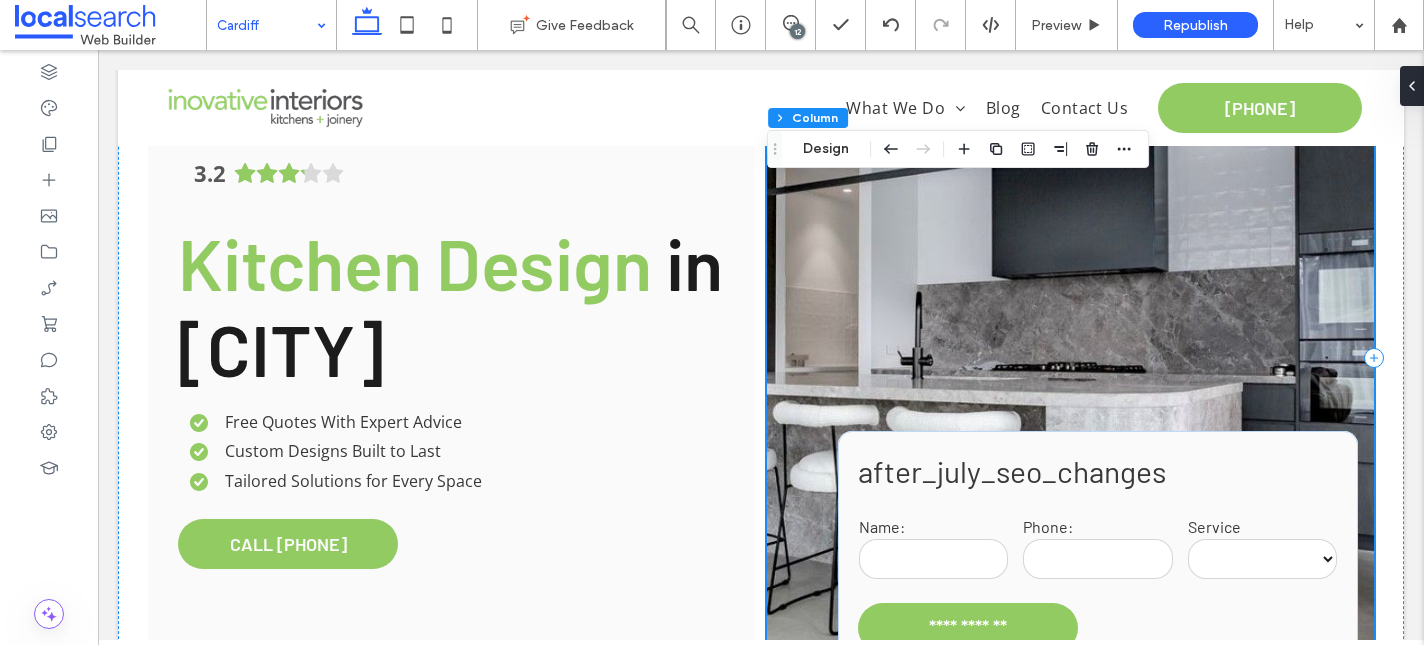 scroll, scrollTop: 80, scrollLeft: 0, axis: vertical 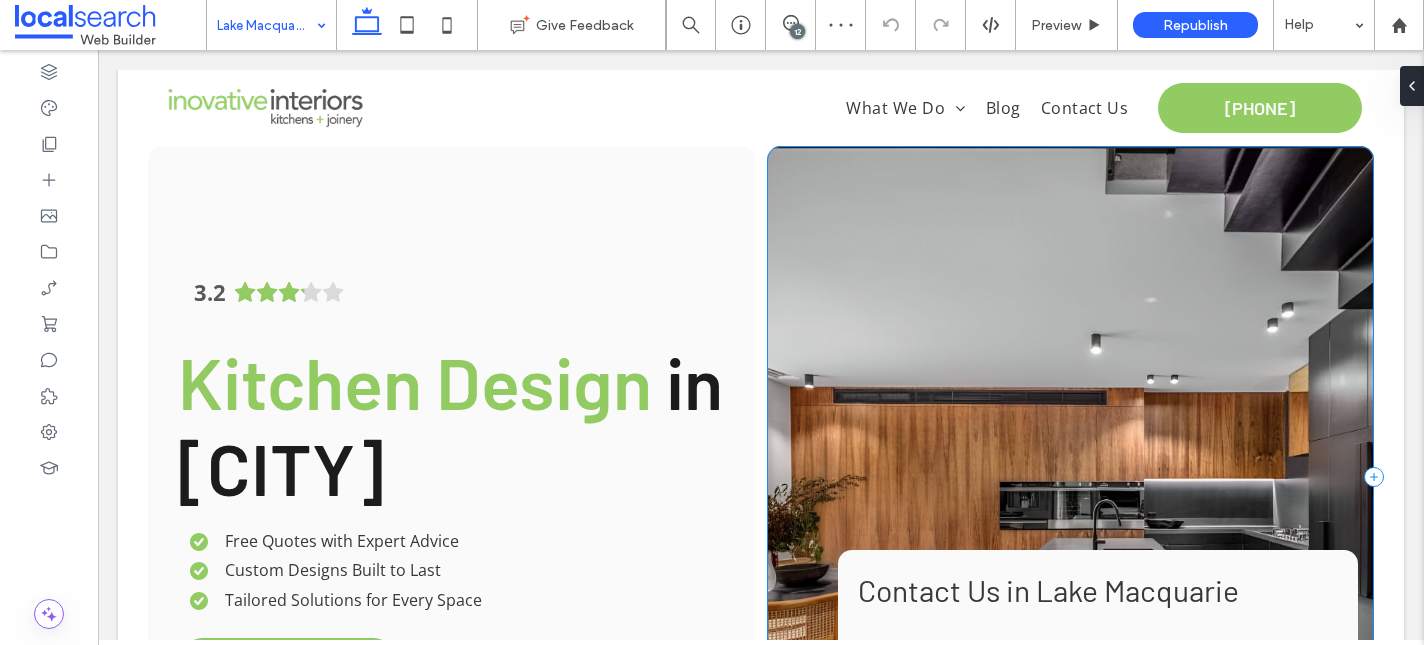 click on "**********" at bounding box center [1070, 477] 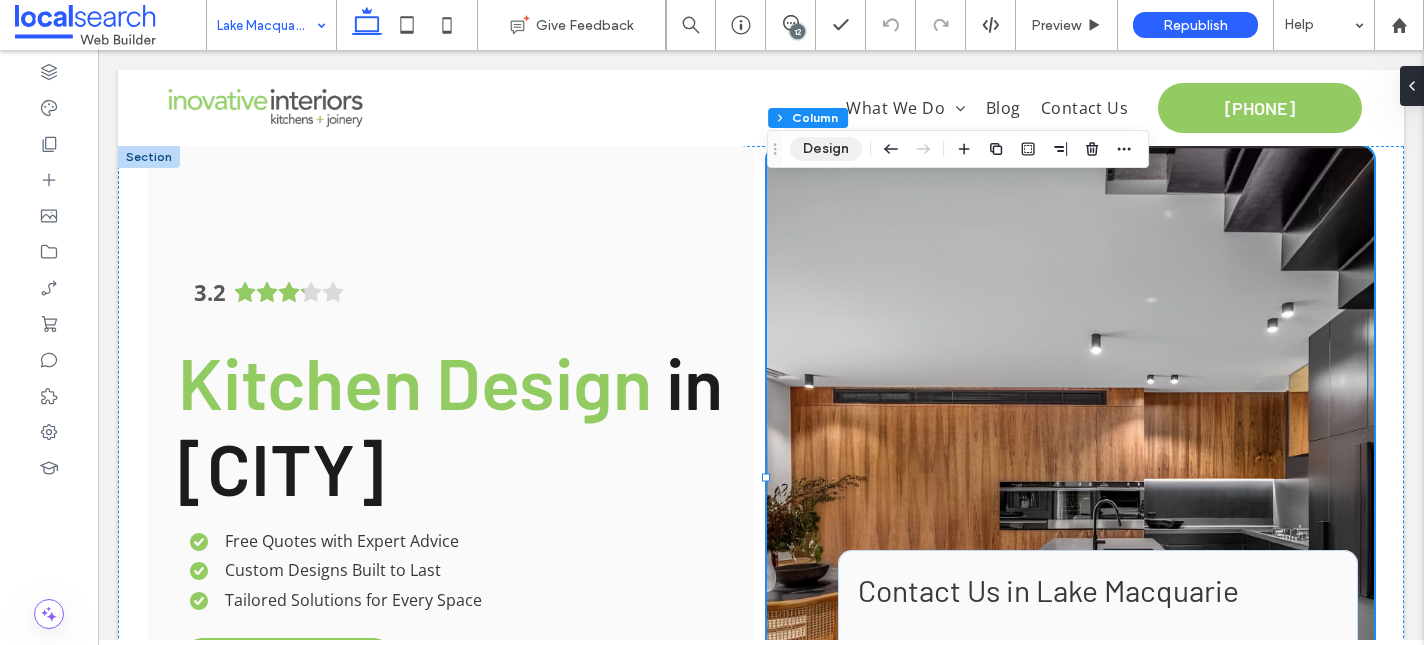 click on "Design" at bounding box center [826, 149] 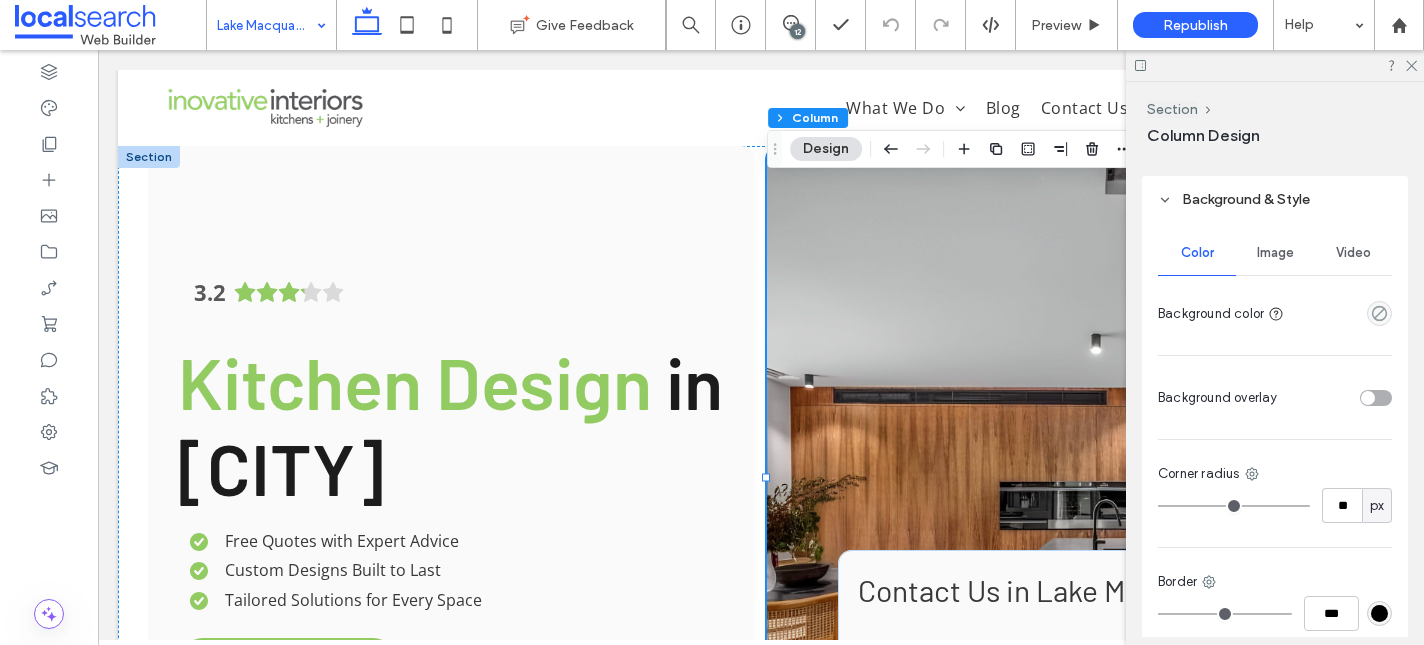 scroll, scrollTop: 508, scrollLeft: 0, axis: vertical 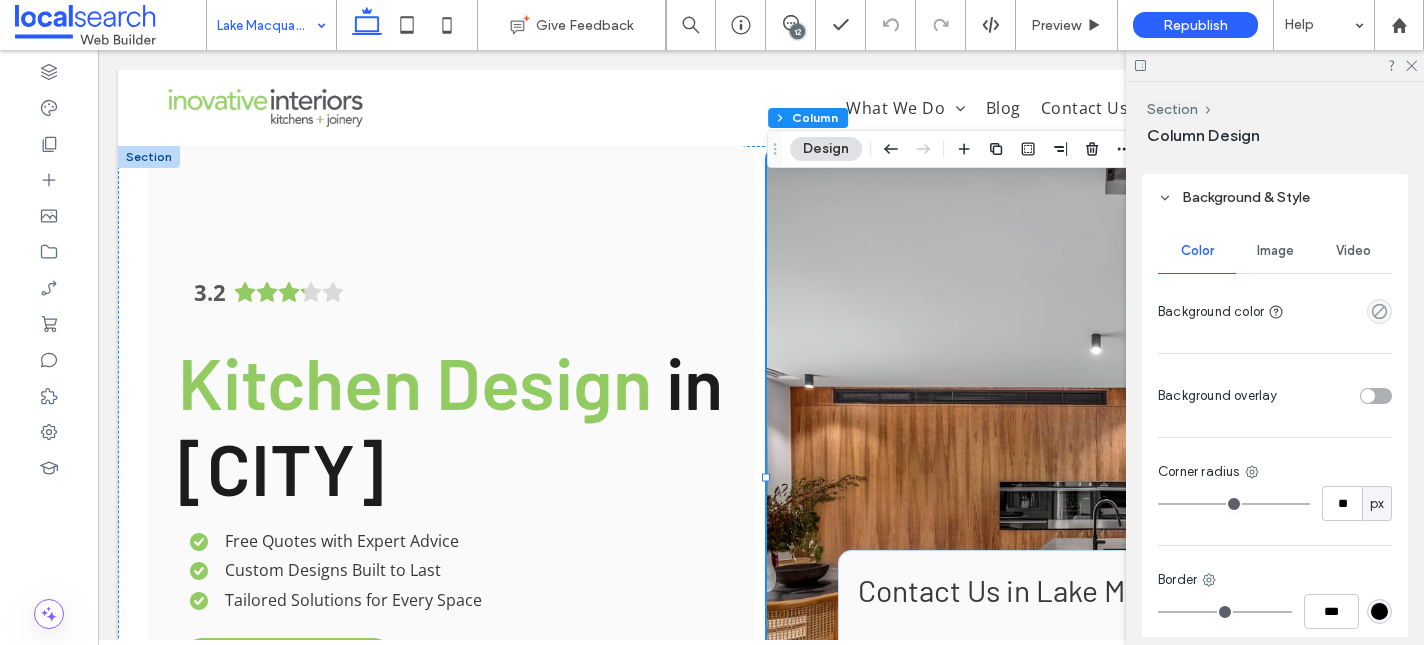click on "Image" at bounding box center (1275, 251) 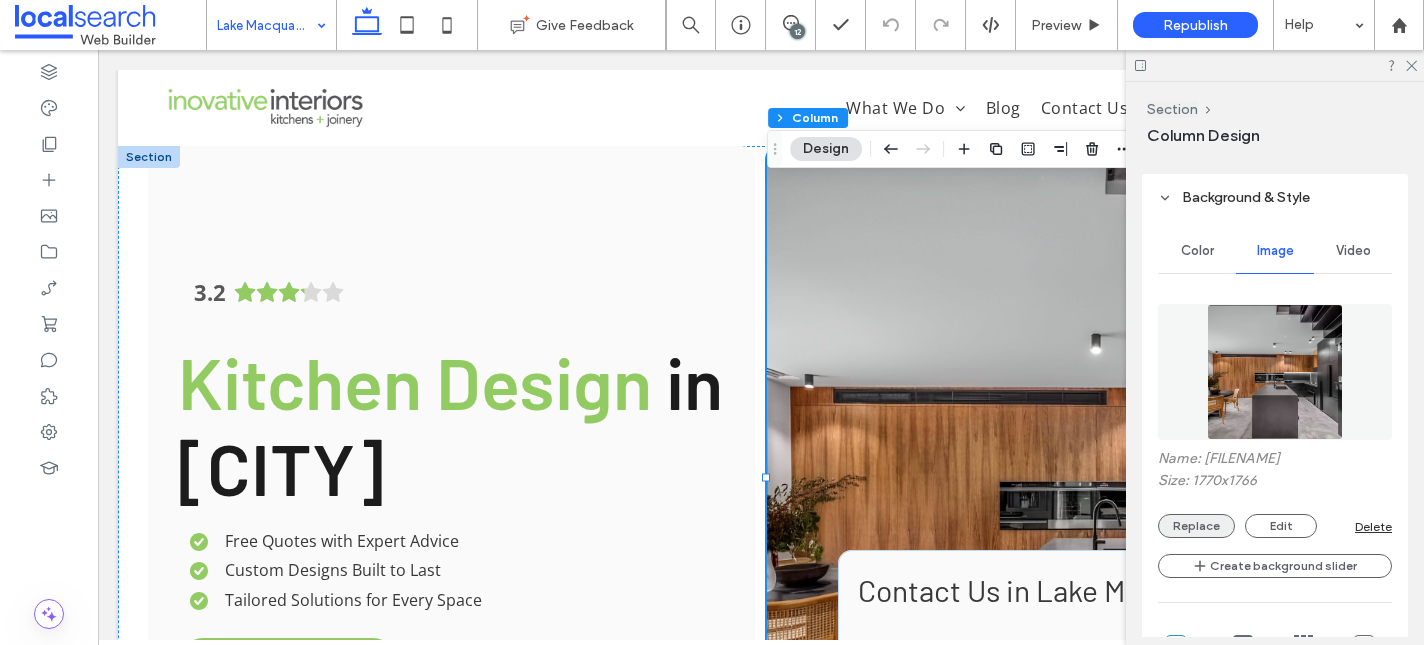 click on "Replace" at bounding box center (1196, 526) 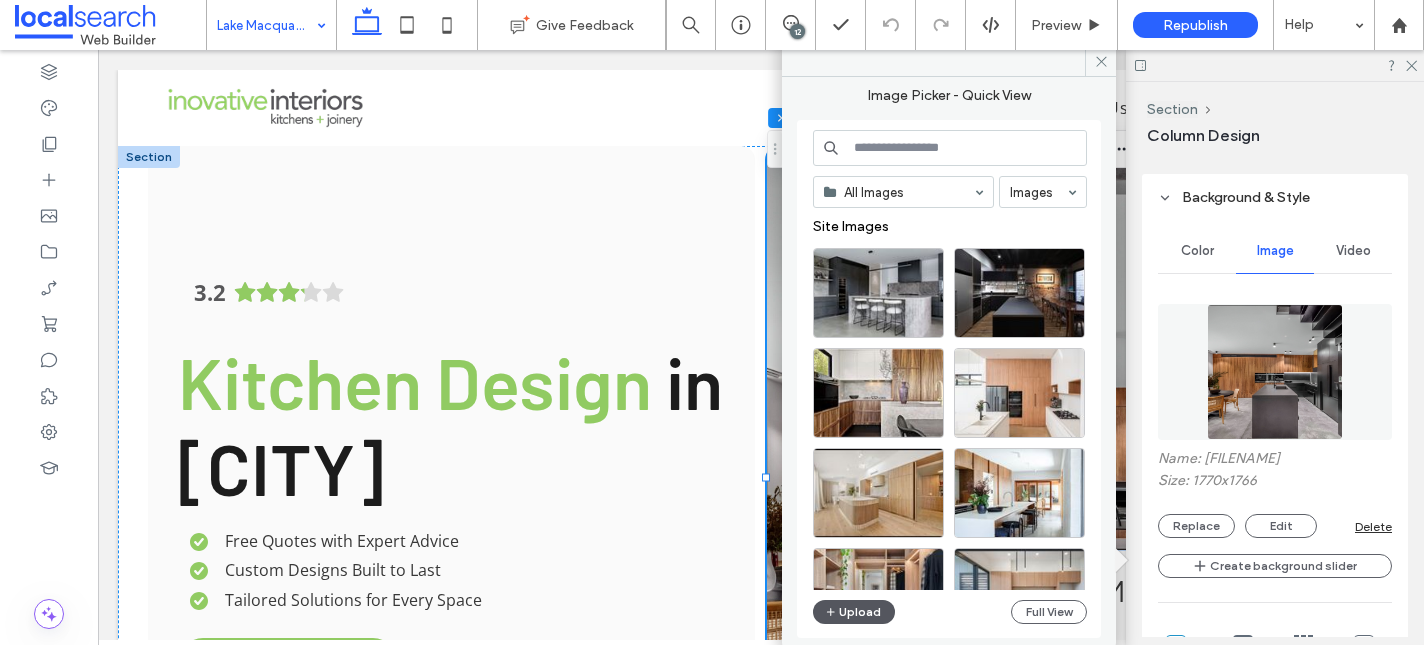 click on "Upload" at bounding box center [854, 612] 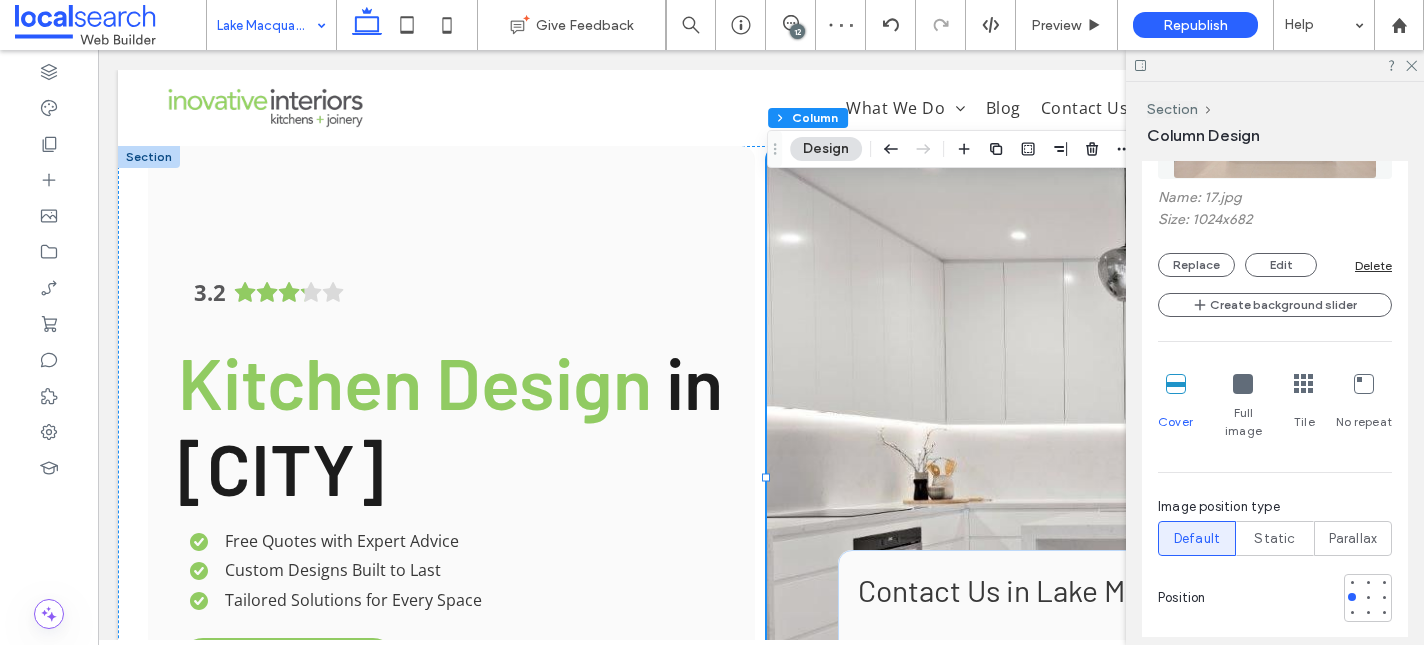scroll, scrollTop: 815, scrollLeft: 0, axis: vertical 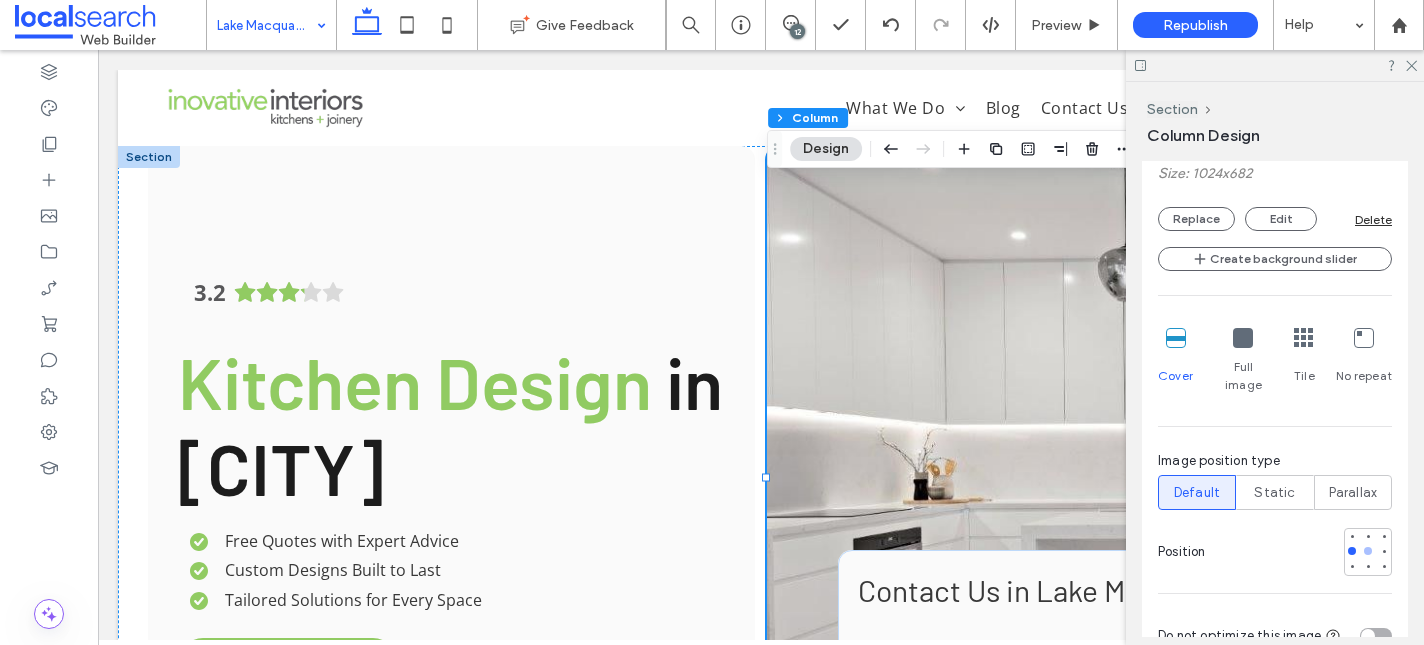 click at bounding box center (1368, 551) 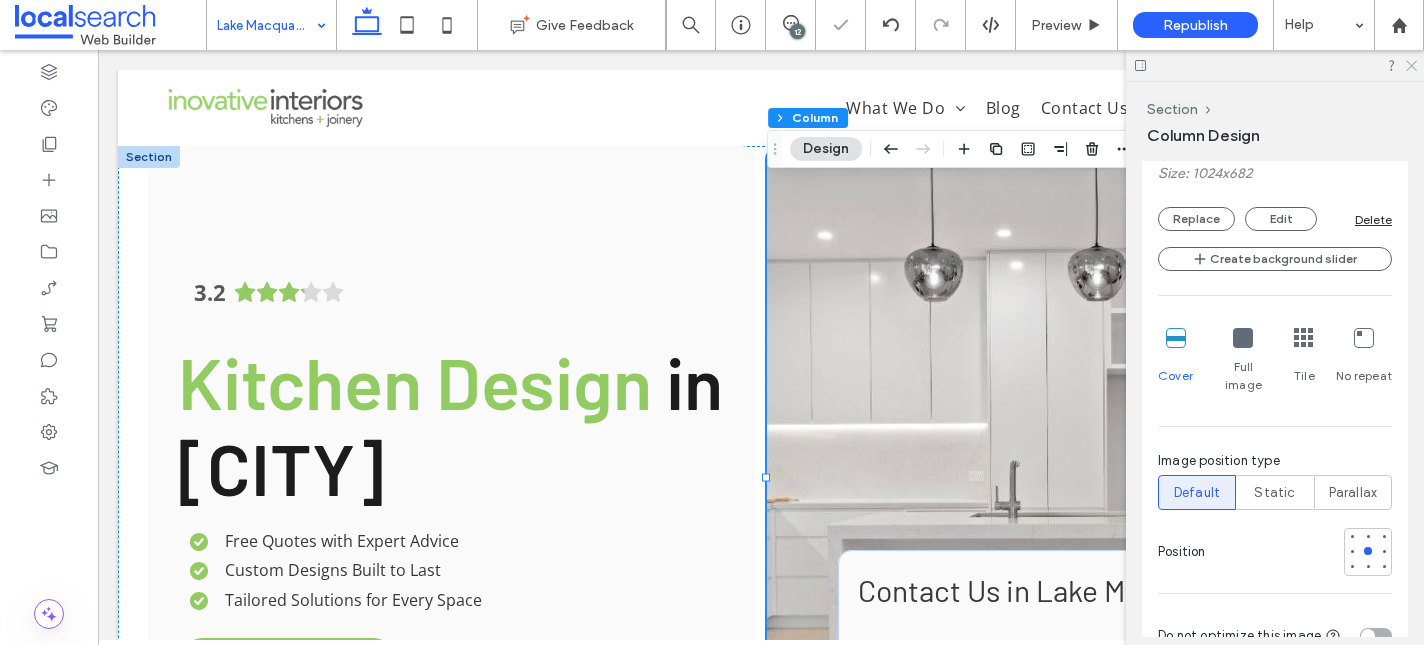 click 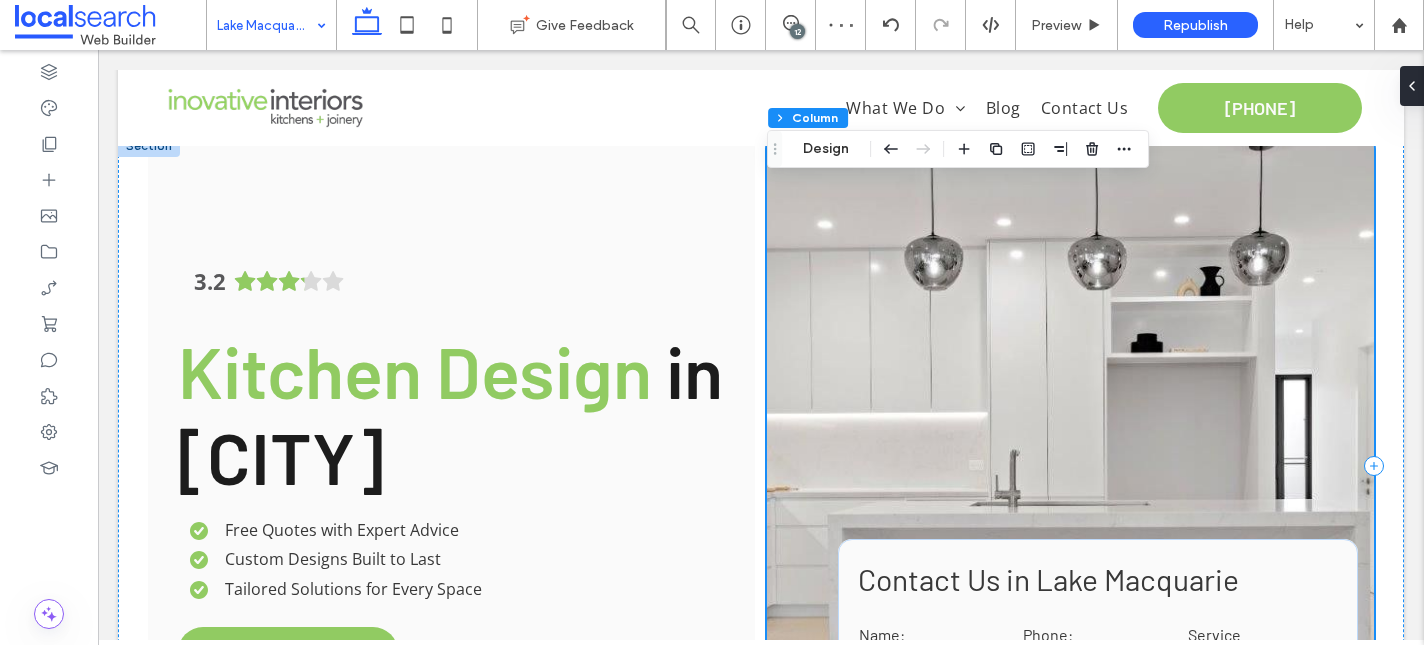 scroll, scrollTop: 0, scrollLeft: 0, axis: both 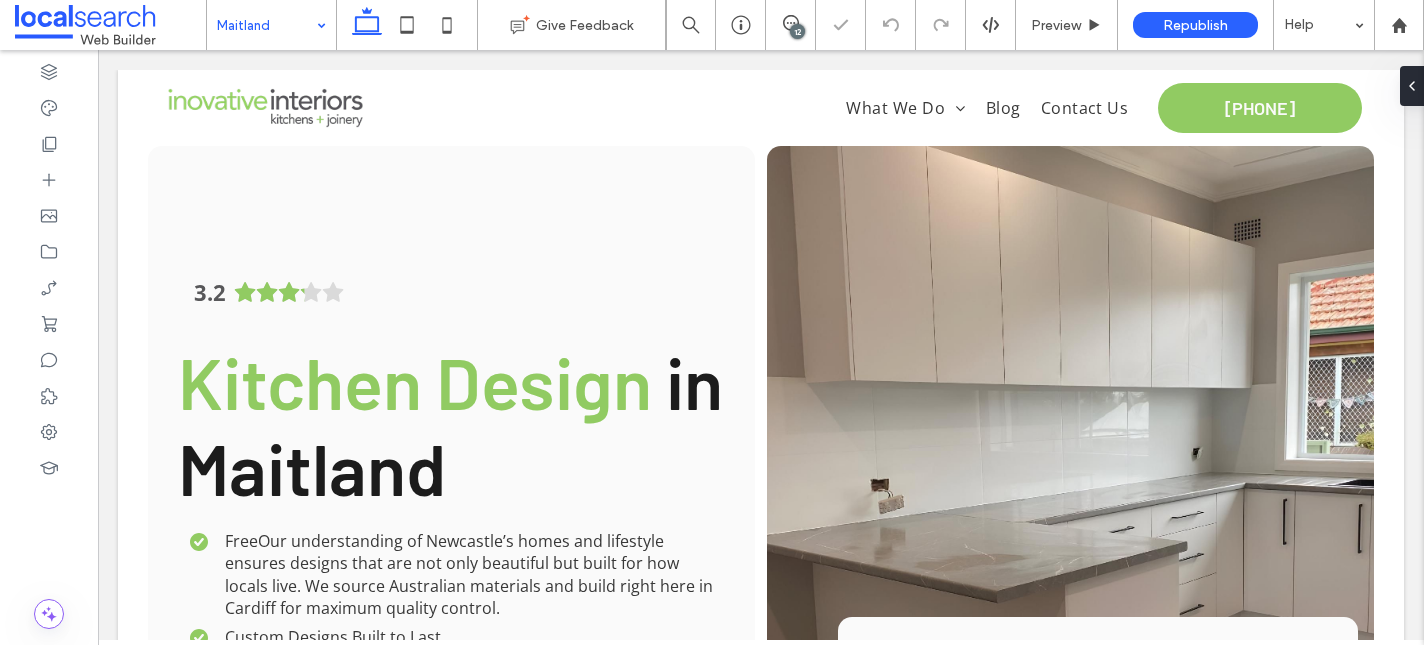 click on "**********" at bounding box center (1070, 510) 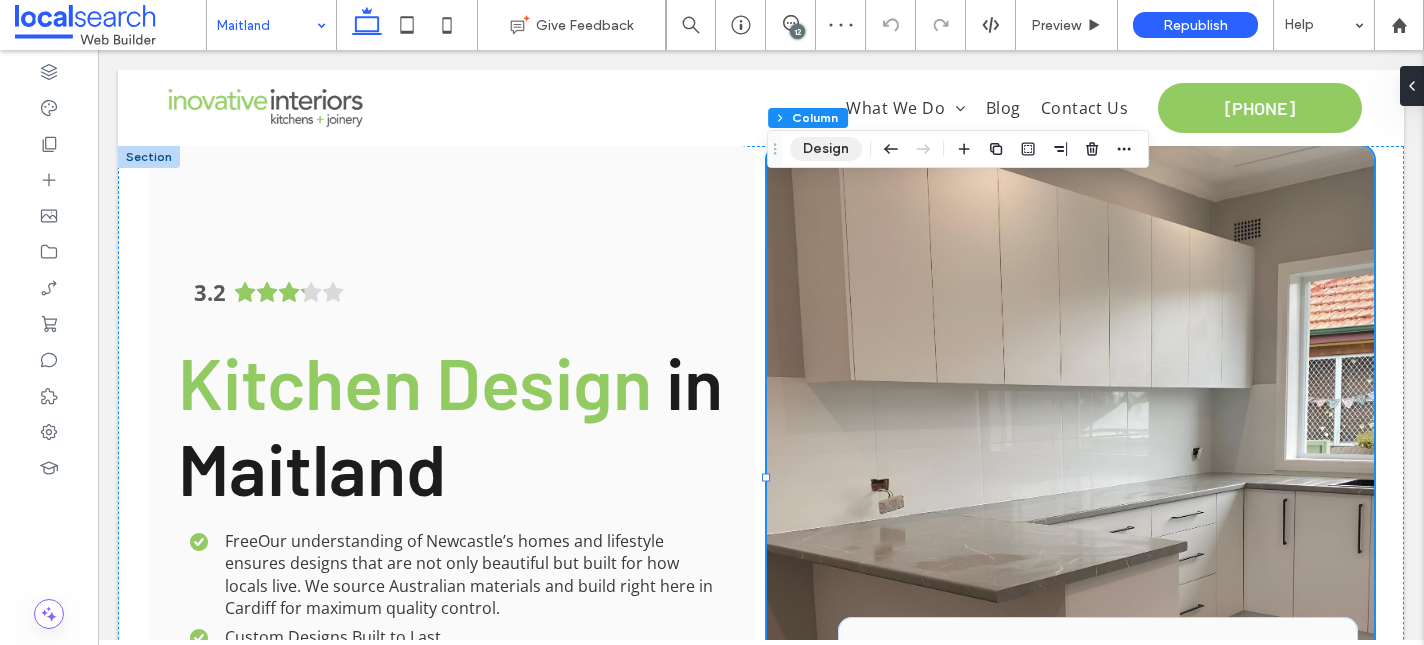 click on "Design" at bounding box center (826, 149) 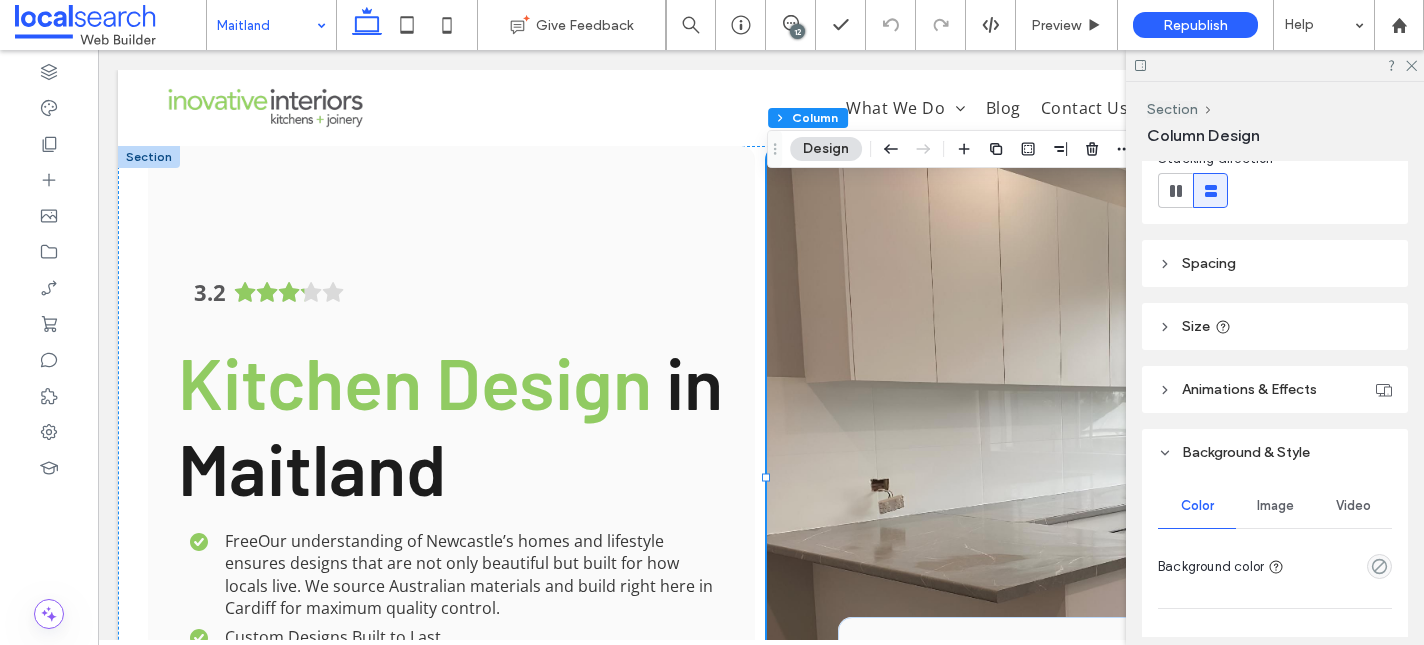 scroll, scrollTop: 304, scrollLeft: 0, axis: vertical 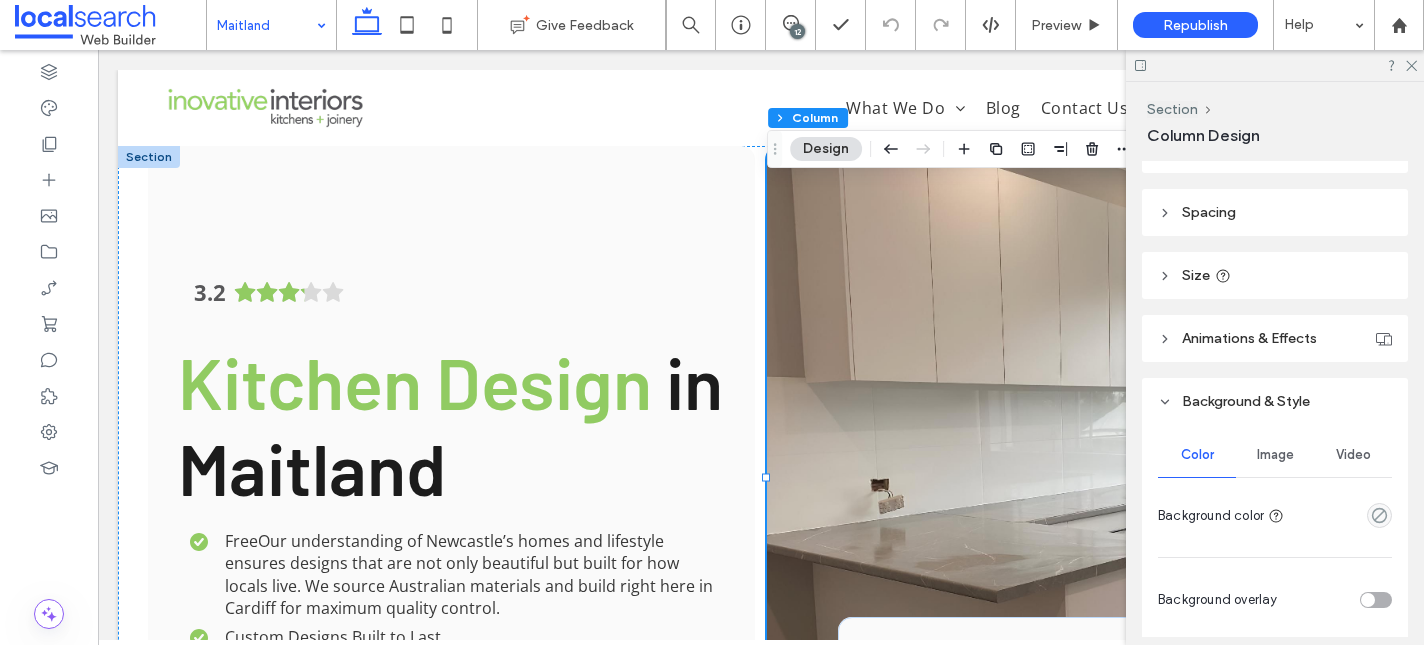 click on "Image" at bounding box center (1275, 455) 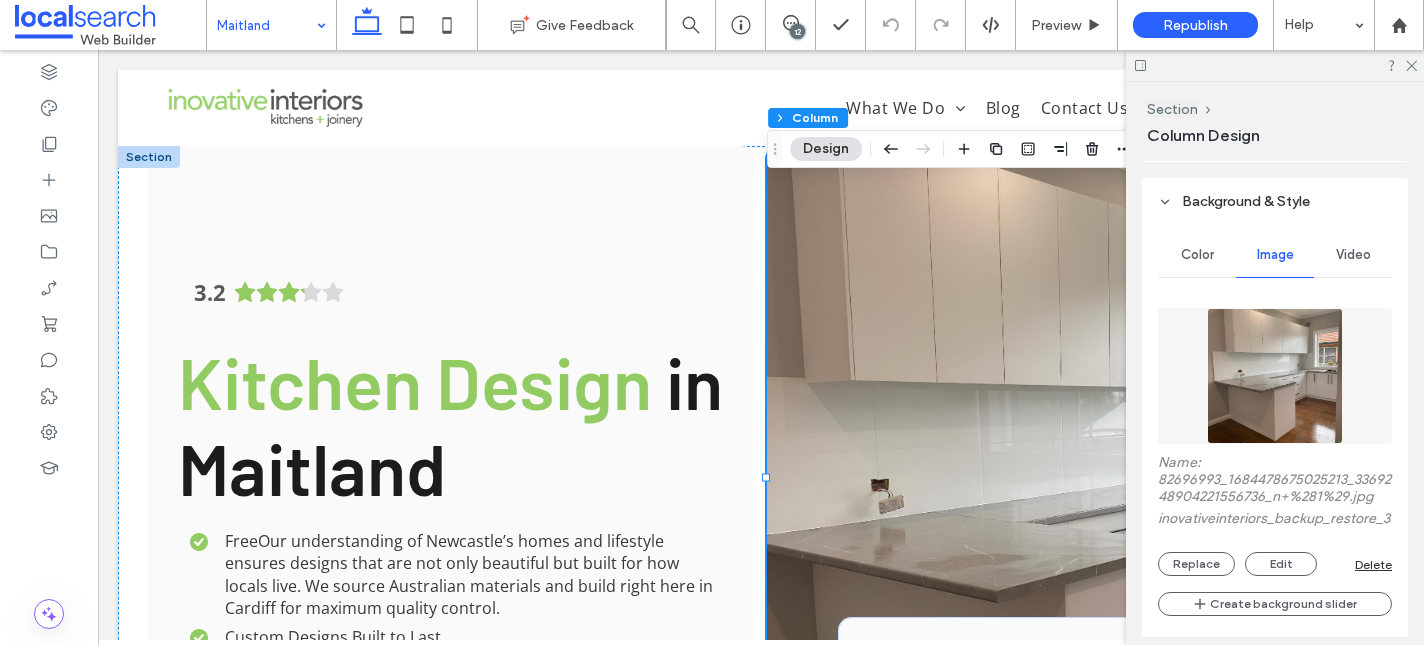 scroll, scrollTop: 621, scrollLeft: 0, axis: vertical 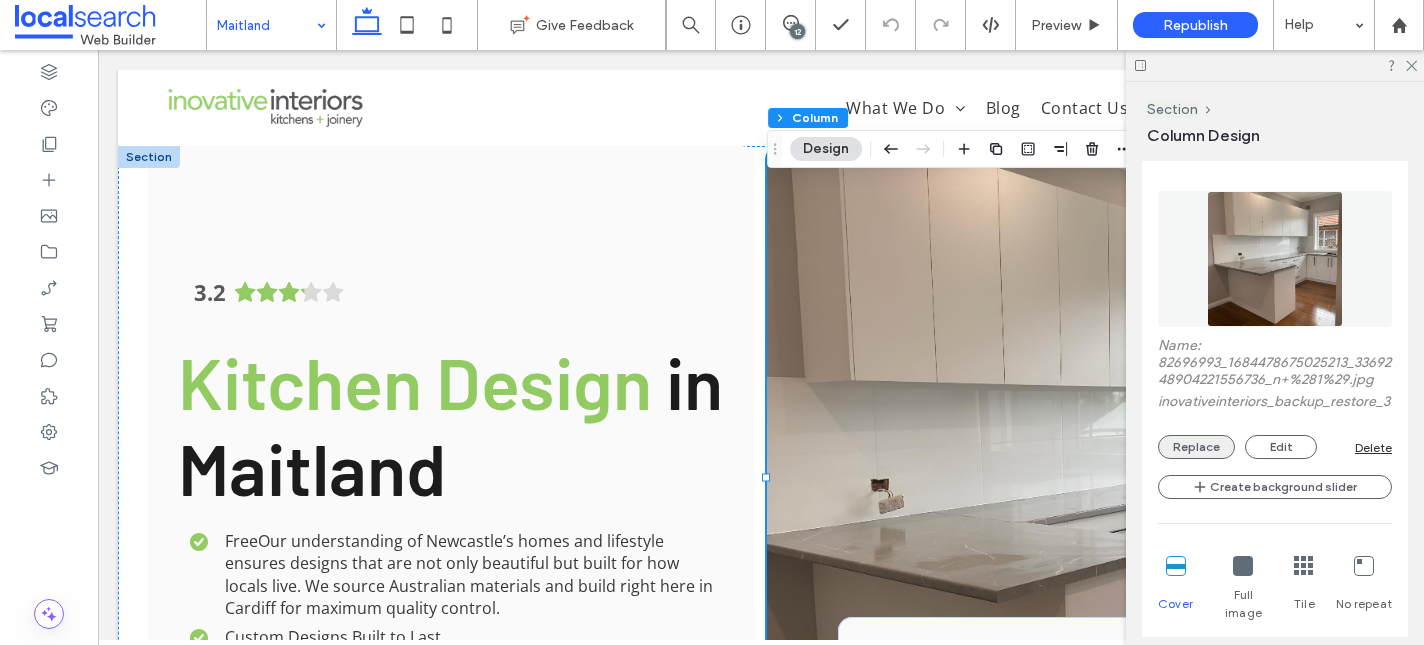 click on "Replace" at bounding box center (1196, 447) 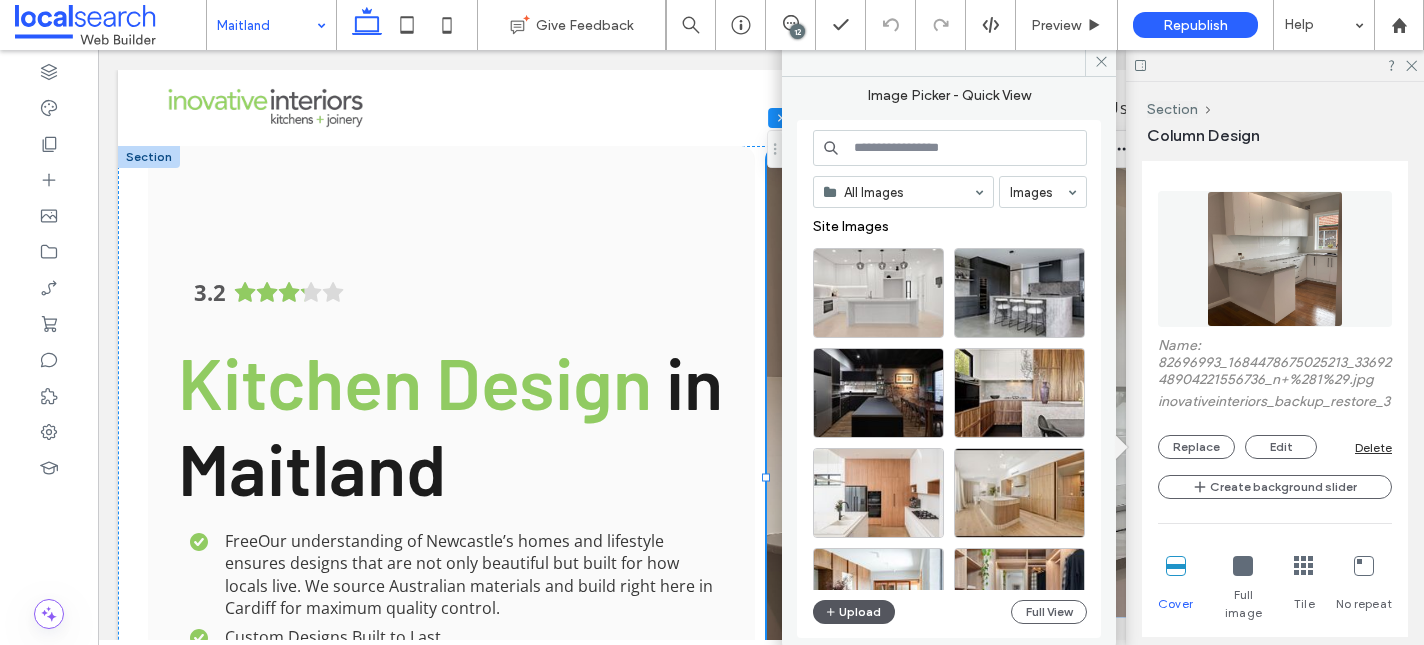 click on "Upload" at bounding box center [854, 612] 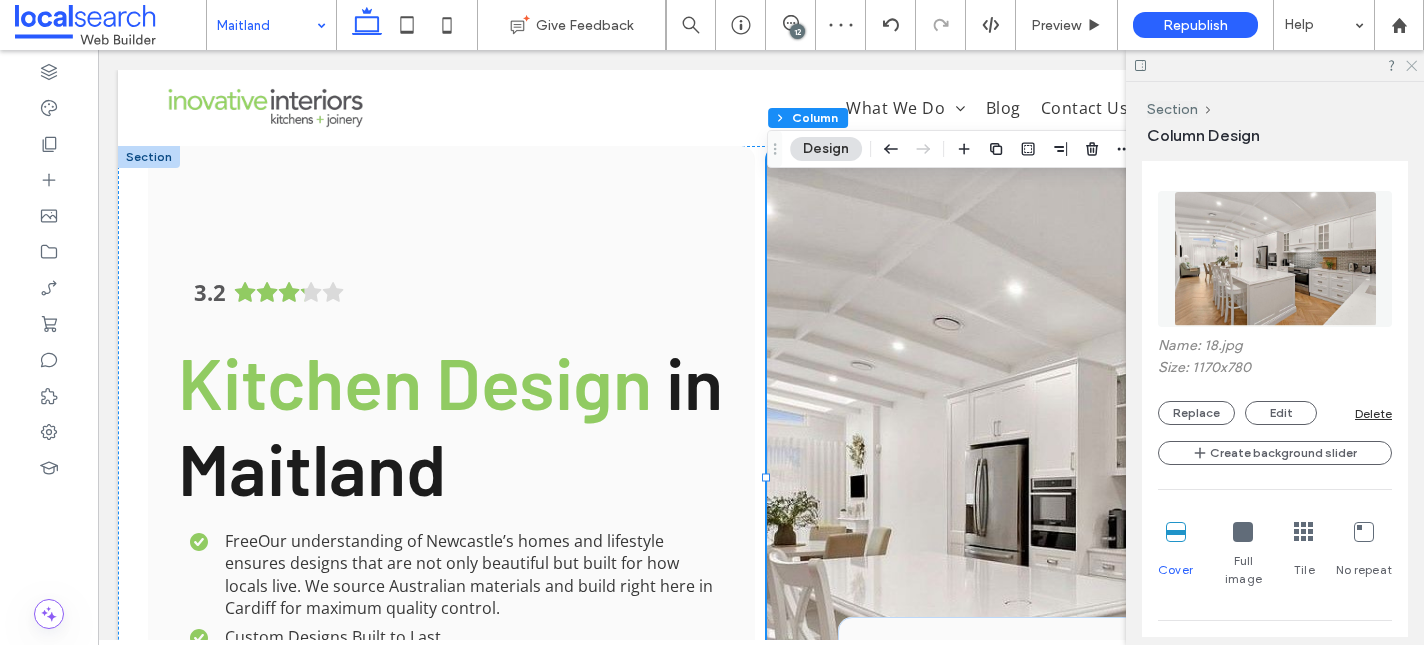 click 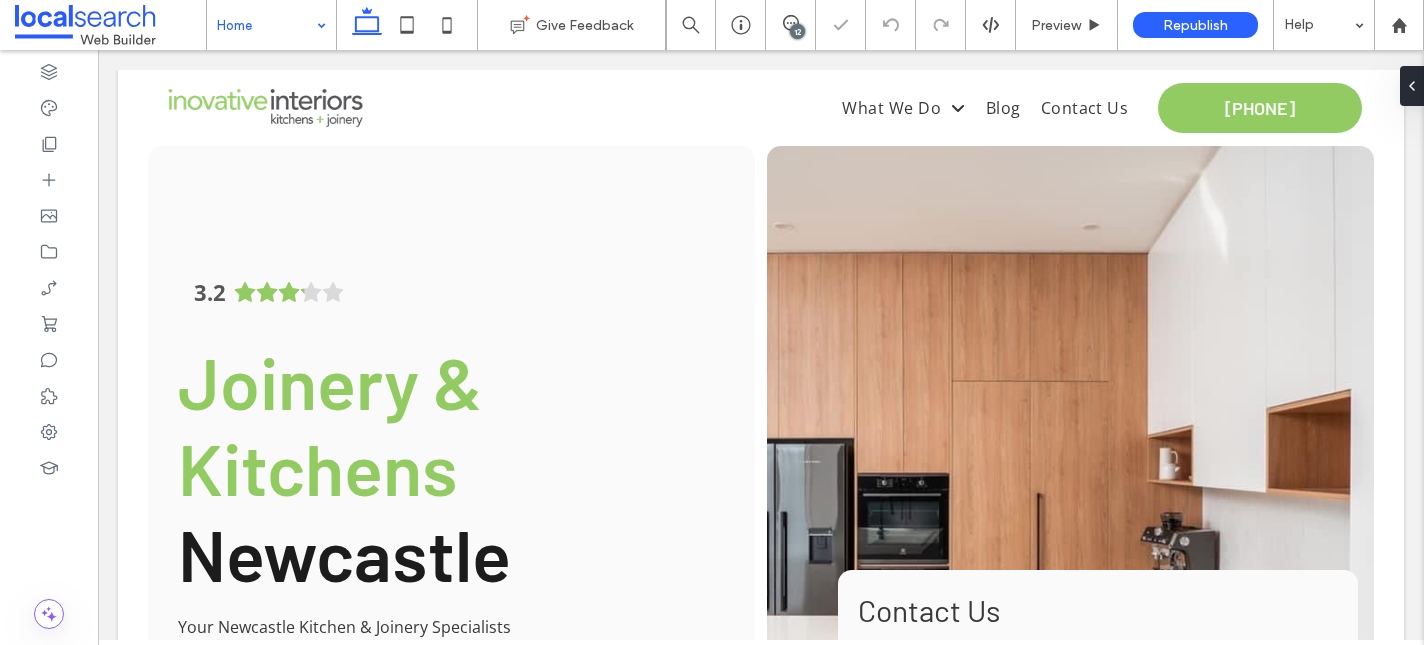 scroll, scrollTop: 0, scrollLeft: 0, axis: both 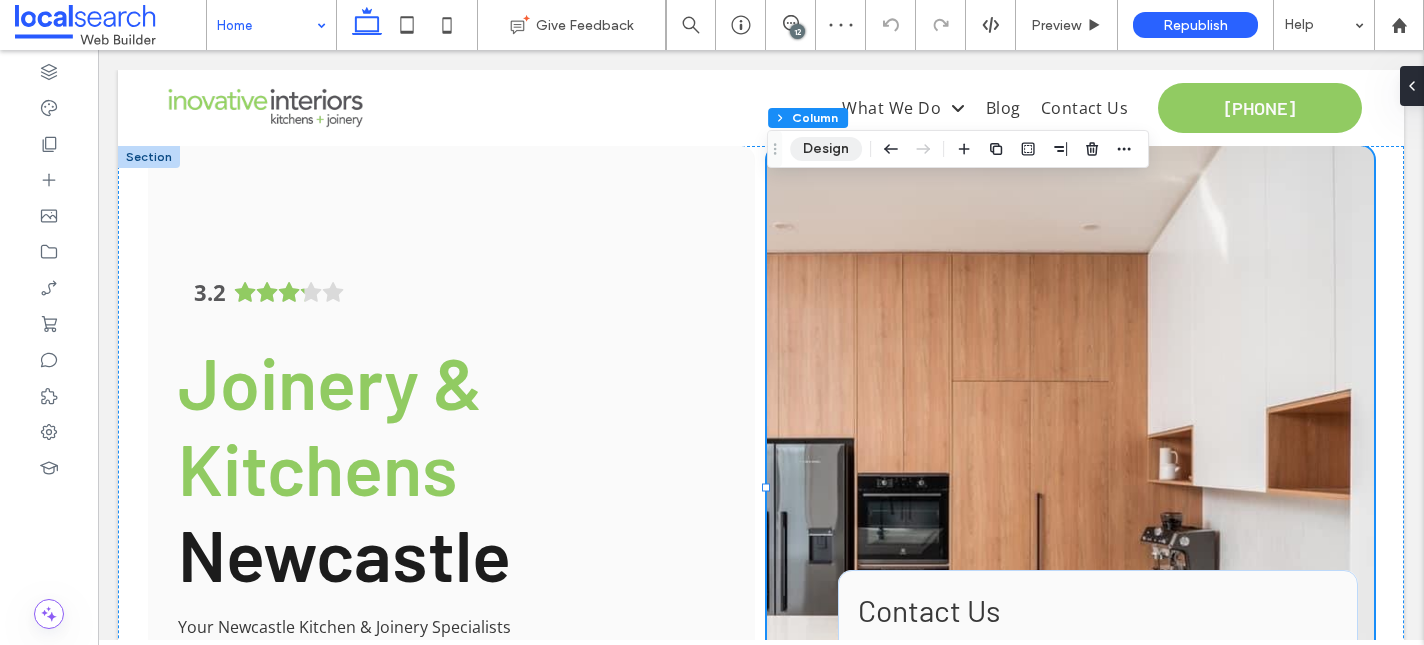 click on "Design" at bounding box center [826, 149] 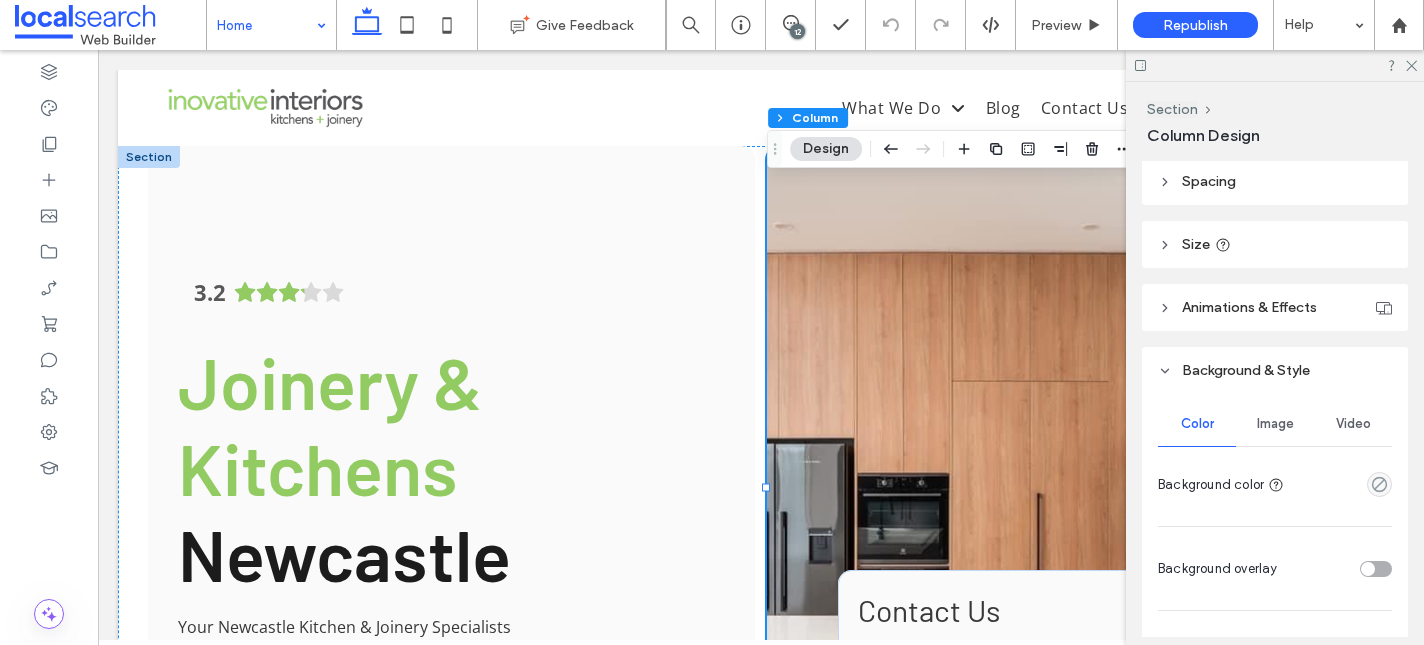 click on "Image" at bounding box center [1275, 424] 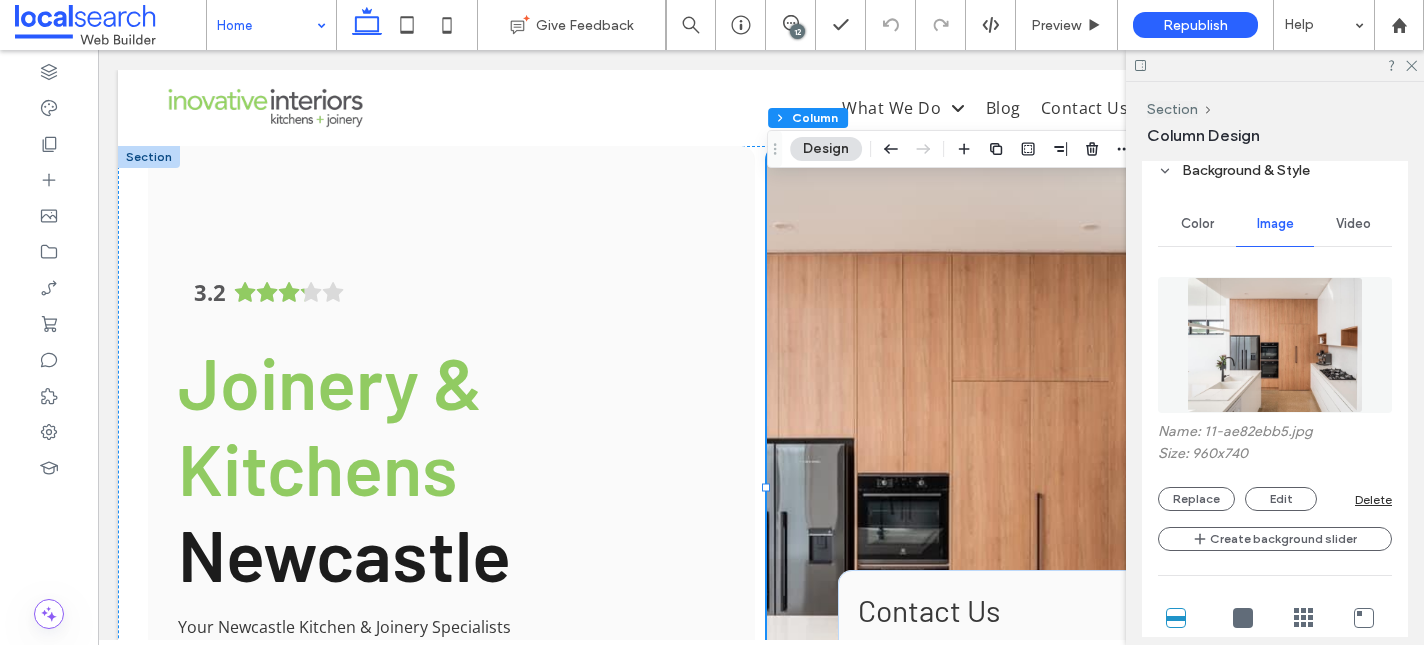 scroll, scrollTop: 572, scrollLeft: 0, axis: vertical 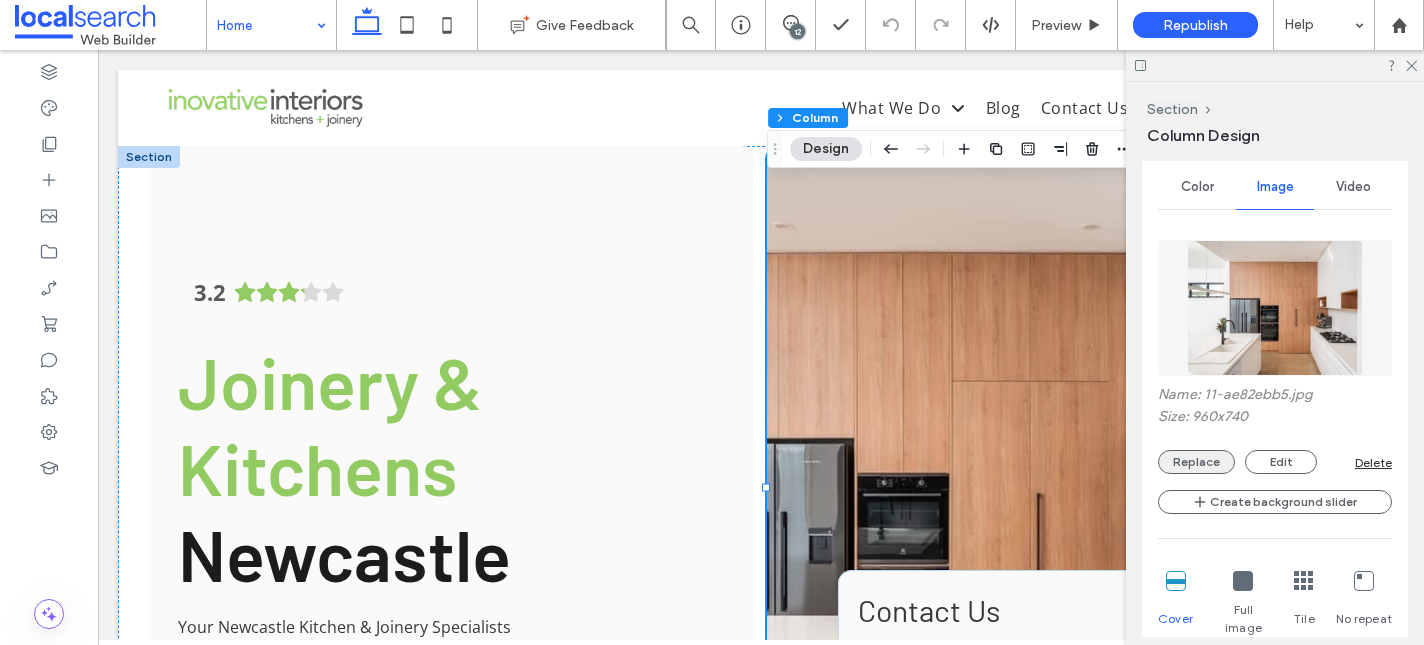 click on "Replace" at bounding box center [1196, 462] 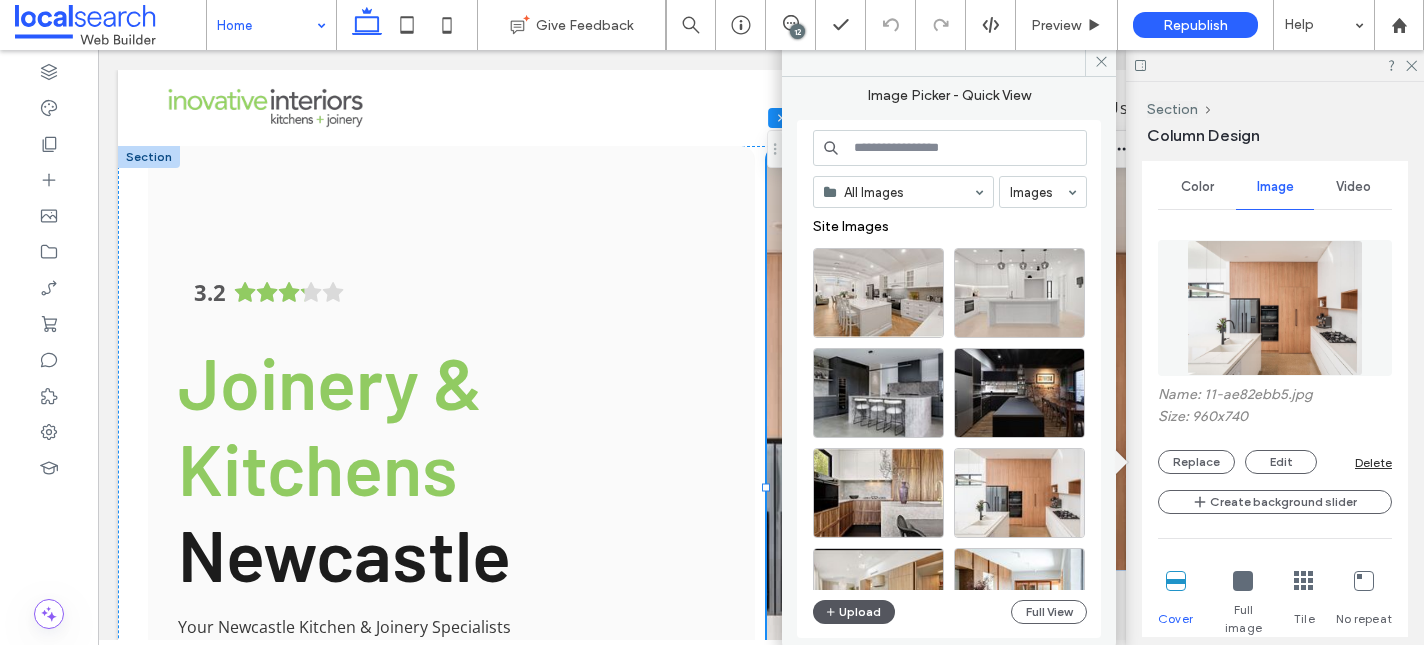 click on "Upload" at bounding box center [854, 612] 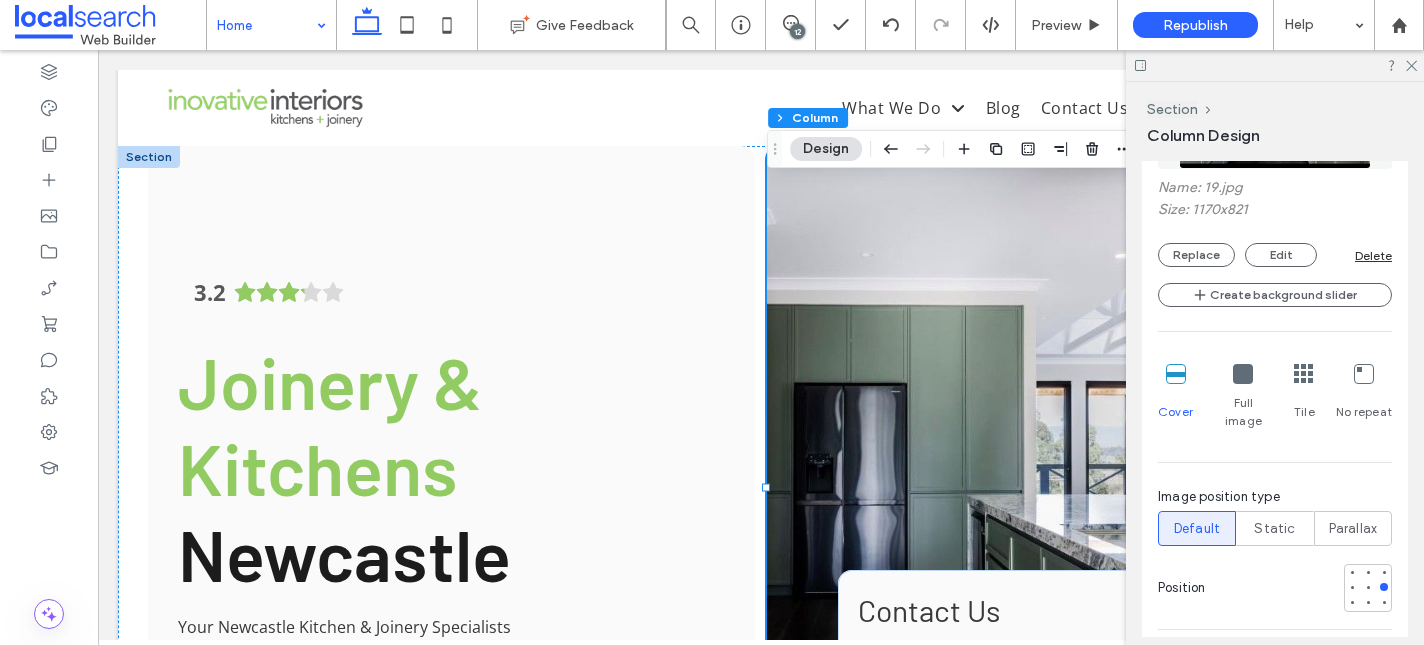 scroll, scrollTop: 798, scrollLeft: 0, axis: vertical 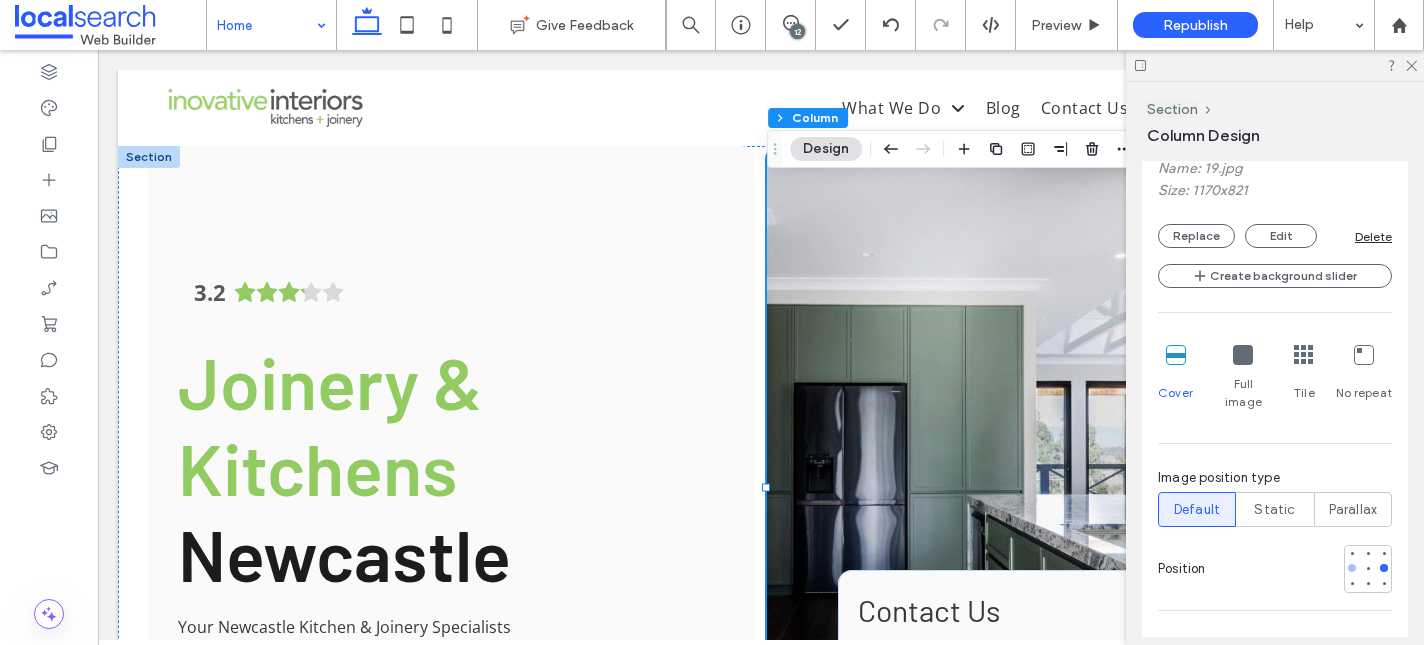 click at bounding box center (1352, 568) 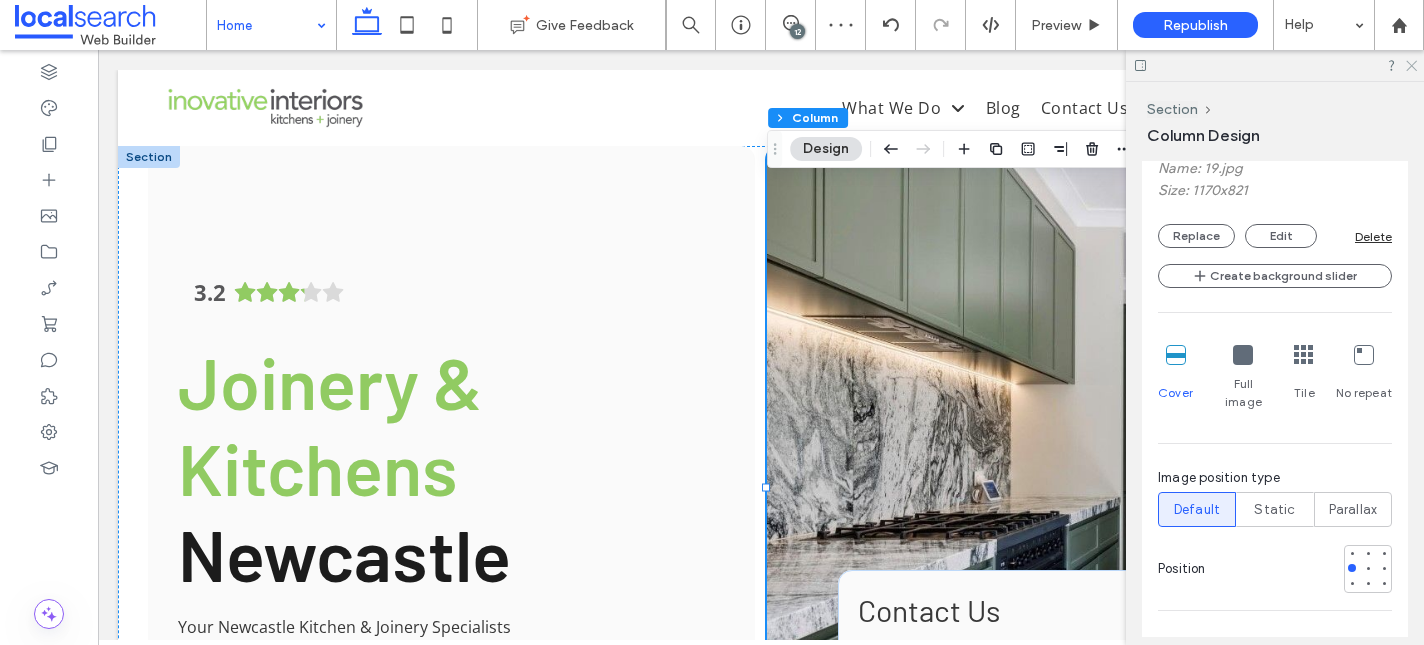click 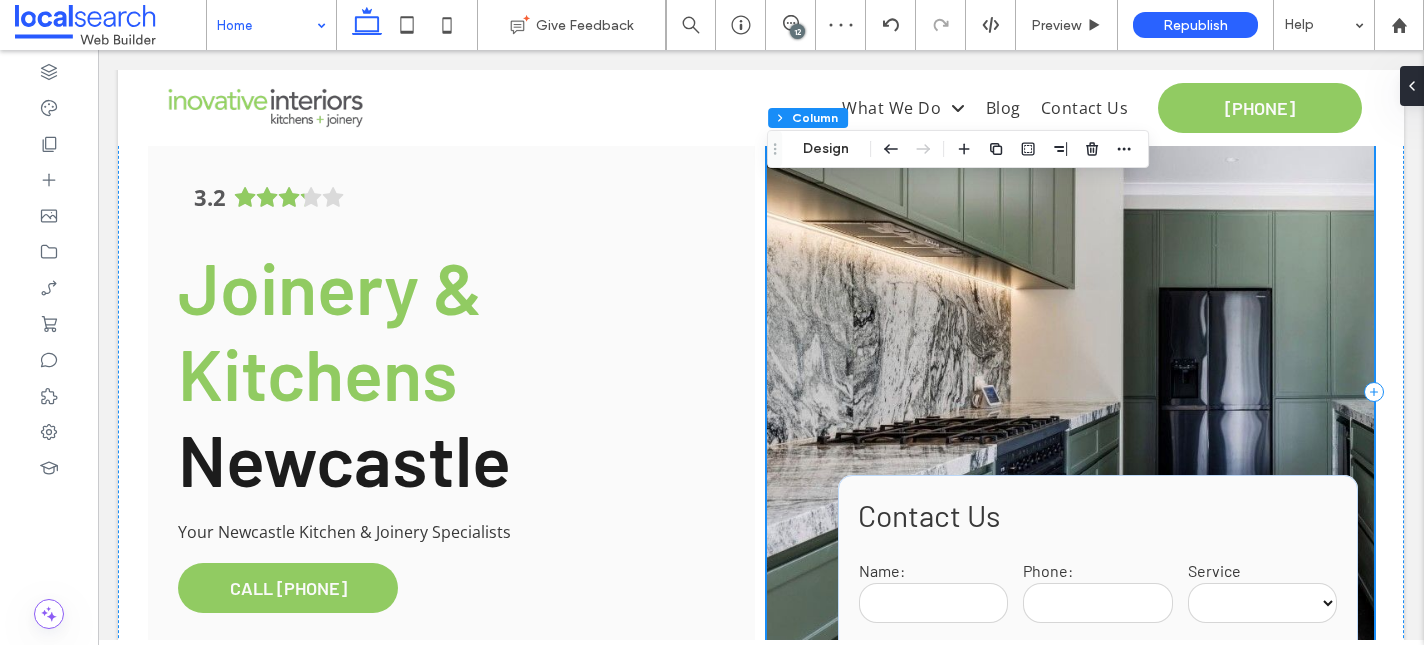scroll, scrollTop: 100, scrollLeft: 0, axis: vertical 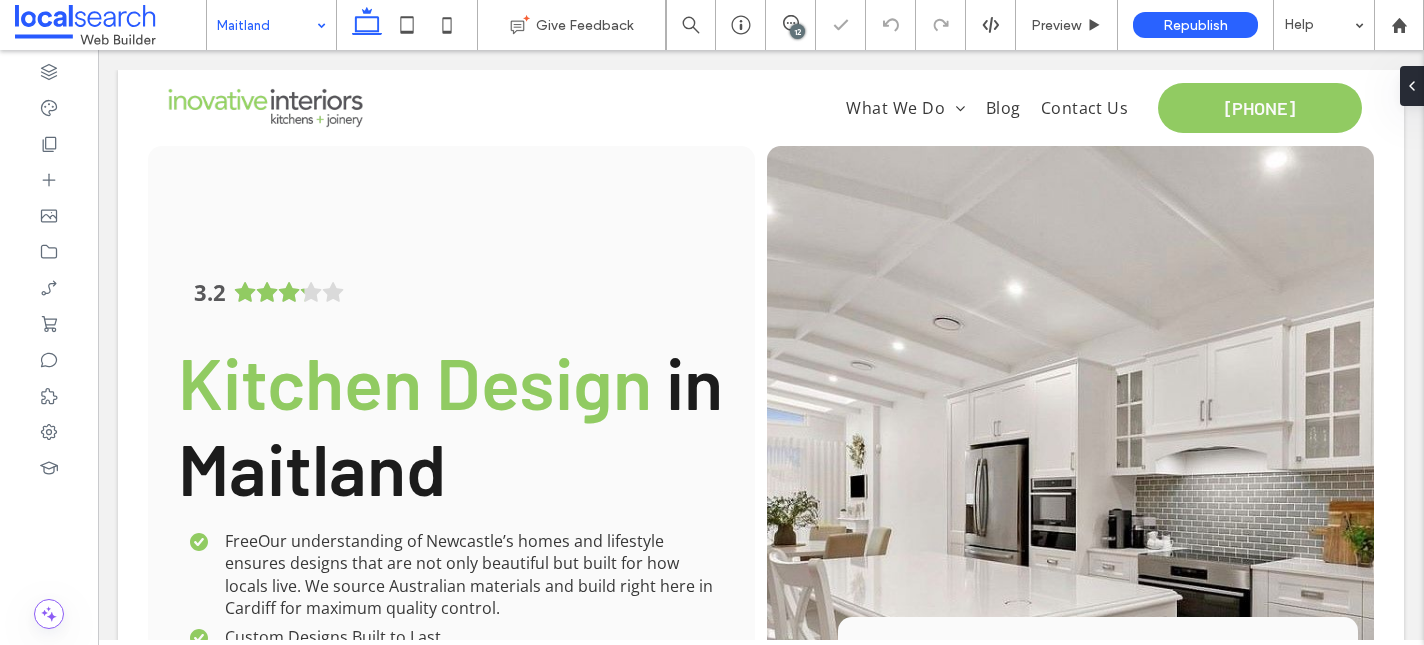 click at bounding box center (266, 25) 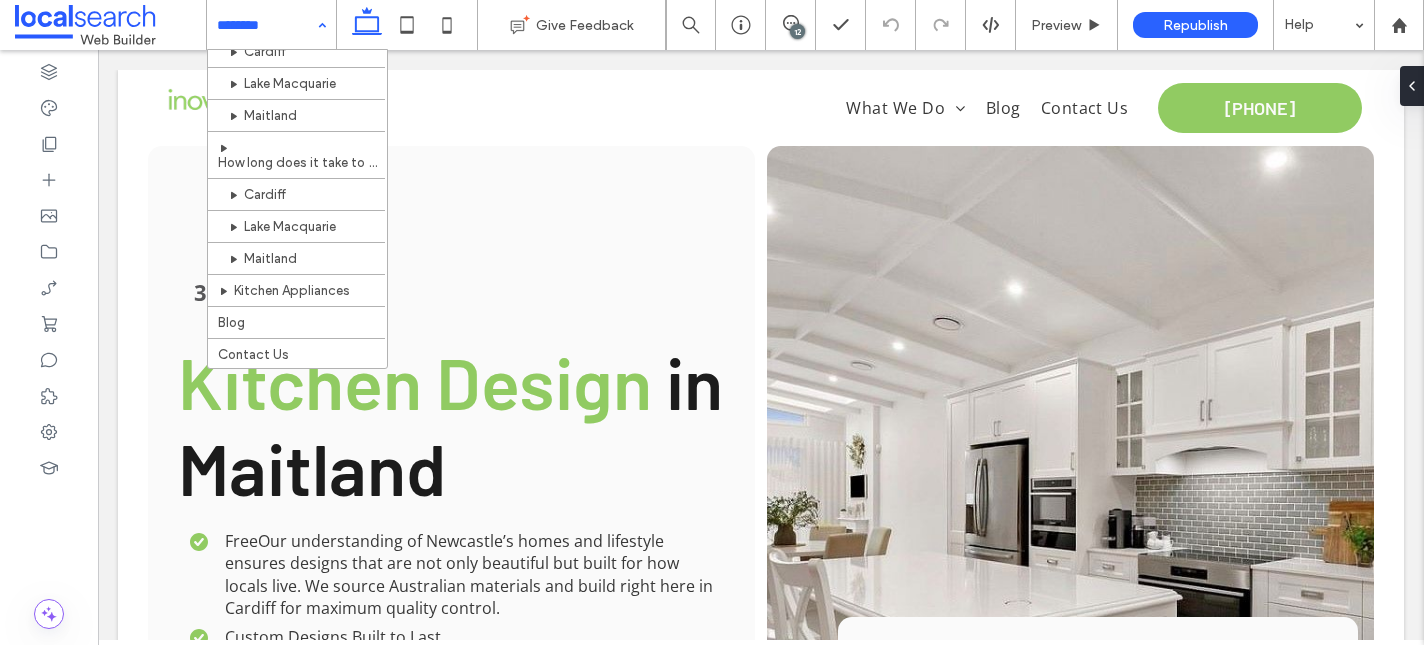 scroll, scrollTop: 255, scrollLeft: 0, axis: vertical 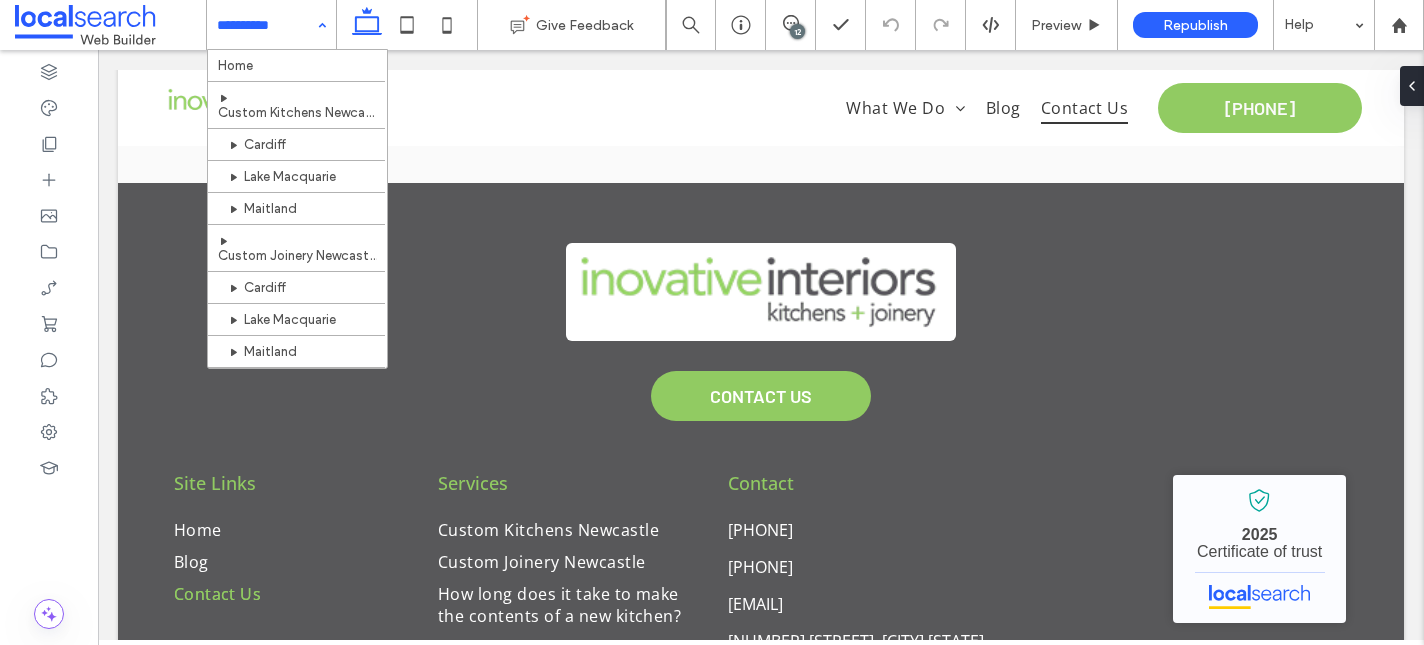 click at bounding box center (266, 25) 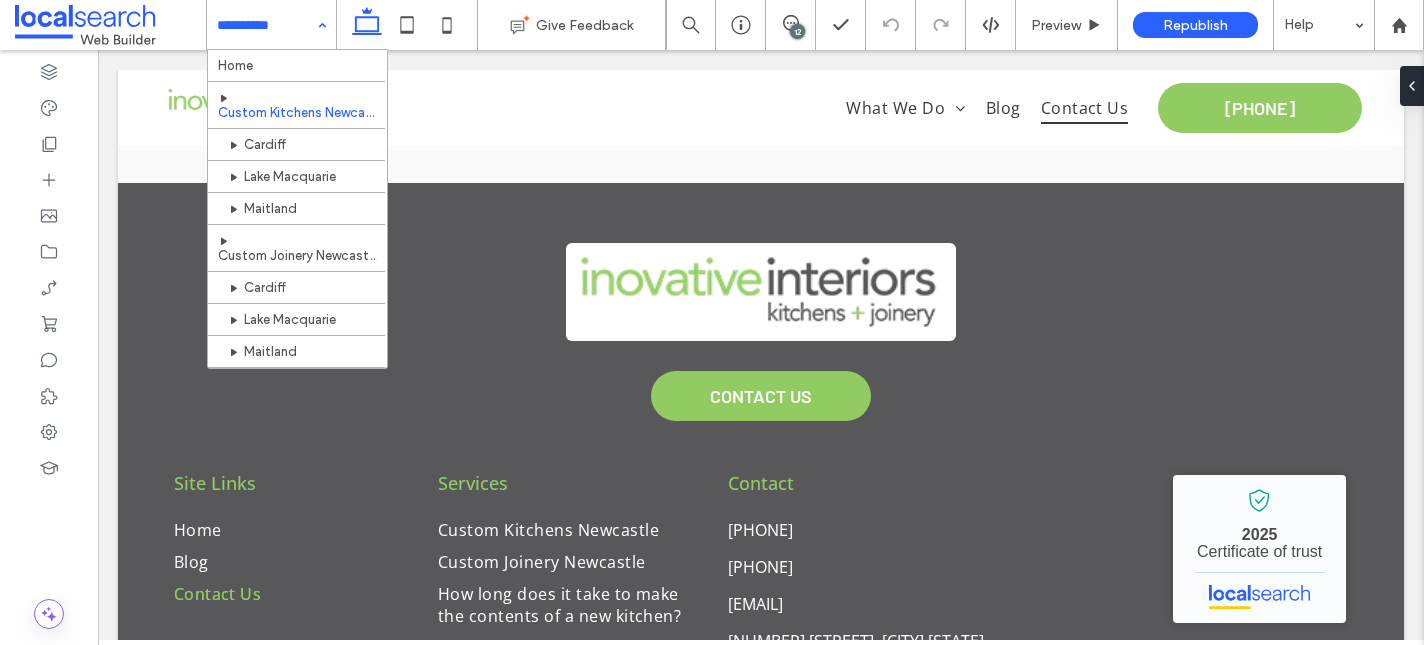 scroll, scrollTop: 47, scrollLeft: 0, axis: vertical 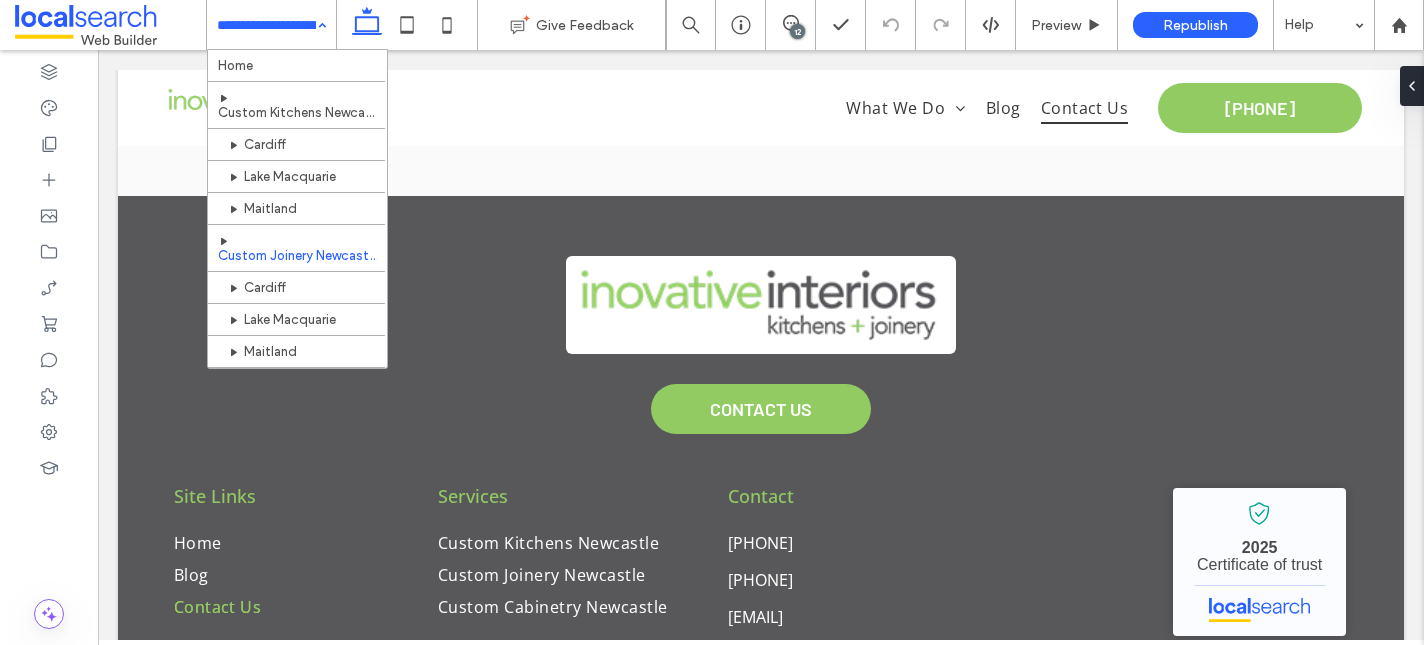 click at bounding box center (266, 25) 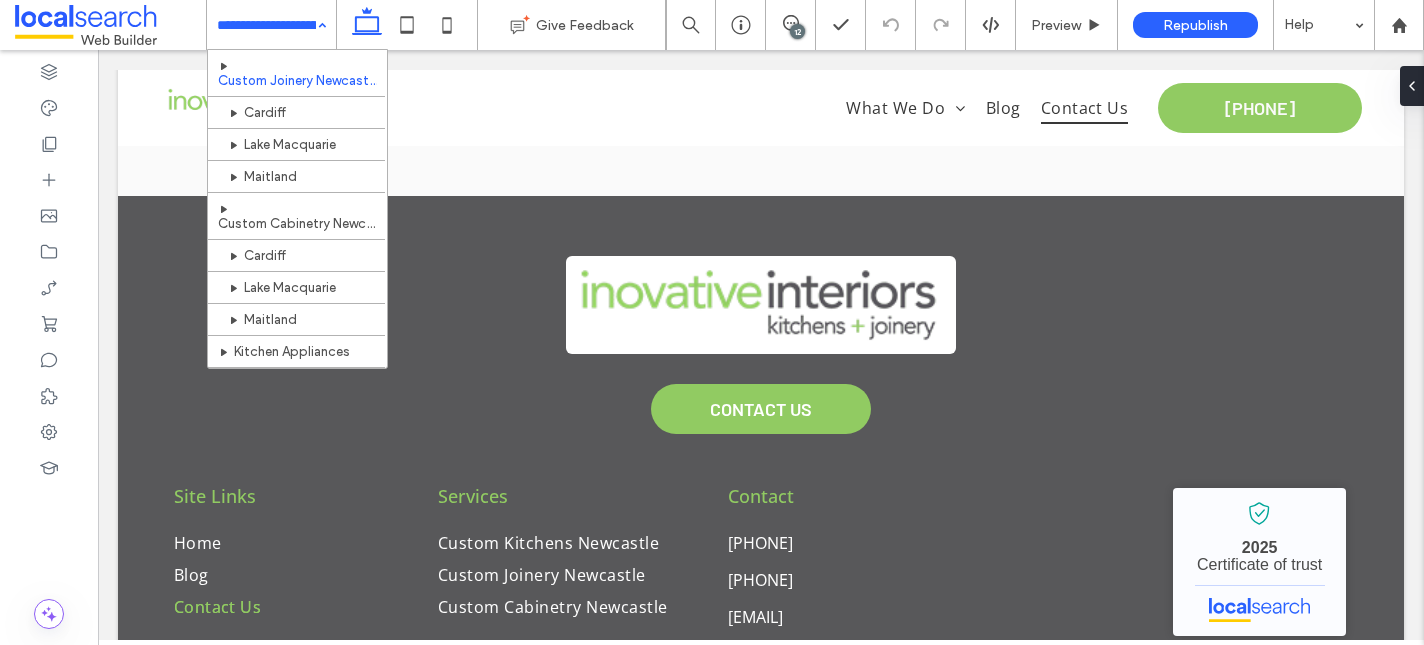 scroll, scrollTop: 0, scrollLeft: 0, axis: both 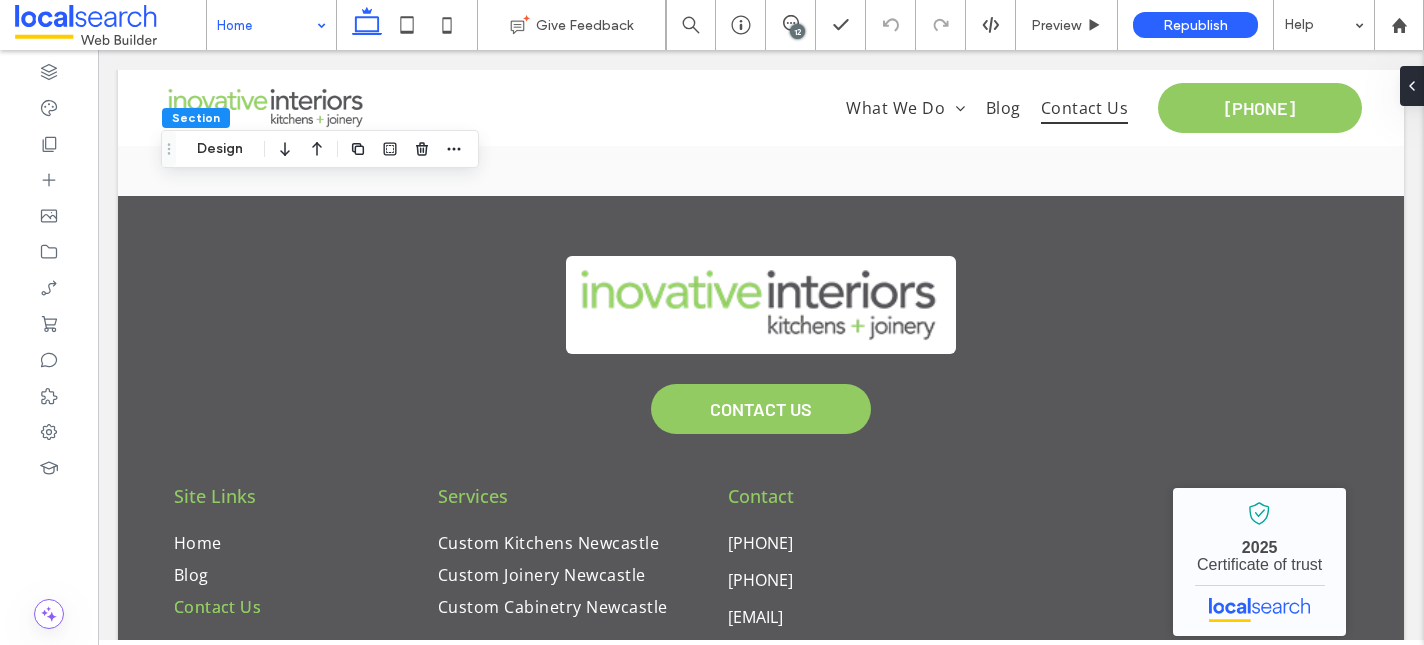 click on "Section Design" at bounding box center [320, 149] 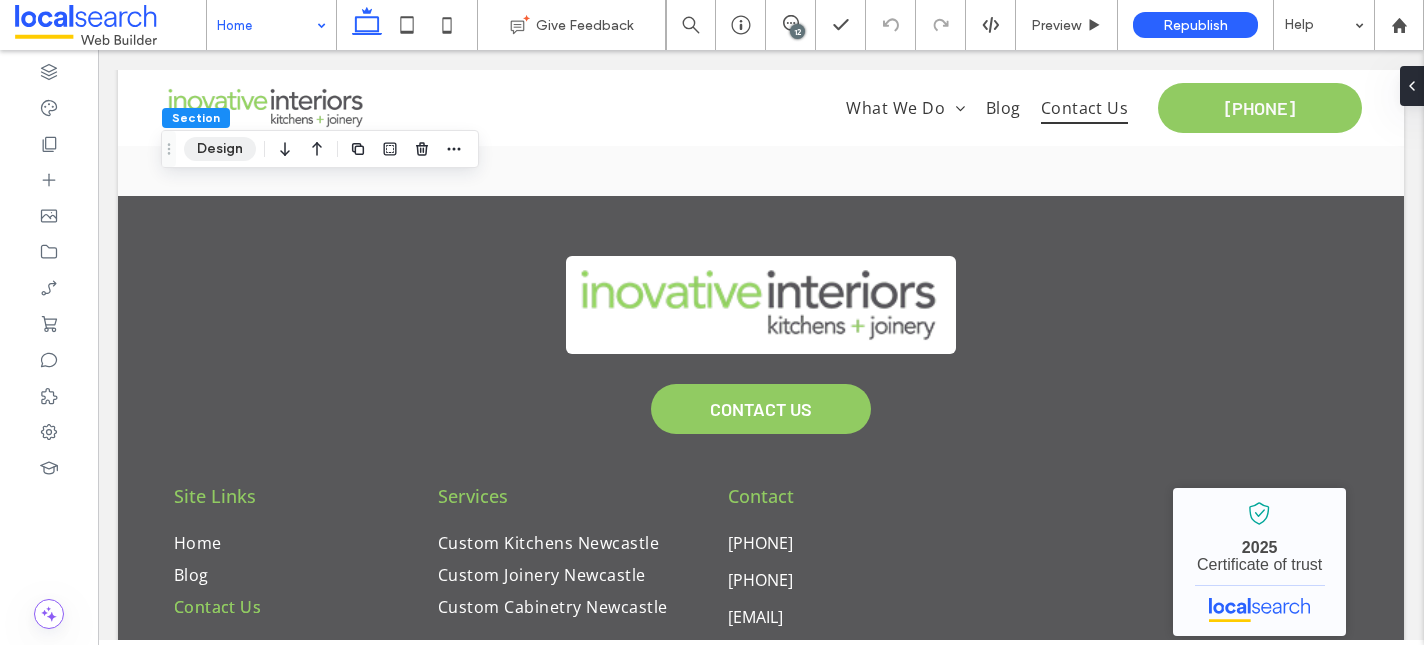 click on "Design" at bounding box center (220, 149) 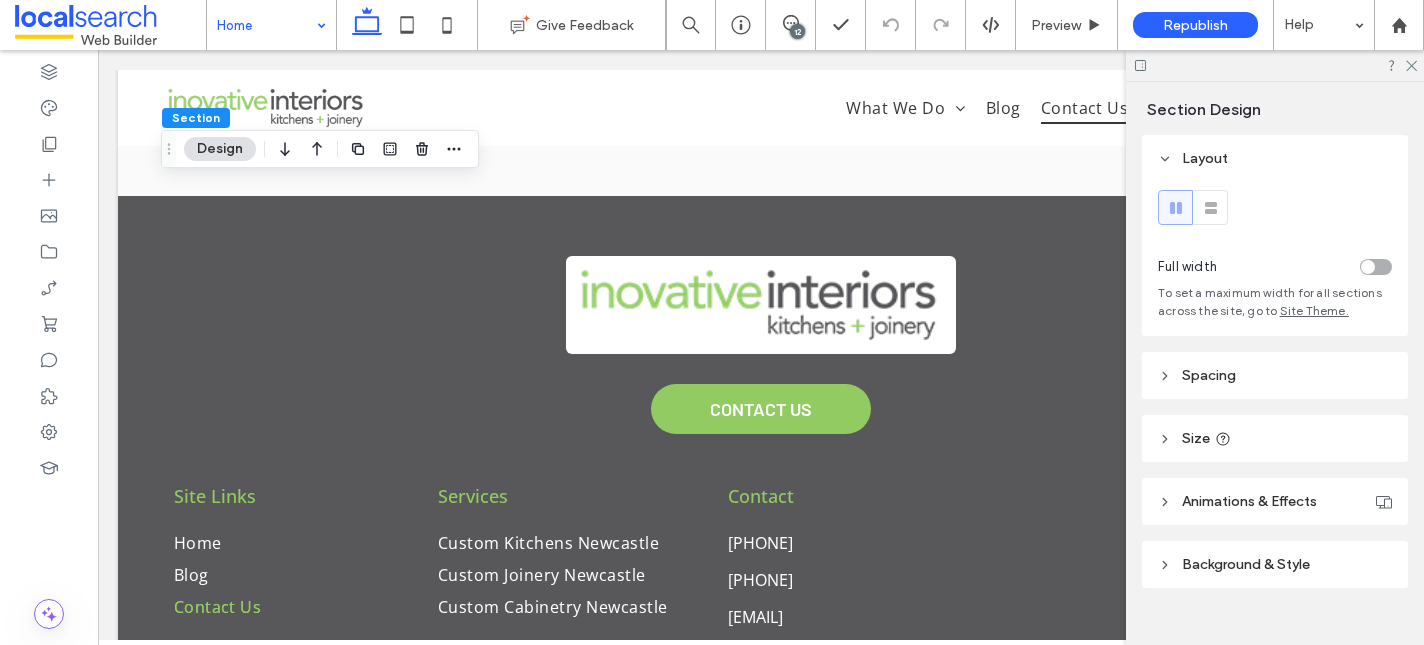 click on "Background & Style" at bounding box center [1246, 564] 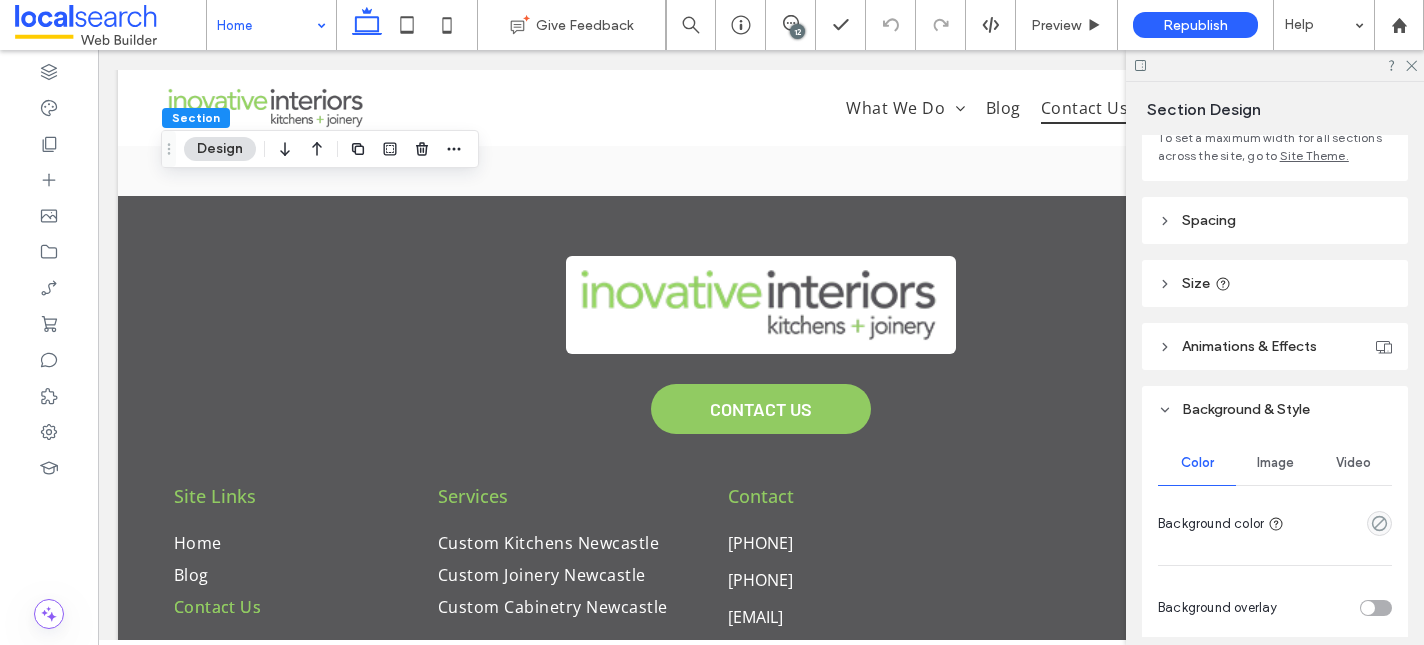 scroll, scrollTop: 177, scrollLeft: 0, axis: vertical 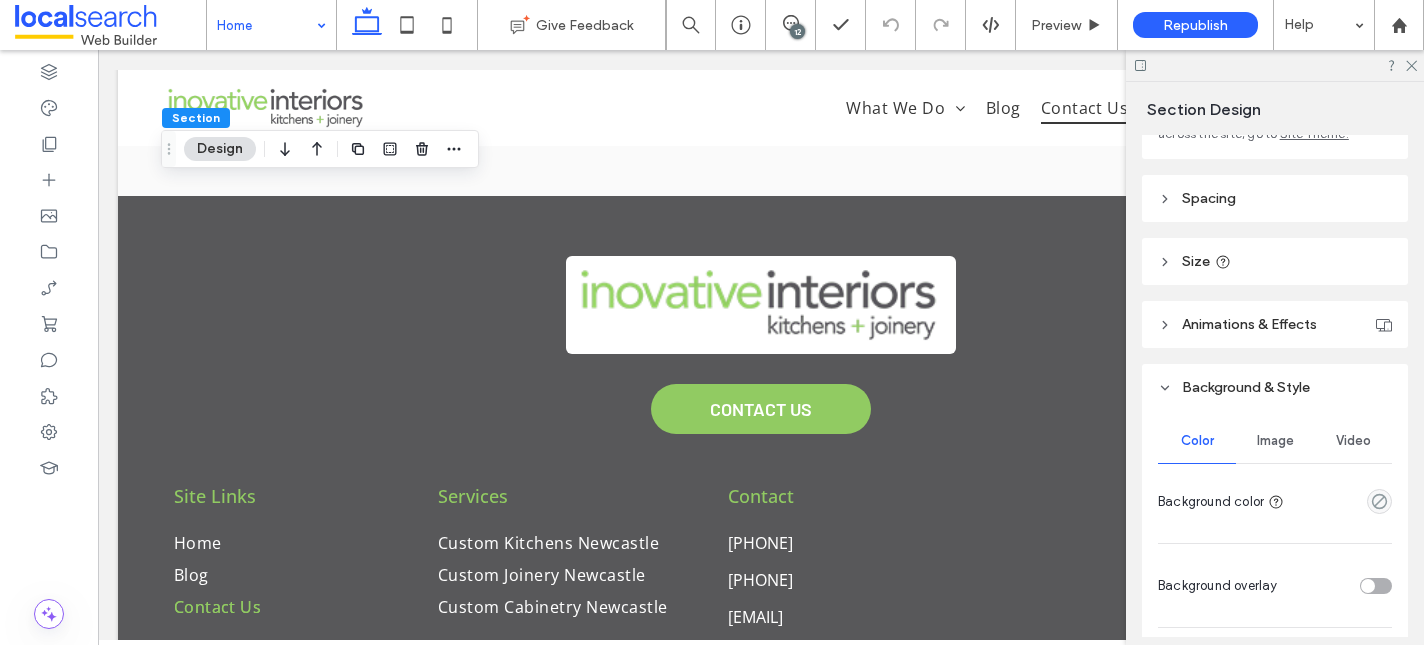click on "Image" at bounding box center (1275, 441) 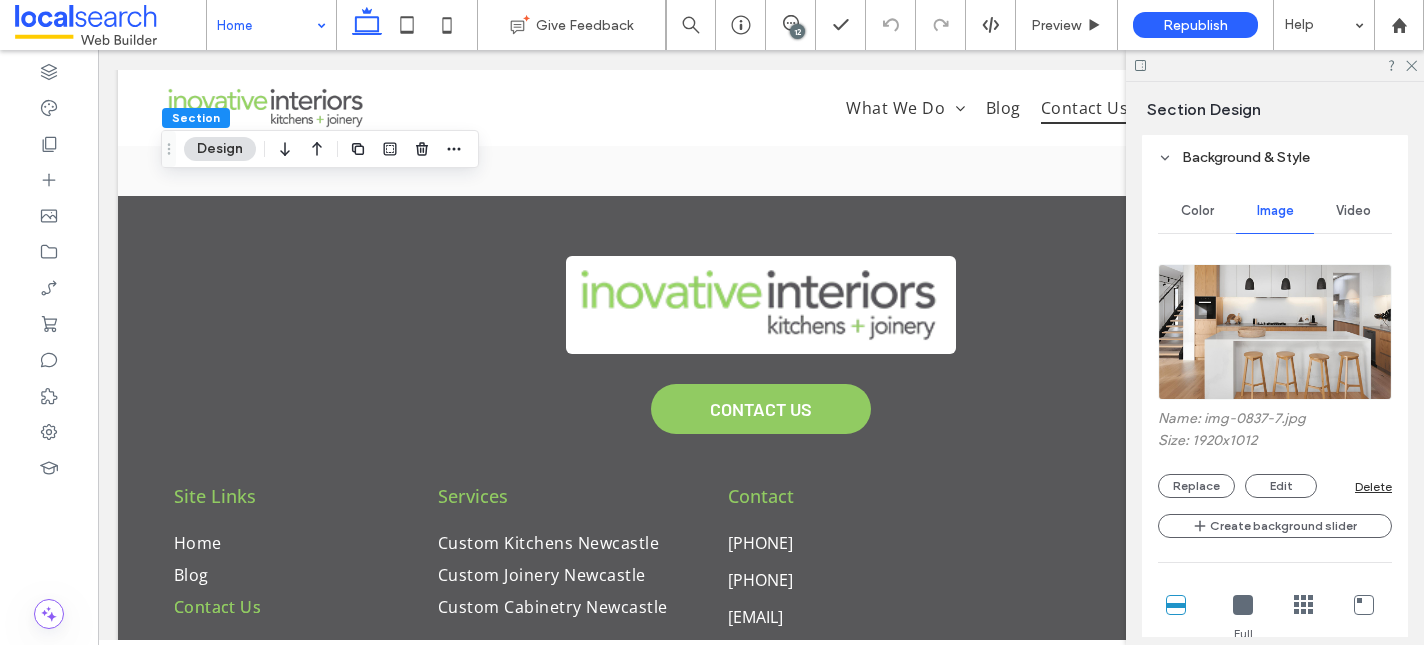 scroll, scrollTop: 414, scrollLeft: 0, axis: vertical 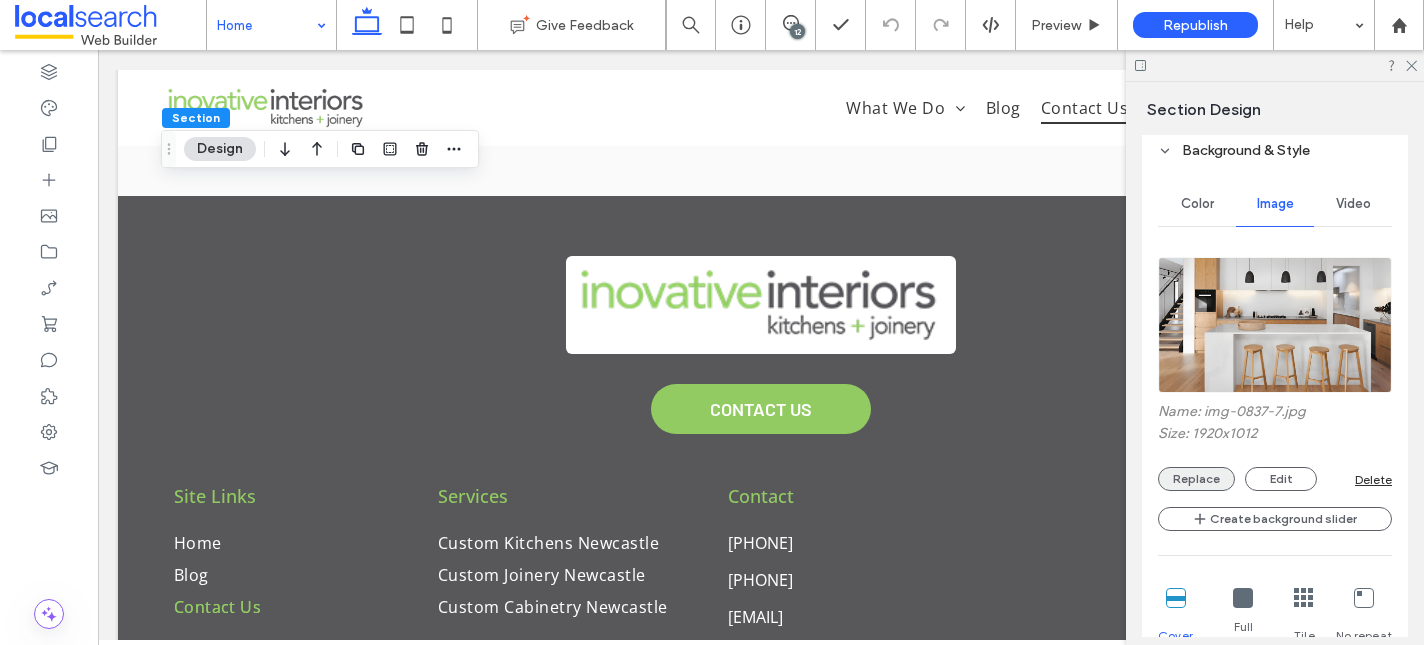 click on "Replace" at bounding box center (1196, 479) 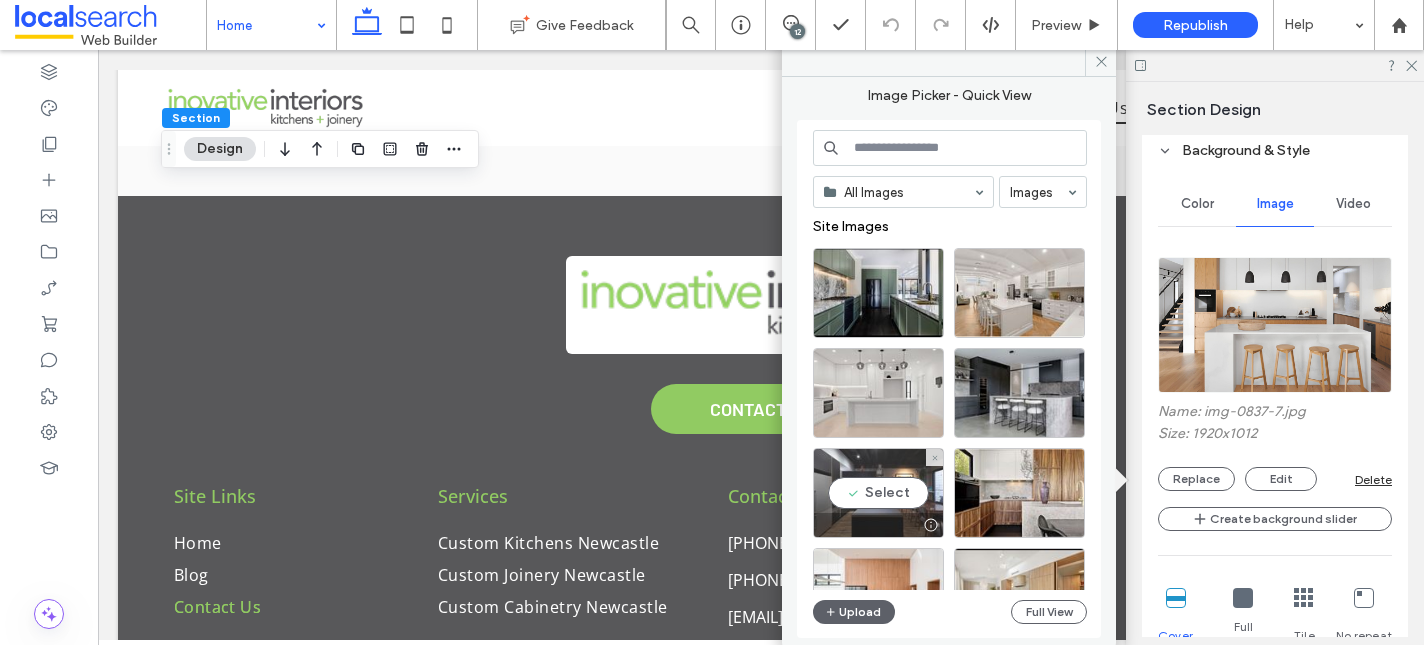 click on "Select" at bounding box center [878, 493] 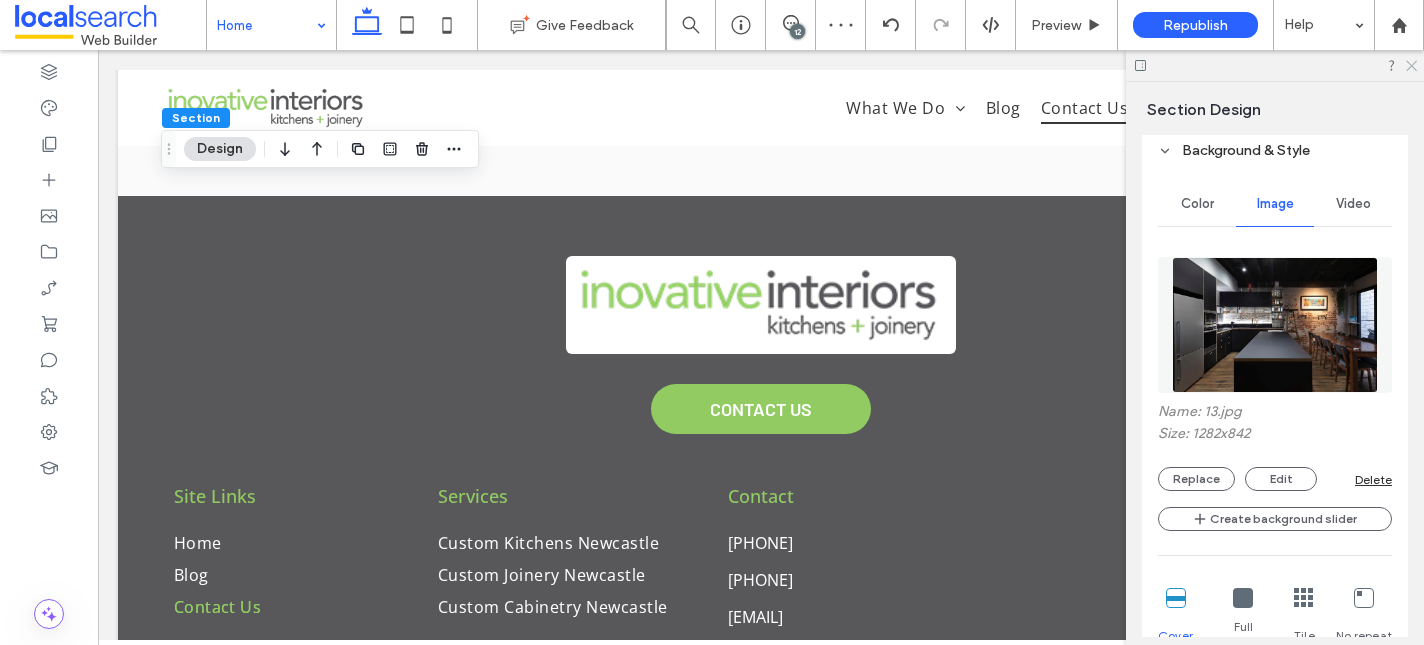 click 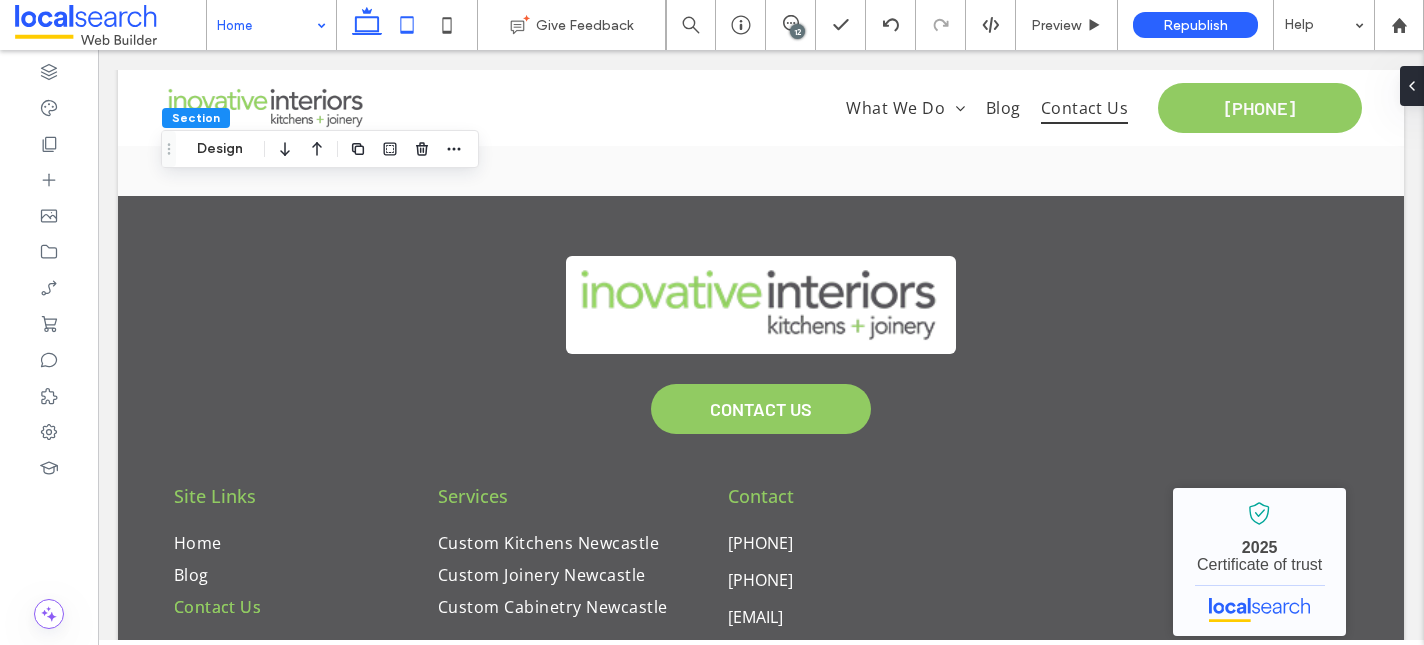 click 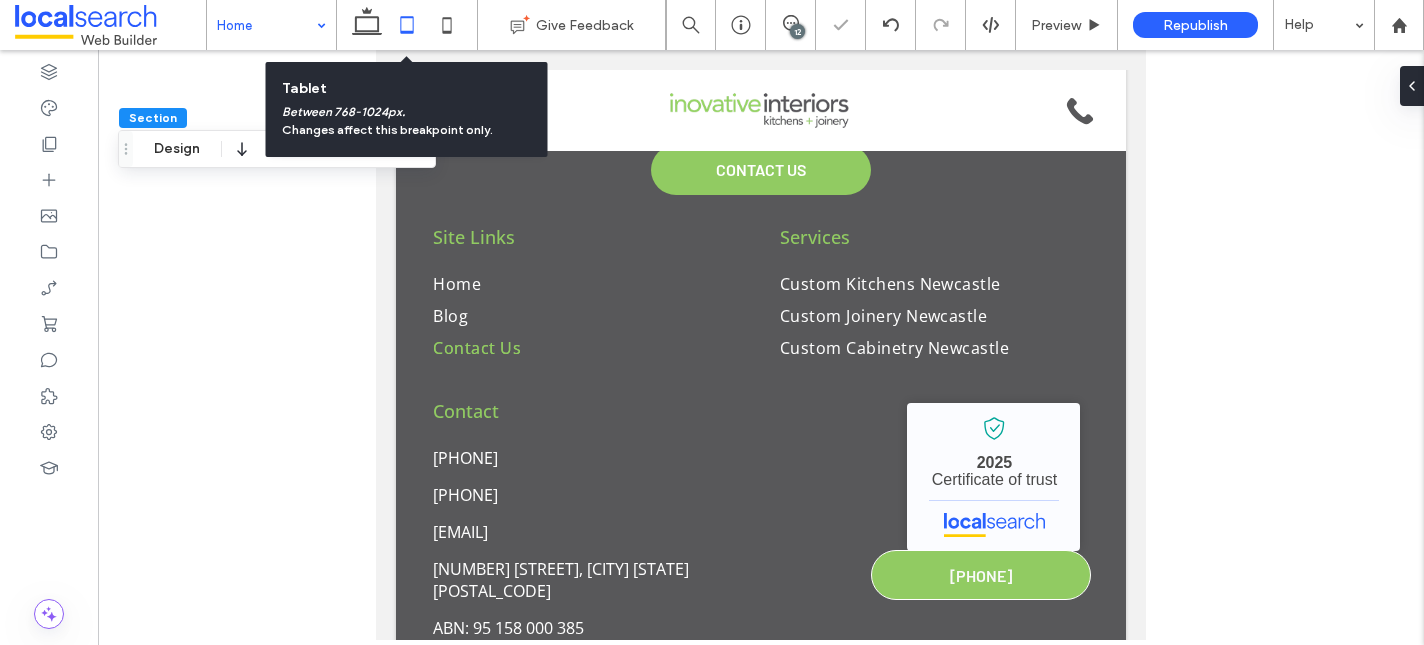 type on "***" 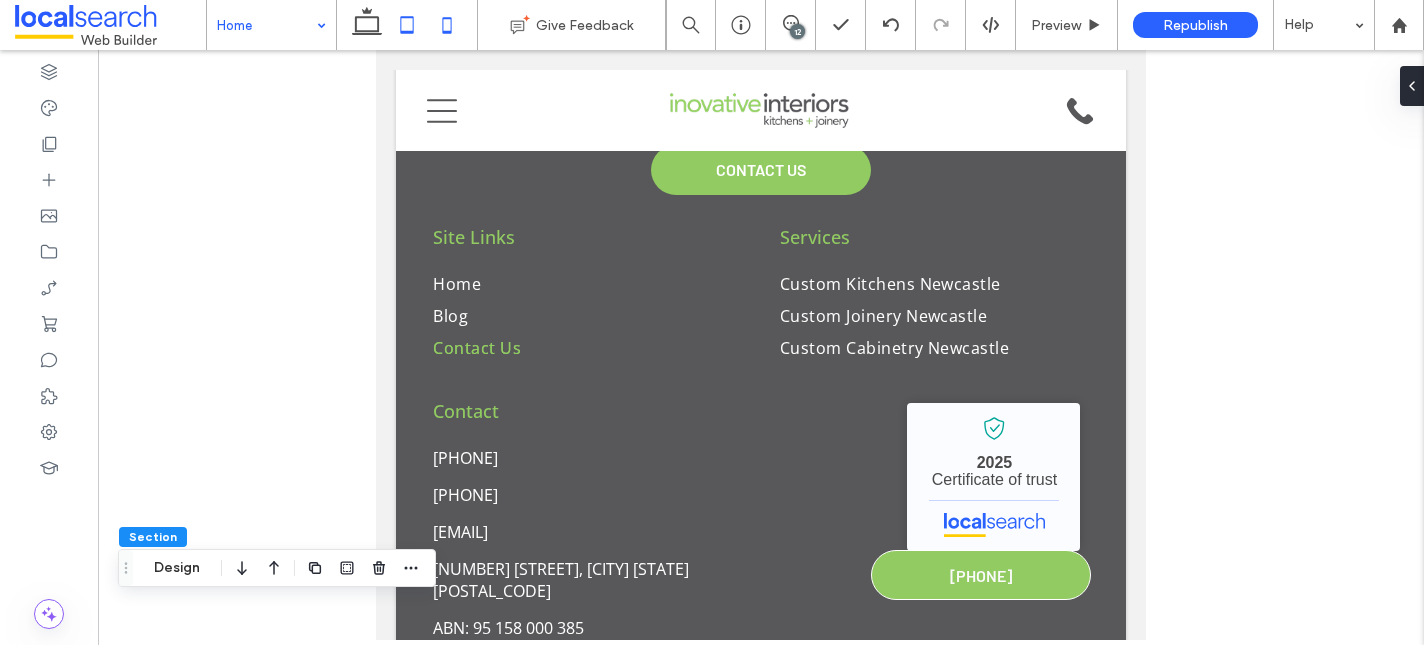 click 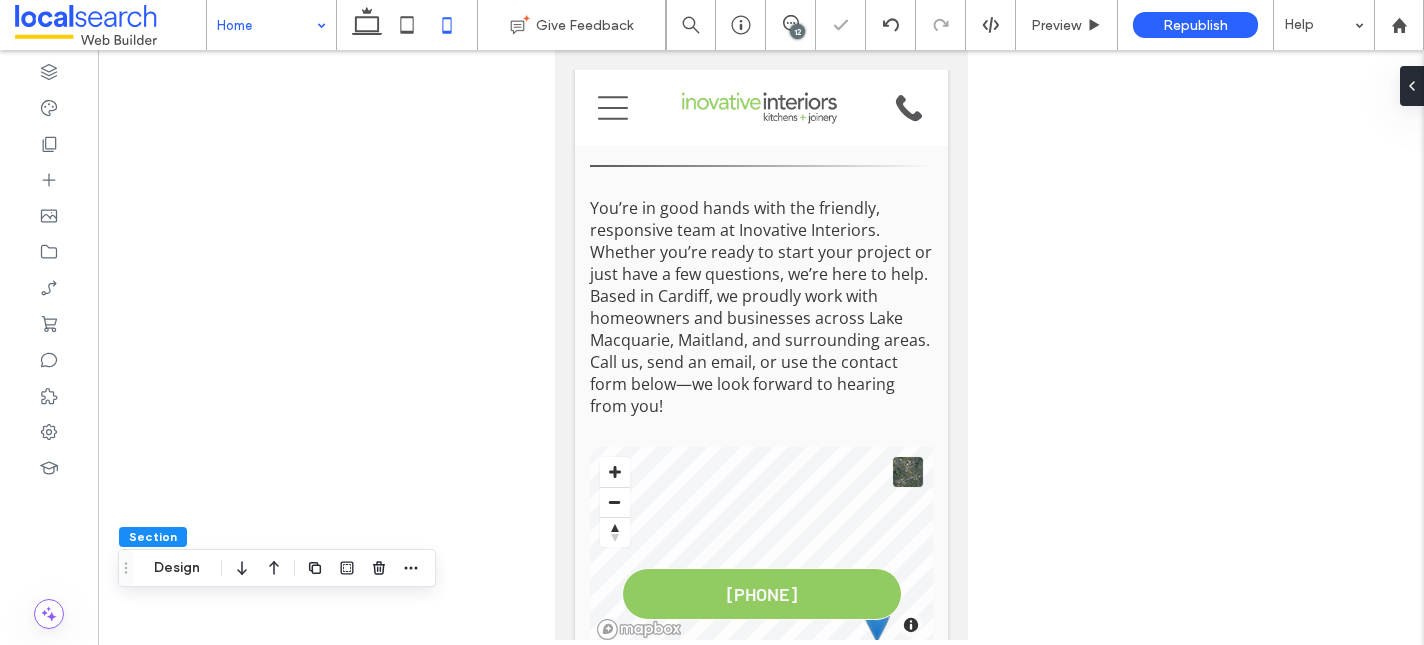scroll, scrollTop: 255, scrollLeft: 0, axis: vertical 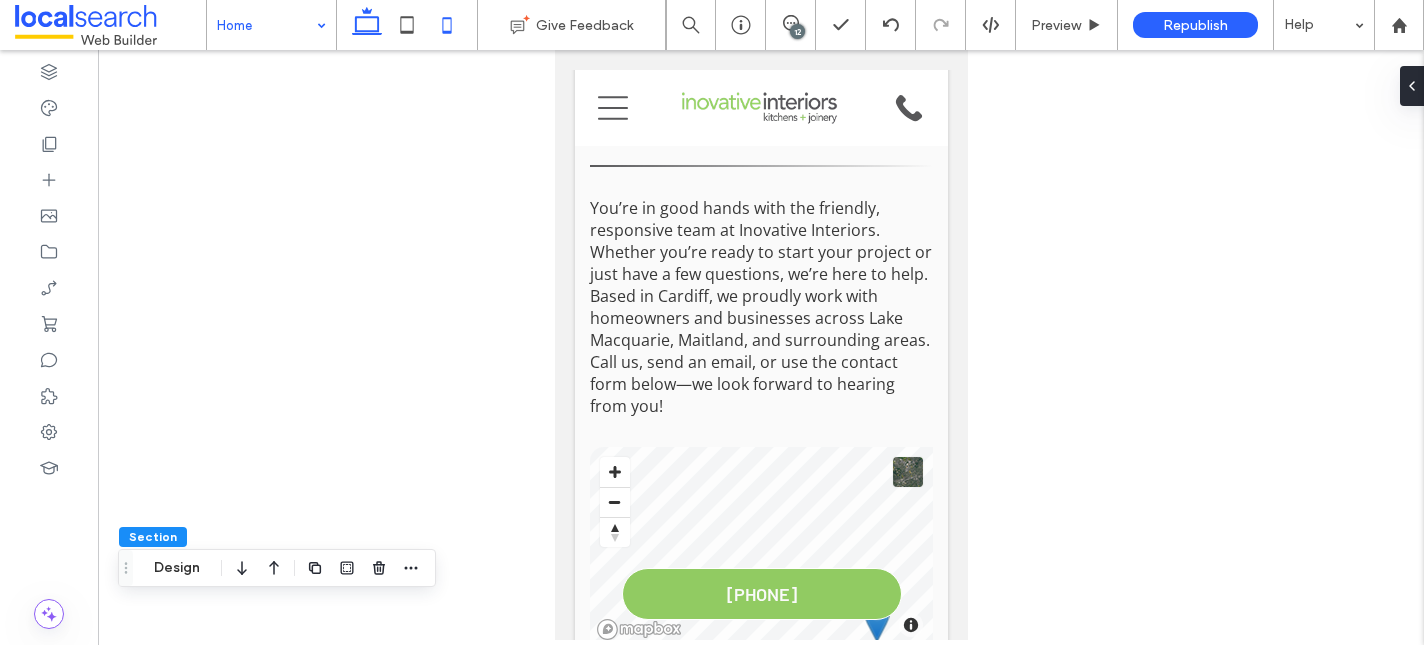 click 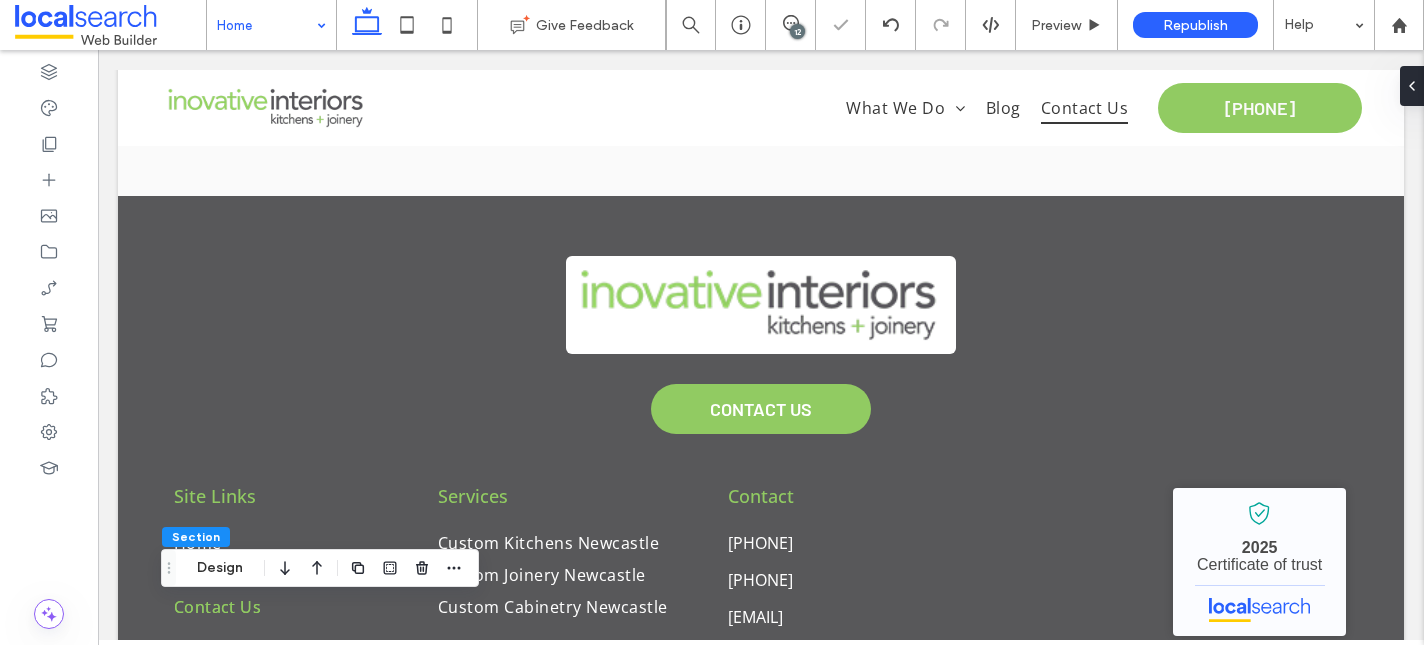 scroll, scrollTop: 414, scrollLeft: 0, axis: vertical 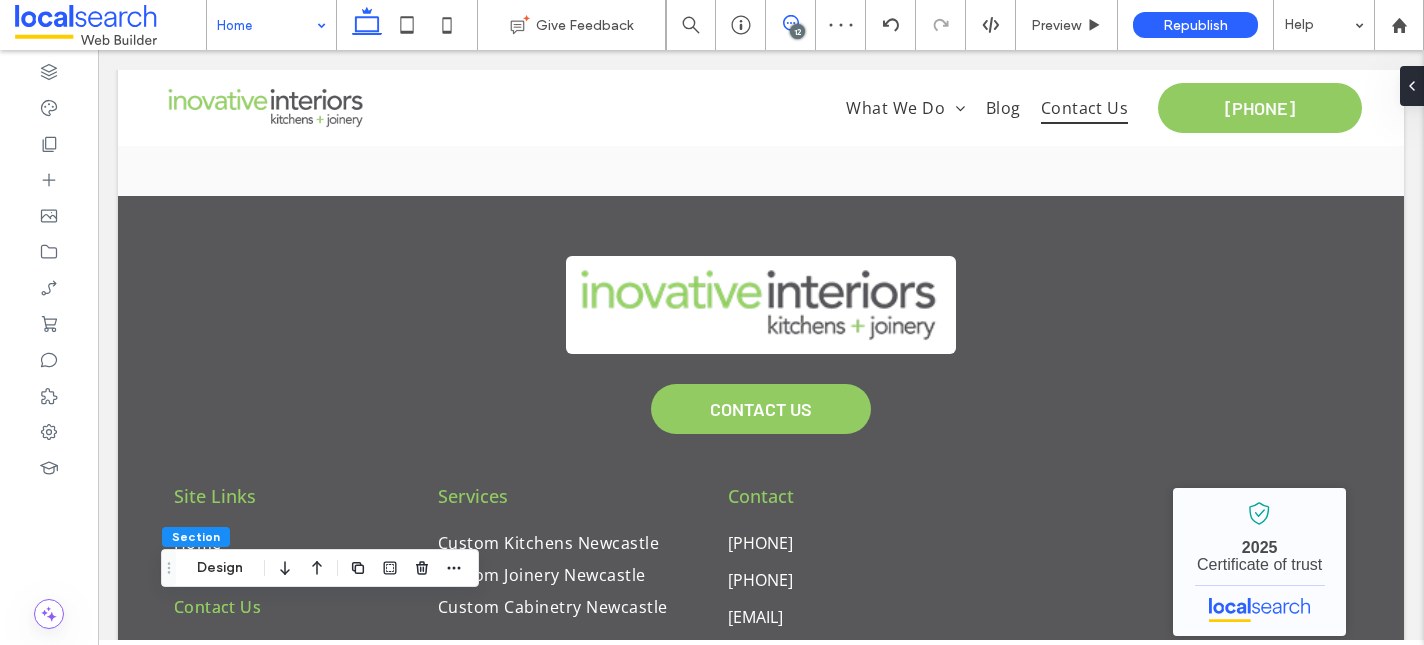 click at bounding box center (790, 23) 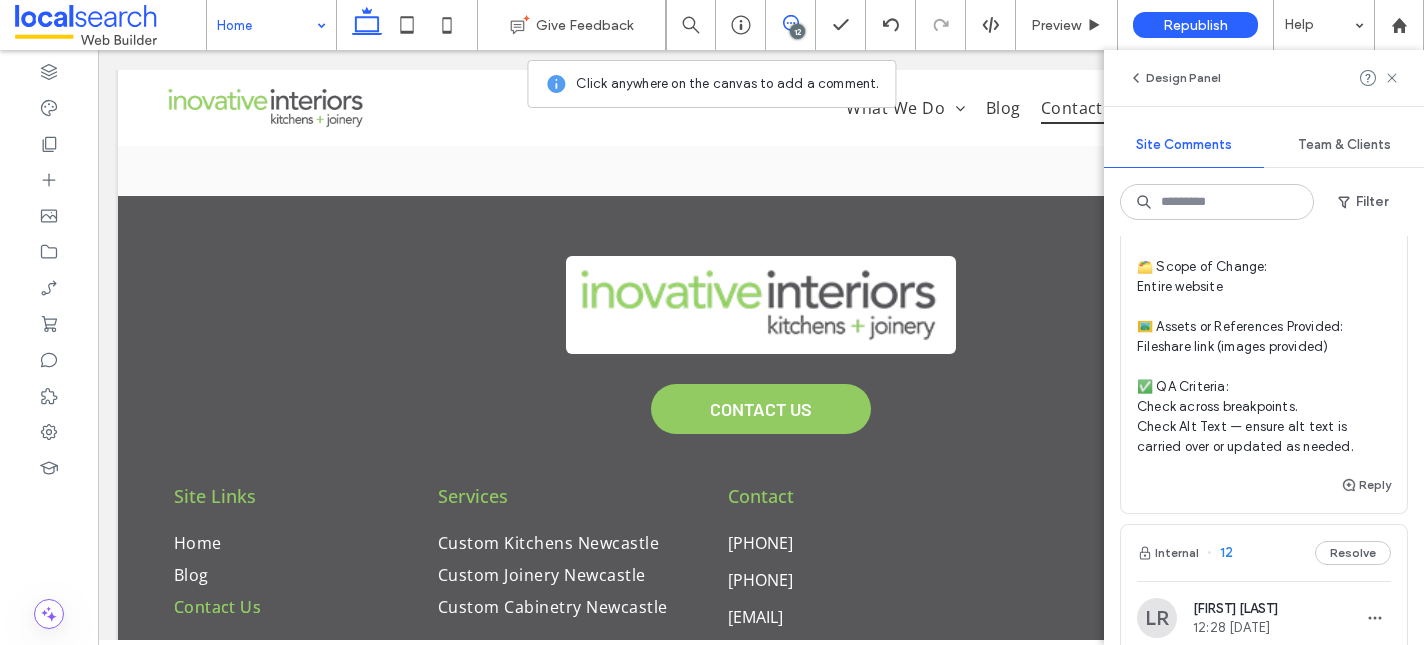 scroll, scrollTop: 361, scrollLeft: 0, axis: vertical 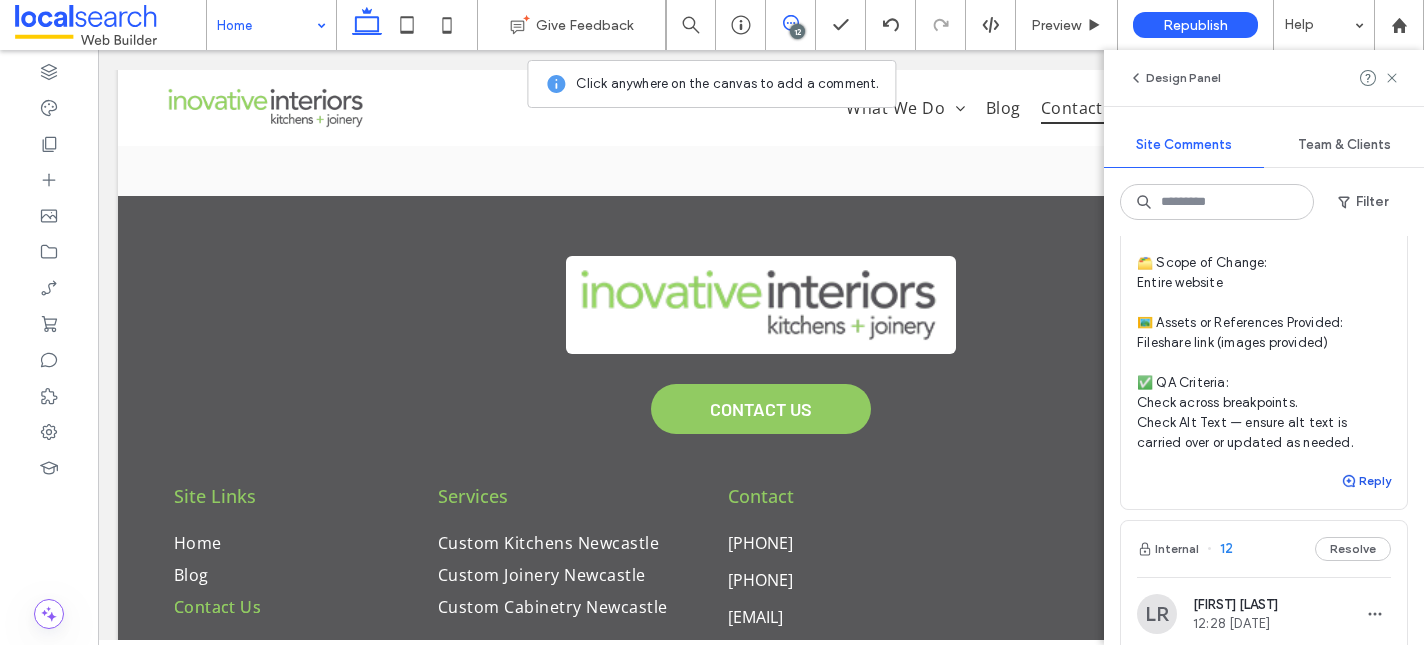 click on "Reply" at bounding box center (1366, 481) 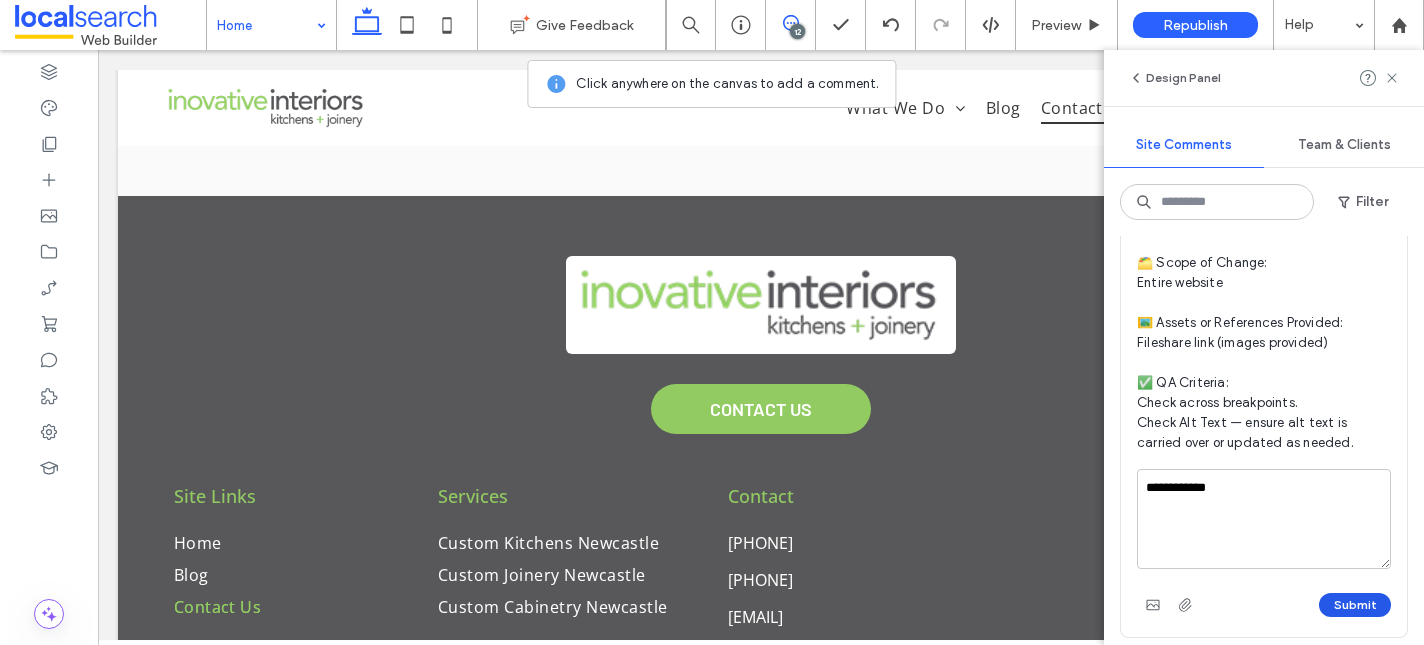 type on "**********" 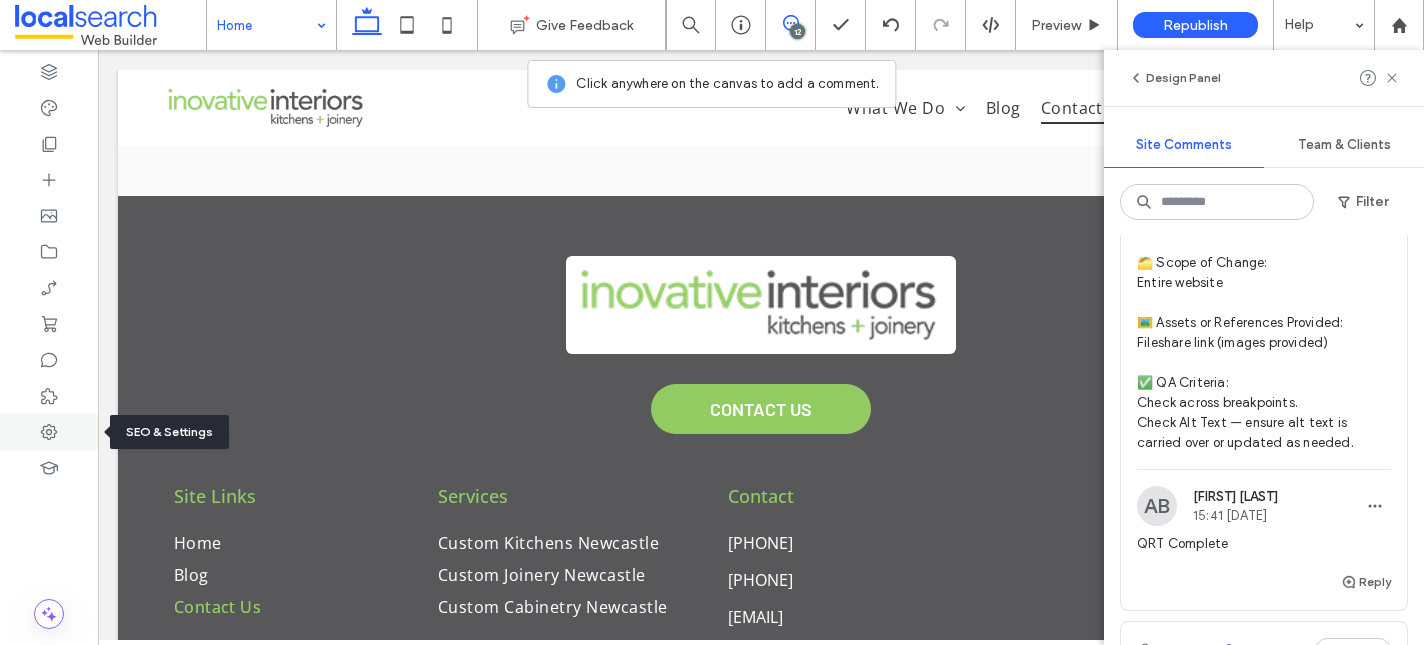 click 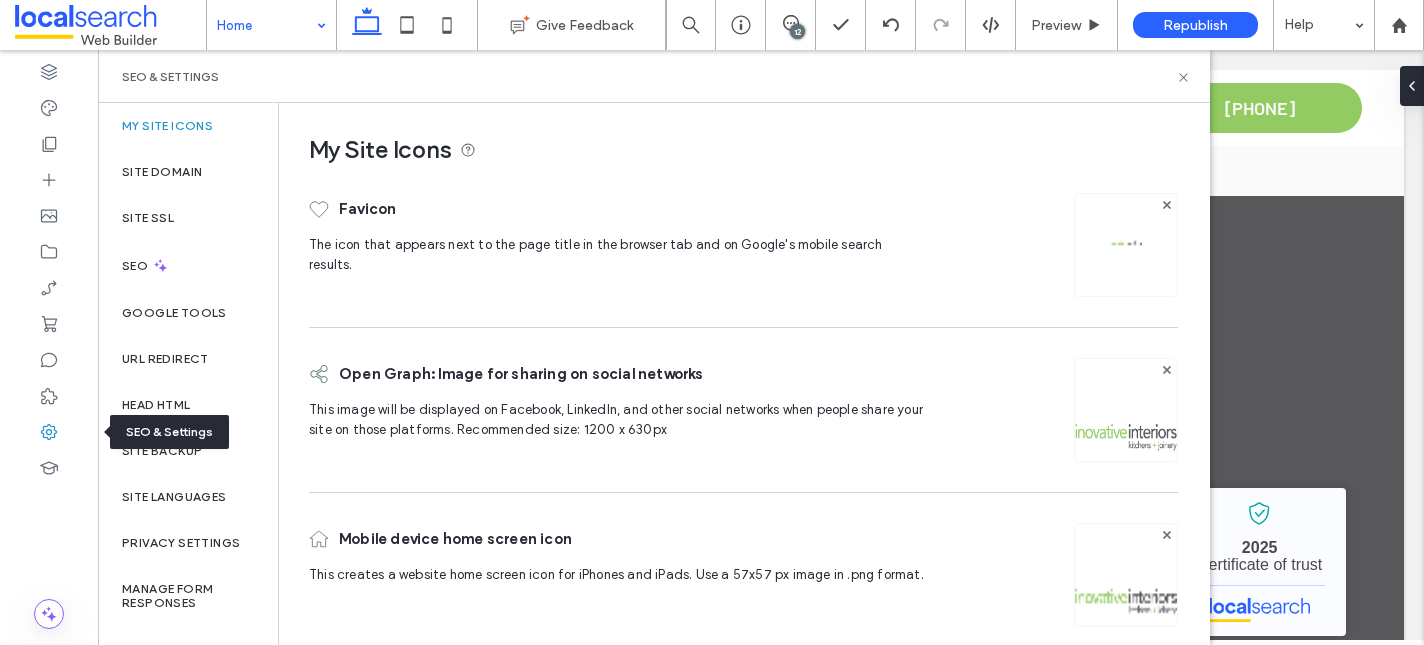 scroll, scrollTop: 0, scrollLeft: 0, axis: both 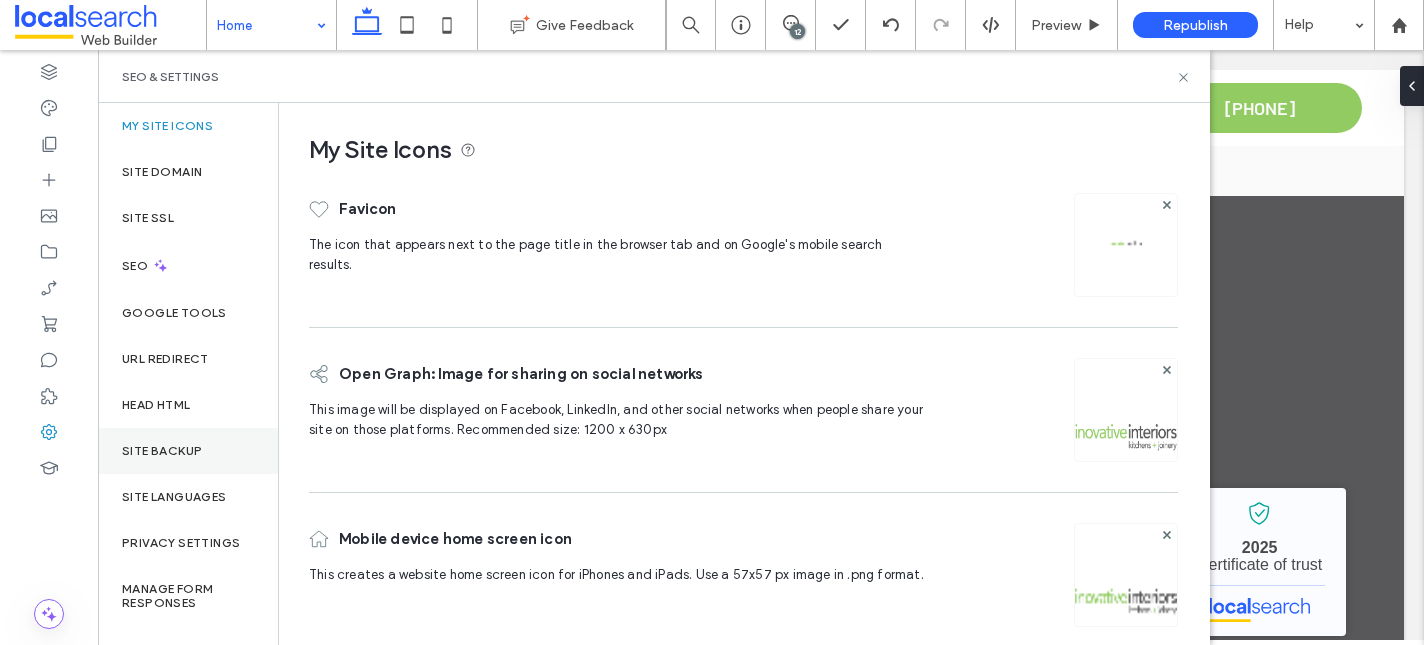 click on "Site Backup" at bounding box center (188, 451) 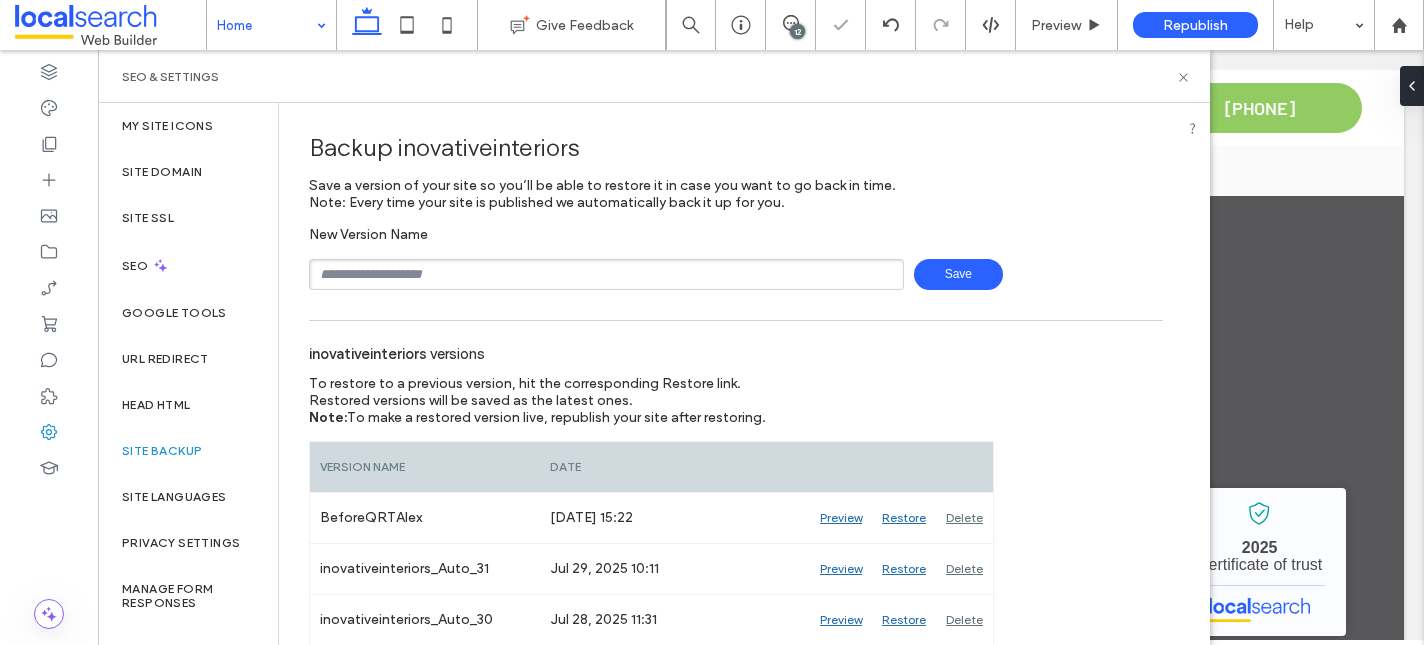 click at bounding box center (606, 274) 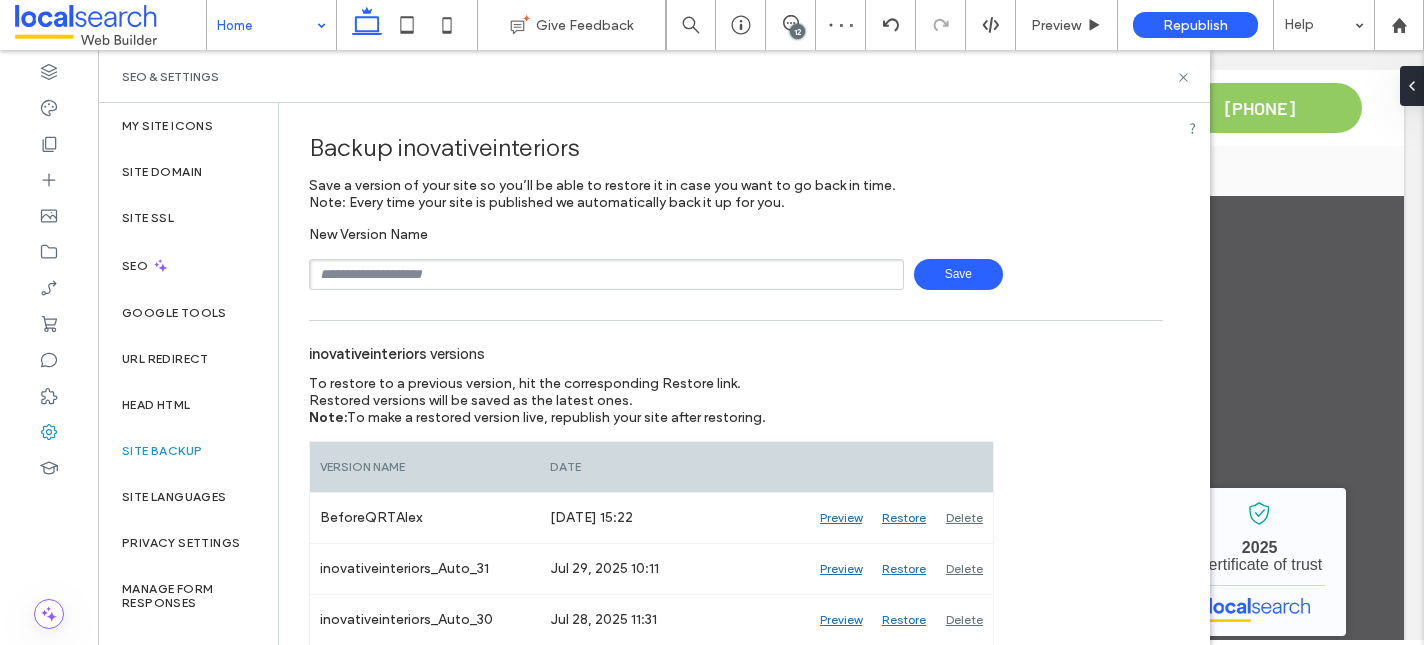 type on "**********" 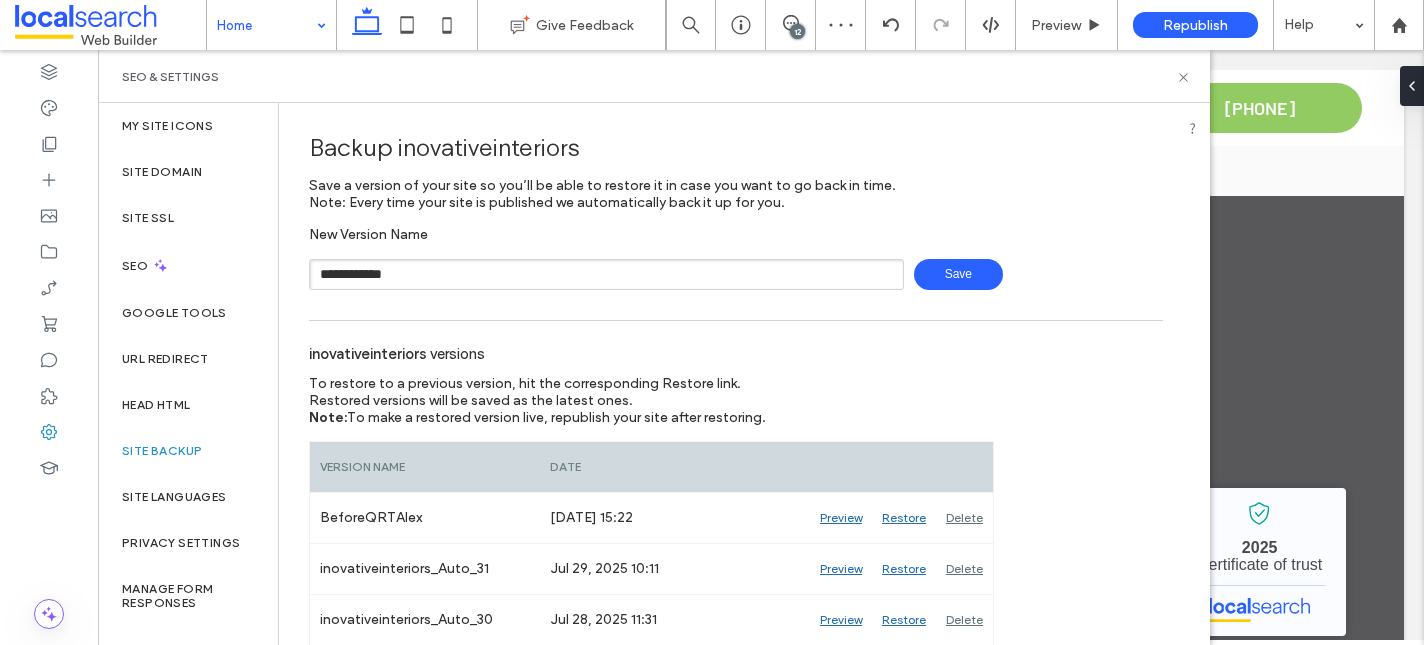 click on "Save" at bounding box center (958, 274) 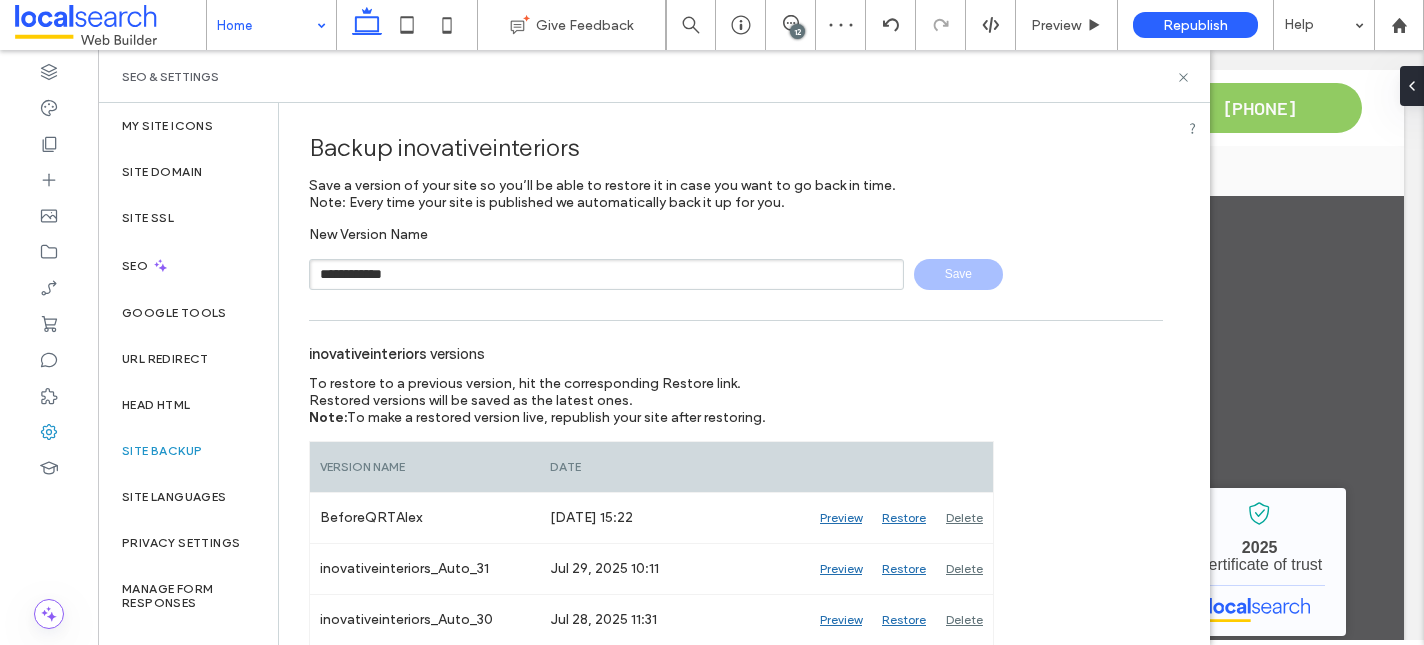 type 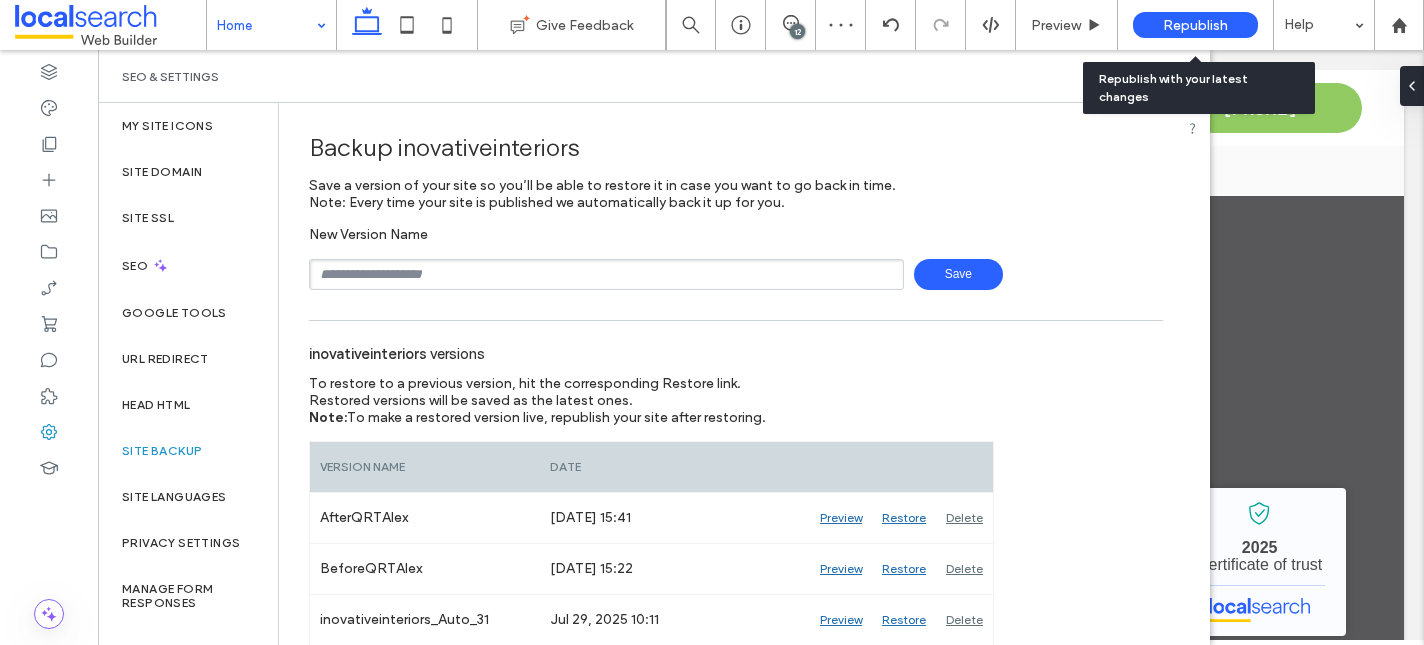 click on "Republish" at bounding box center (1195, 25) 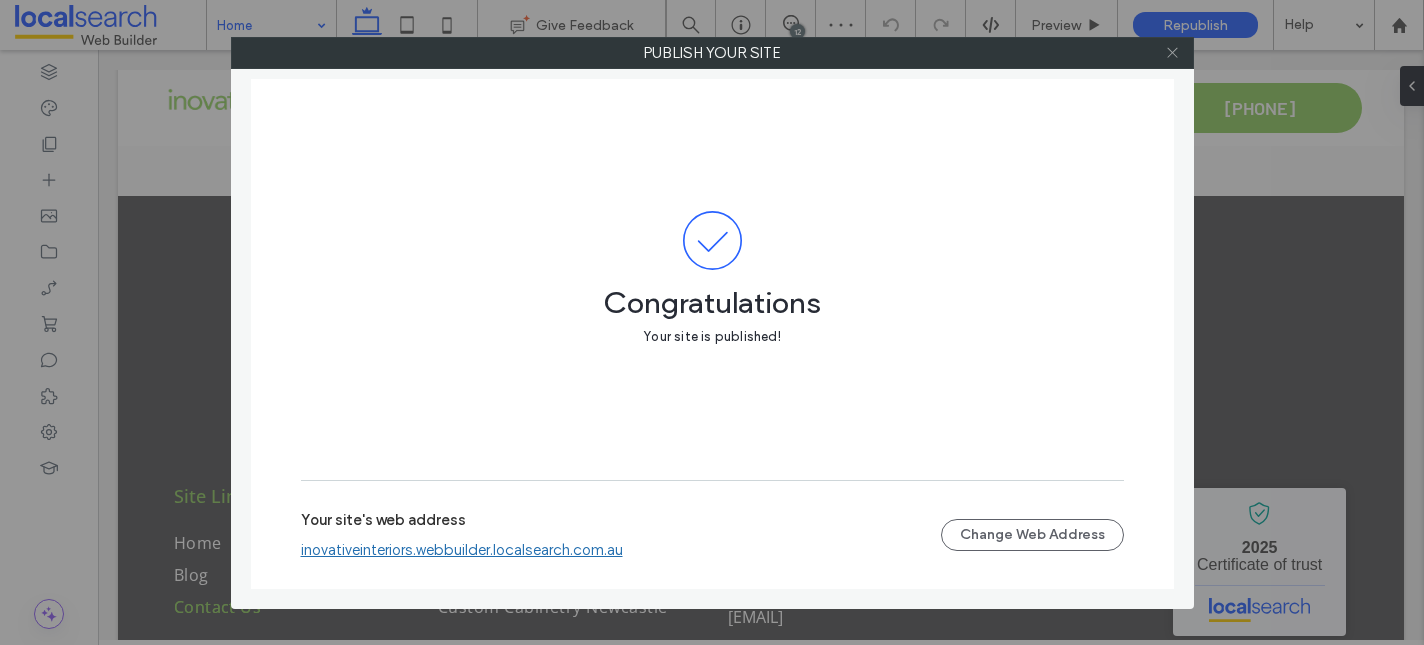 click 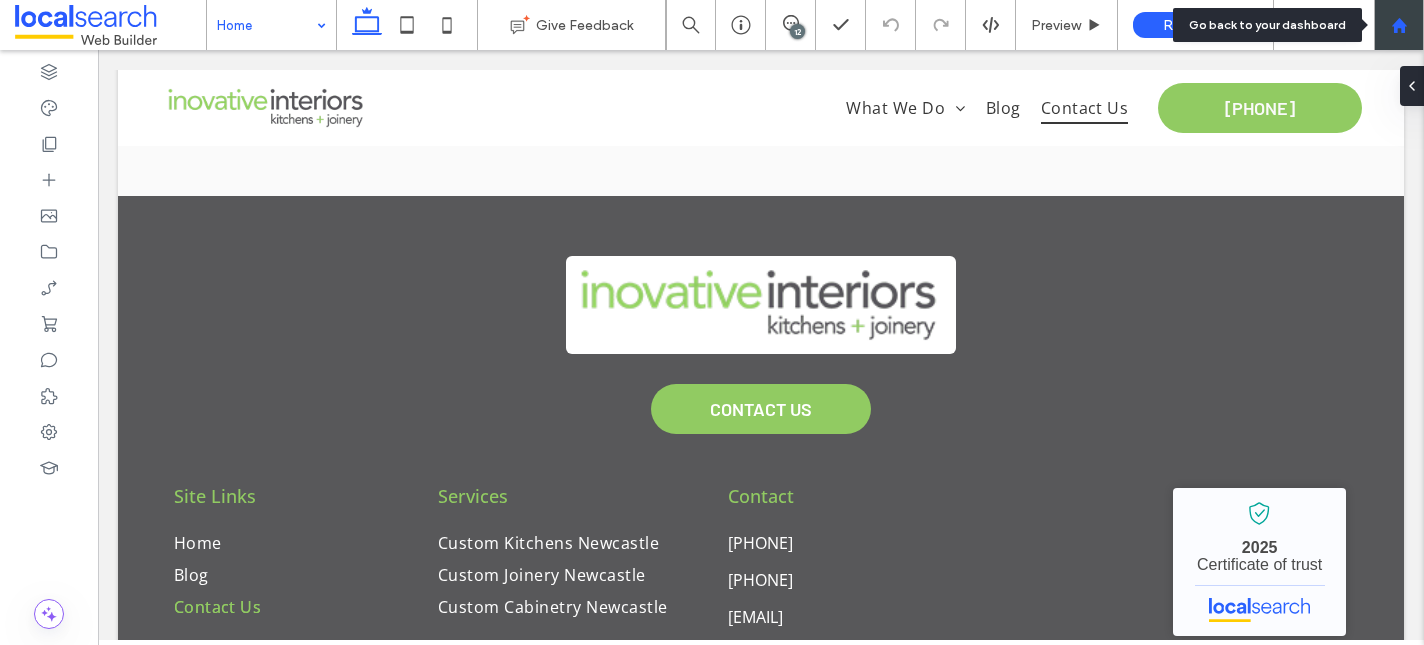 click 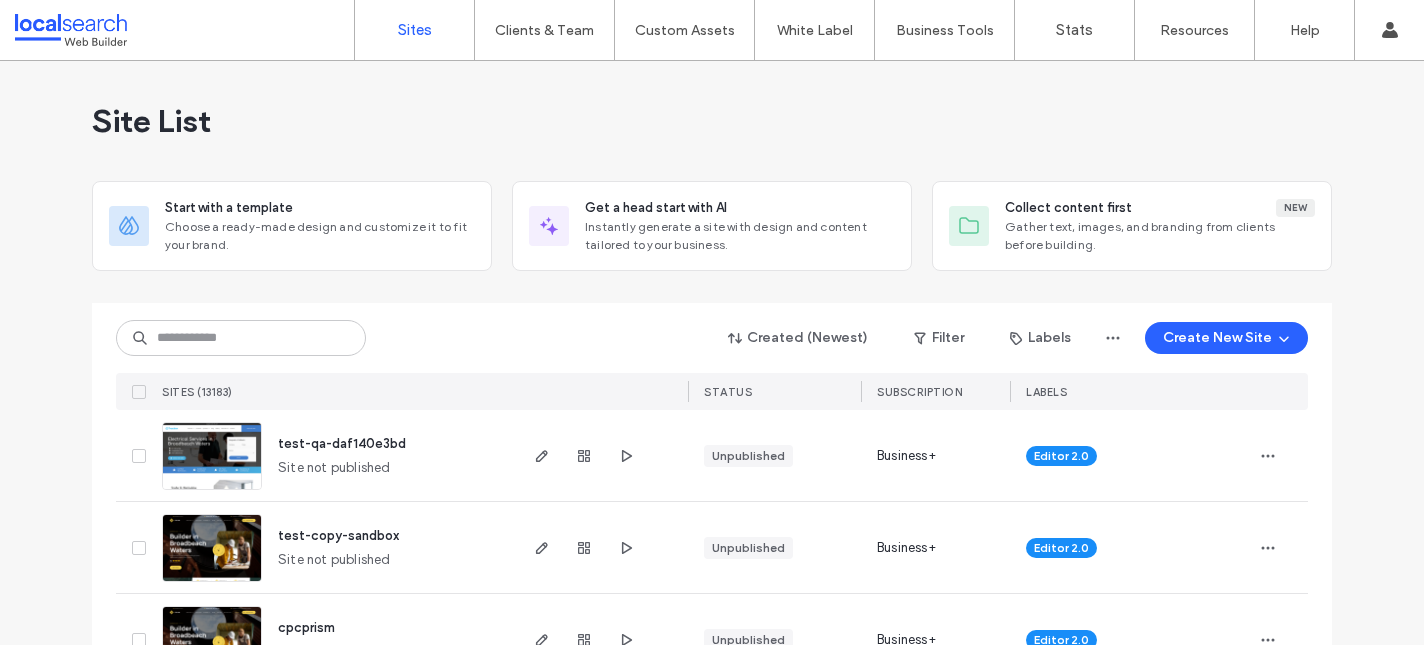 scroll, scrollTop: 0, scrollLeft: 0, axis: both 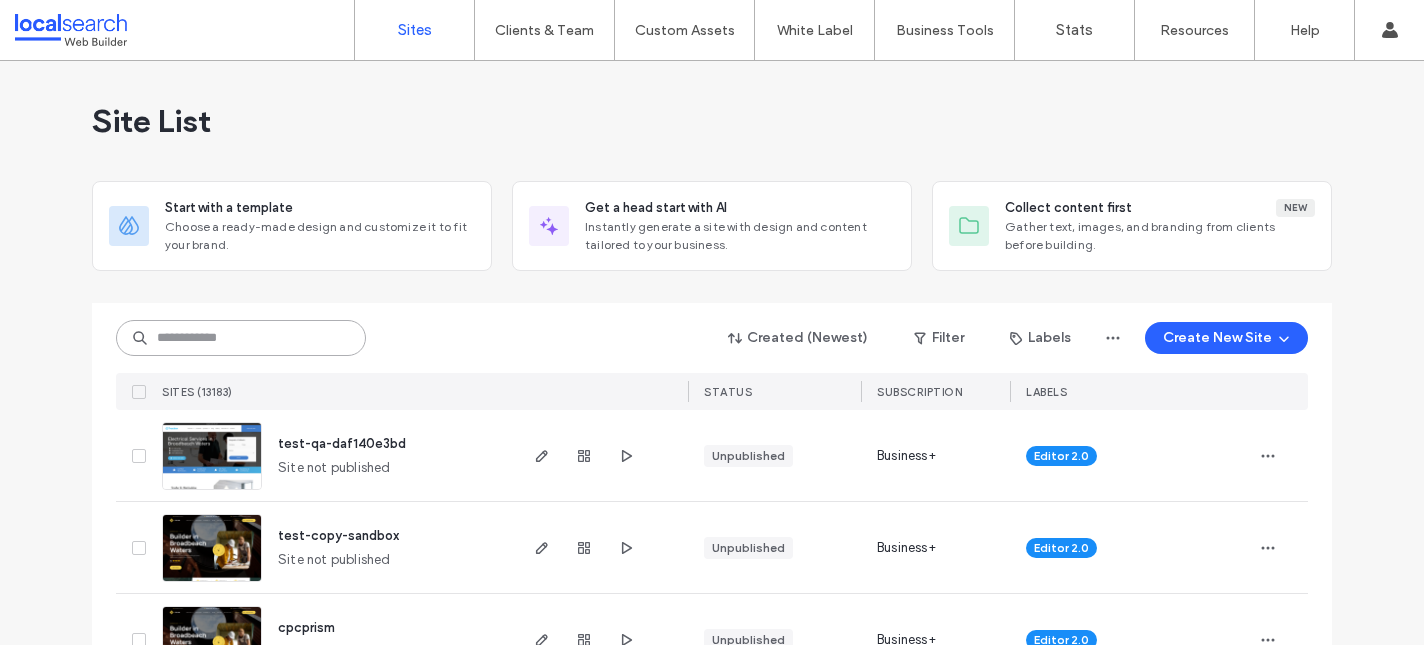 click at bounding box center (241, 338) 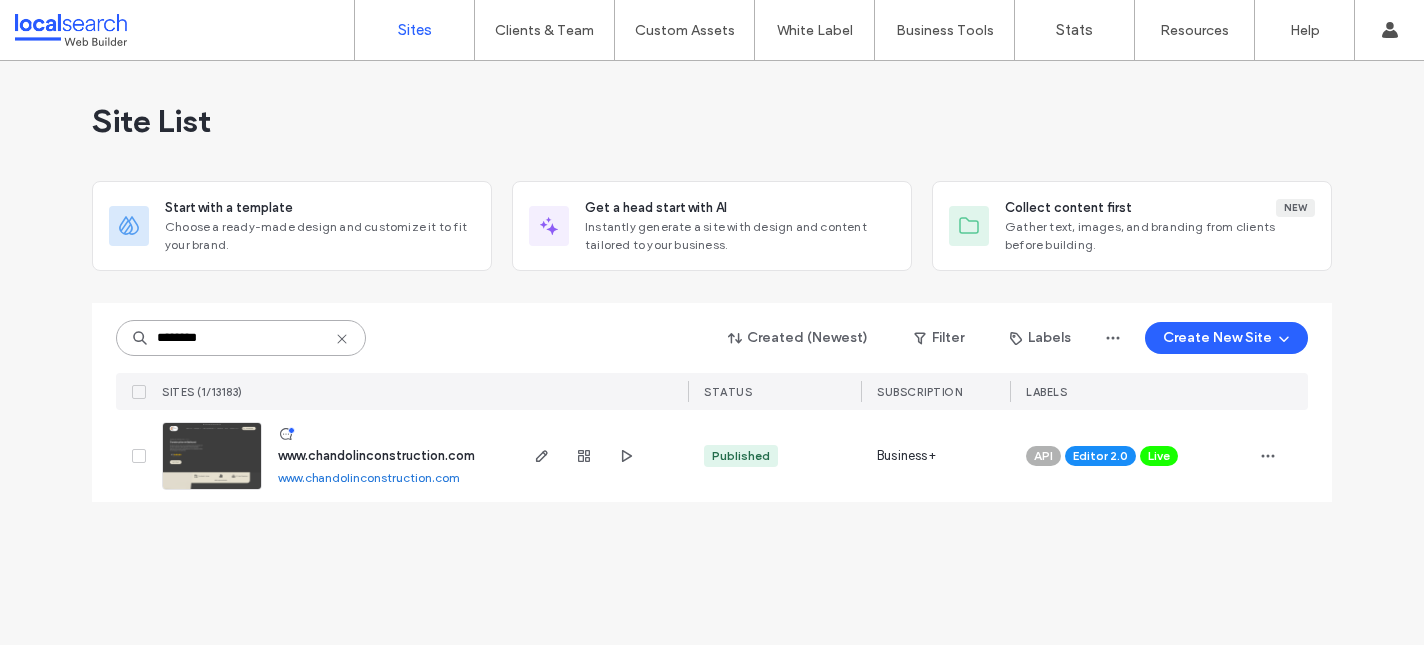 type on "********" 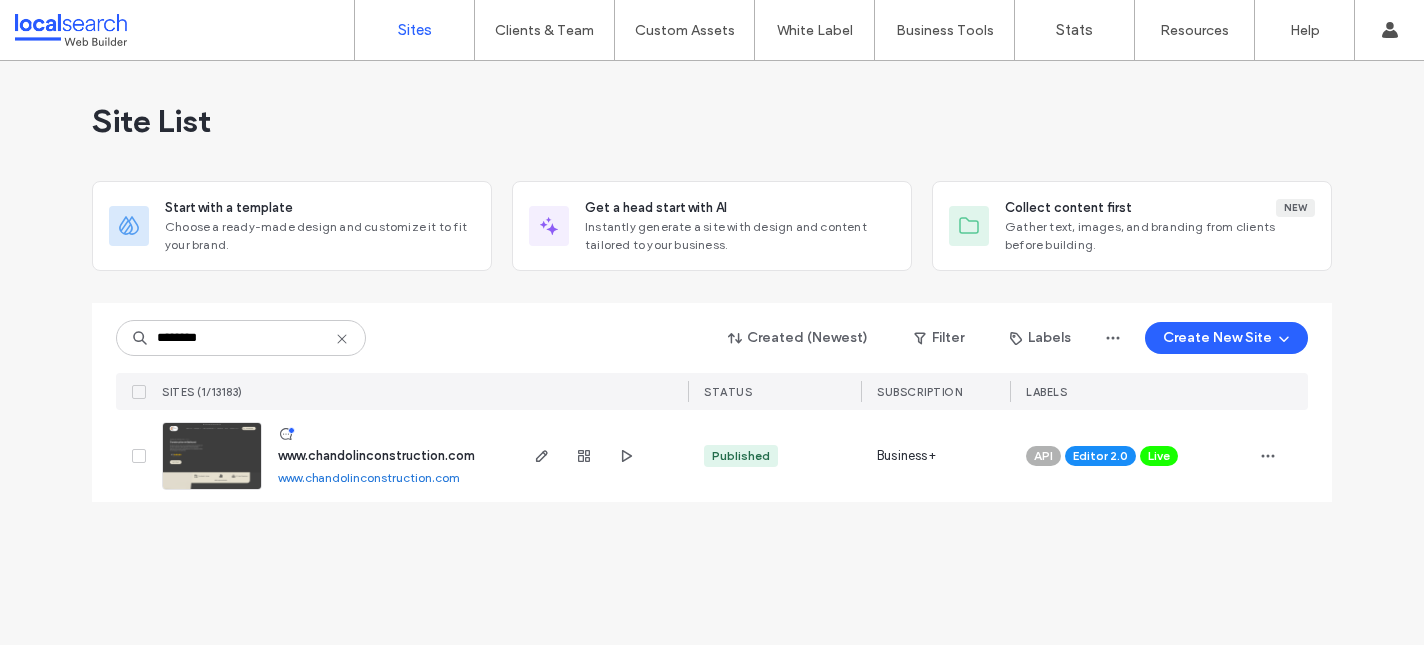 click on "www.chandolinconstruction.com" at bounding box center [376, 455] 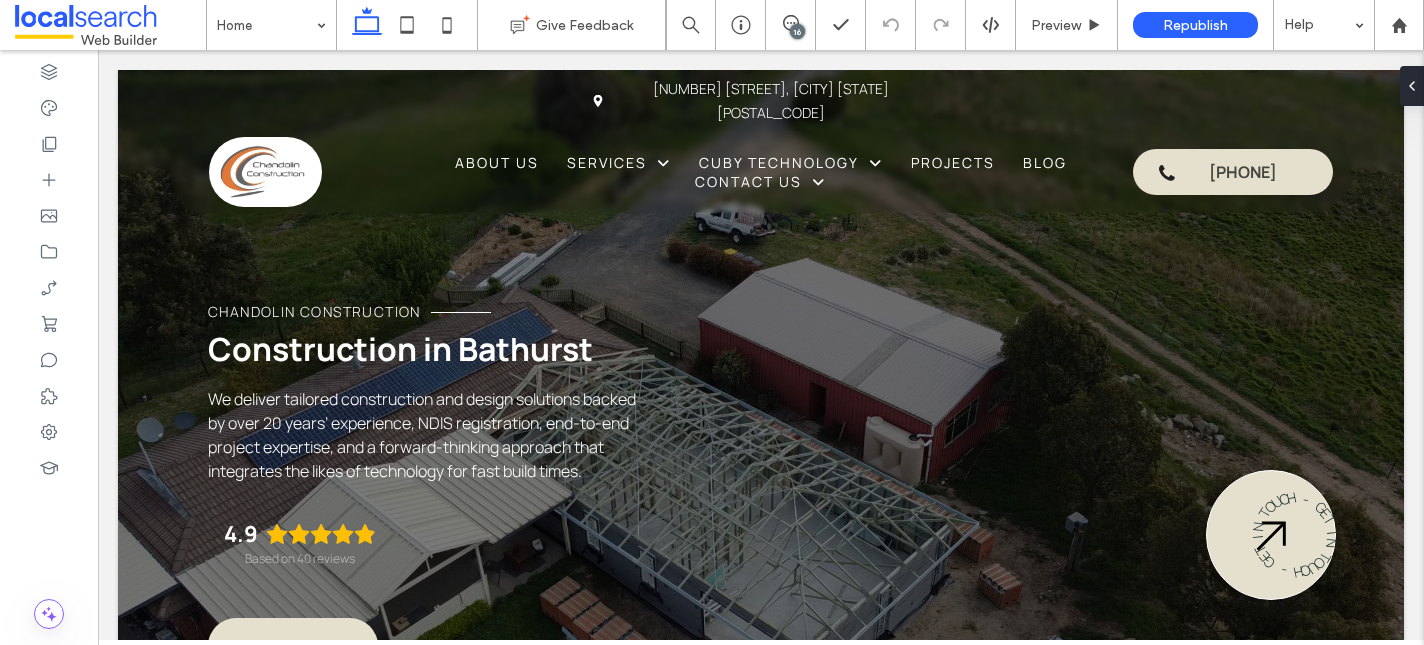 scroll, scrollTop: 0, scrollLeft: 0, axis: both 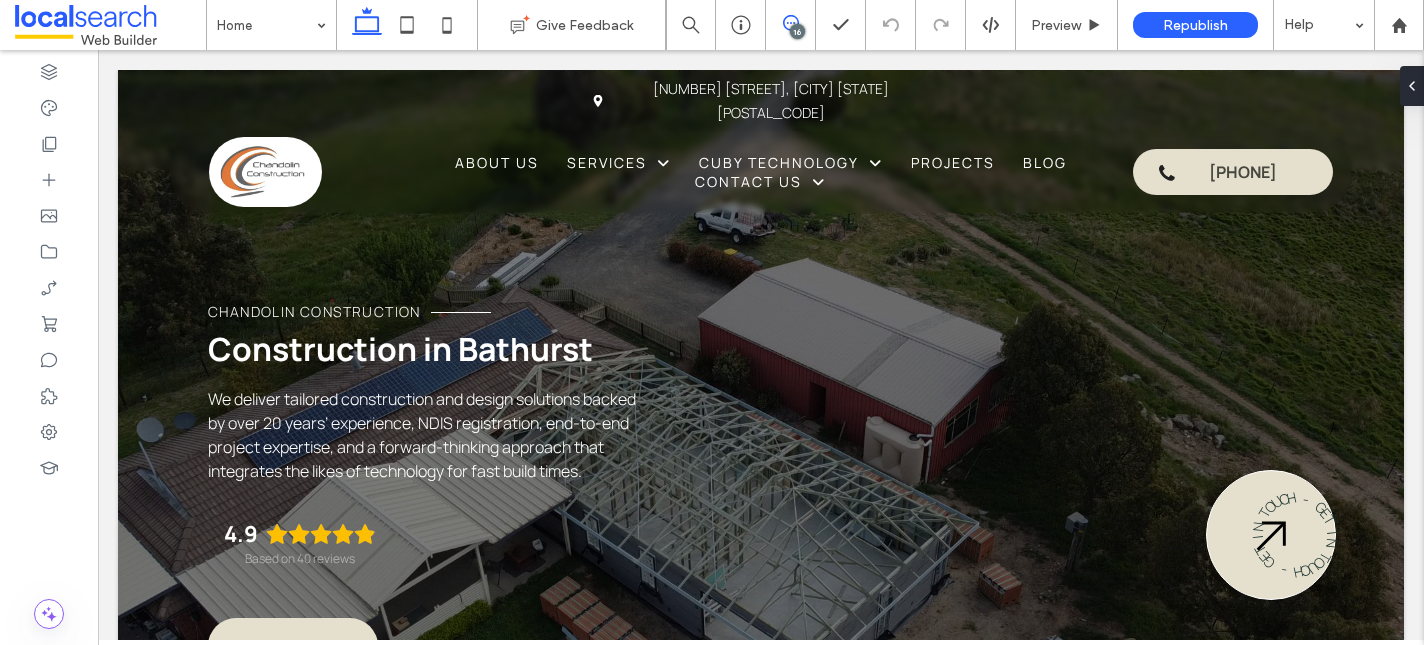 click 